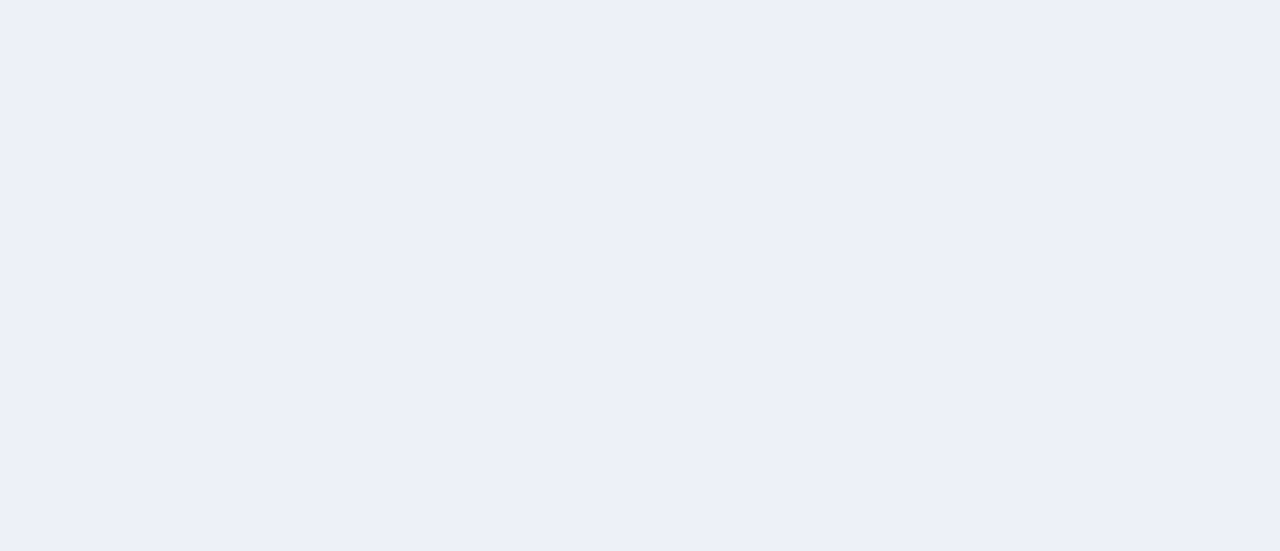scroll, scrollTop: 0, scrollLeft: 0, axis: both 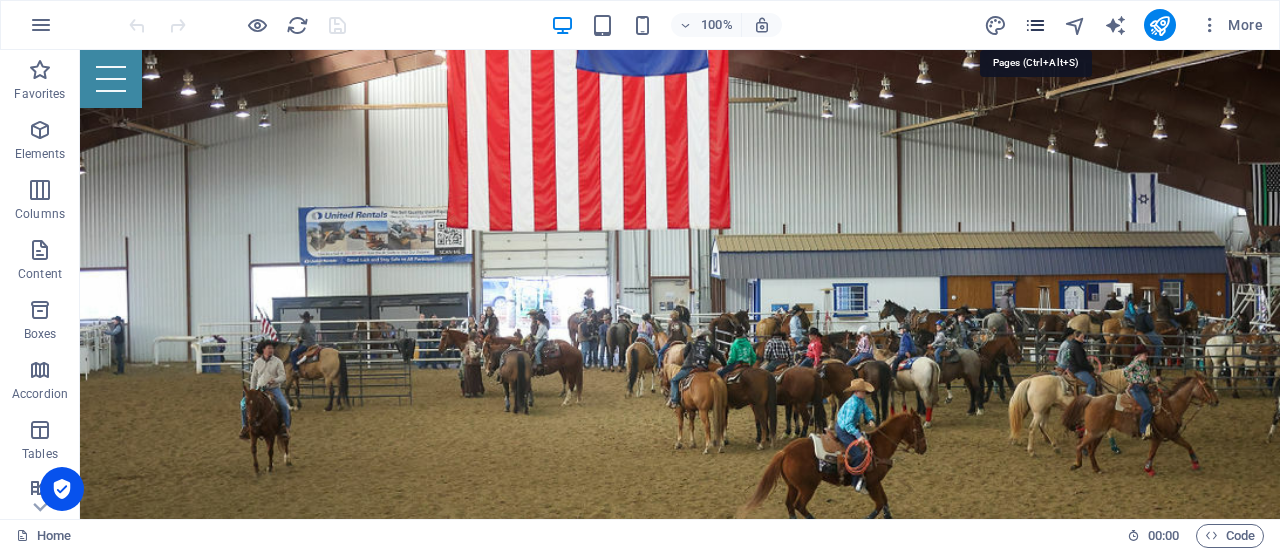 click at bounding box center (1035, 25) 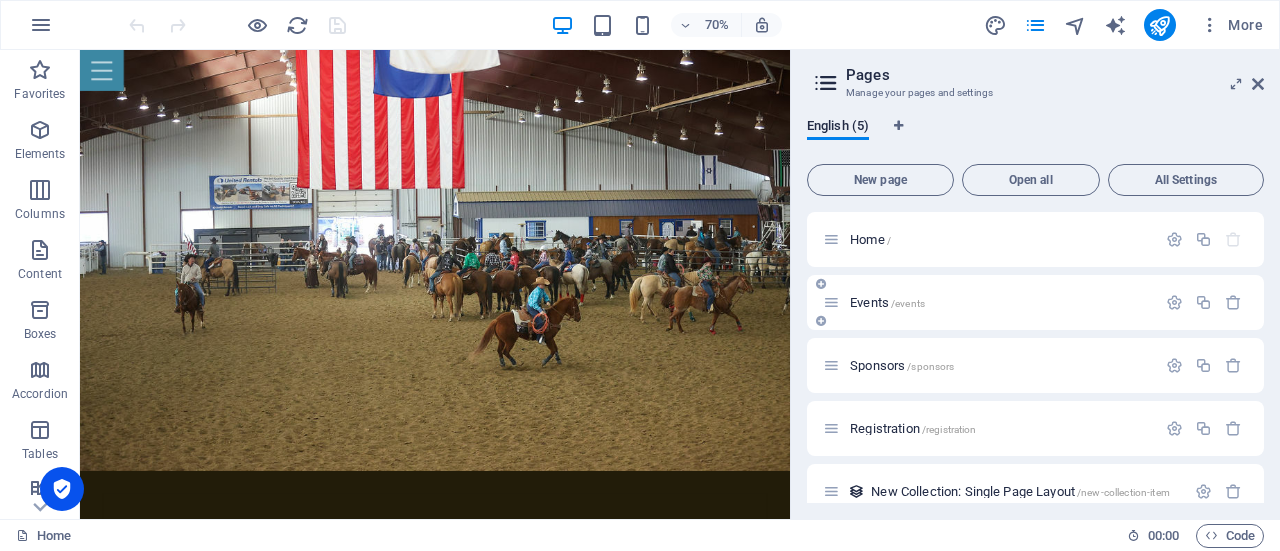 click on "/events" at bounding box center (908, 303) 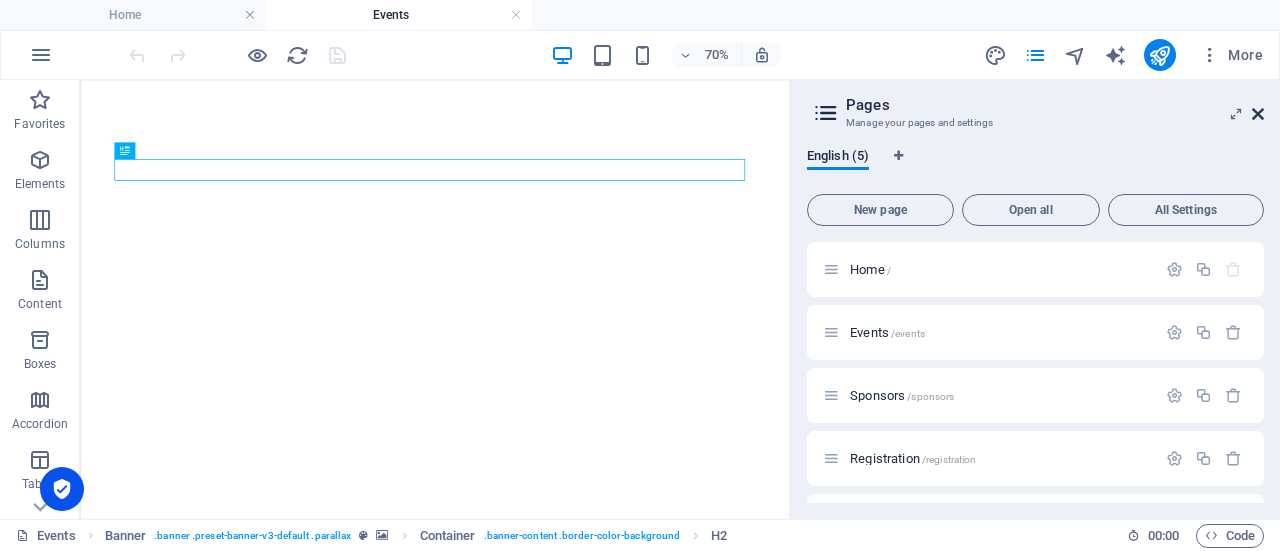 click at bounding box center [1258, 114] 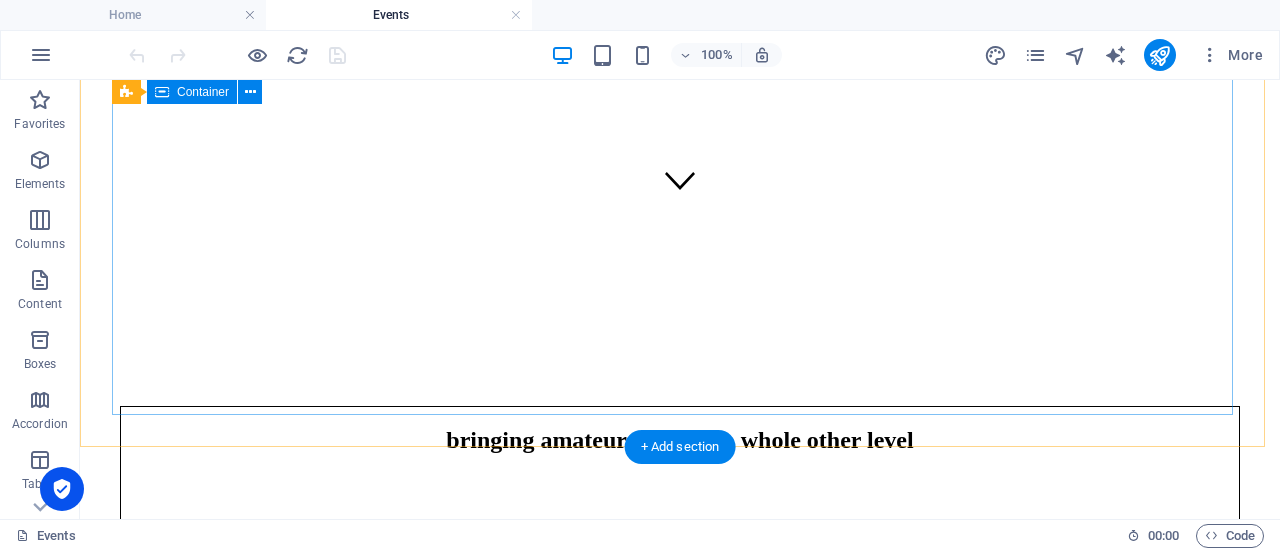 scroll, scrollTop: 0, scrollLeft: 0, axis: both 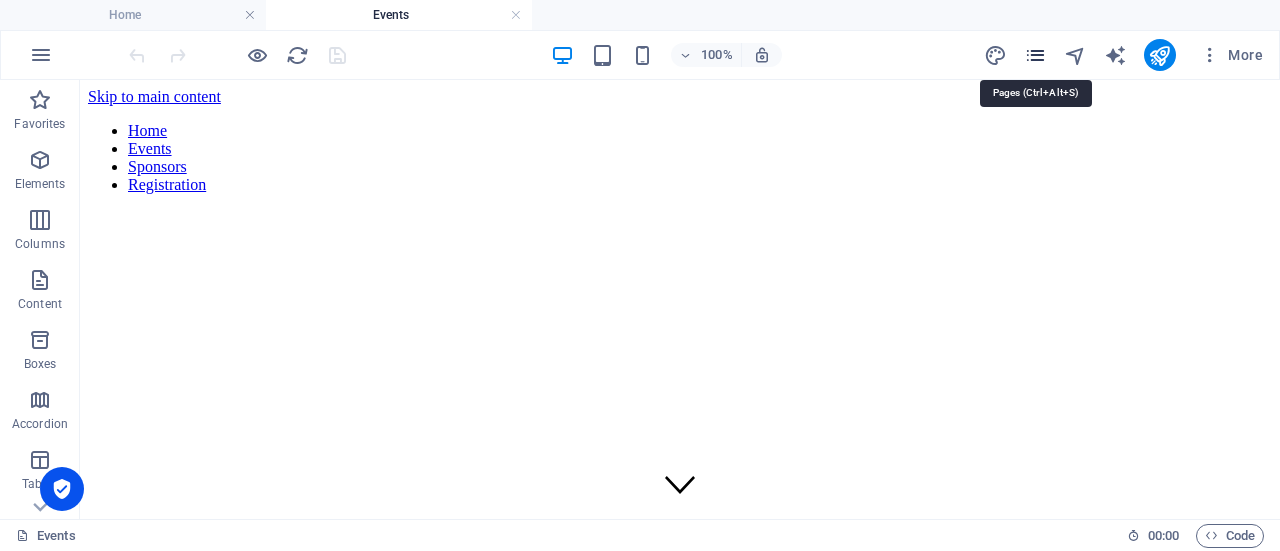 click at bounding box center (1035, 55) 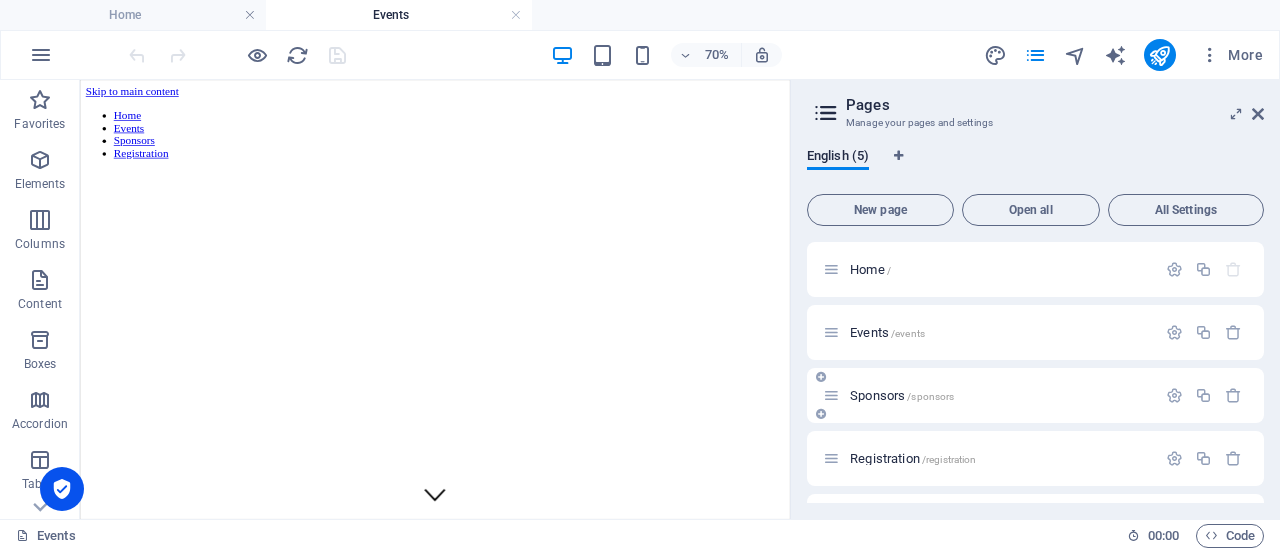 click on "/sponsors" at bounding box center [930, 396] 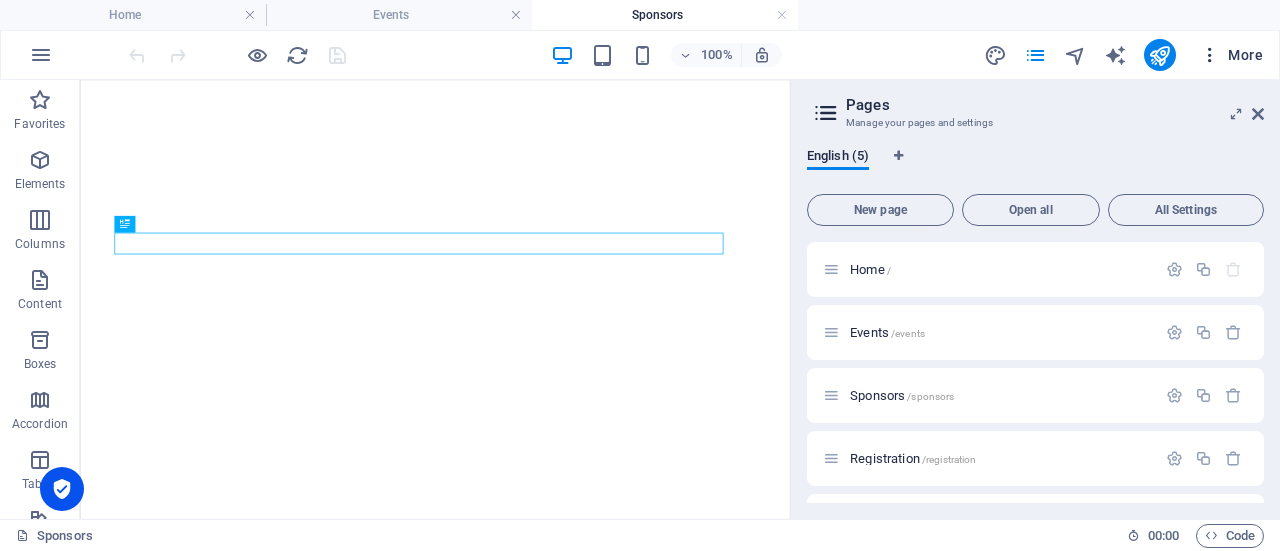 click on "More" at bounding box center (1231, 55) 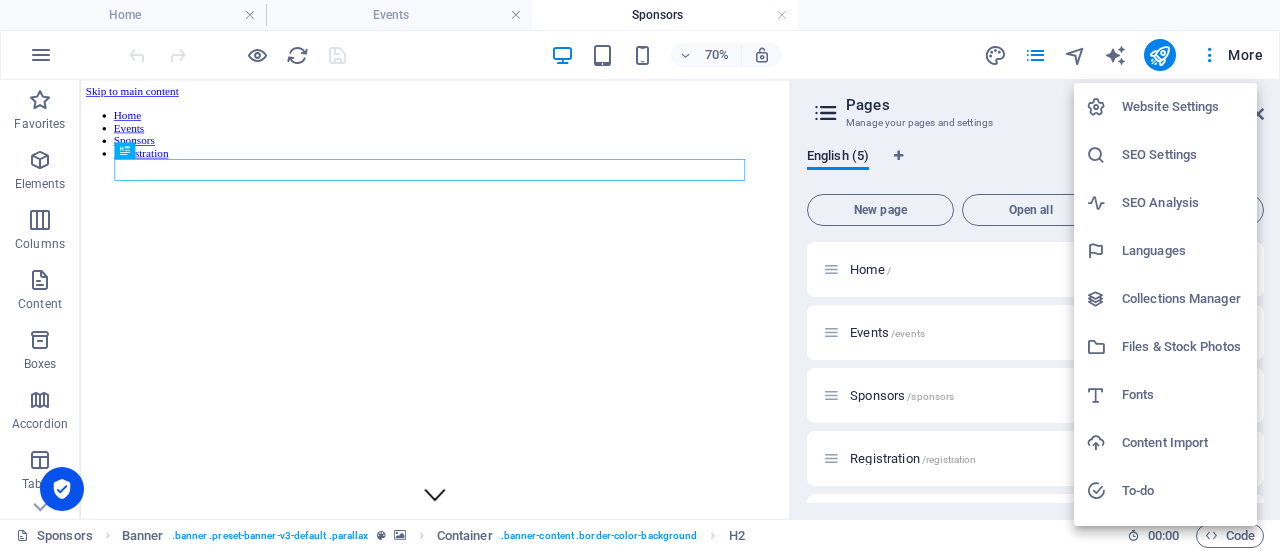 scroll, scrollTop: 0, scrollLeft: 0, axis: both 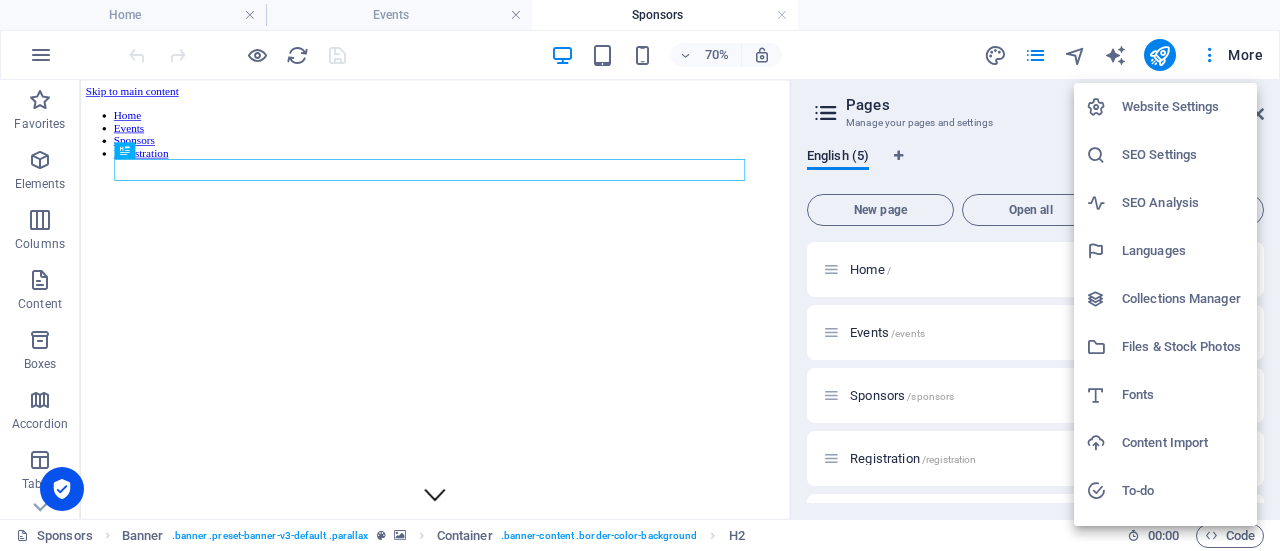 click at bounding box center (640, 275) 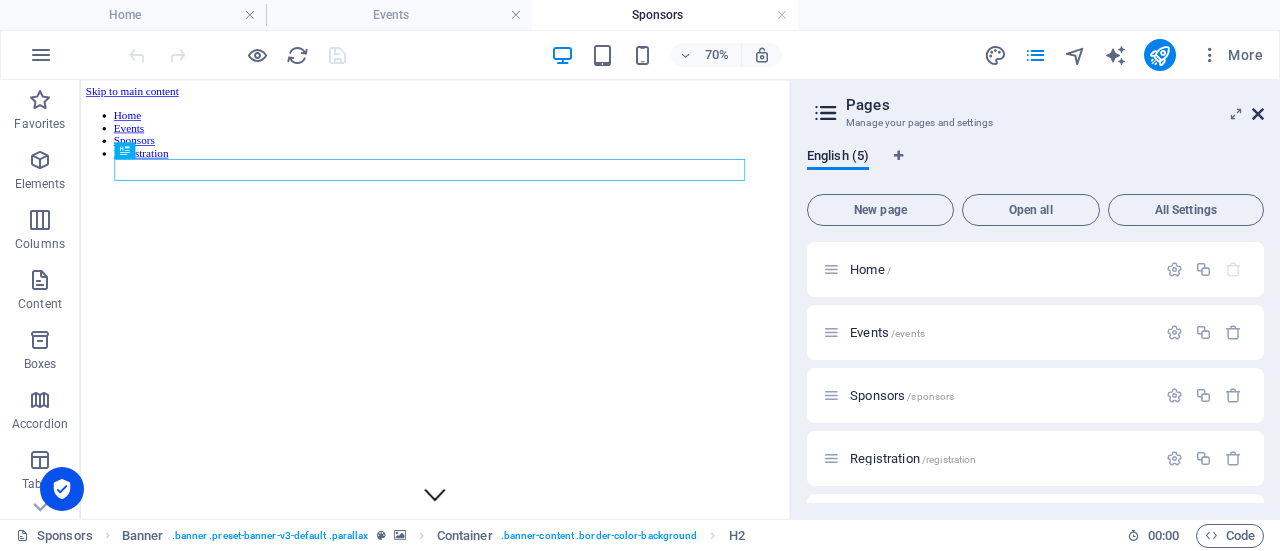 click at bounding box center [1258, 114] 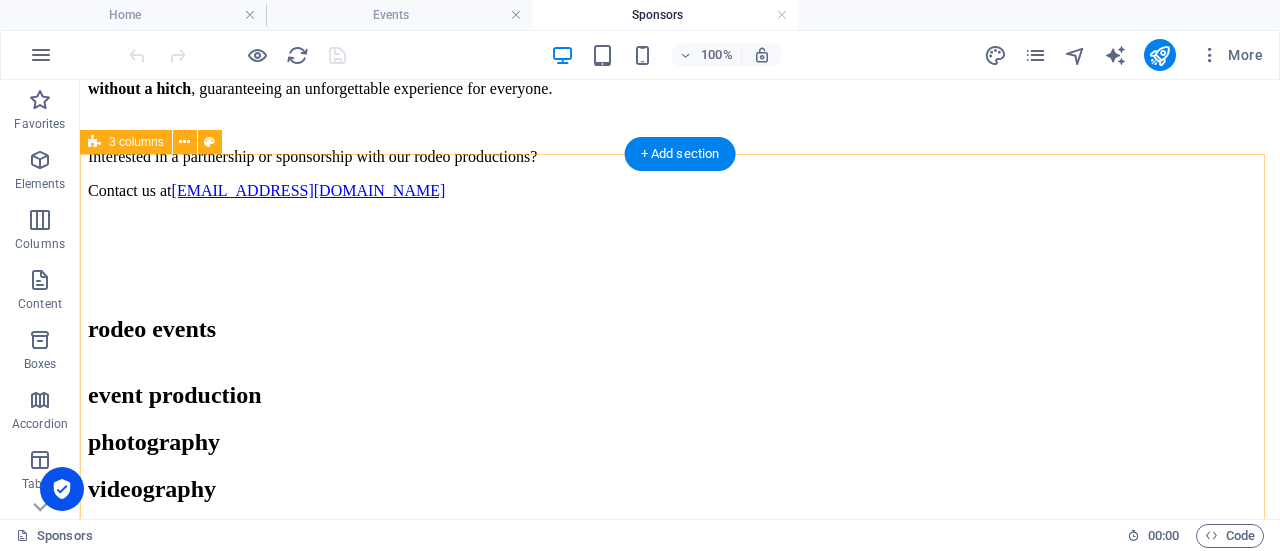 scroll, scrollTop: 1400, scrollLeft: 0, axis: vertical 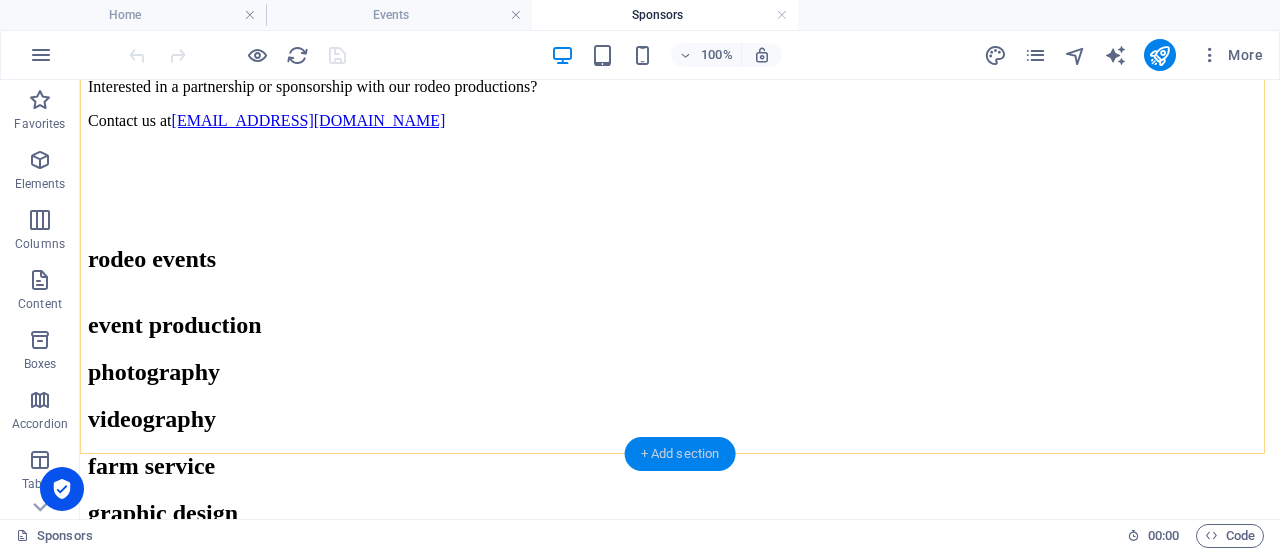 click on "+ Add section" at bounding box center [680, 454] 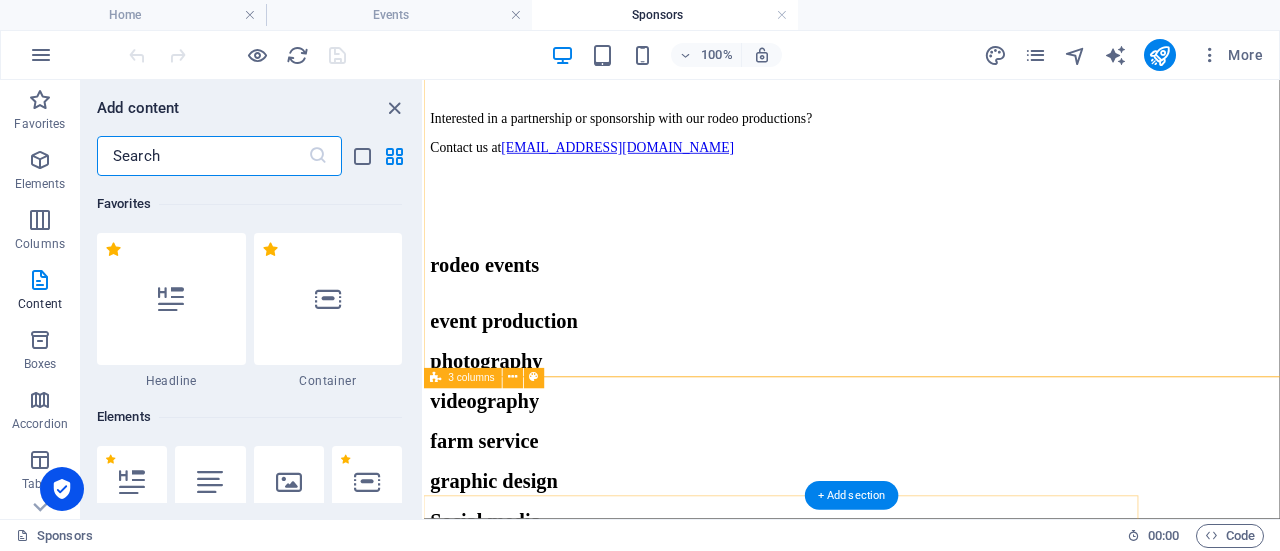 scroll, scrollTop: 1424, scrollLeft: 0, axis: vertical 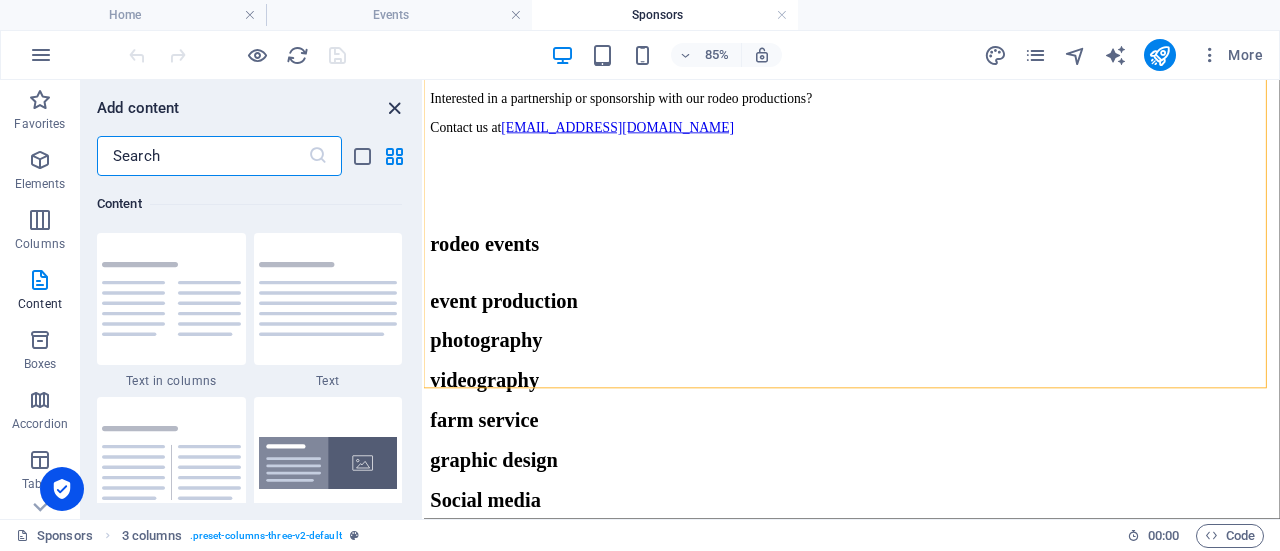click at bounding box center (394, 108) 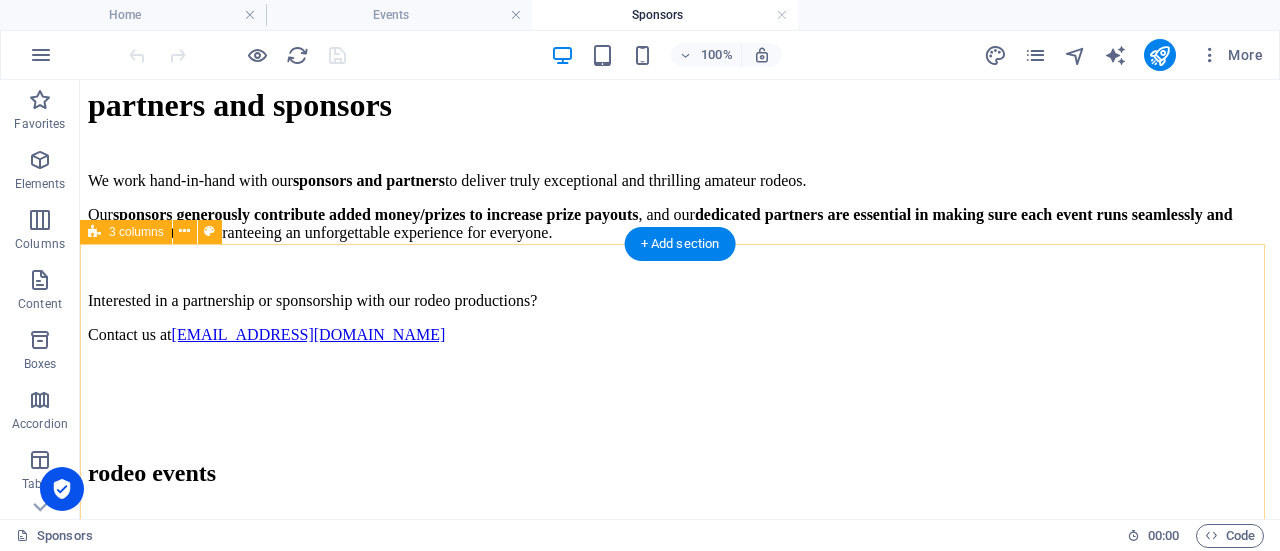 scroll, scrollTop: 1100, scrollLeft: 0, axis: vertical 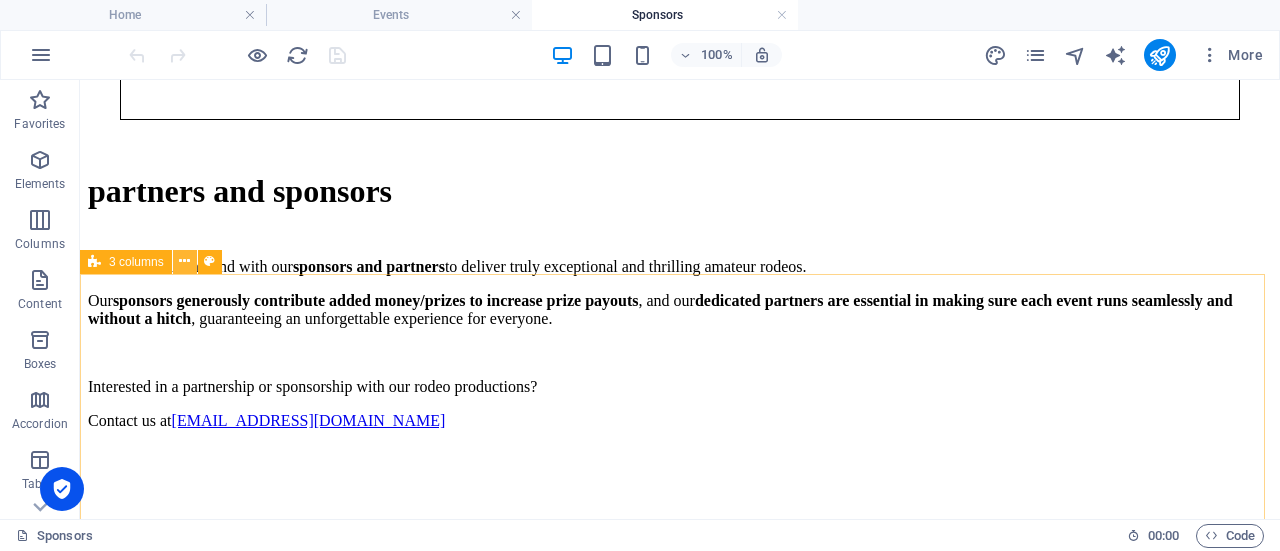 click at bounding box center (184, 261) 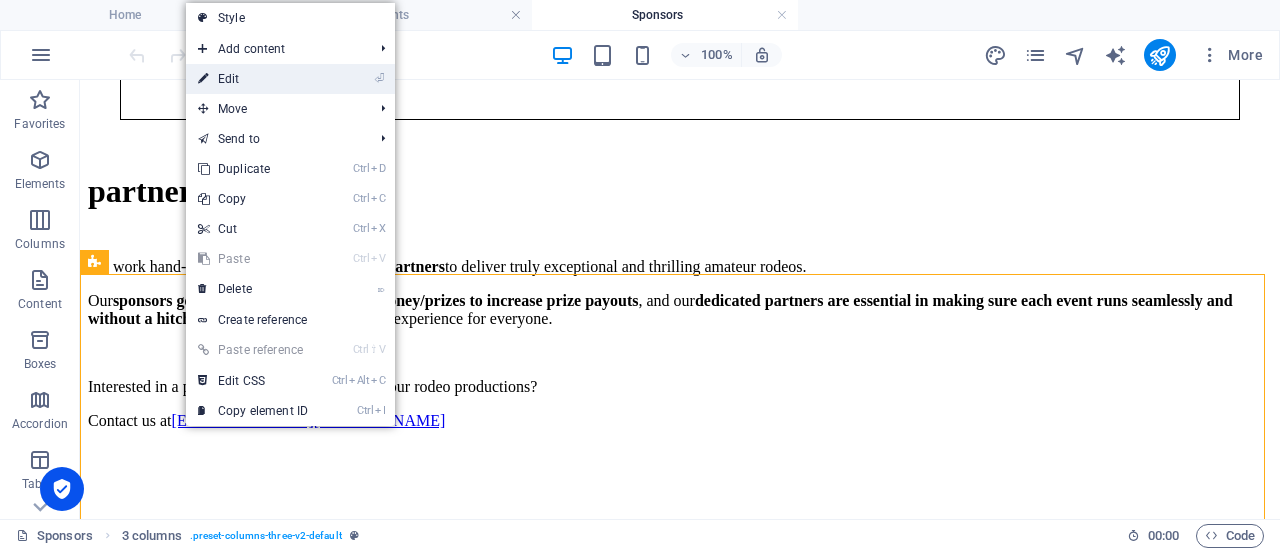 click on "⏎  Edit" at bounding box center (253, 79) 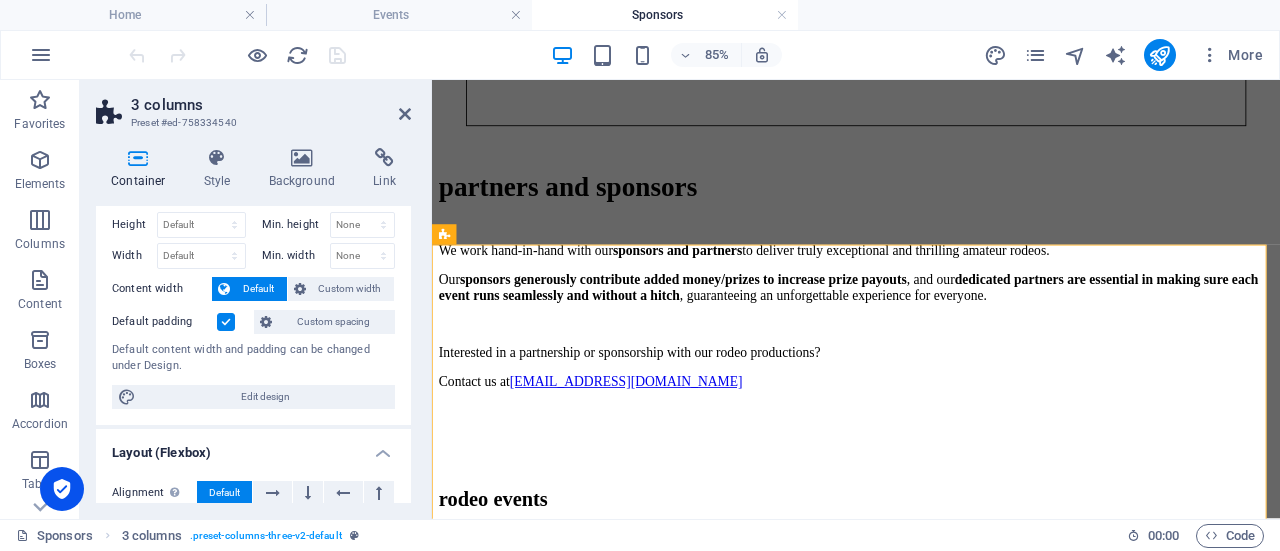 scroll, scrollTop: 0, scrollLeft: 0, axis: both 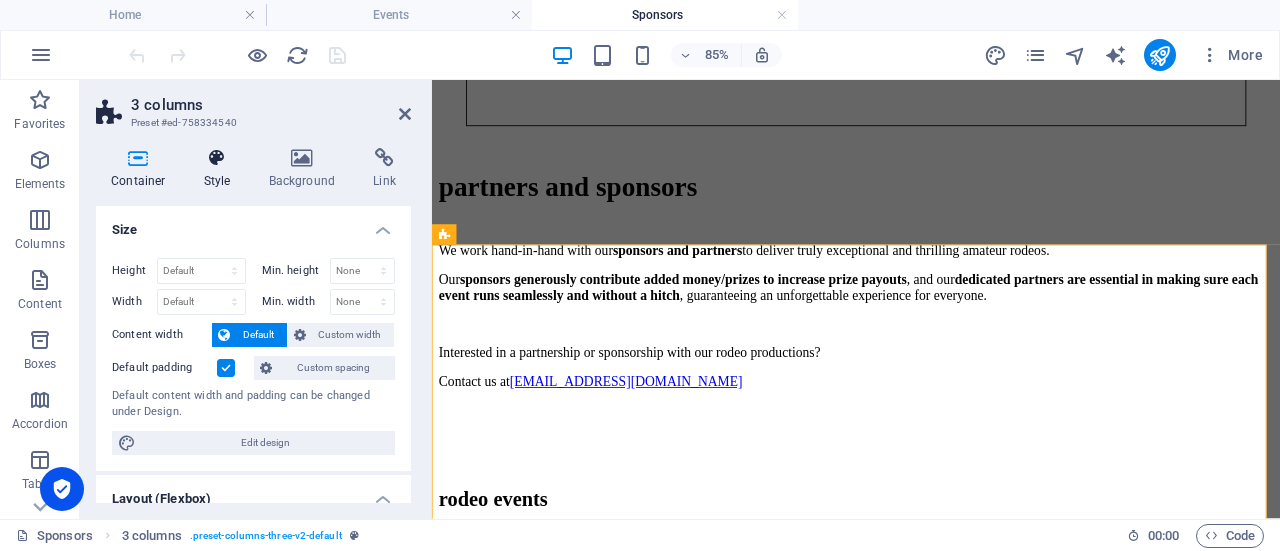 click on "Style" at bounding box center (221, 169) 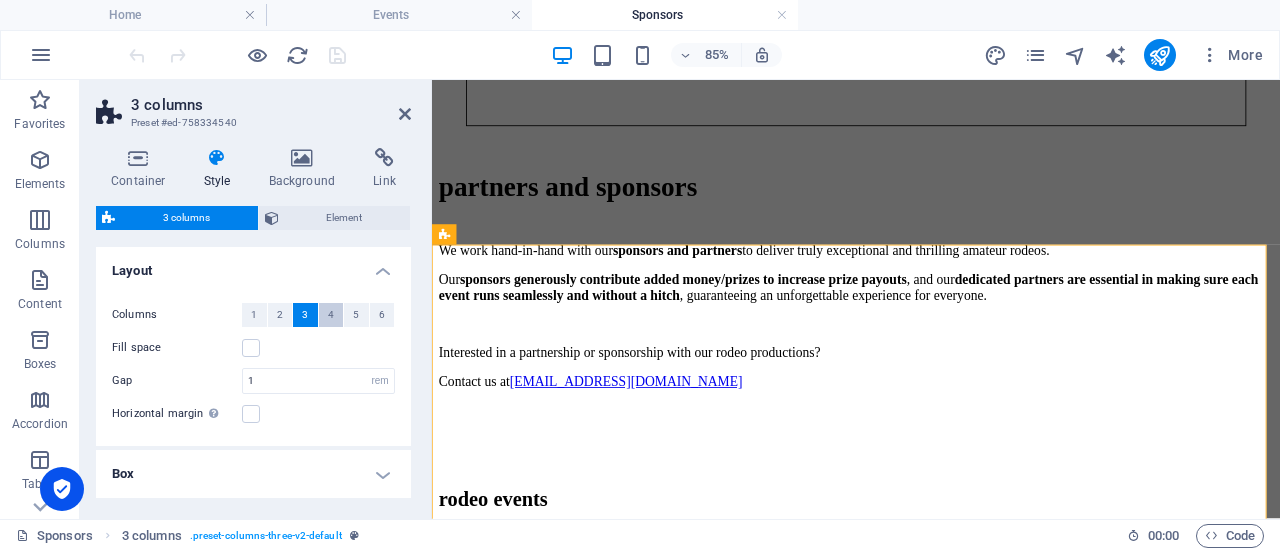 click on "4" at bounding box center (331, 315) 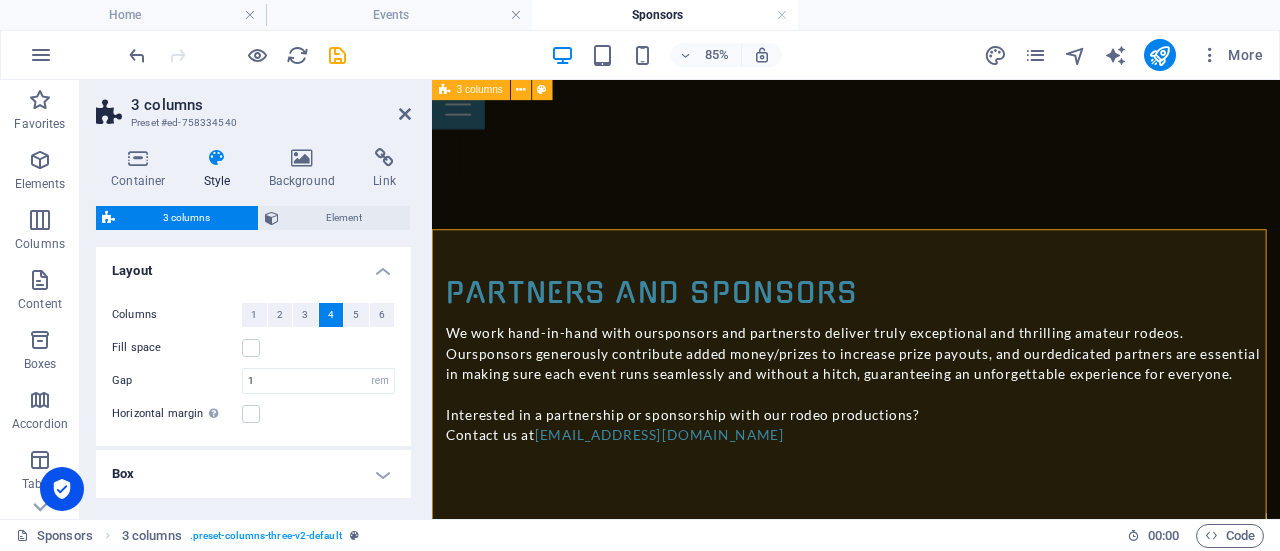 scroll, scrollTop: 1124, scrollLeft: 0, axis: vertical 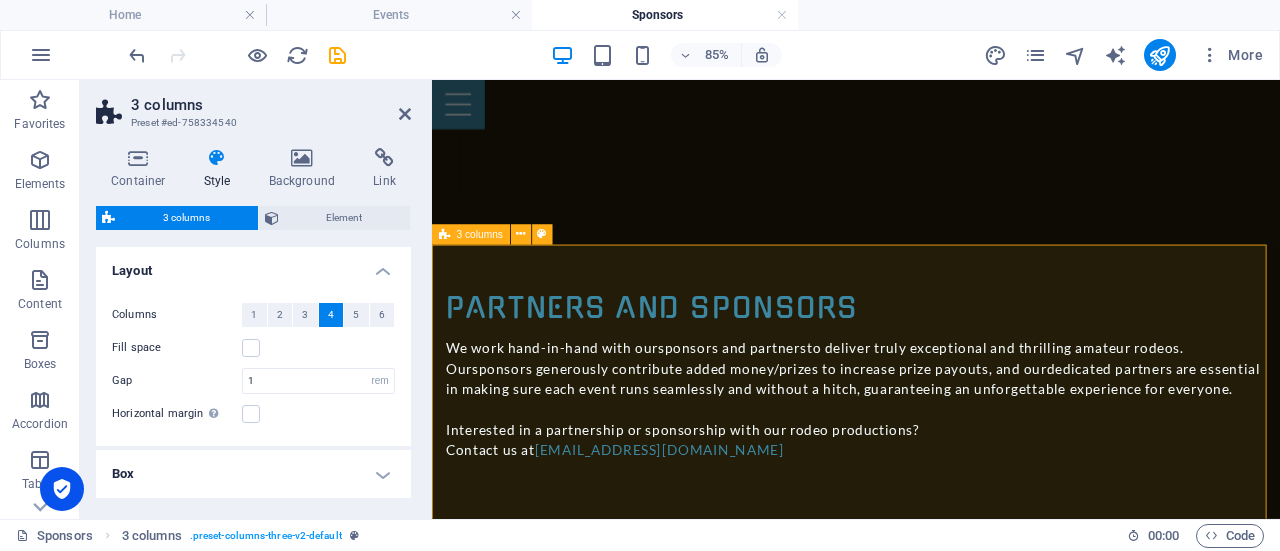 click on "[PERSON_NAME][GEOGRAPHIC_DATA] Luzarrow Fence Company" at bounding box center [931, 2376] 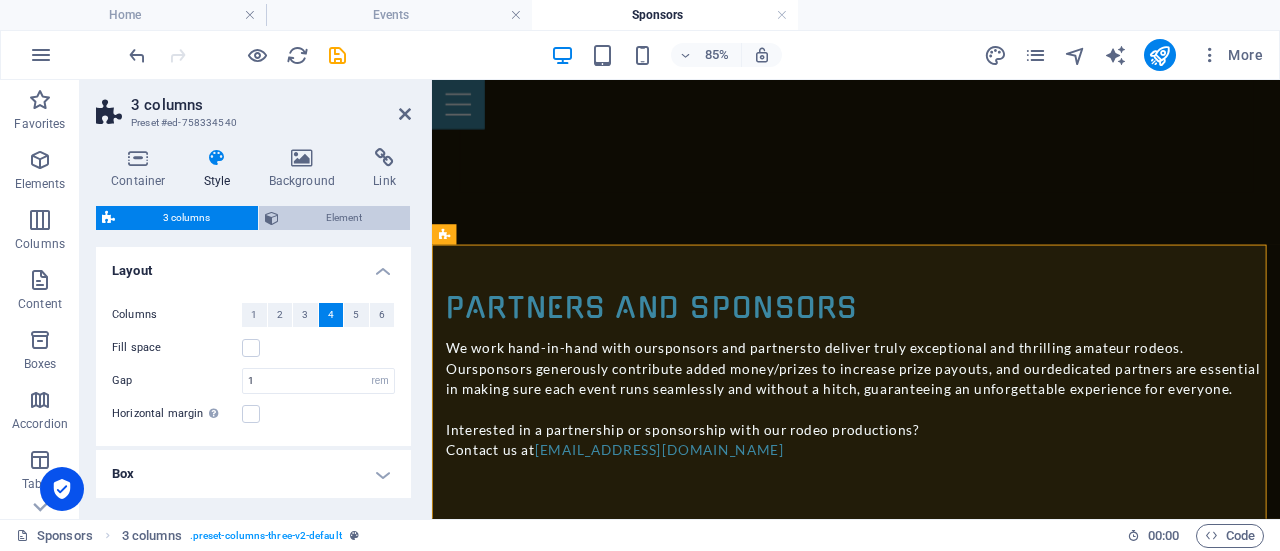 click on "Element" at bounding box center [345, 218] 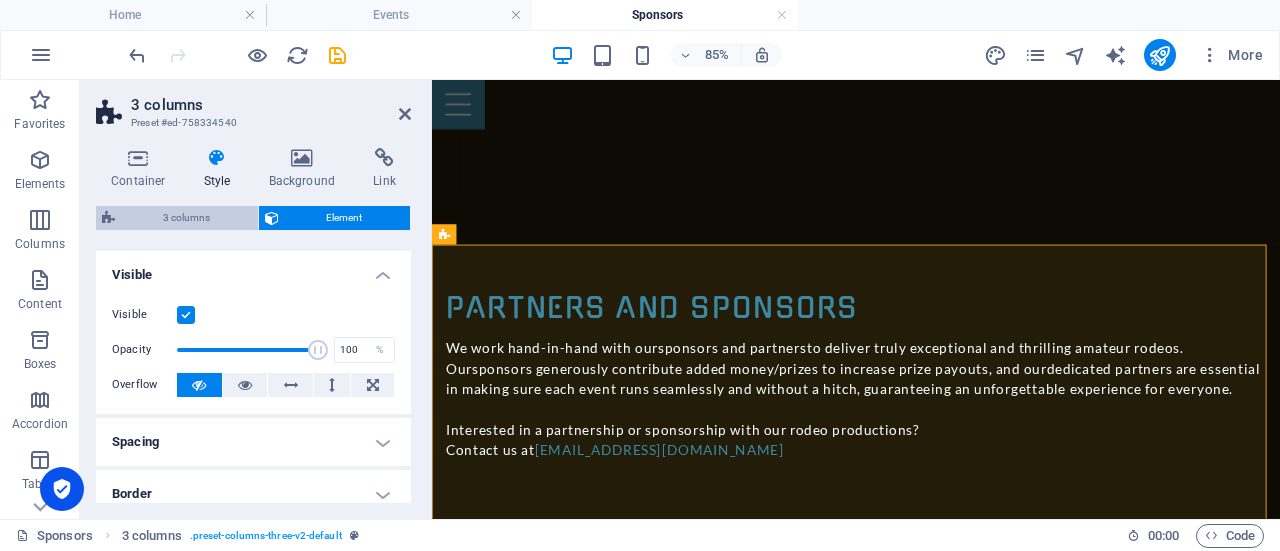 click on "3 columns" at bounding box center (186, 218) 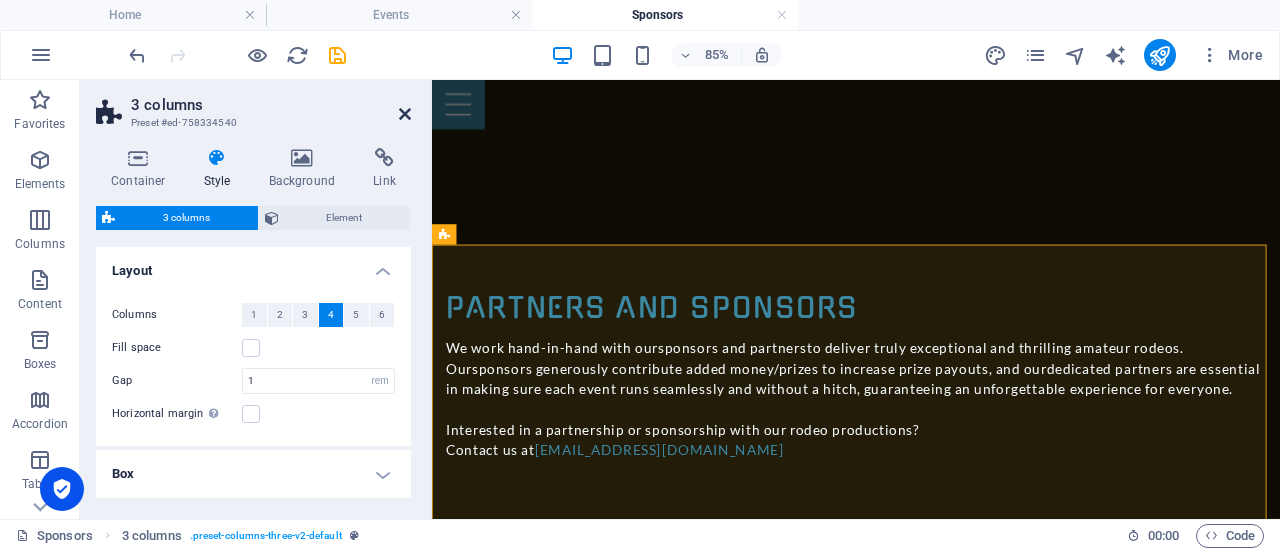 click at bounding box center [405, 114] 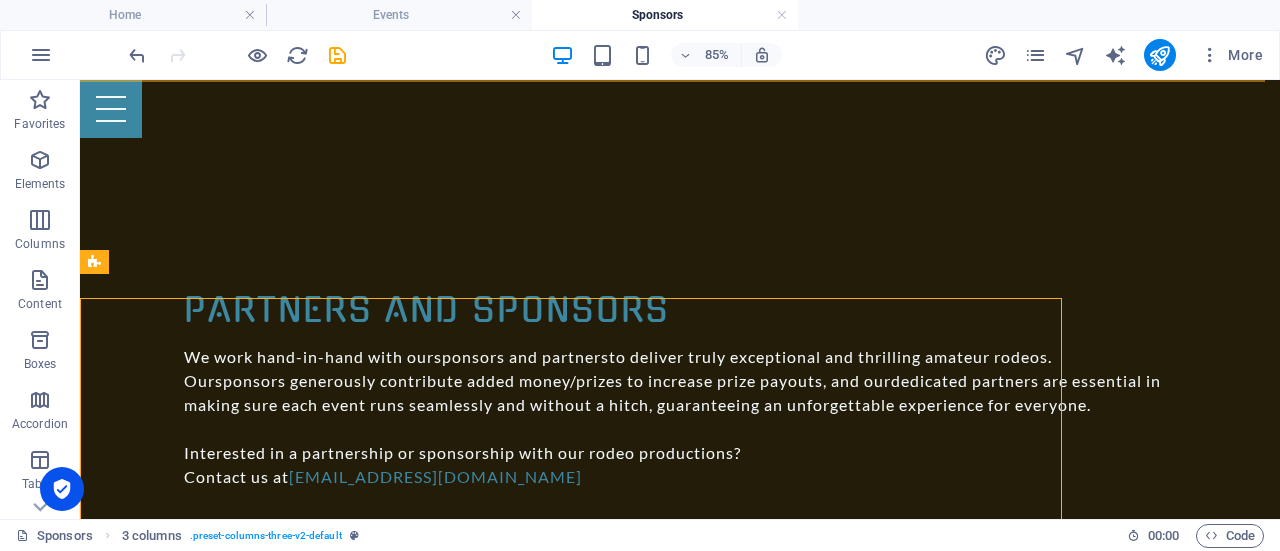 scroll, scrollTop: 1100, scrollLeft: 0, axis: vertical 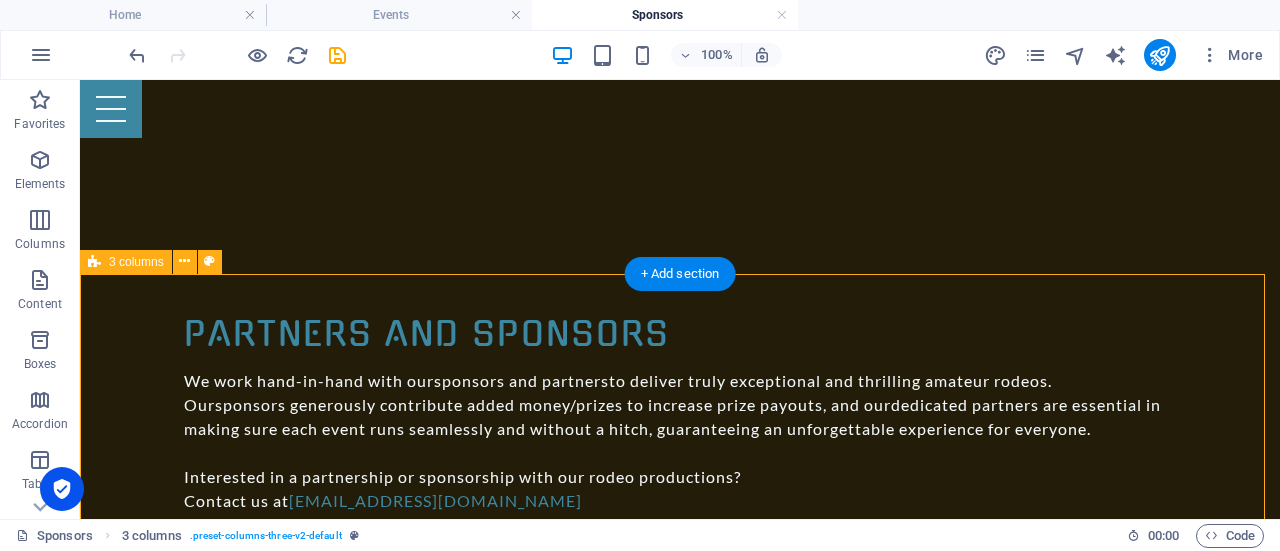click on "[PERSON_NAME][GEOGRAPHIC_DATA] Luzarrow Fence Company" at bounding box center (680, 2526) 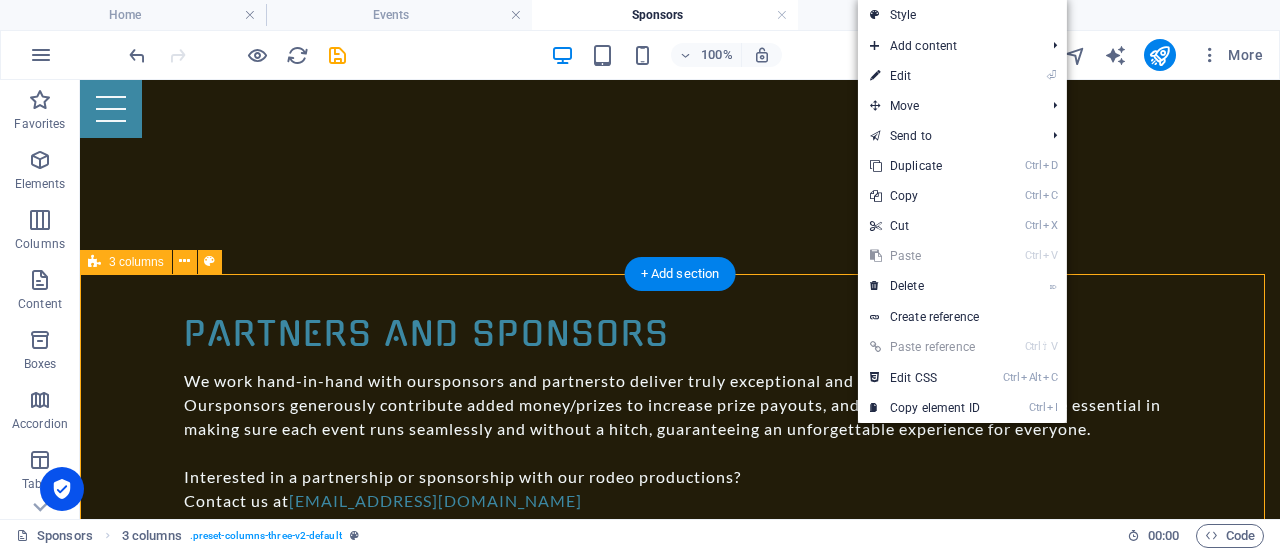 click on "[PERSON_NAME][GEOGRAPHIC_DATA] Luzarrow Fence Company" at bounding box center [680, 2526] 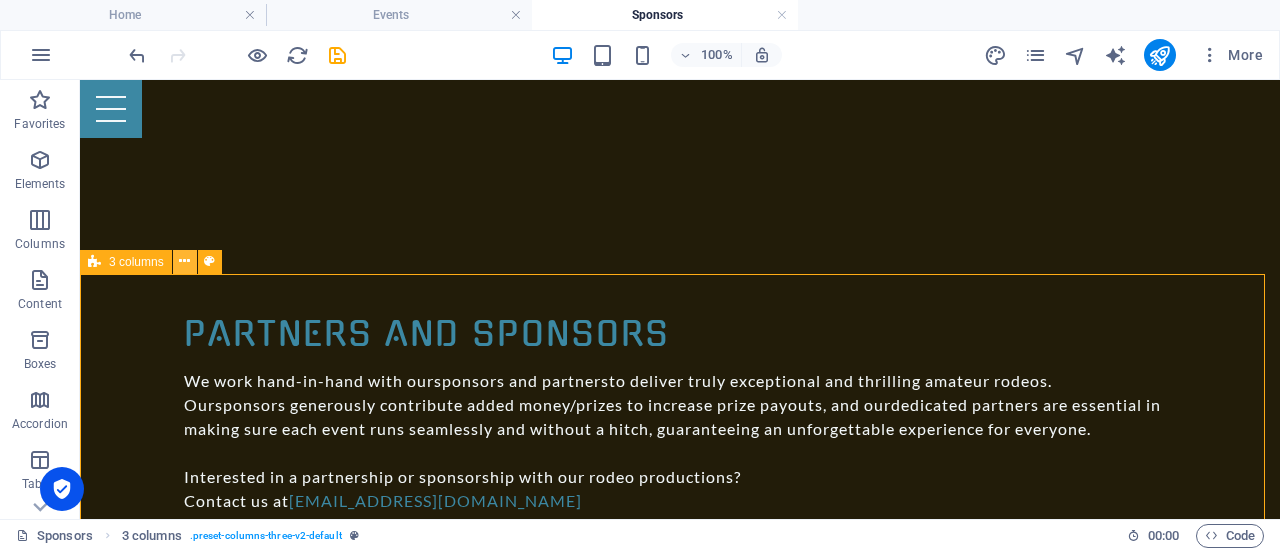 click at bounding box center [184, 261] 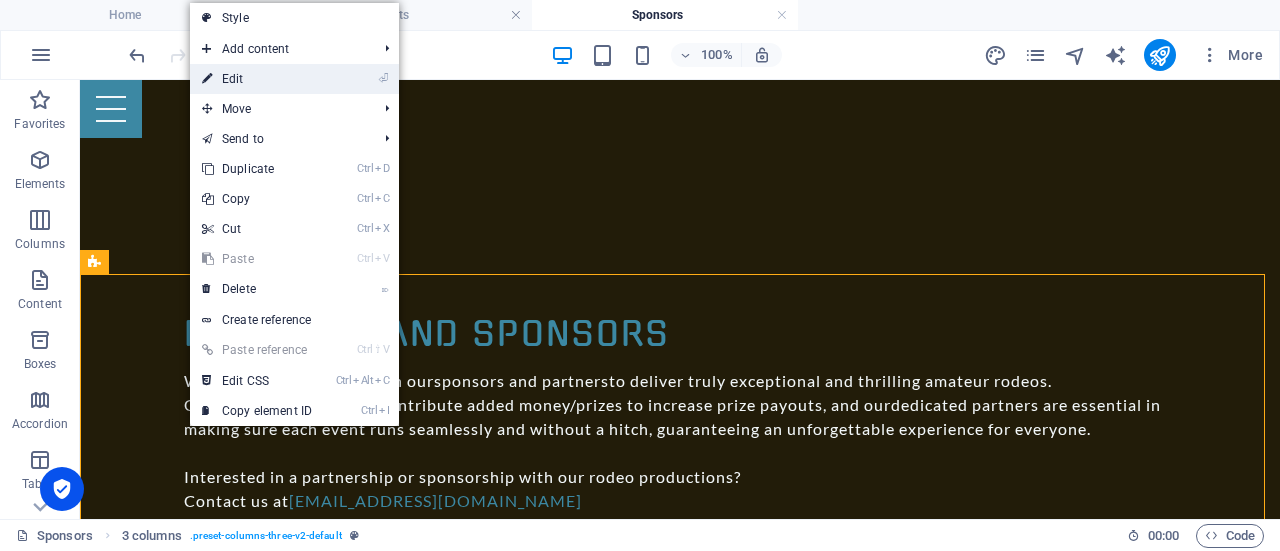 click on "⏎  Edit" at bounding box center [257, 79] 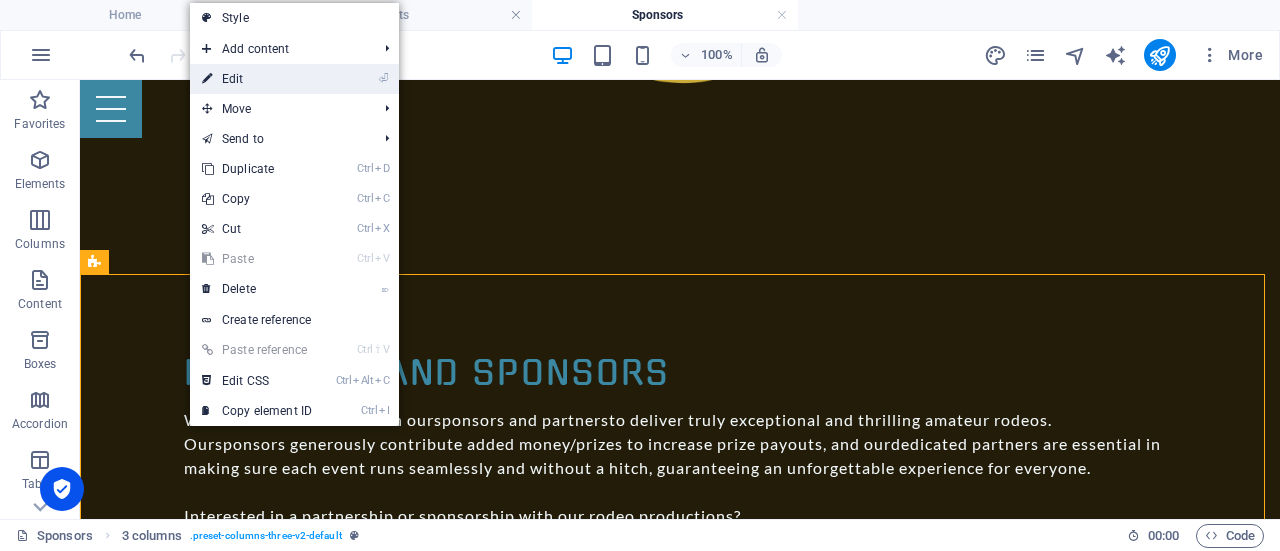 scroll, scrollTop: 1124, scrollLeft: 0, axis: vertical 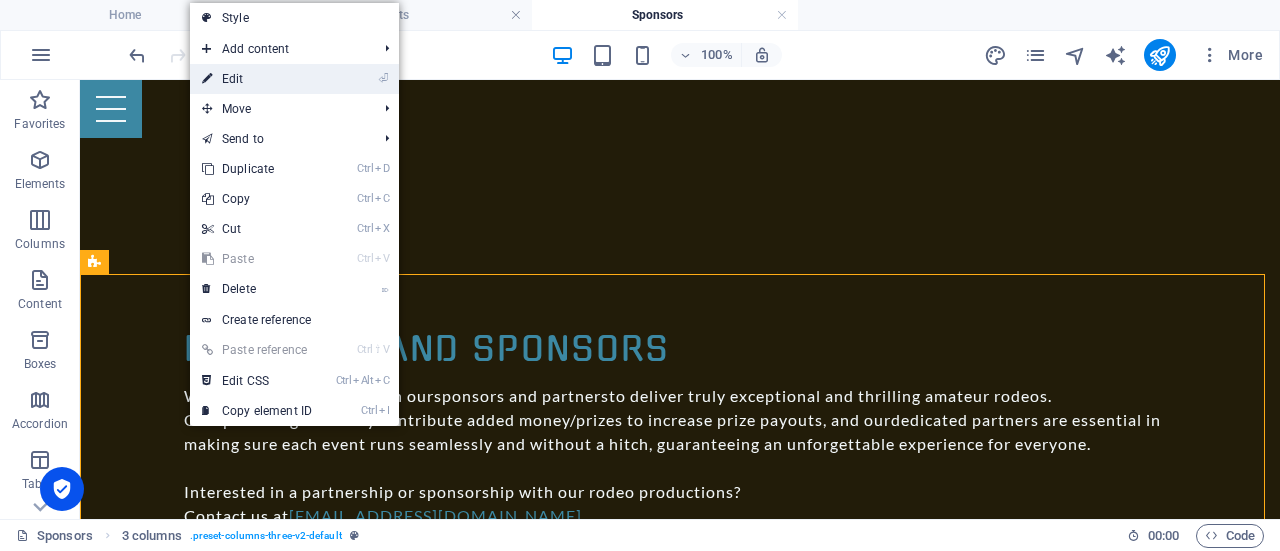 select on "rem" 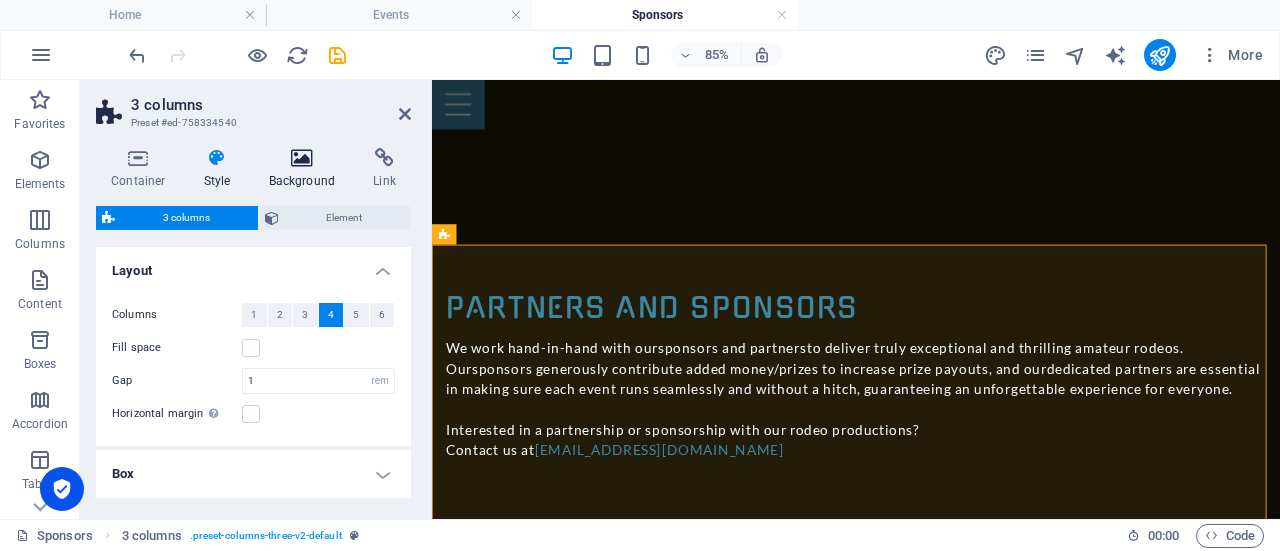 click at bounding box center (302, 158) 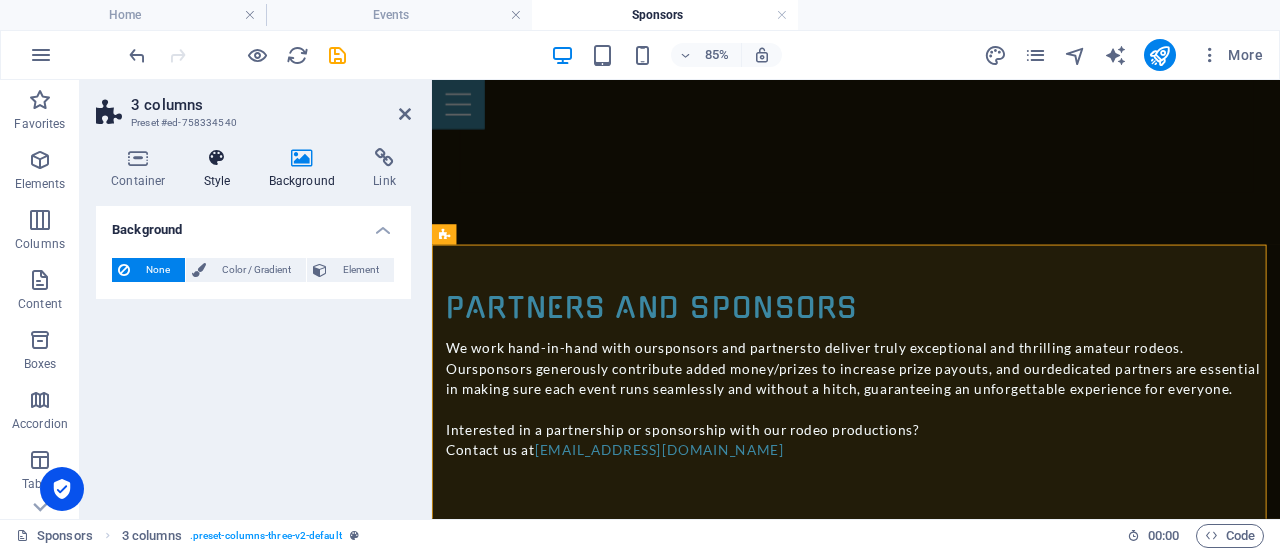 click on "Style" at bounding box center (221, 169) 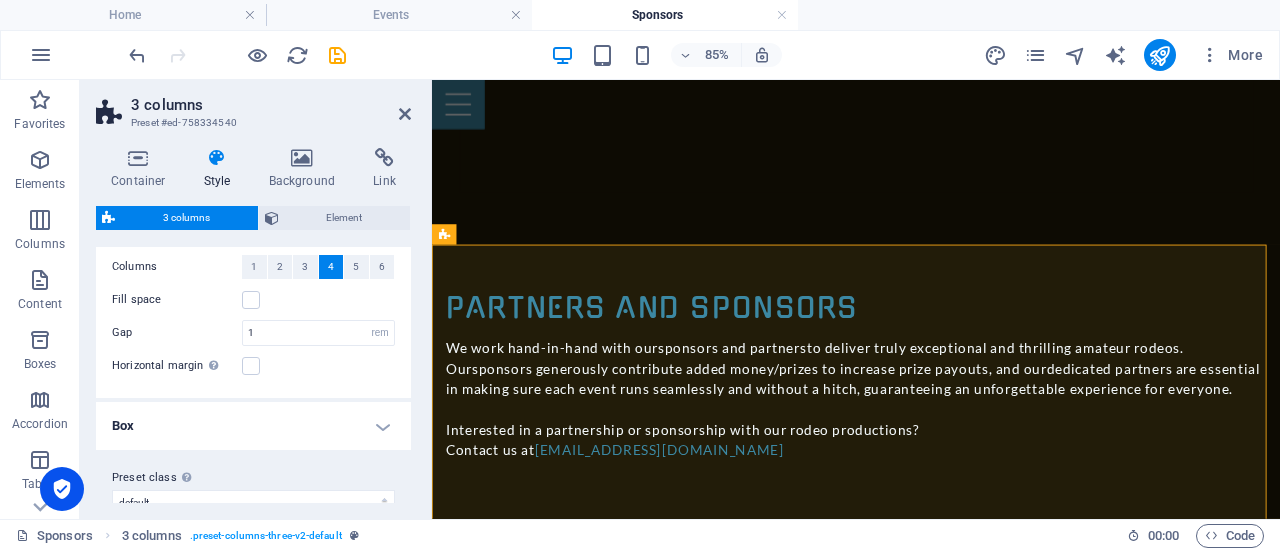 scroll, scrollTop: 73, scrollLeft: 0, axis: vertical 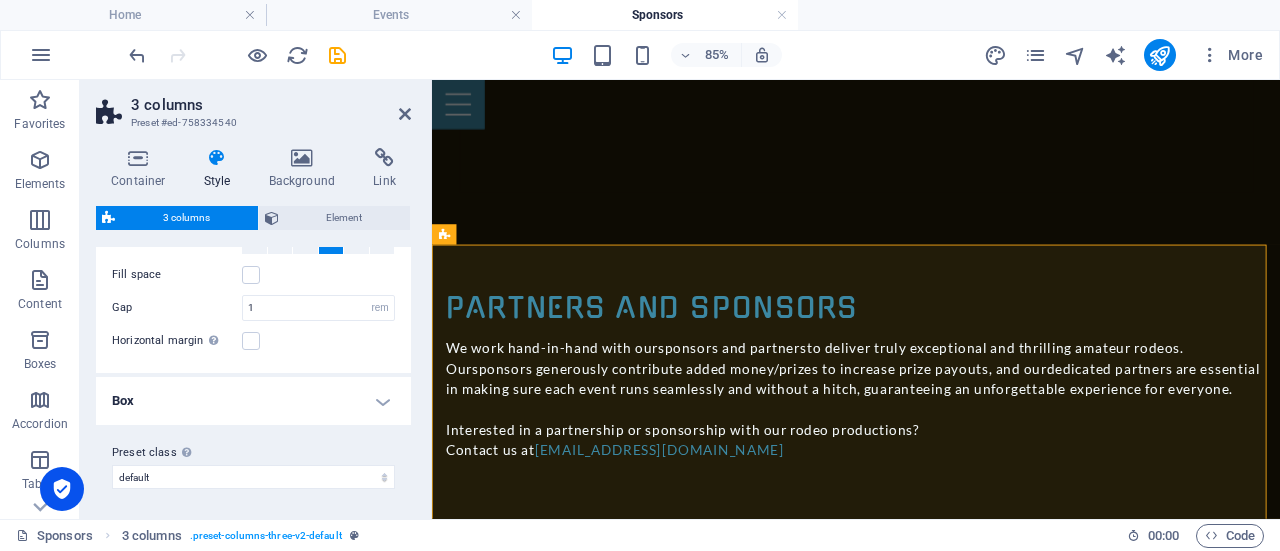 click on "Box" at bounding box center (253, 401) 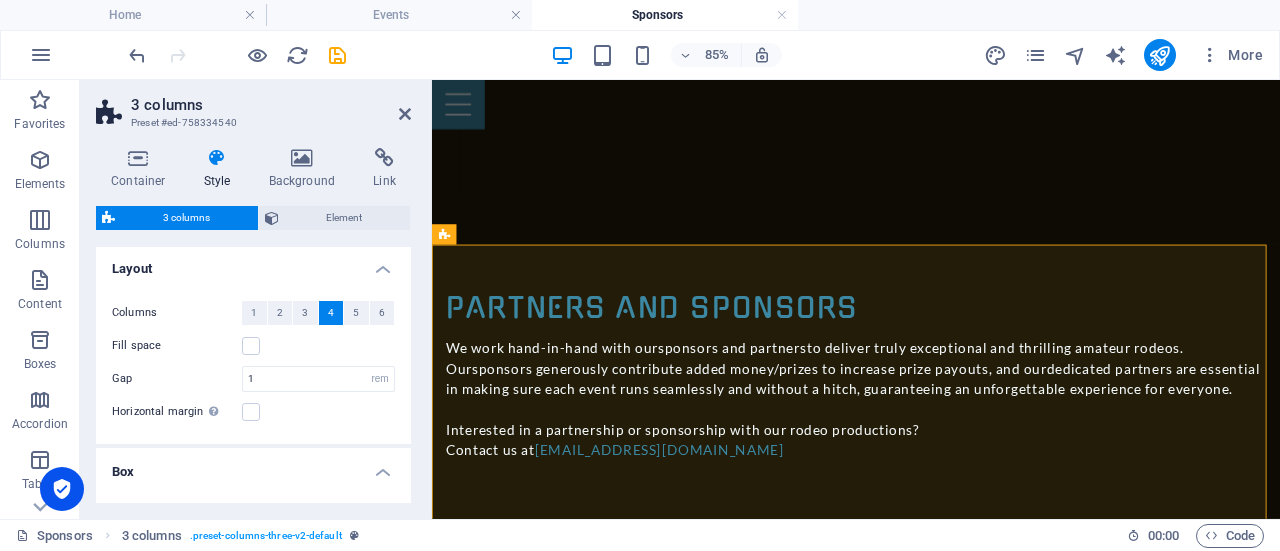 scroll, scrollTop: 0, scrollLeft: 0, axis: both 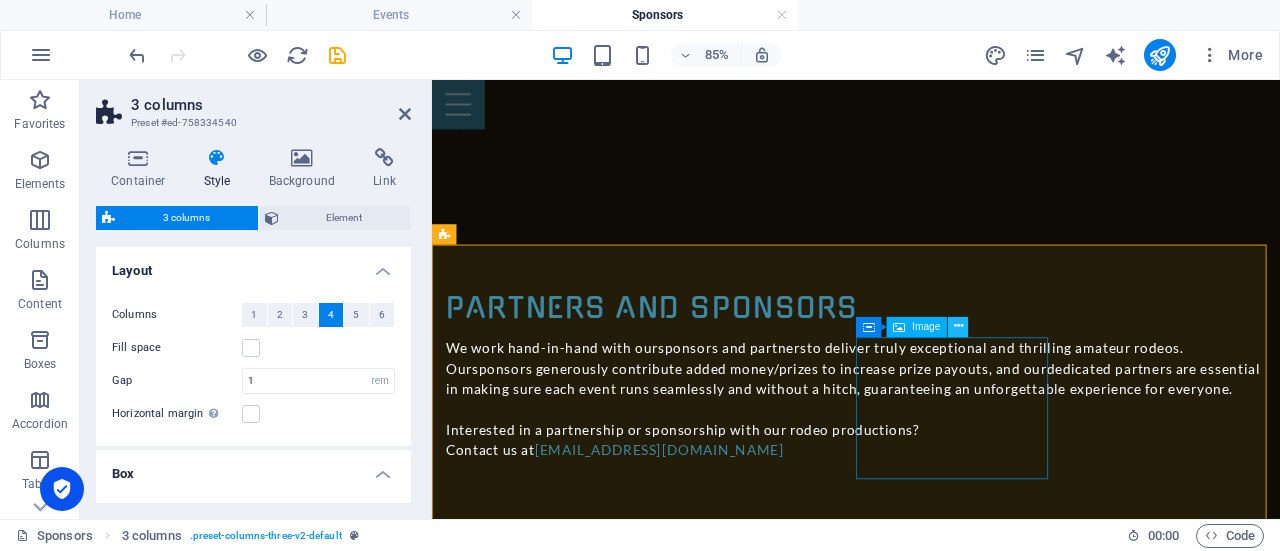 click at bounding box center [958, 327] 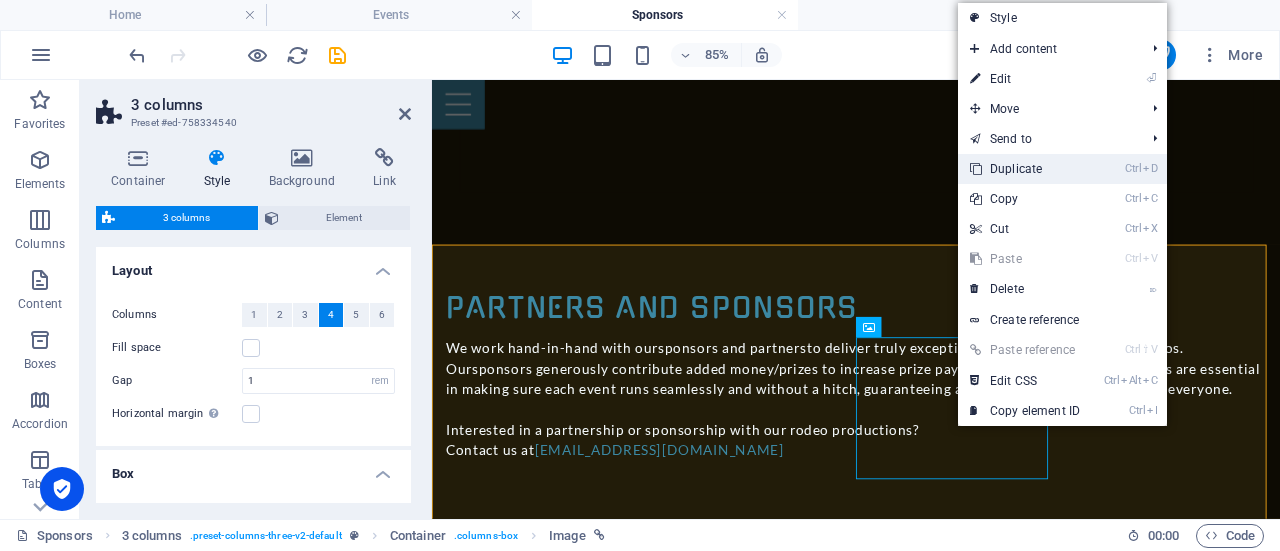 click on "Ctrl D  Duplicate" at bounding box center [1025, 169] 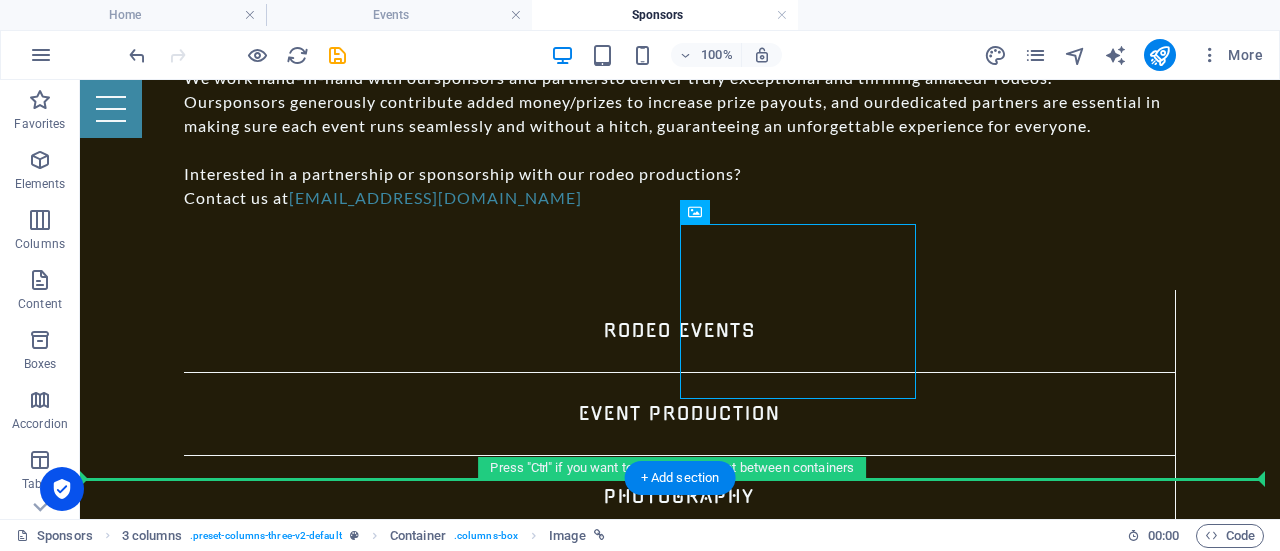 drag, startPoint x: 749, startPoint y: 568, endPoint x: 1186, endPoint y: 453, distance: 451.8783 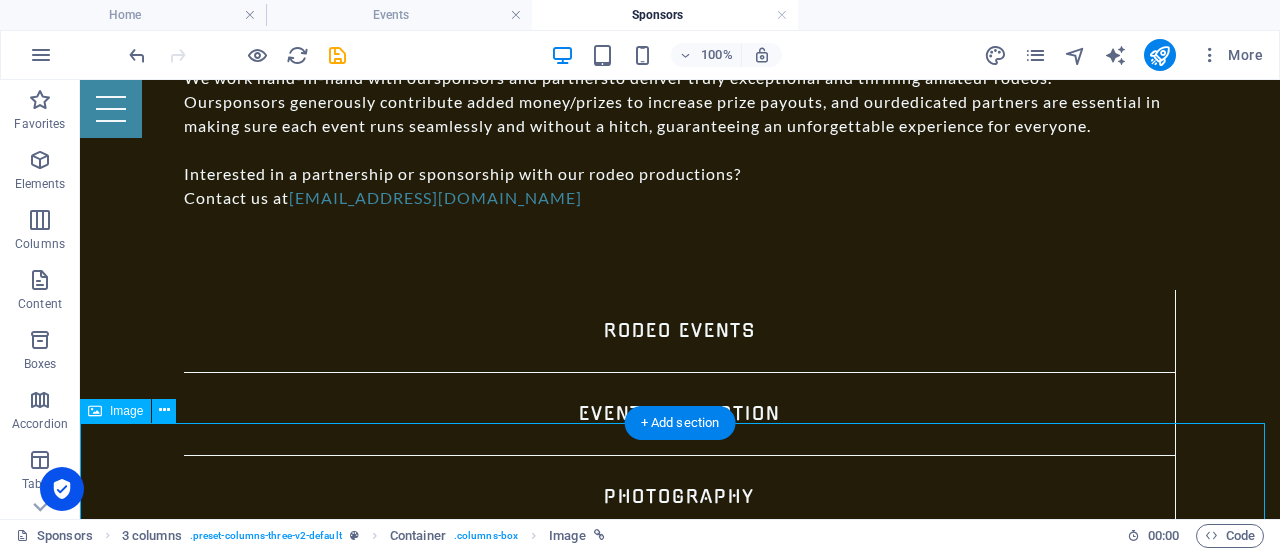 scroll, scrollTop: 1346, scrollLeft: 0, axis: vertical 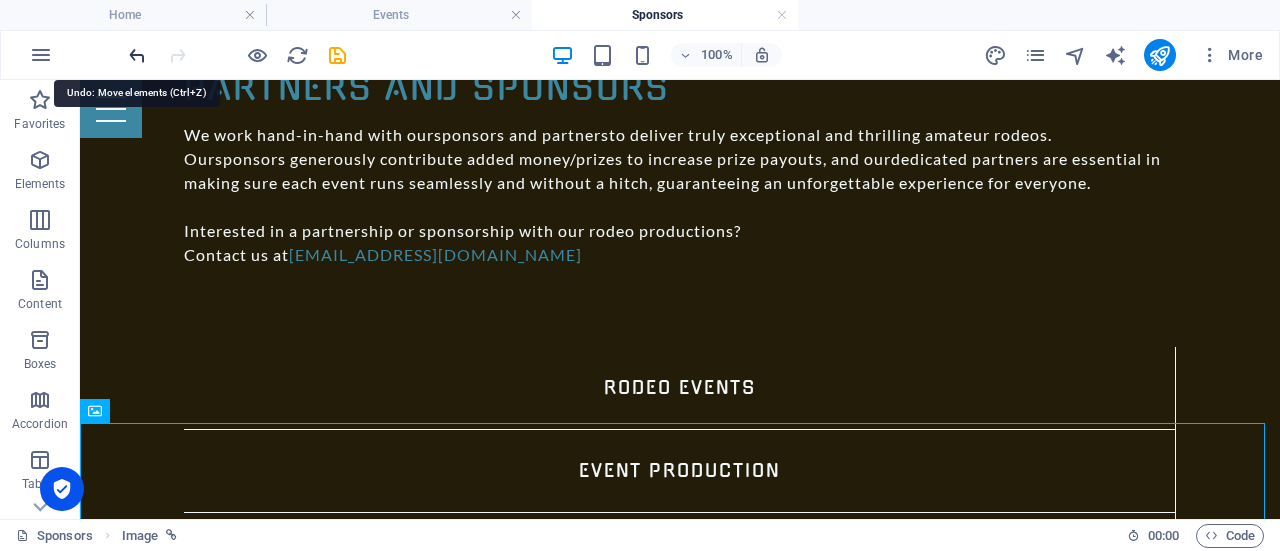 click at bounding box center (137, 55) 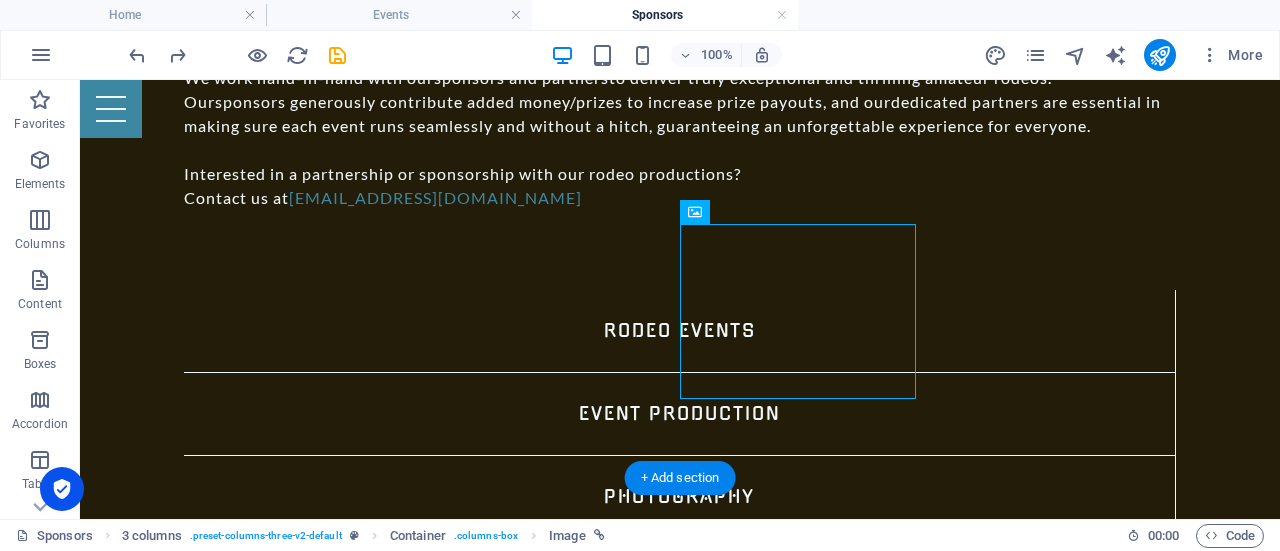 drag, startPoint x: 865, startPoint y: 300, endPoint x: 1108, endPoint y: 189, distance: 267.15164 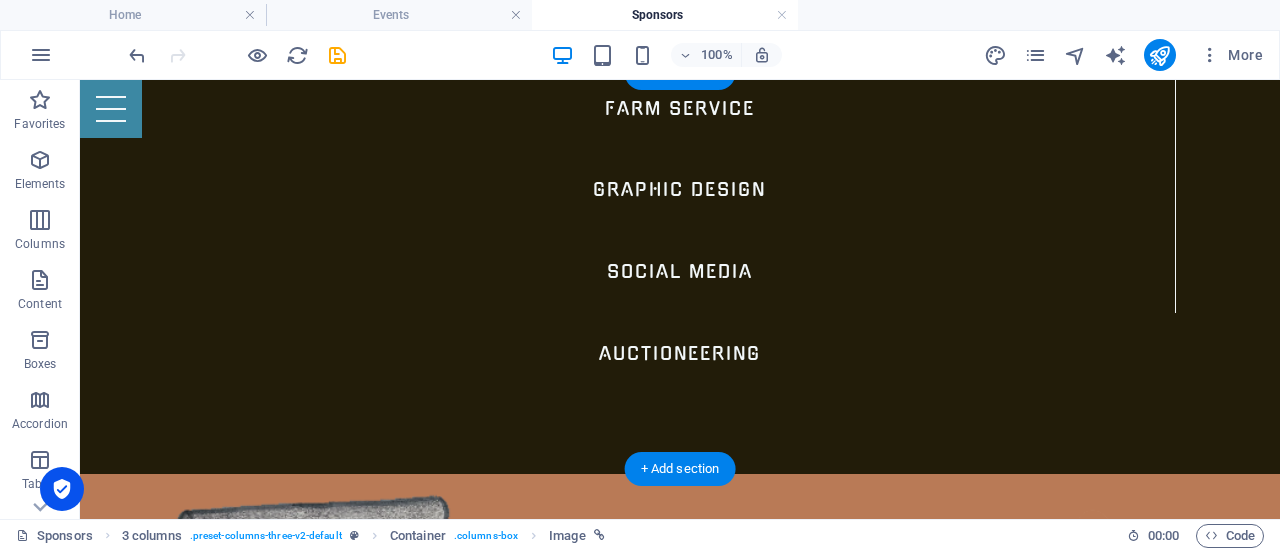 scroll, scrollTop: 1463, scrollLeft: 0, axis: vertical 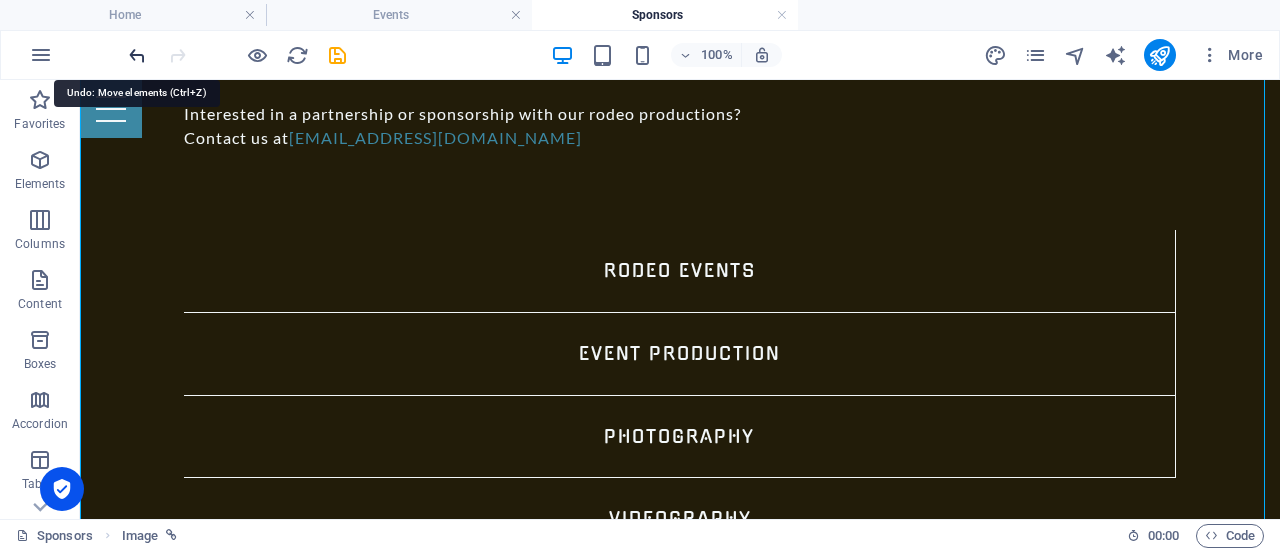 click at bounding box center [137, 55] 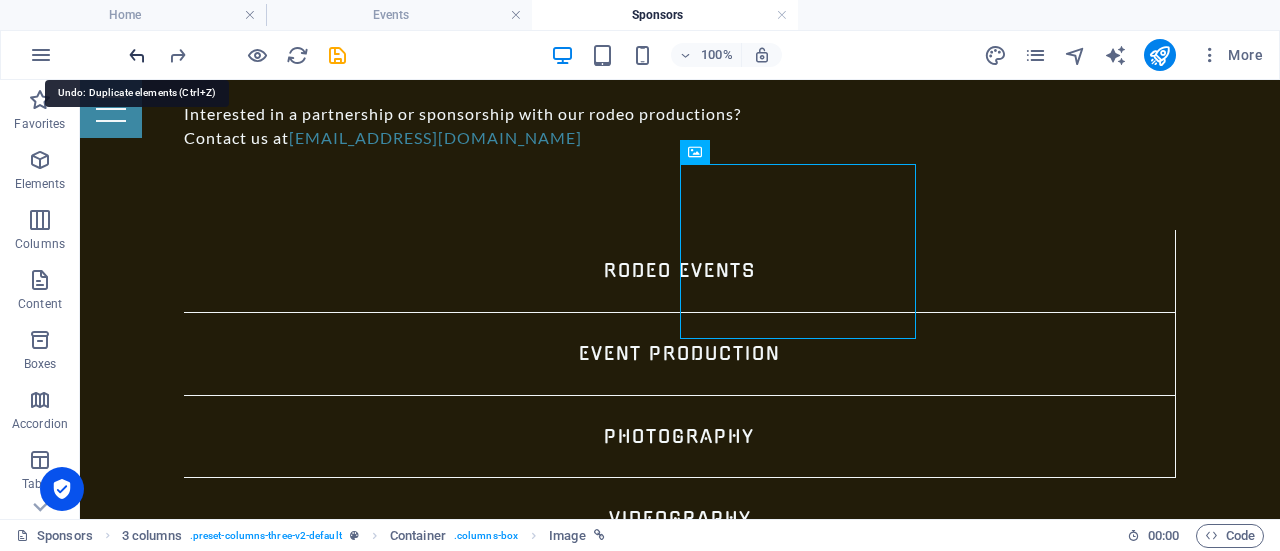 click at bounding box center (137, 55) 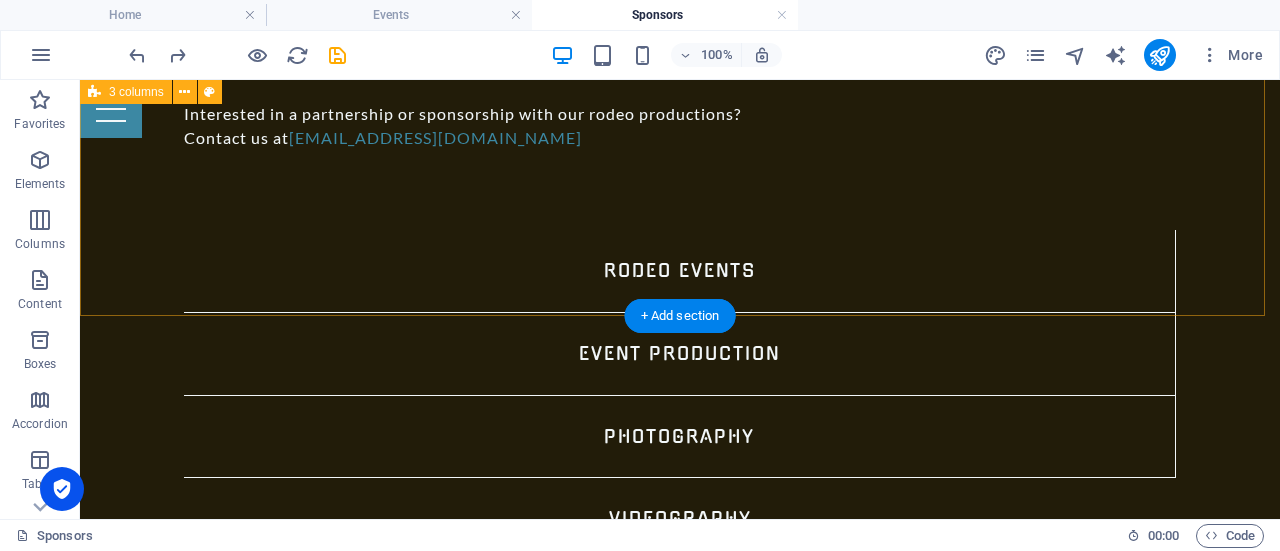 scroll, scrollTop: 1163, scrollLeft: 0, axis: vertical 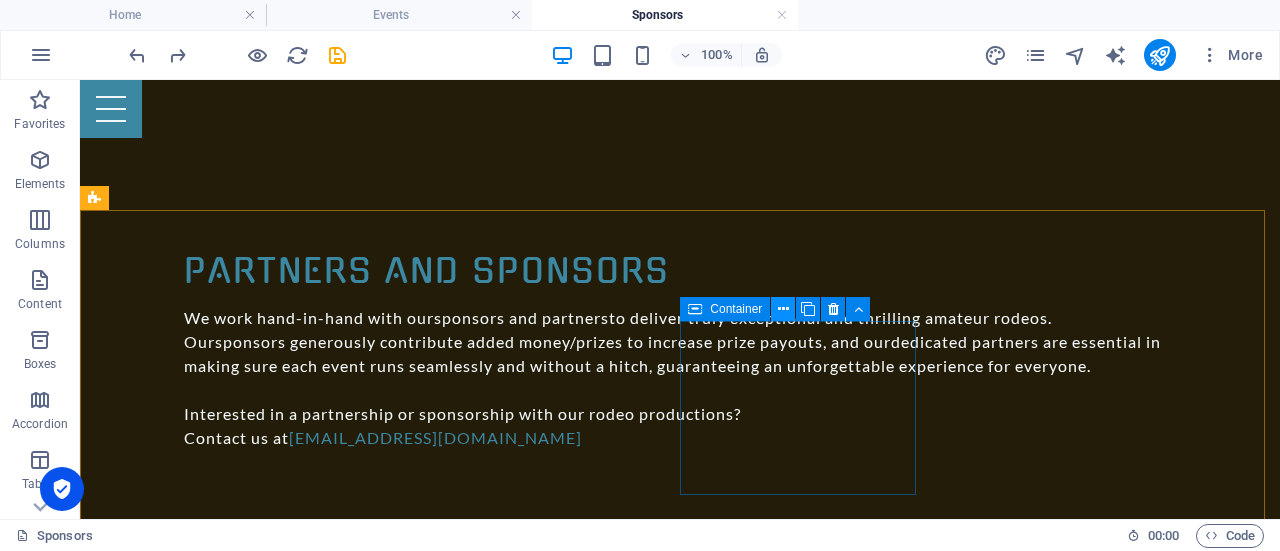 click at bounding box center (783, 309) 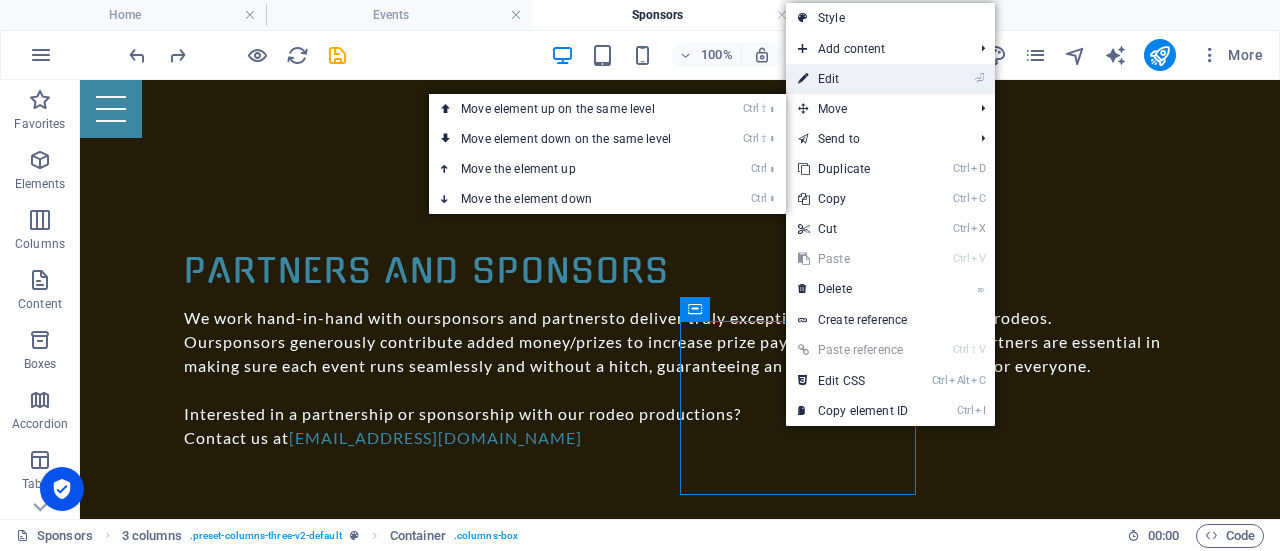 click on "⏎  Edit" at bounding box center (853, 79) 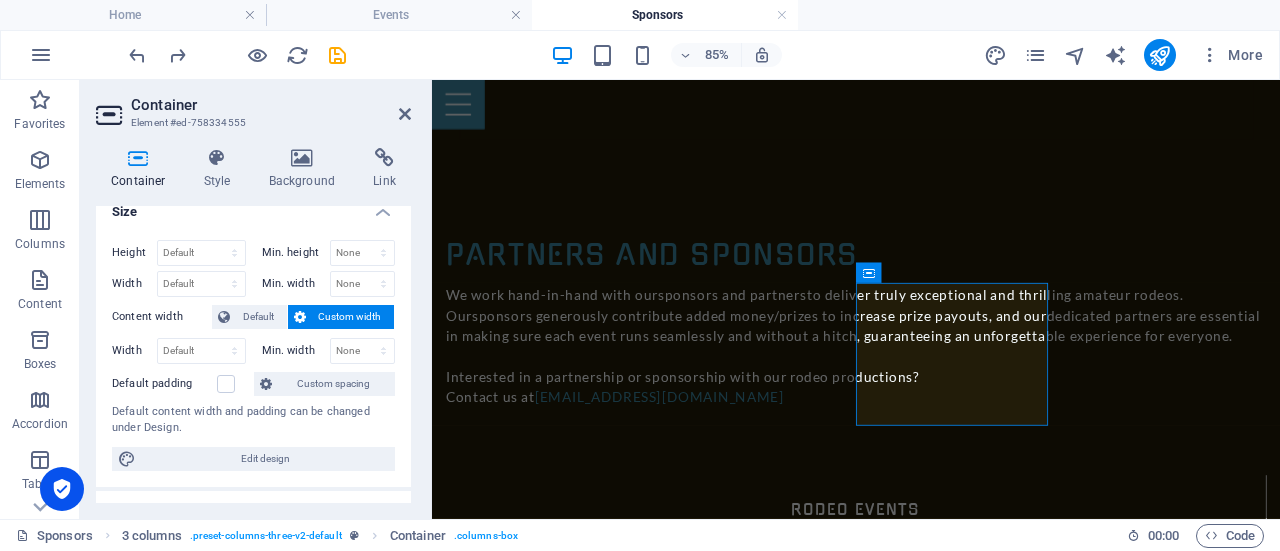 scroll, scrollTop: 0, scrollLeft: 0, axis: both 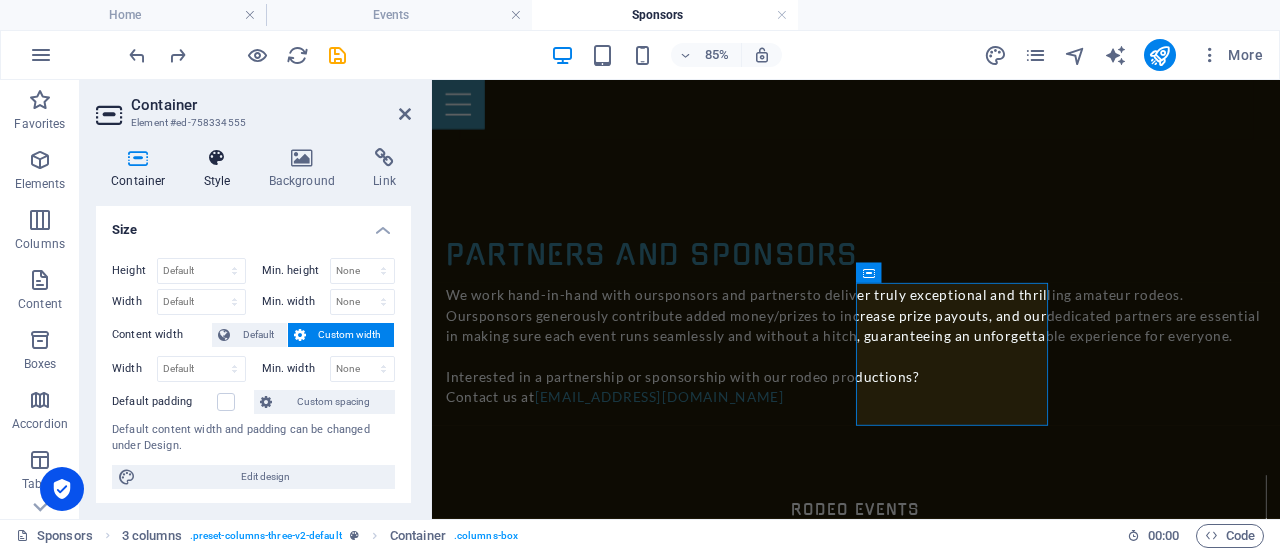 click at bounding box center [217, 158] 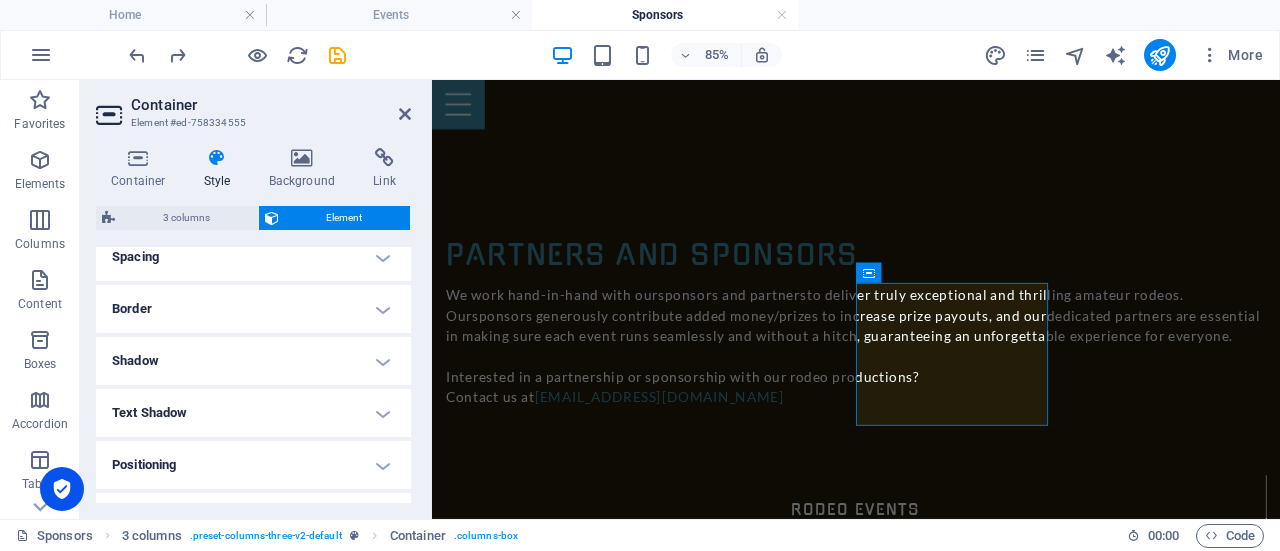 scroll, scrollTop: 300, scrollLeft: 0, axis: vertical 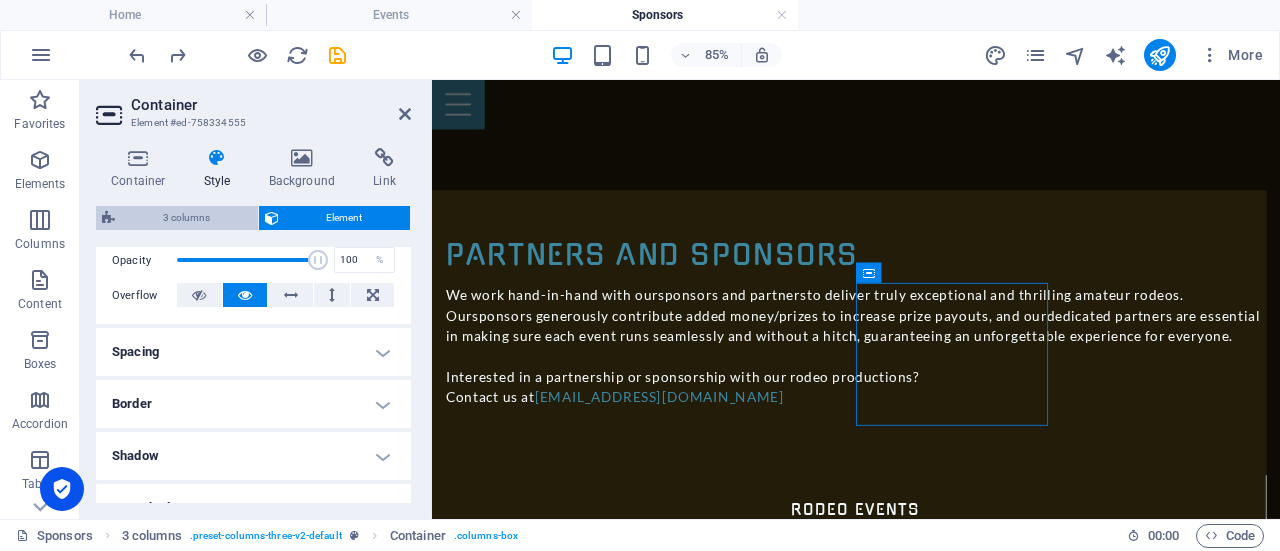click on "3 columns" at bounding box center (186, 218) 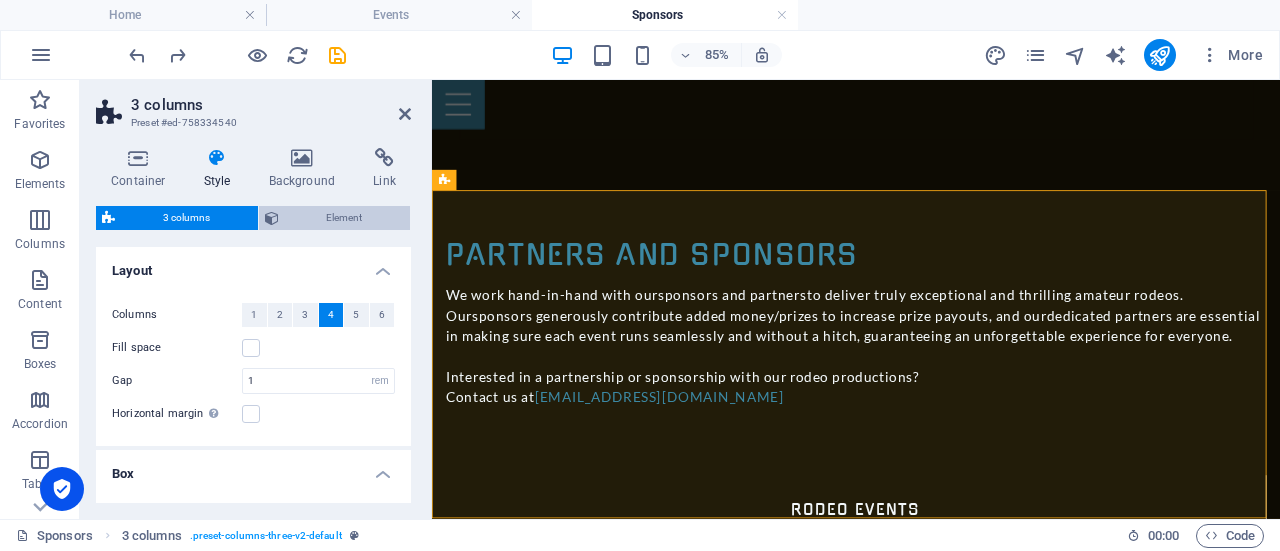 click on "Element" at bounding box center [345, 218] 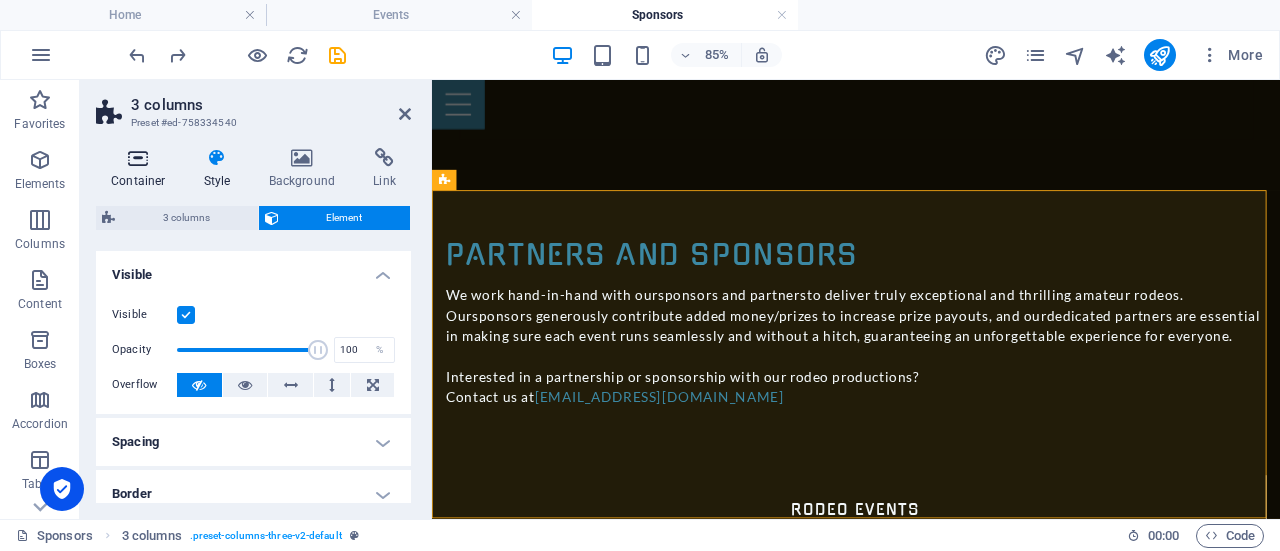 click on "Container" at bounding box center (142, 169) 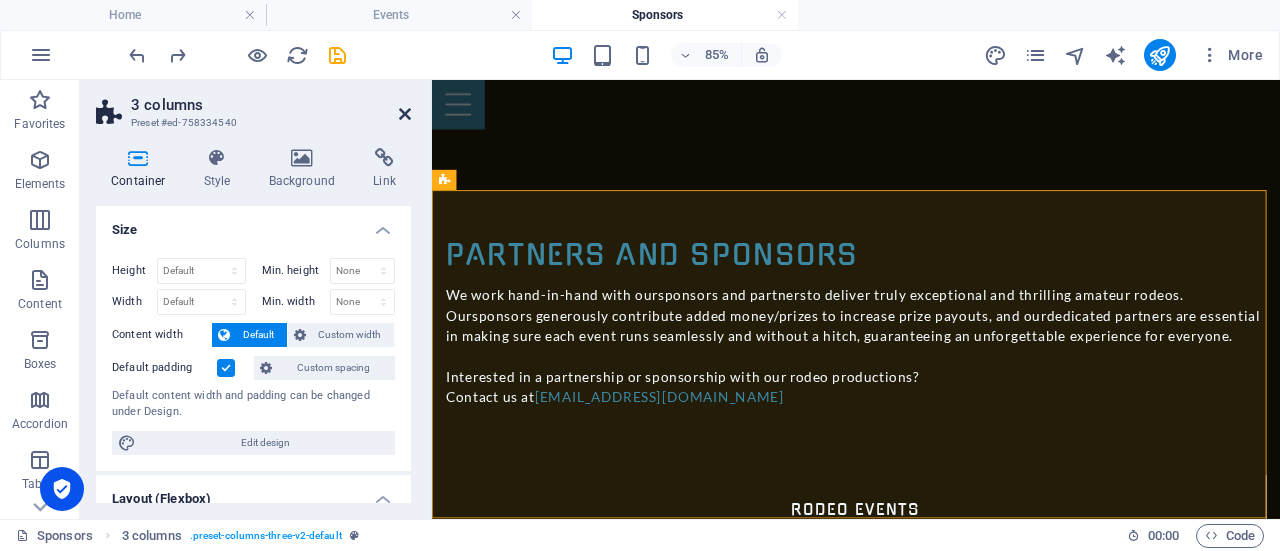 click at bounding box center [405, 114] 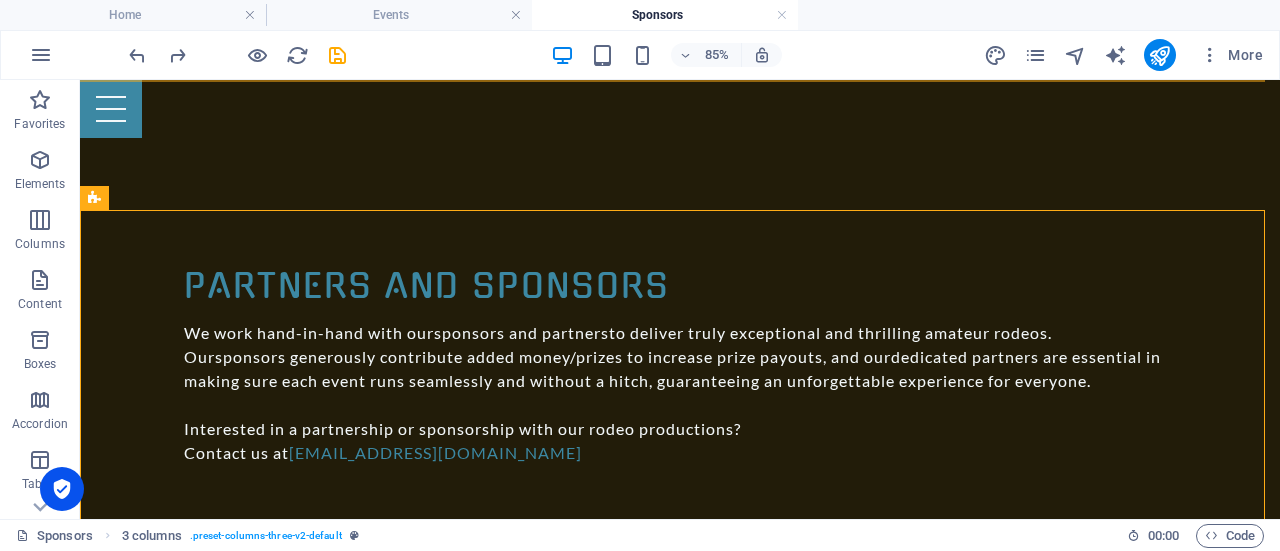 scroll, scrollTop: 1163, scrollLeft: 0, axis: vertical 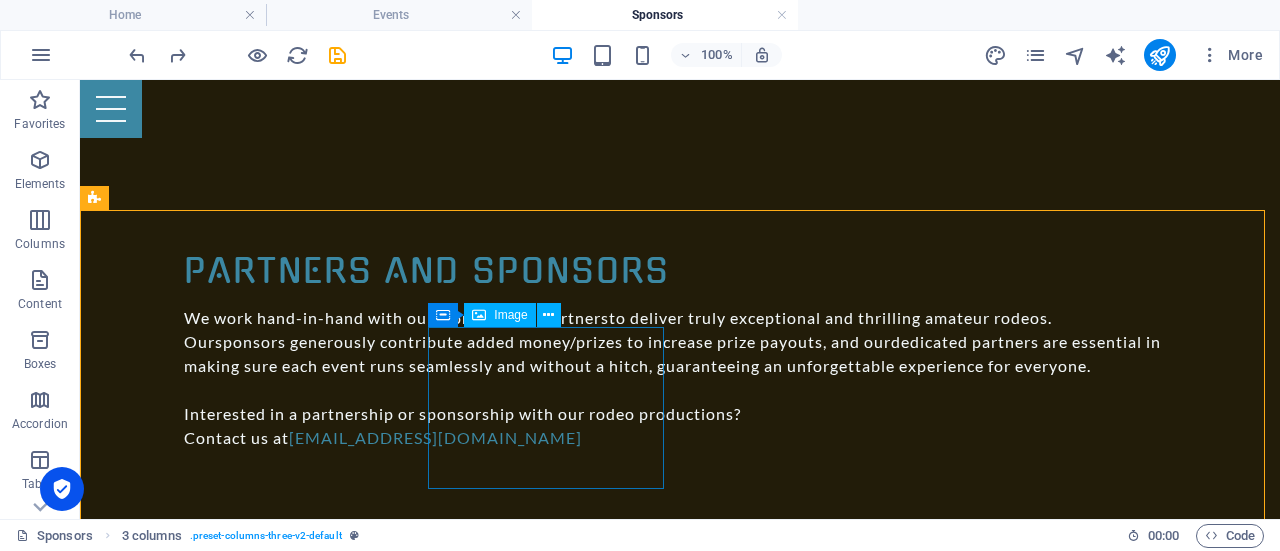 click on "Image" at bounding box center [510, 315] 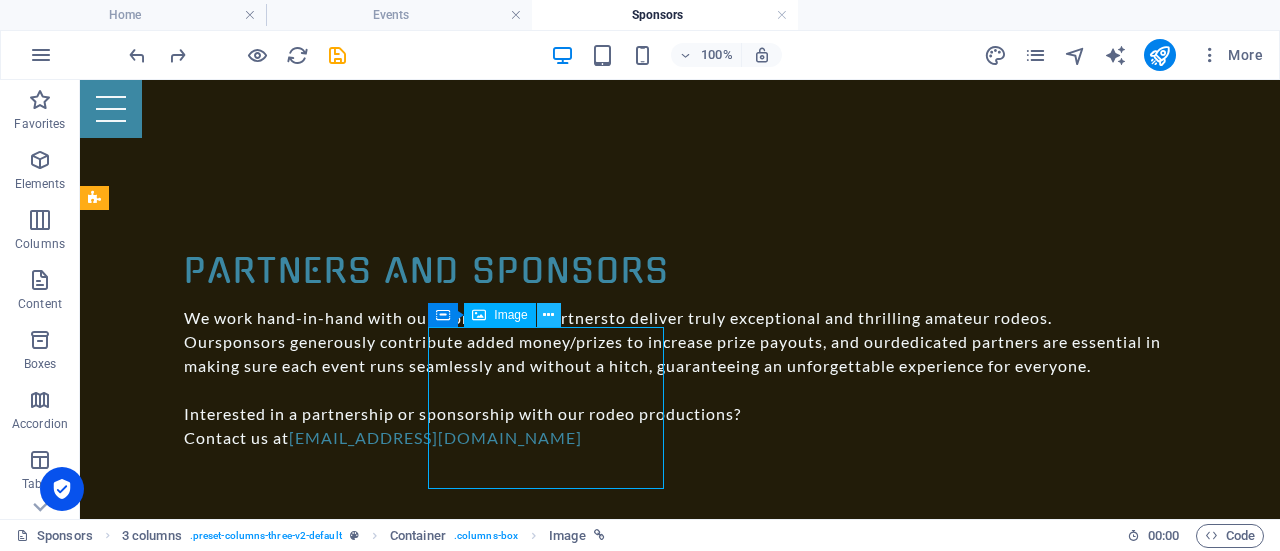 click at bounding box center (548, 315) 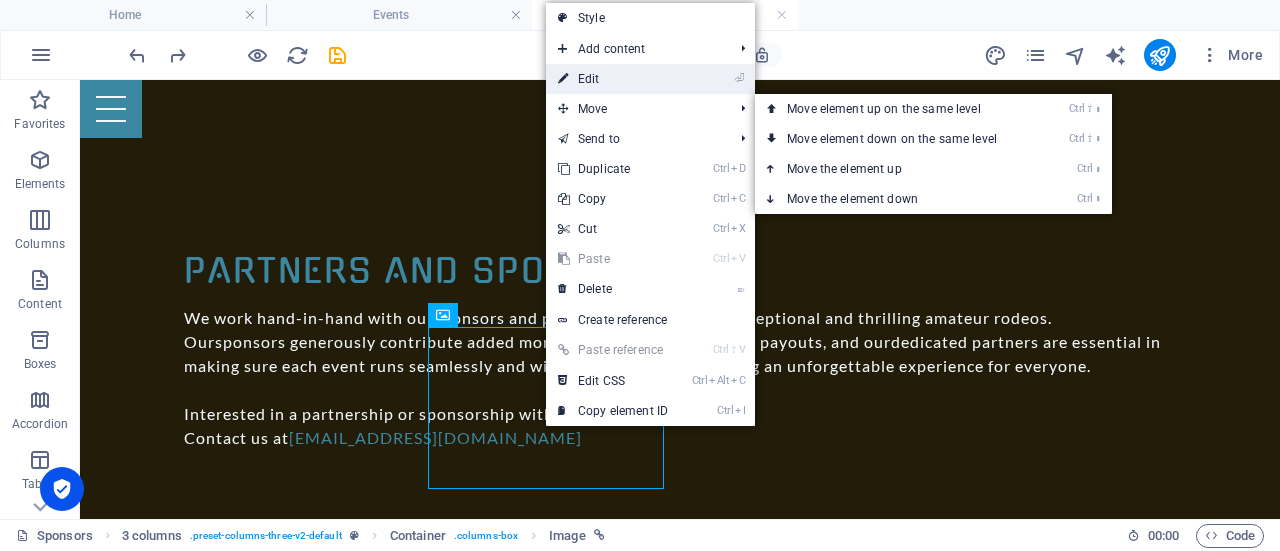 click on "⏎  Edit" at bounding box center (613, 79) 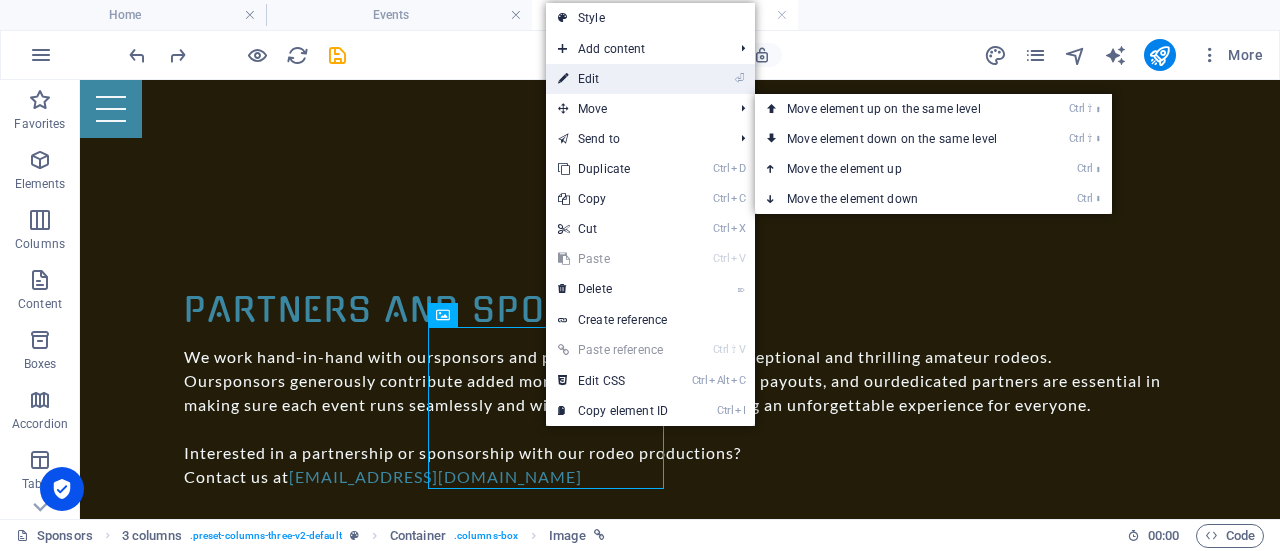 scroll, scrollTop: 1187, scrollLeft: 0, axis: vertical 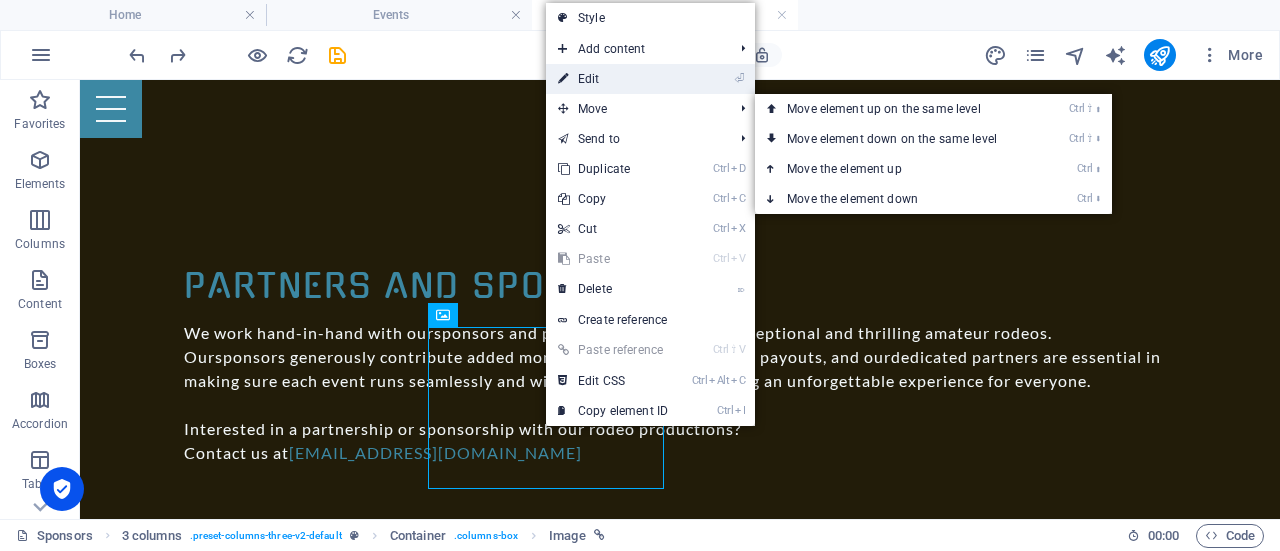 select on "px" 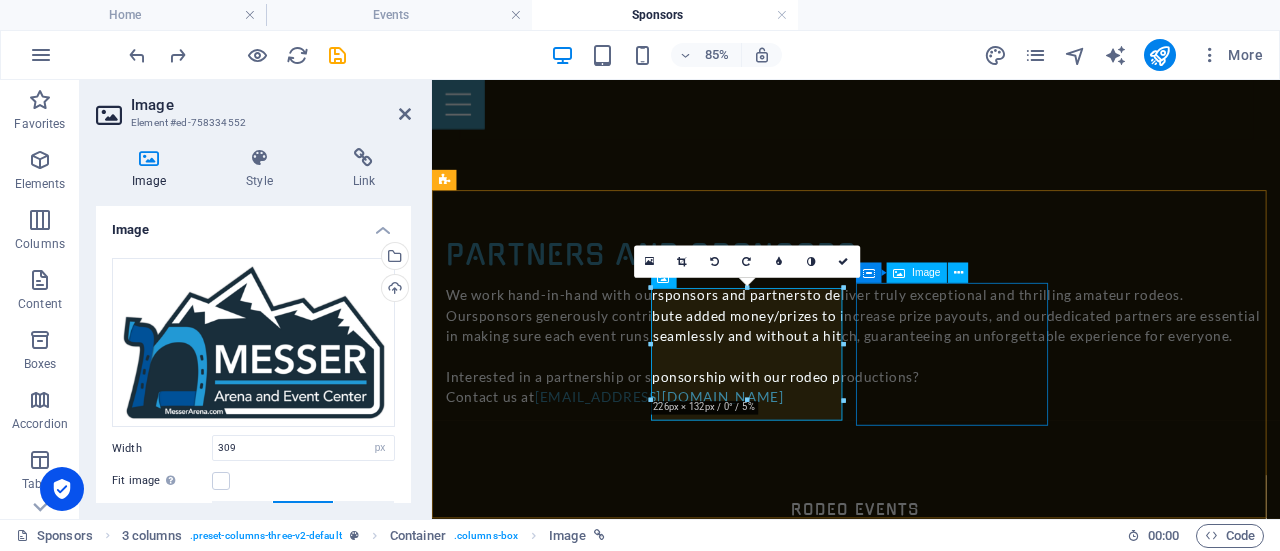 click on "Luzarrow Fence Company" at bounding box center [563, 2934] 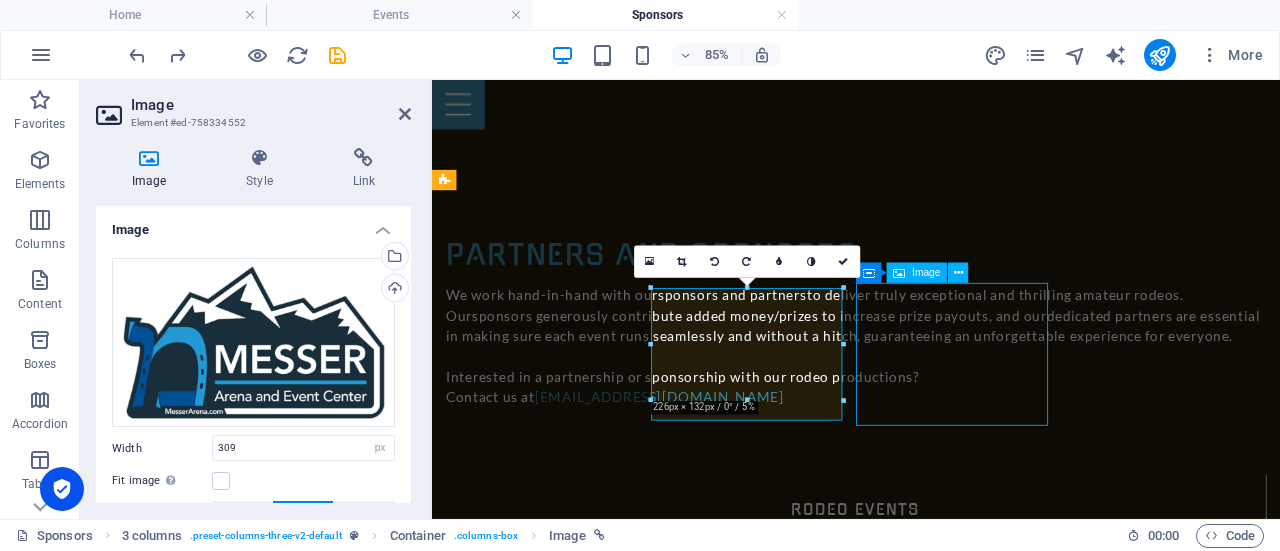 scroll, scrollTop: 1163, scrollLeft: 0, axis: vertical 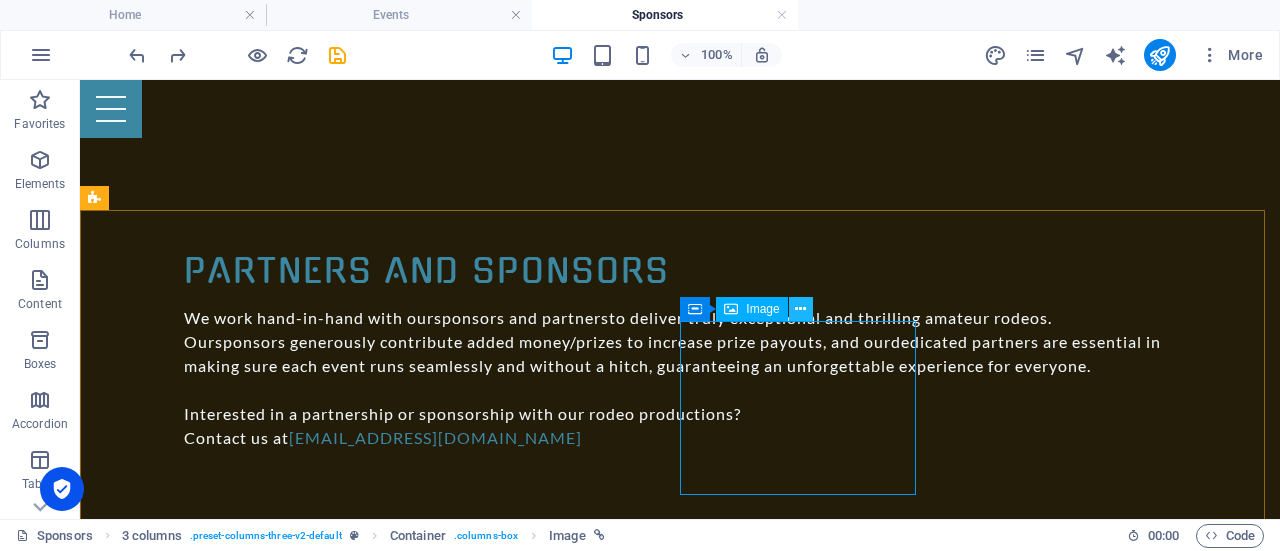 click at bounding box center [800, 309] 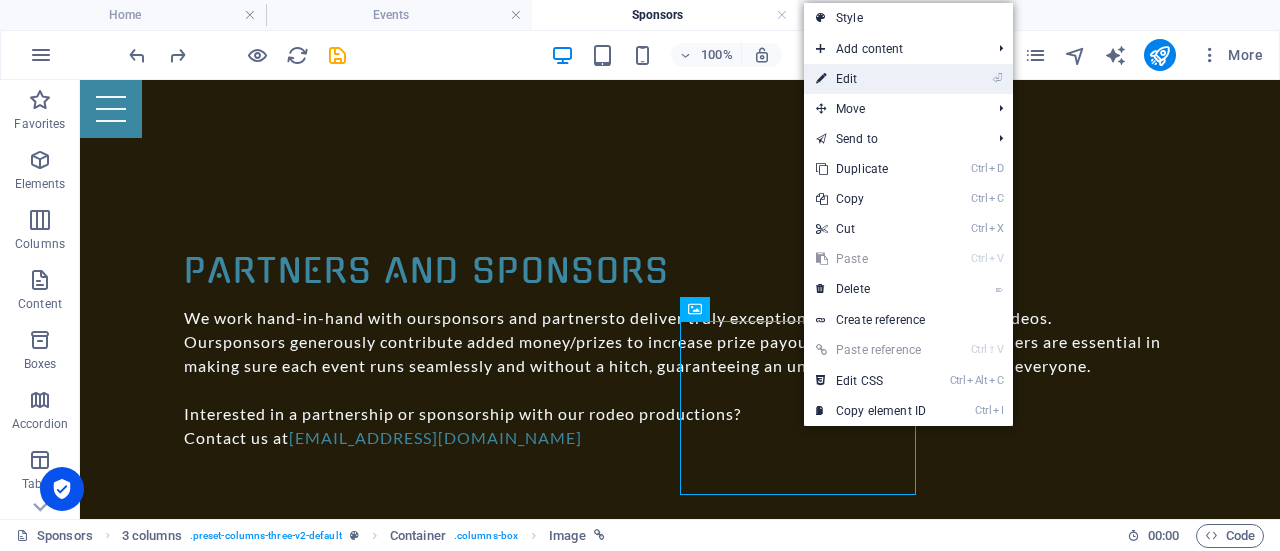 click on "⏎  Edit" at bounding box center (871, 79) 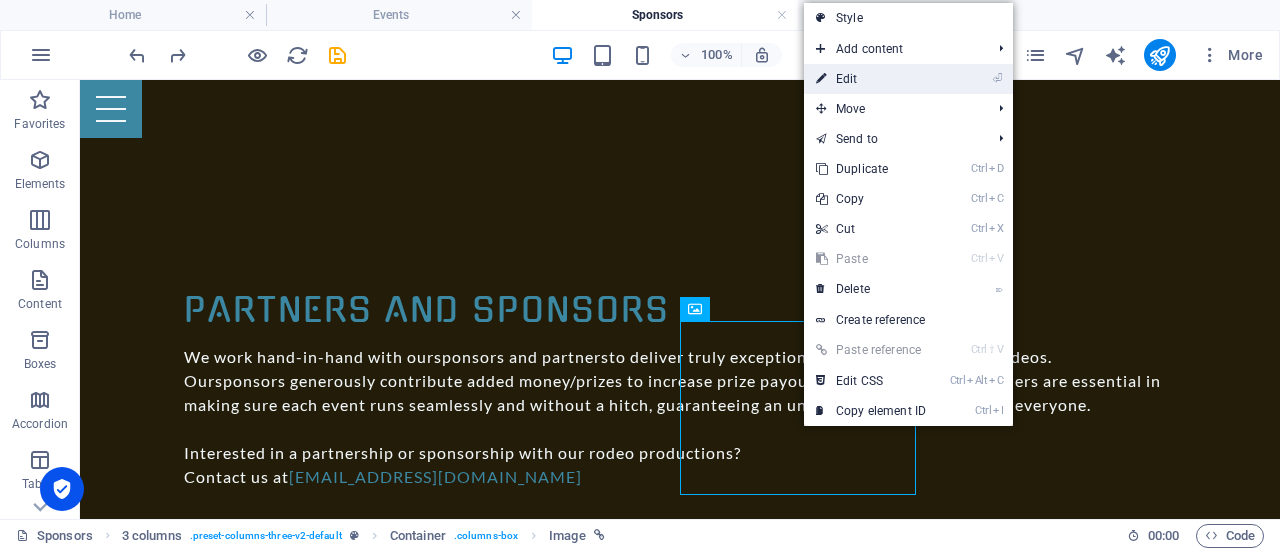 scroll, scrollTop: 1187, scrollLeft: 0, axis: vertical 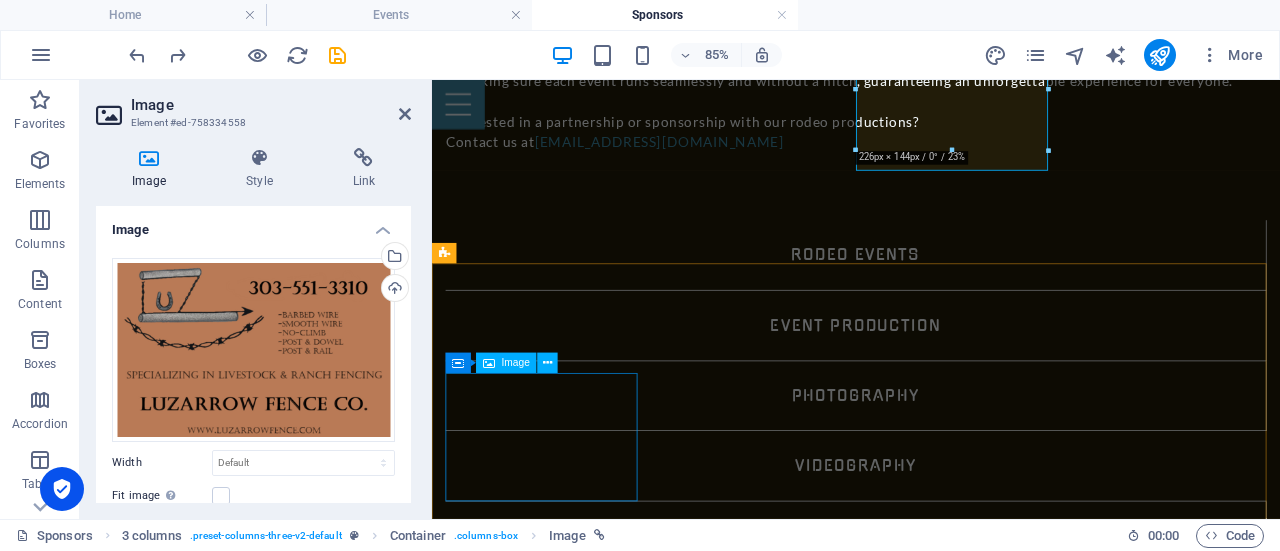 click on "[PERSON_NAME] Photos" at bounding box center [563, 3424] 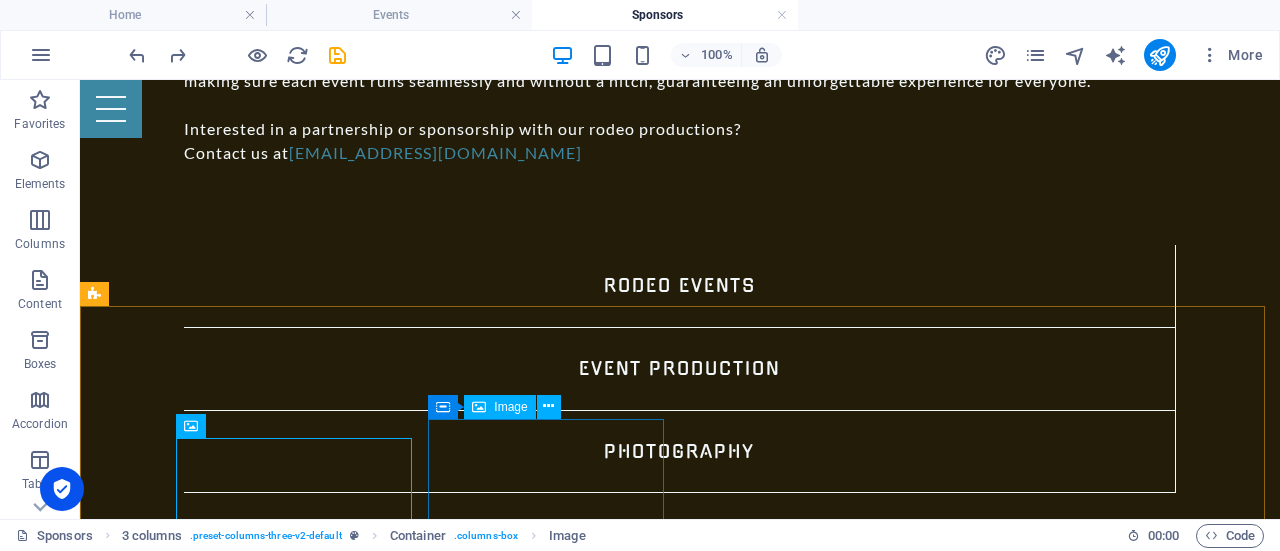 scroll, scrollTop: 1463, scrollLeft: 0, axis: vertical 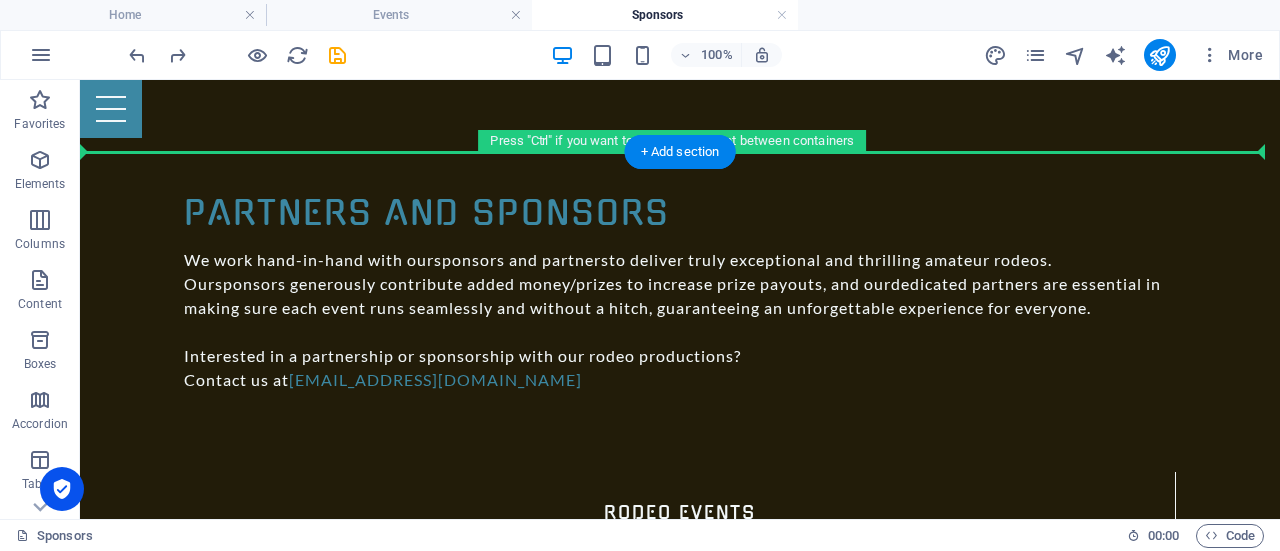 drag, startPoint x: 308, startPoint y: 491, endPoint x: 1130, endPoint y: 286, distance: 847.17706 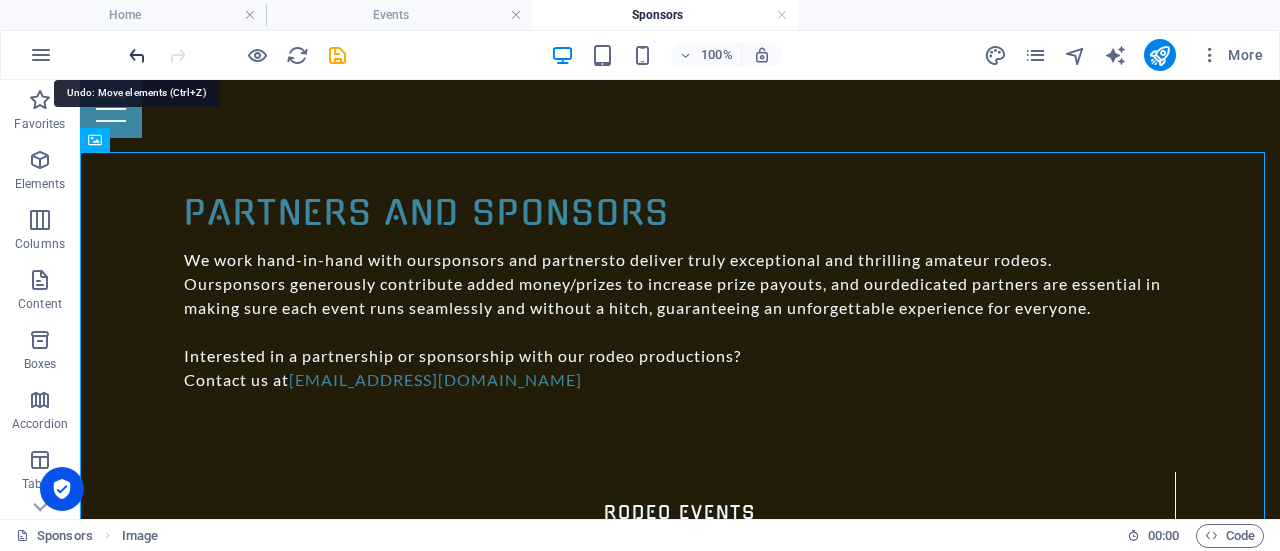 click at bounding box center [137, 55] 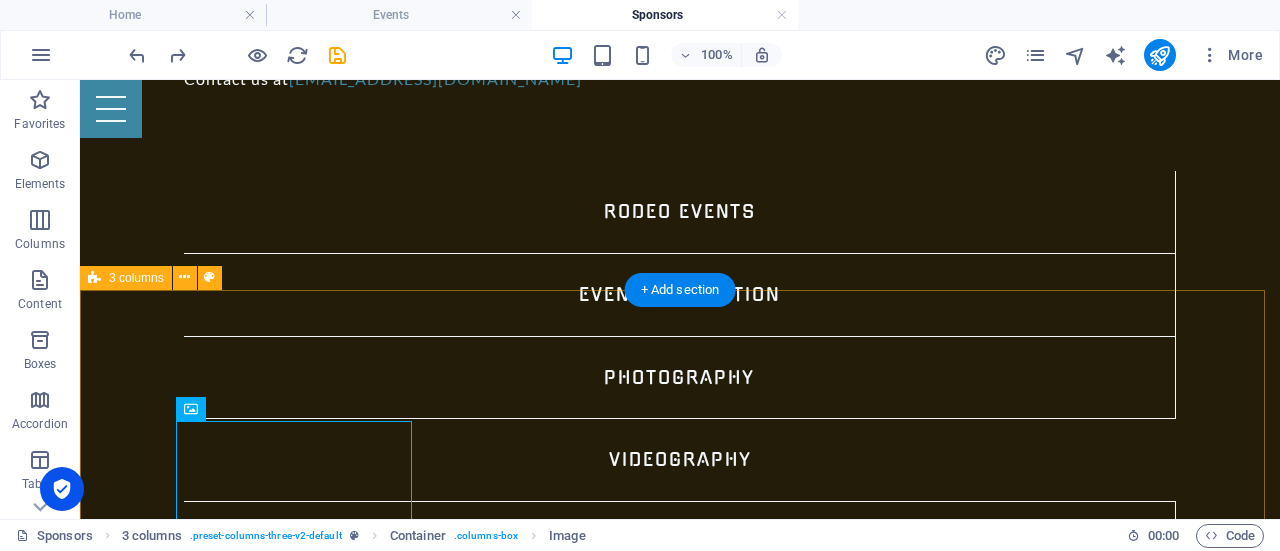 scroll, scrollTop: 1480, scrollLeft: 0, axis: vertical 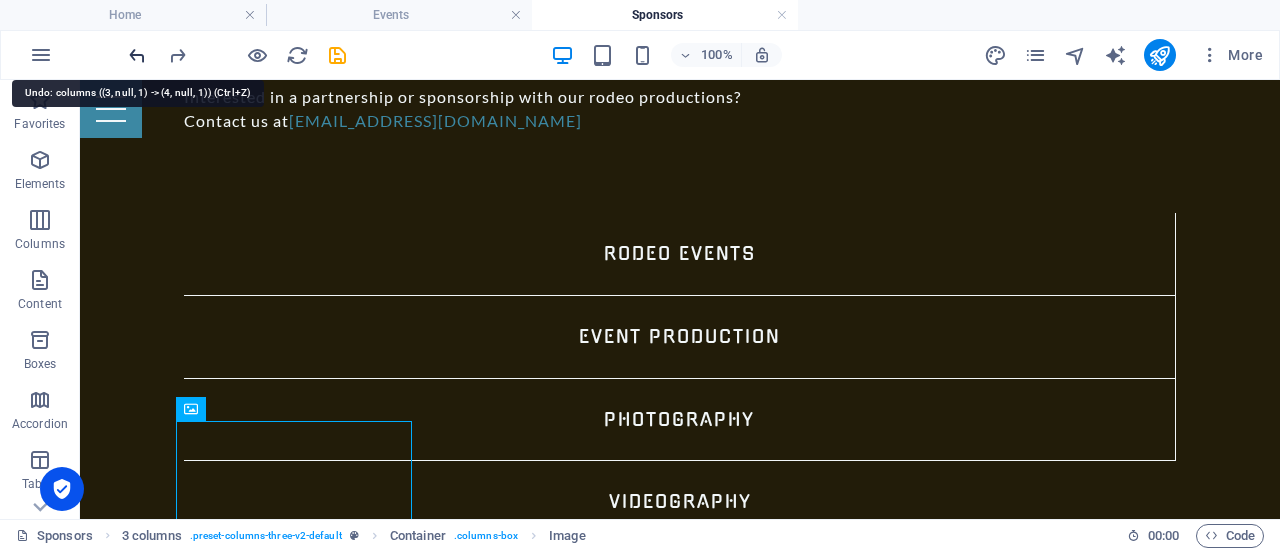 click at bounding box center (137, 55) 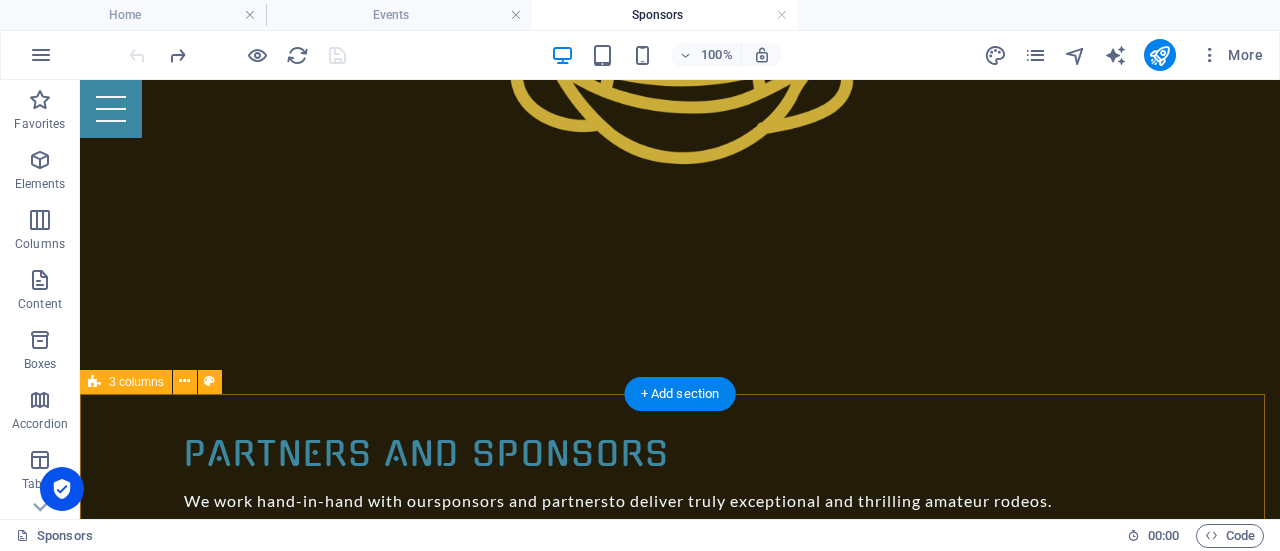 scroll, scrollTop: 1080, scrollLeft: 0, axis: vertical 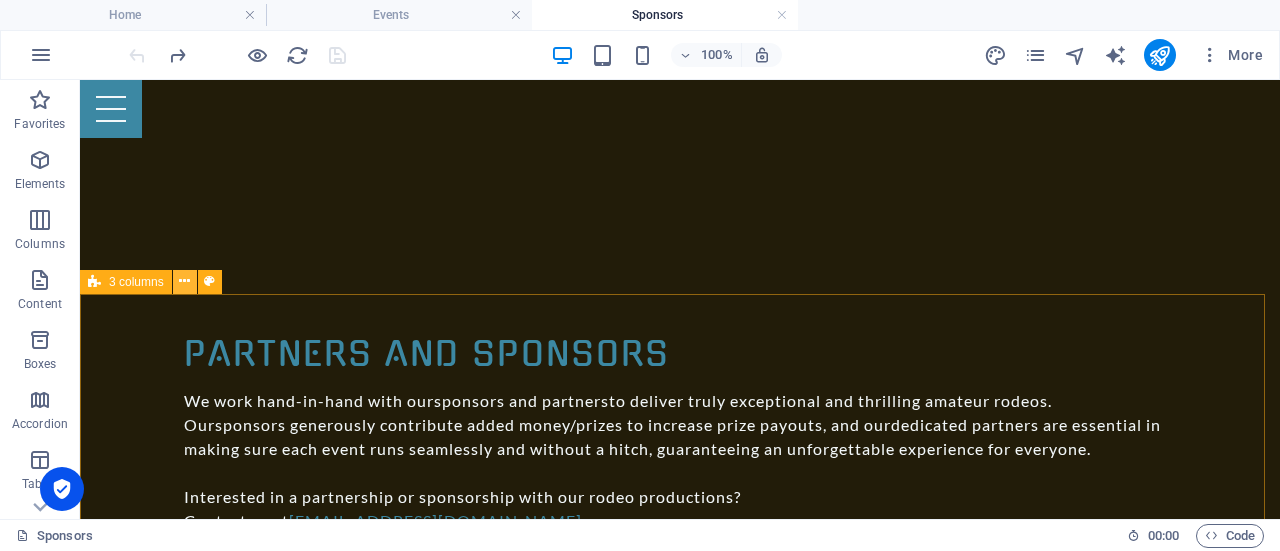 click at bounding box center (184, 281) 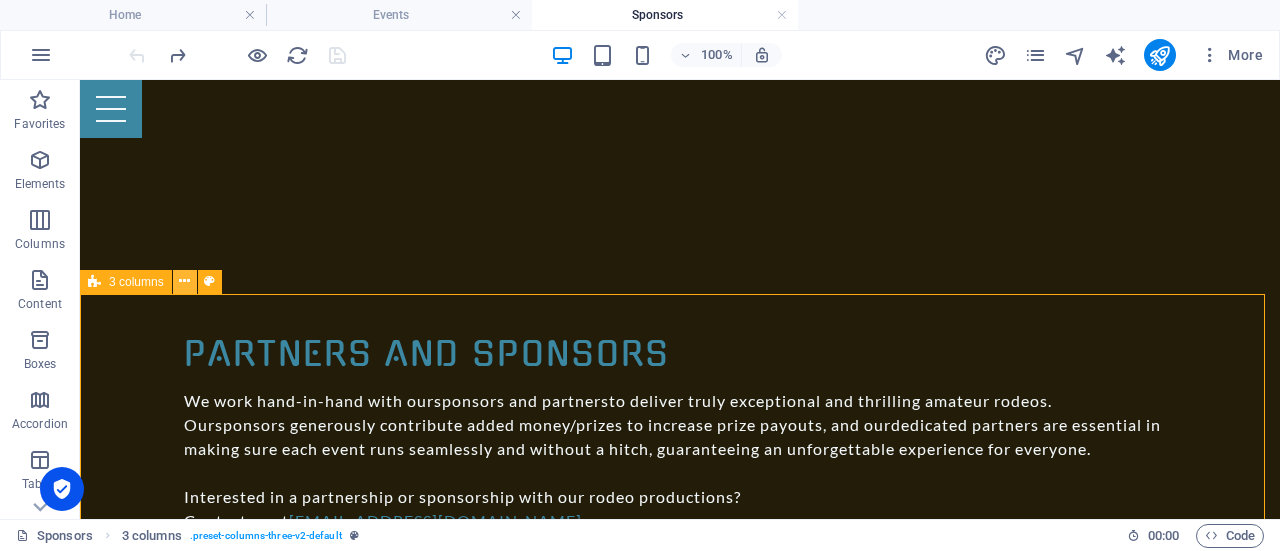 click at bounding box center [184, 281] 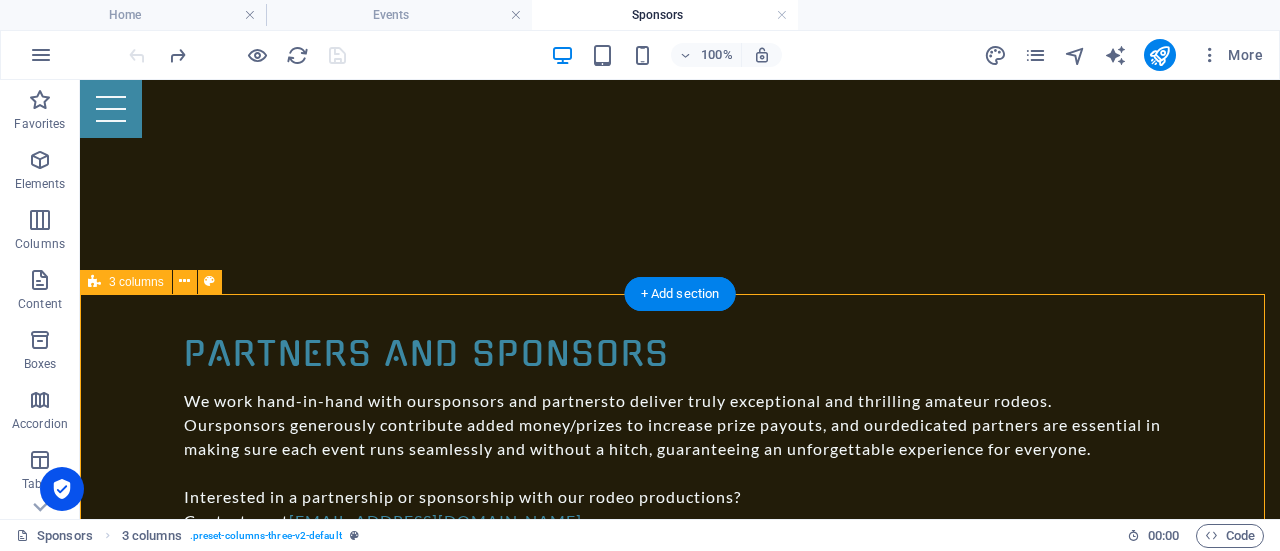 click on "[PERSON_NAME][GEOGRAPHIC_DATA] Luzarrow Fence Company" at bounding box center [680, 2534] 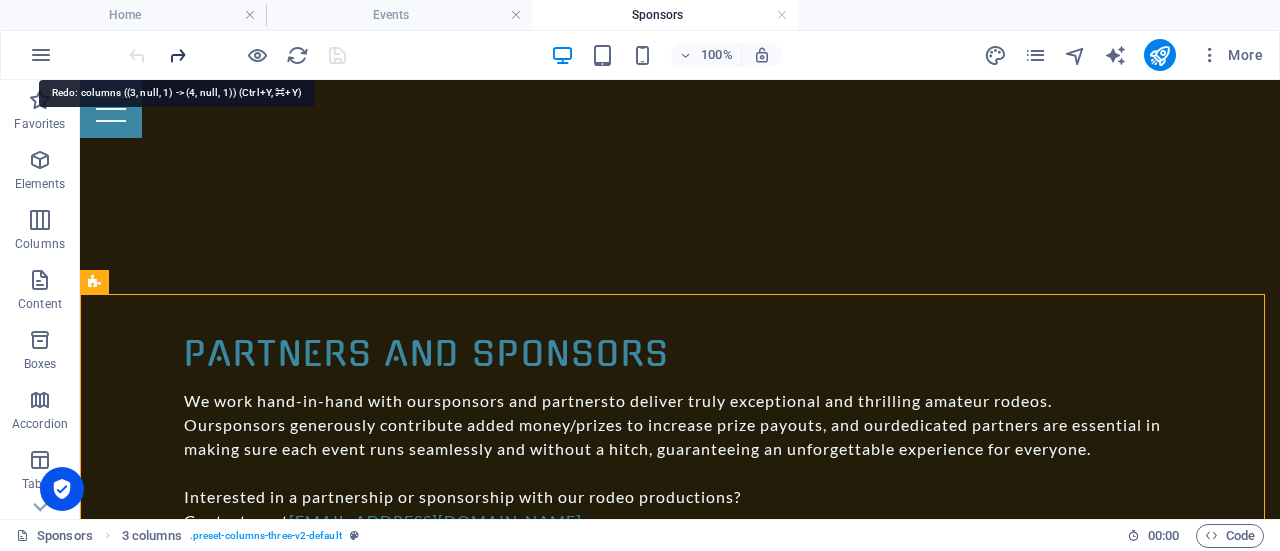 click at bounding box center (177, 55) 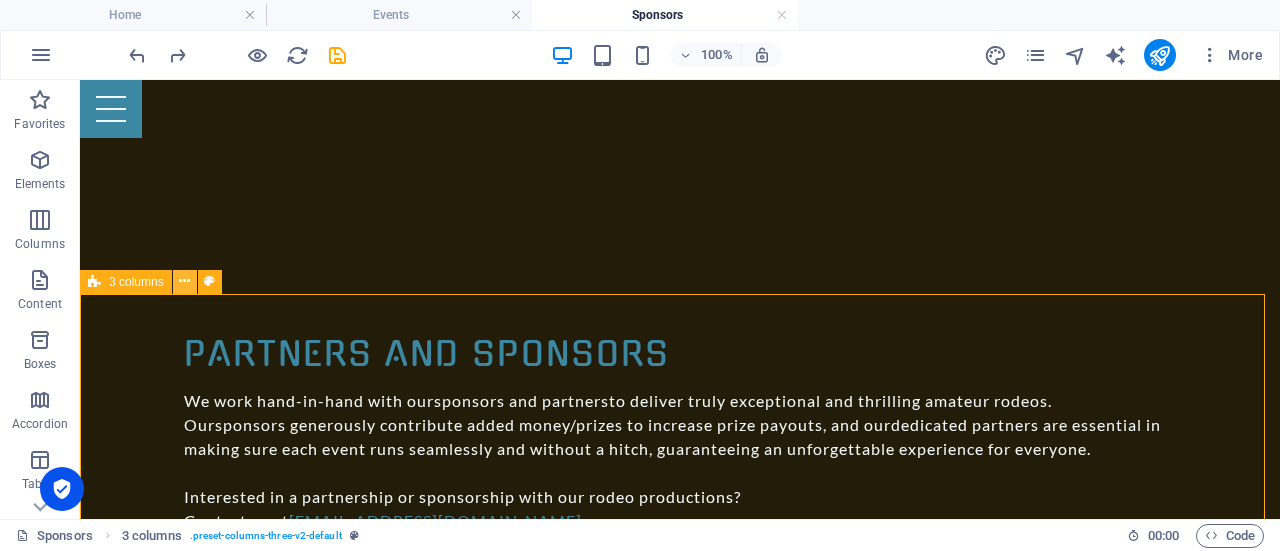 click at bounding box center [184, 281] 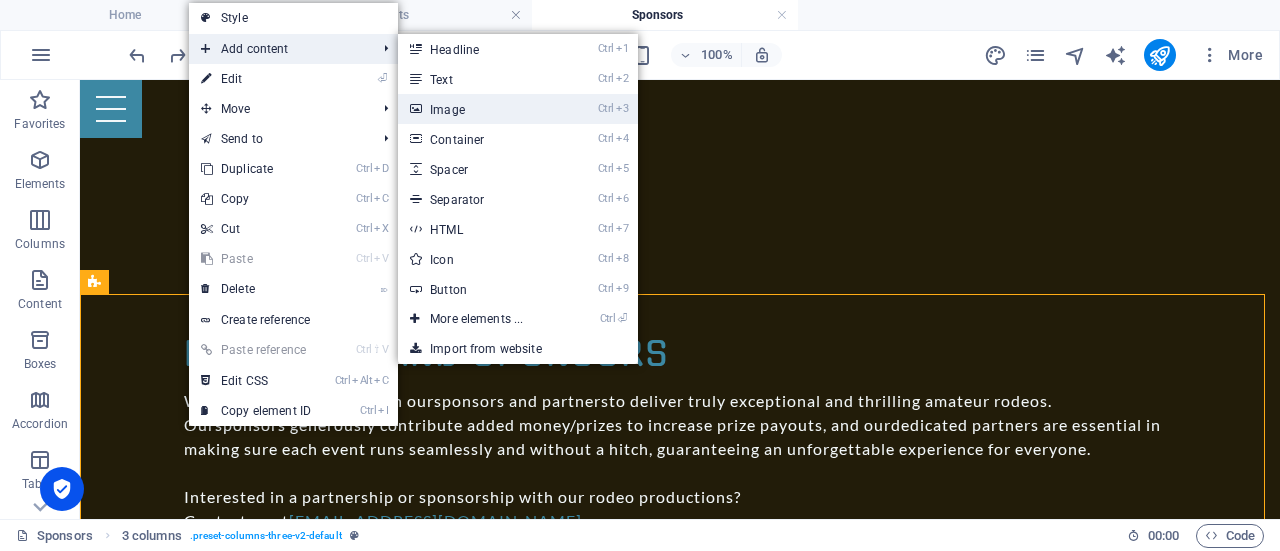 click on "Ctrl 3  Image" at bounding box center (480, 109) 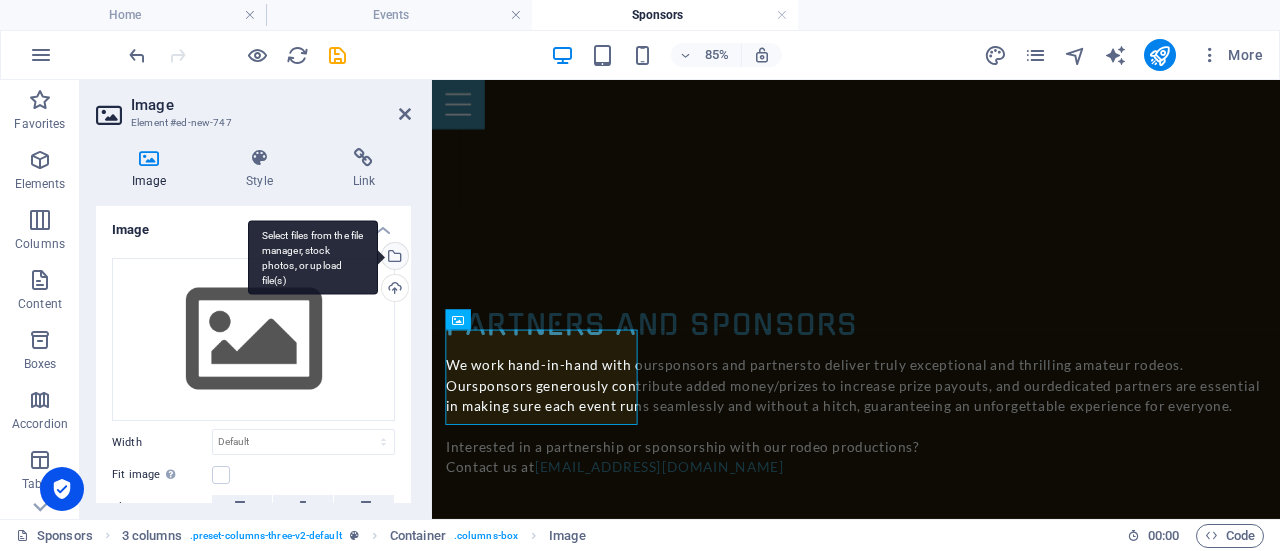 click on "Select files from the file manager, stock photos, or upload file(s)" at bounding box center [313, 257] 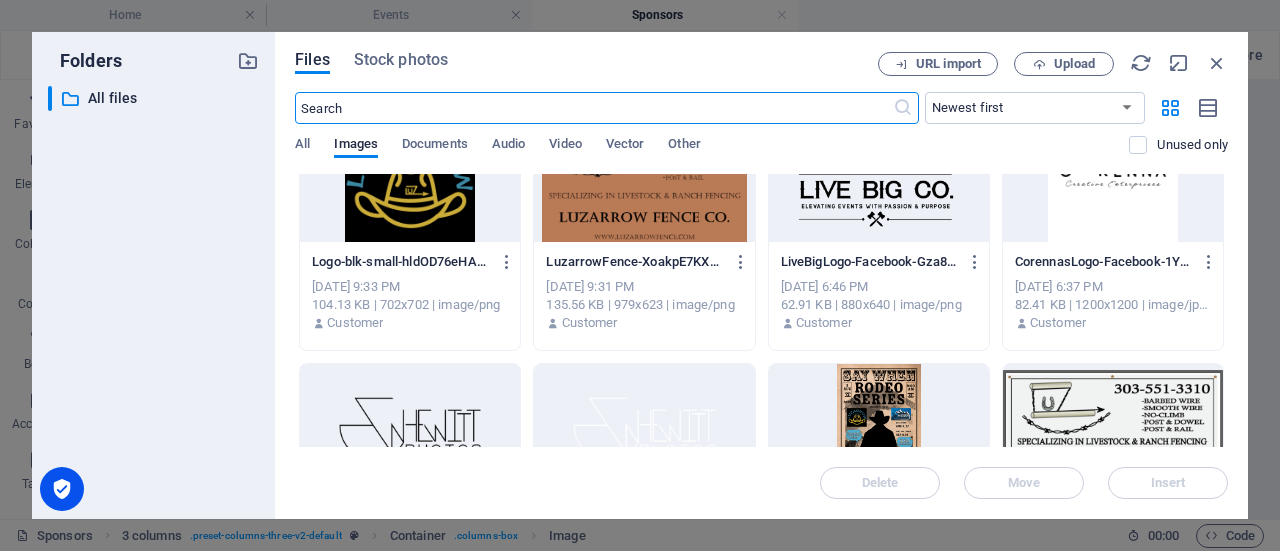 scroll, scrollTop: 400, scrollLeft: 0, axis: vertical 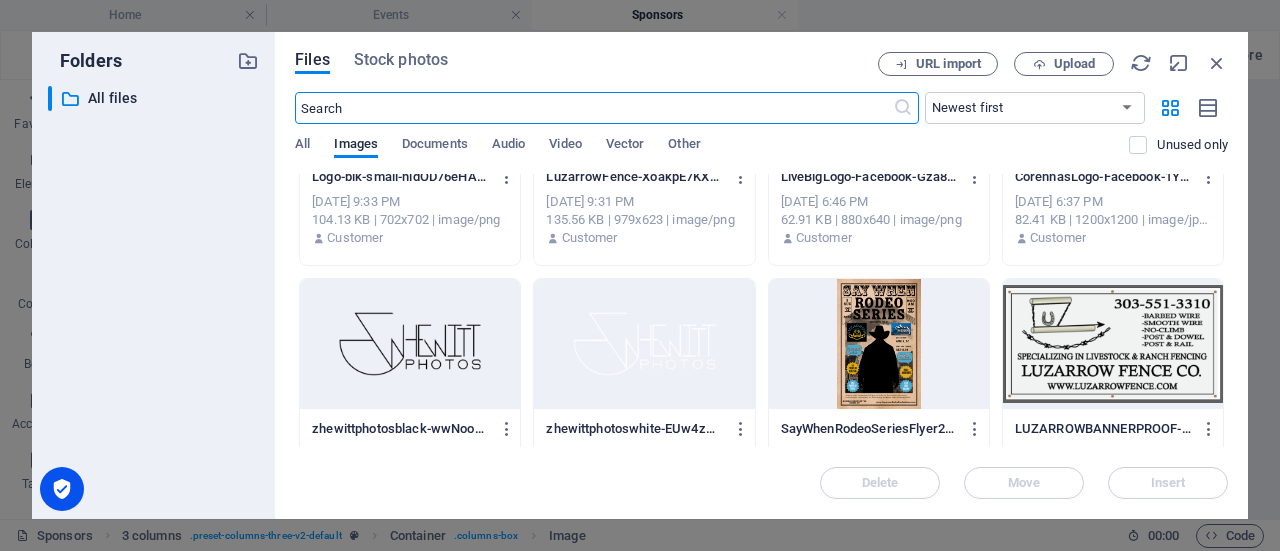 click at bounding box center (644, 344) 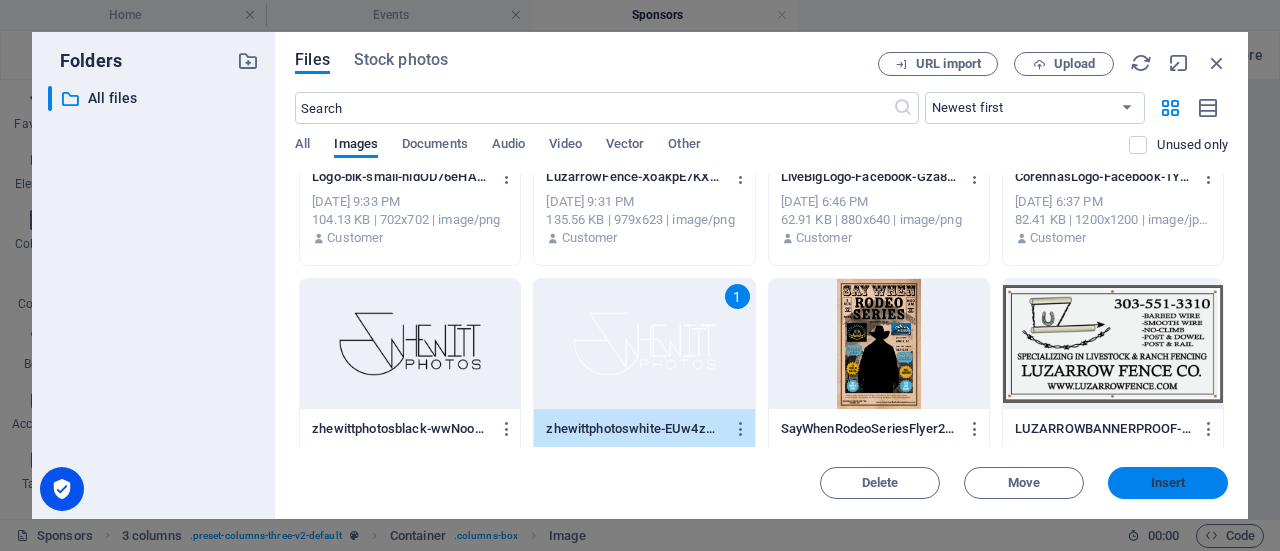 click on "Insert" at bounding box center [1168, 483] 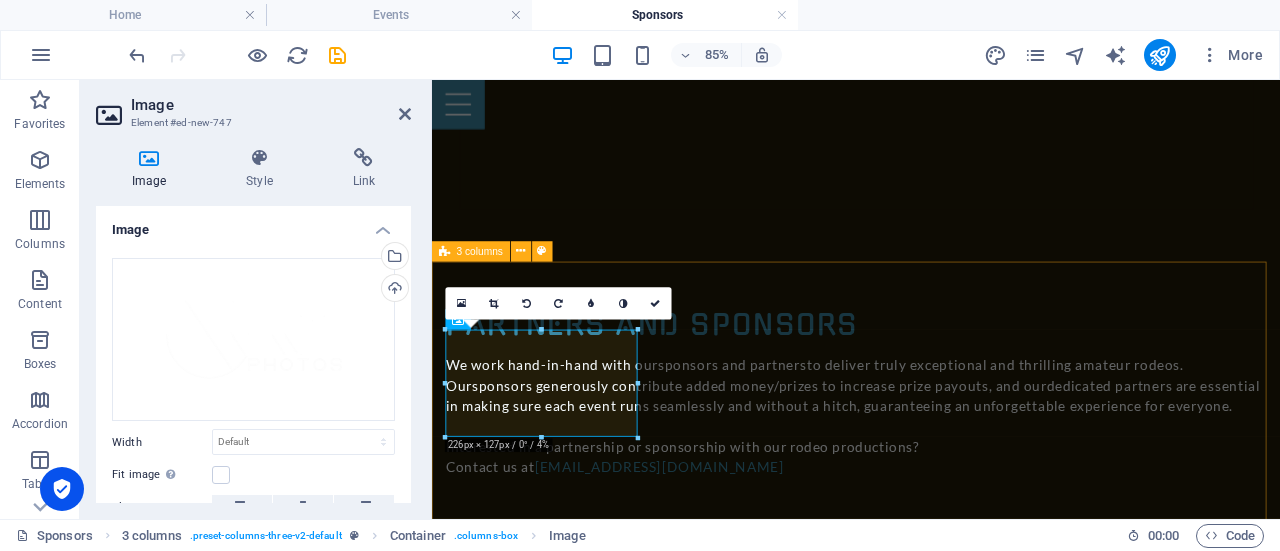 click on "[PERSON_NAME][GEOGRAPHIC_DATA] Luzarrow Fence Company" at bounding box center [931, 2684] 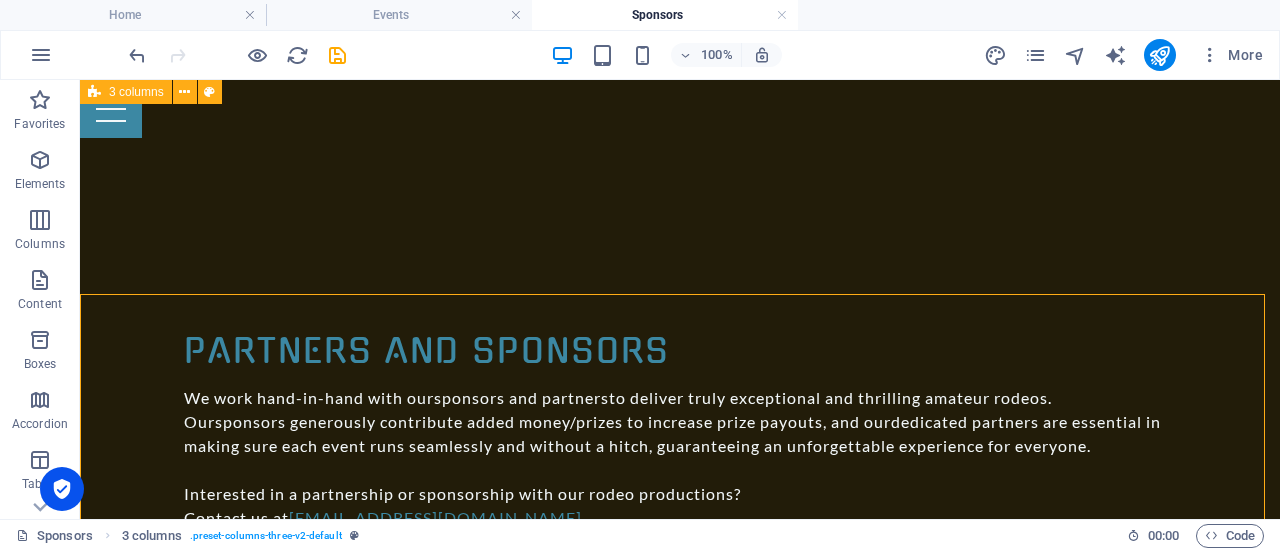 scroll, scrollTop: 1080, scrollLeft: 0, axis: vertical 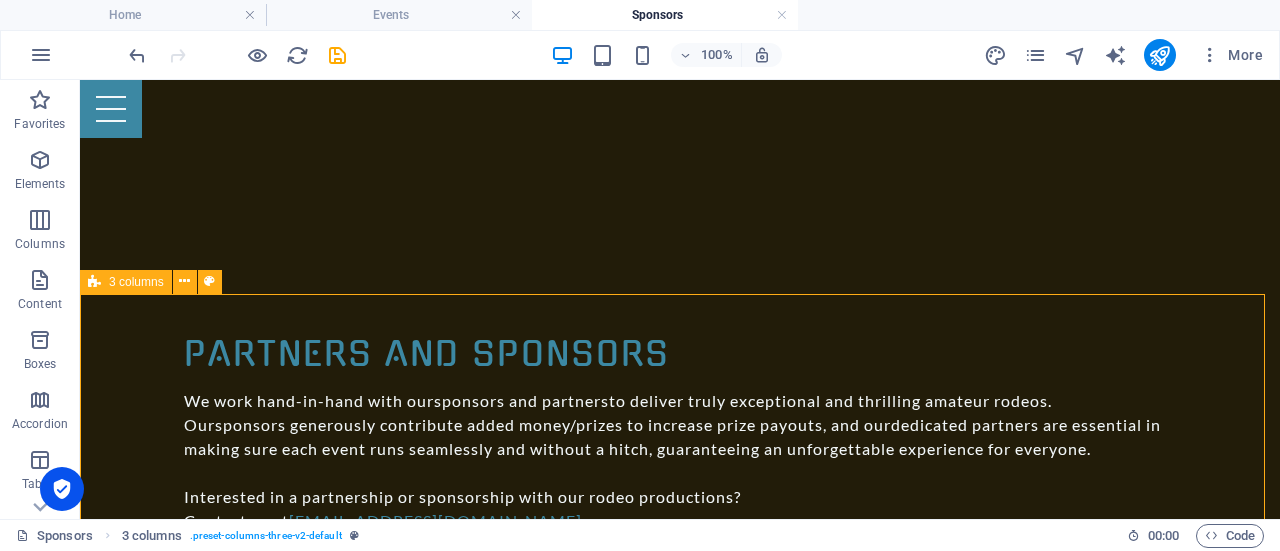 click on "[PERSON_NAME][GEOGRAPHIC_DATA] Luzarrow Fence Company" at bounding box center [680, 2834] 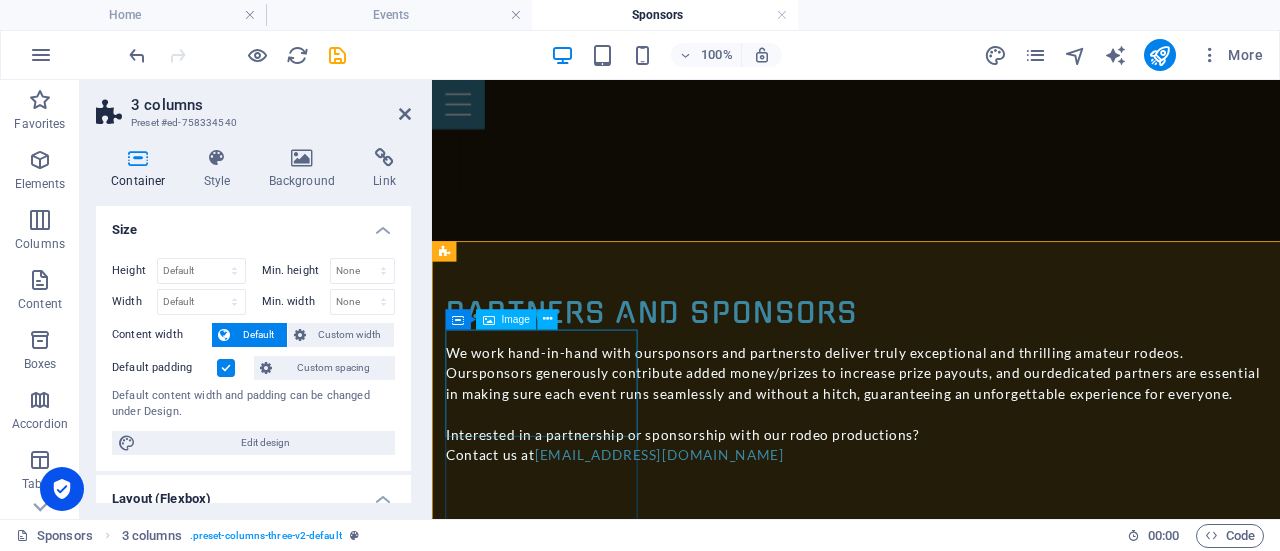 scroll, scrollTop: 1104, scrollLeft: 0, axis: vertical 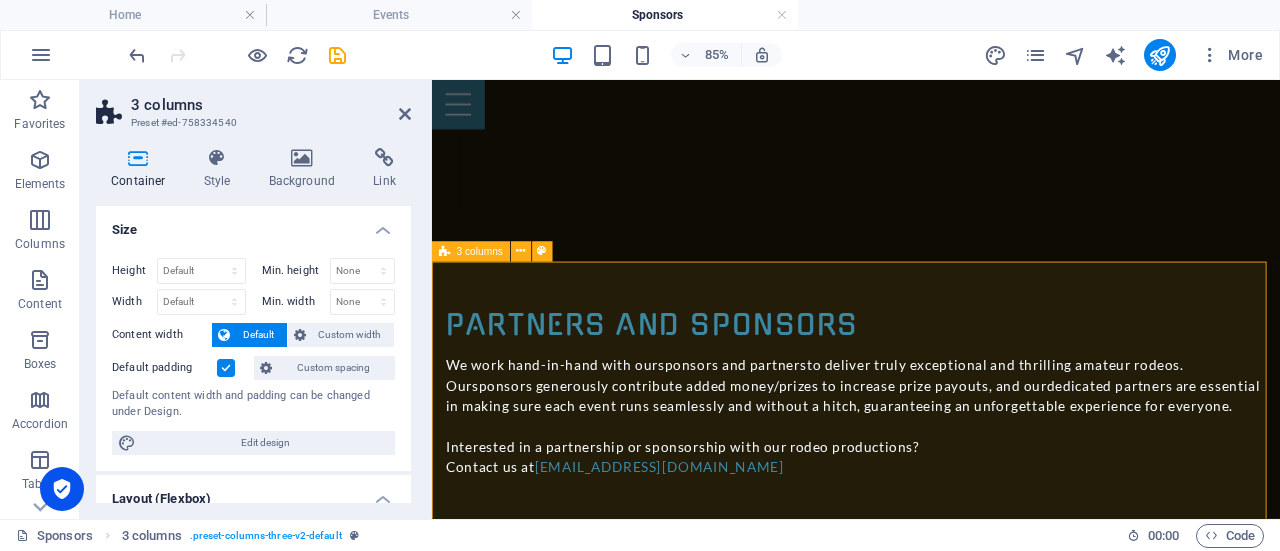 click on "[PERSON_NAME][GEOGRAPHIC_DATA] Luzarrow Fence Company" at bounding box center [931, 2684] 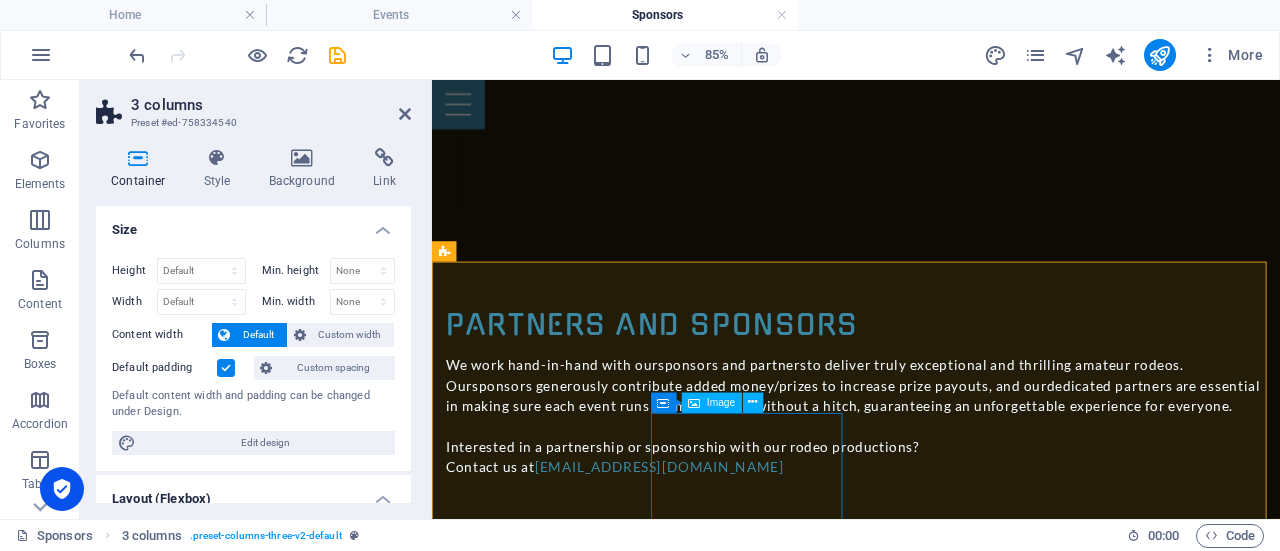 click on "[PERSON_NAME][GEOGRAPHIC_DATA]" at bounding box center [563, 3141] 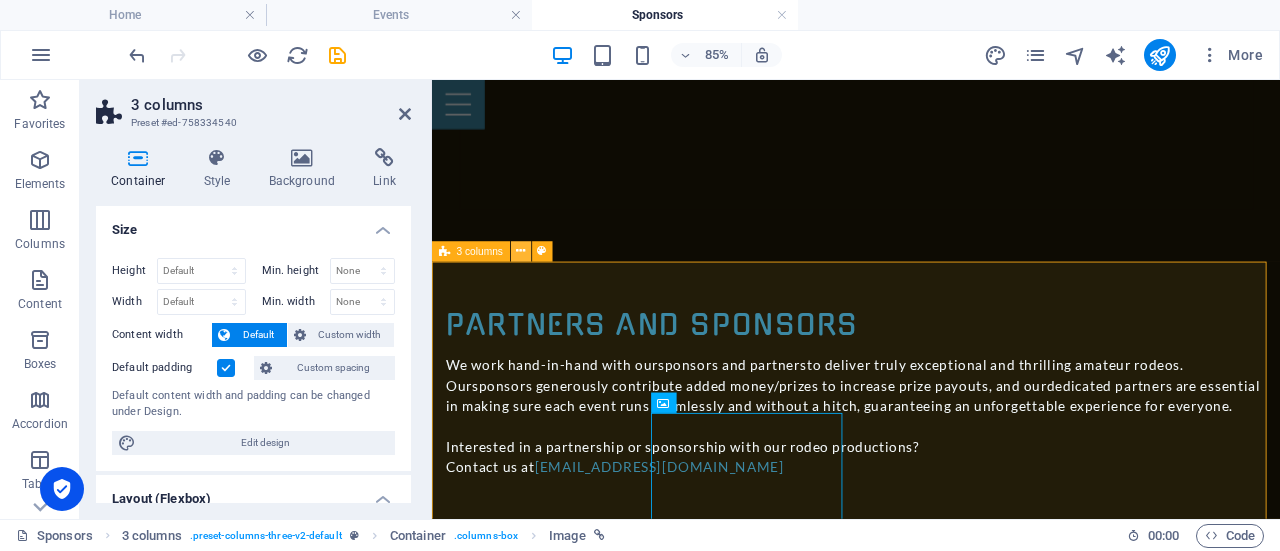 click at bounding box center [520, 251] 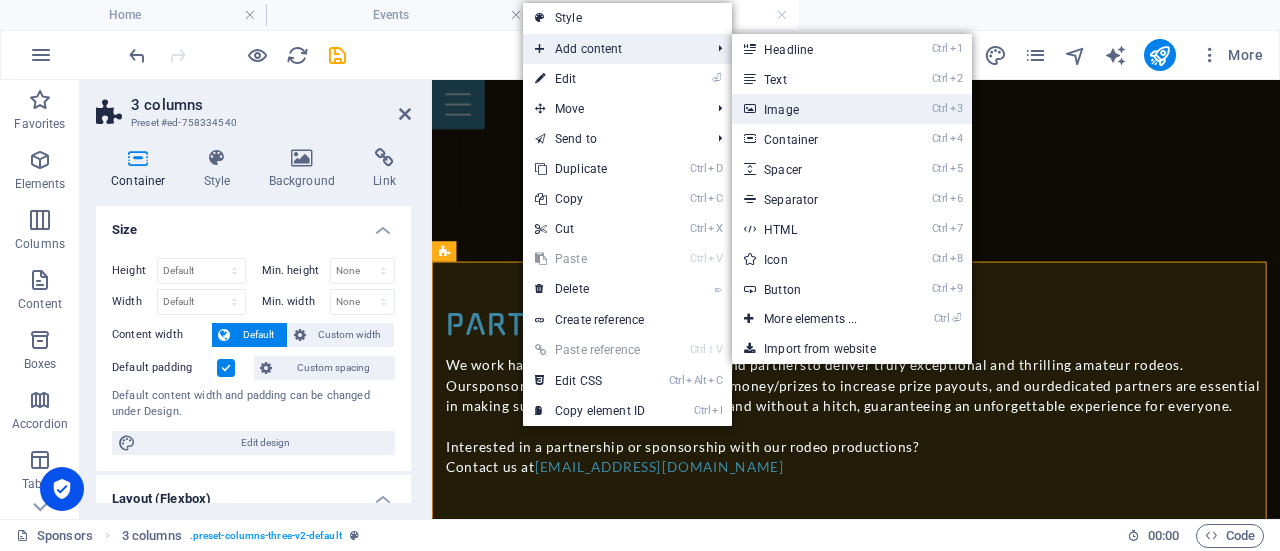 click on "Ctrl 3  Image" at bounding box center [814, 109] 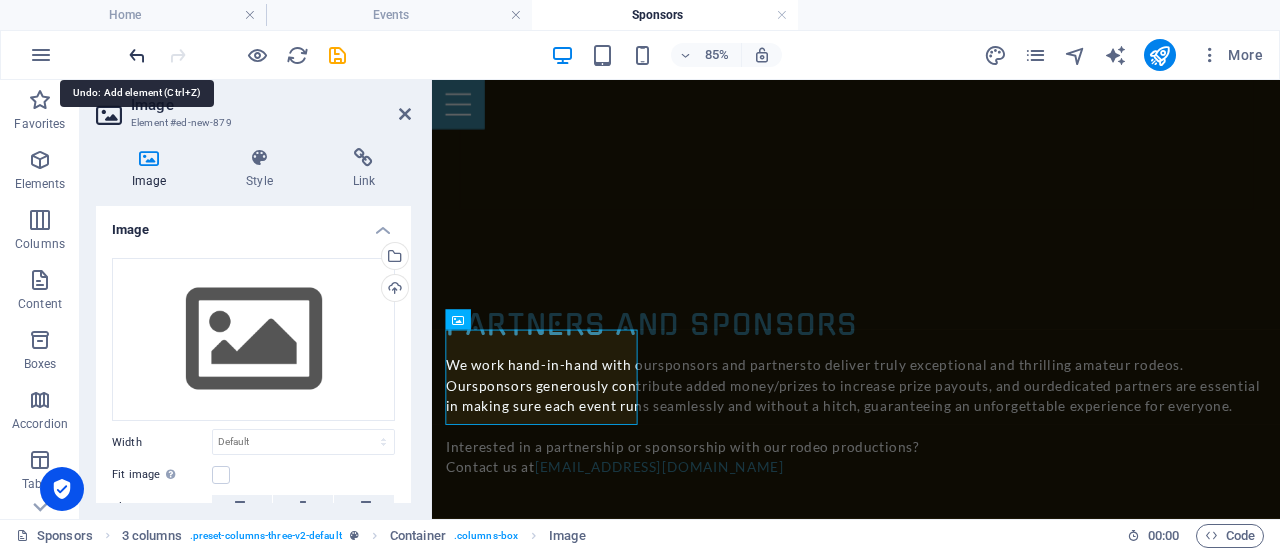 click at bounding box center (137, 55) 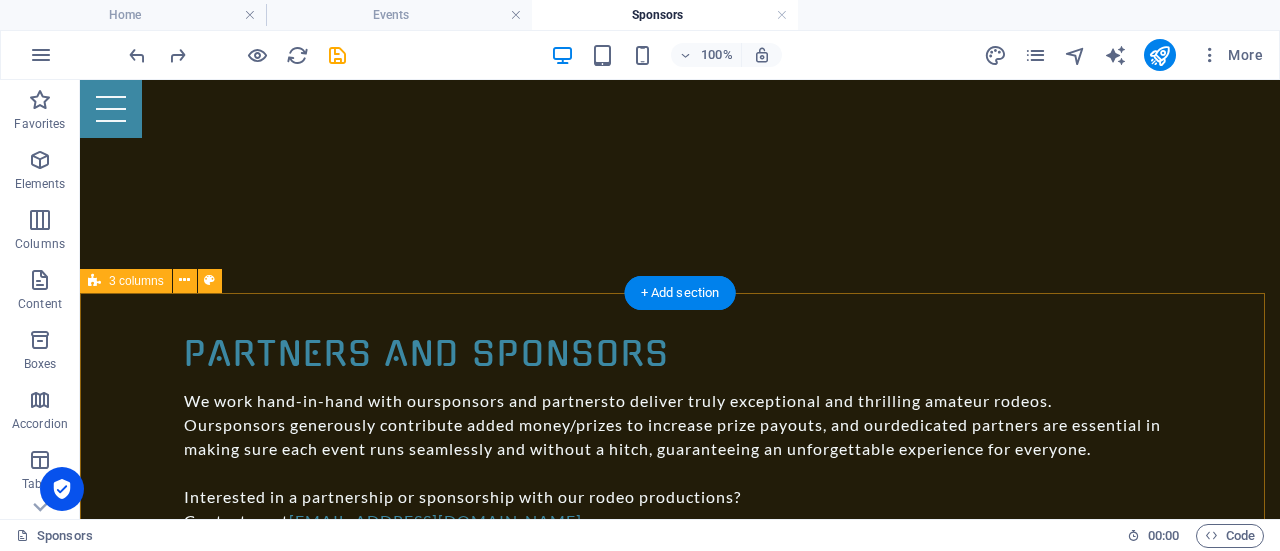 scroll, scrollTop: 1080, scrollLeft: 0, axis: vertical 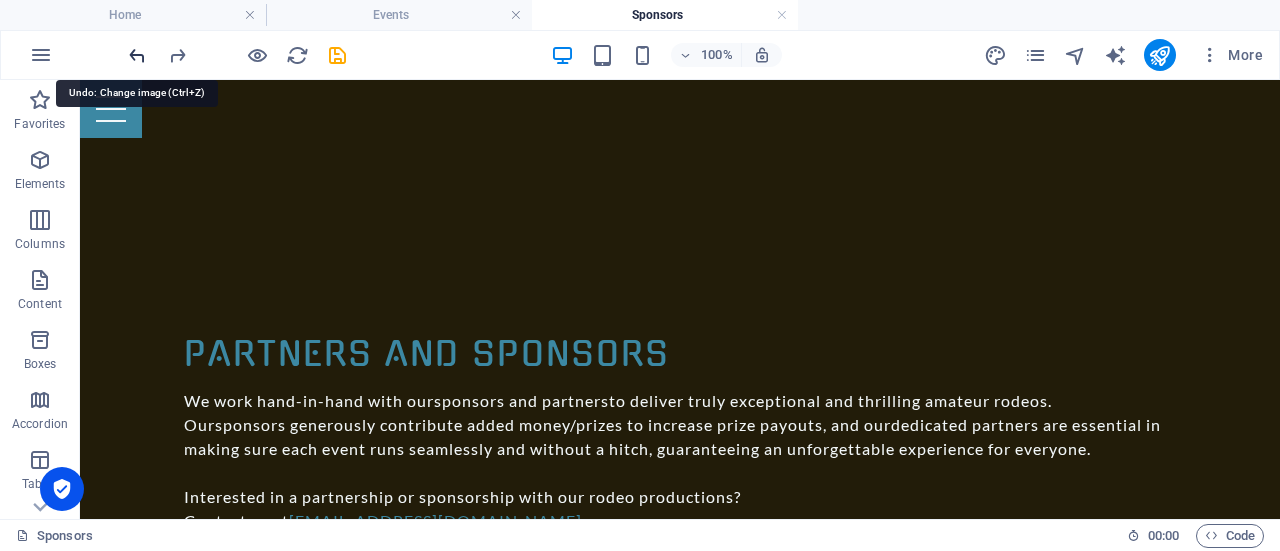 click at bounding box center (137, 55) 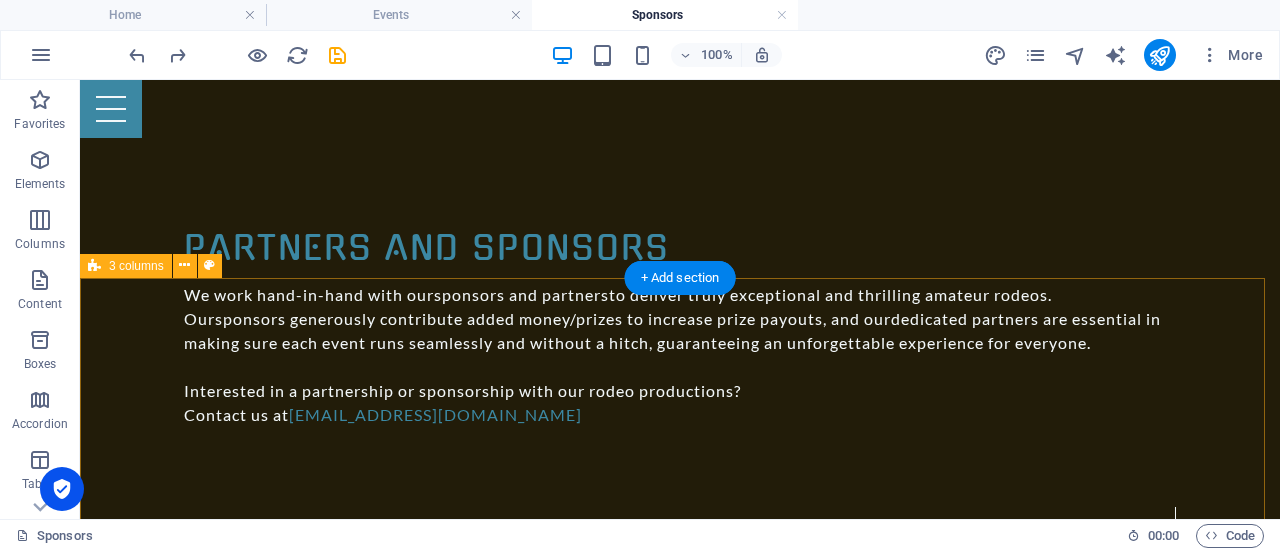 scroll, scrollTop: 1280, scrollLeft: 0, axis: vertical 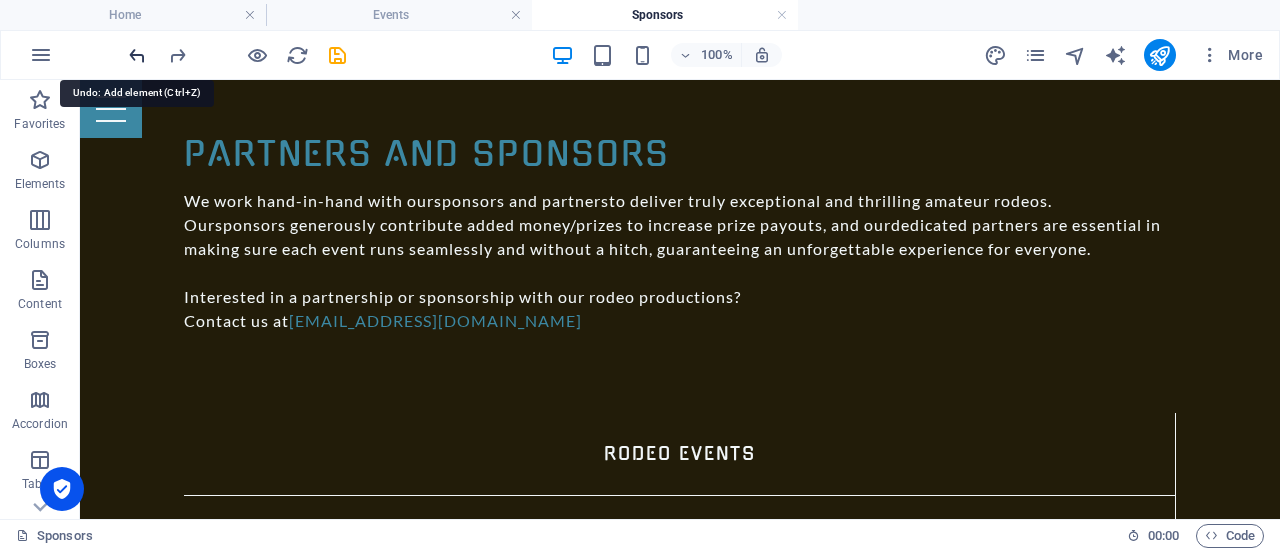click at bounding box center (137, 55) 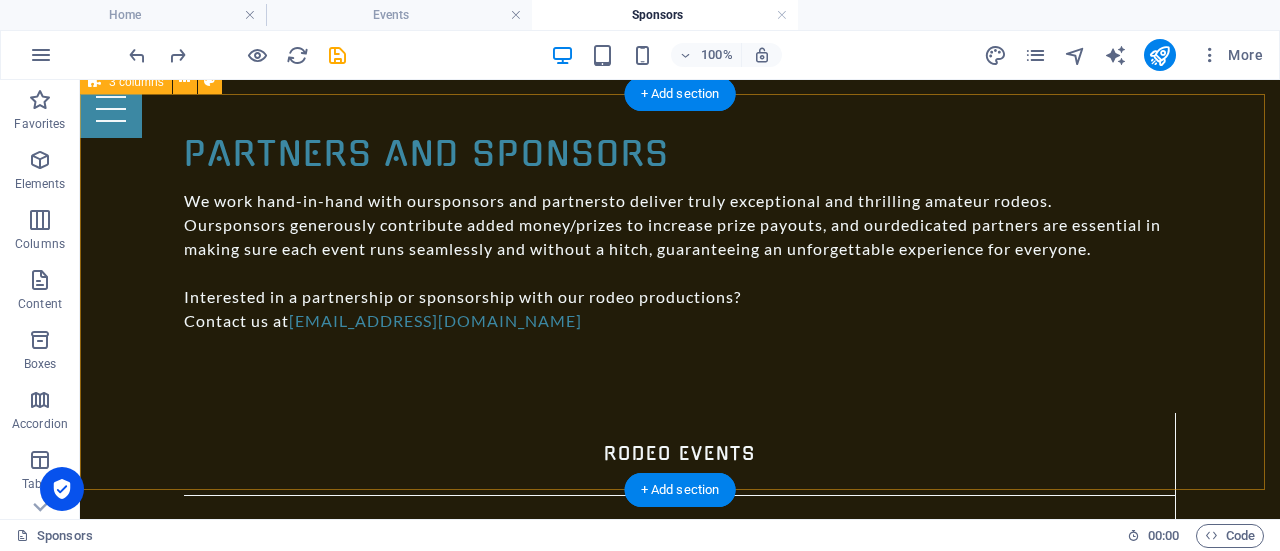 click on "[PERSON_NAME][GEOGRAPHIC_DATA] Luzarrow Fence Company" at bounding box center [680, 2346] 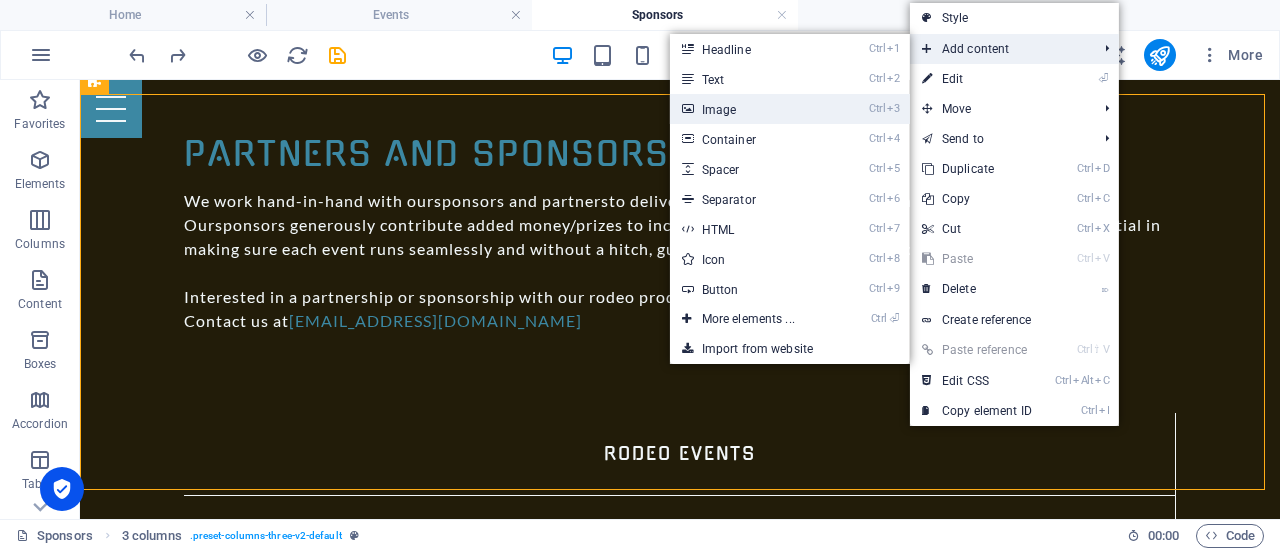 click on "Ctrl 3  Image" at bounding box center (752, 109) 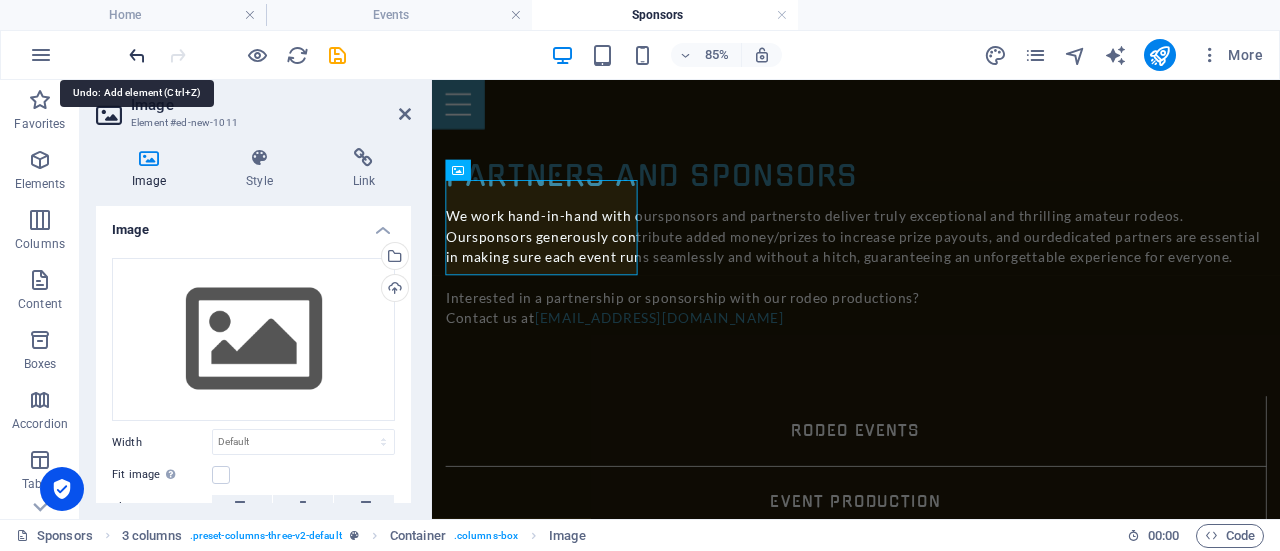 click at bounding box center (137, 55) 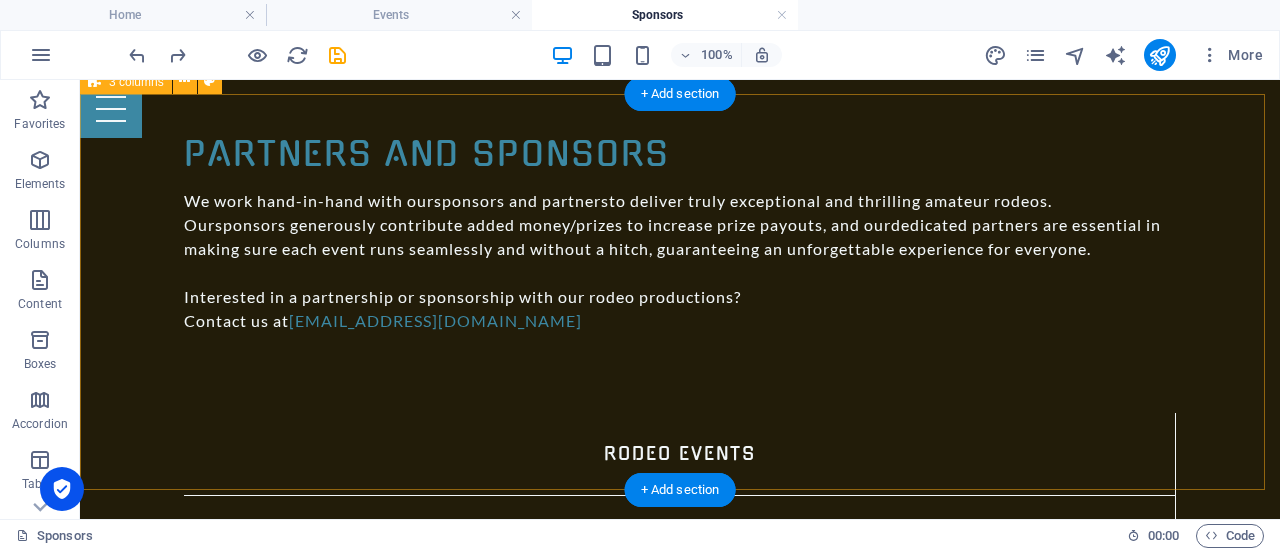 click on "[PERSON_NAME][GEOGRAPHIC_DATA] Luzarrow Fence Company" at bounding box center (680, 2346) 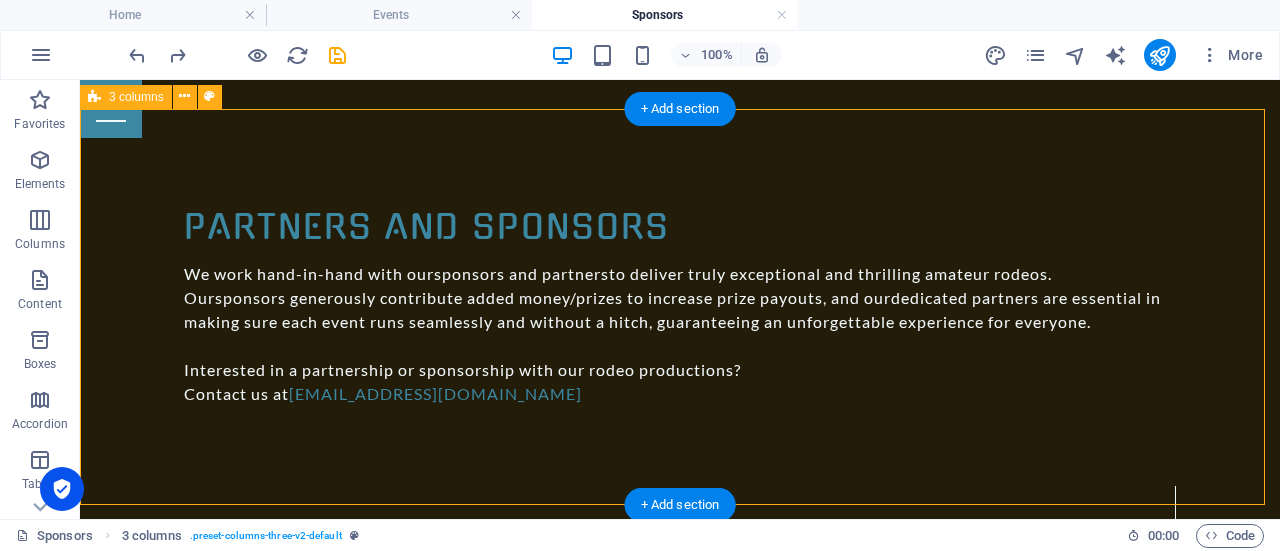 scroll, scrollTop: 1180, scrollLeft: 0, axis: vertical 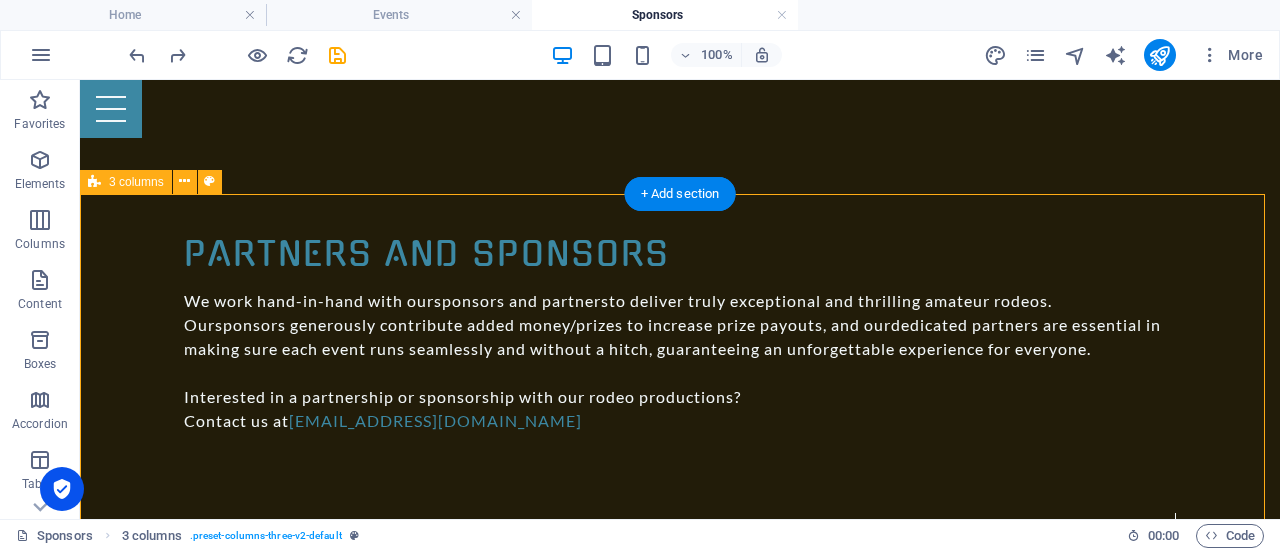 click on "[PERSON_NAME][GEOGRAPHIC_DATA] Luzarrow Fence Company" at bounding box center (680, 2446) 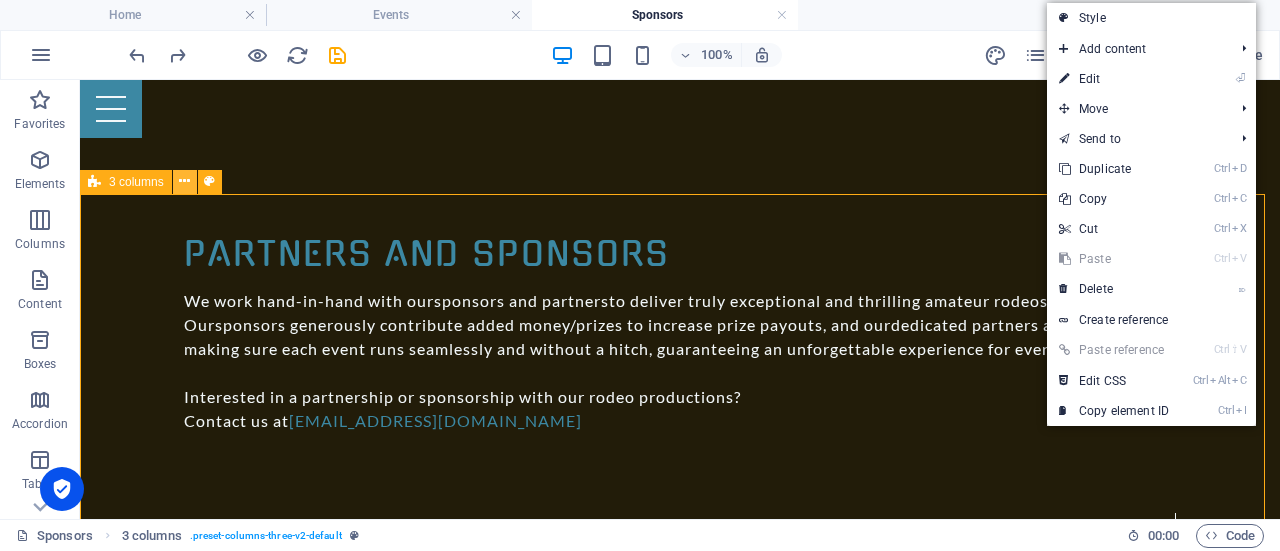 click at bounding box center [184, 181] 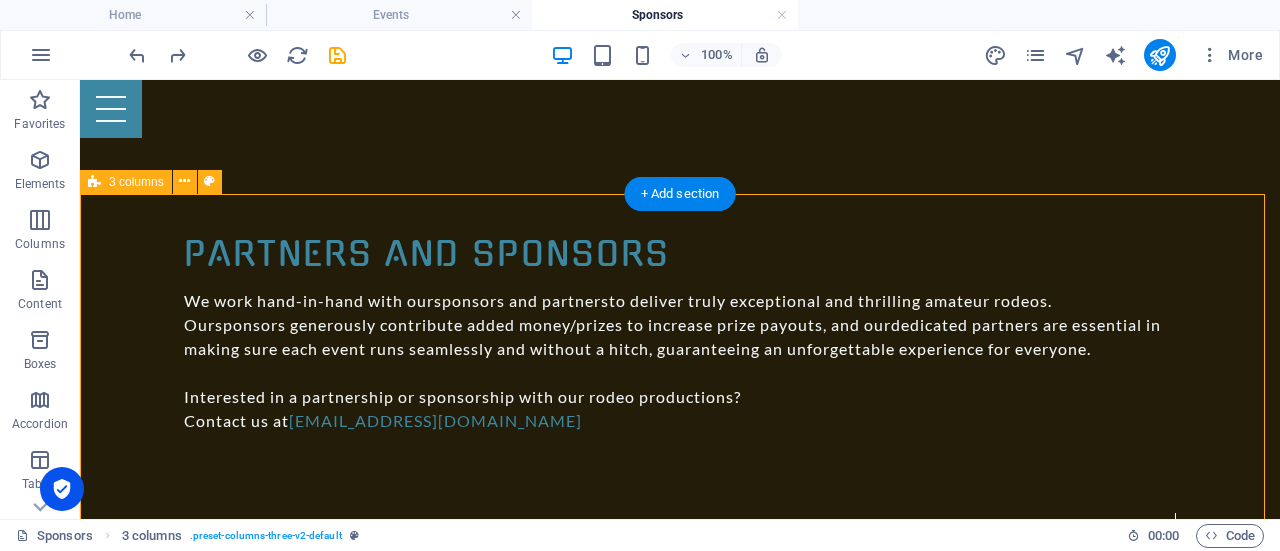 click on "[PERSON_NAME][GEOGRAPHIC_DATA] Luzarrow Fence Company" at bounding box center (680, 2446) 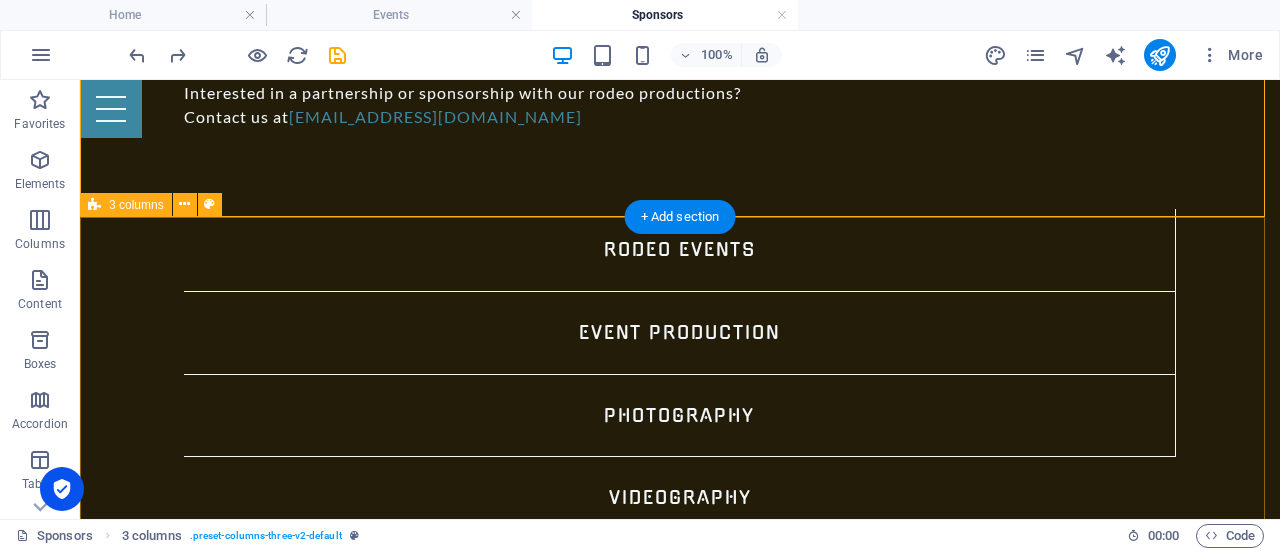 scroll, scrollTop: 1680, scrollLeft: 0, axis: vertical 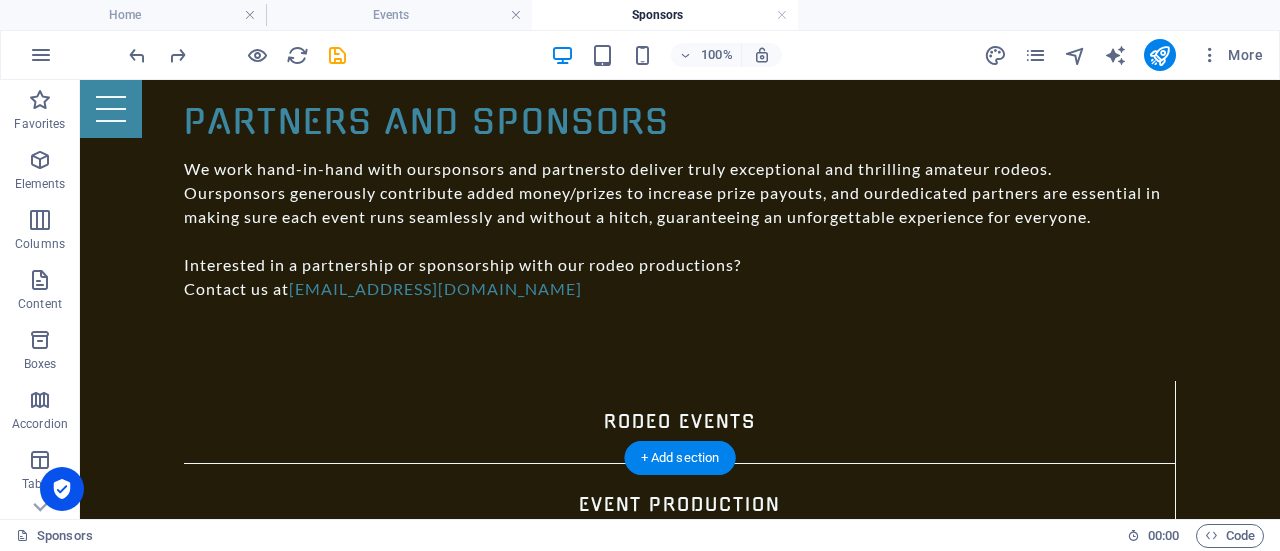 drag, startPoint x: 329, startPoint y: 302, endPoint x: 1008, endPoint y: 245, distance: 681.3883 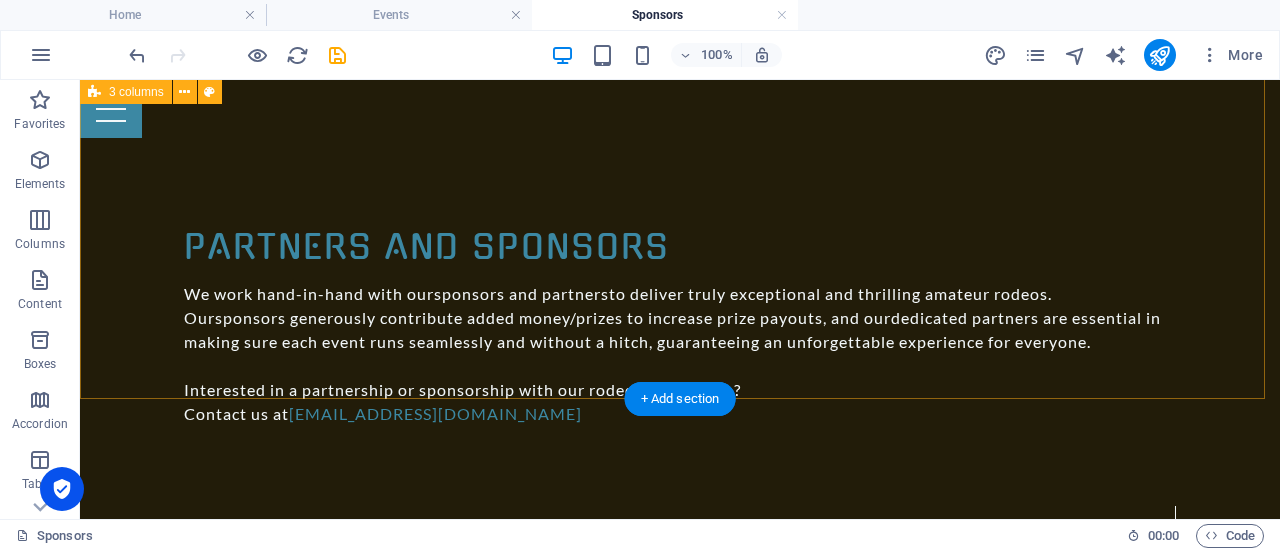 scroll, scrollTop: 1184, scrollLeft: 0, axis: vertical 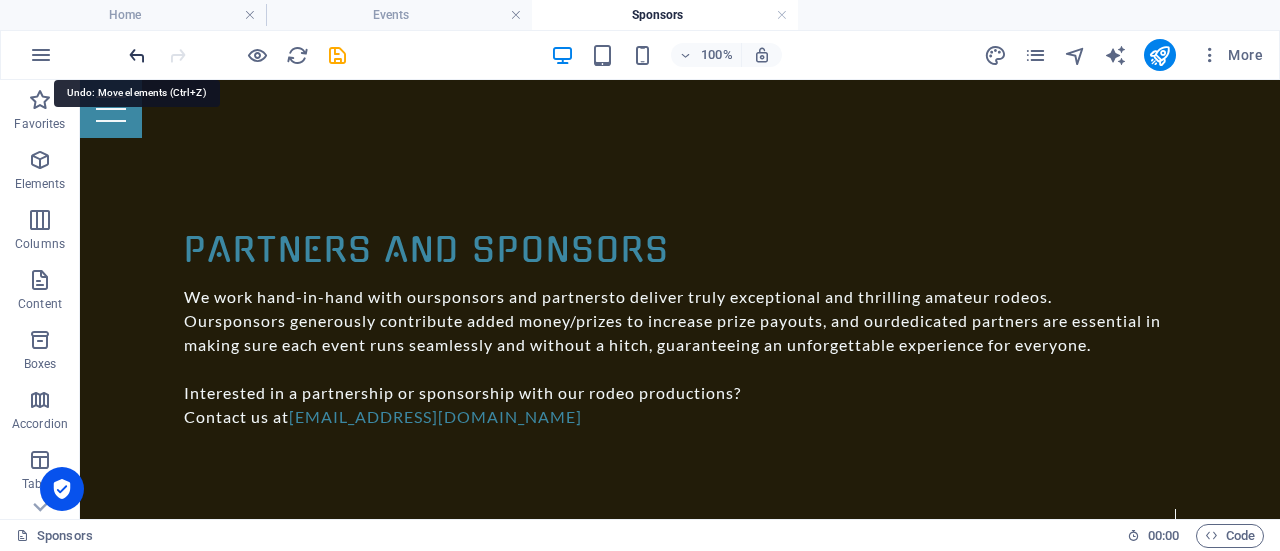click at bounding box center [137, 55] 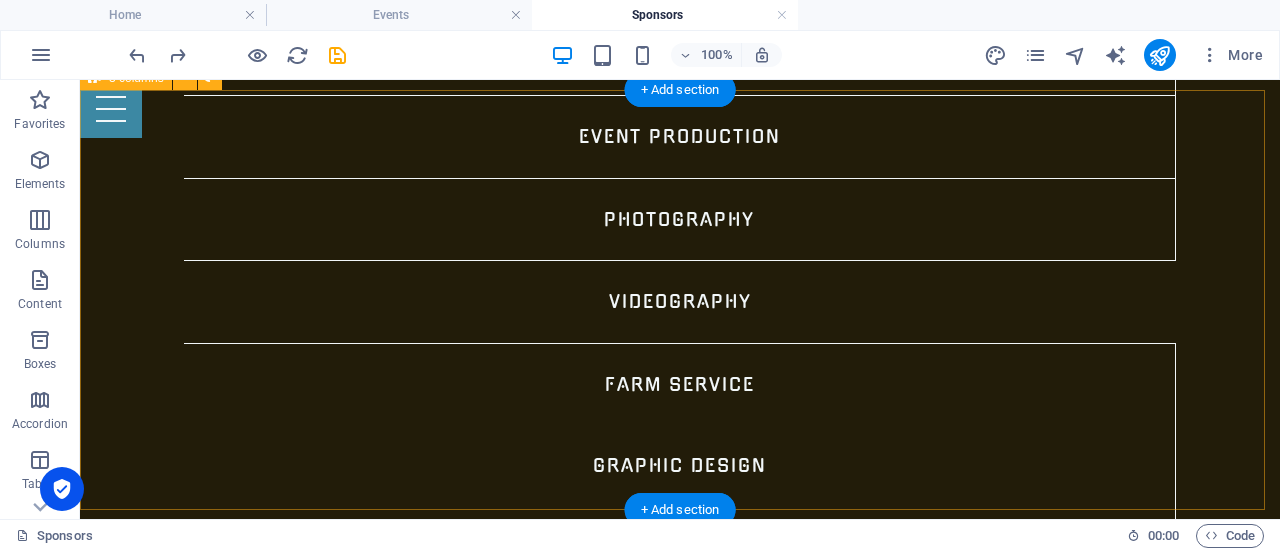 scroll, scrollTop: 1580, scrollLeft: 0, axis: vertical 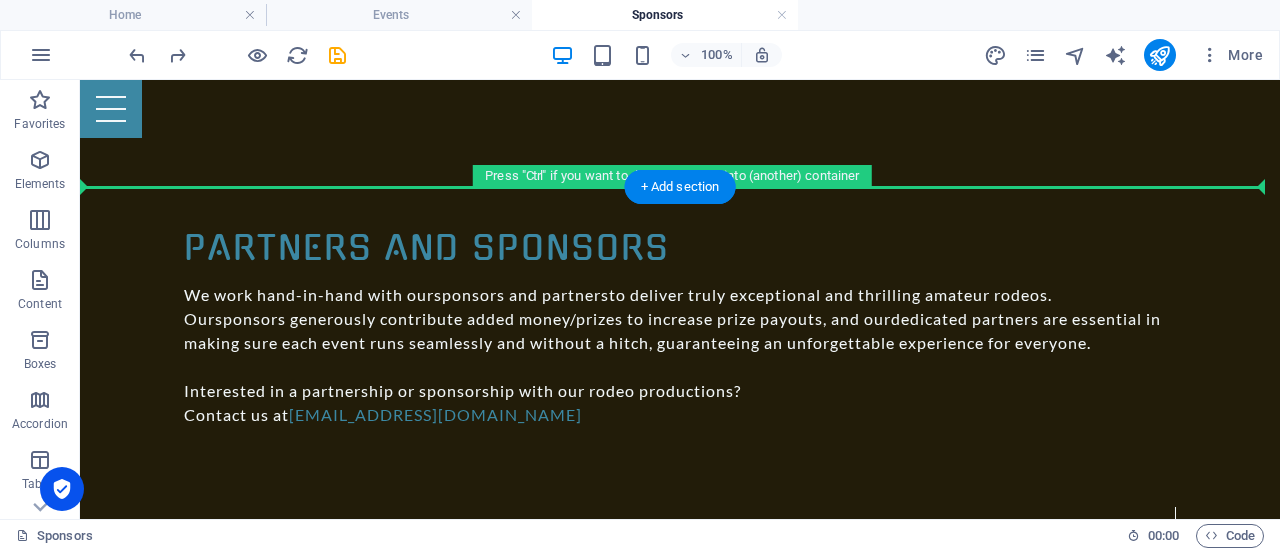 drag, startPoint x: 276, startPoint y: 407, endPoint x: 1118, endPoint y: 377, distance: 842.5343 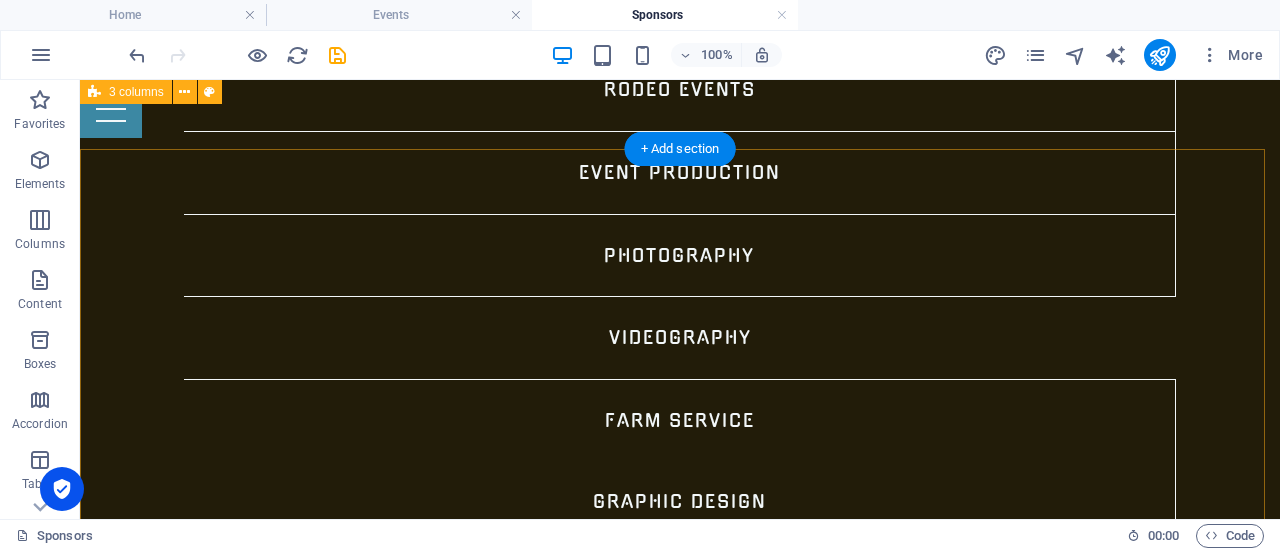 scroll, scrollTop: 1386, scrollLeft: 0, axis: vertical 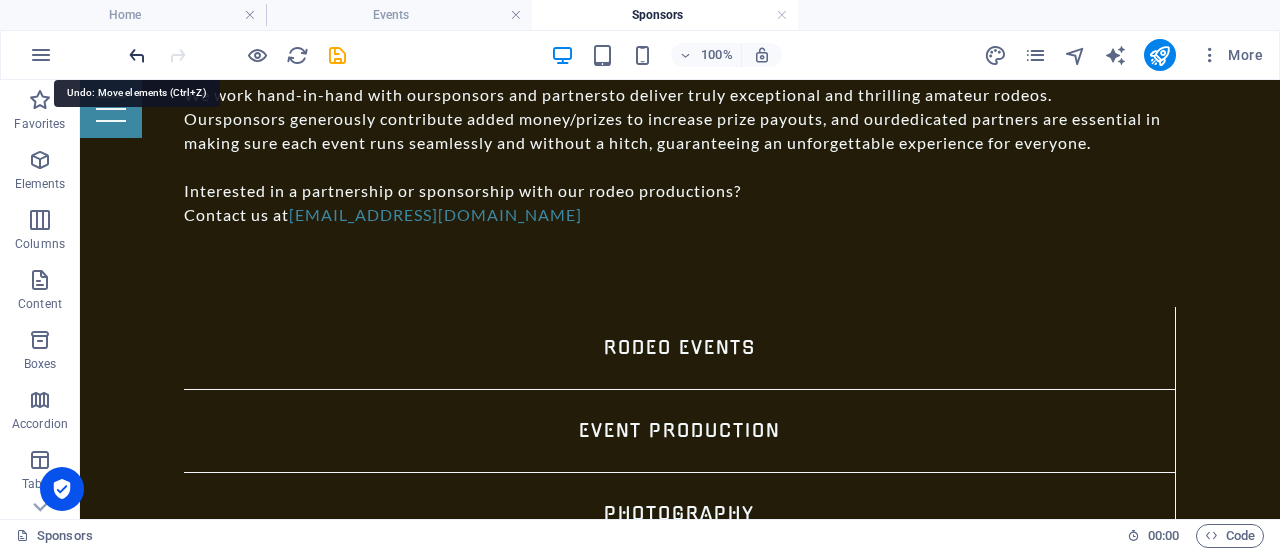 click at bounding box center [137, 55] 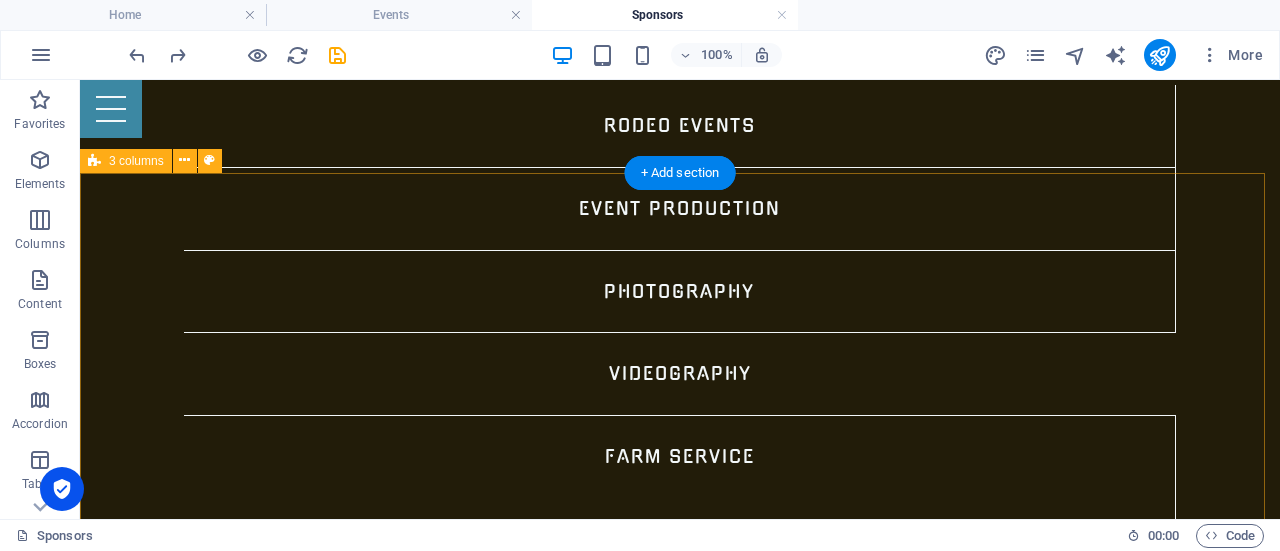 scroll, scrollTop: 1580, scrollLeft: 0, axis: vertical 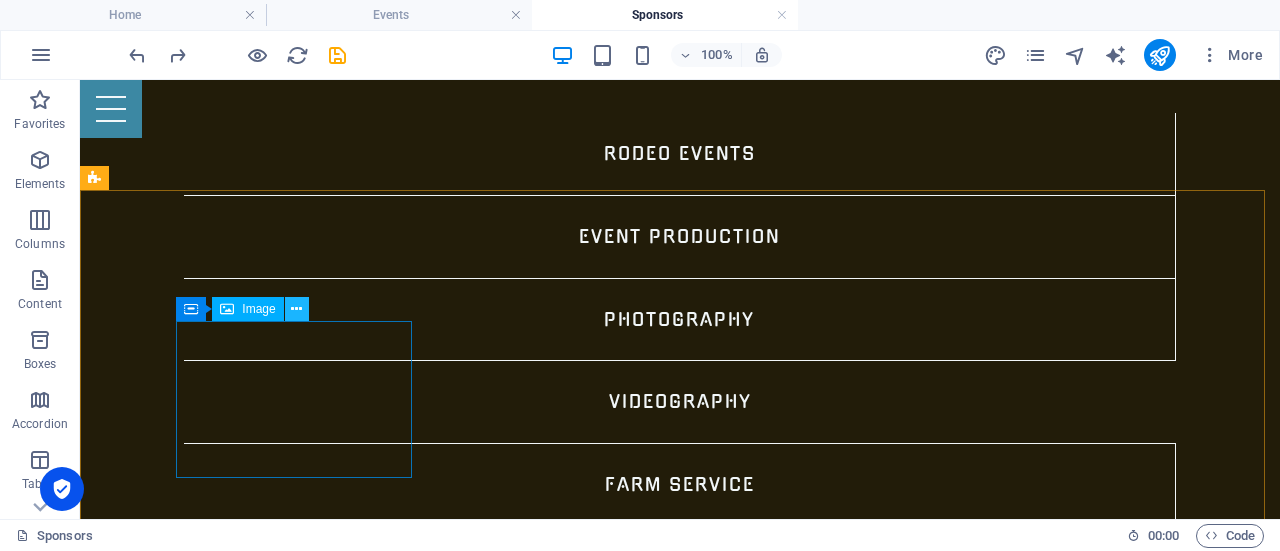 click at bounding box center [296, 309] 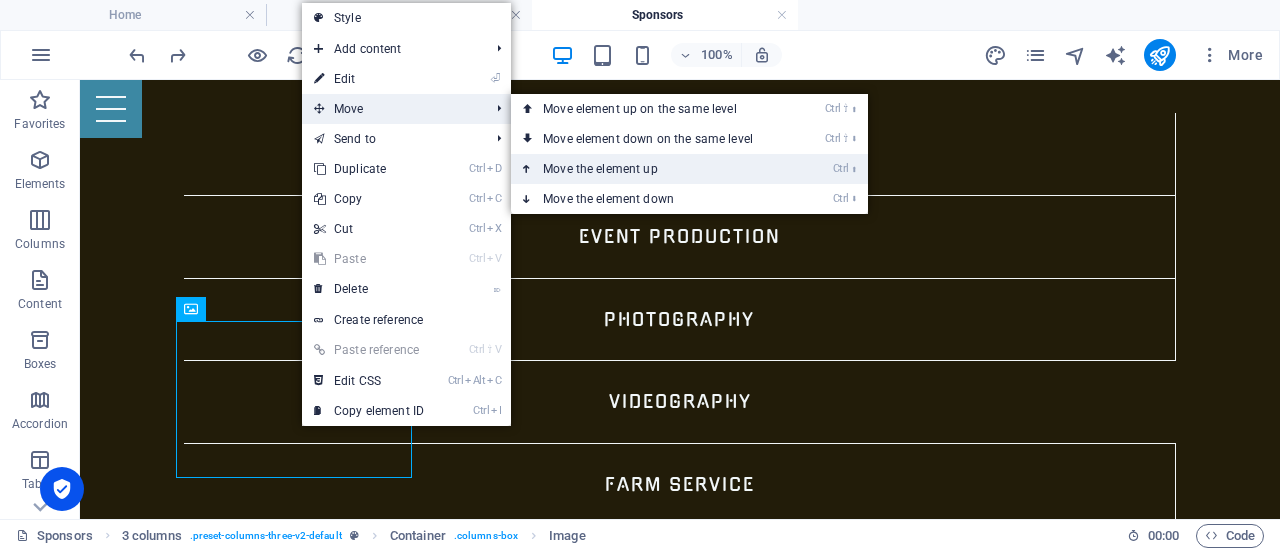 click on "Ctrl ⬆  Move the element up" at bounding box center [652, 169] 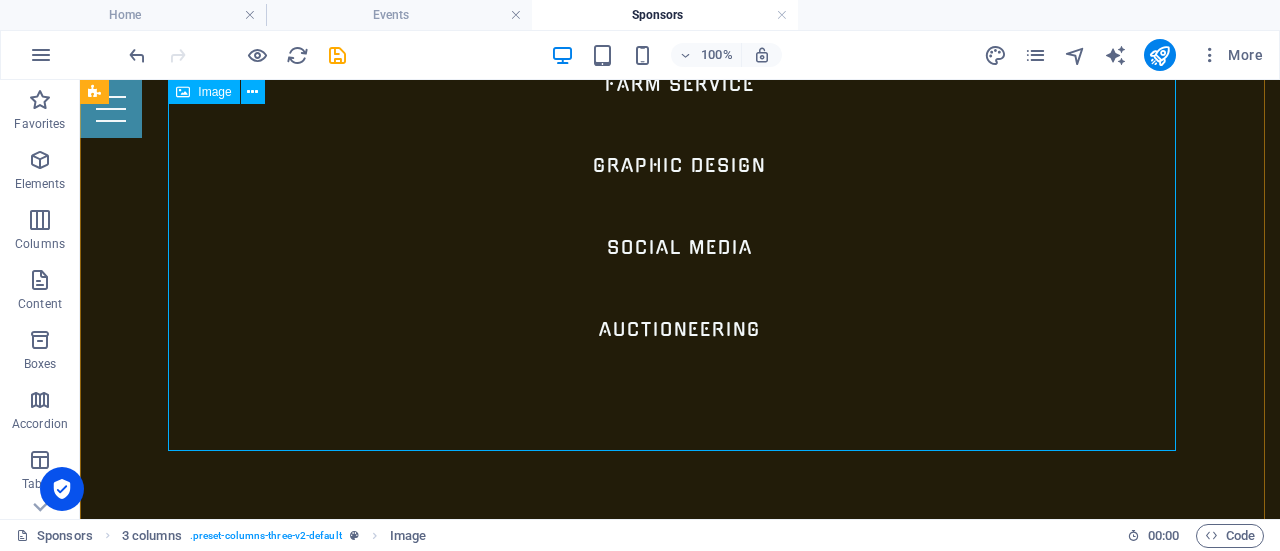 scroll, scrollTop: 2180, scrollLeft: 0, axis: vertical 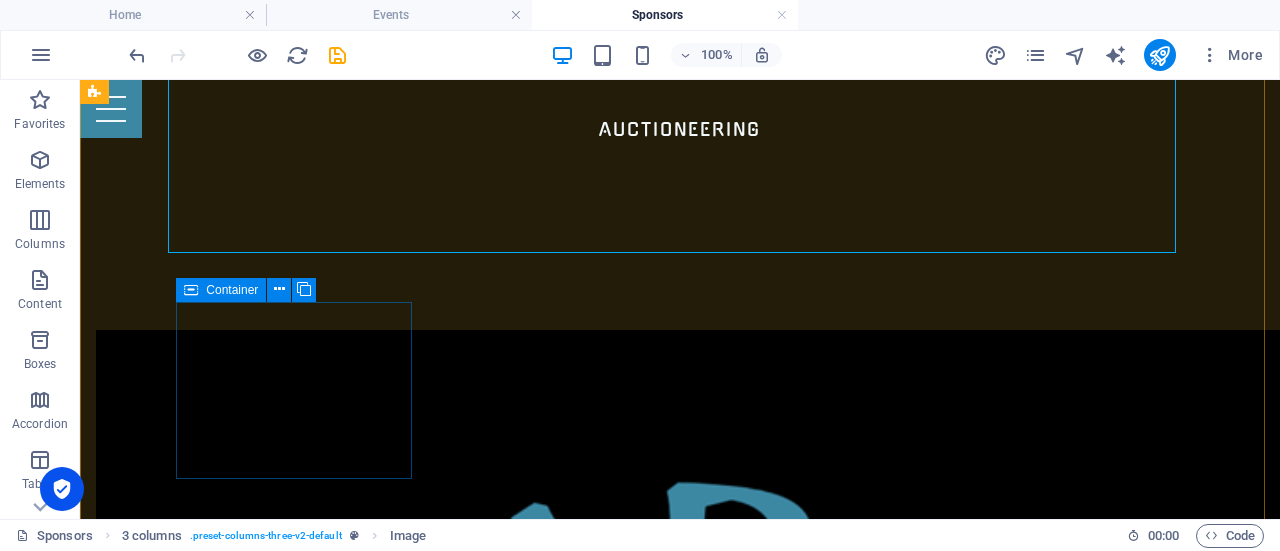 click on "Add elements" at bounding box center [213, 3424] 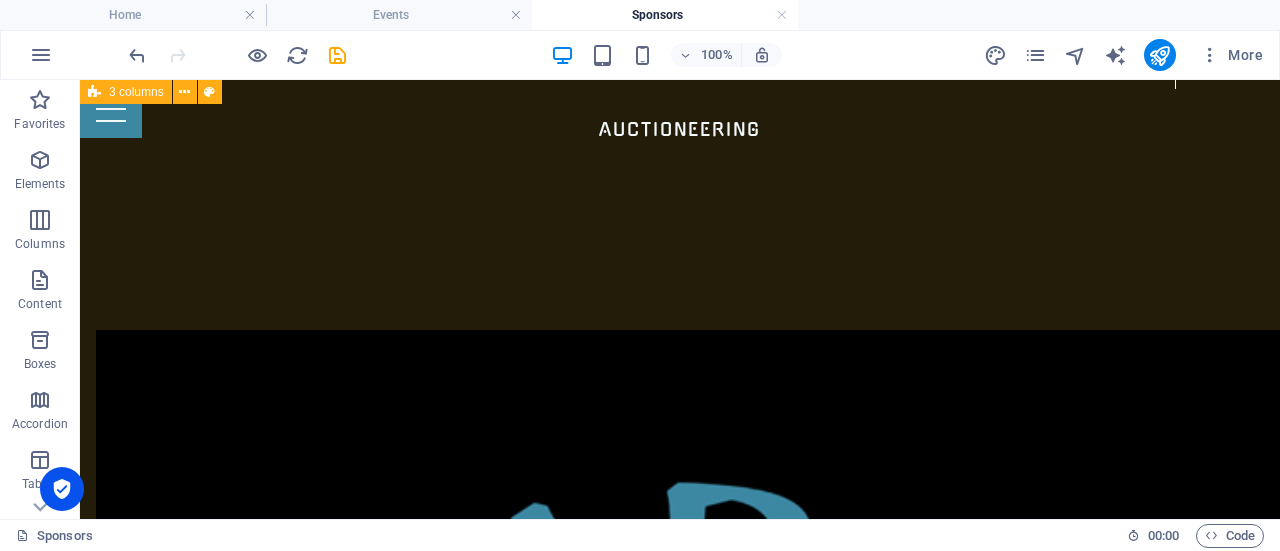 scroll, scrollTop: 2280, scrollLeft: 0, axis: vertical 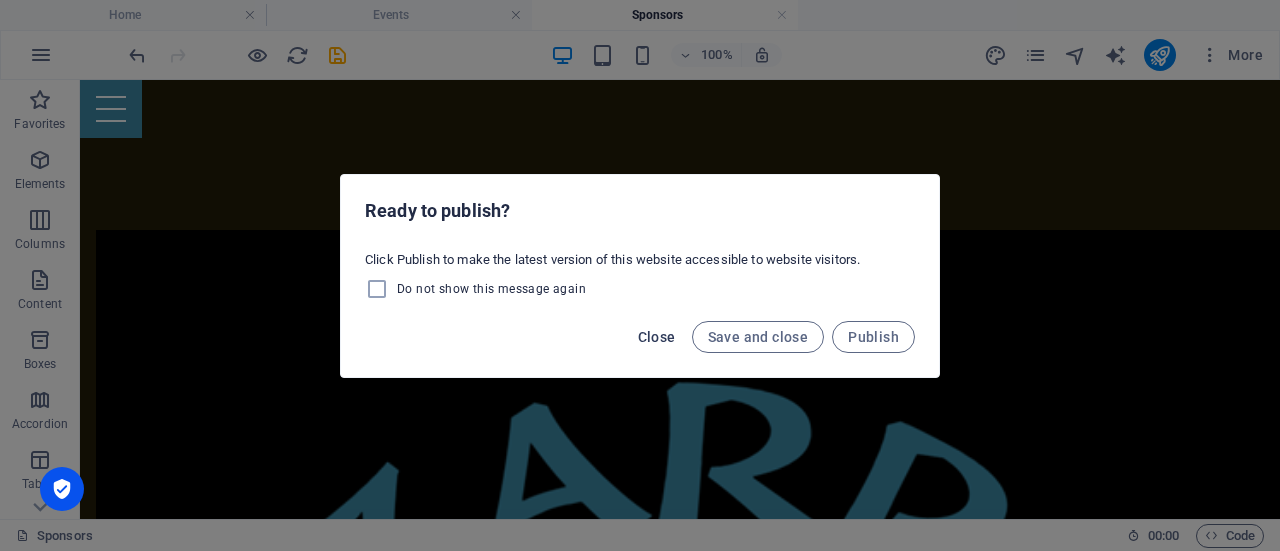 click on "Close" at bounding box center (657, 337) 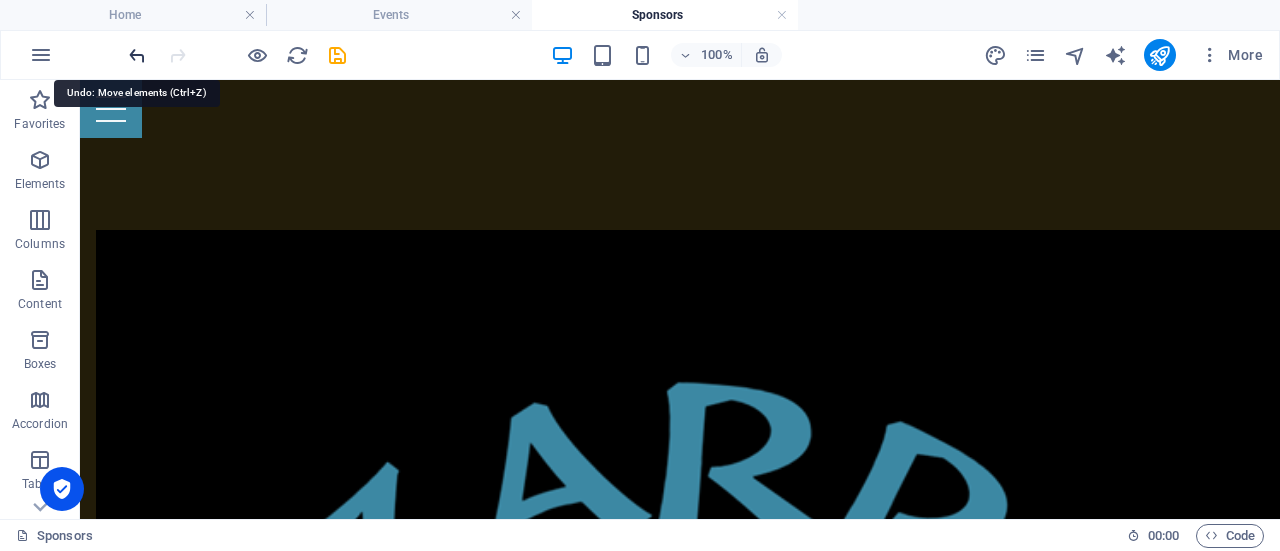 click at bounding box center (137, 55) 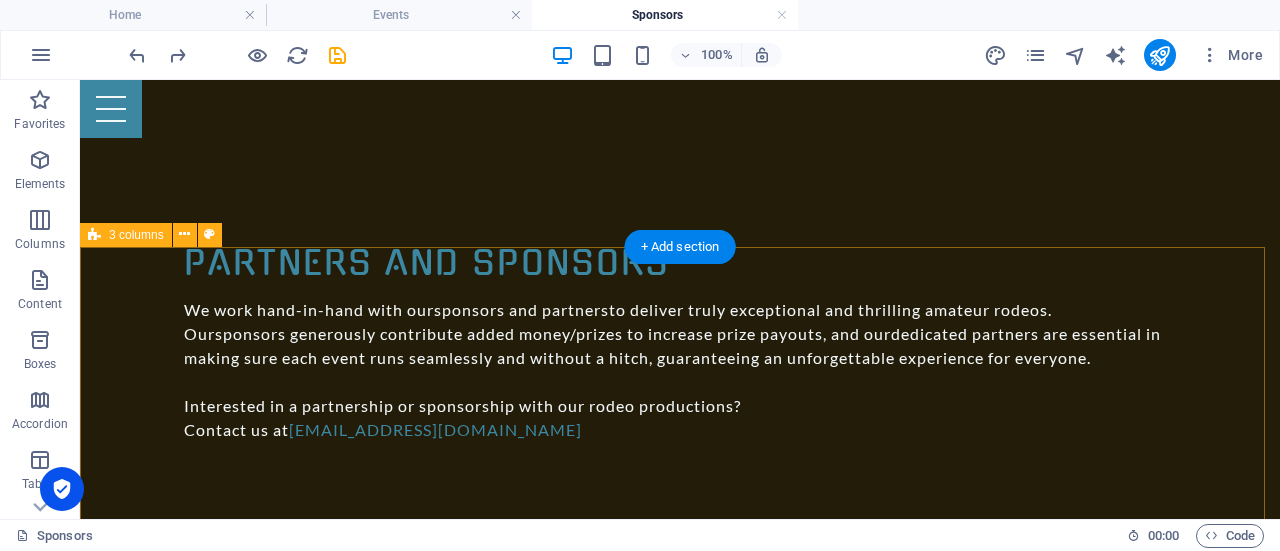 scroll, scrollTop: 1199, scrollLeft: 0, axis: vertical 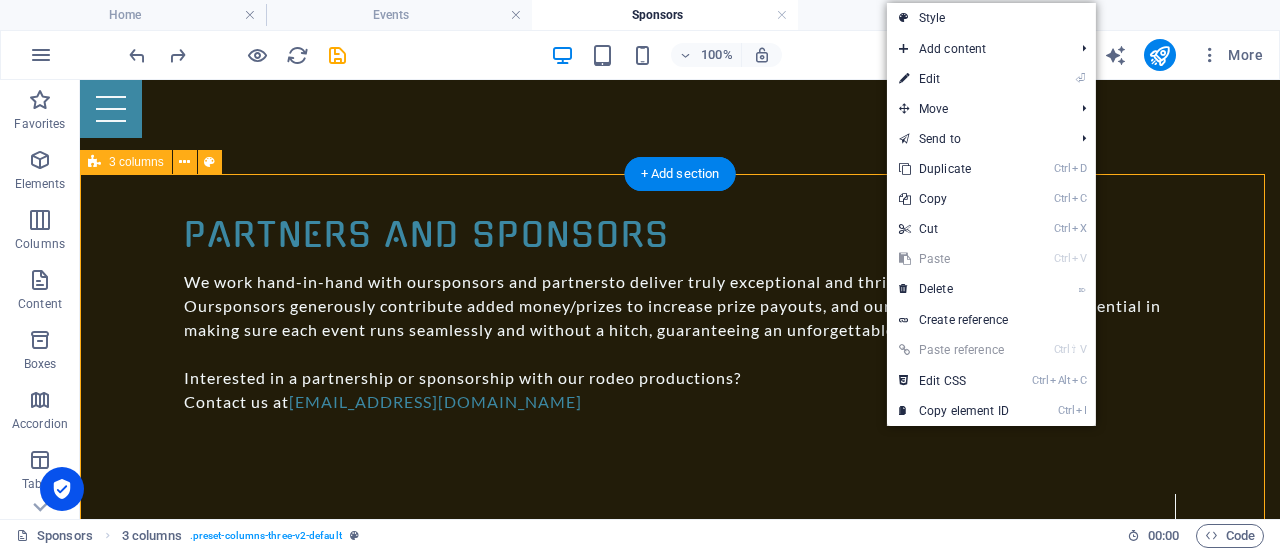 click on "[PERSON_NAME][GEOGRAPHIC_DATA] Luzarrow Fence Company" at bounding box center [680, 2427] 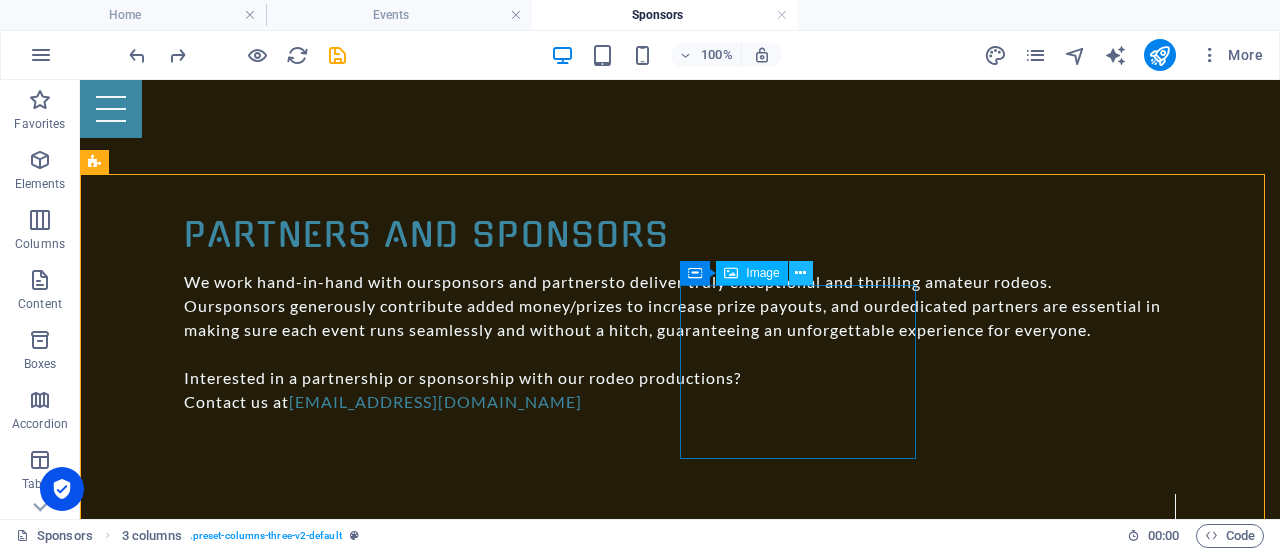 click at bounding box center [800, 273] 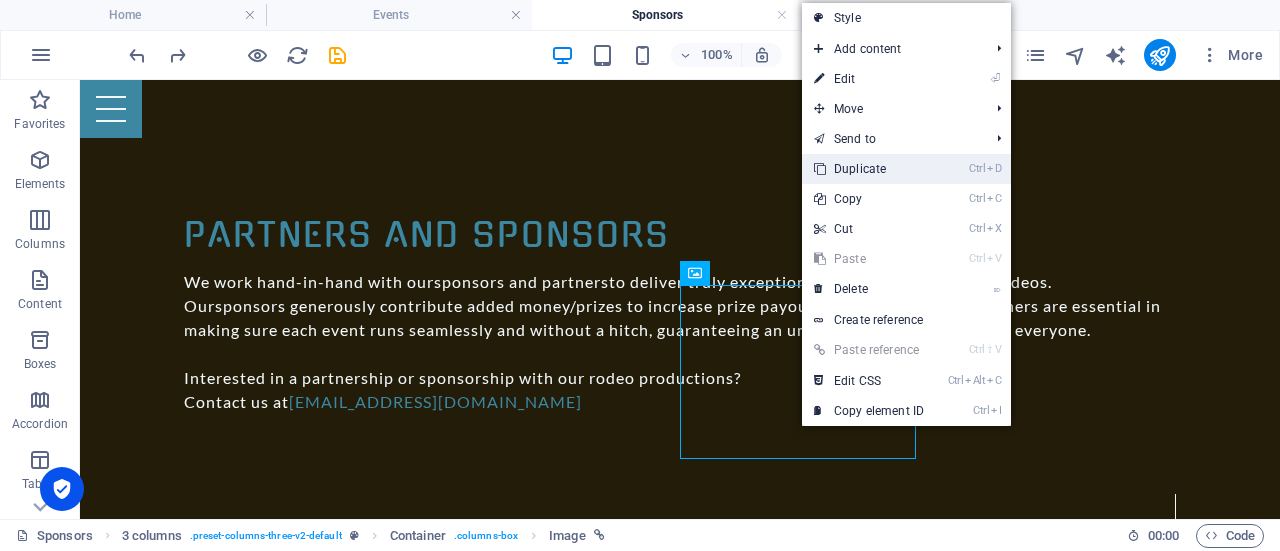 click on "Ctrl D  Duplicate" at bounding box center (869, 169) 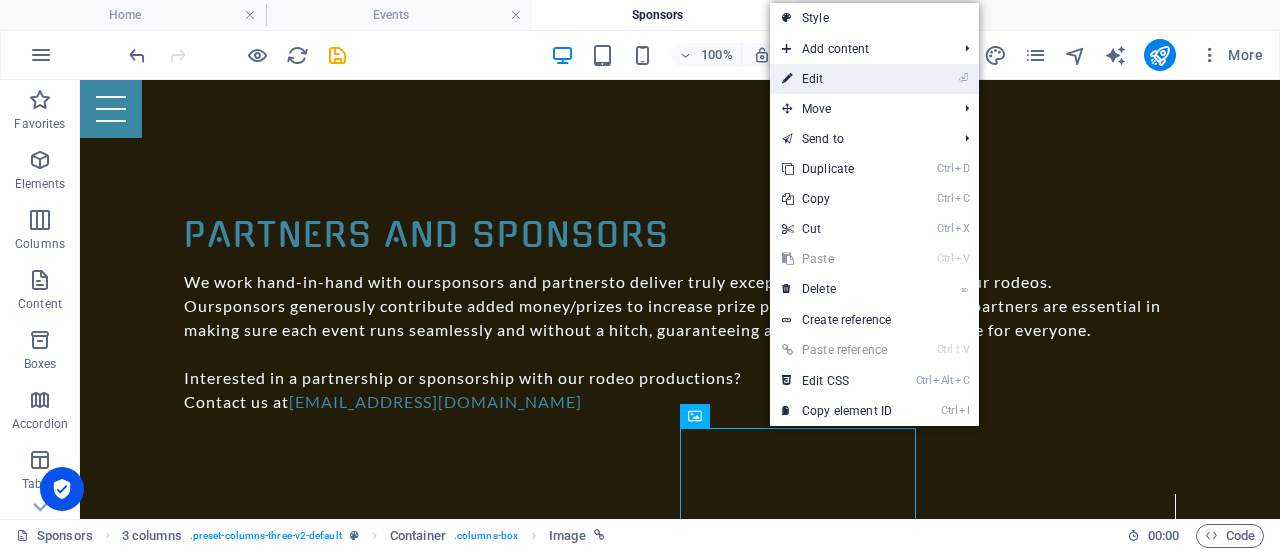 click on "⏎  Edit" at bounding box center [837, 79] 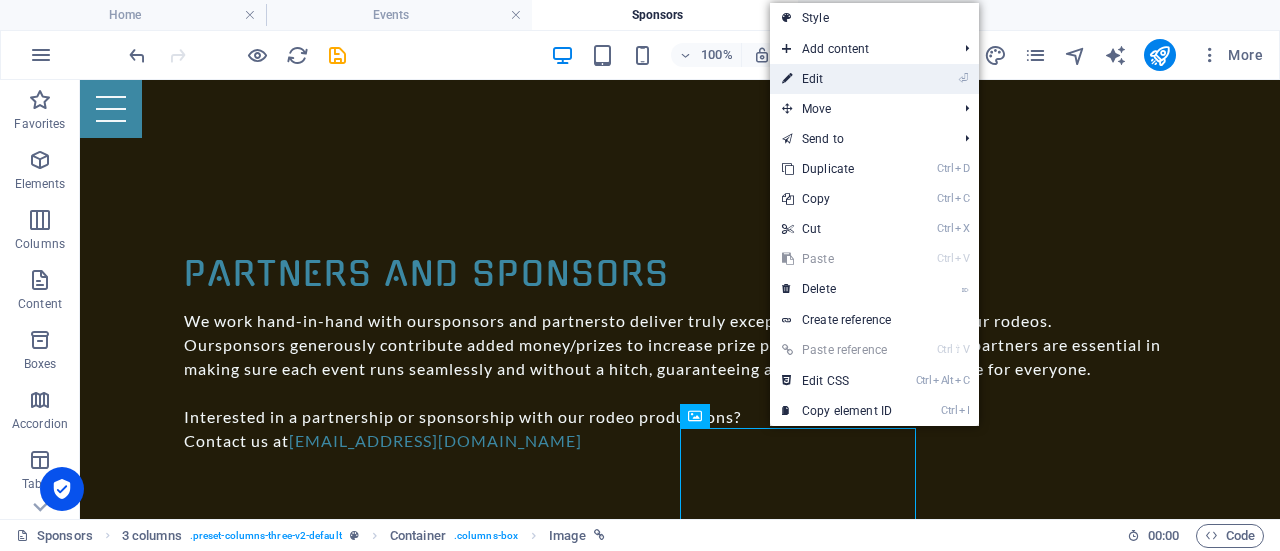 scroll, scrollTop: 1223, scrollLeft: 0, axis: vertical 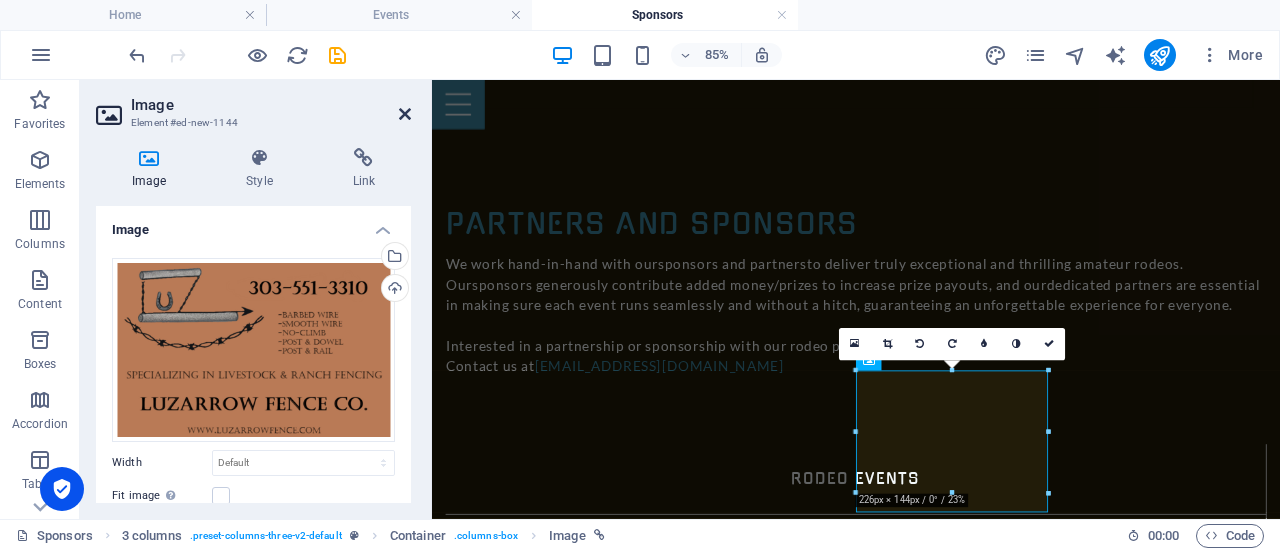 click at bounding box center (405, 114) 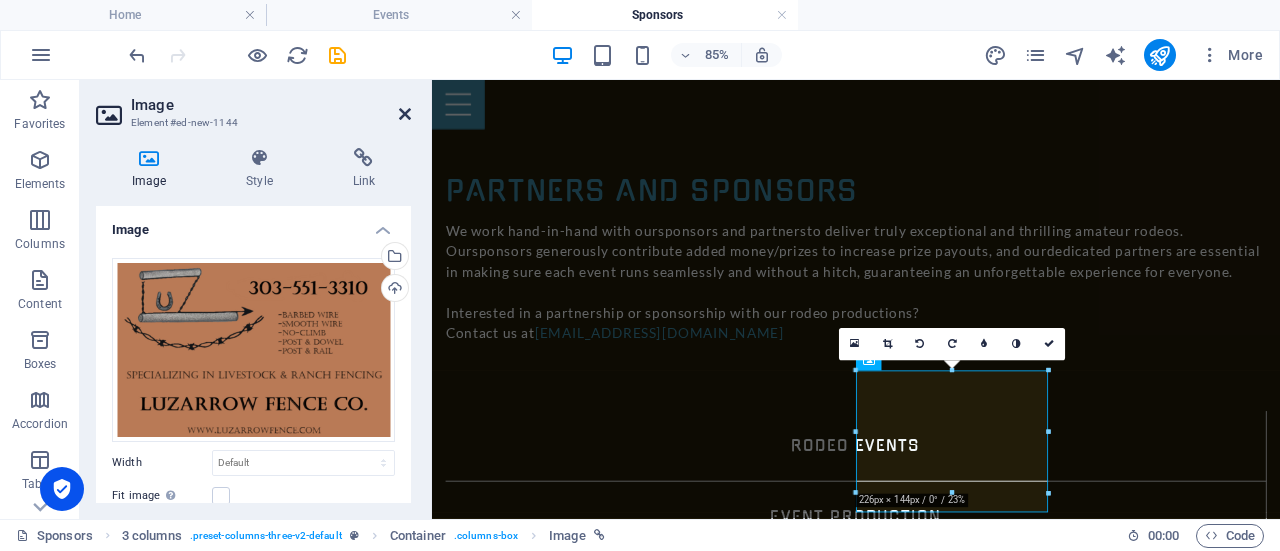 scroll, scrollTop: 1199, scrollLeft: 0, axis: vertical 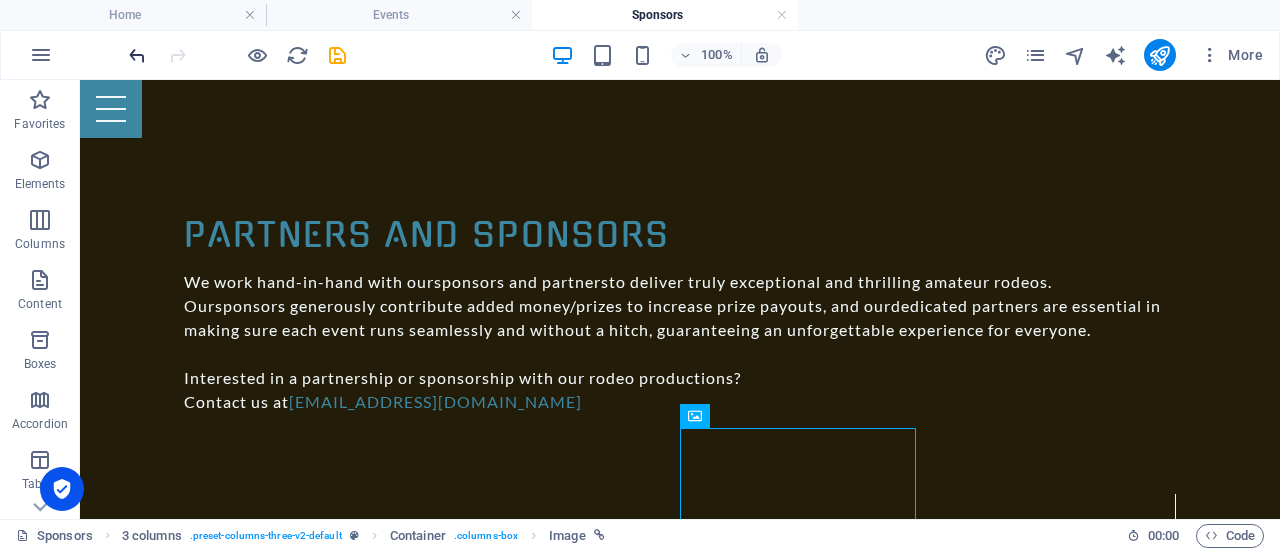click at bounding box center (137, 55) 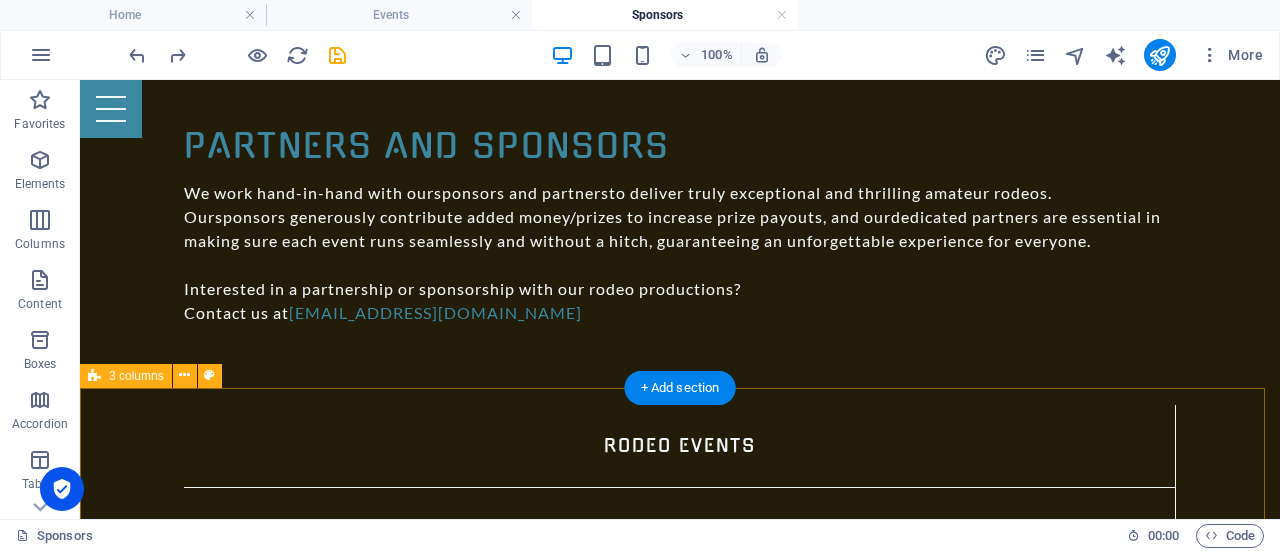 scroll, scrollTop: 1199, scrollLeft: 0, axis: vertical 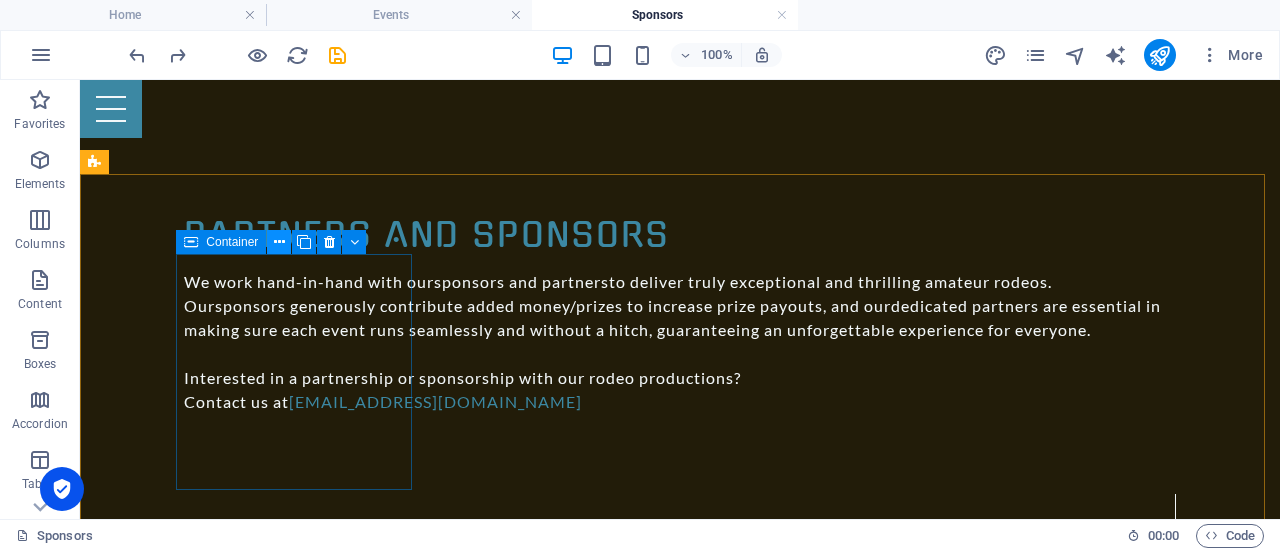 click at bounding box center (279, 242) 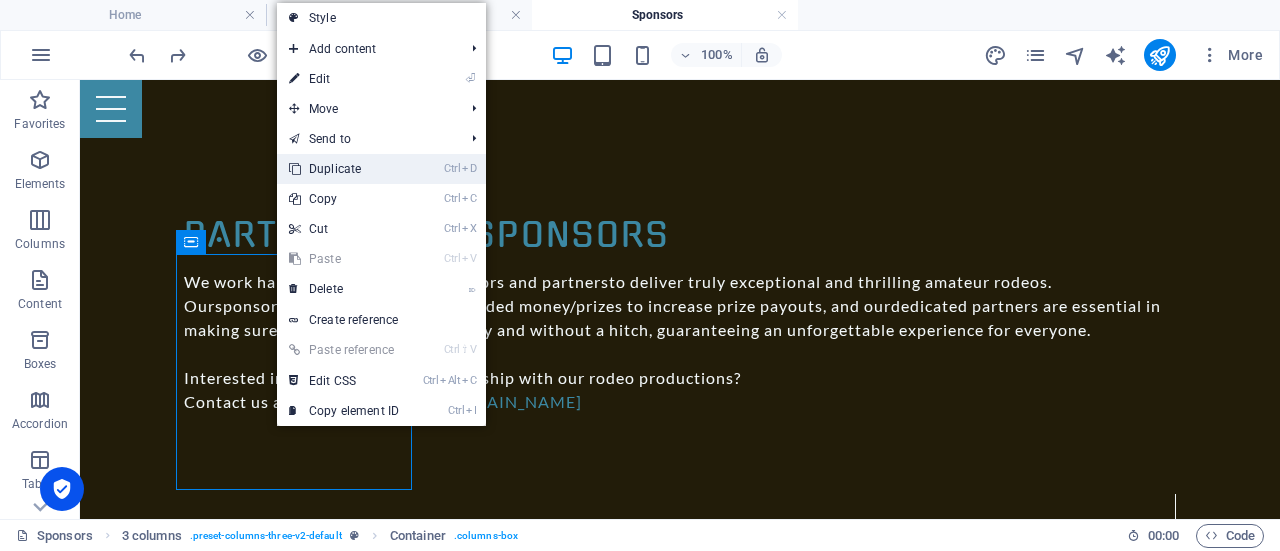 click on "Ctrl D  Duplicate" at bounding box center (344, 169) 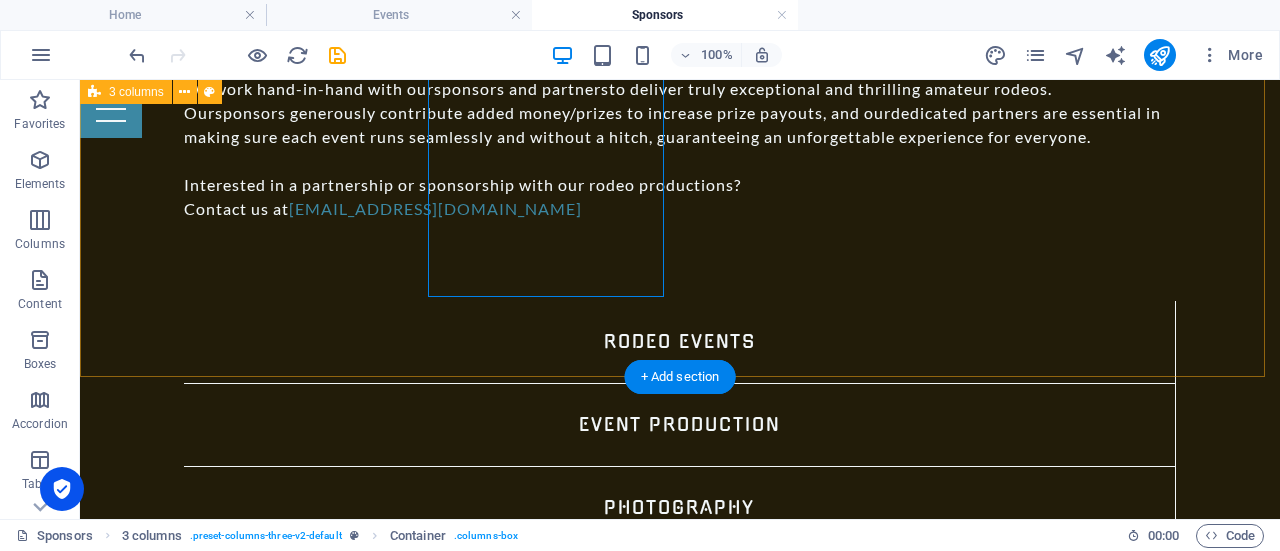 scroll, scrollTop: 1599, scrollLeft: 0, axis: vertical 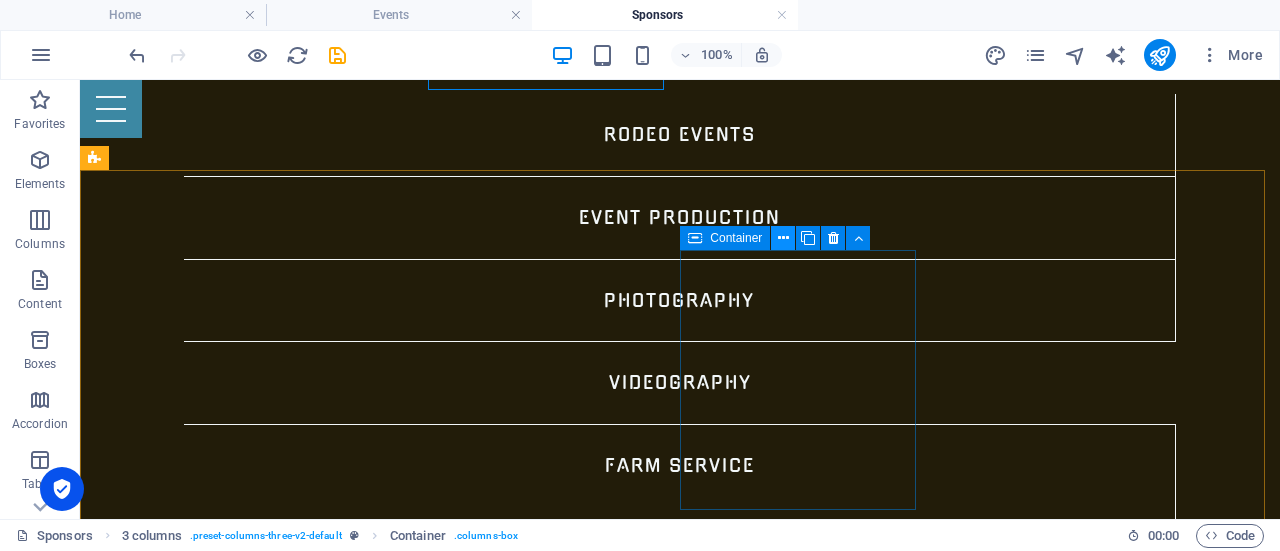 click at bounding box center [783, 238] 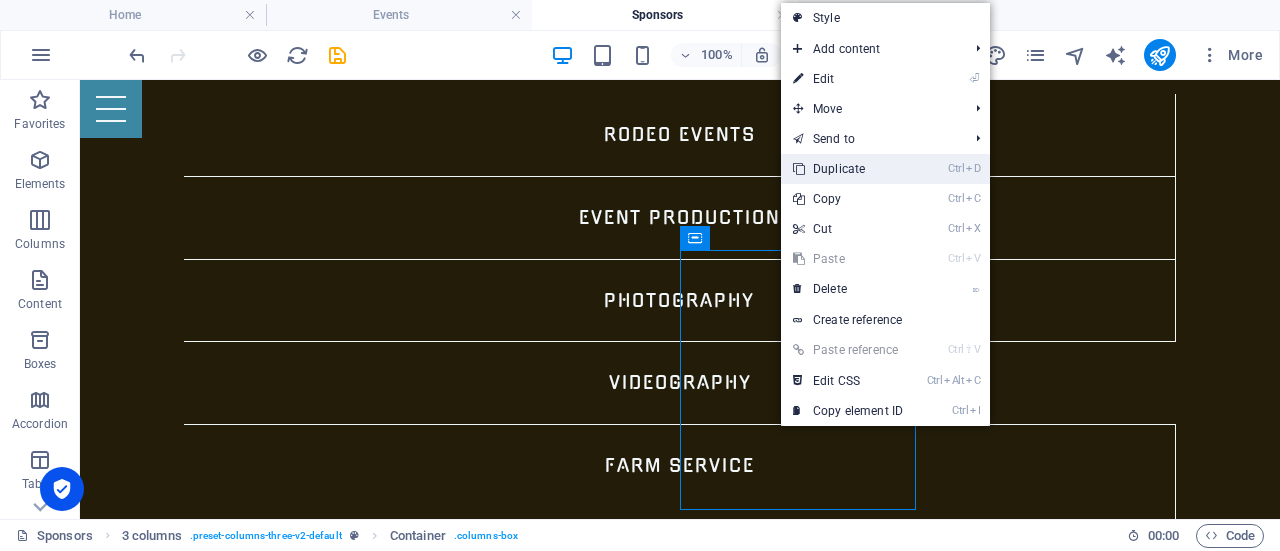 click on "Ctrl D  Duplicate" at bounding box center [848, 169] 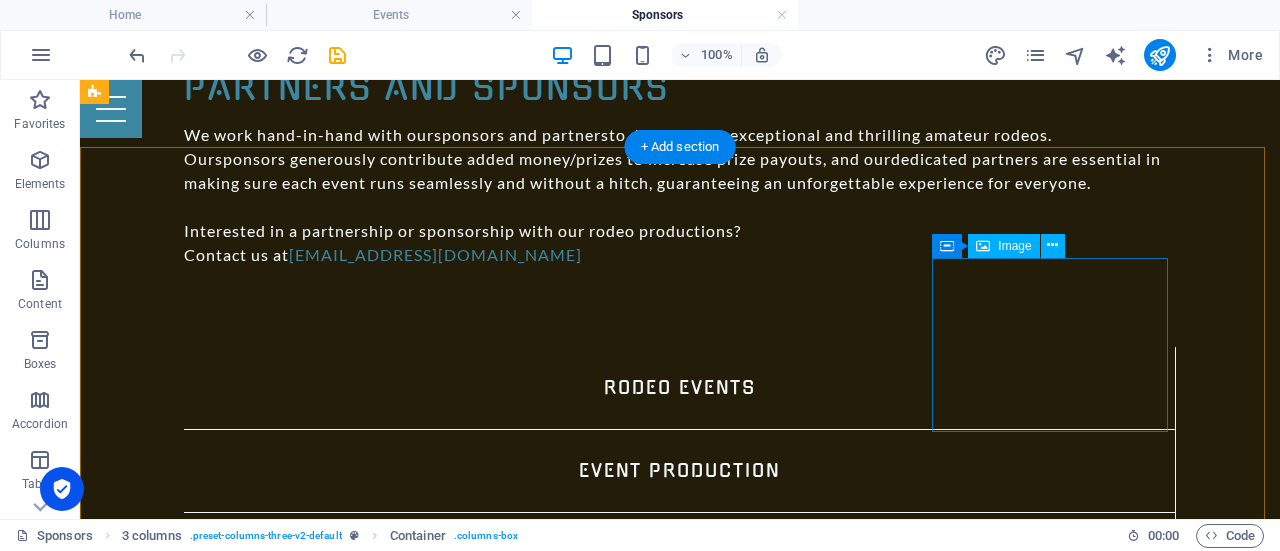 scroll, scrollTop: 1199, scrollLeft: 0, axis: vertical 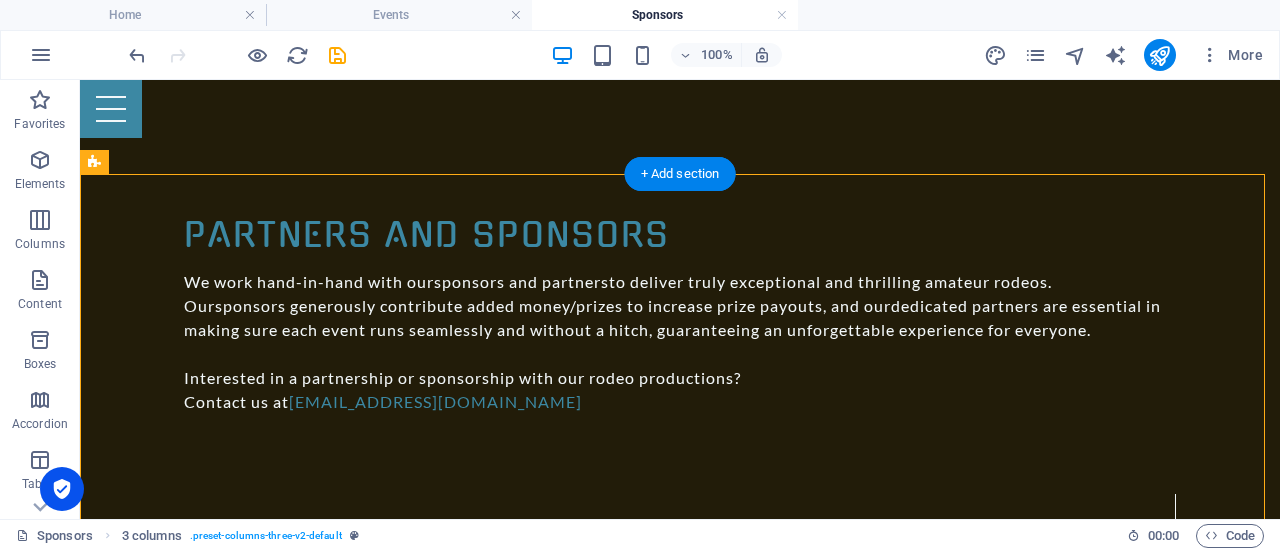 drag, startPoint x: 824, startPoint y: 405, endPoint x: 556, endPoint y: 393, distance: 268.26852 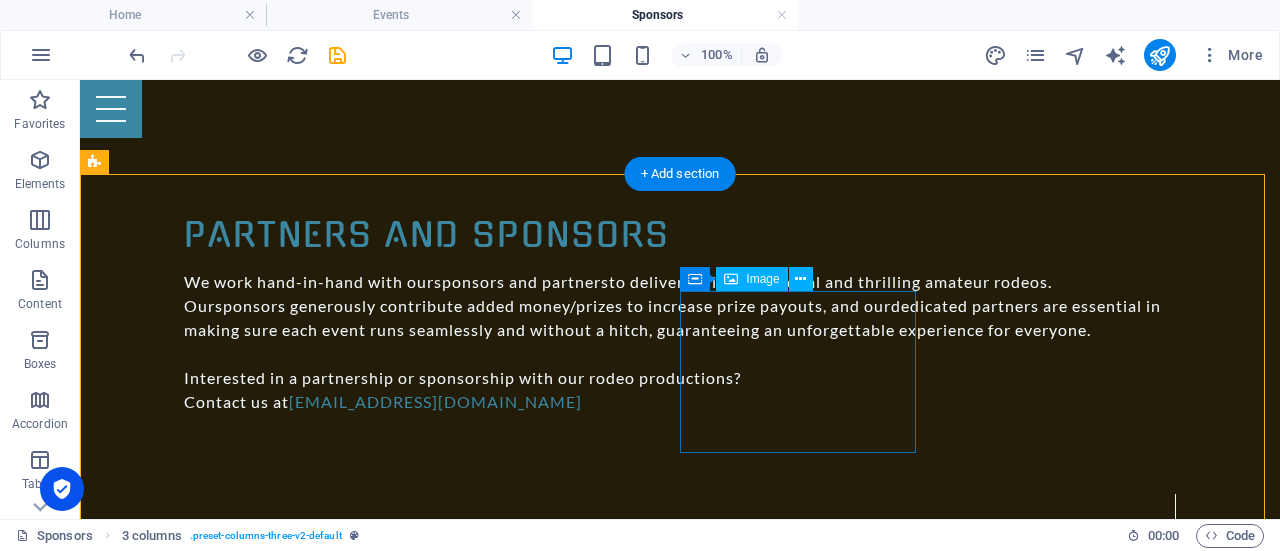 click on "[PERSON_NAME][GEOGRAPHIC_DATA]" at bounding box center [214, 3841] 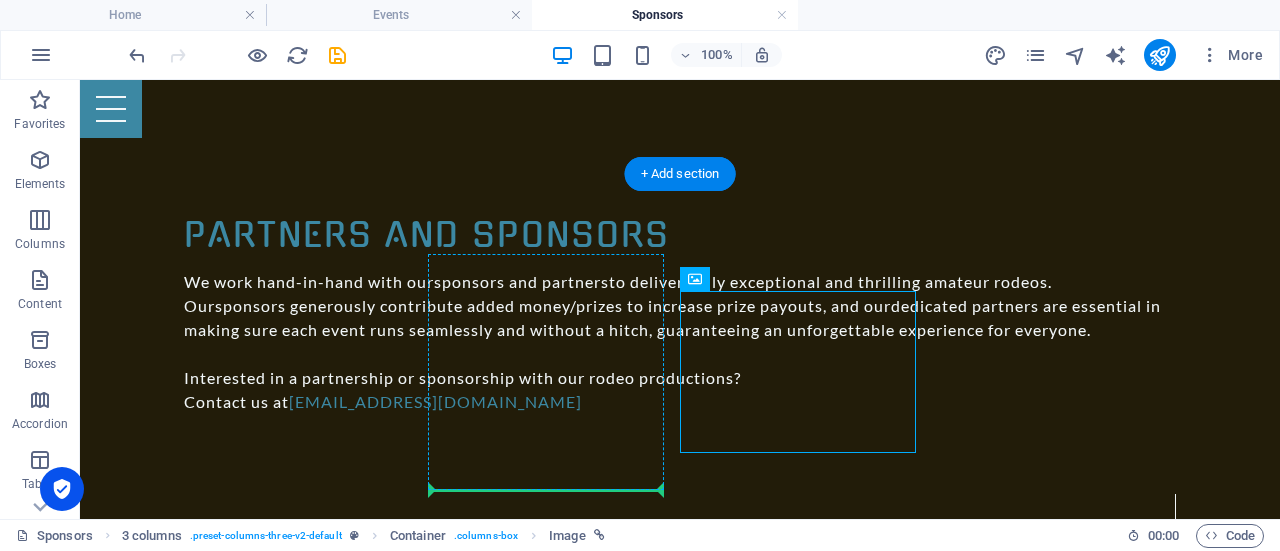 drag, startPoint x: 812, startPoint y: 381, endPoint x: 538, endPoint y: 380, distance: 274.00183 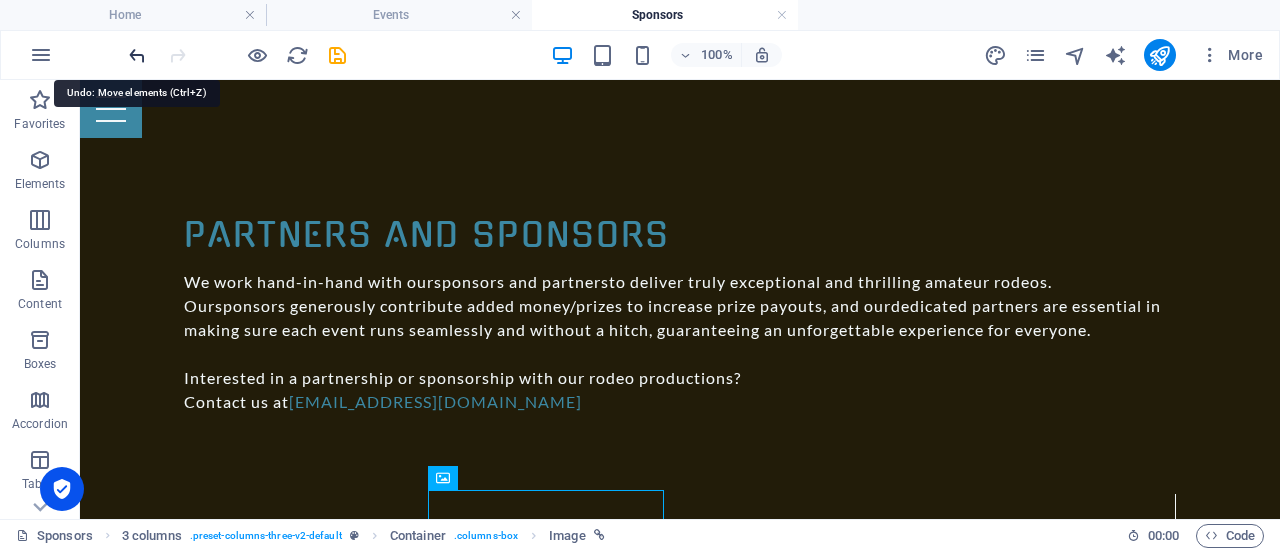 click at bounding box center (137, 55) 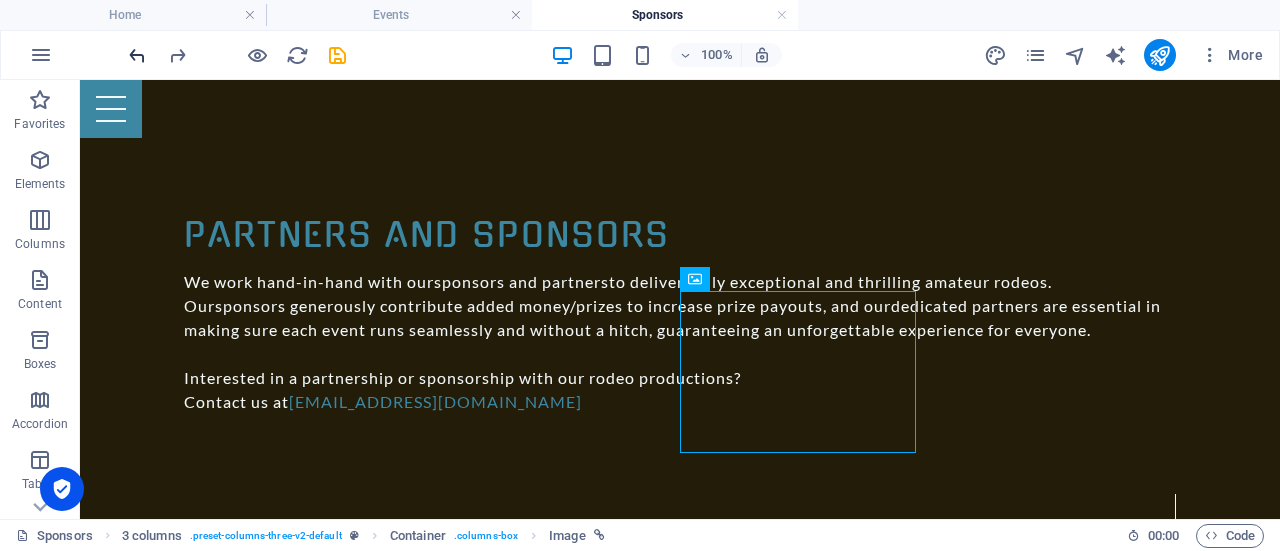 click at bounding box center [137, 55] 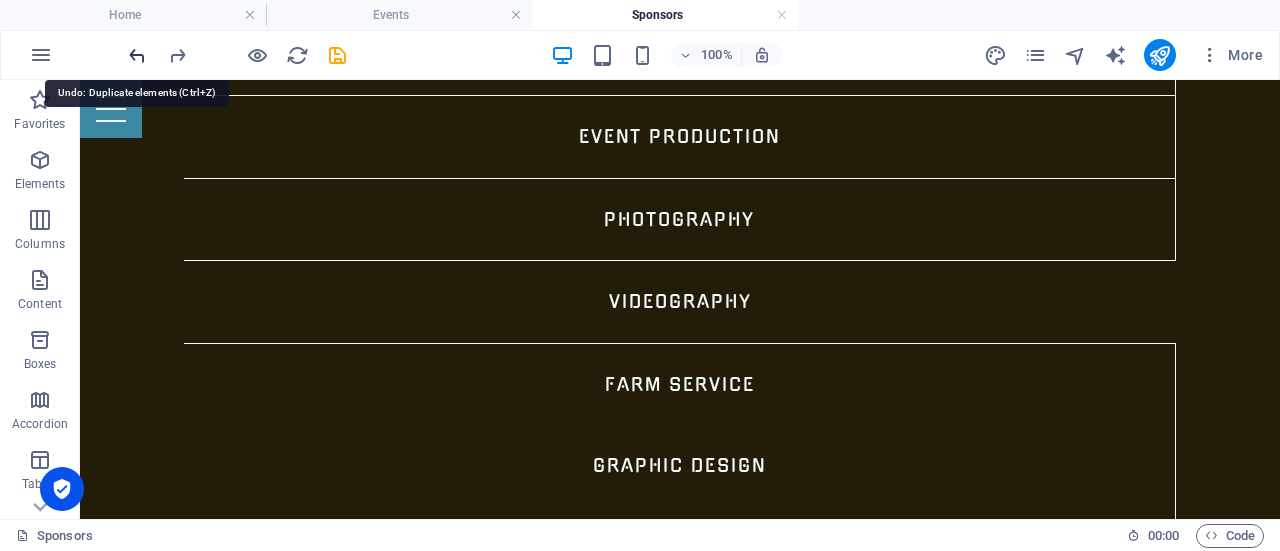click at bounding box center (137, 55) 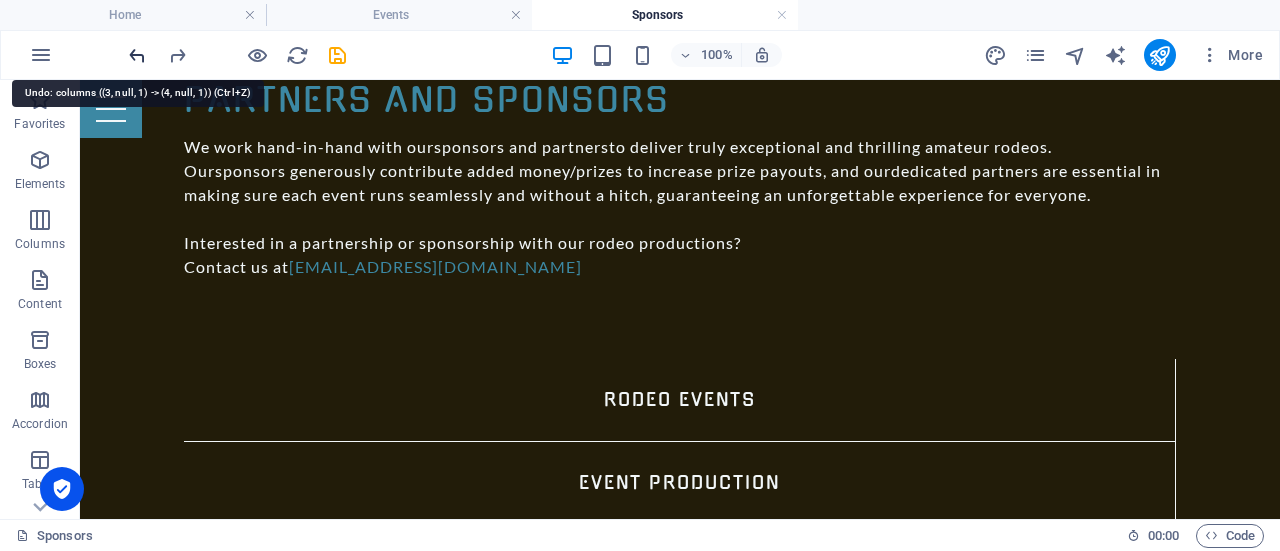 scroll, scrollTop: 1272, scrollLeft: 0, axis: vertical 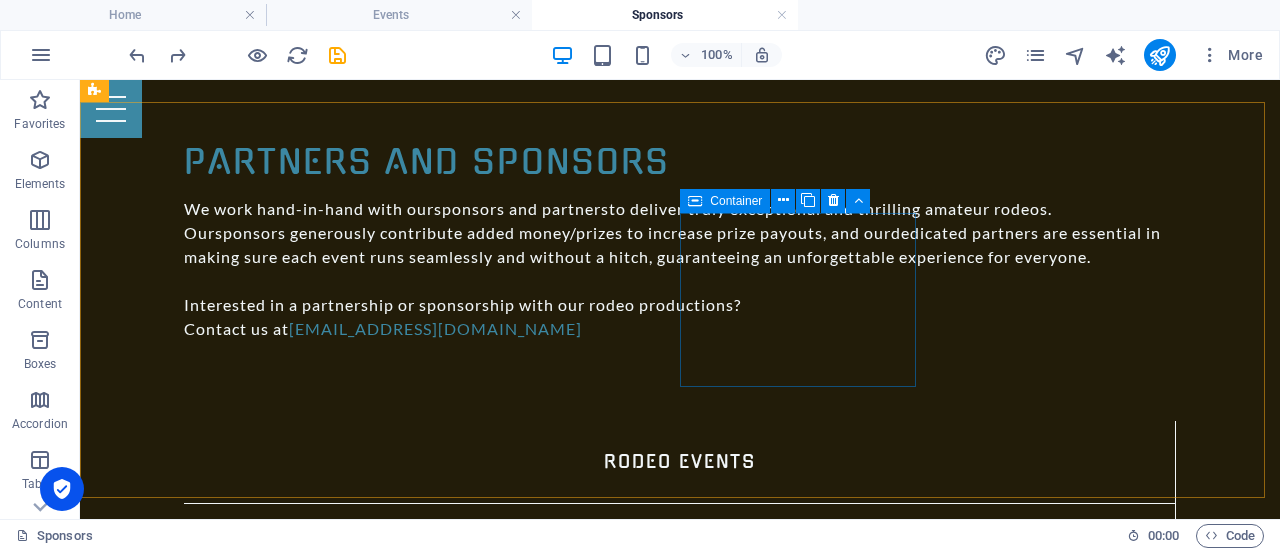 click on "Container" at bounding box center (736, 201) 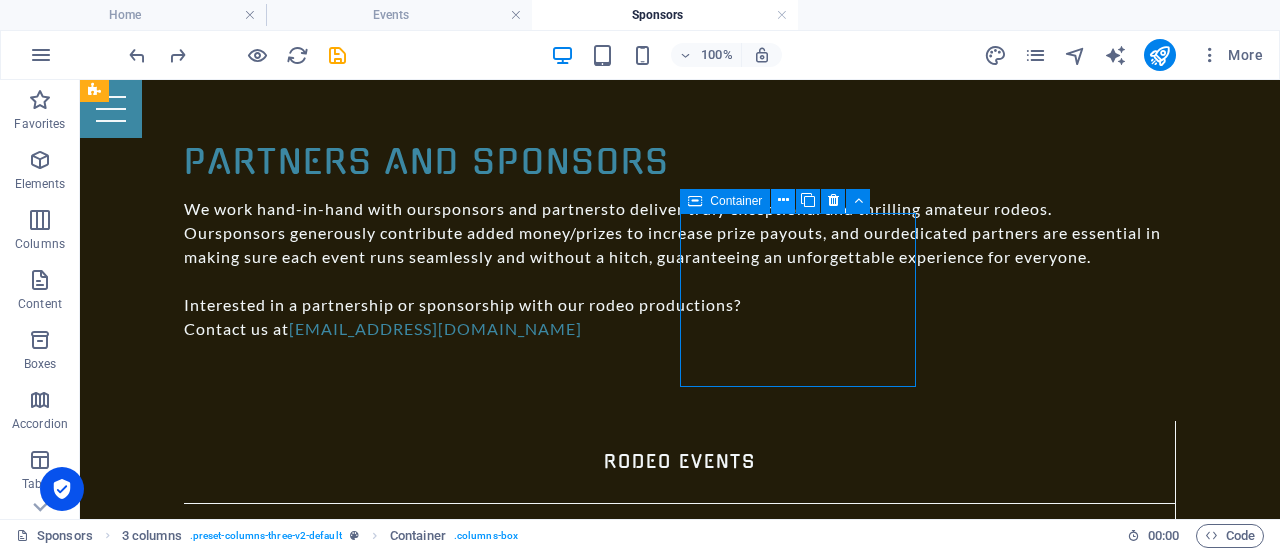 click at bounding box center [783, 200] 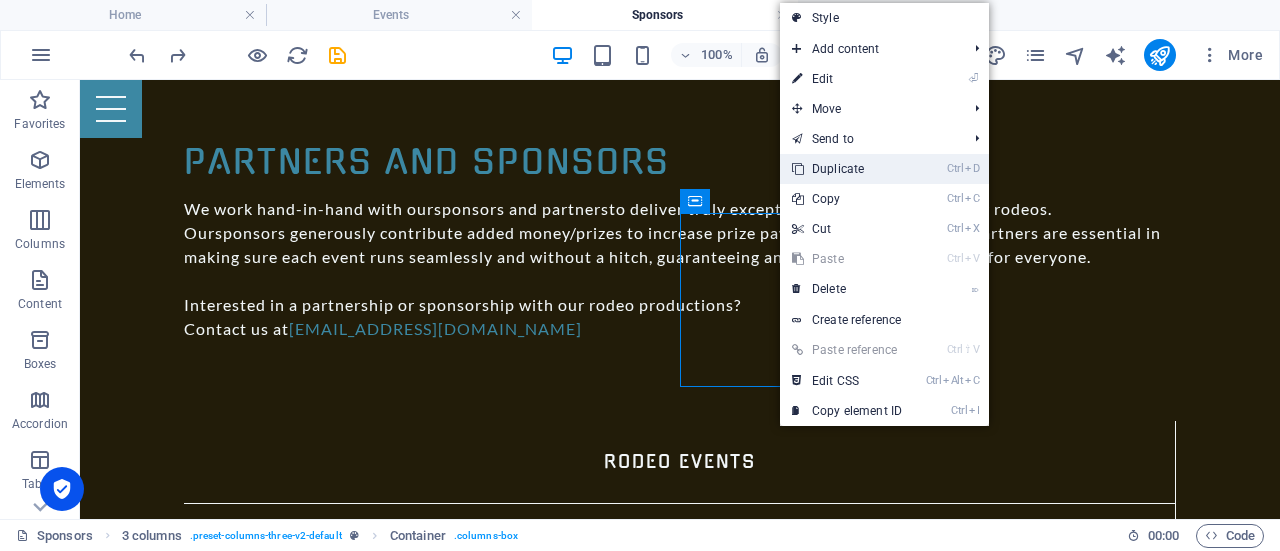 click on "Ctrl D  Duplicate" at bounding box center [847, 169] 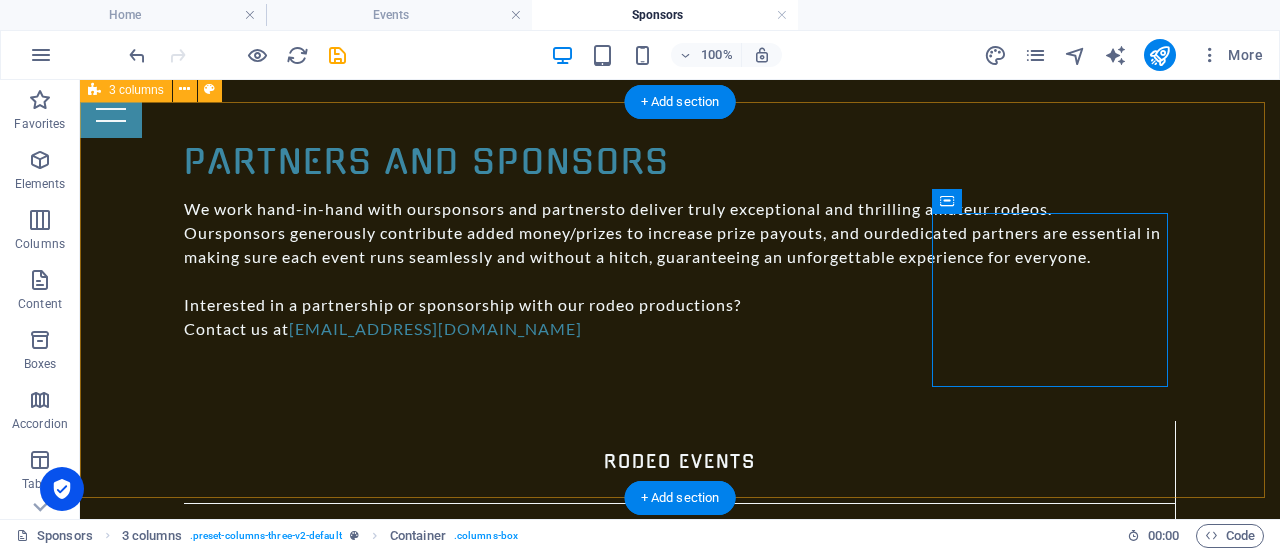 click on "[PERSON_NAME][GEOGRAPHIC_DATA] Luzarrow Fence Company Luzarrow Fence Company" at bounding box center (680, 2752) 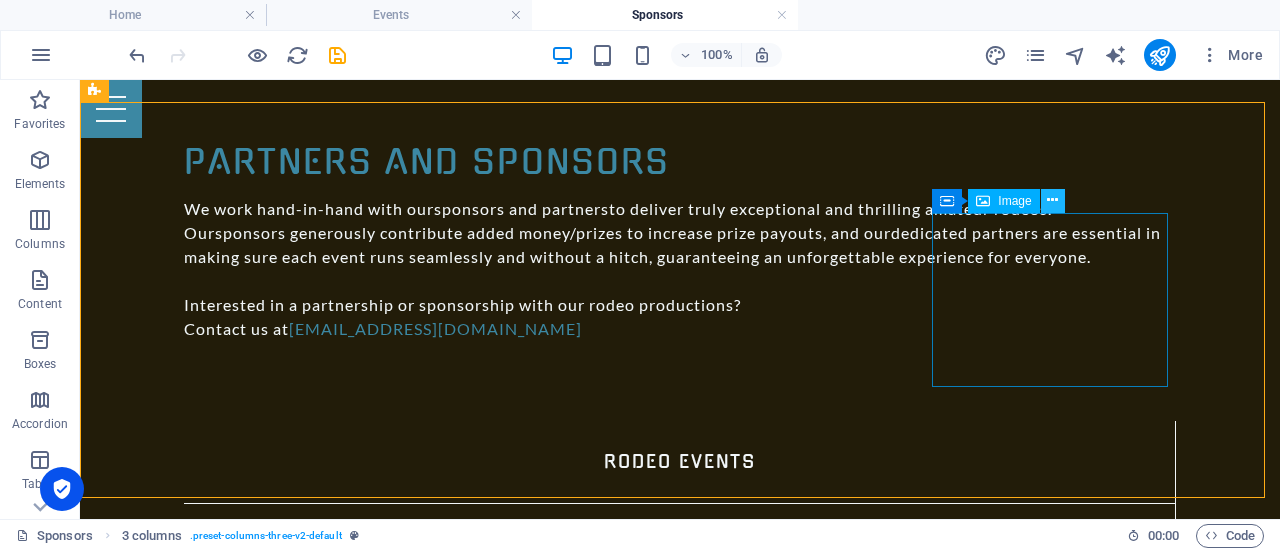 click at bounding box center [1052, 200] 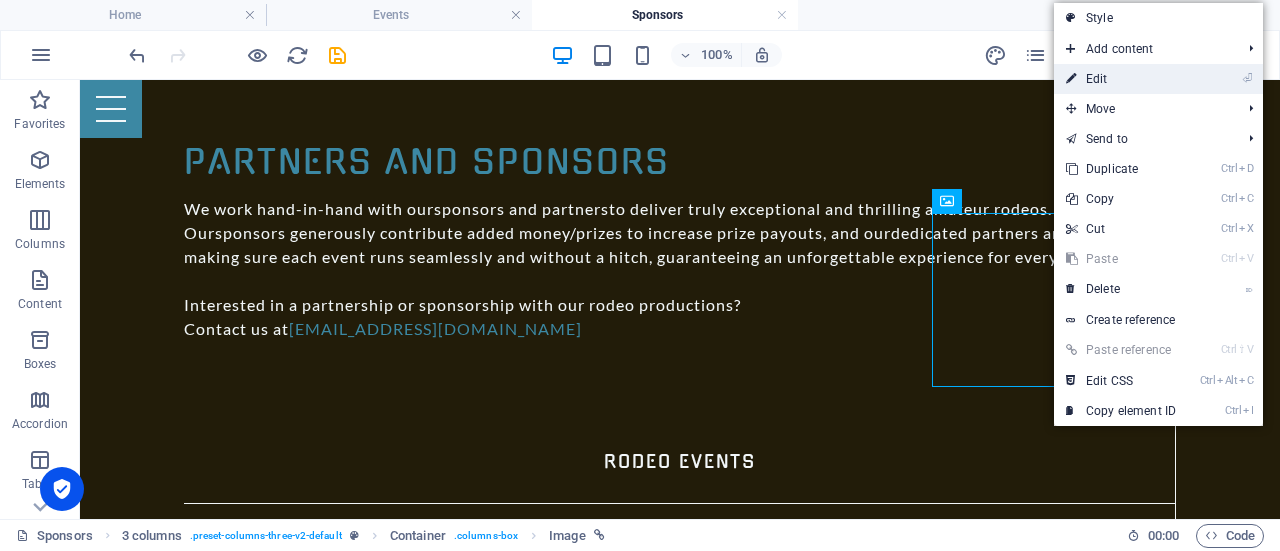 click on "⏎  Edit" at bounding box center [1121, 79] 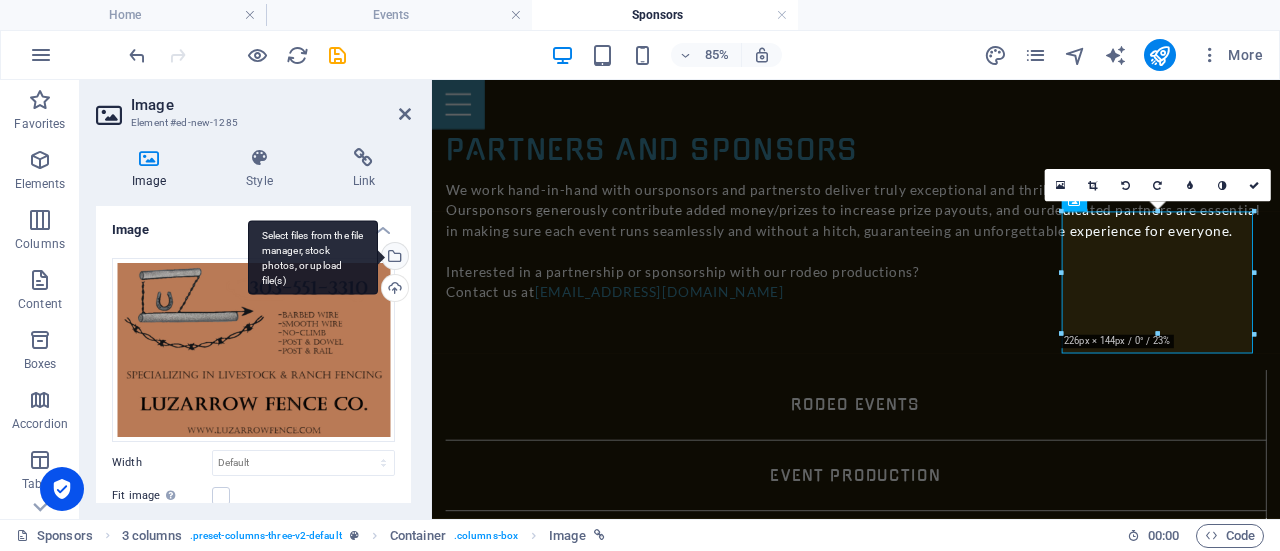 click on "Select files from the file manager, stock photos, or upload file(s)" at bounding box center [393, 258] 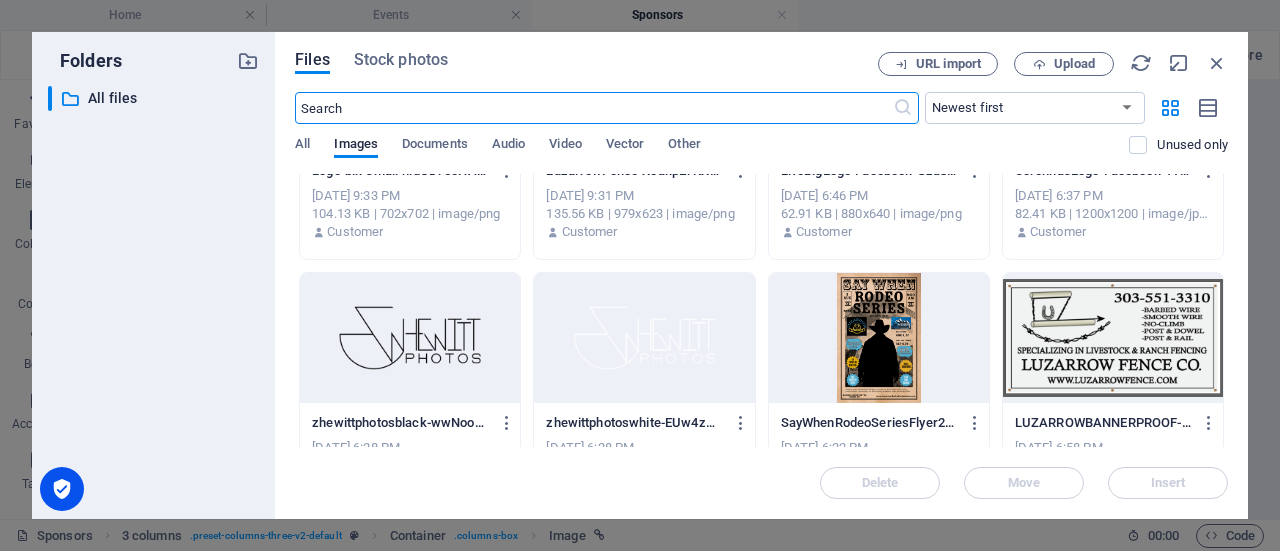 scroll, scrollTop: 500, scrollLeft: 0, axis: vertical 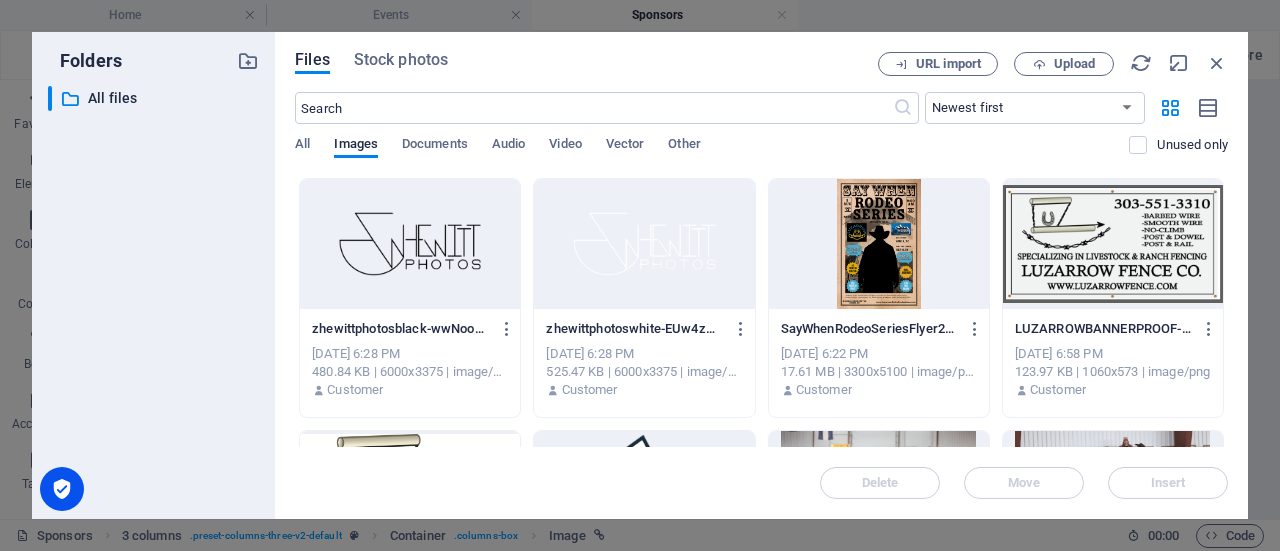 click at bounding box center (410, 244) 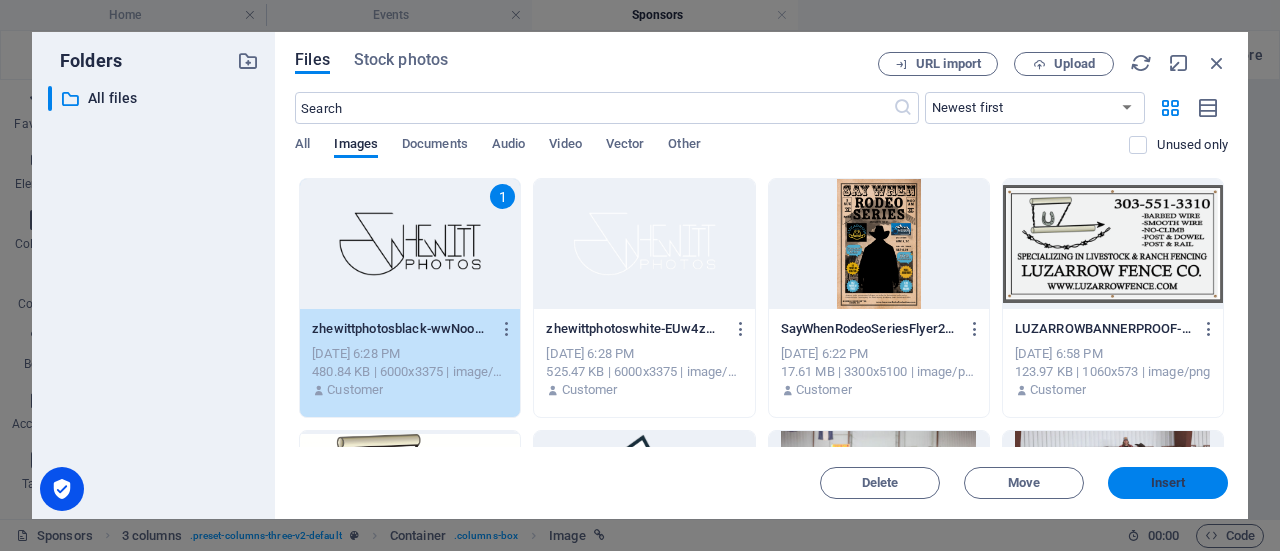 click on "Insert" at bounding box center (1168, 483) 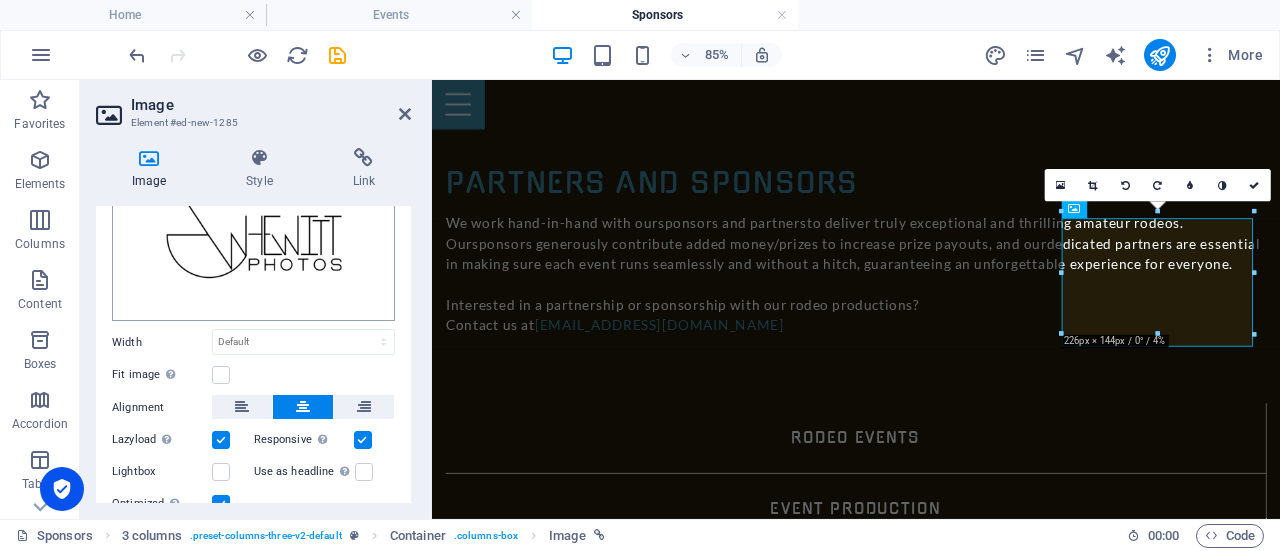 scroll, scrollTop: 178, scrollLeft: 0, axis: vertical 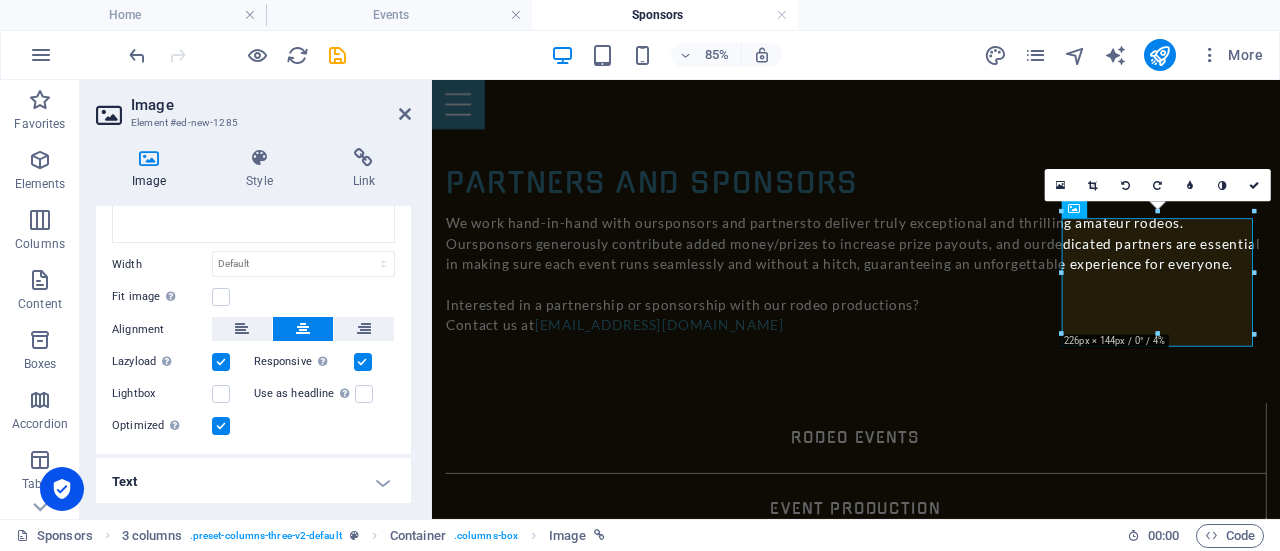 click on "Text" at bounding box center (253, 482) 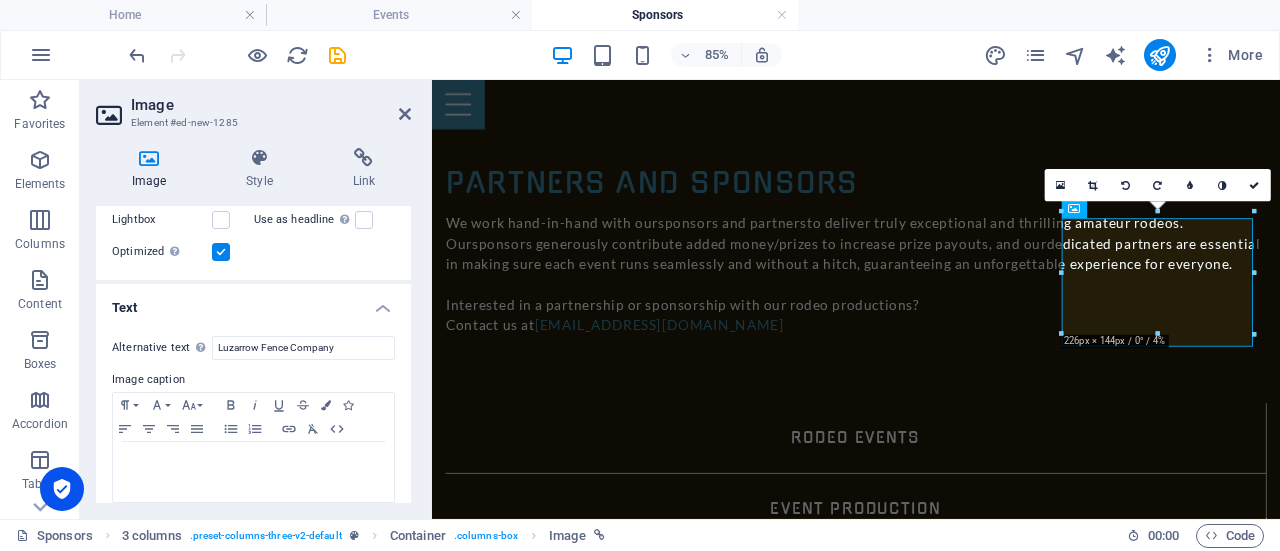 scroll, scrollTop: 365, scrollLeft: 0, axis: vertical 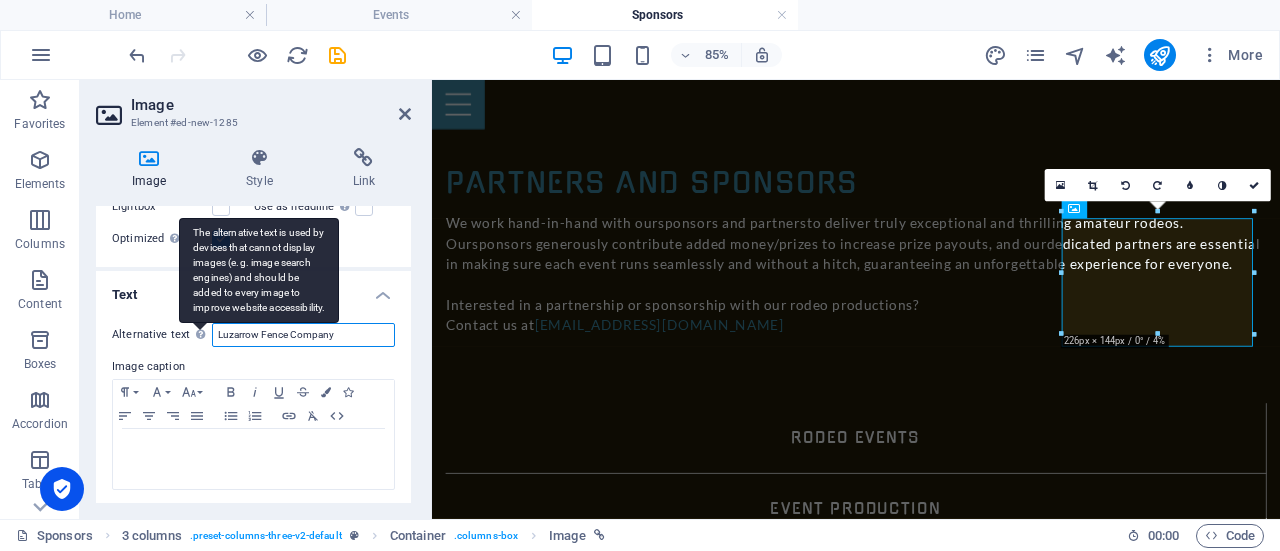 drag, startPoint x: 355, startPoint y: 326, endPoint x: 197, endPoint y: 323, distance: 158.02847 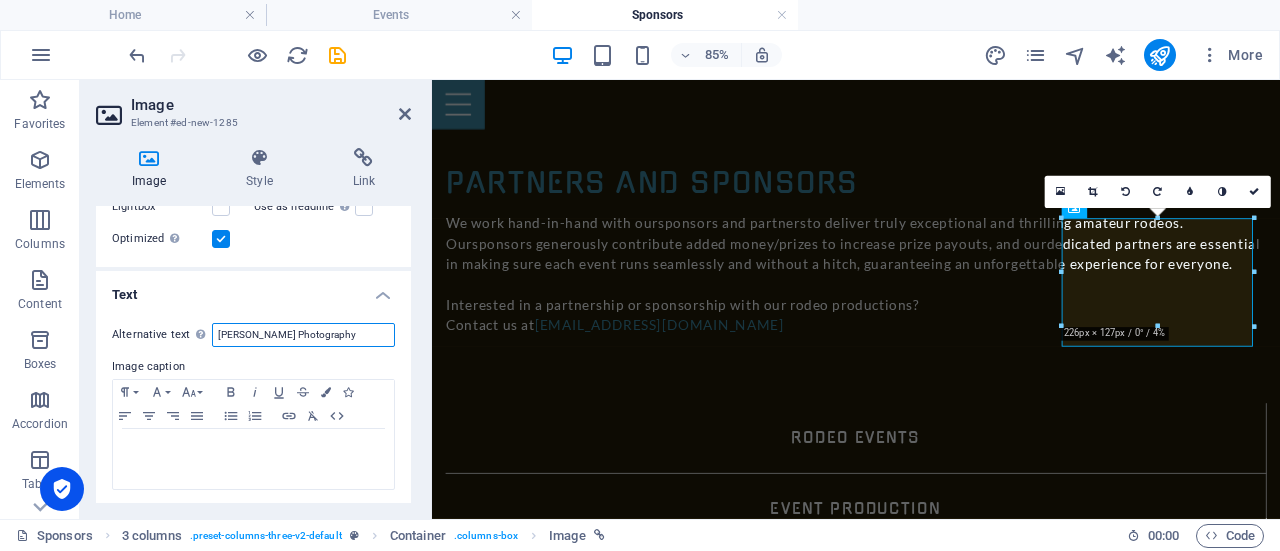 type on "[PERSON_NAME] Photography" 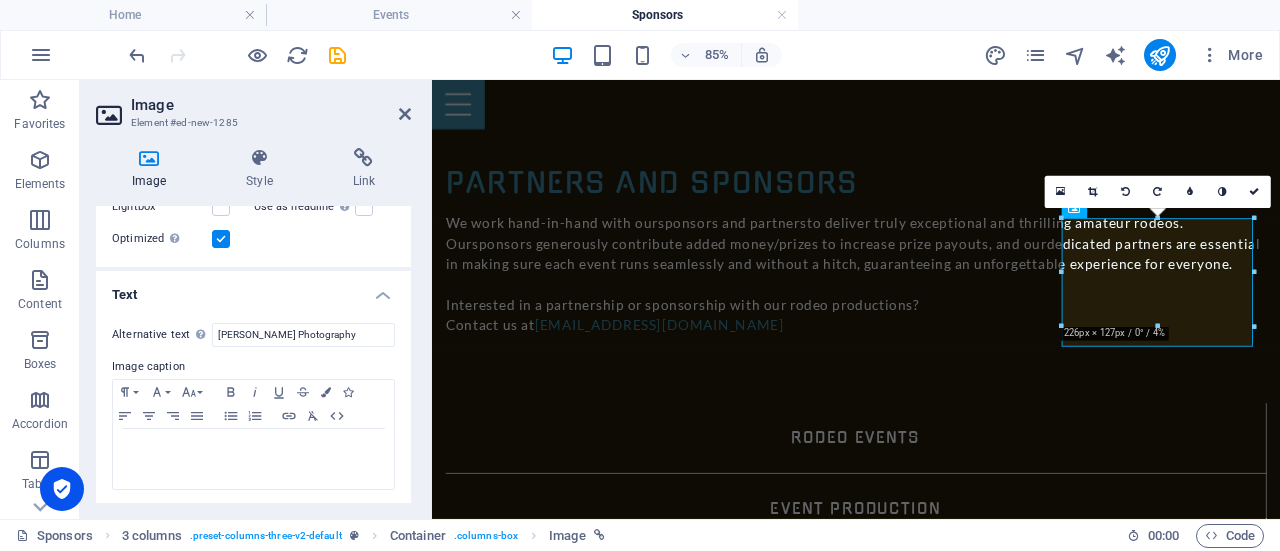 click on "Image caption" at bounding box center [253, 367] 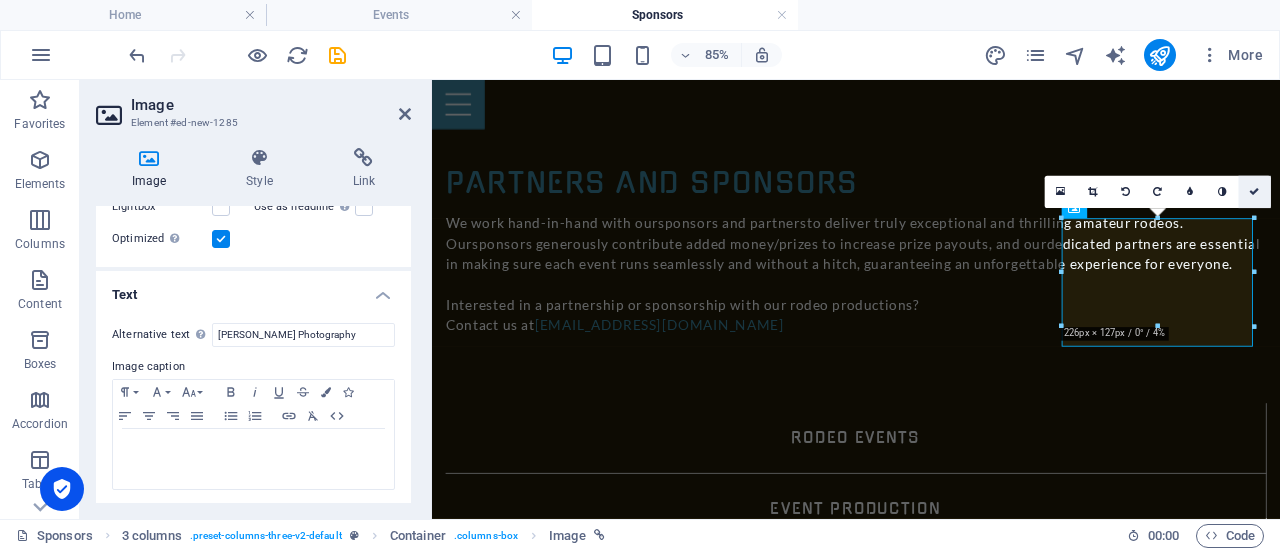 click at bounding box center [1254, 192] 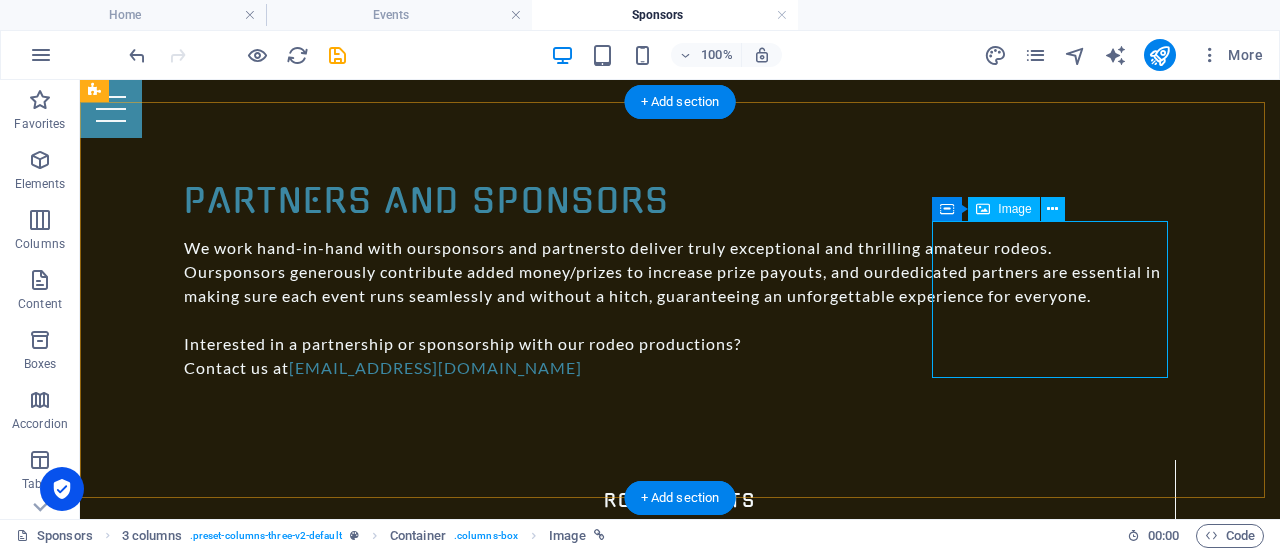 click on "Luzarrow Fence Company" at bounding box center (214, 3818) 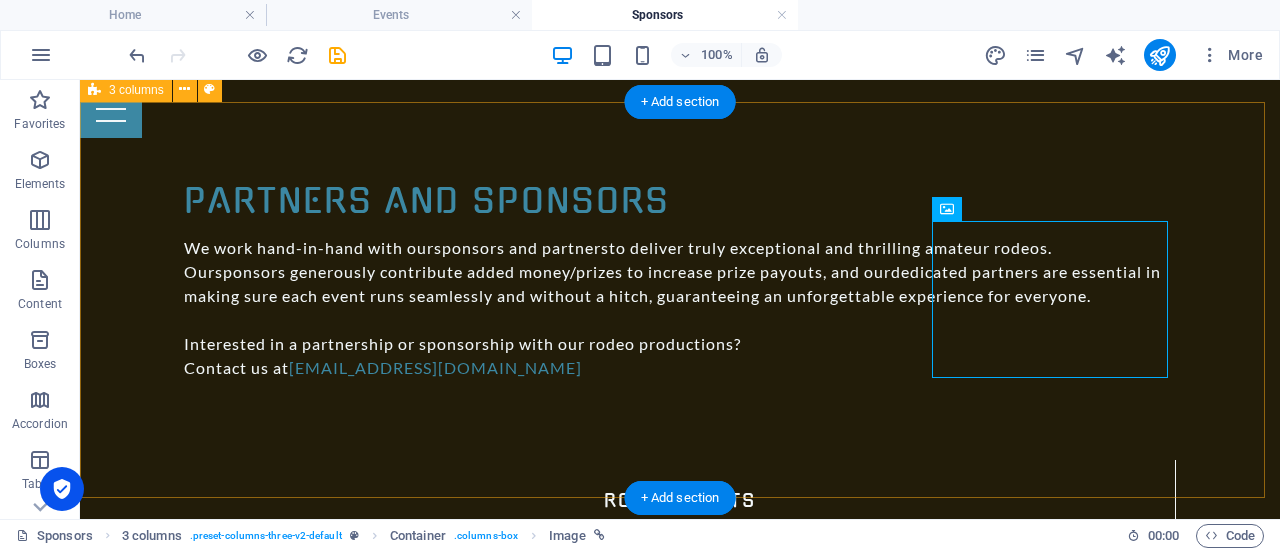 click on "[PERSON_NAME][GEOGRAPHIC_DATA] Luzarrow Fence Company Luzarrow Fence Company" at bounding box center [680, 2697] 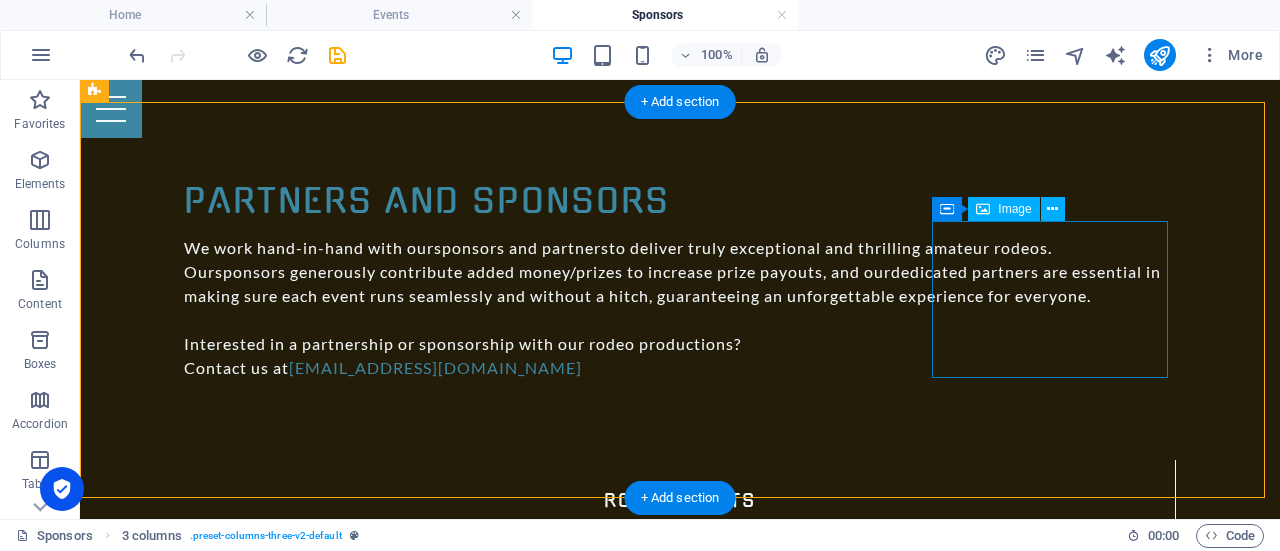 click on "Luzarrow Fence Company" at bounding box center (214, 3818) 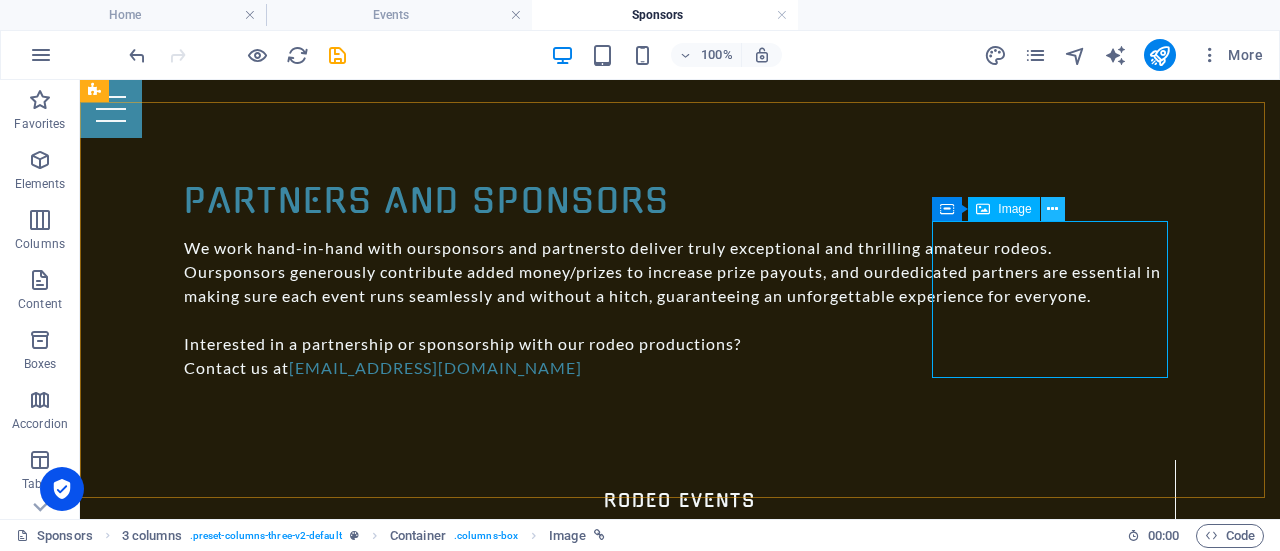 click at bounding box center (1052, 209) 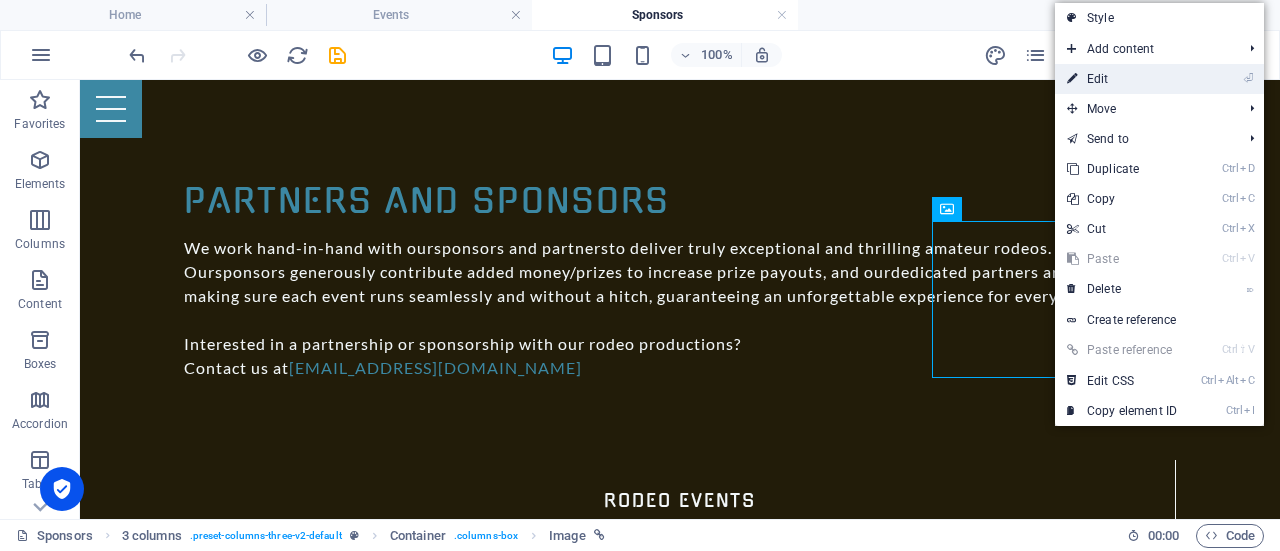 click on "⏎  Edit" at bounding box center [1122, 79] 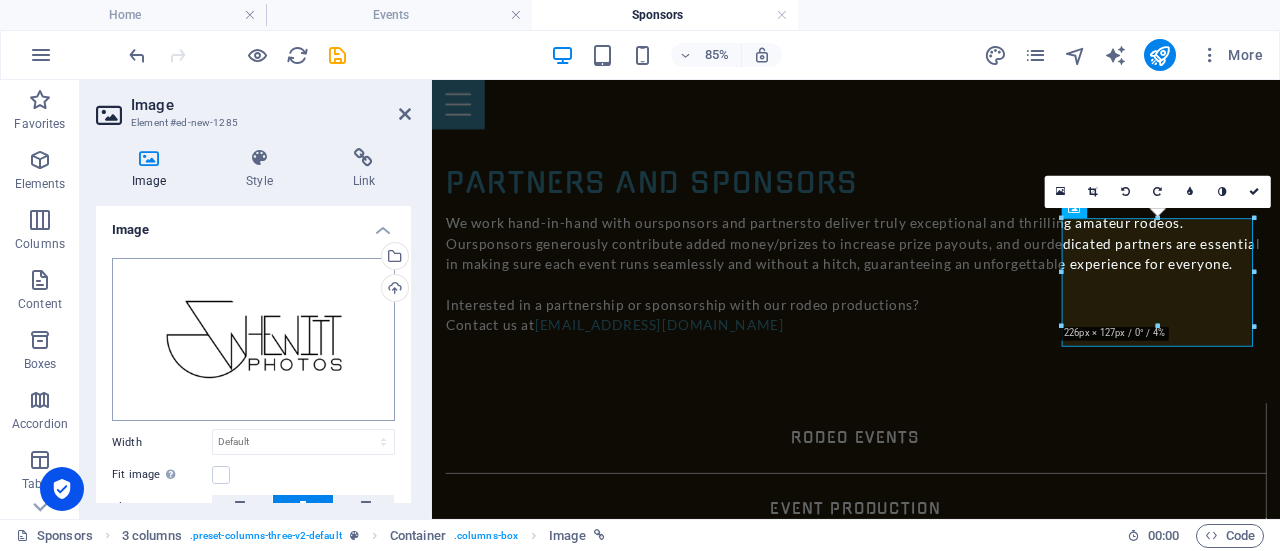 scroll, scrollTop: 300, scrollLeft: 0, axis: vertical 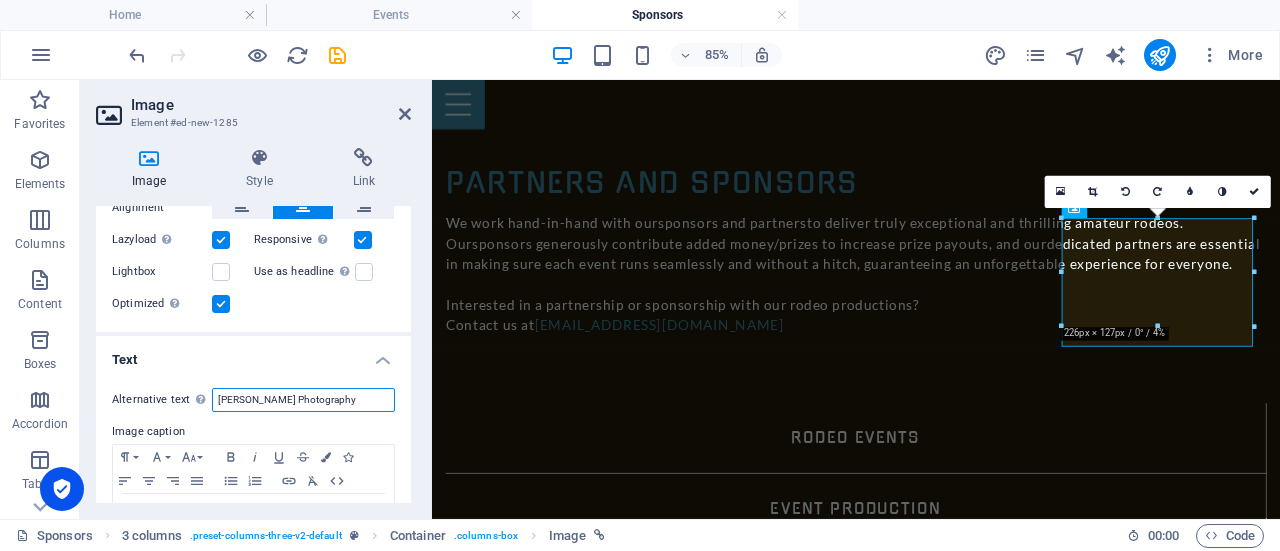 click on "[PERSON_NAME] Photography" at bounding box center [303, 400] 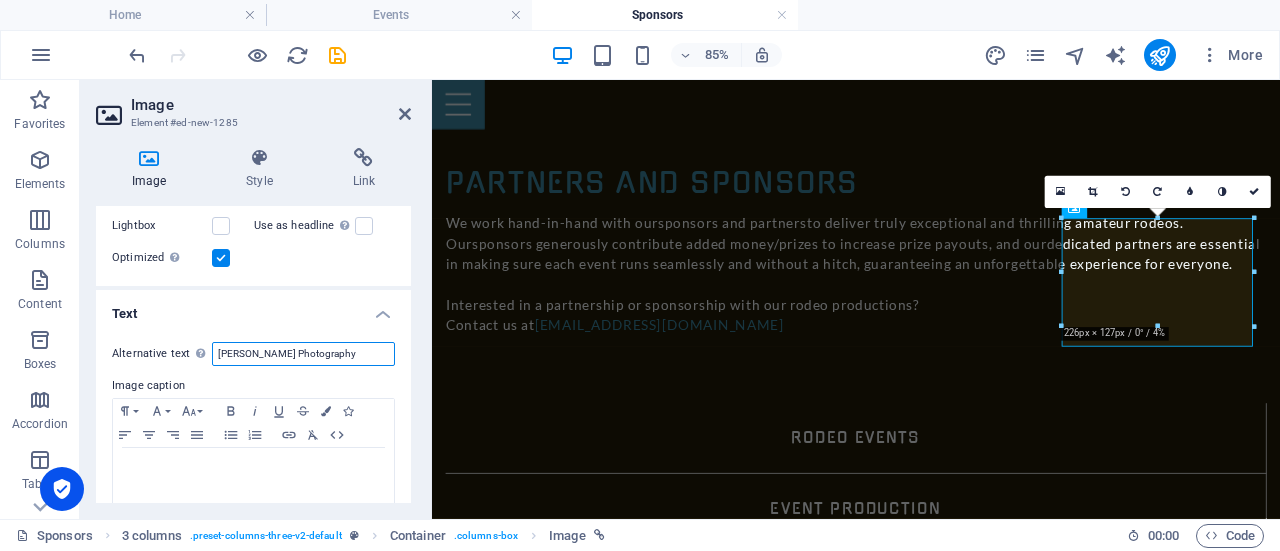 scroll, scrollTop: 365, scrollLeft: 0, axis: vertical 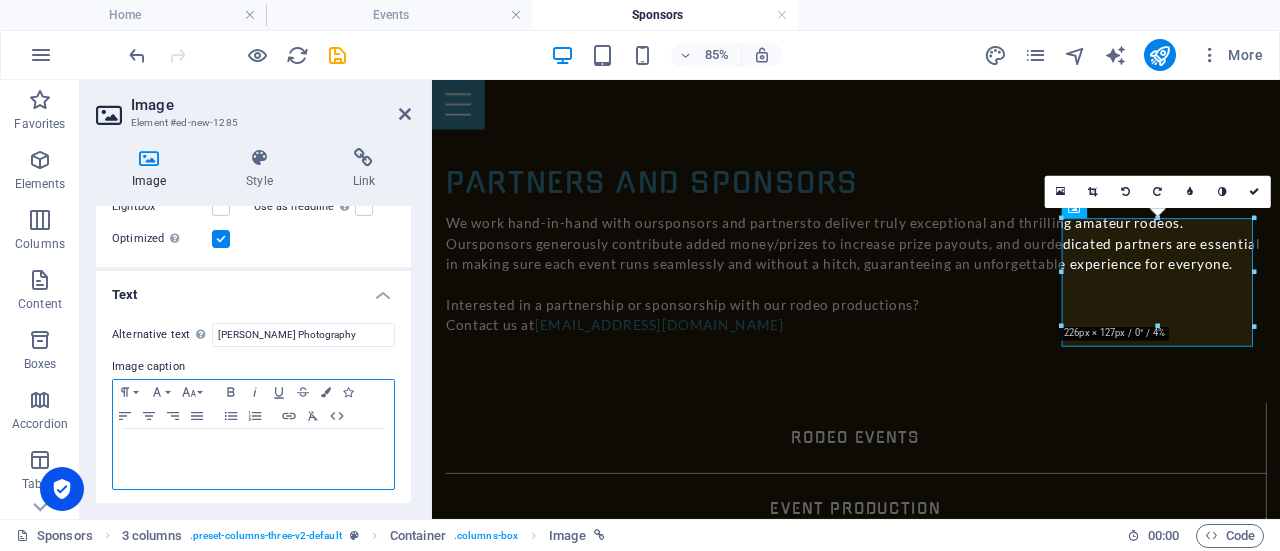 click at bounding box center [253, 448] 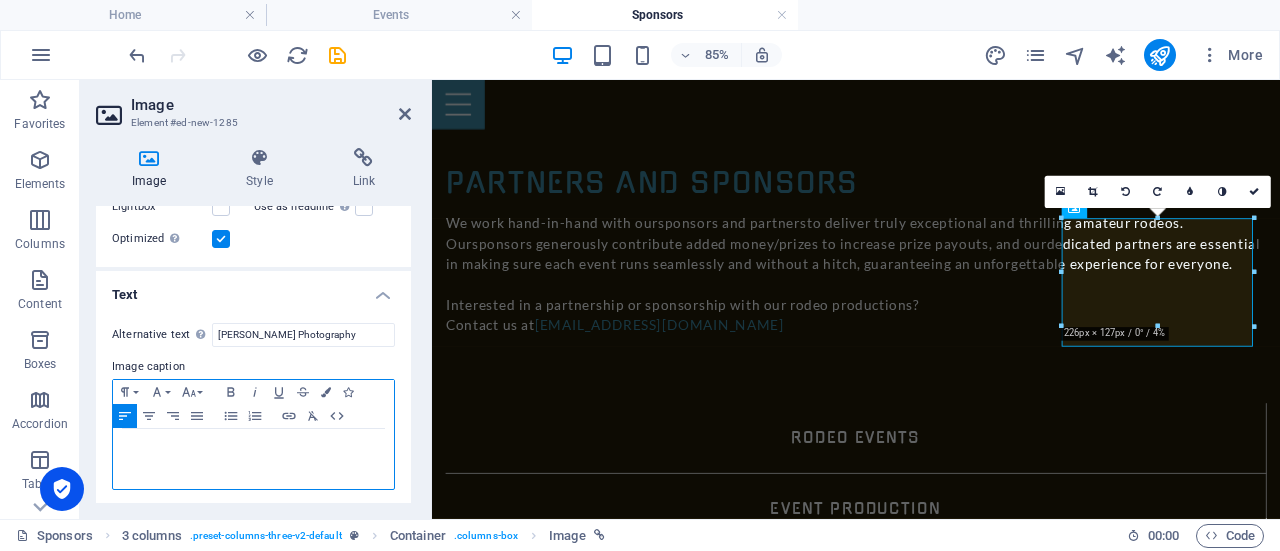 type 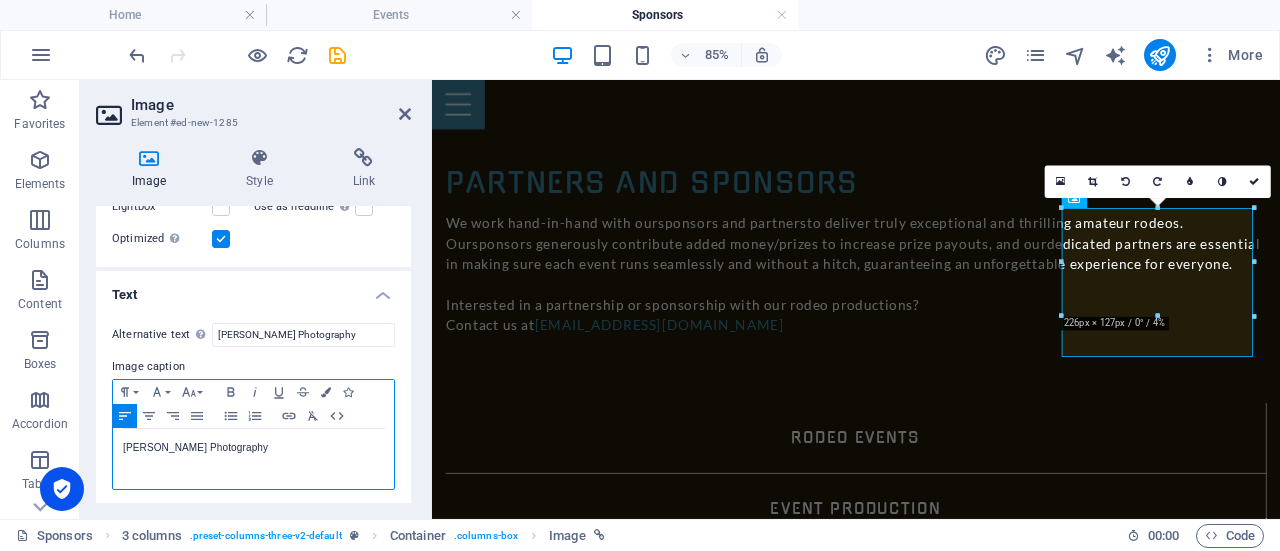 click on "[PERSON_NAME] Photography" at bounding box center [253, 459] 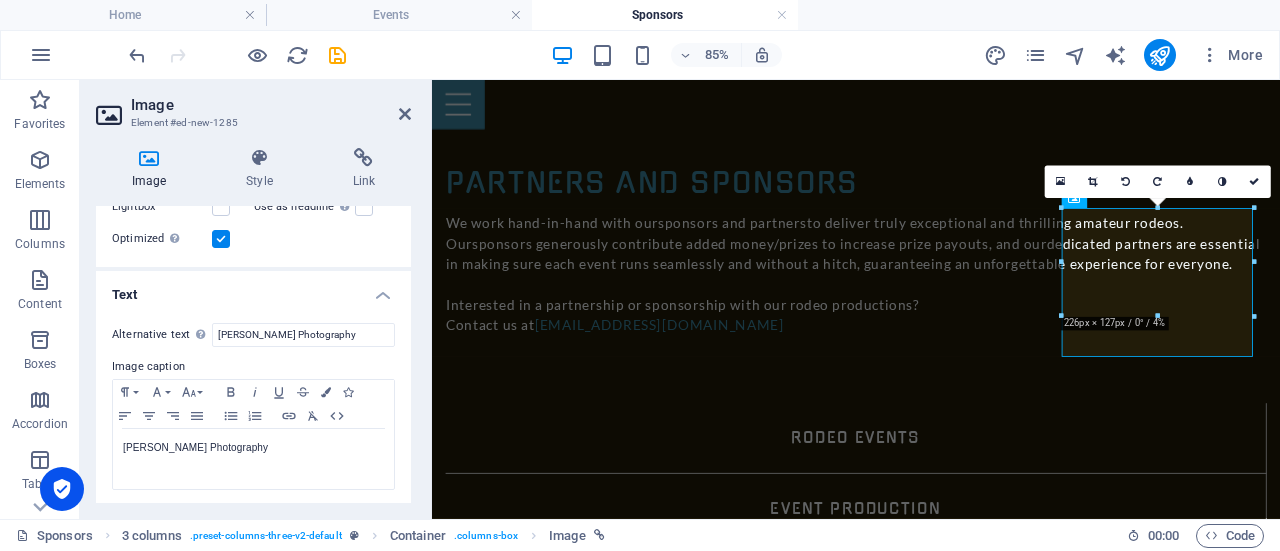 click on "Image caption" at bounding box center (253, 367) 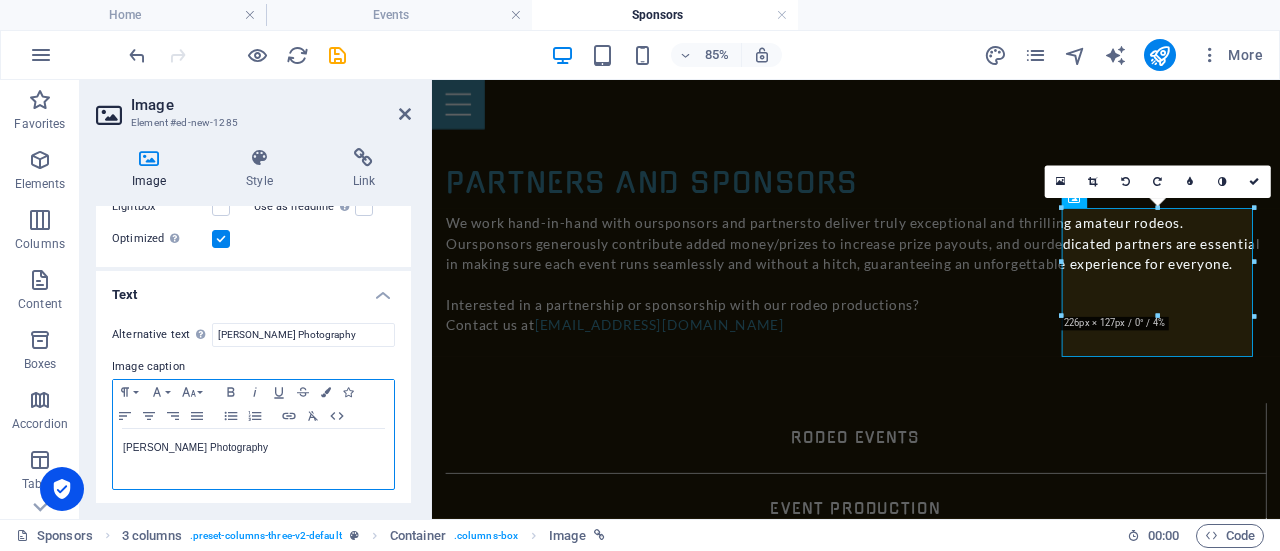 click on "[PERSON_NAME] Photography" at bounding box center (253, 448) 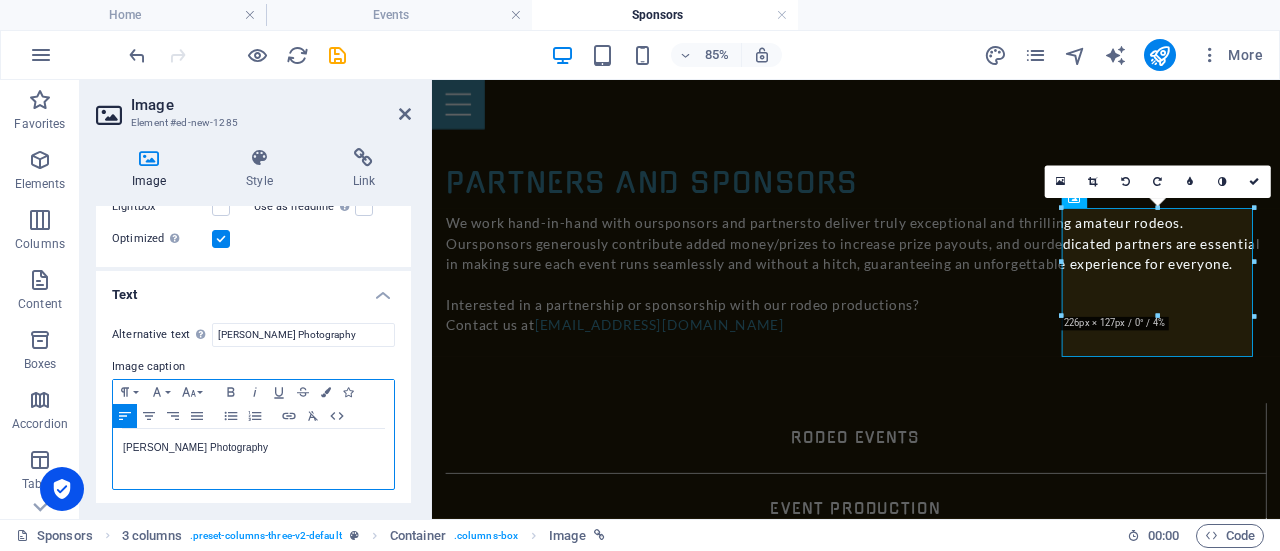 click on "[PERSON_NAME] Photography" at bounding box center (253, 459) 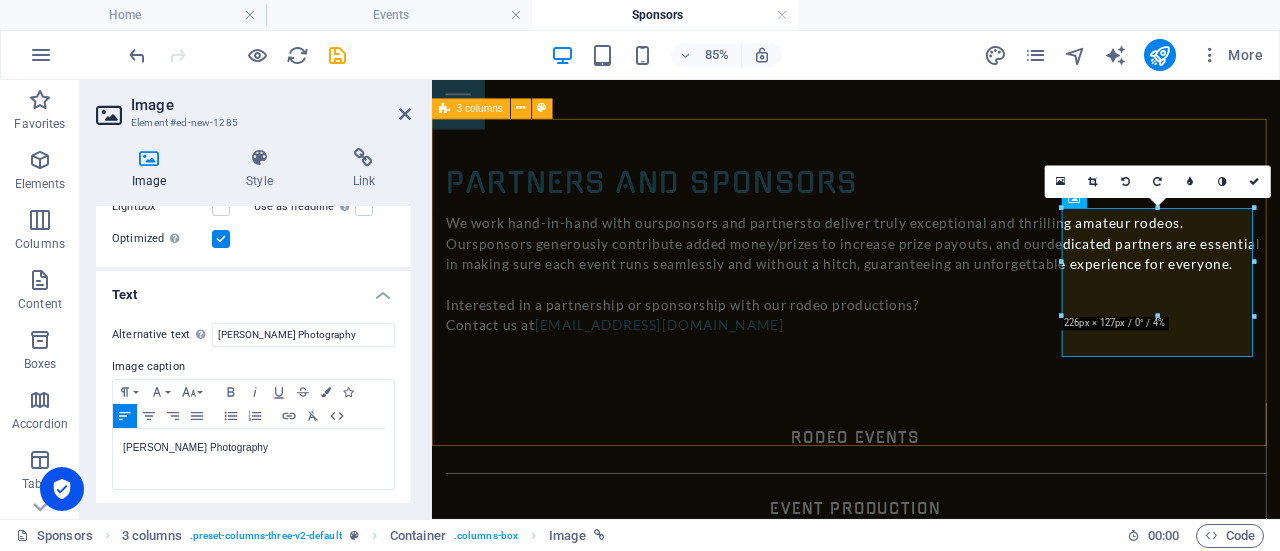 click on "[PERSON_NAME][GEOGRAPHIC_DATA] Luzarrow Fence Company [PERSON_NAME] Photography Luzarrow Fence Company" at bounding box center [931, 2556] 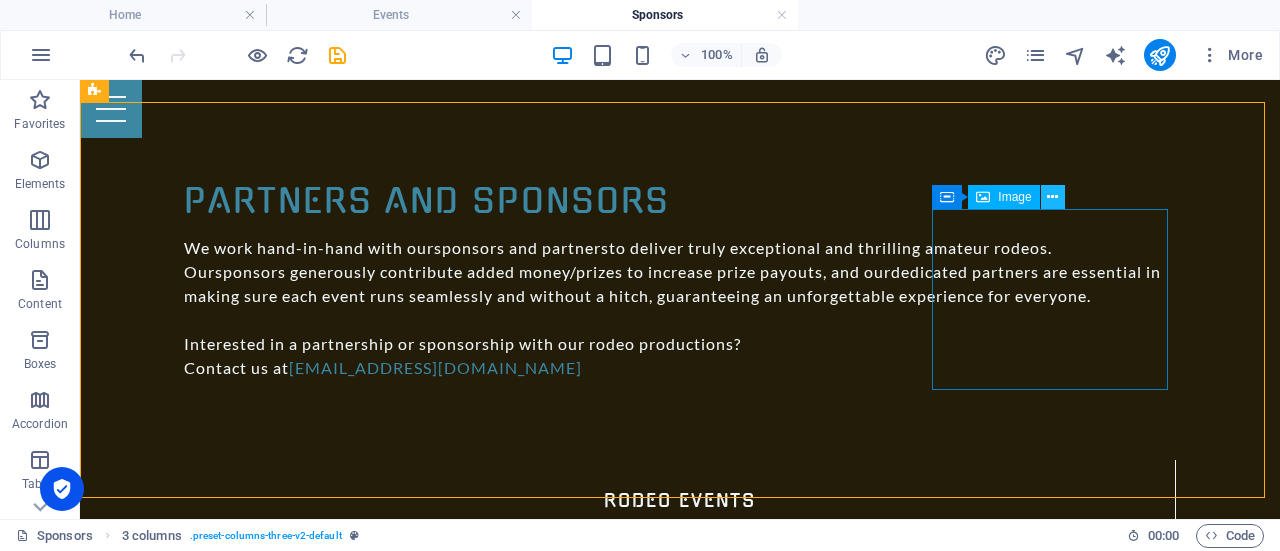 click at bounding box center (1052, 197) 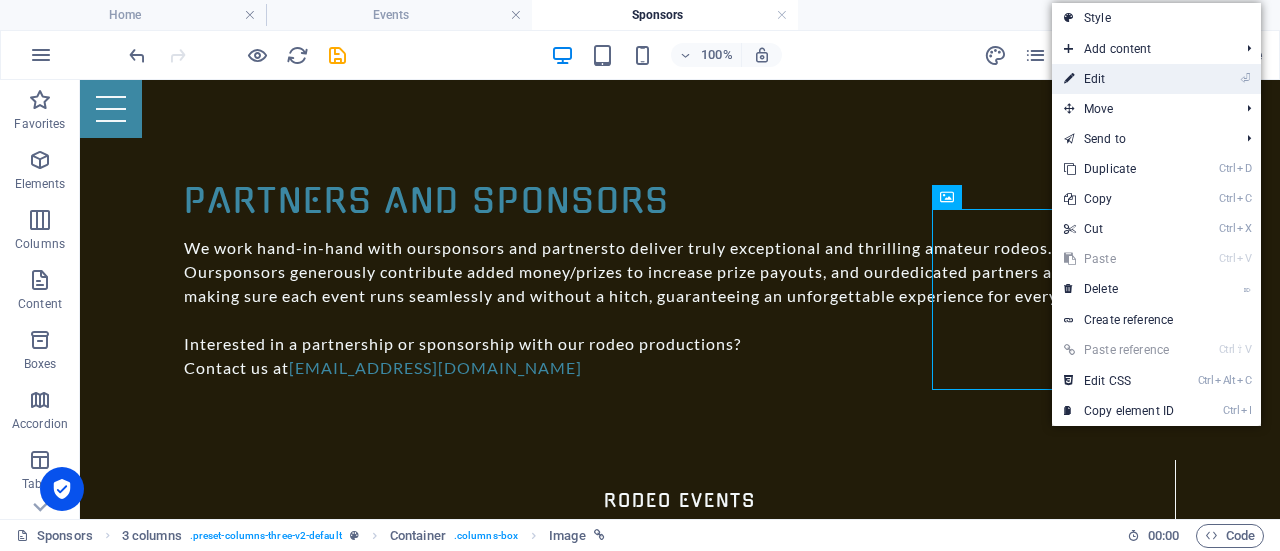 click on "⏎  Edit" at bounding box center (1119, 79) 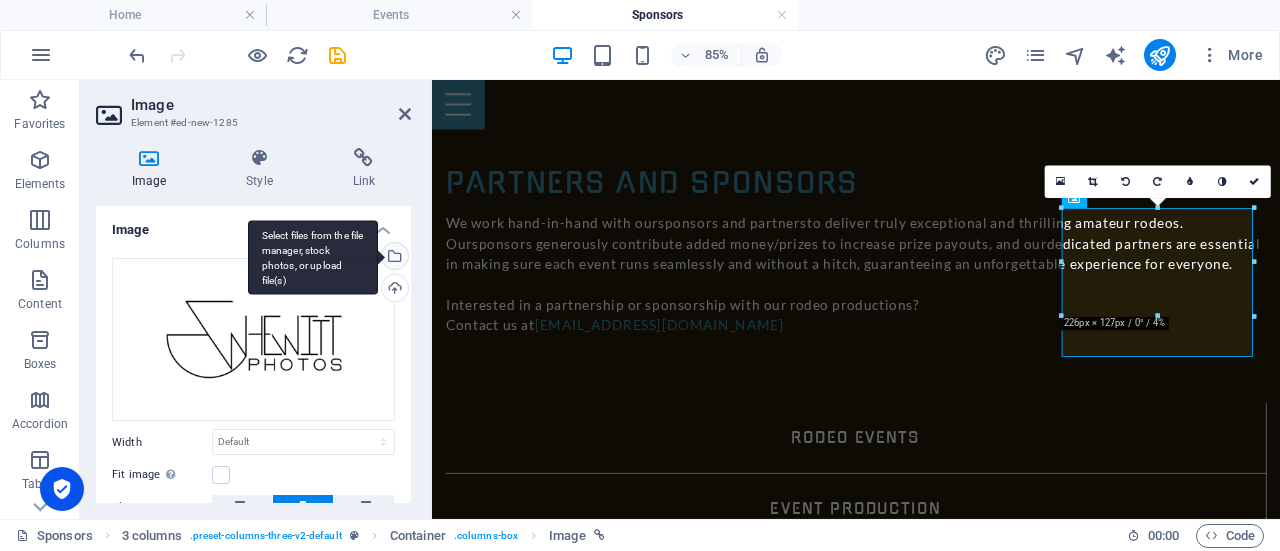 click on "Select files from the file manager, stock photos, or upload file(s)" at bounding box center (313, 257) 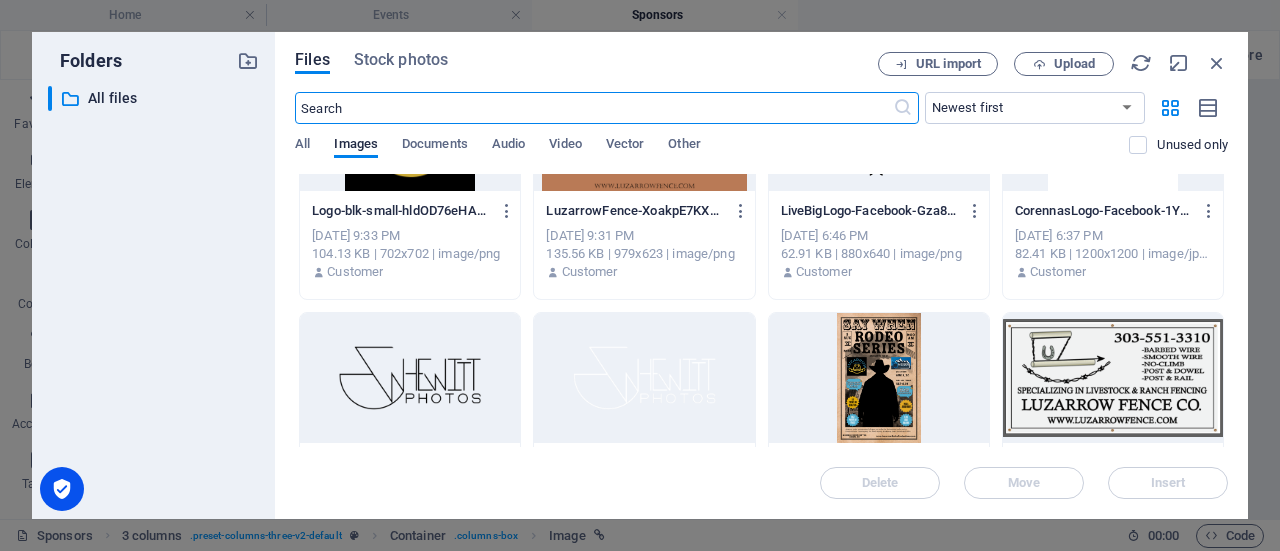 scroll, scrollTop: 500, scrollLeft: 0, axis: vertical 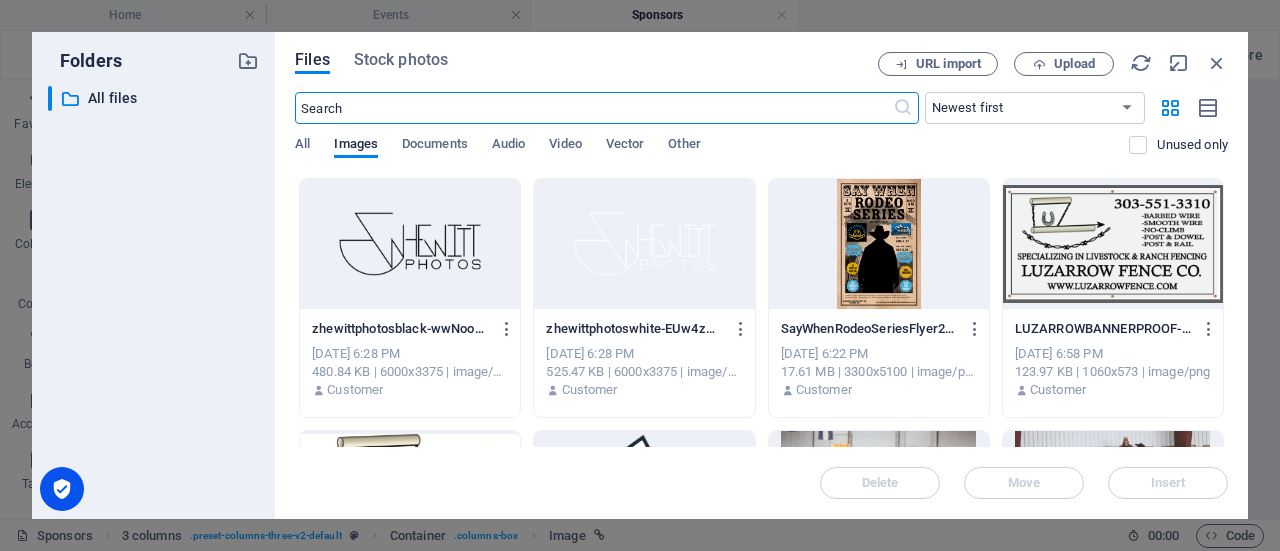click at bounding box center [644, 244] 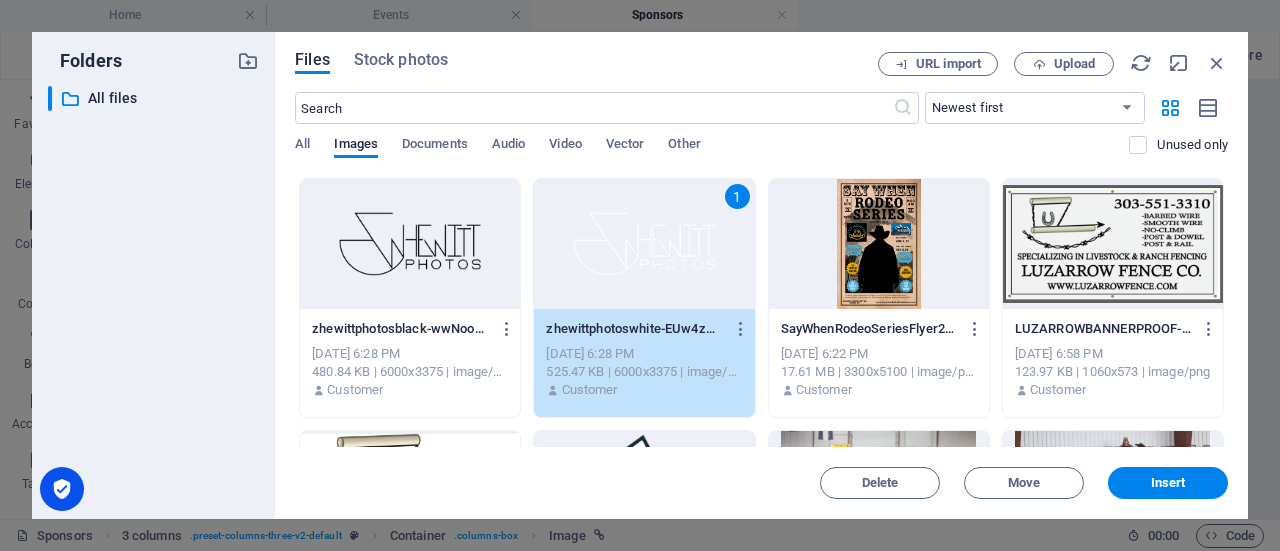click on "1" at bounding box center (644, 244) 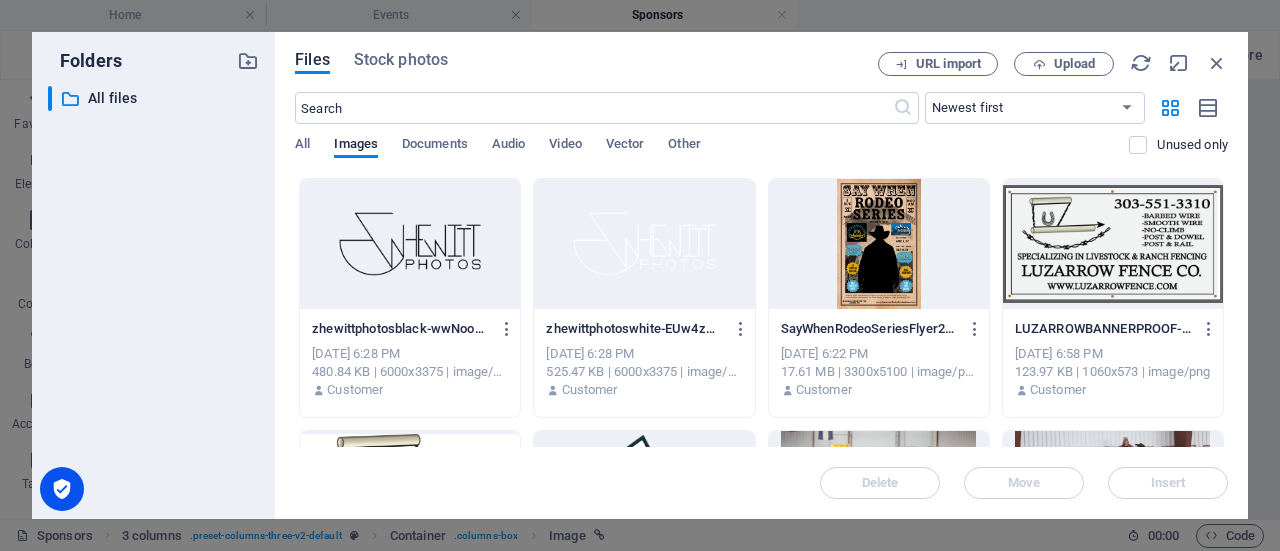 click at bounding box center (644, 244) 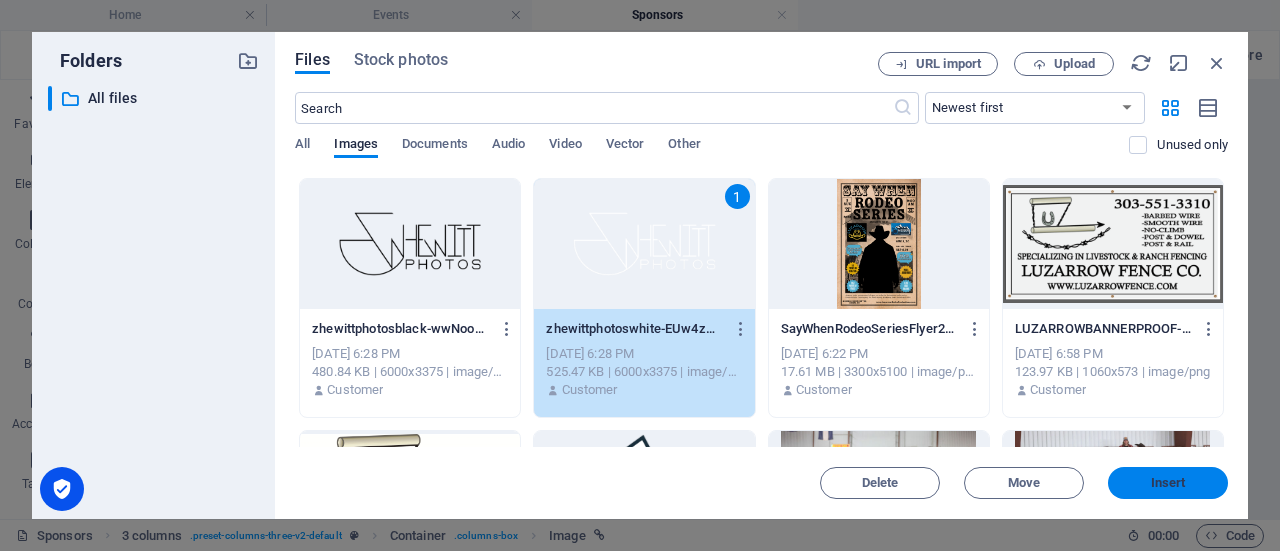 click on "Insert" at bounding box center [1168, 483] 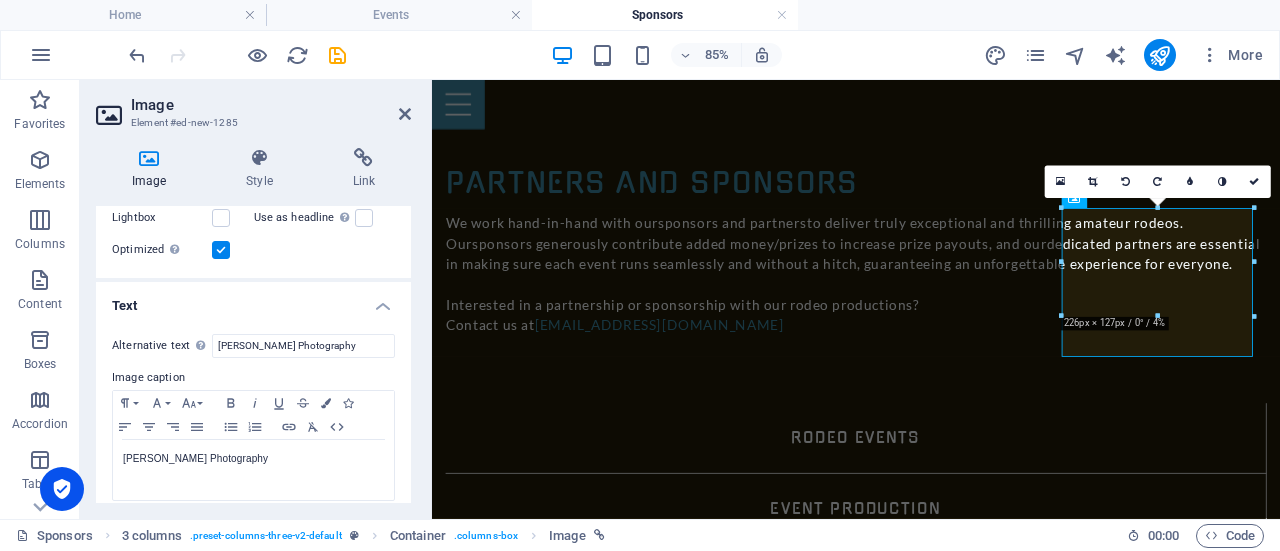 scroll, scrollTop: 365, scrollLeft: 0, axis: vertical 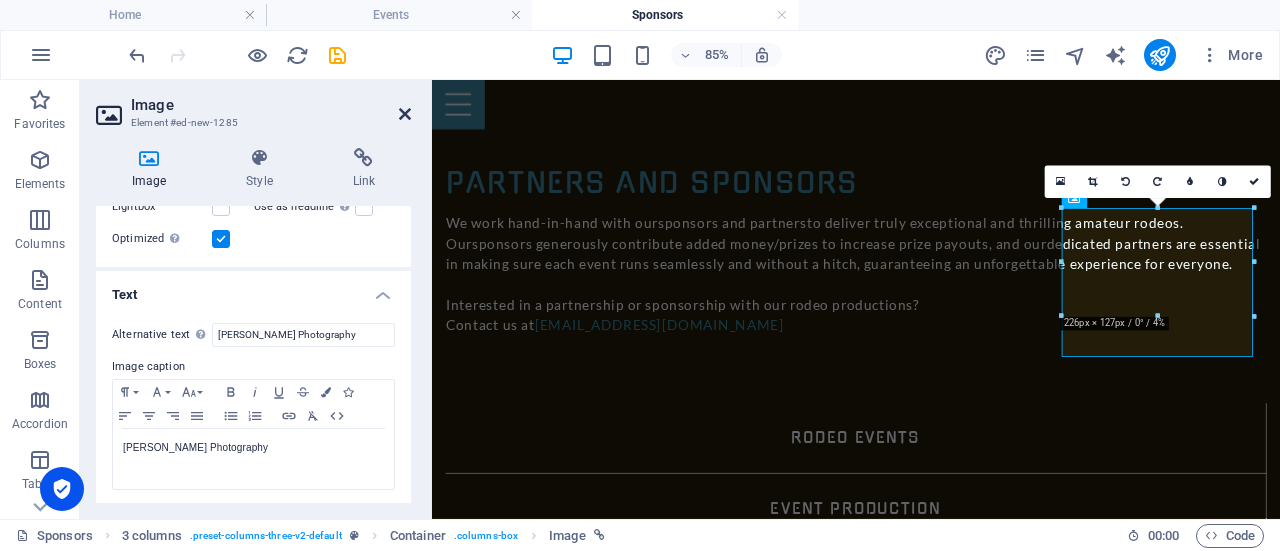 click at bounding box center (405, 114) 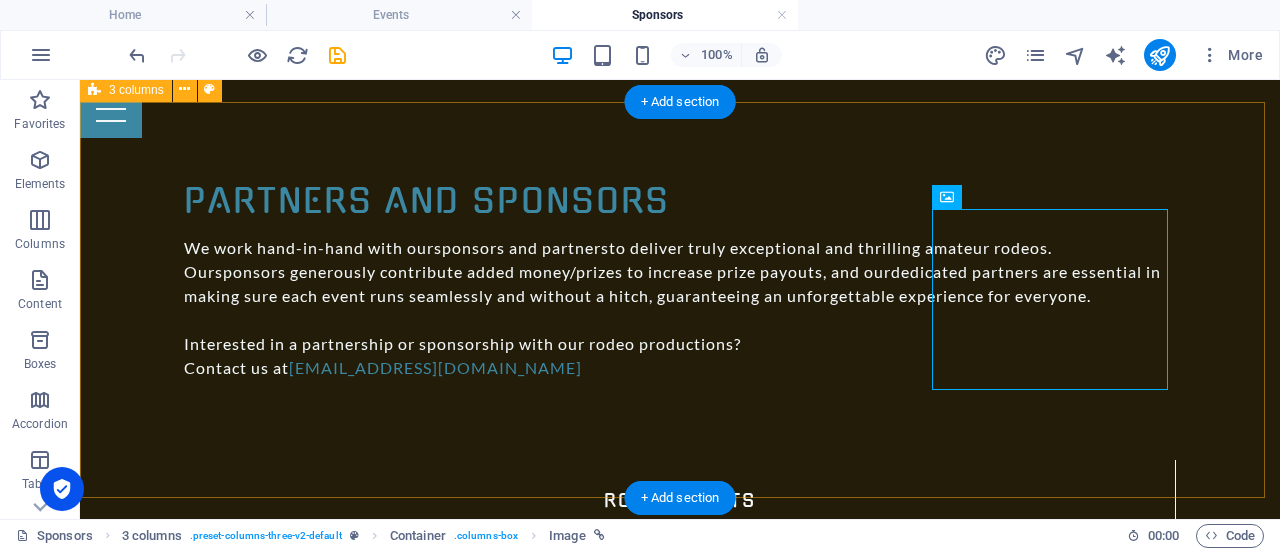 click on "[PERSON_NAME][GEOGRAPHIC_DATA] Luzarrow Fence Company [PERSON_NAME] Photography Luzarrow Fence Company" at bounding box center (680, 2721) 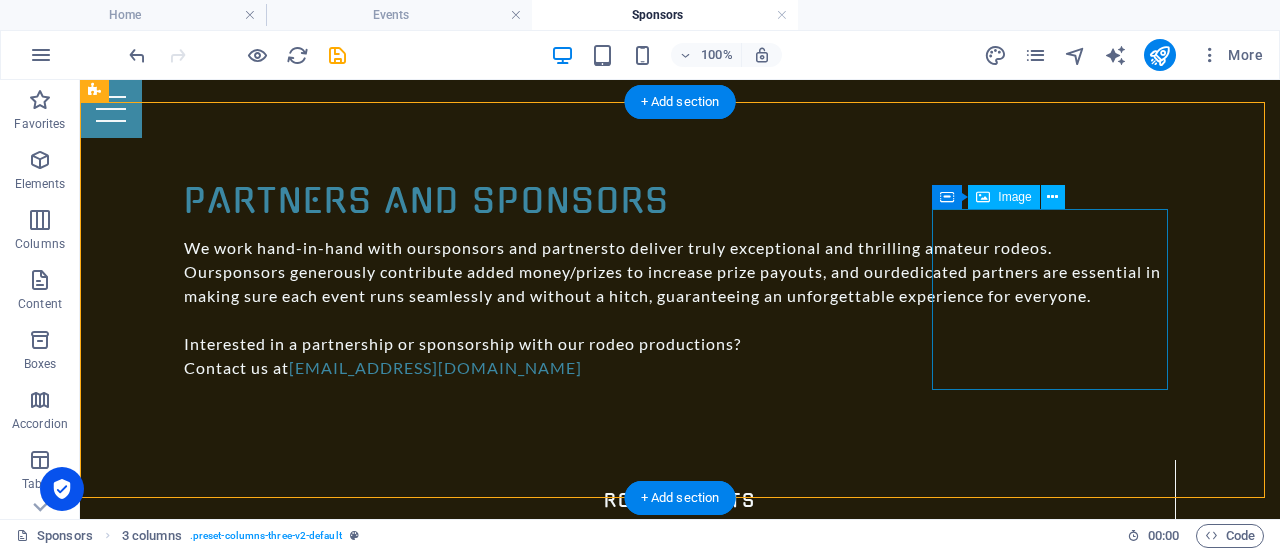 click on "[PERSON_NAME] Photography Luzarrow Fence Company" at bounding box center (214, 3842) 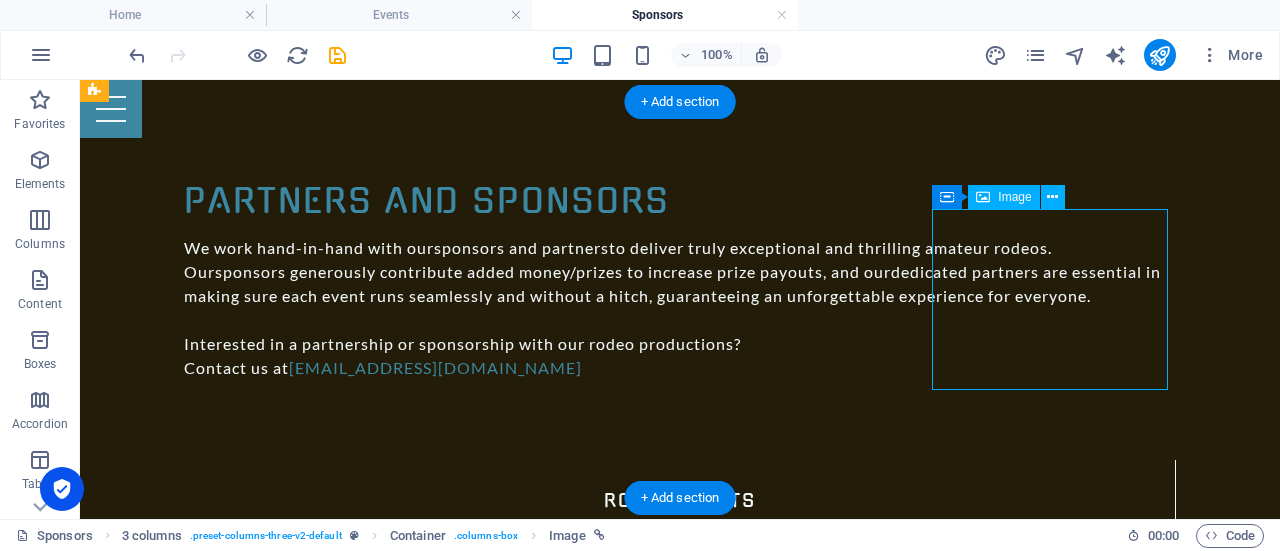 click on "[PERSON_NAME] Photography Luzarrow Fence Company" at bounding box center [214, 3842] 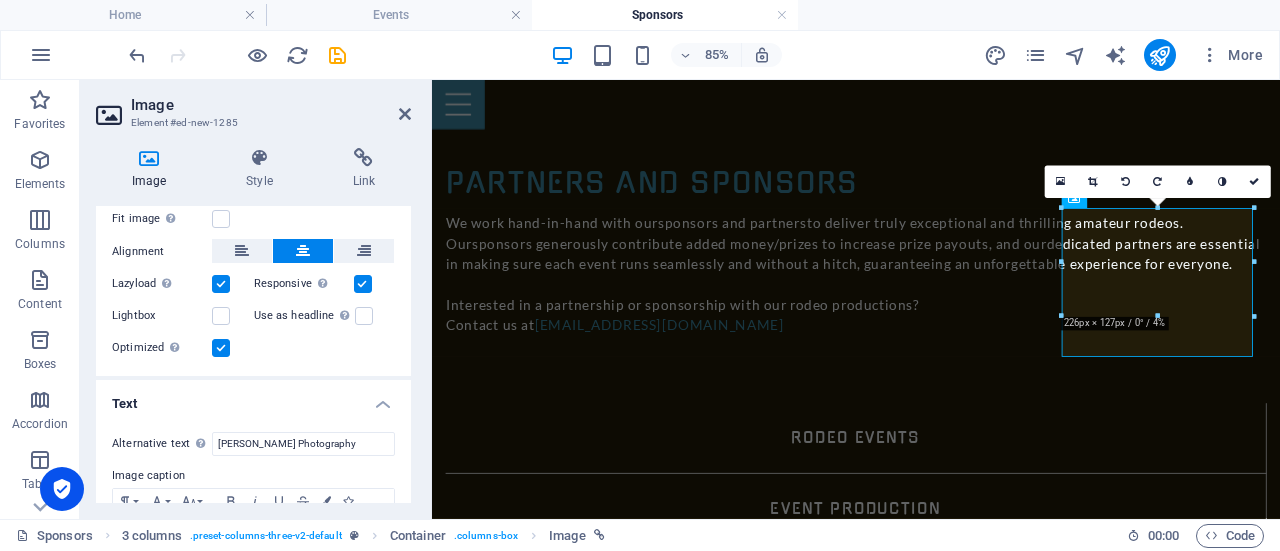 scroll, scrollTop: 365, scrollLeft: 0, axis: vertical 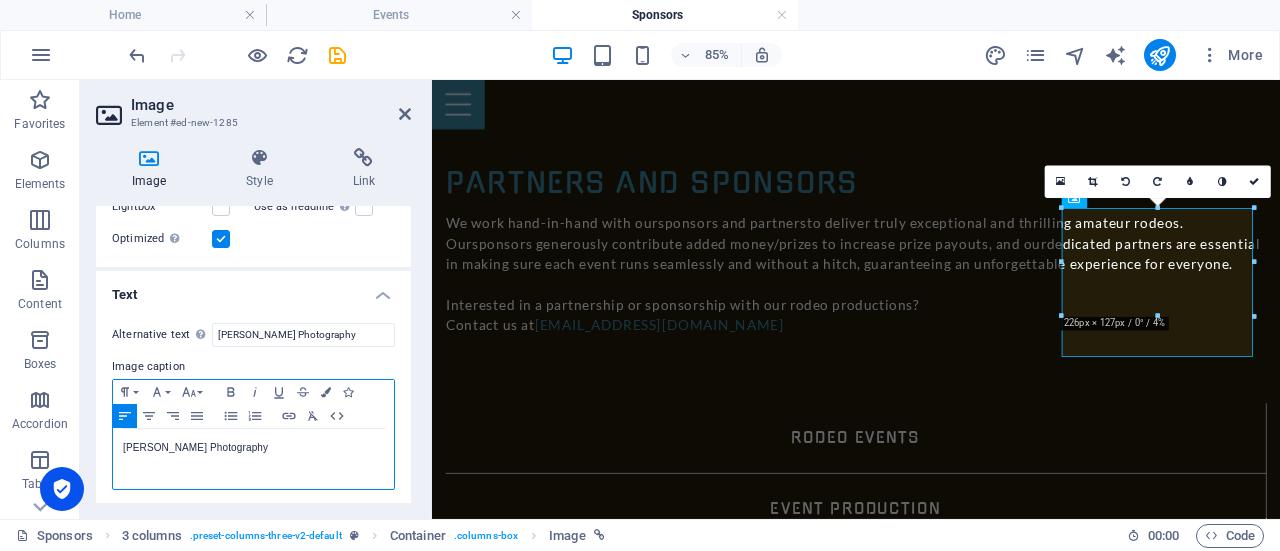 click on "[PERSON_NAME] Photography" at bounding box center (253, 459) 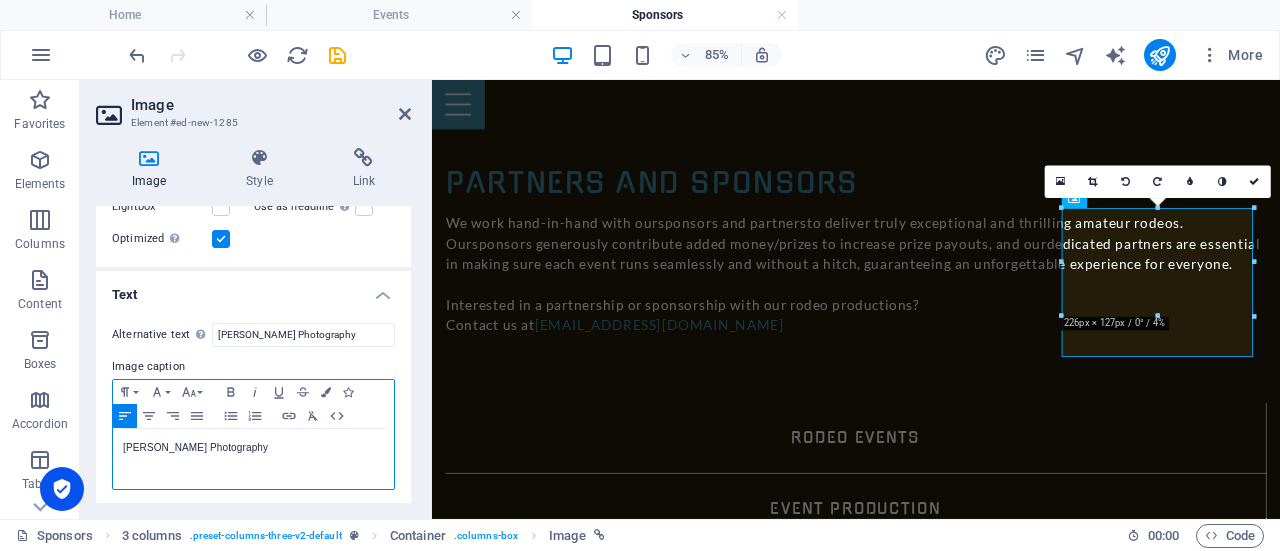 click on "[PERSON_NAME] Photography" at bounding box center (253, 459) 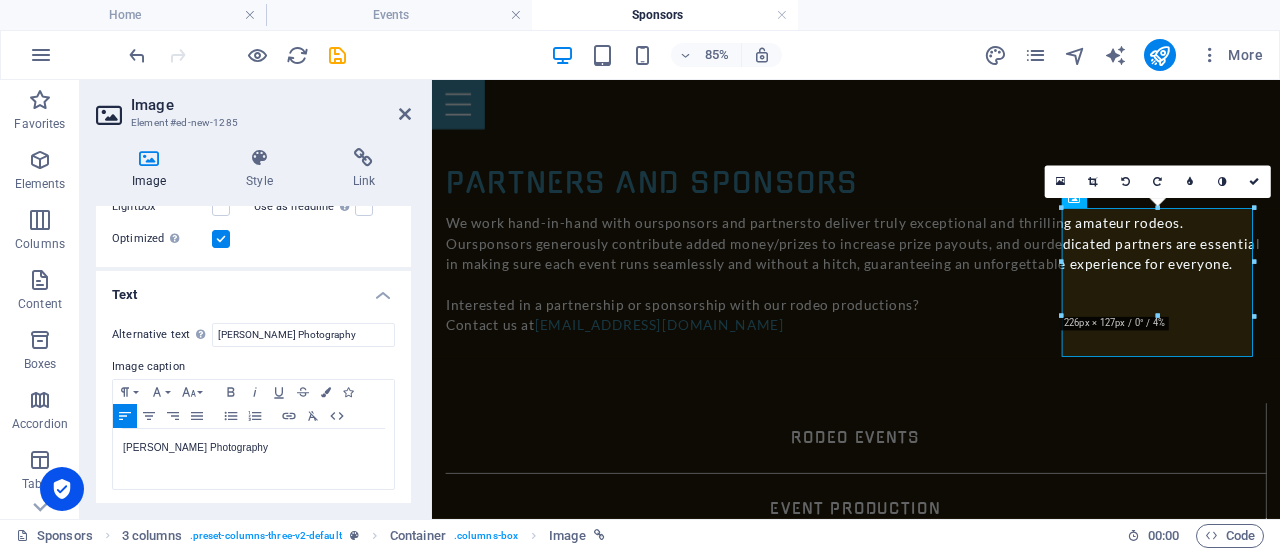 click on "Text" at bounding box center [253, 289] 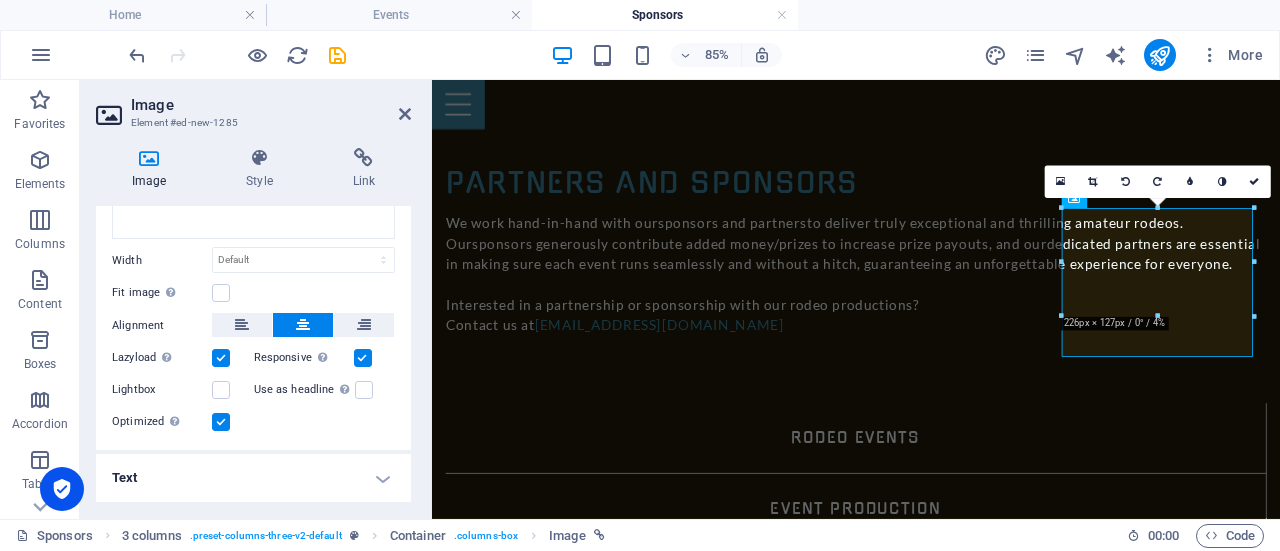 scroll, scrollTop: 178, scrollLeft: 0, axis: vertical 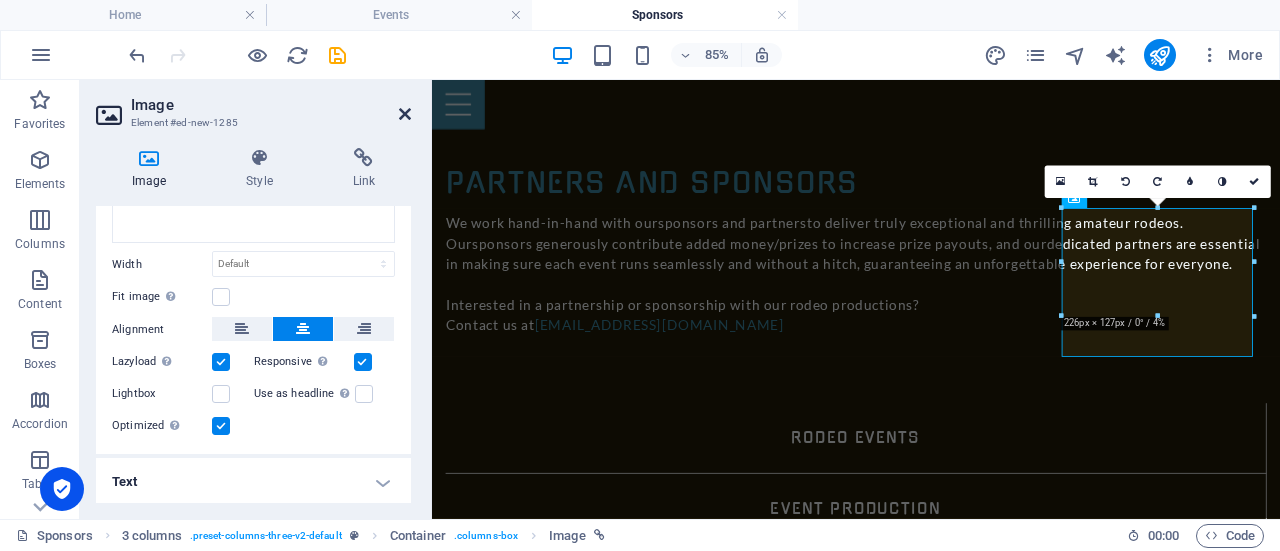 click at bounding box center (405, 114) 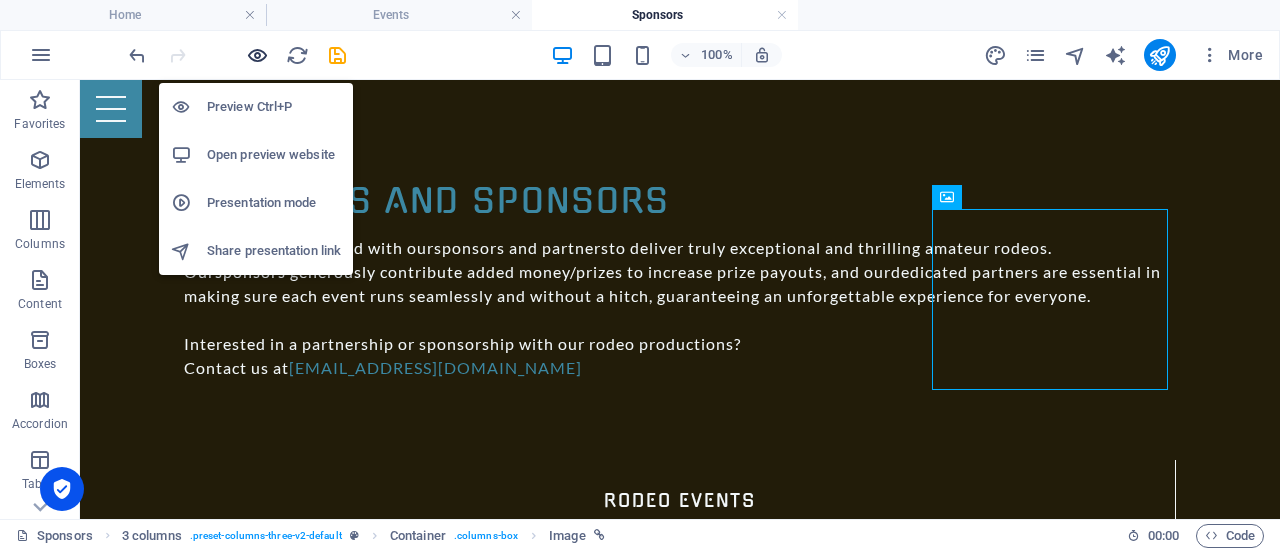 click at bounding box center (257, 55) 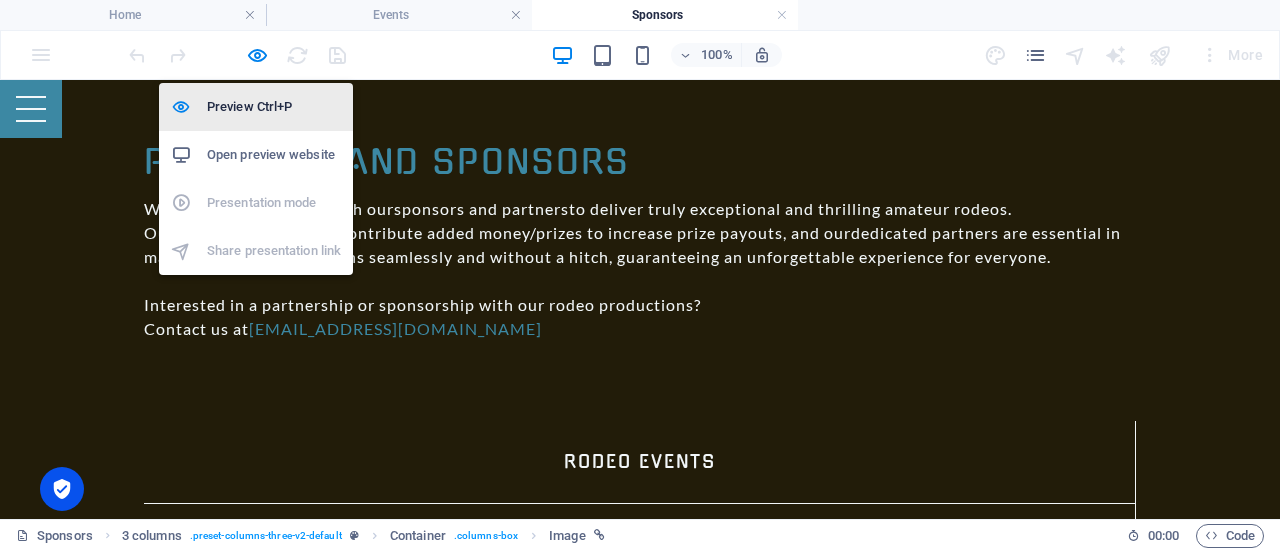click on "Preview Ctrl+P" at bounding box center [274, 107] 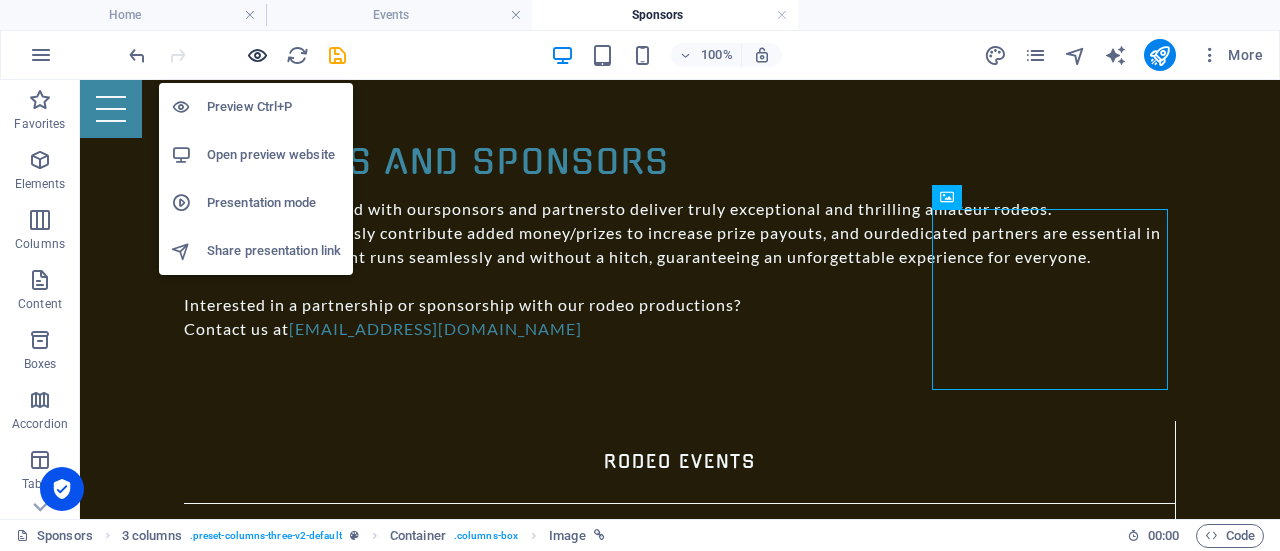 click at bounding box center (257, 55) 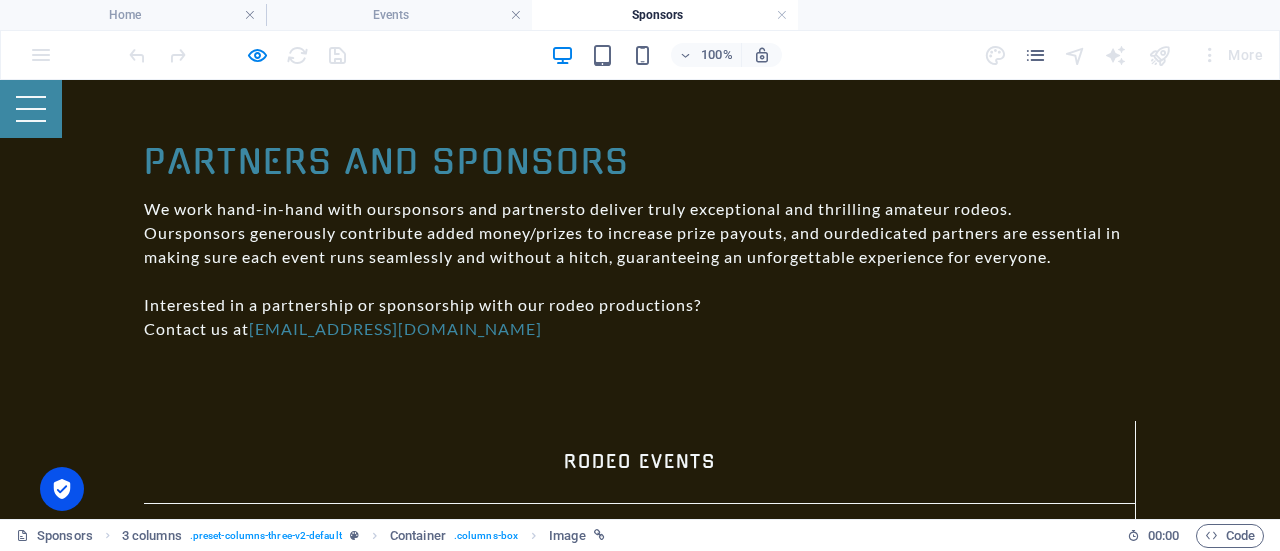 click at bounding box center [528, 3898] 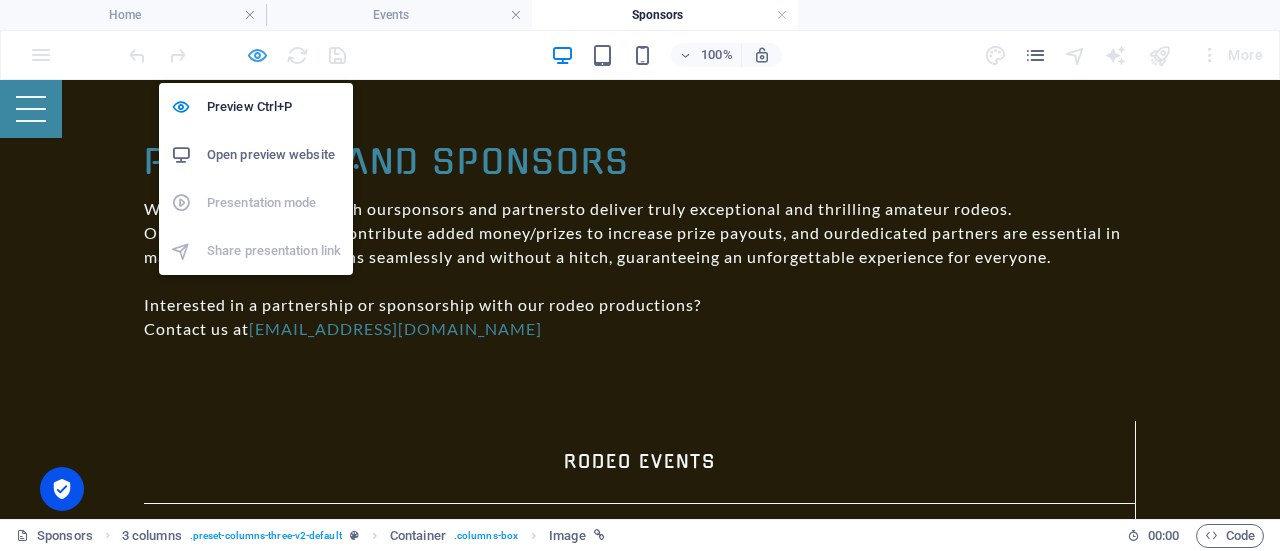 click at bounding box center [257, 55] 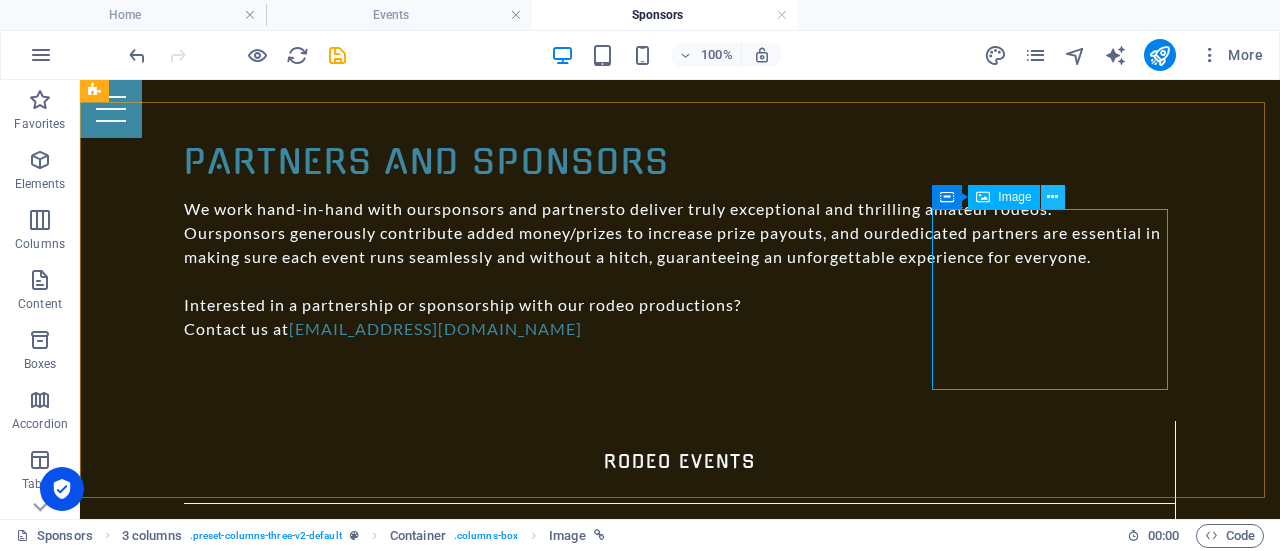 click at bounding box center [1052, 197] 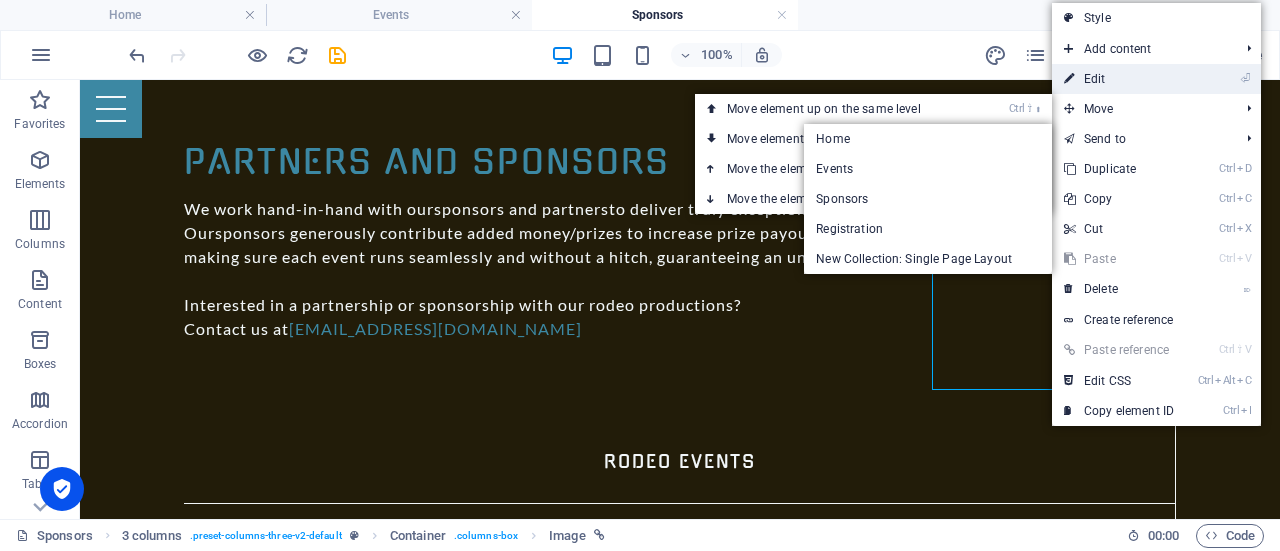 click on "⏎  Edit" at bounding box center (1119, 79) 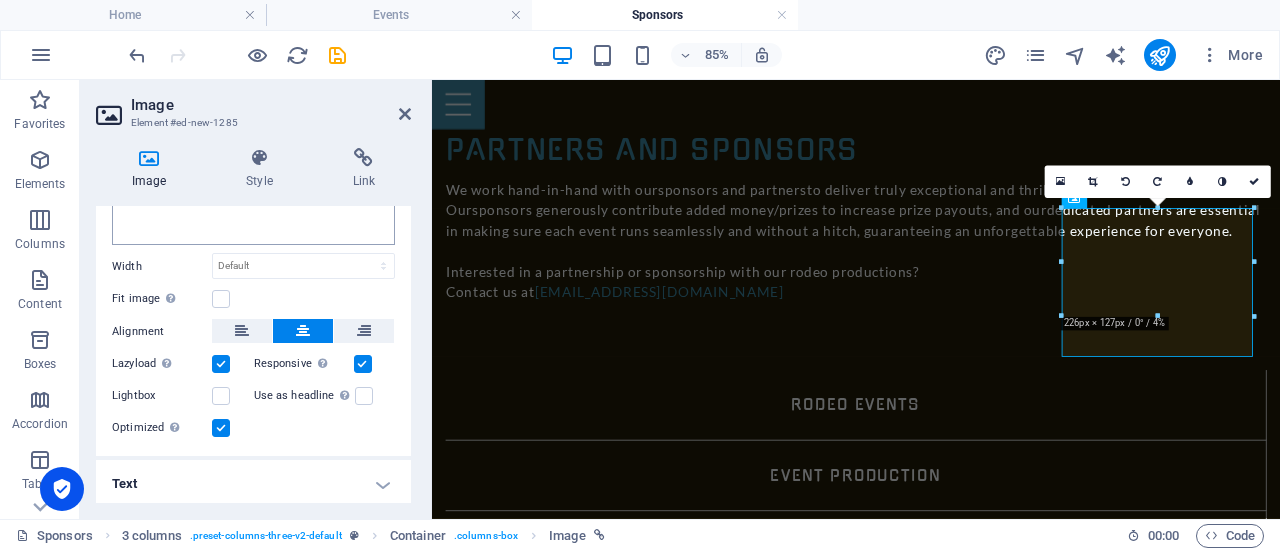 scroll, scrollTop: 178, scrollLeft: 0, axis: vertical 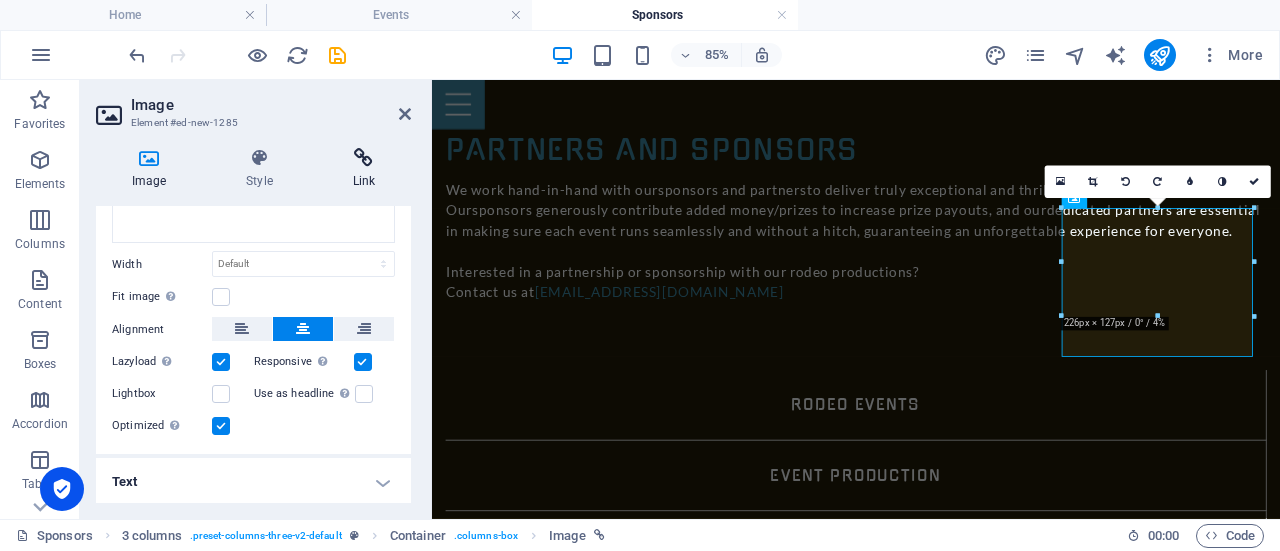 click at bounding box center (364, 158) 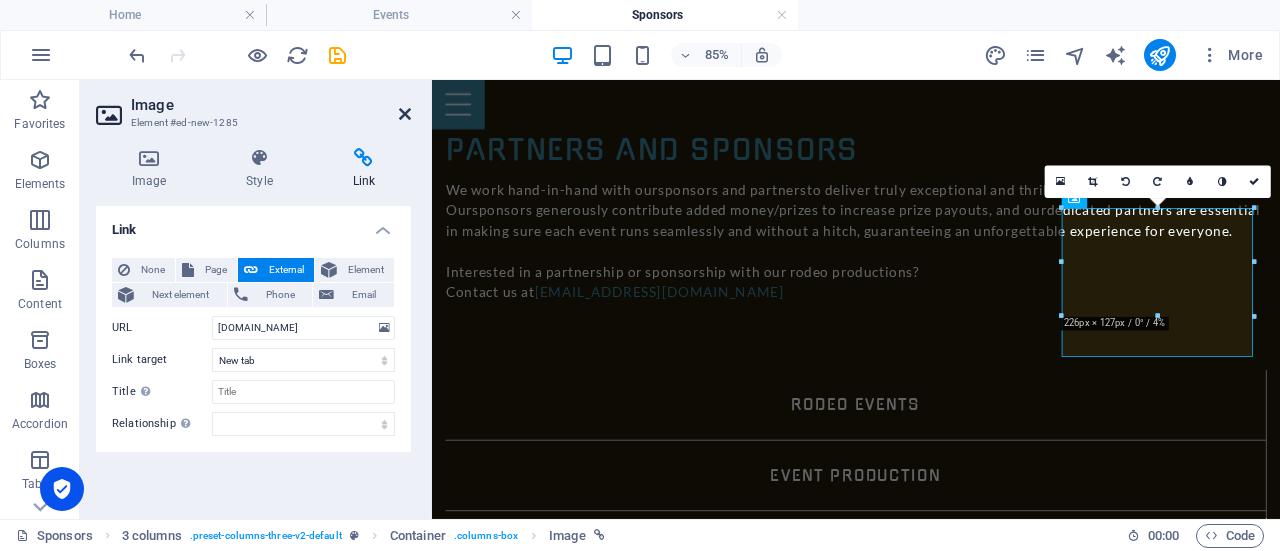 click at bounding box center (405, 114) 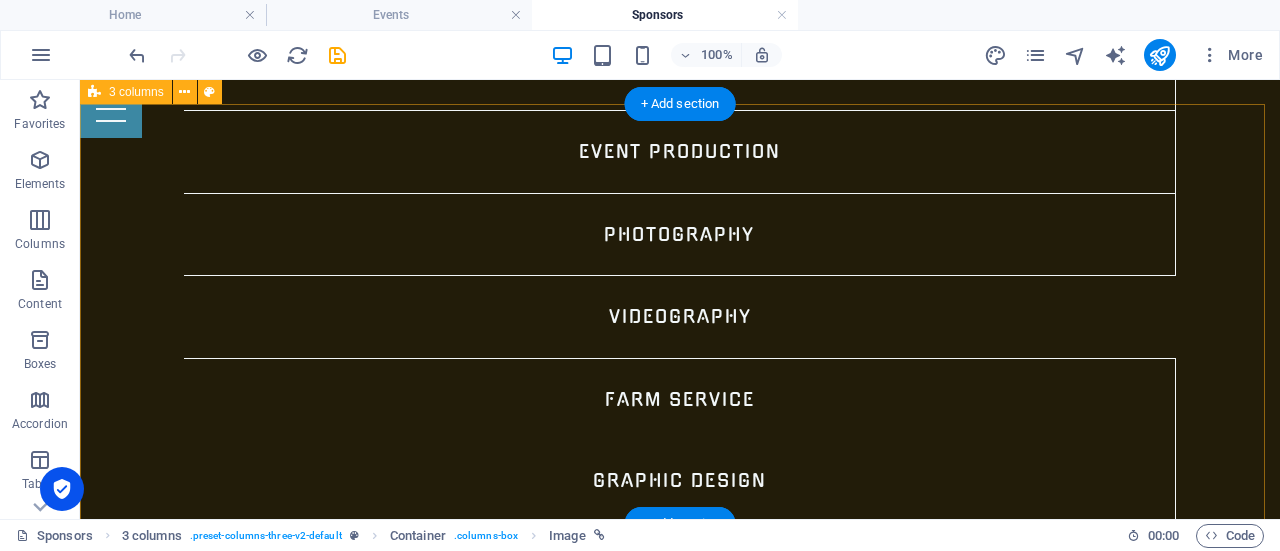 scroll, scrollTop: 1672, scrollLeft: 0, axis: vertical 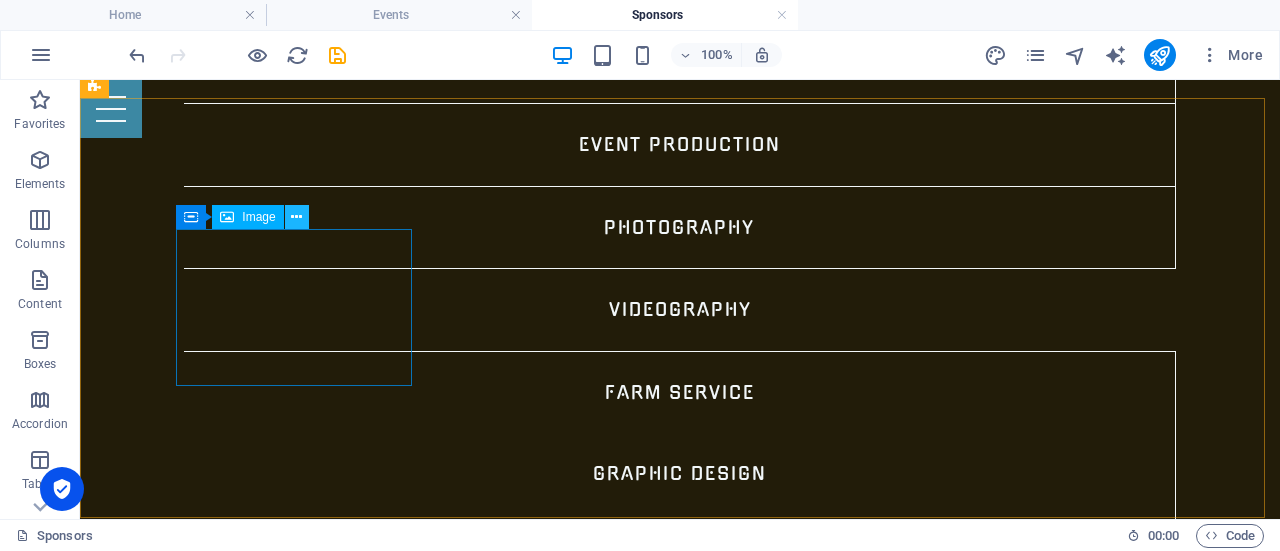 click at bounding box center [297, 217] 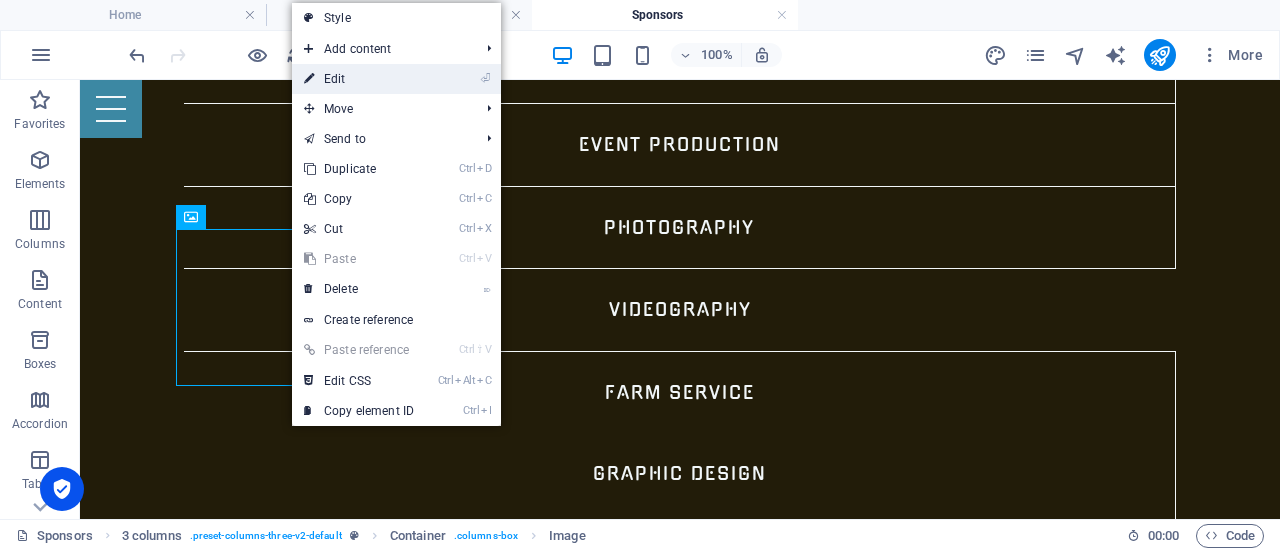 click on "⏎  Edit" at bounding box center (396, 79) 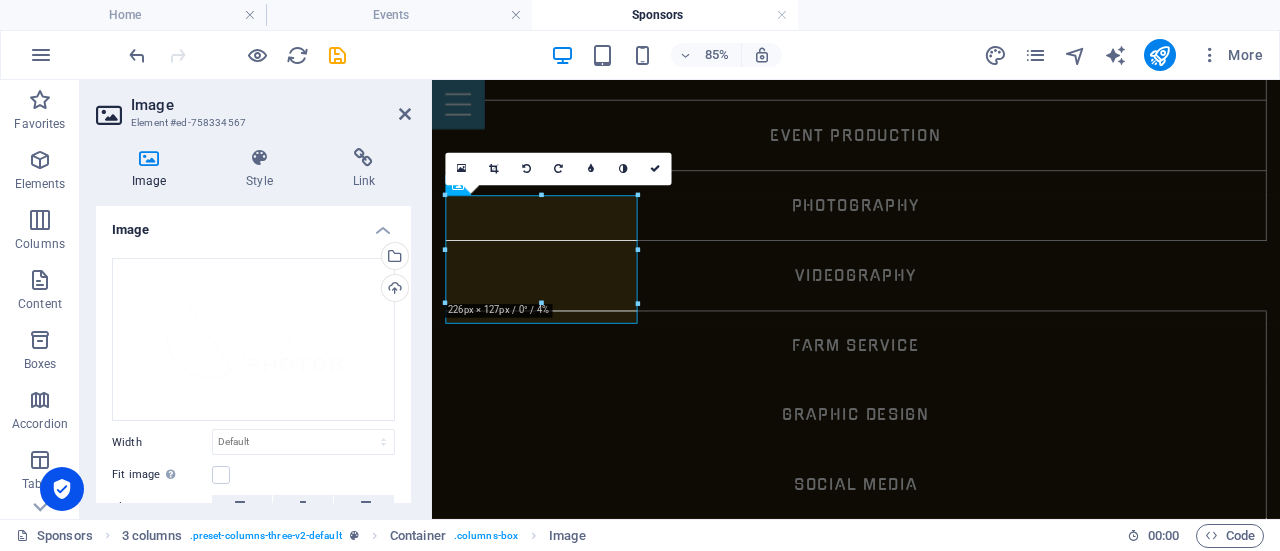 scroll, scrollTop: 1696, scrollLeft: 0, axis: vertical 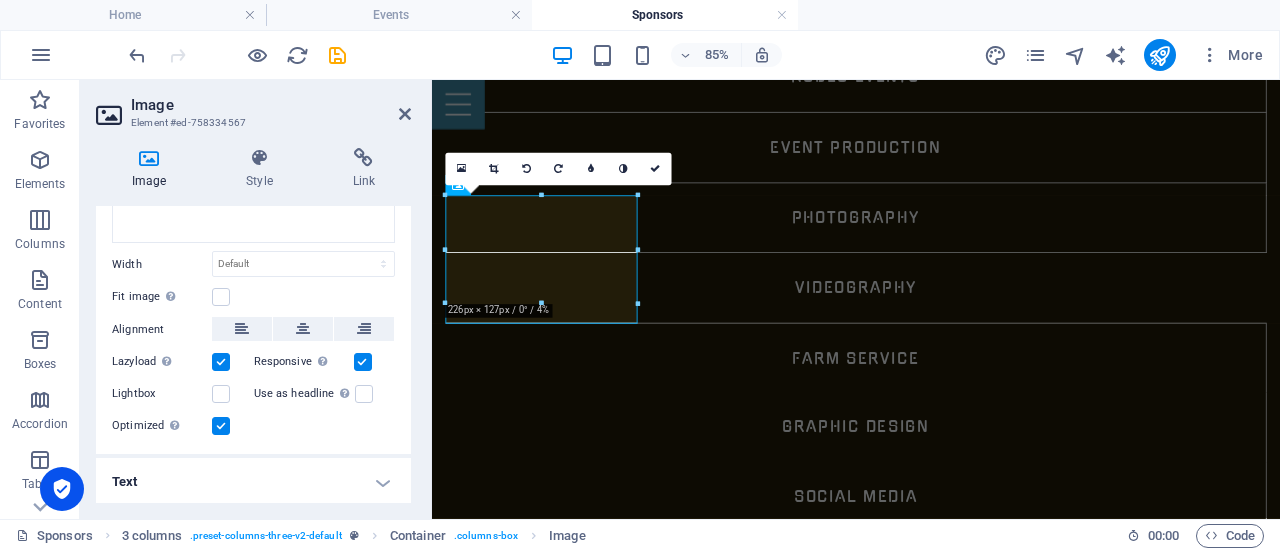 click on "Text" at bounding box center [253, 482] 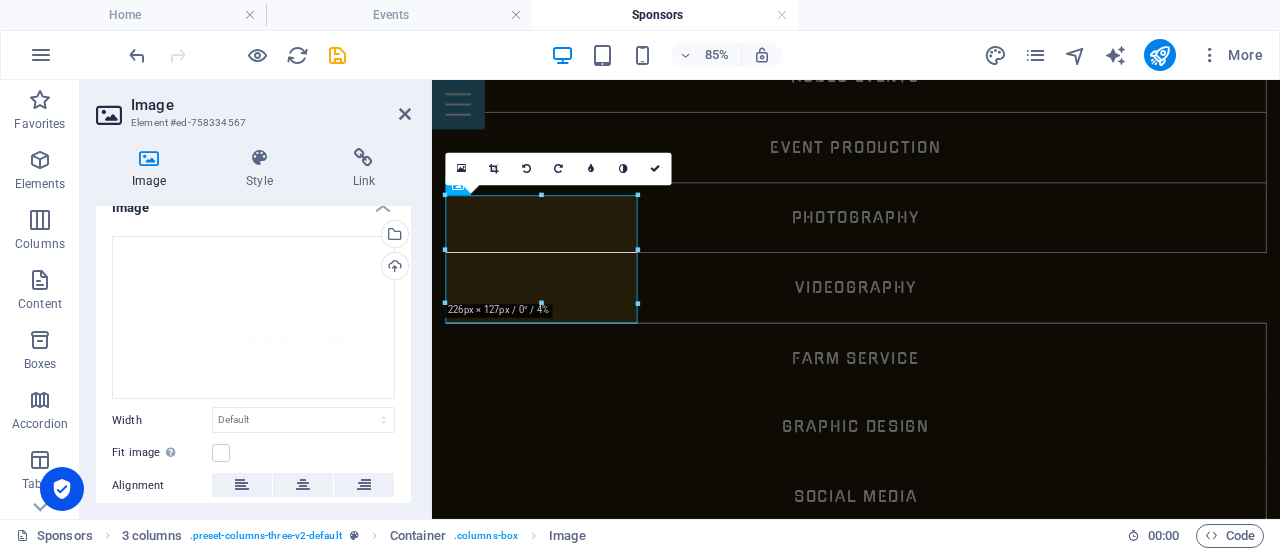 scroll, scrollTop: 0, scrollLeft: 0, axis: both 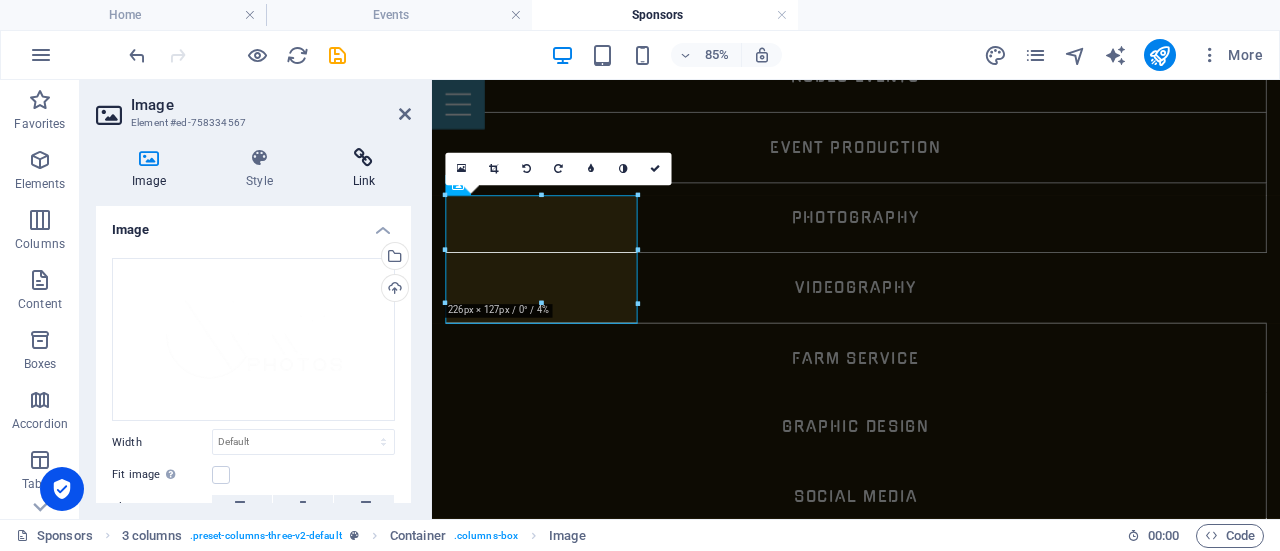click at bounding box center (364, 158) 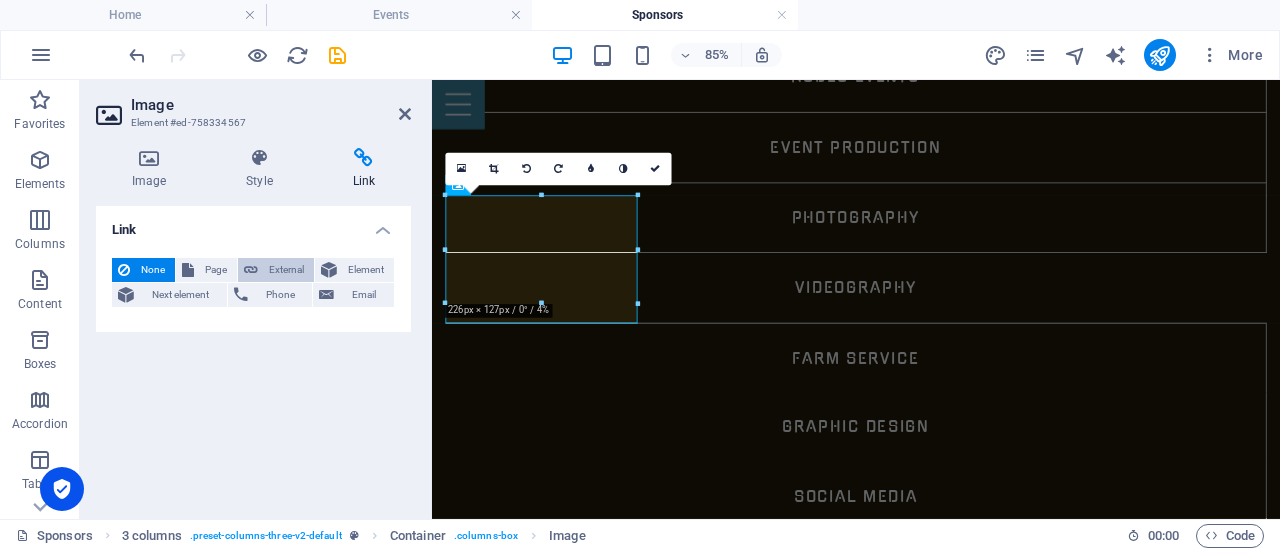 click on "External" at bounding box center (286, 270) 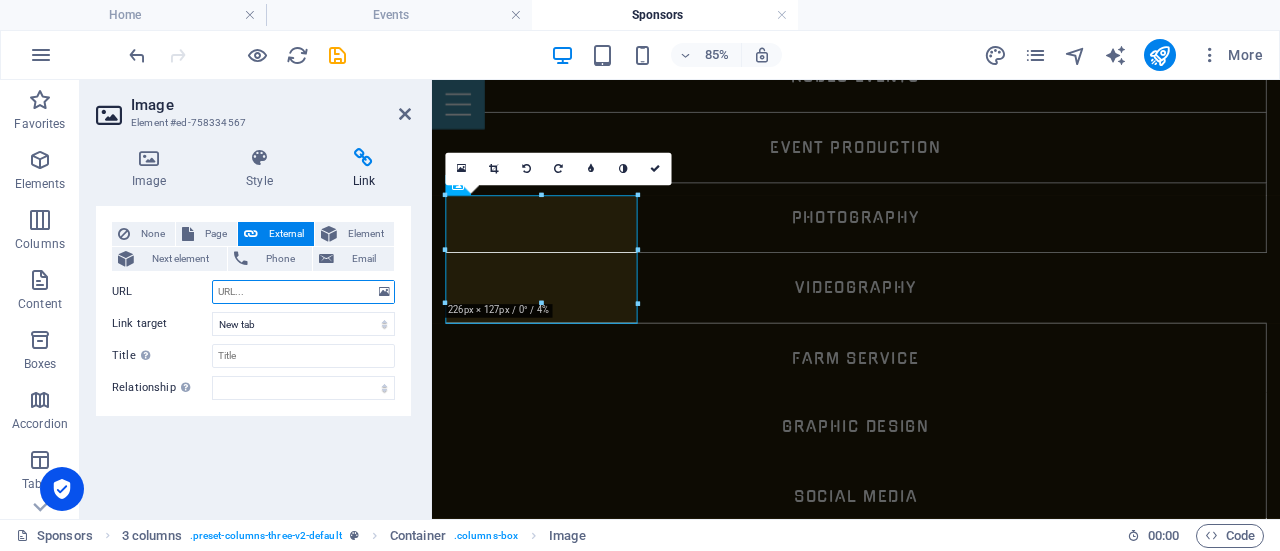 scroll, scrollTop: 0, scrollLeft: 0, axis: both 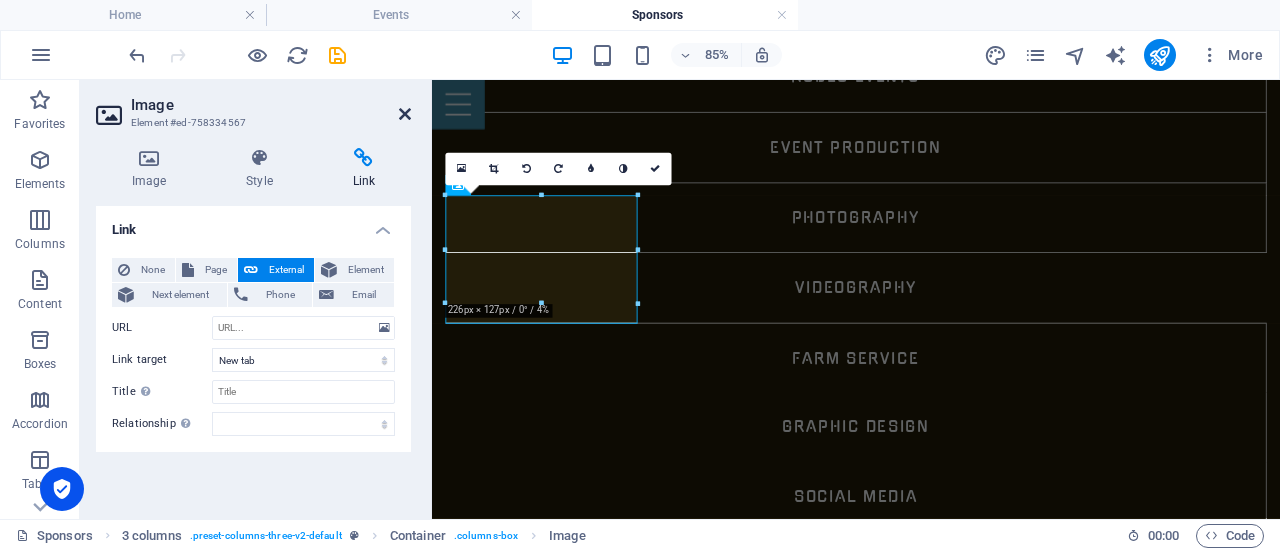 click at bounding box center [405, 114] 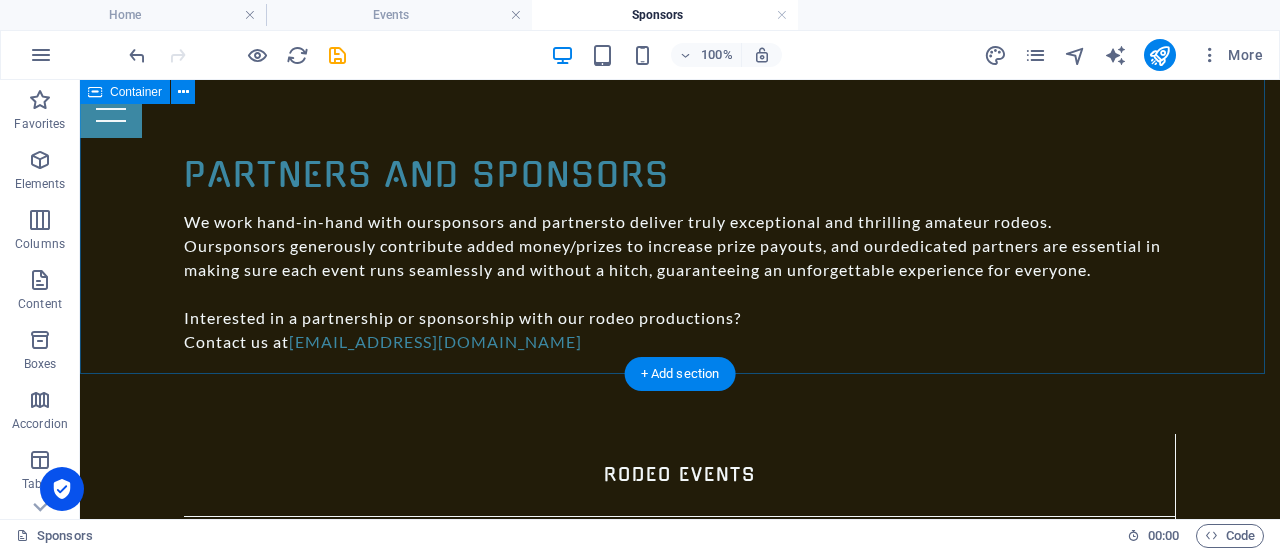 scroll, scrollTop: 1372, scrollLeft: 0, axis: vertical 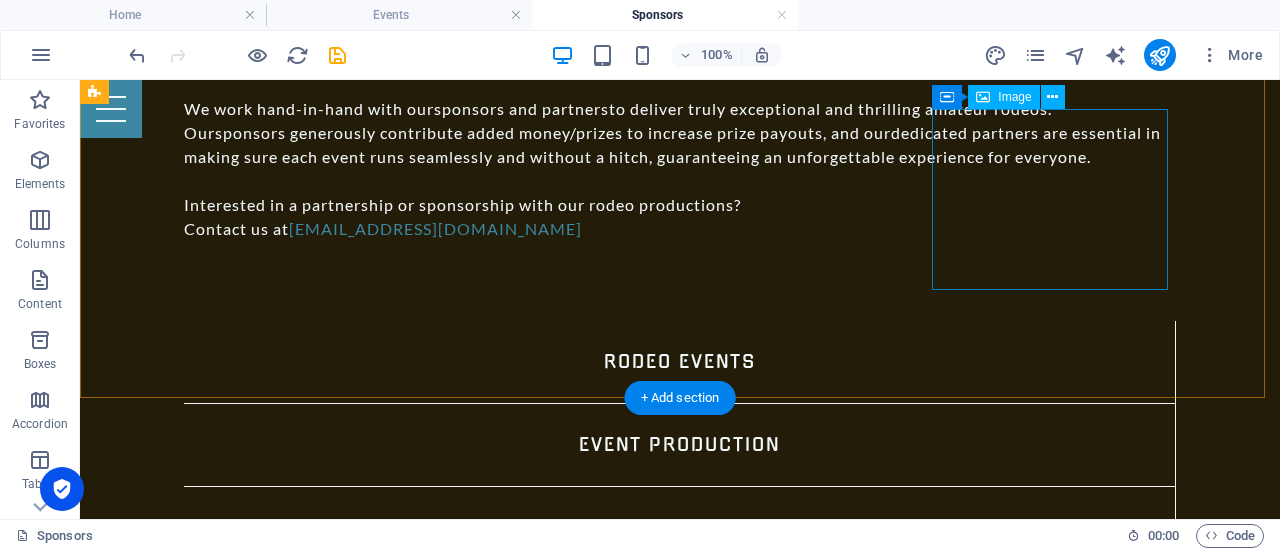 click on "[PERSON_NAME] Photography Luzarrow Fence Company" at bounding box center (214, 3703) 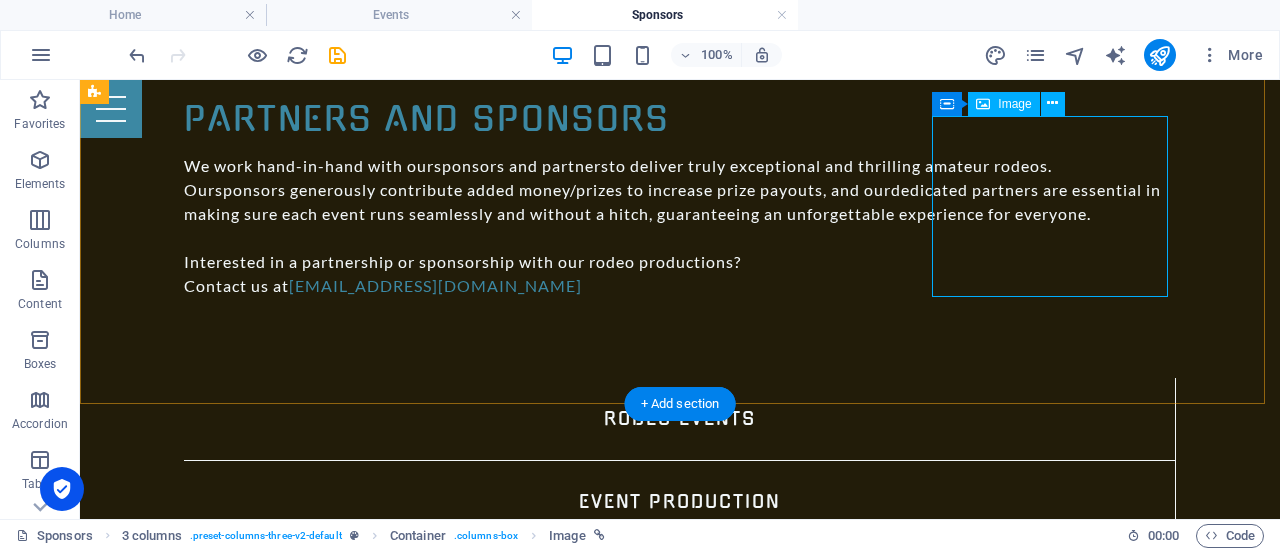 scroll, scrollTop: 1272, scrollLeft: 0, axis: vertical 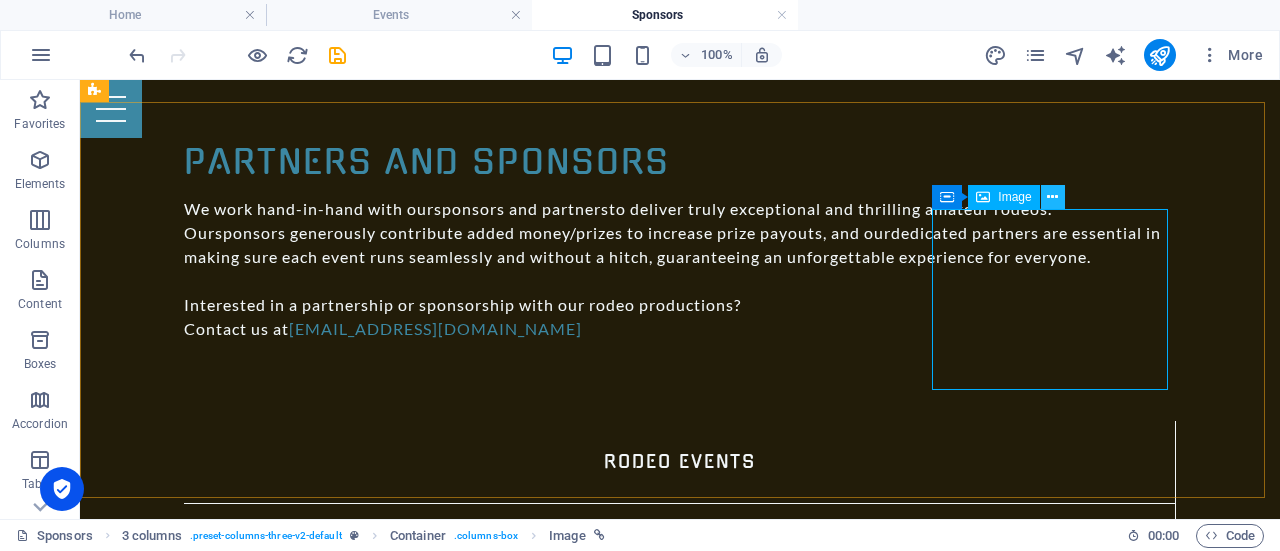 click at bounding box center [1052, 197] 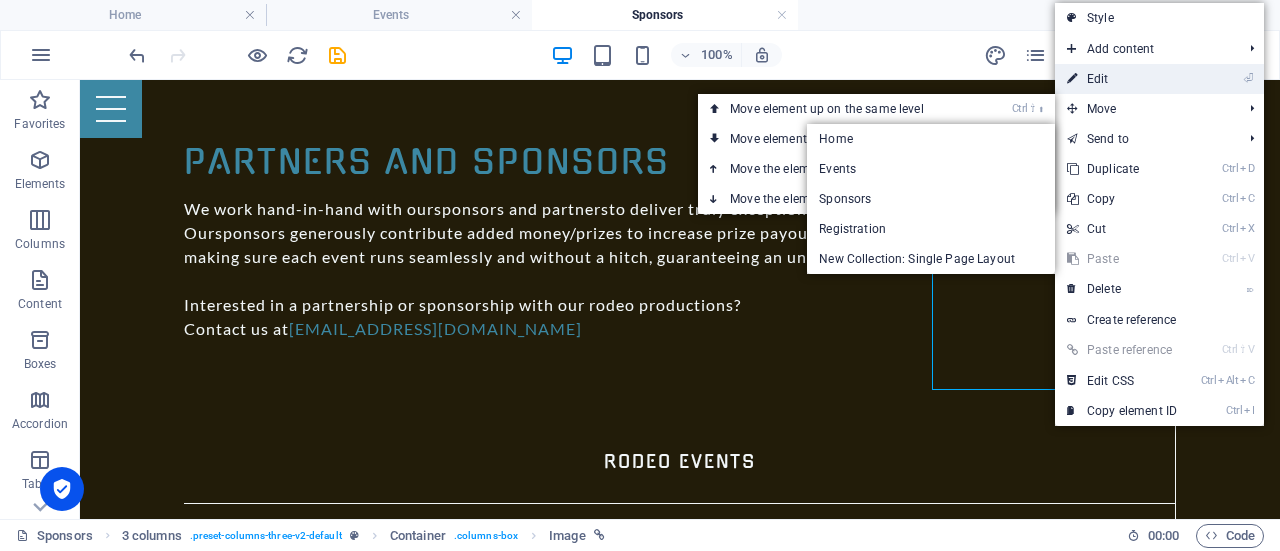 click on "⏎  Edit" at bounding box center [1122, 79] 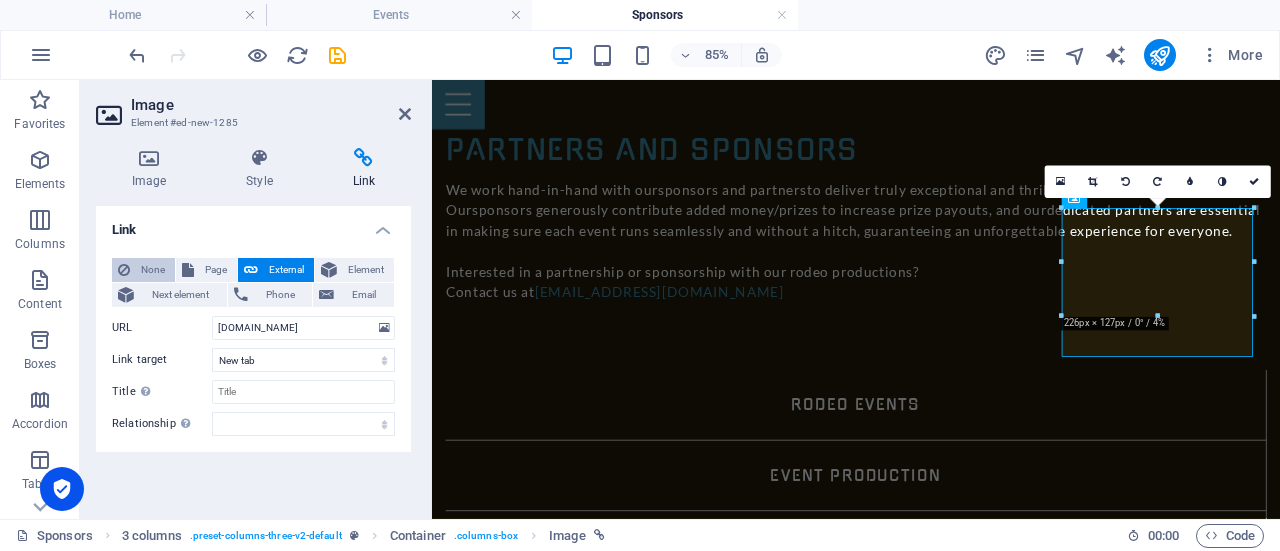 click on "None" at bounding box center [152, 270] 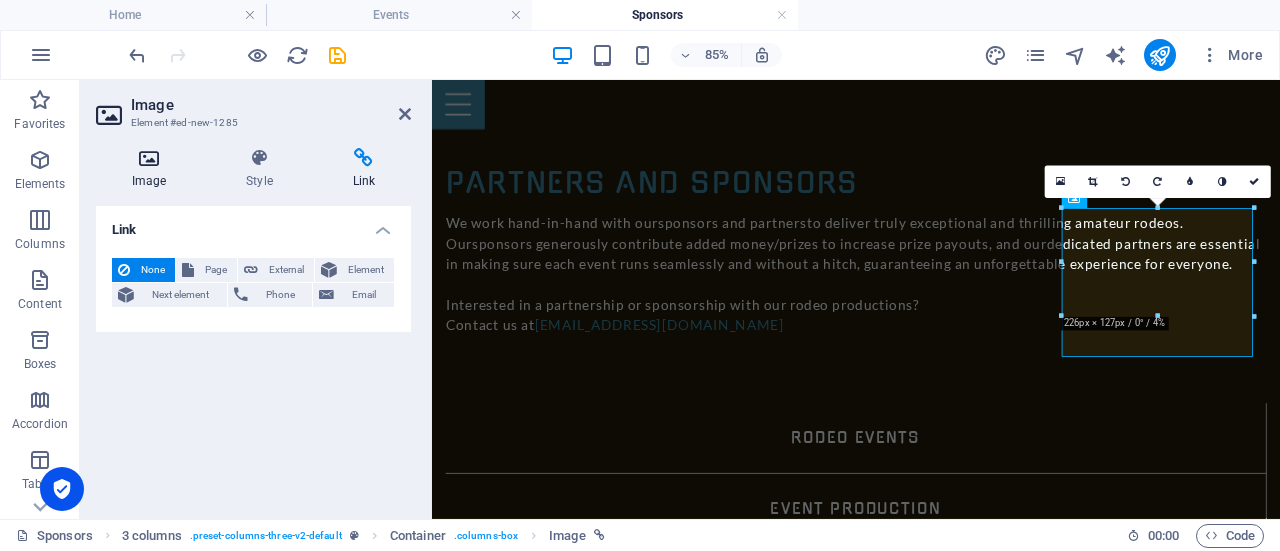 click at bounding box center (149, 158) 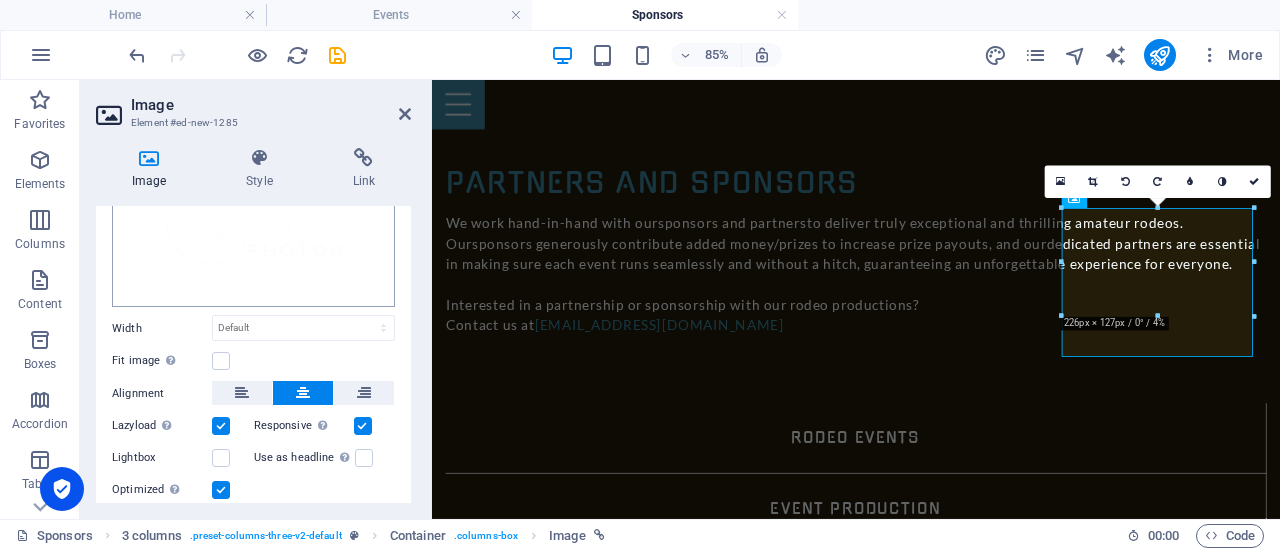 scroll, scrollTop: 178, scrollLeft: 0, axis: vertical 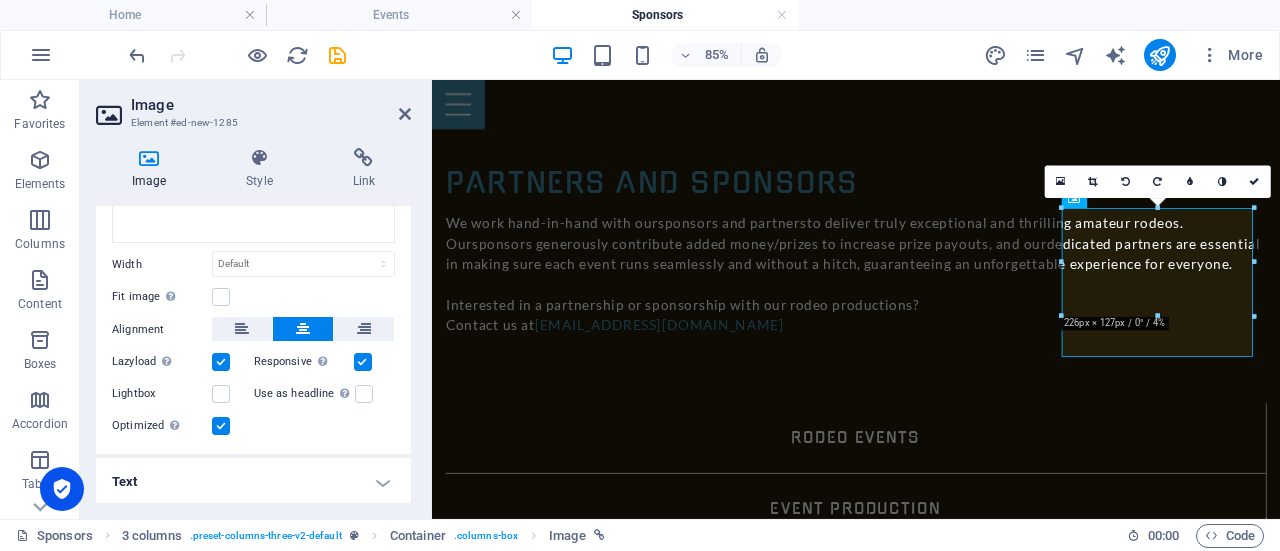 click on "Text" at bounding box center [253, 482] 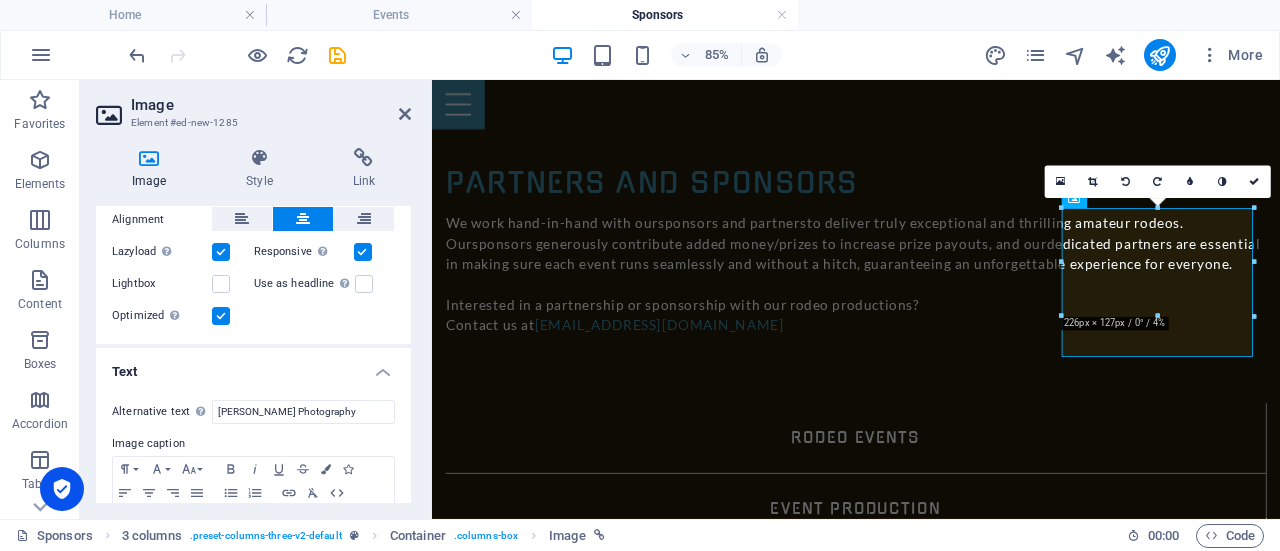 scroll, scrollTop: 365, scrollLeft: 0, axis: vertical 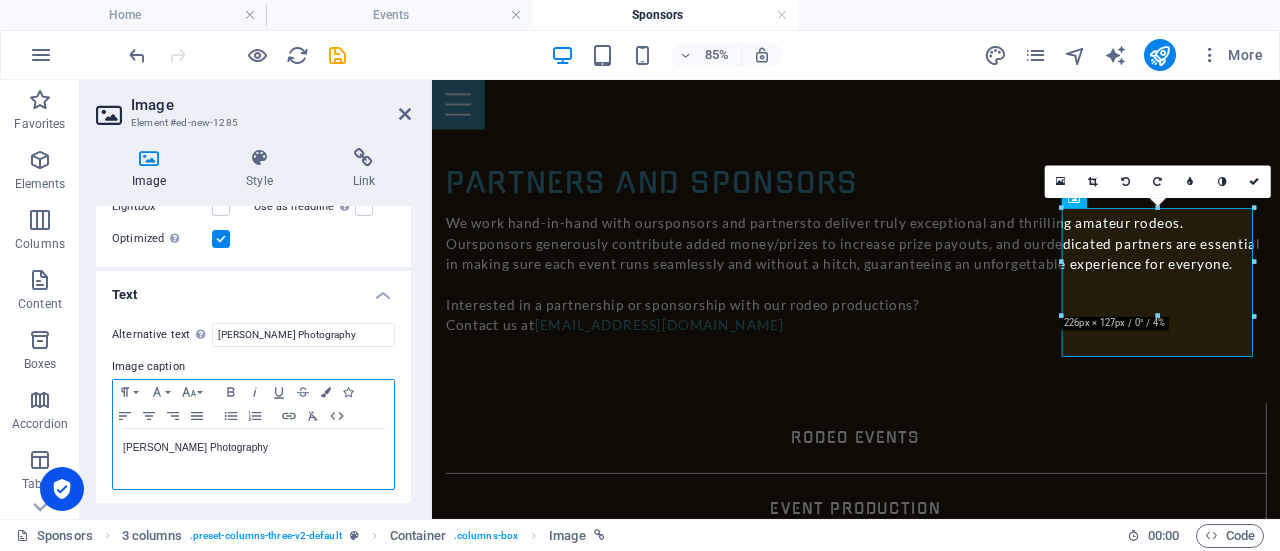 click on "[PERSON_NAME] Photography" at bounding box center (253, 448) 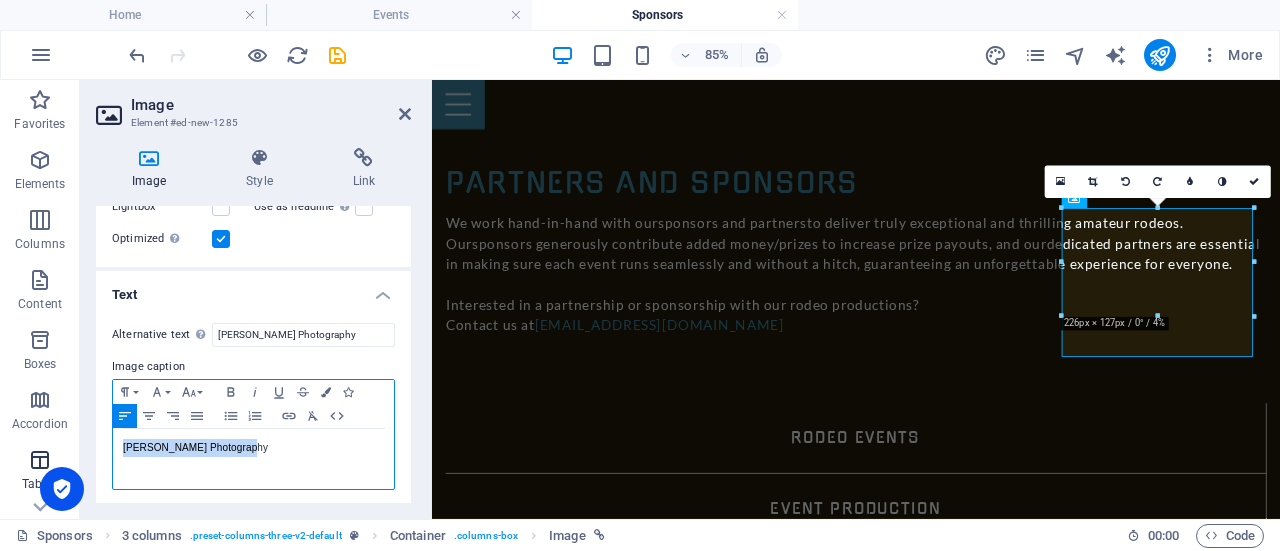drag, startPoint x: 268, startPoint y: 452, endPoint x: 57, endPoint y: 441, distance: 211.28653 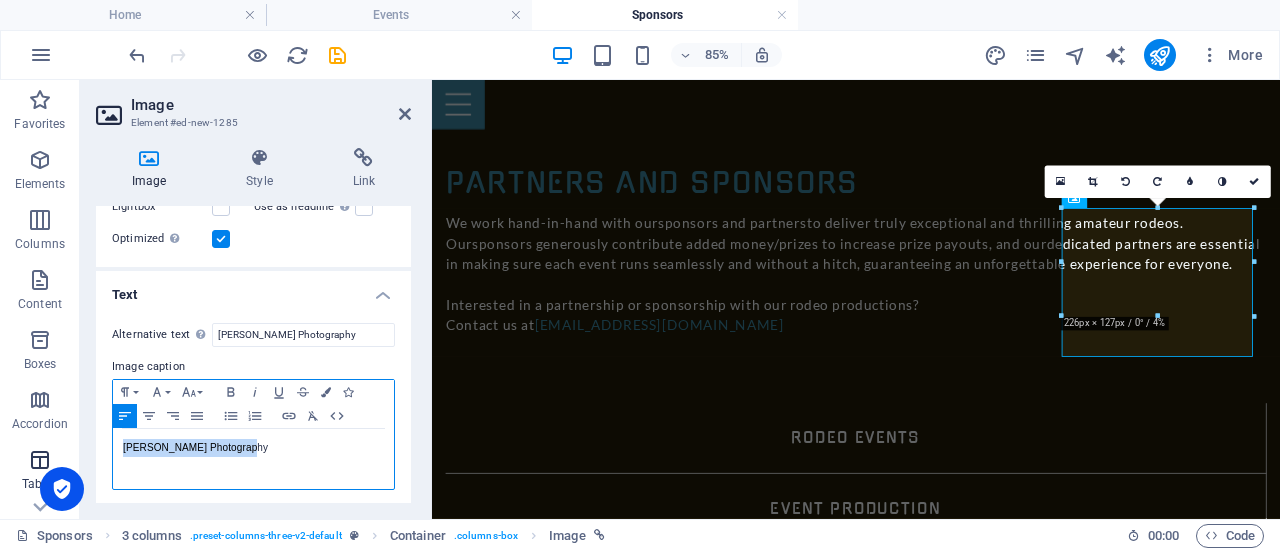 click on "Favorites Elements Columns Content Boxes Accordion Tables Features Images Slider Header Footer Forms Marketing Collections Image Element #ed-new-1285 Image Style Link Image Drag files here, click to choose files or select files from Files or our free stock photos & videos Select files from the file manager, stock photos, or upload file(s) Upload Width Default auto px rem % em vh vw Fit image Automatically fit image to a fixed width and height Height Default auto px Alignment Lazyload Loading images after the page loads improves page speed. Responsive Automatically load retina image and smartphone optimized sizes. Lightbox Use as headline The image will be wrapped in an H1 headline tag. Useful for giving alternative text the weight of an H1 headline, e.g. for the logo. Leave unchecked if uncertain. Optimized Images are compressed to improve page speed. Position Direction Custom X offset 50 px rem % vh vw Y offset 50 px rem % vh vw Text Float No float Image left Image right Text Alternative text Image caption 8" at bounding box center (640, 299) 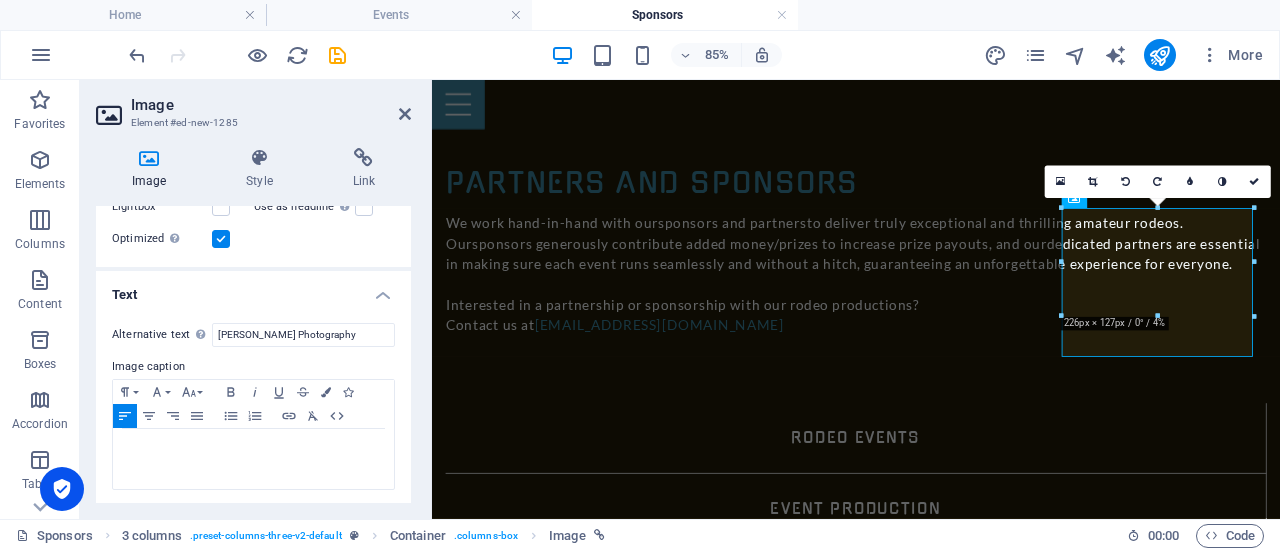click on "Alternative text The alternative text is used by devices that cannot display images (e.g. image search engines) and should be added to every image to improve website accessibility. [PERSON_NAME] Photography Image caption Paragraph Format Normal Heading 1 Heading 2 Heading 3 Heading 4 Heading 5 Heading 6 Code Font Family Arial [US_STATE] Impact Tahoma Times New Roman Verdana Font Size 8 9 10 11 12 14 18 24 30 36 48 60 72 96 Bold Italic Underline Strikethrough Colors Icons Align Left Align Center Align Right Align Justify Unordered List Ordered List Insert Link Clear Formatting HTML" at bounding box center [253, 407] 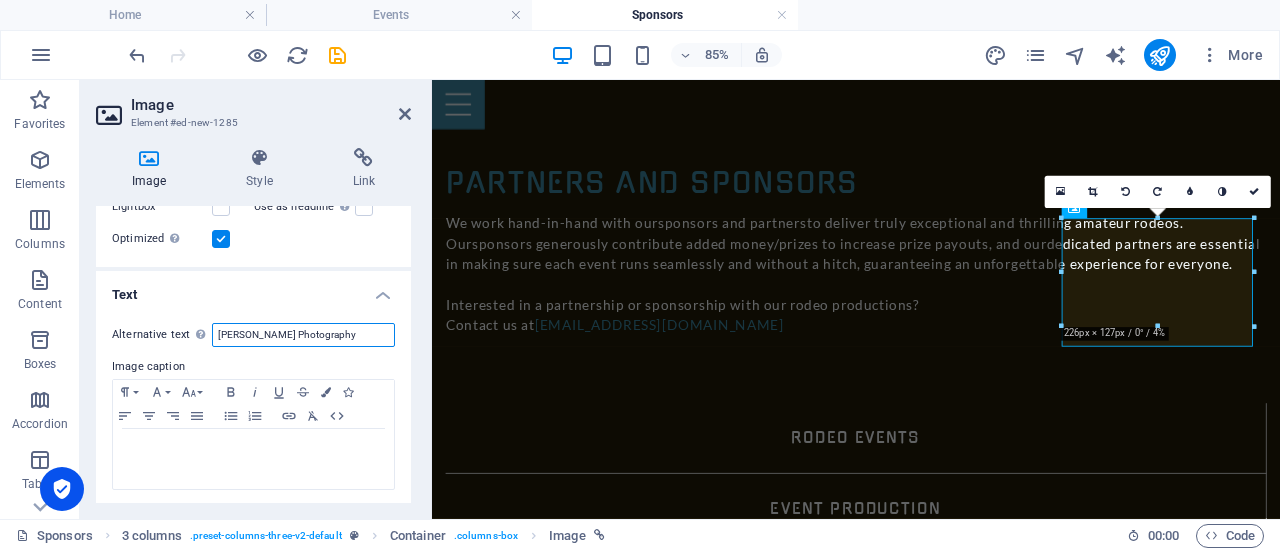 click on "[PERSON_NAME] Photography" at bounding box center (303, 335) 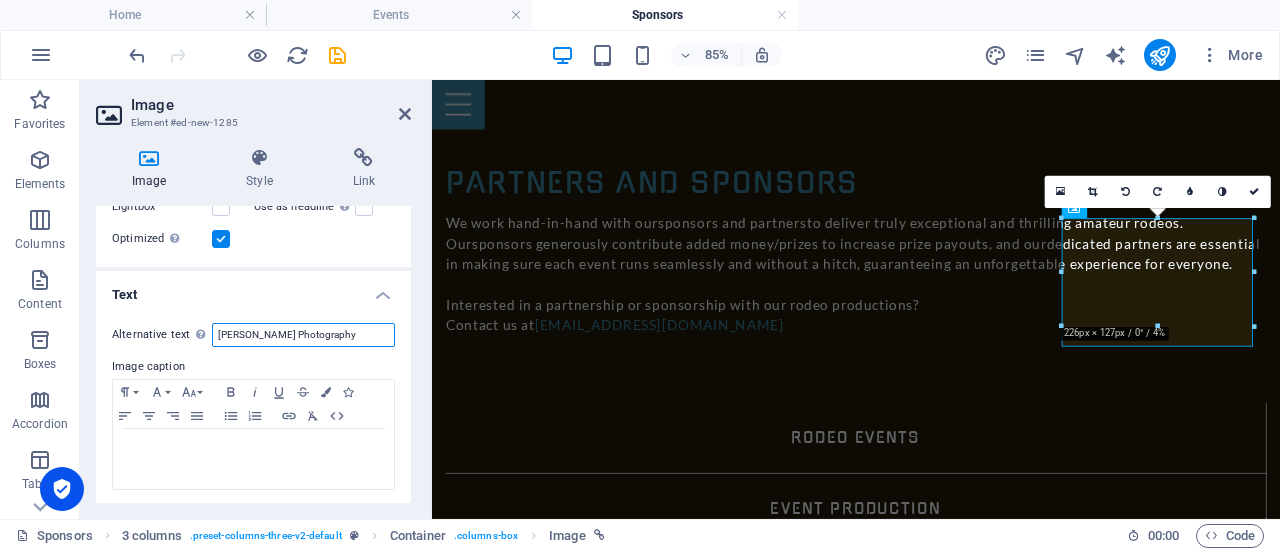drag, startPoint x: 368, startPoint y: 330, endPoint x: 114, endPoint y: 329, distance: 254.00197 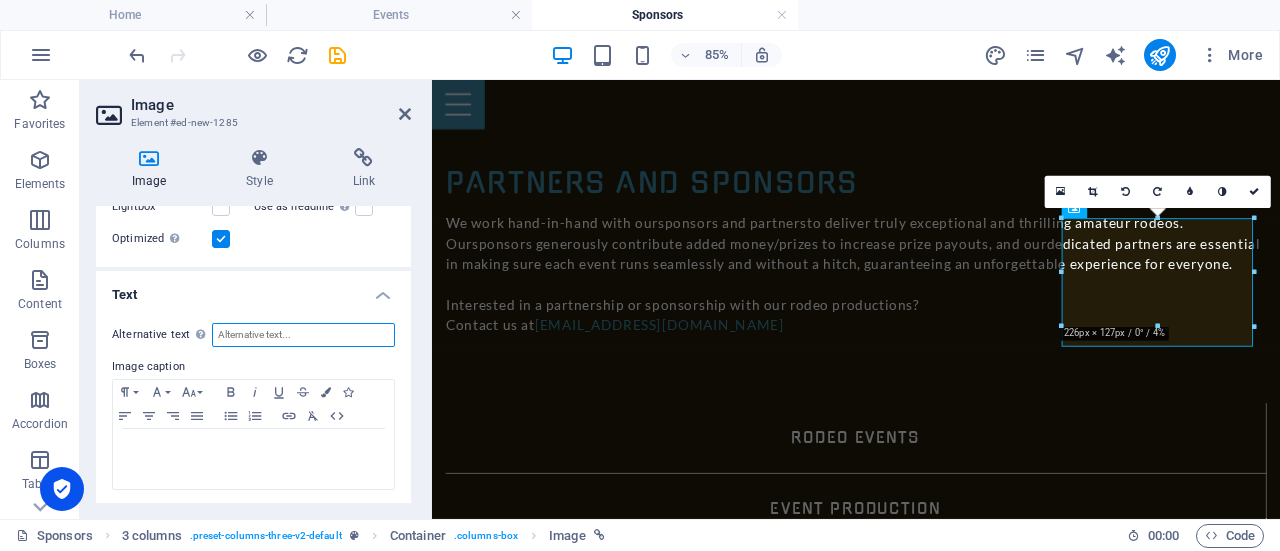type 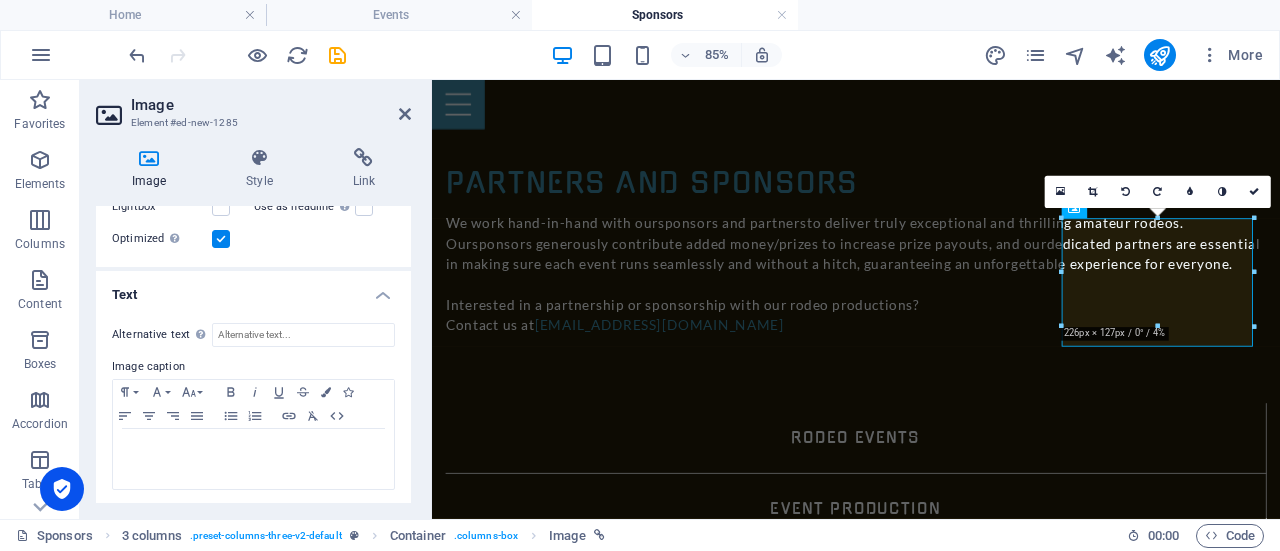 click on "Alternative text The alternative text is used by devices that cannot display images (e.g. image search engines) and should be added to every image to improve website accessibility. Image caption Paragraph Format Normal Heading 1 Heading 2 Heading 3 Heading 4 Heading 5 Heading 6 Code Font Family Arial [US_STATE] Impact Tahoma Times New Roman Verdana Font Size 8 9 10 11 12 14 18 24 30 36 48 60 72 96 Bold Italic Underline Strikethrough Colors Icons Align Left Align Center Align Right Align Justify Unordered List Ordered List Insert Link Clear Formatting HTML" at bounding box center [253, 407] 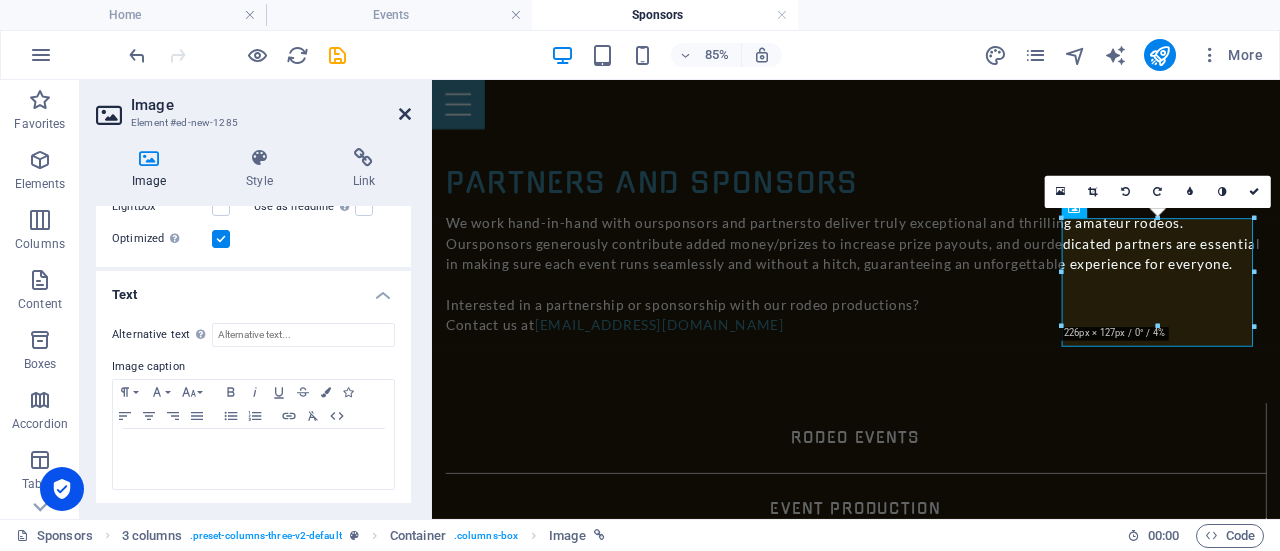 click at bounding box center [405, 114] 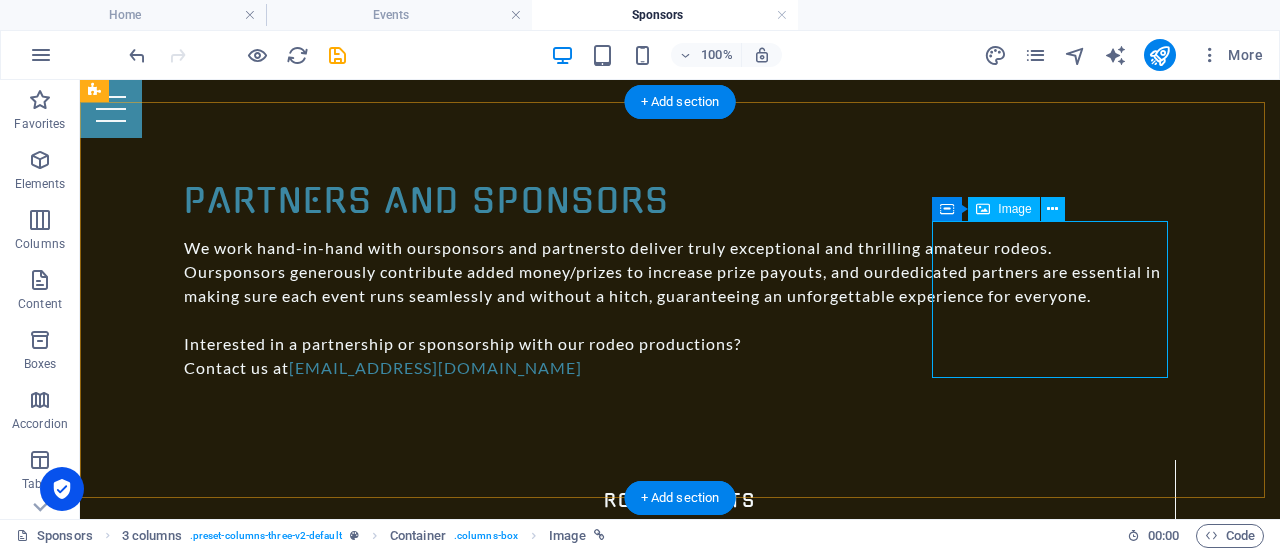 click on "Luzarrow Fence Company" at bounding box center [214, 3818] 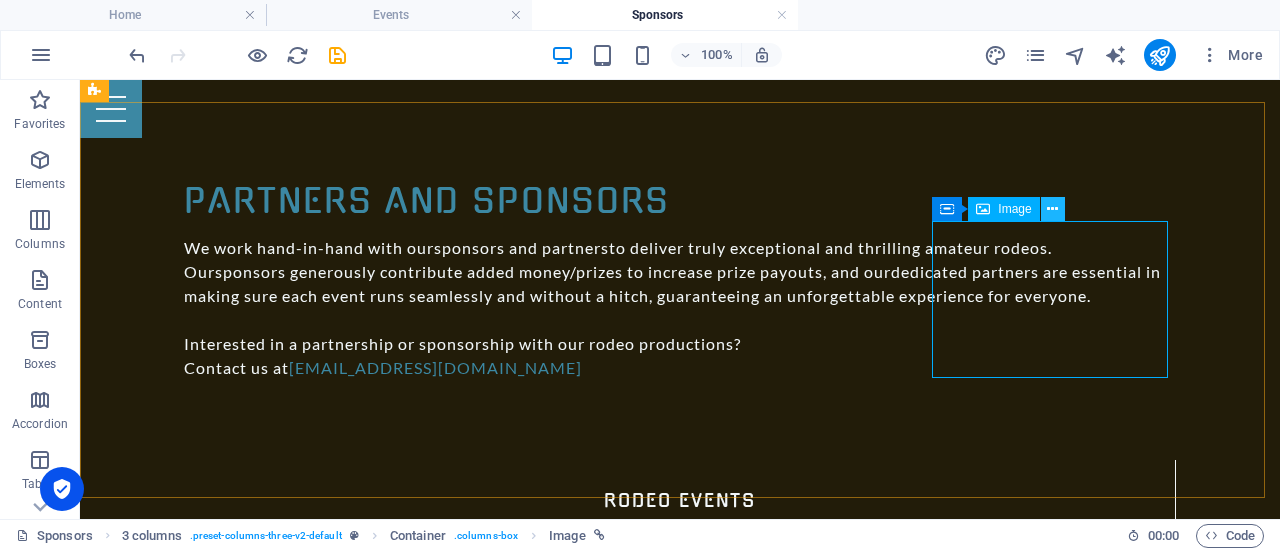 click at bounding box center (1052, 209) 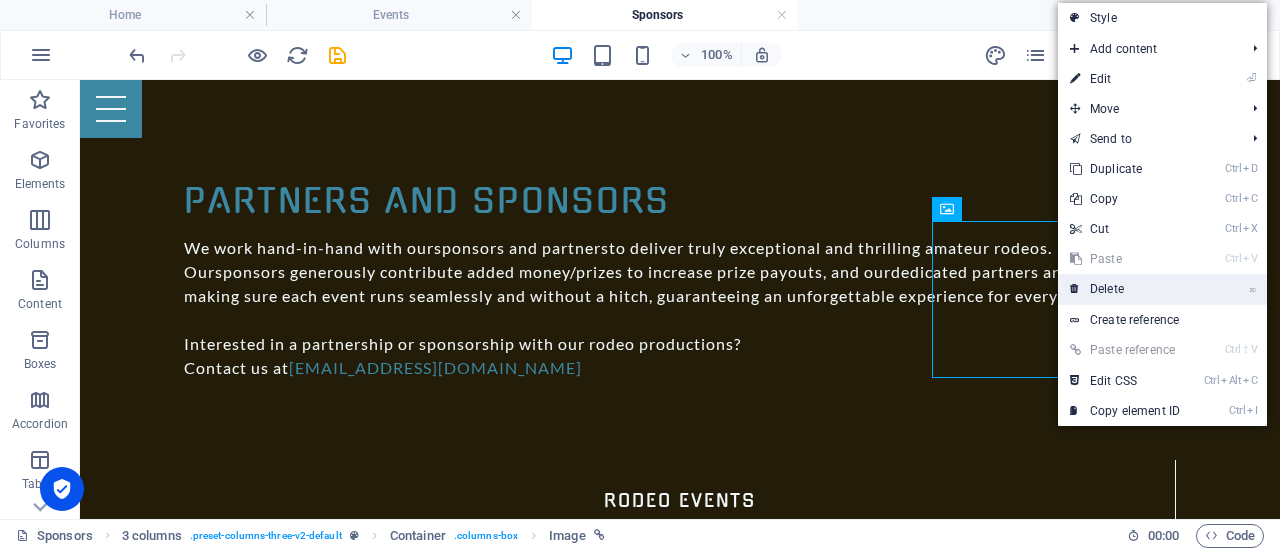 click on "⌦  Delete" at bounding box center [1125, 289] 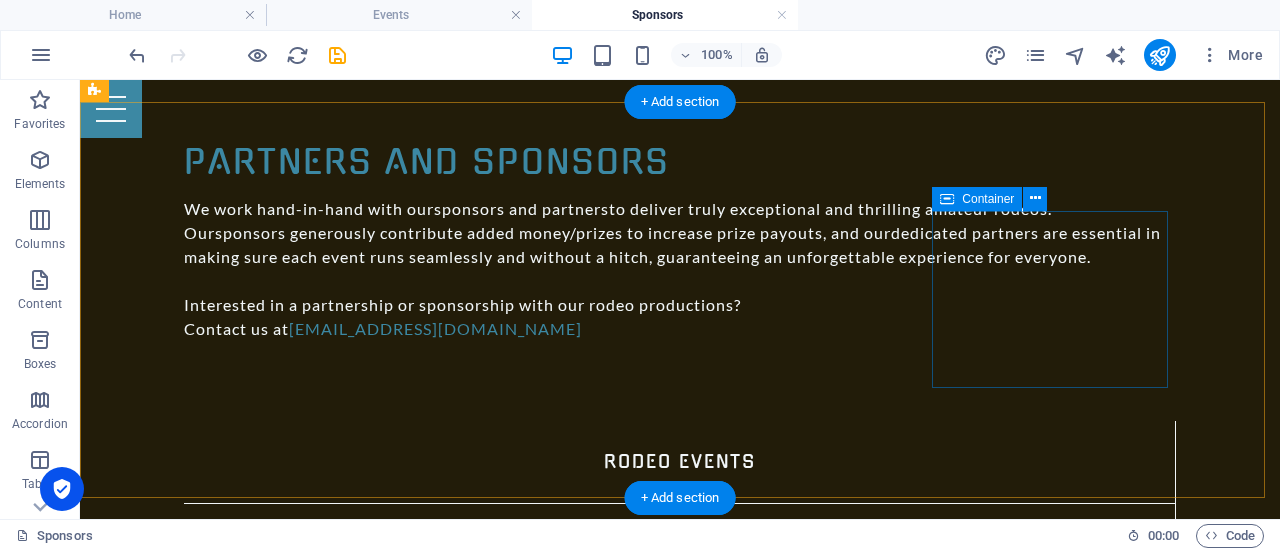 click on "Add elements" at bounding box center (213, 3580) 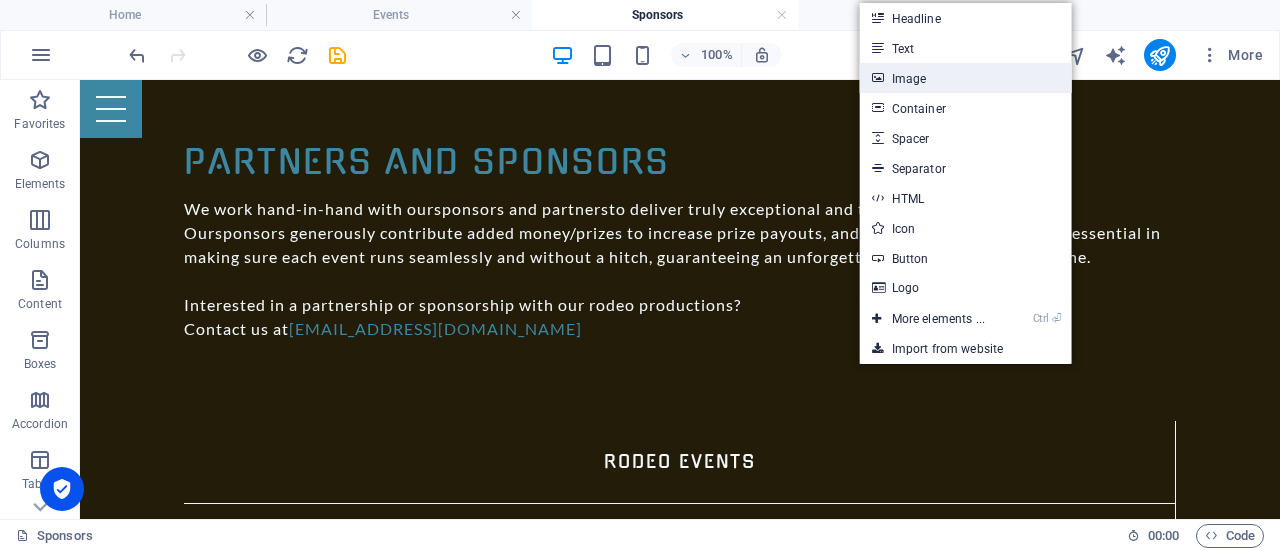 click on "Image" at bounding box center (966, 78) 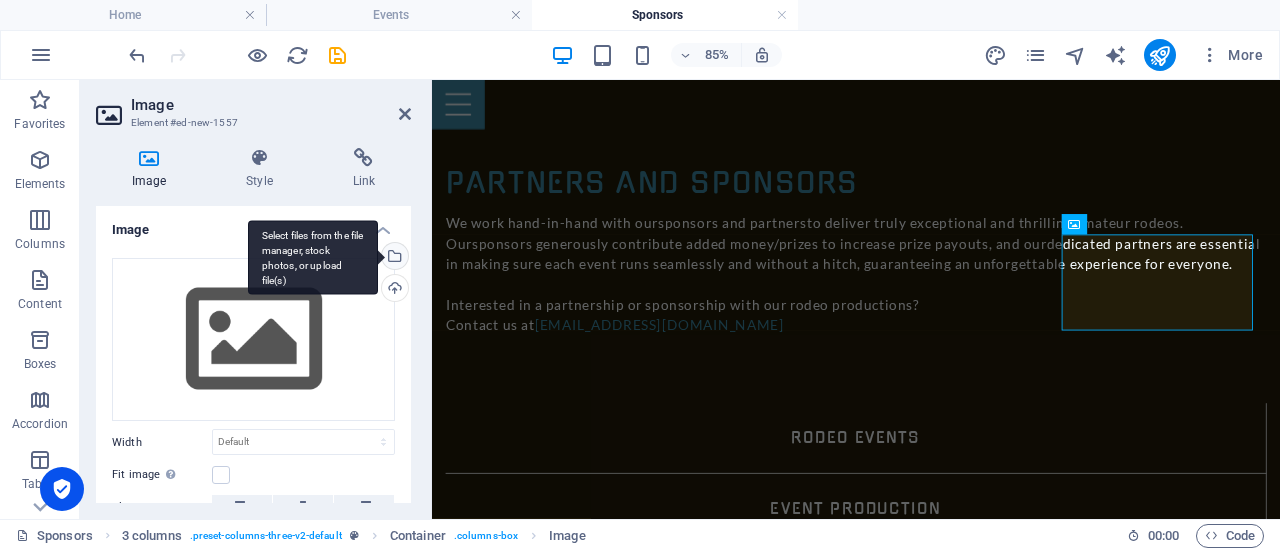 click on "Select files from the file manager, stock photos, or upload file(s)" at bounding box center (393, 258) 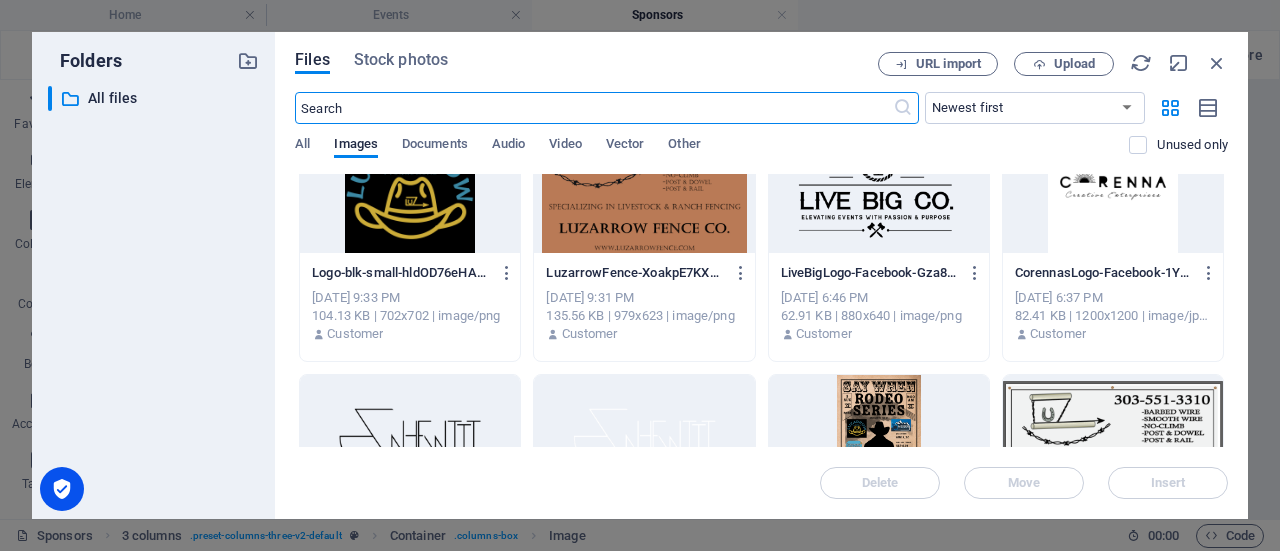 scroll, scrollTop: 400, scrollLeft: 0, axis: vertical 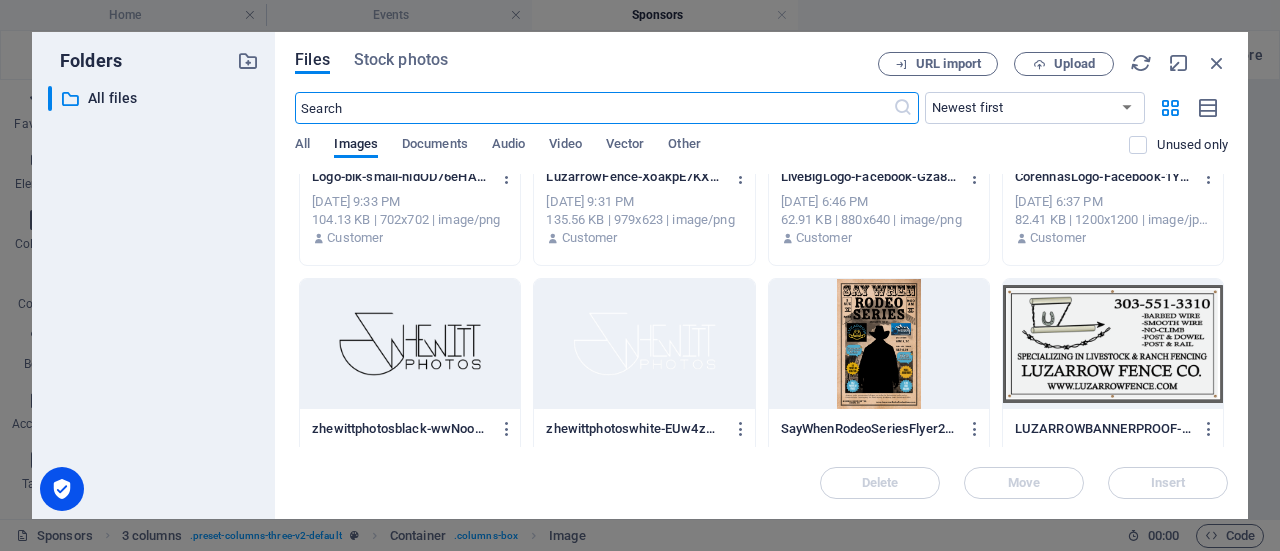 click at bounding box center [644, 344] 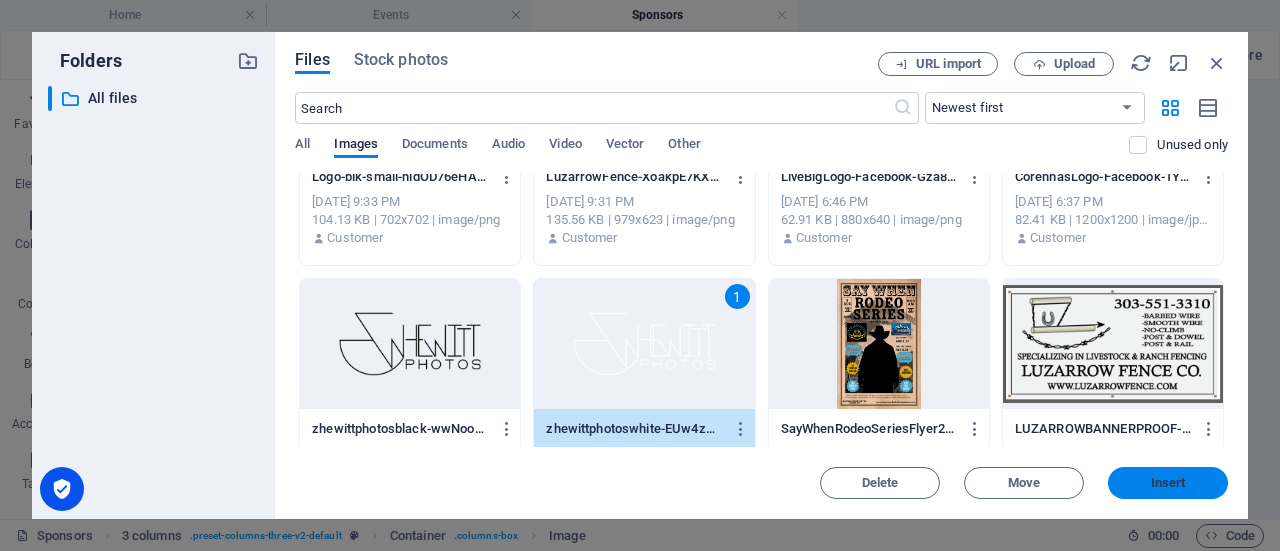 click on "Insert" at bounding box center (1168, 483) 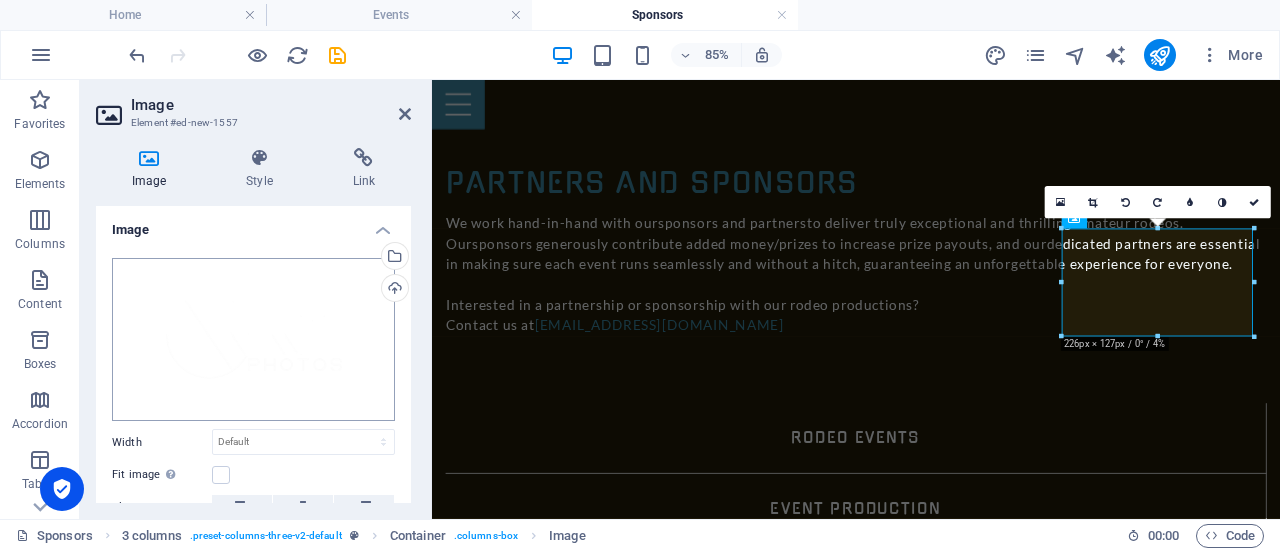 scroll, scrollTop: 178, scrollLeft: 0, axis: vertical 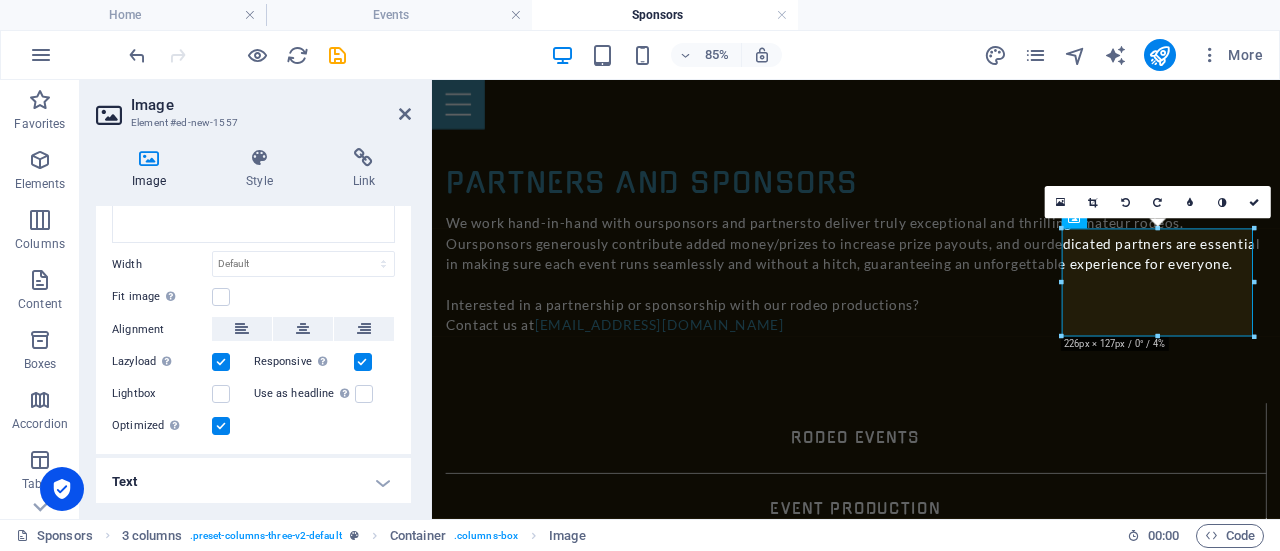 click on "Text" at bounding box center [253, 482] 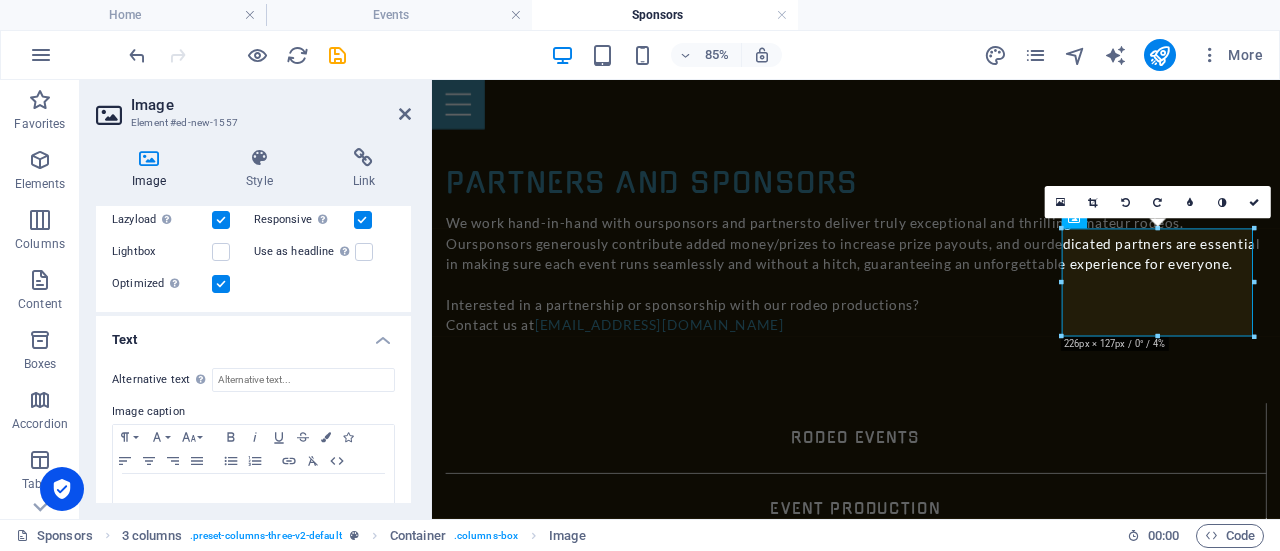 scroll, scrollTop: 365, scrollLeft: 0, axis: vertical 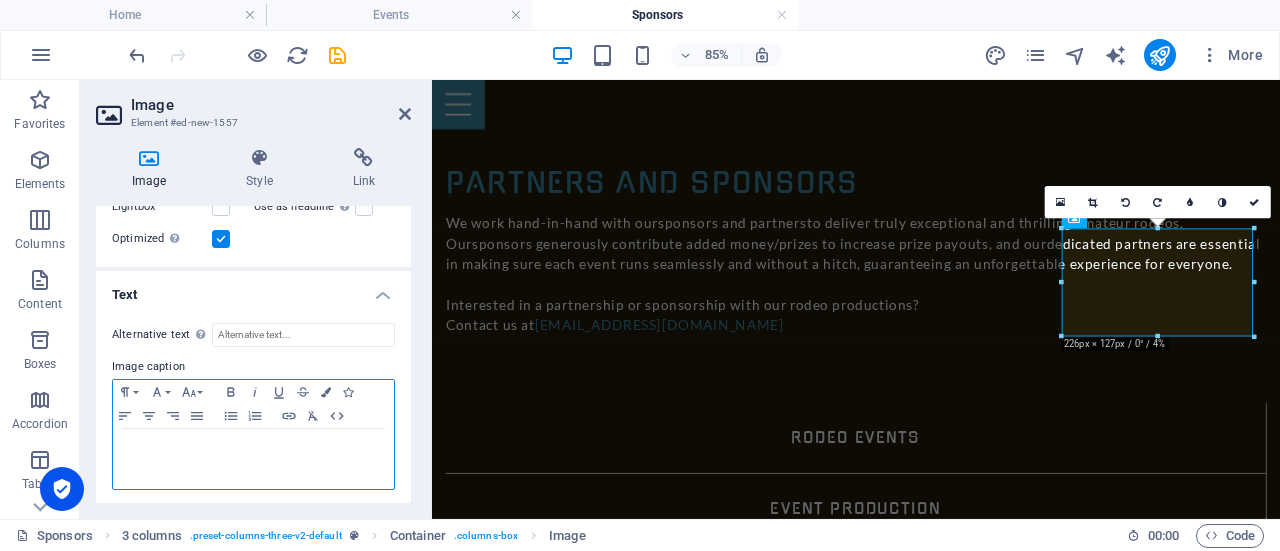 click at bounding box center [253, 448] 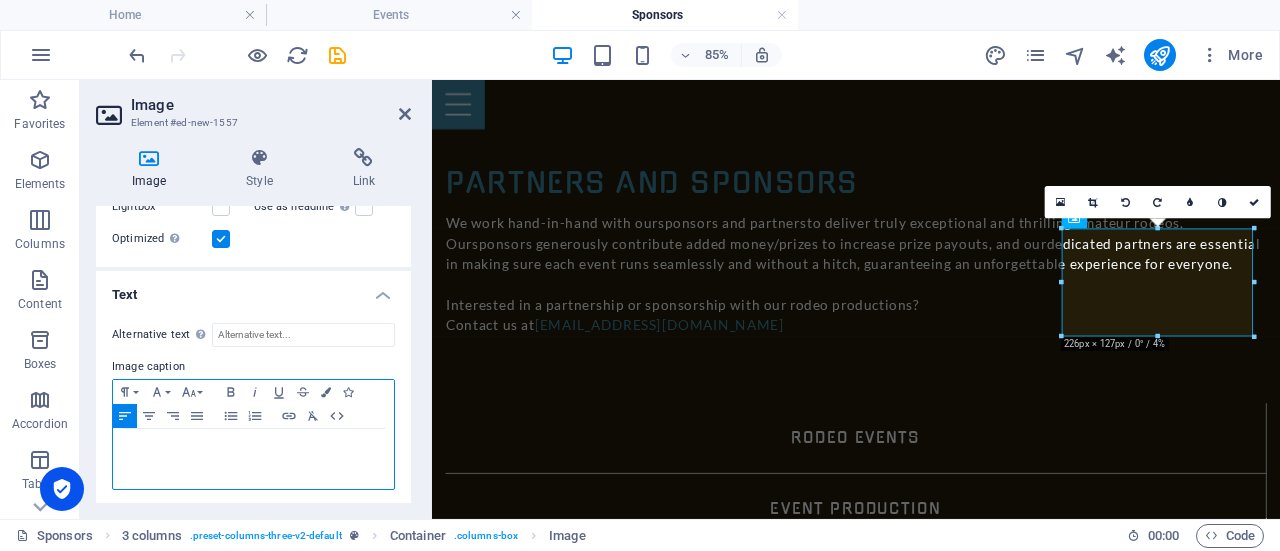 type 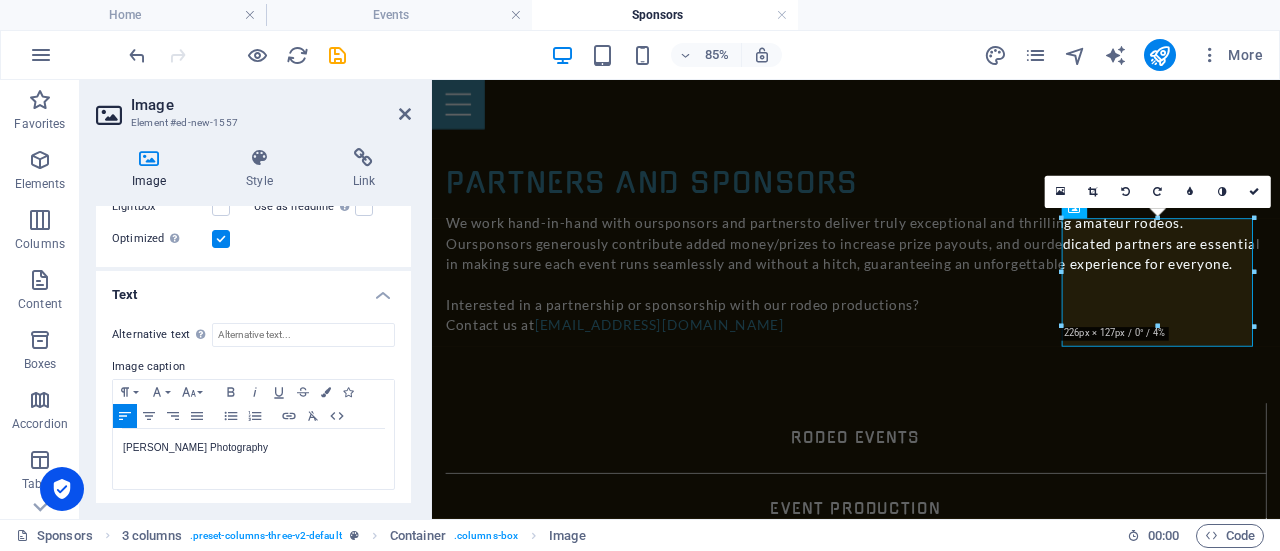 click on "Image caption" at bounding box center [253, 367] 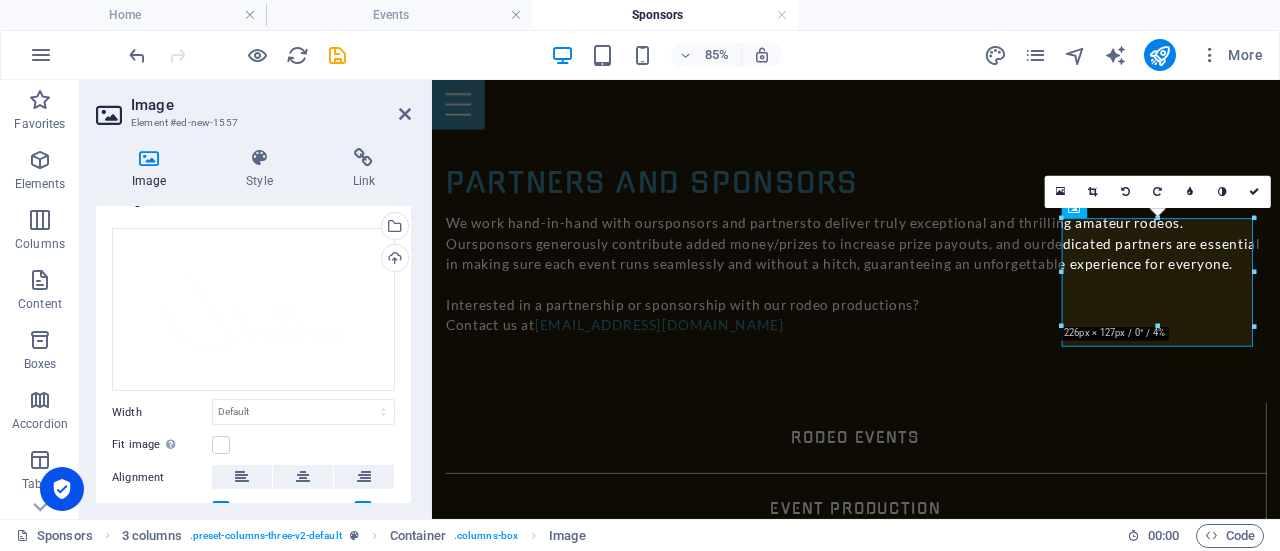 scroll, scrollTop: 0, scrollLeft: 0, axis: both 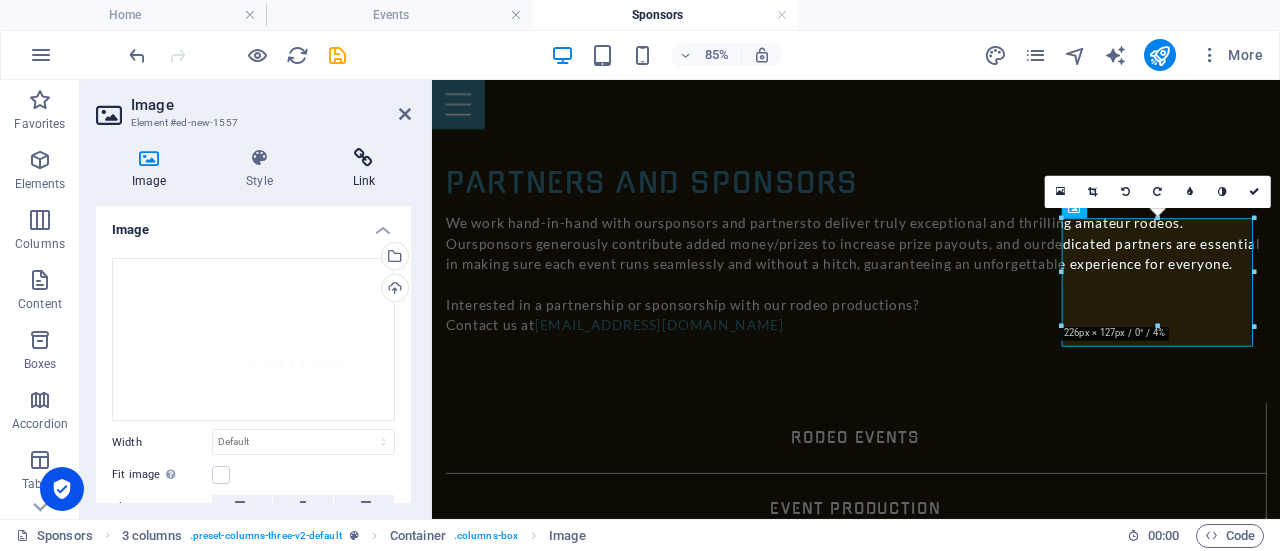 click at bounding box center [364, 158] 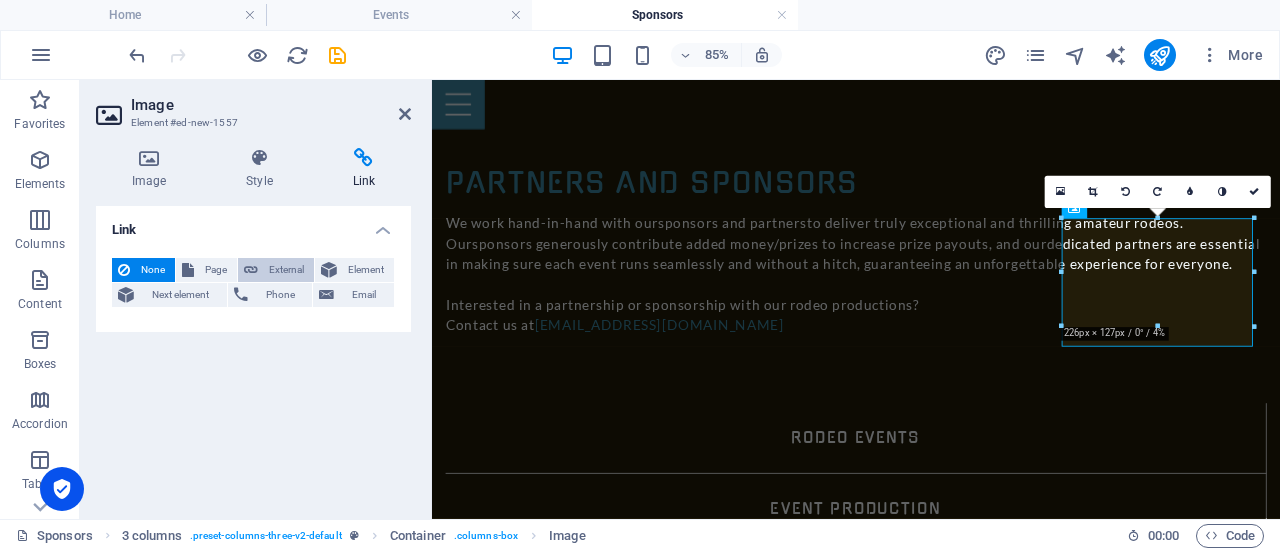 click on "External" at bounding box center [286, 270] 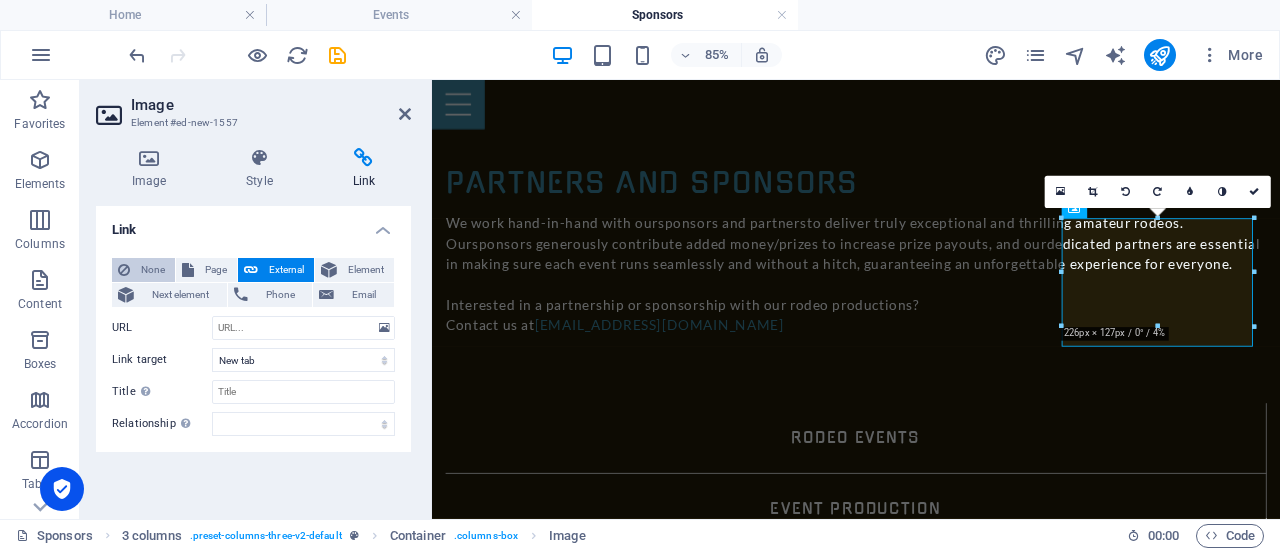 click on "None" at bounding box center (152, 270) 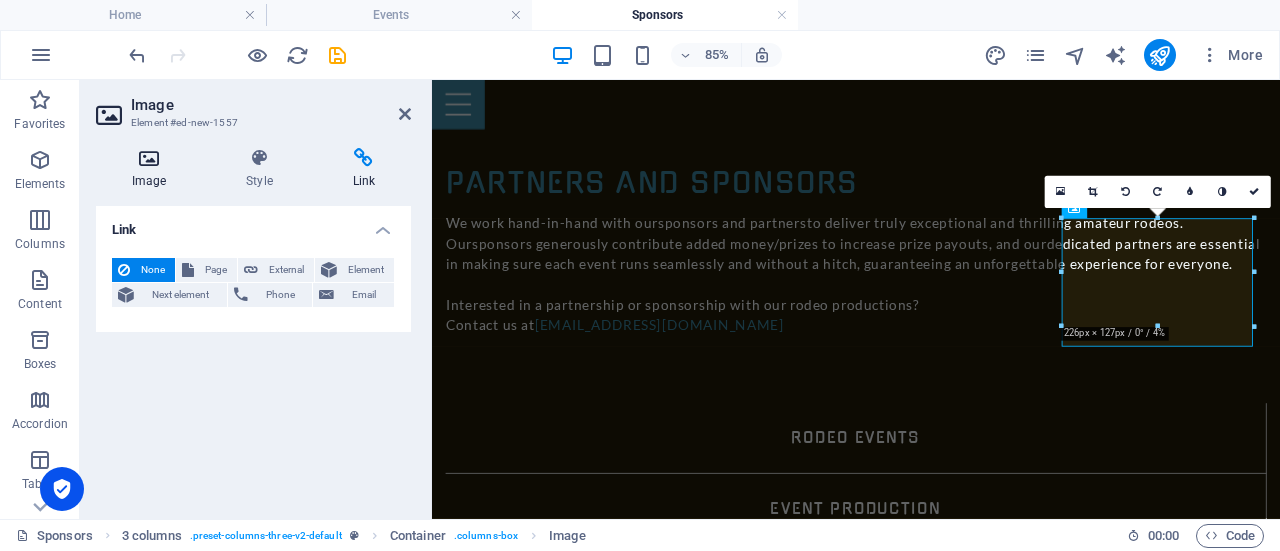 click at bounding box center [149, 158] 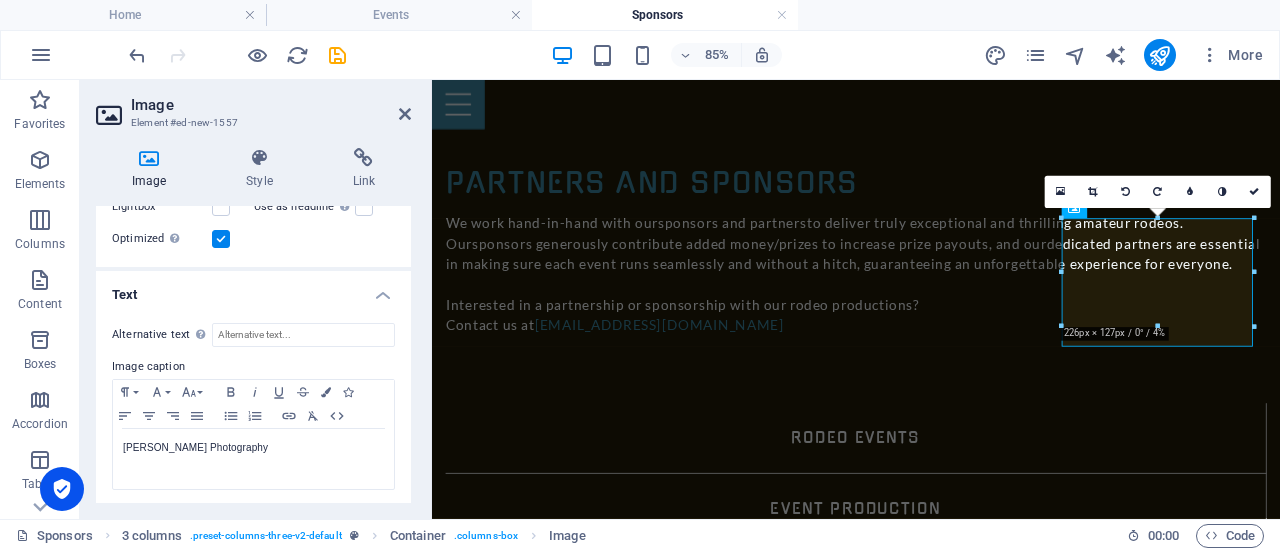 scroll, scrollTop: 265, scrollLeft: 0, axis: vertical 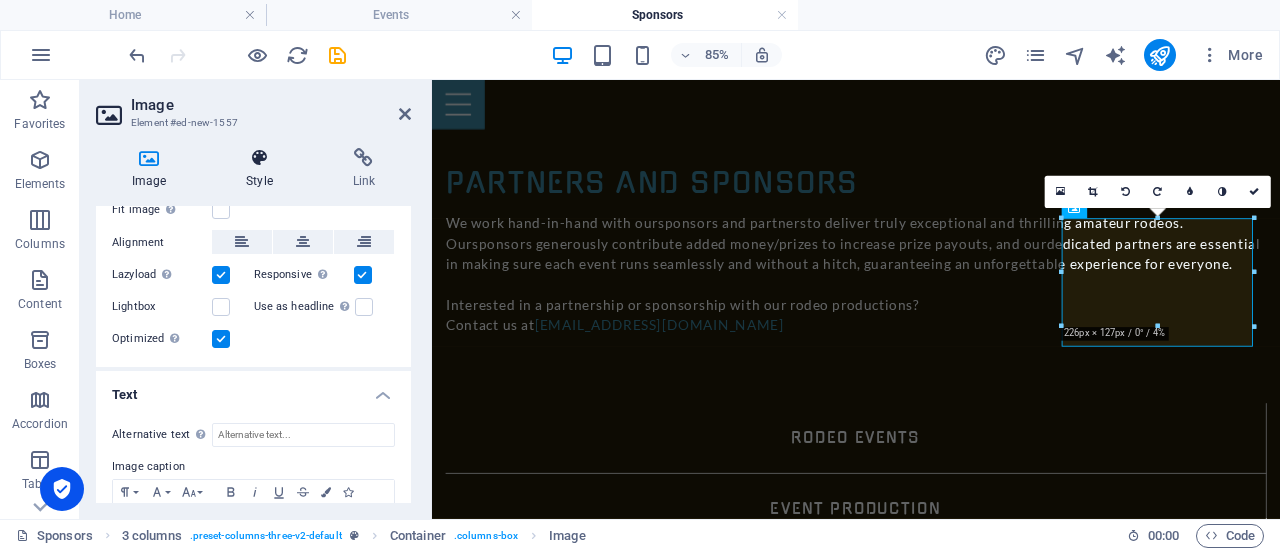 click at bounding box center (259, 158) 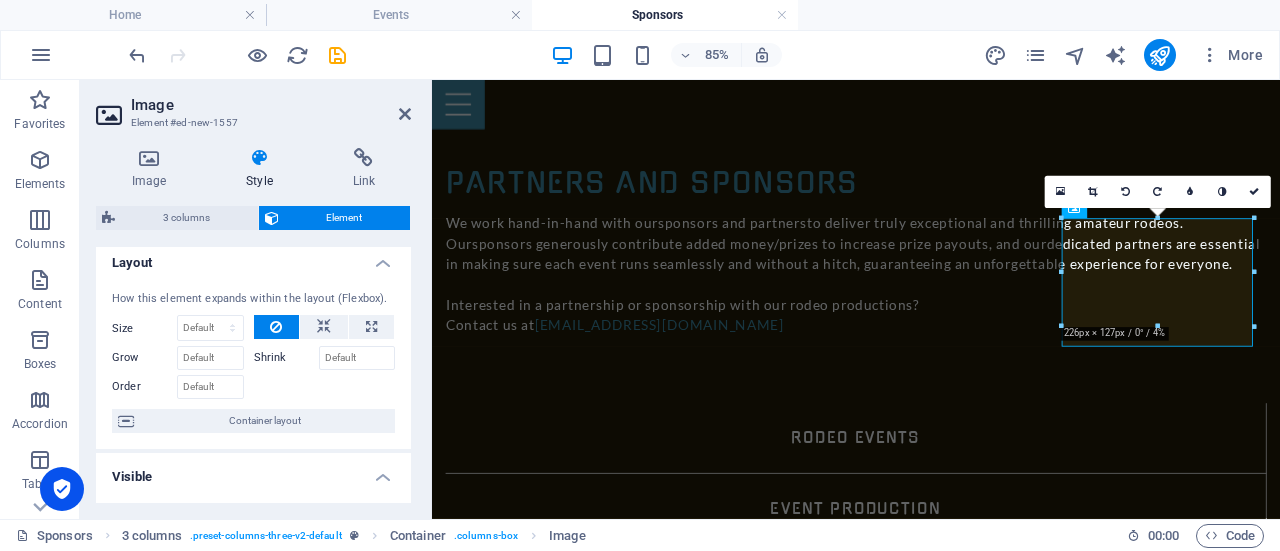 scroll, scrollTop: 0, scrollLeft: 0, axis: both 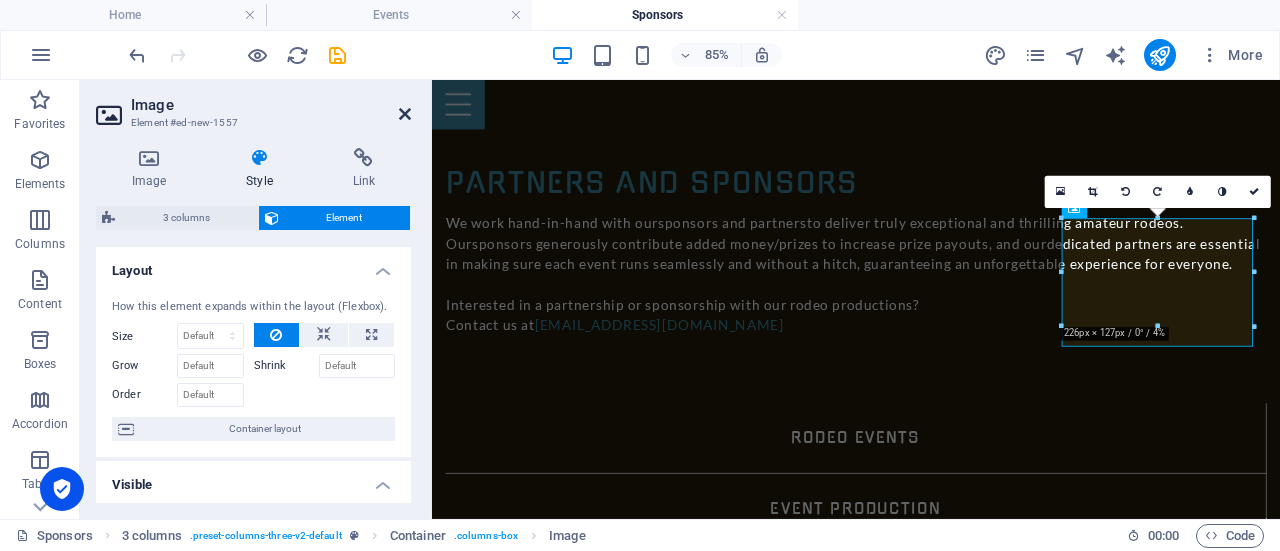 click at bounding box center [405, 114] 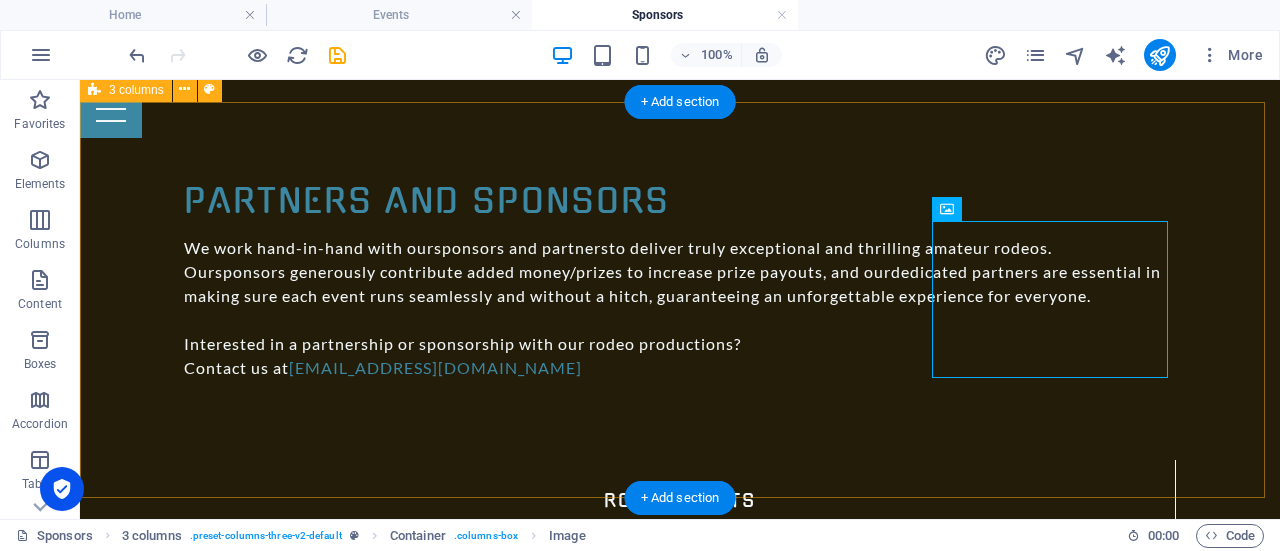 click on "[PERSON_NAME][GEOGRAPHIC_DATA] Luzarrow Fence Company [PERSON_NAME] Photography" at bounding box center [680, 2709] 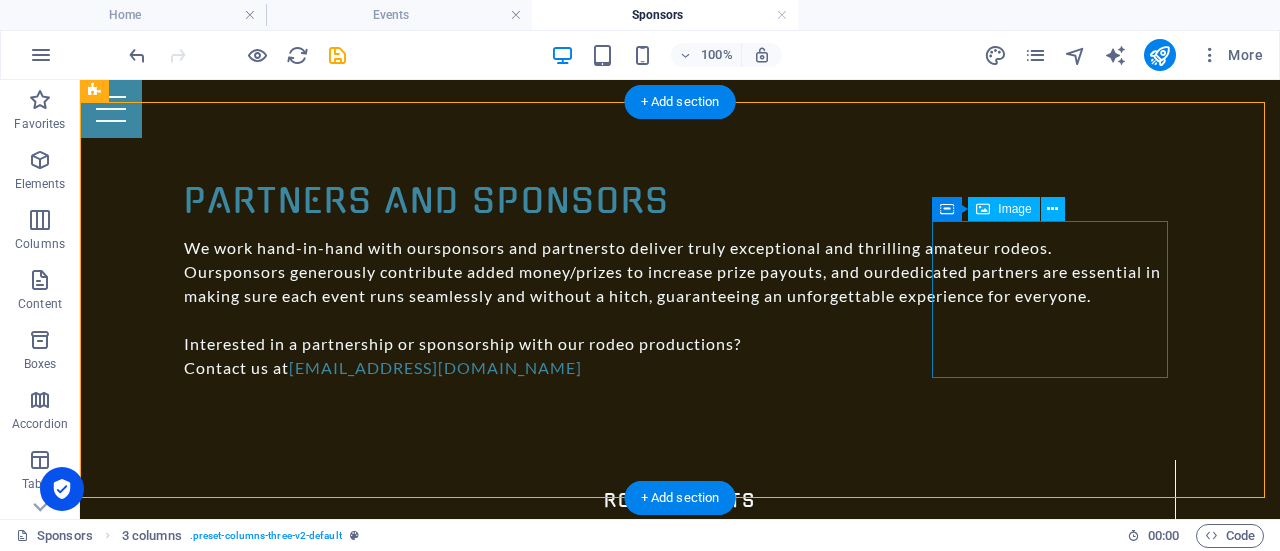click on "[PERSON_NAME] Photography" at bounding box center [214, 3830] 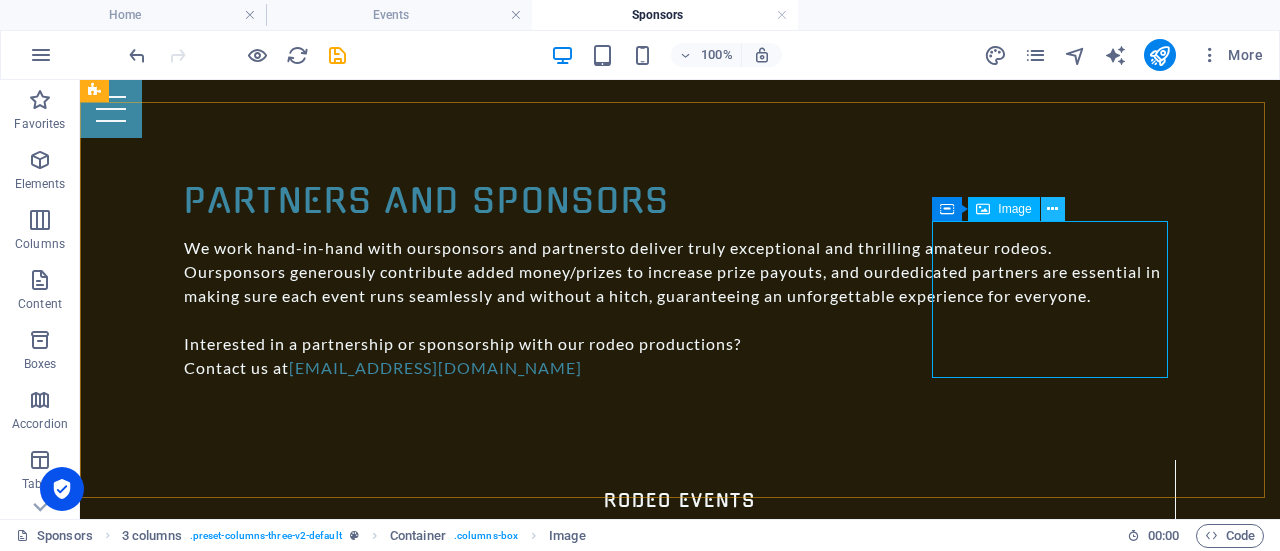 click at bounding box center [1053, 209] 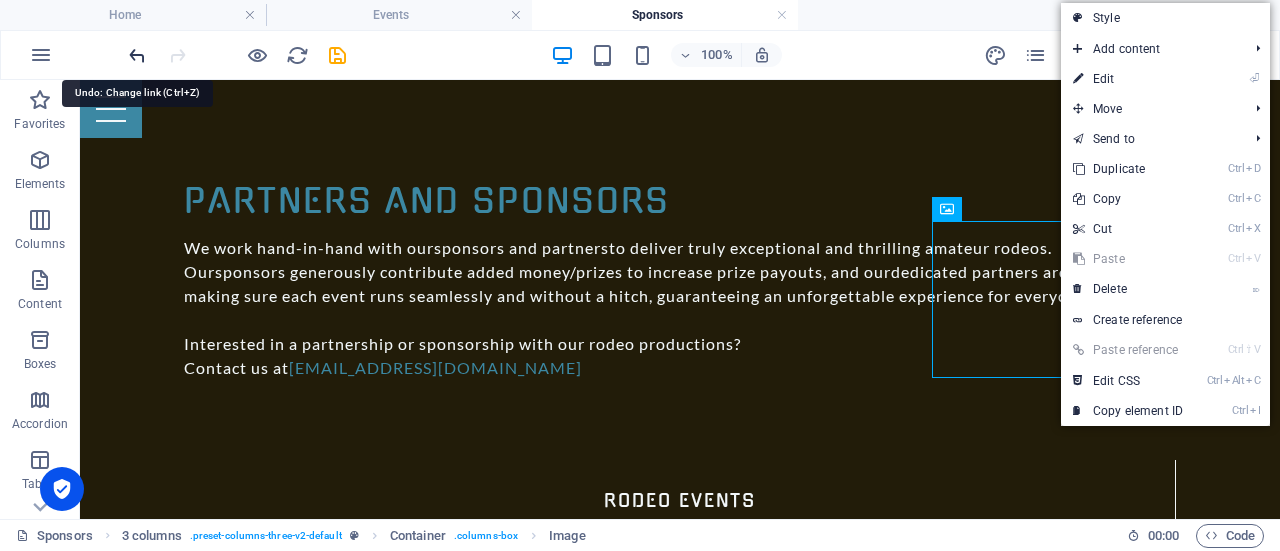 click at bounding box center [137, 55] 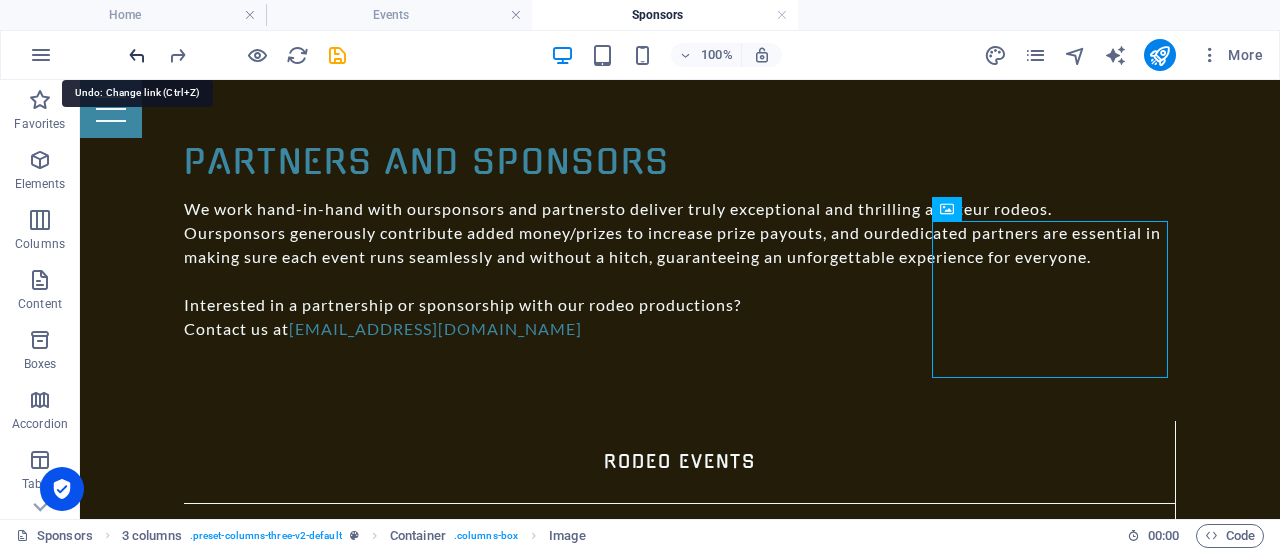 click at bounding box center [137, 55] 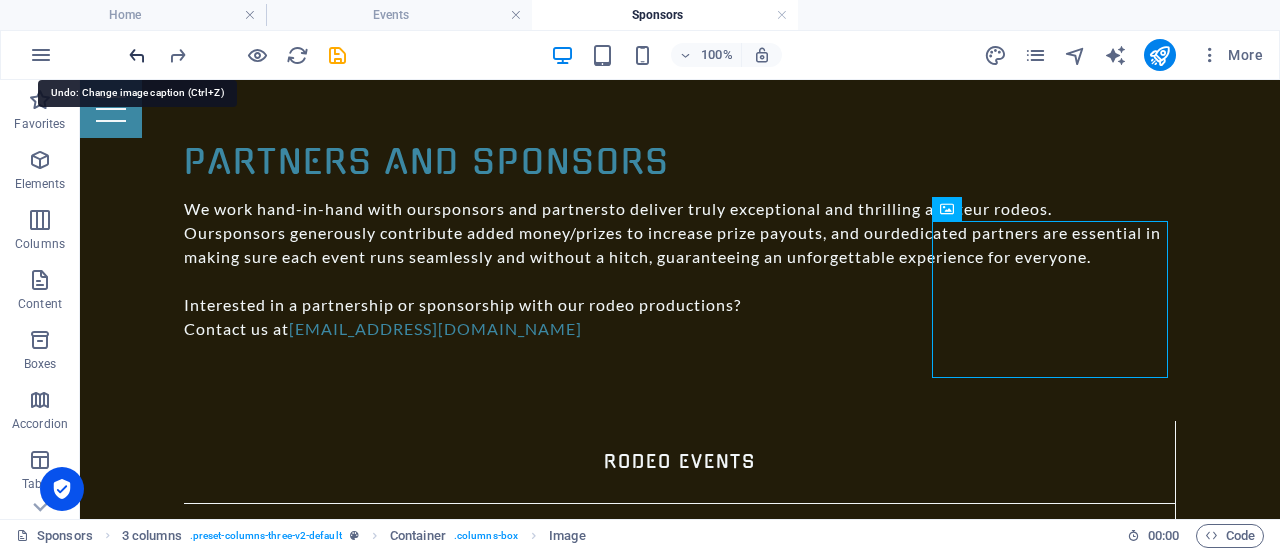 click at bounding box center (137, 55) 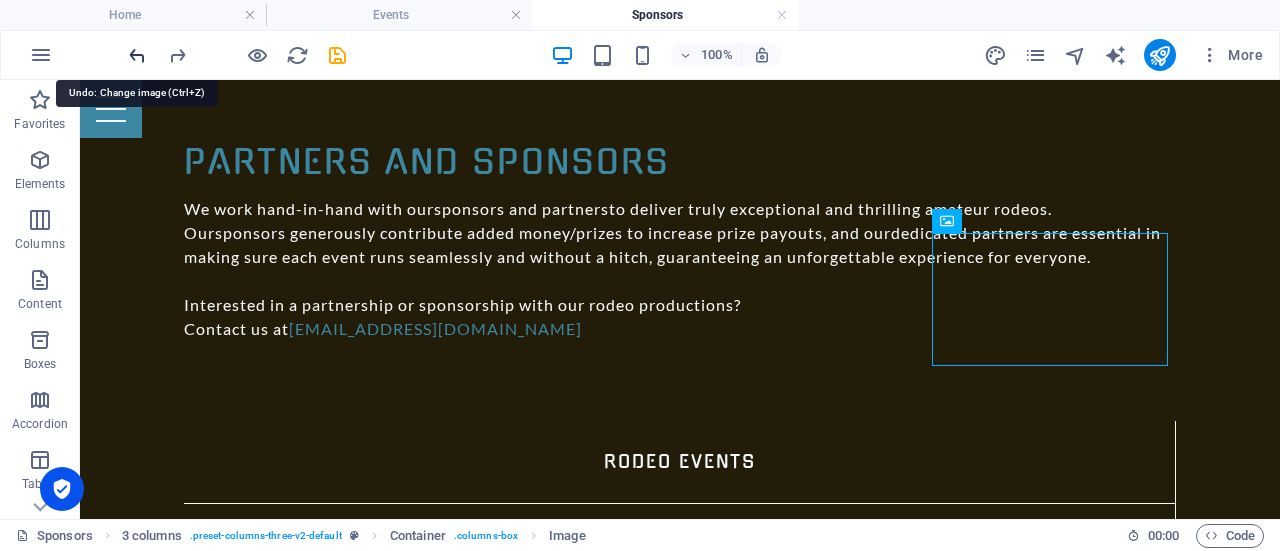click at bounding box center (137, 55) 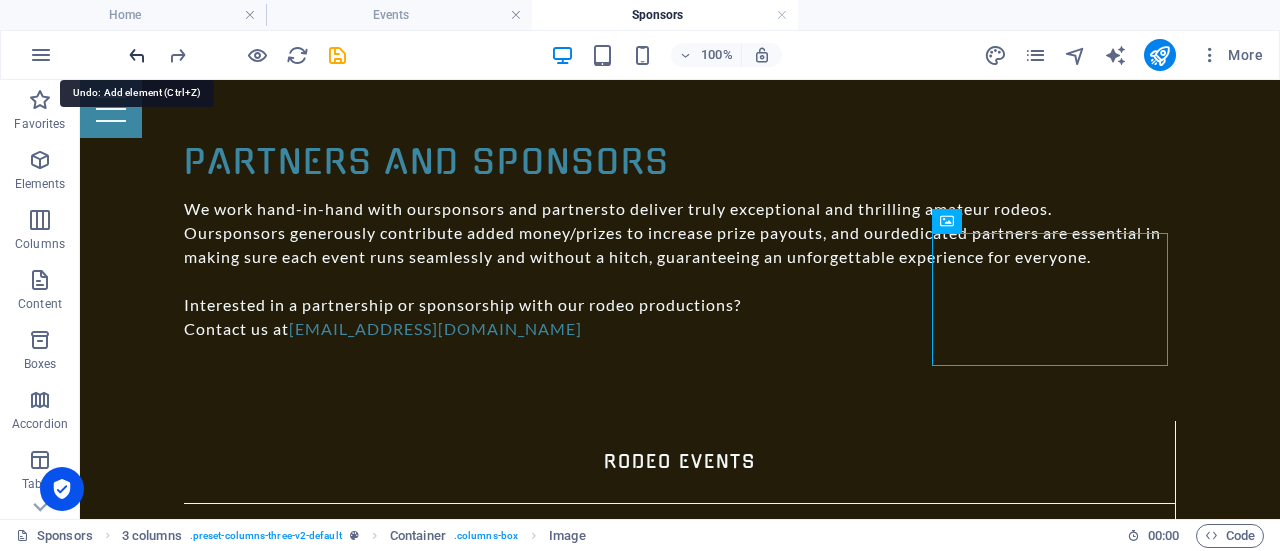 click at bounding box center (137, 55) 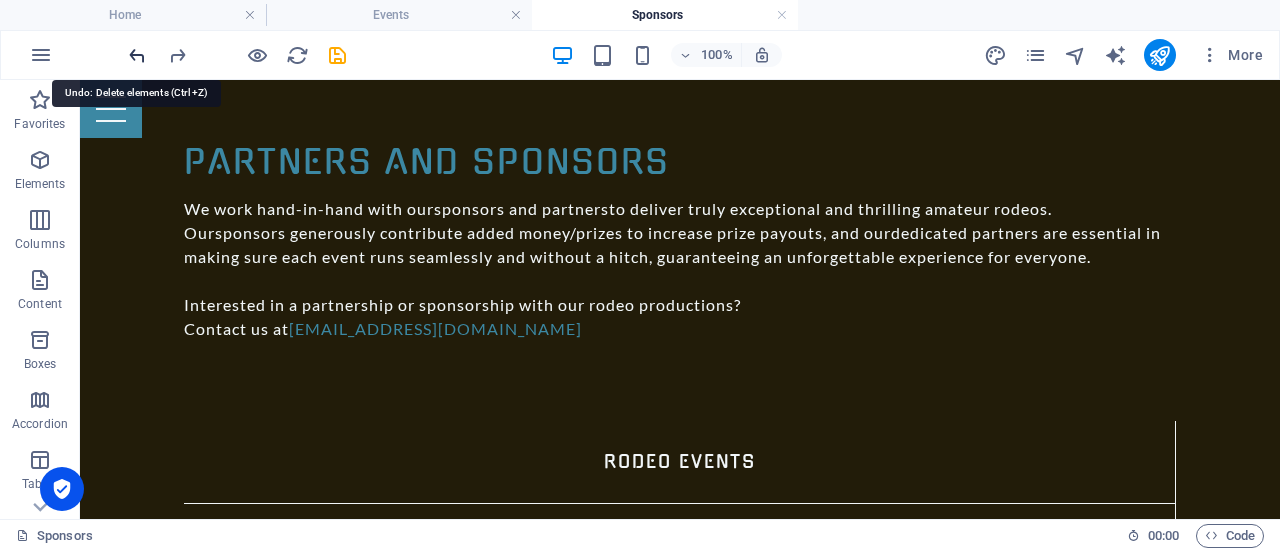 click at bounding box center [137, 55] 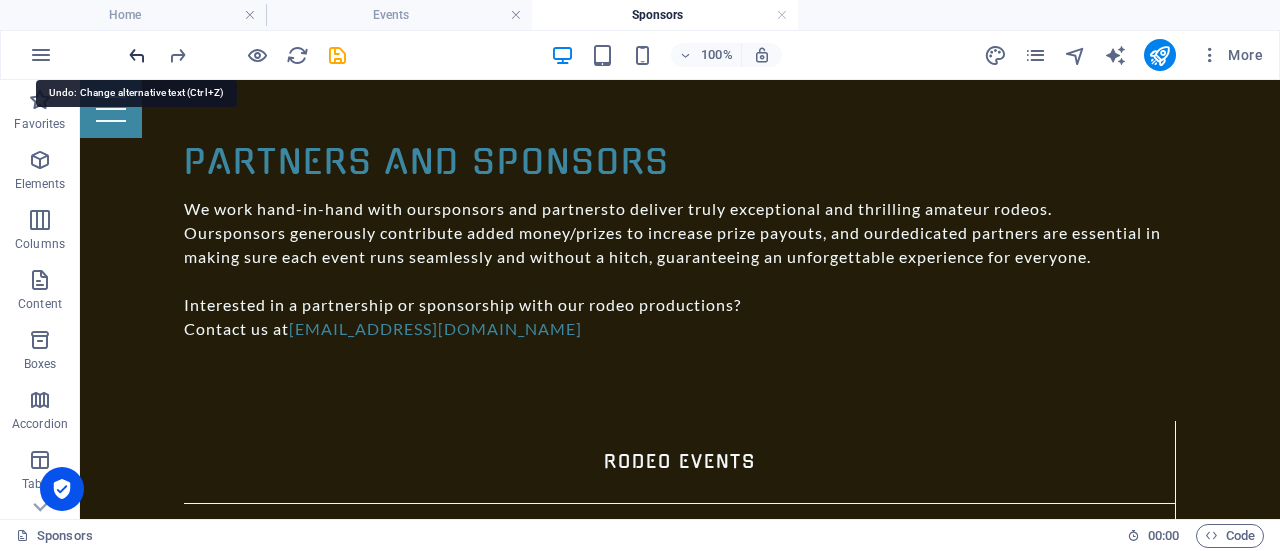 click at bounding box center [137, 55] 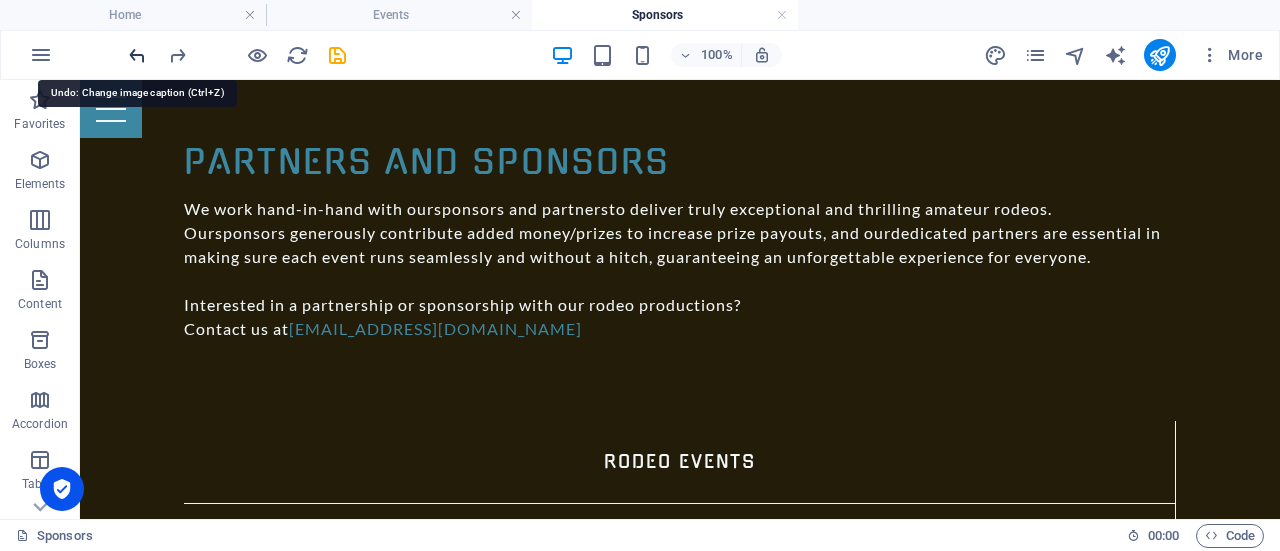 click at bounding box center [137, 55] 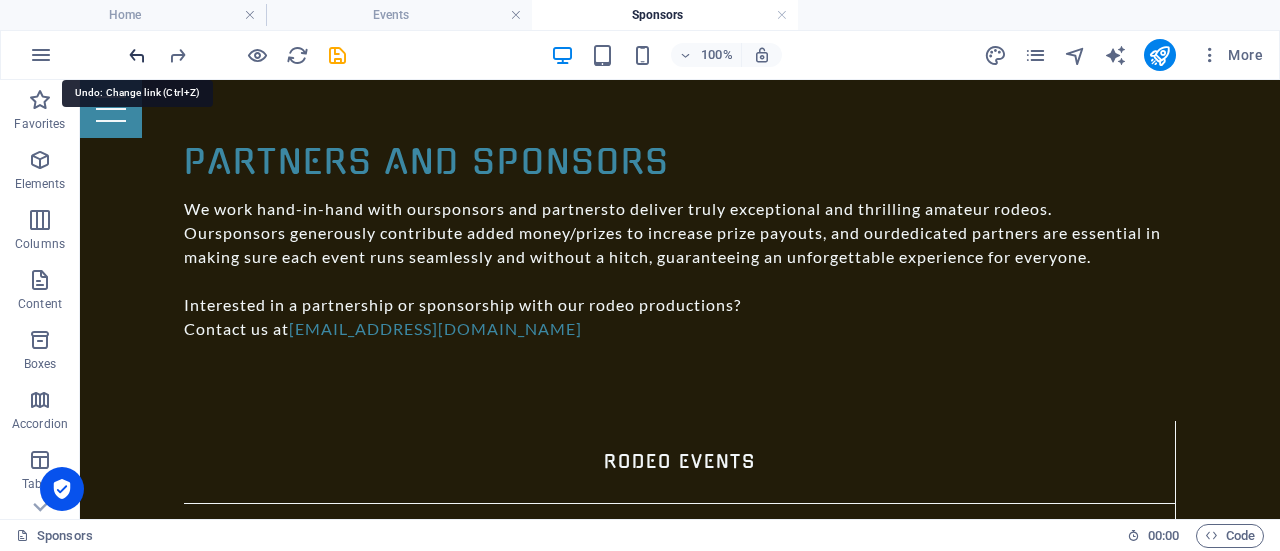 click at bounding box center (137, 55) 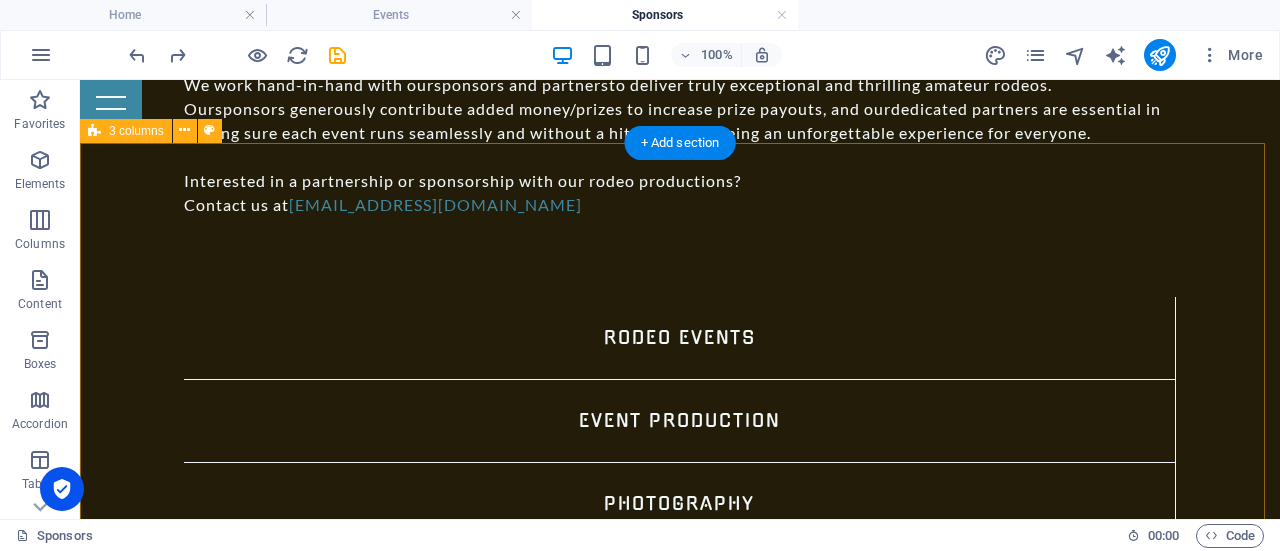 scroll, scrollTop: 1280, scrollLeft: 0, axis: vertical 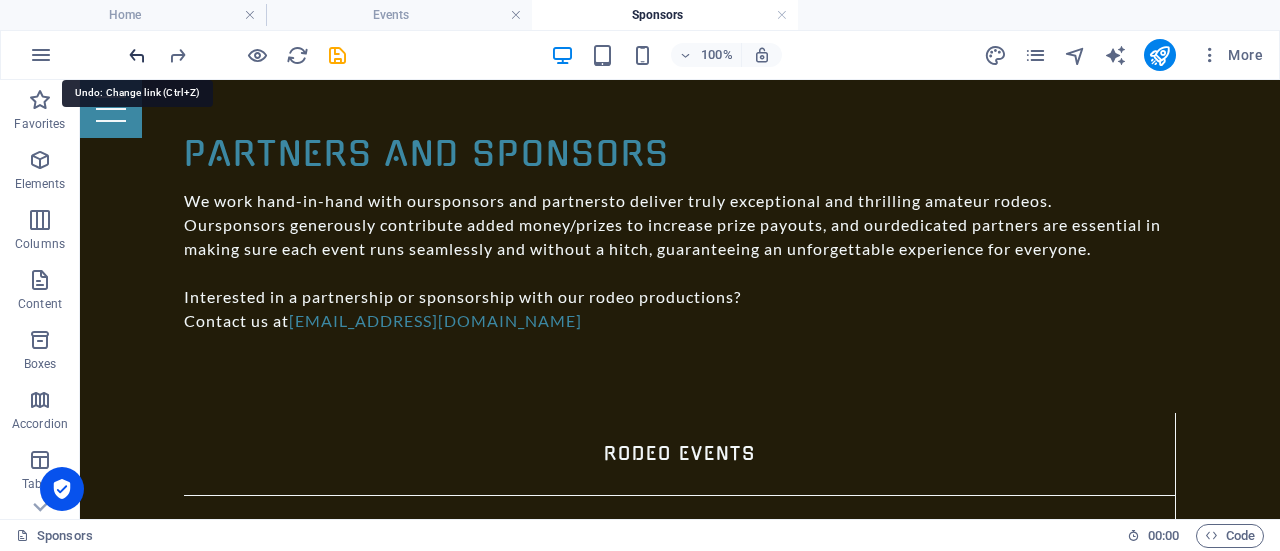 click at bounding box center [137, 55] 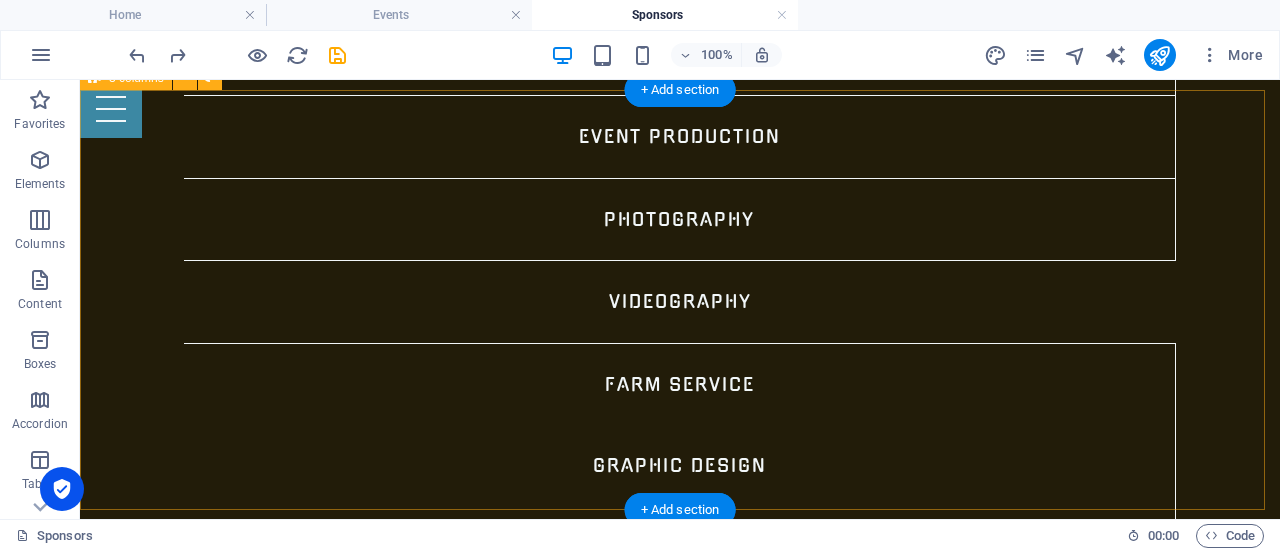 scroll, scrollTop: 1180, scrollLeft: 0, axis: vertical 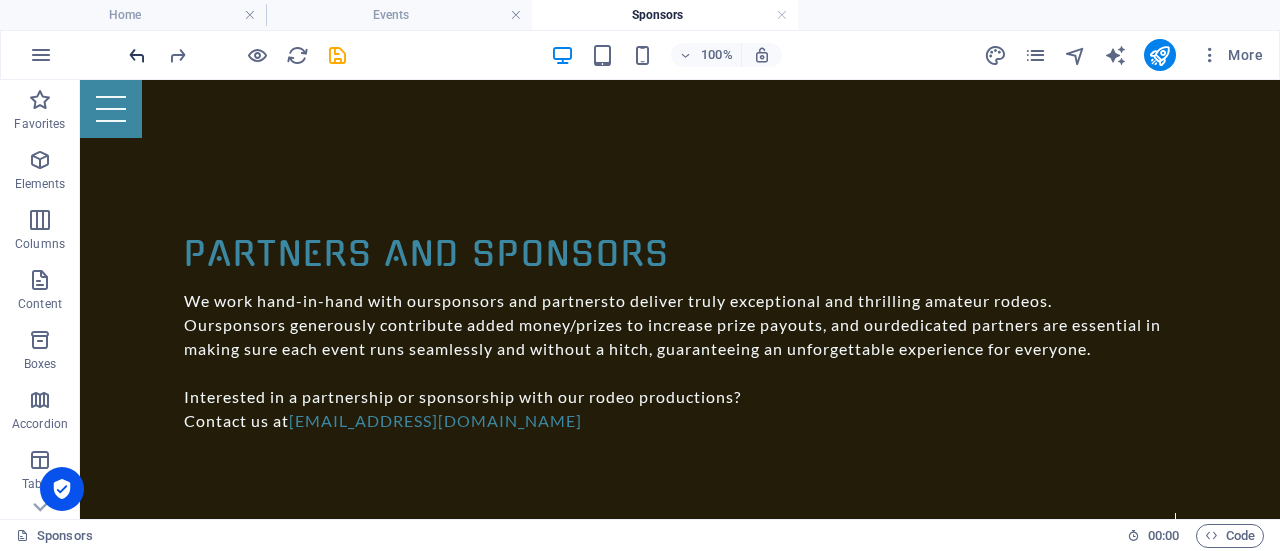click at bounding box center (137, 55) 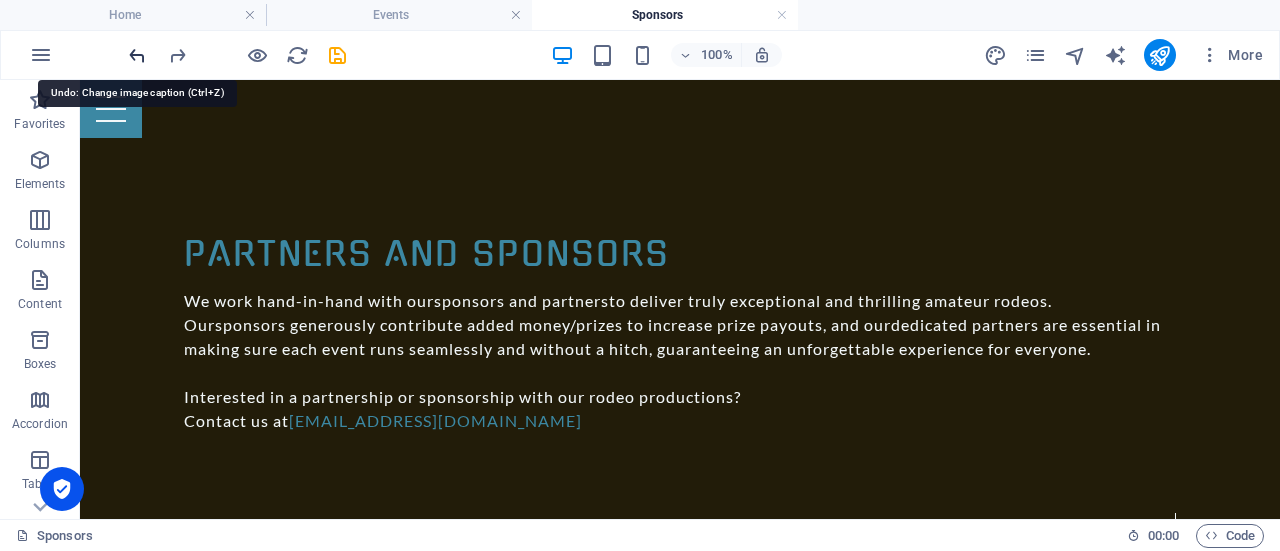 click at bounding box center [137, 55] 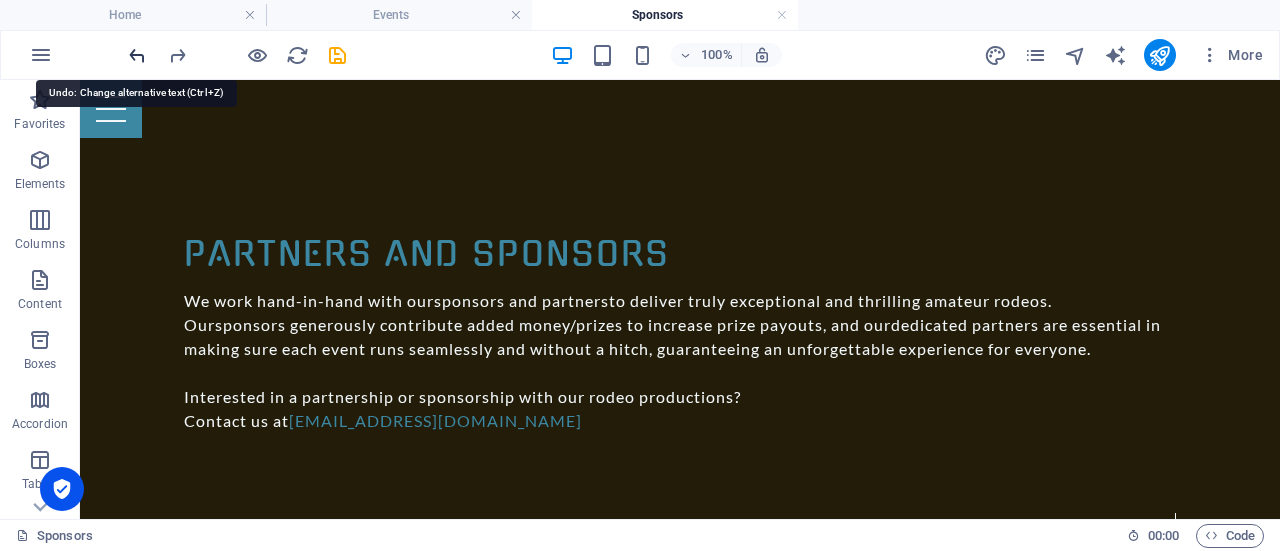 click at bounding box center [137, 55] 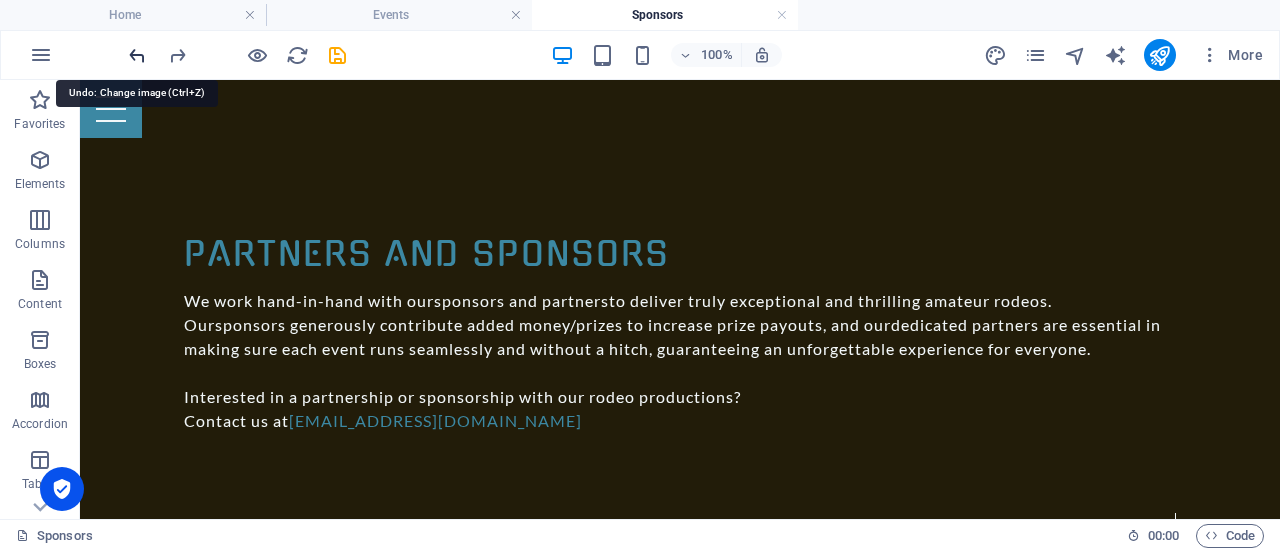 click at bounding box center [137, 55] 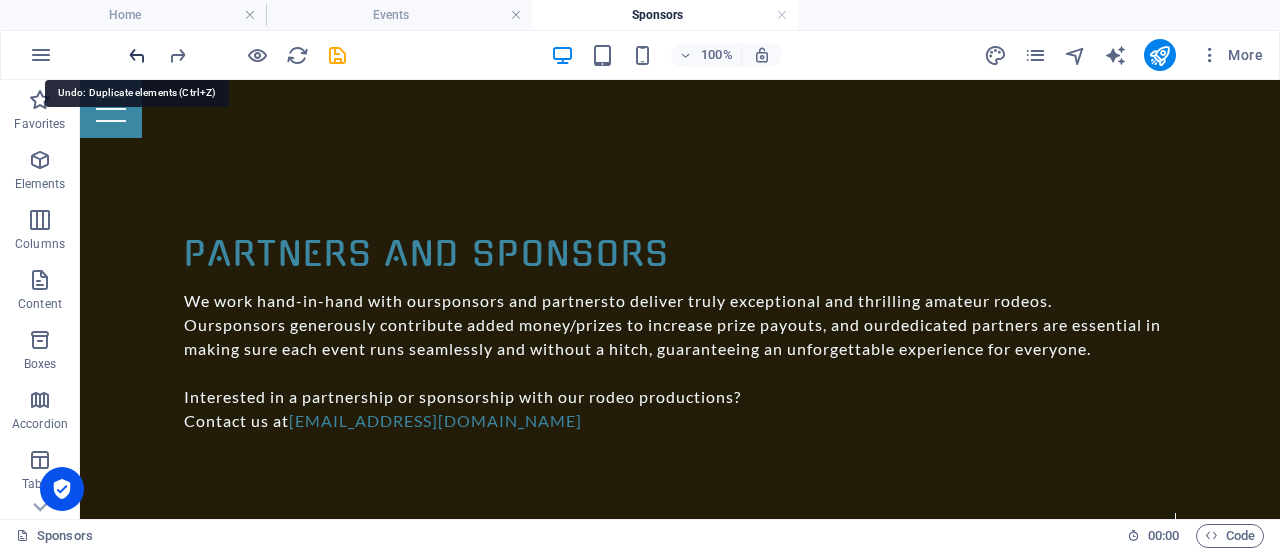click at bounding box center [137, 55] 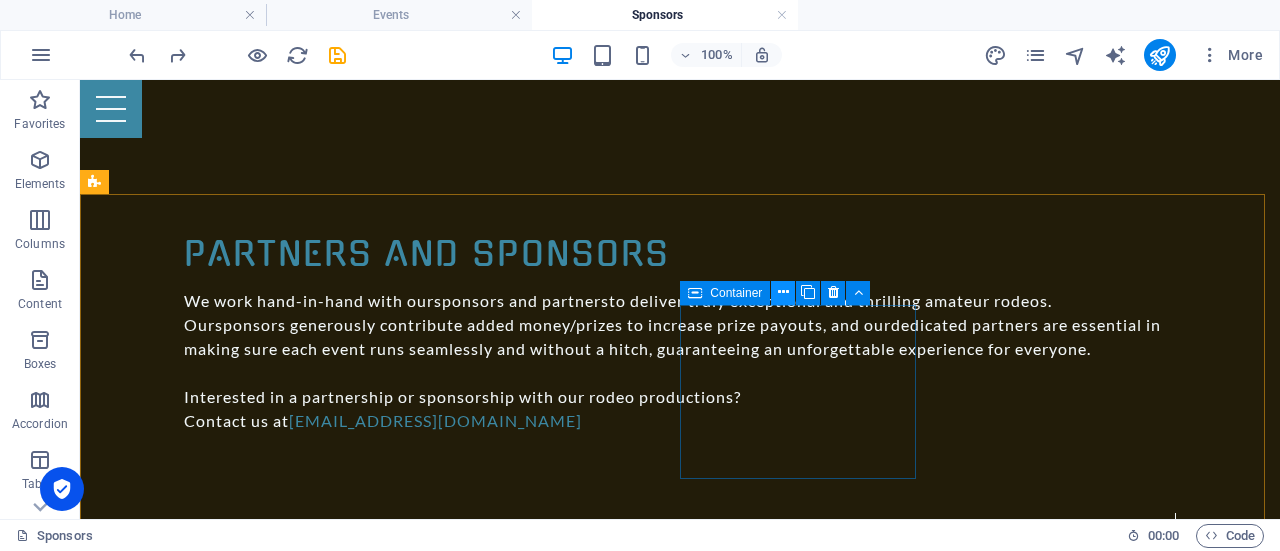 click at bounding box center (783, 292) 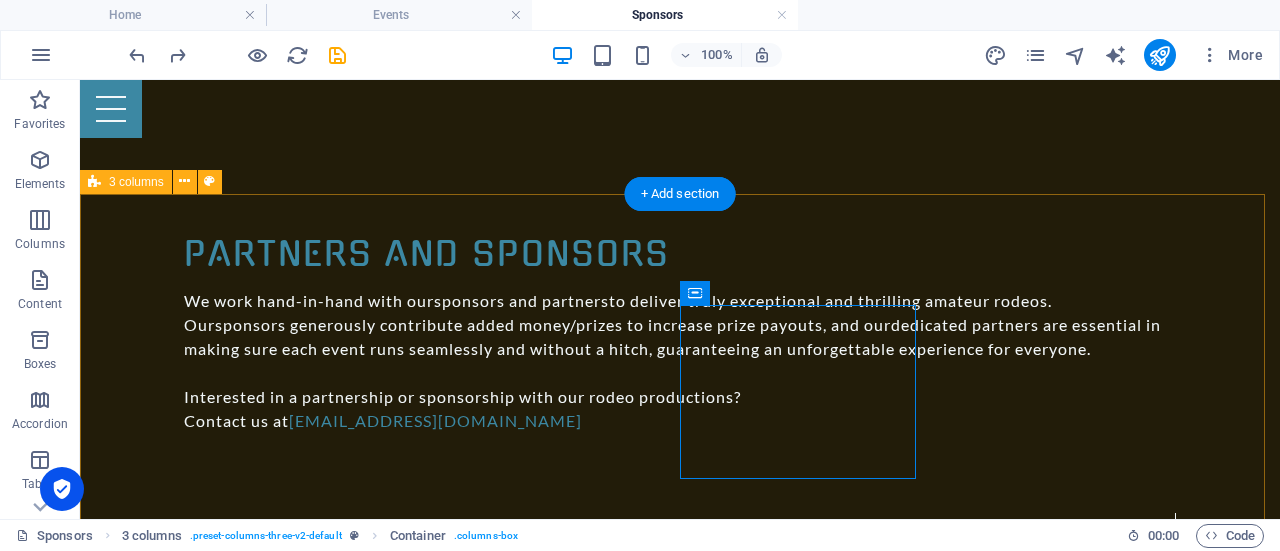 click on "[PERSON_NAME][GEOGRAPHIC_DATA] Luzarrow Fence Company" at bounding box center [680, 2446] 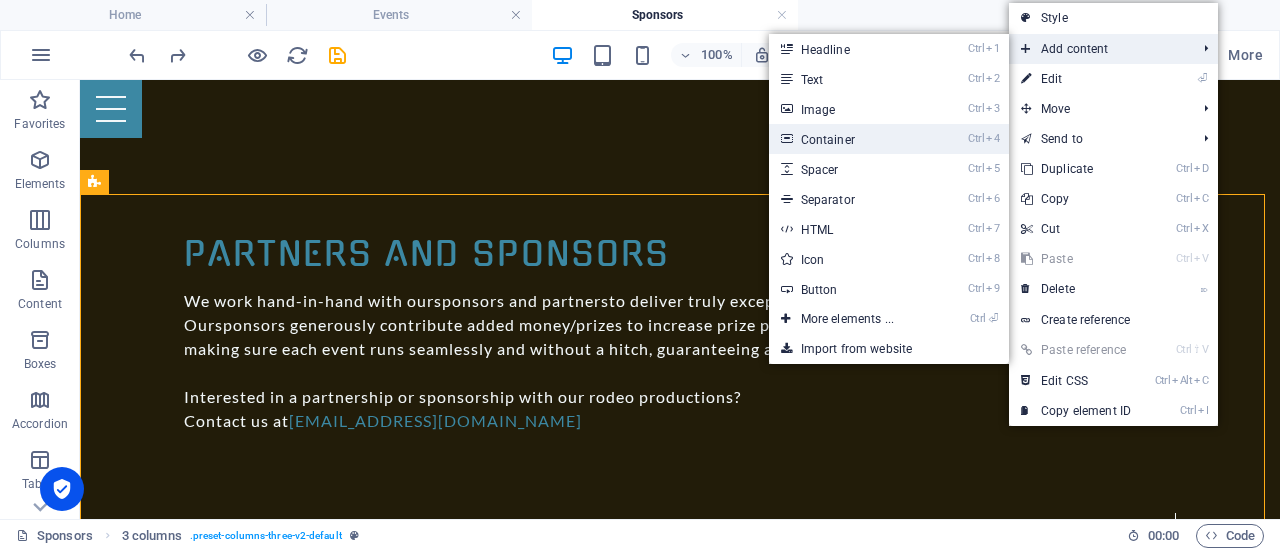 click on "Ctrl 4  Container" at bounding box center [851, 139] 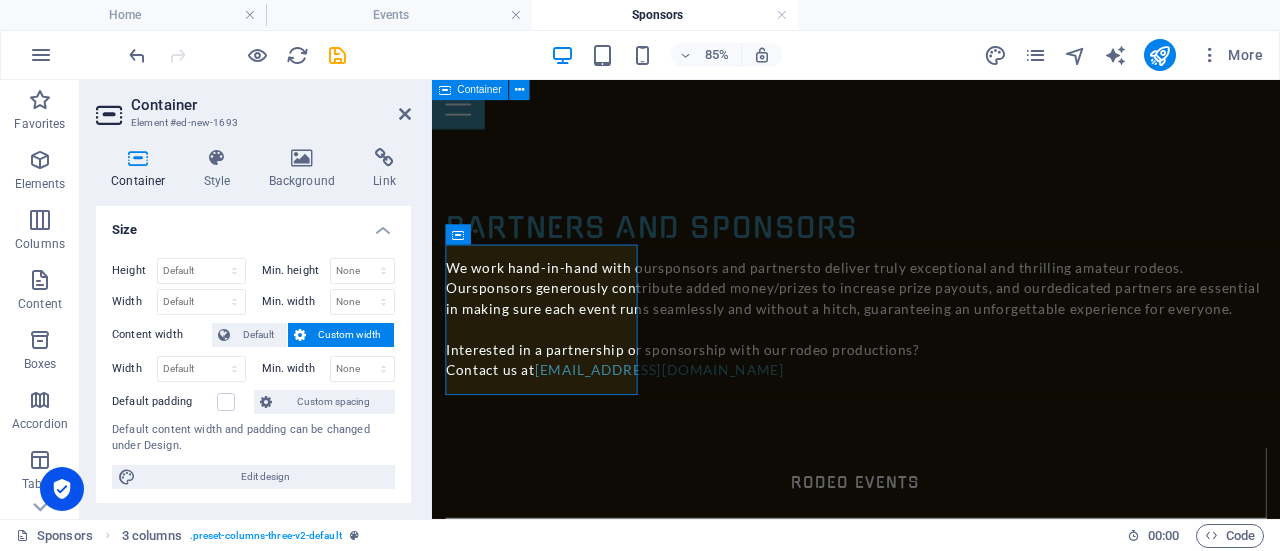 scroll, scrollTop: 1204, scrollLeft: 0, axis: vertical 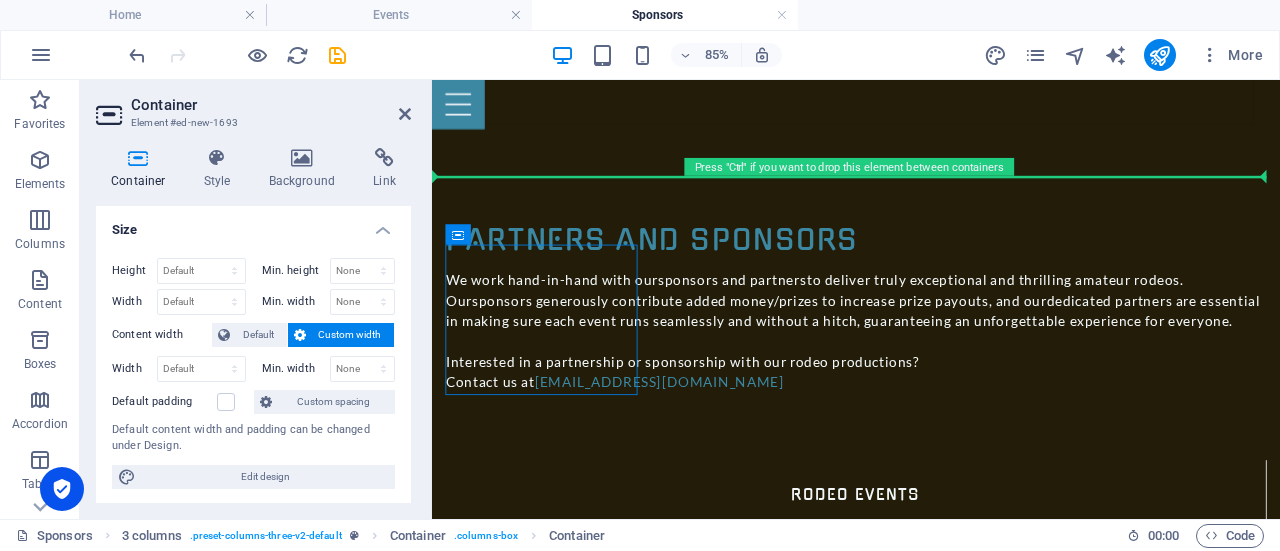 drag, startPoint x: 952, startPoint y: 314, endPoint x: 1299, endPoint y: 347, distance: 348.56564 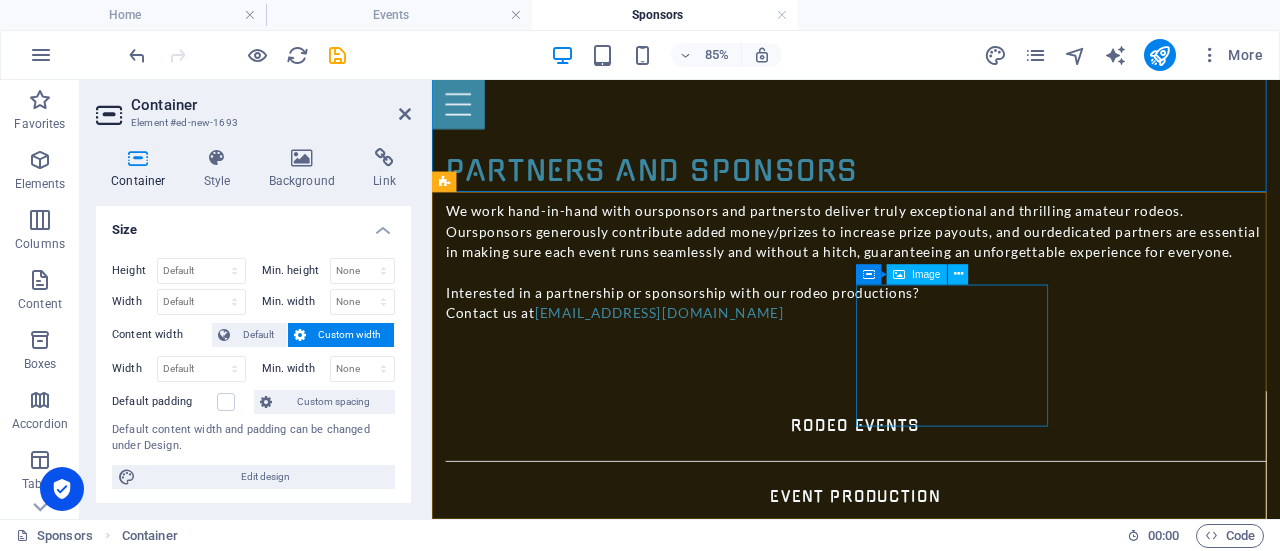 scroll, scrollTop: 1104, scrollLeft: 0, axis: vertical 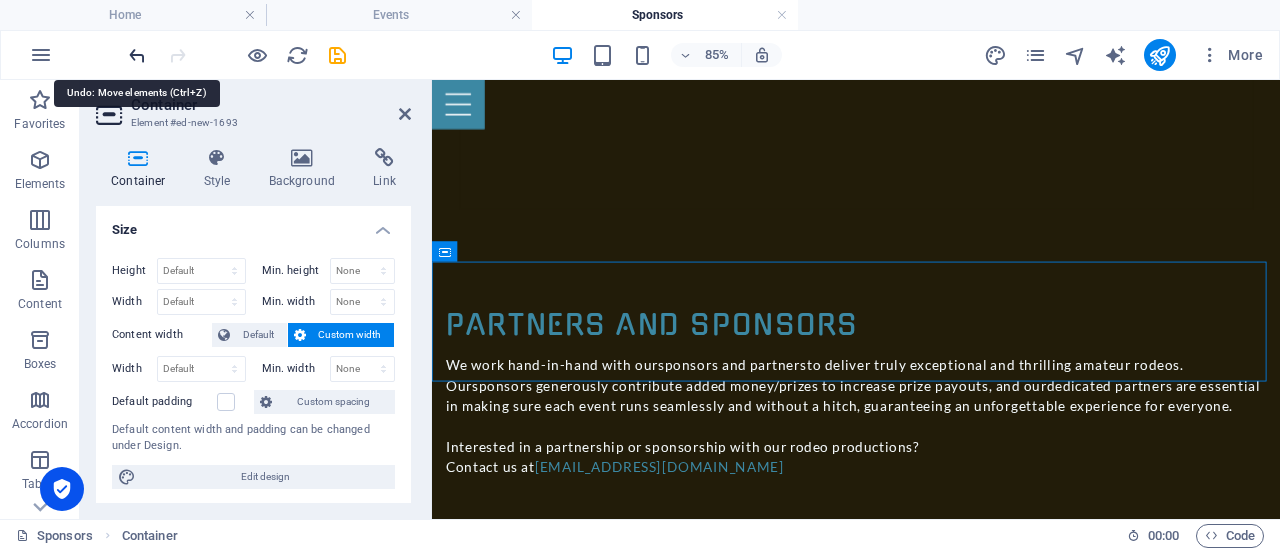 click at bounding box center [137, 55] 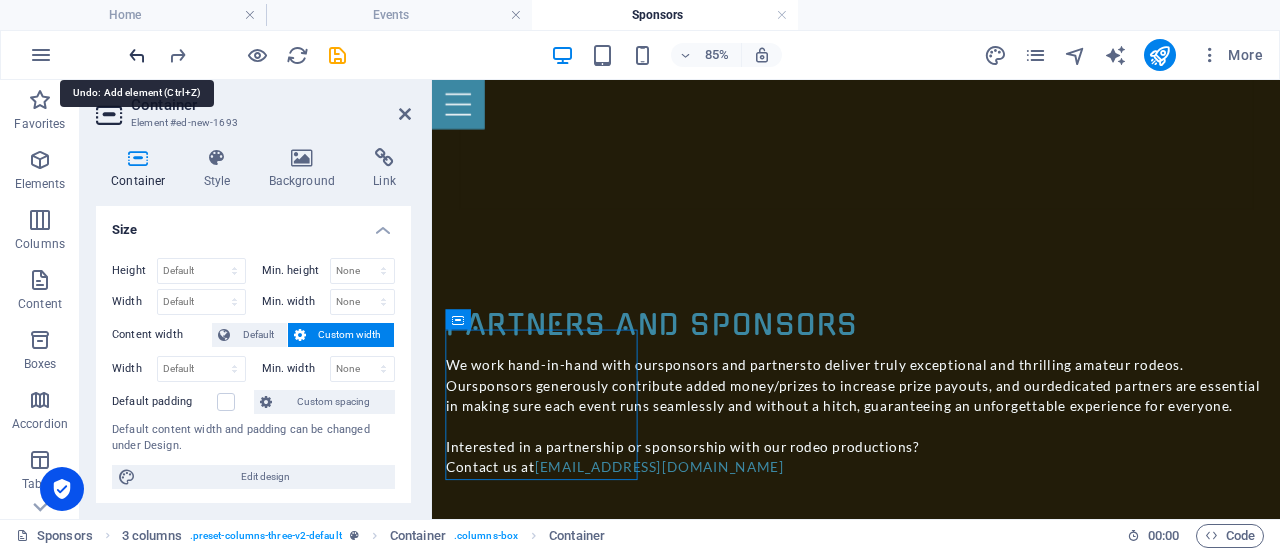 click at bounding box center (137, 55) 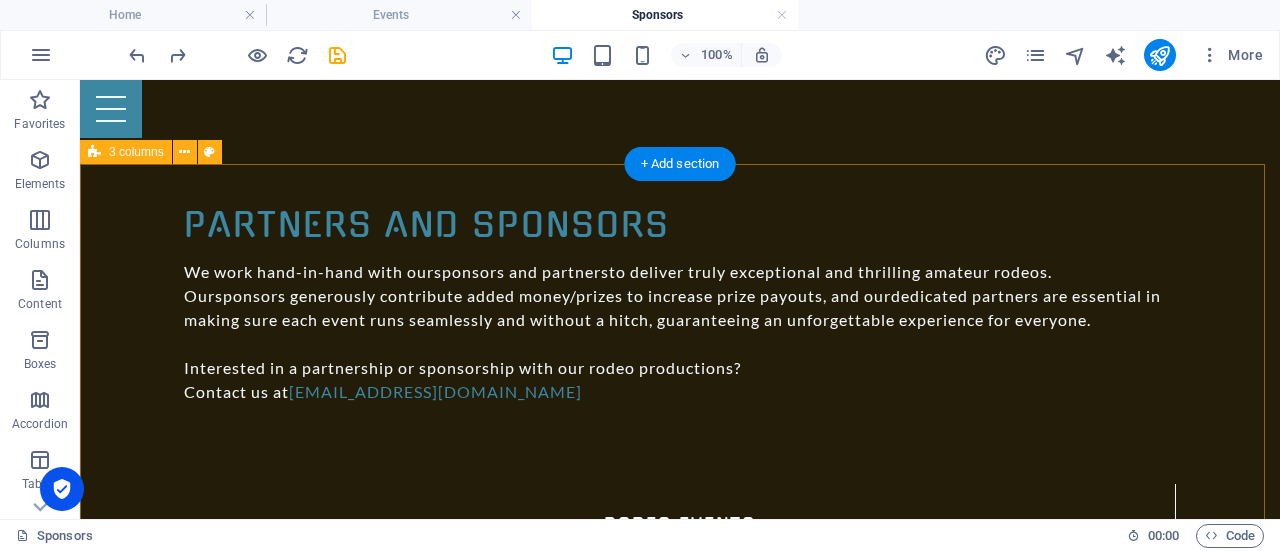 scroll, scrollTop: 1180, scrollLeft: 0, axis: vertical 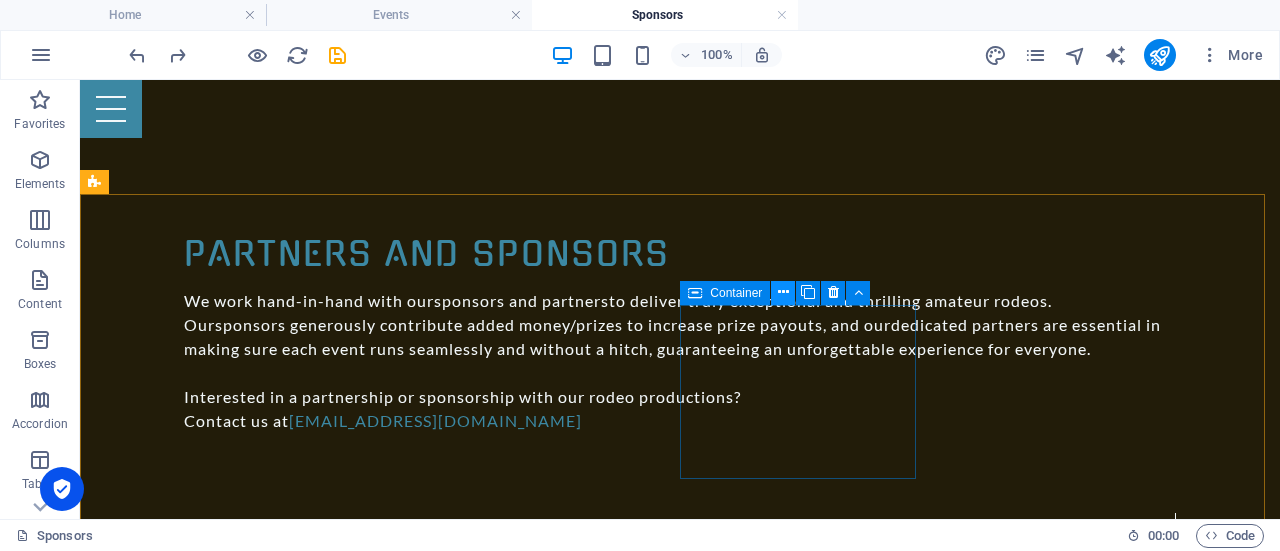 click at bounding box center [783, 292] 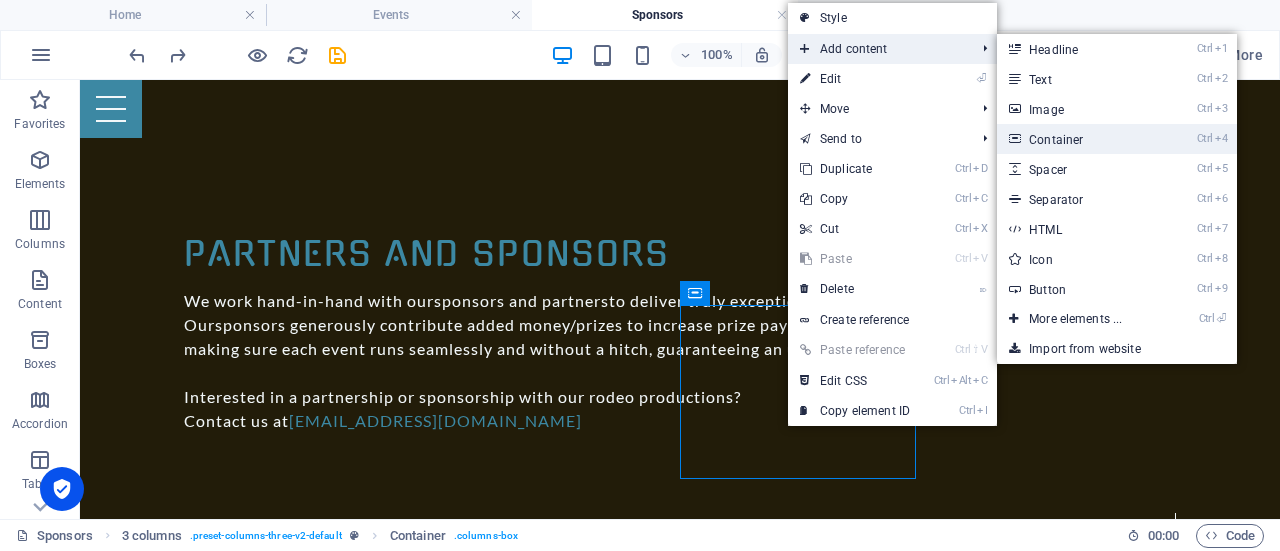 click on "Ctrl 4  Container" at bounding box center (1079, 139) 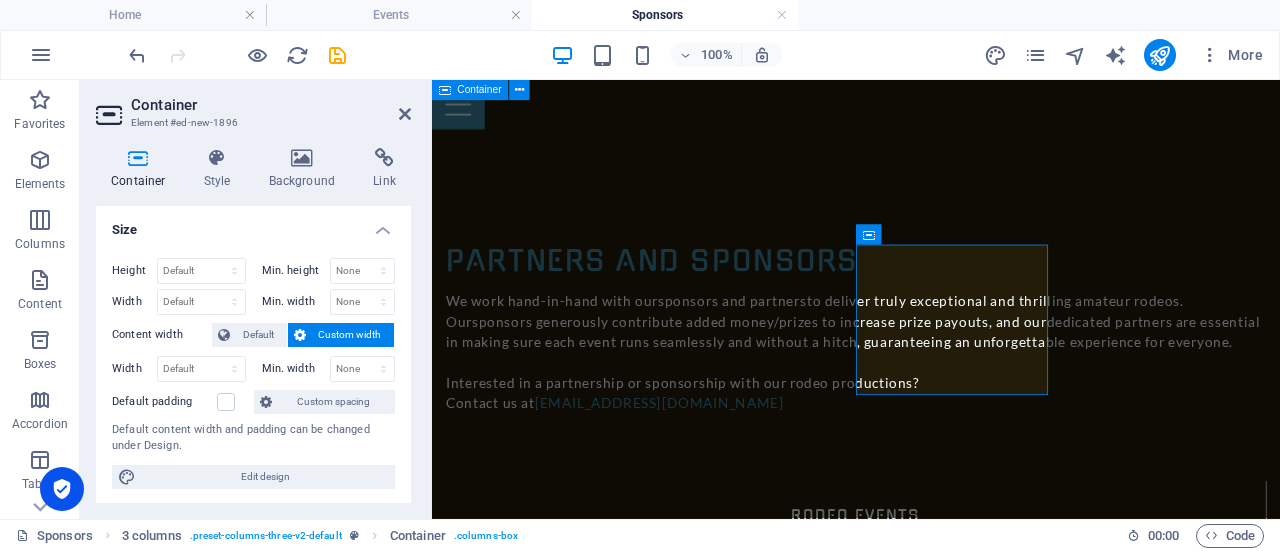 scroll, scrollTop: 1204, scrollLeft: 0, axis: vertical 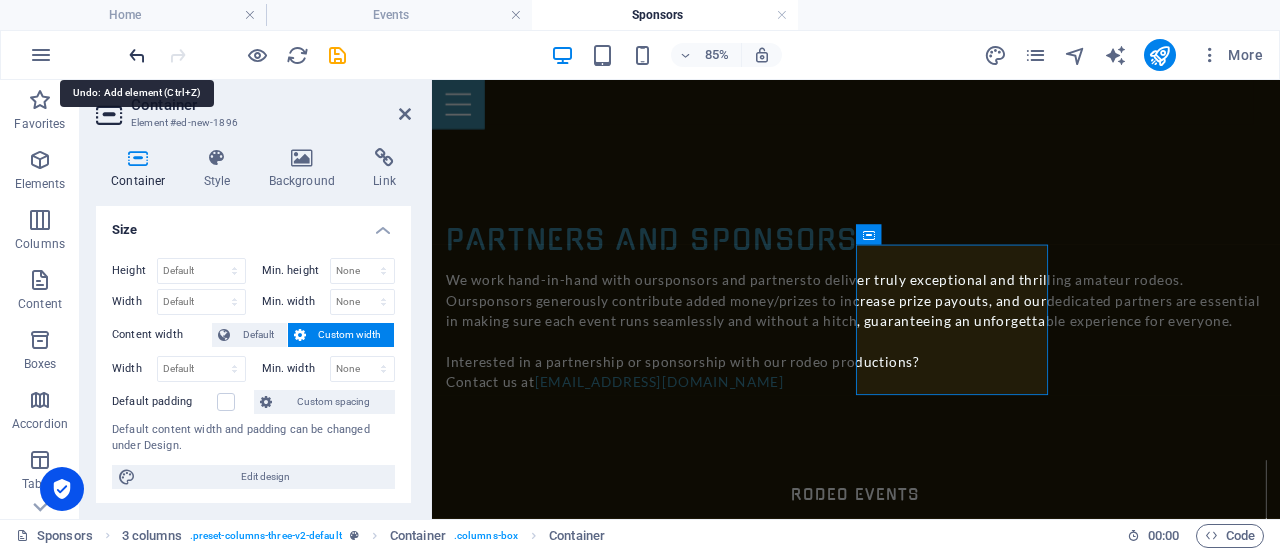 click at bounding box center (137, 55) 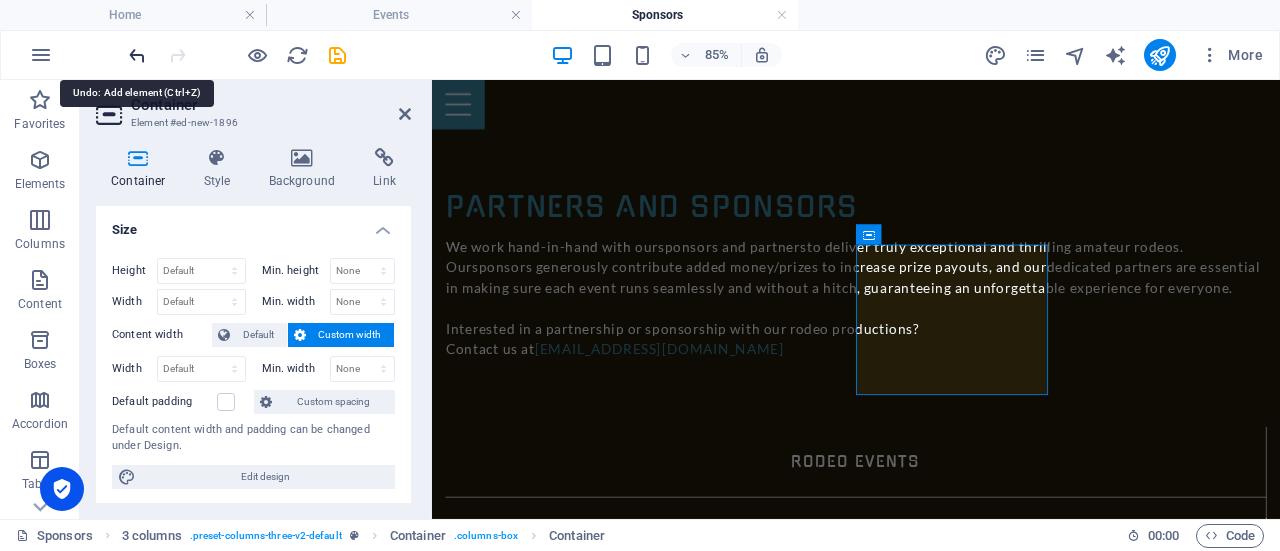 scroll, scrollTop: 1180, scrollLeft: 0, axis: vertical 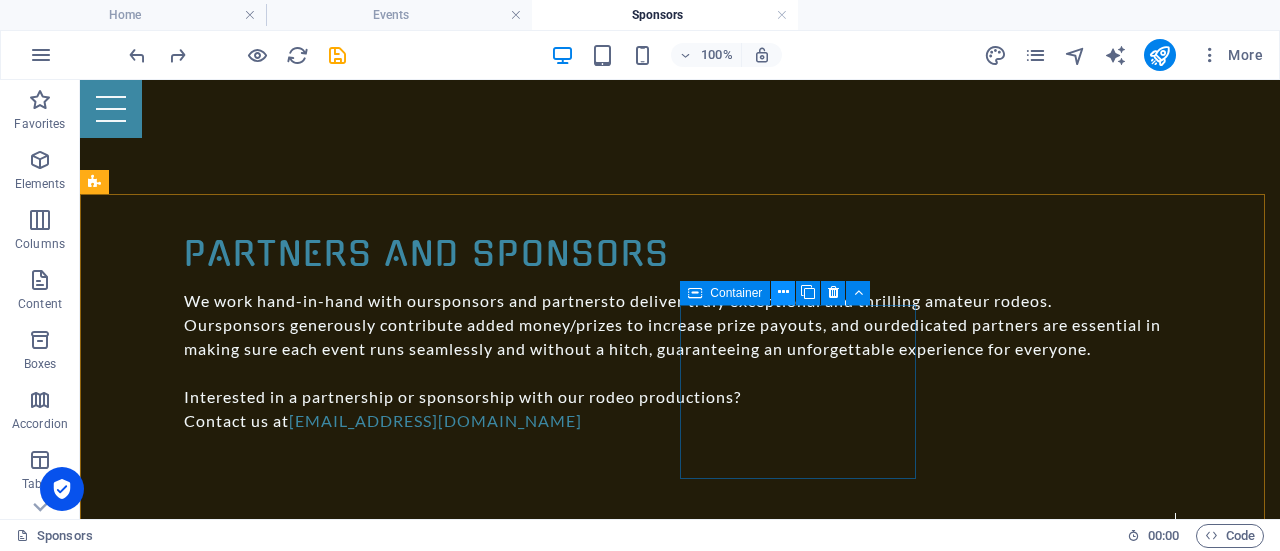click at bounding box center [783, 292] 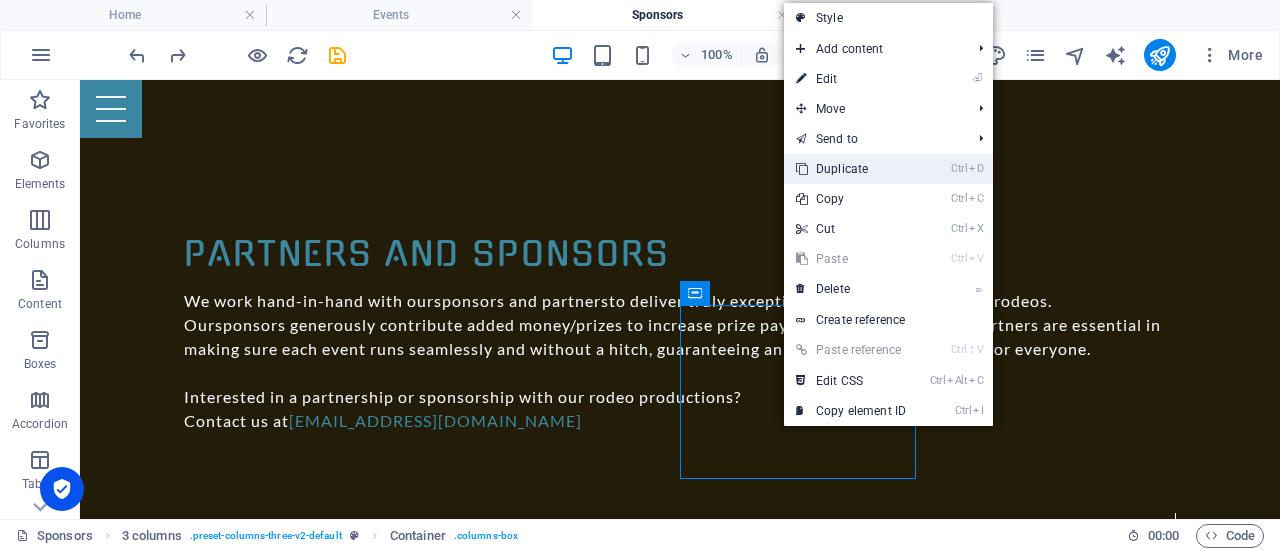 click on "Ctrl D  Duplicate" at bounding box center (851, 169) 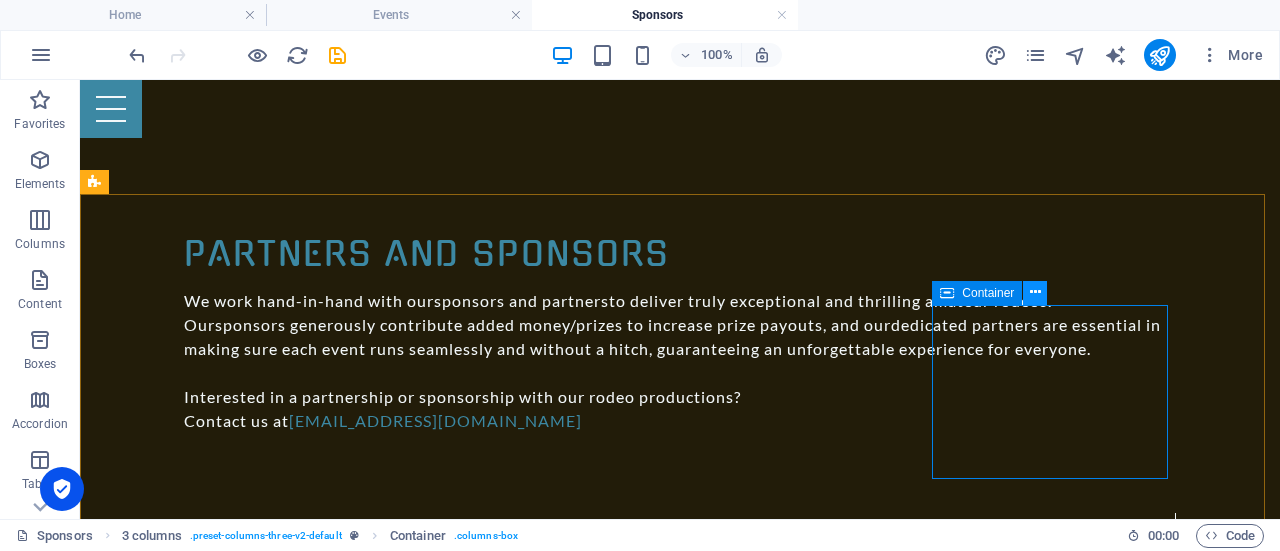 click at bounding box center (1035, 292) 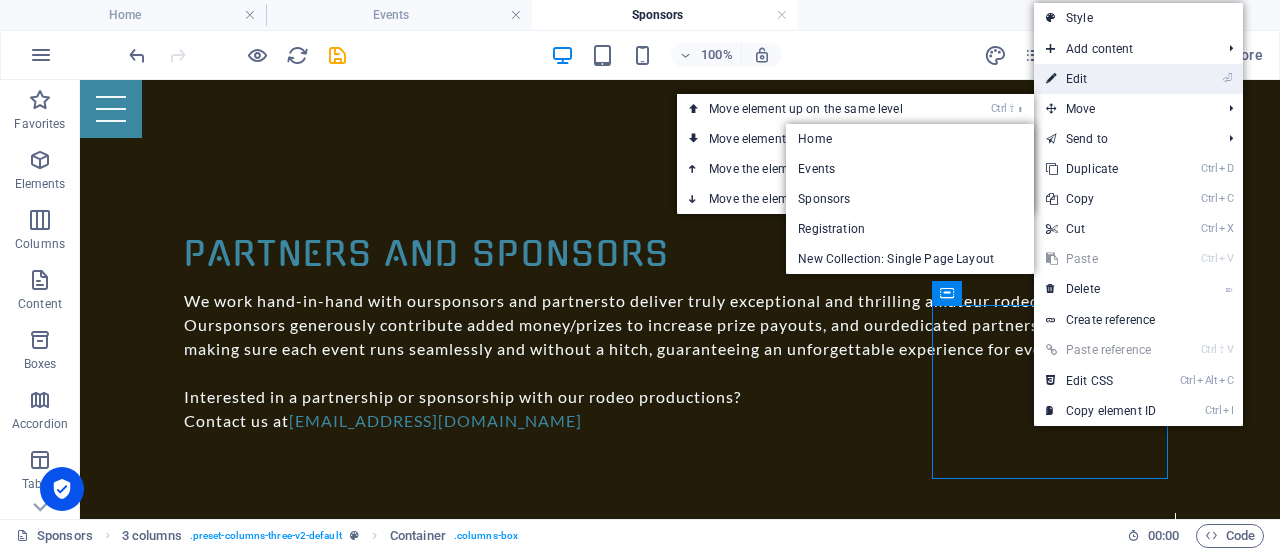 click on "⏎  Edit" at bounding box center (1101, 79) 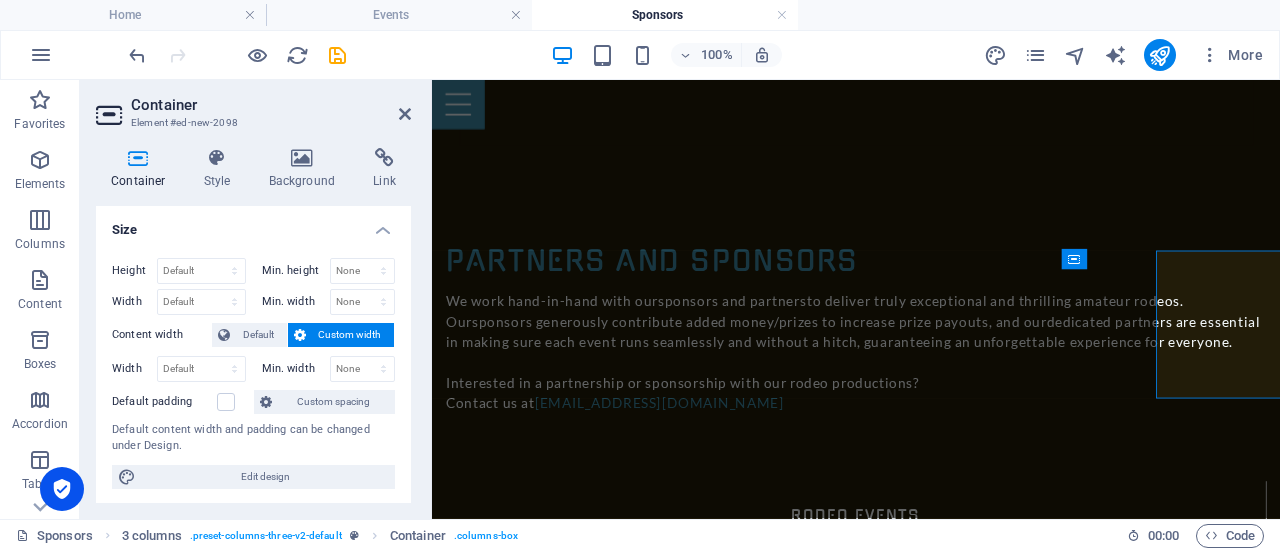 scroll, scrollTop: 1204, scrollLeft: 0, axis: vertical 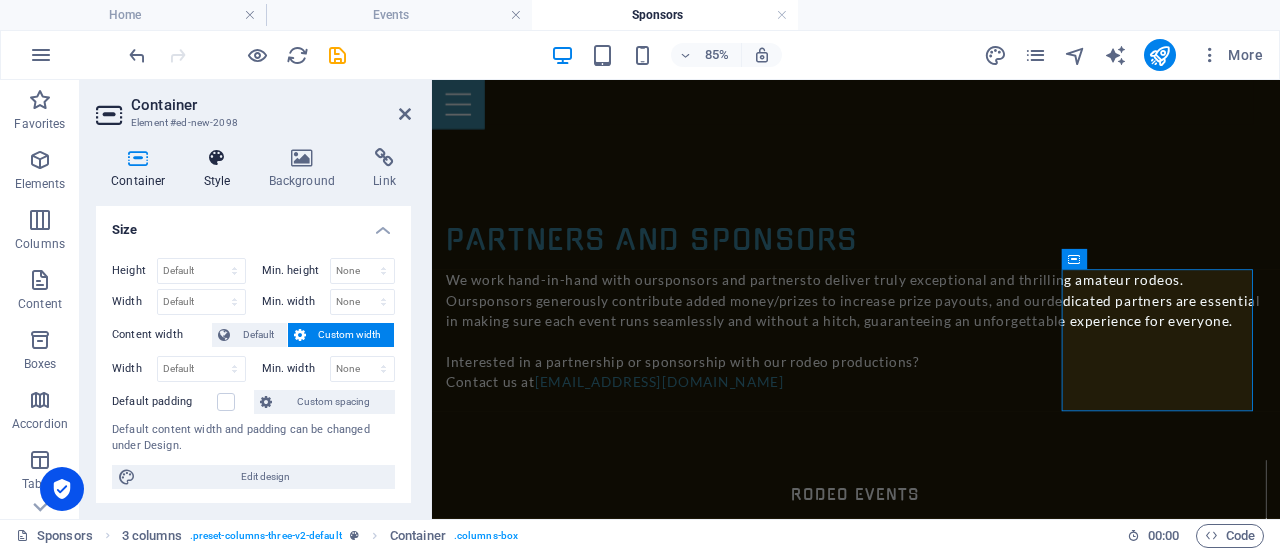 click on "Style" at bounding box center (221, 169) 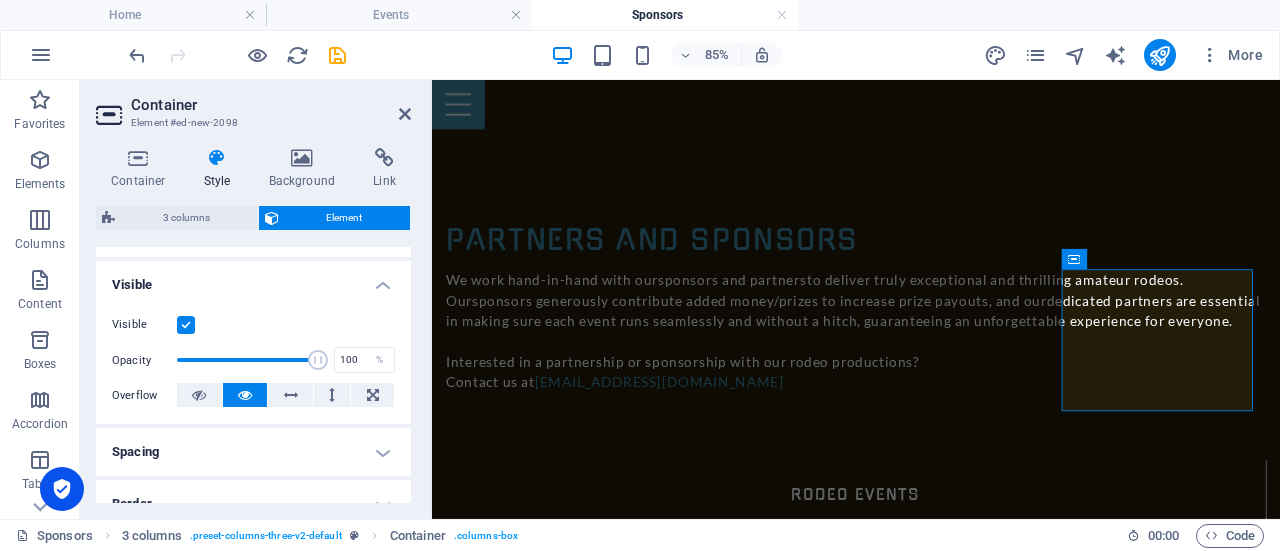 scroll, scrollTop: 300, scrollLeft: 0, axis: vertical 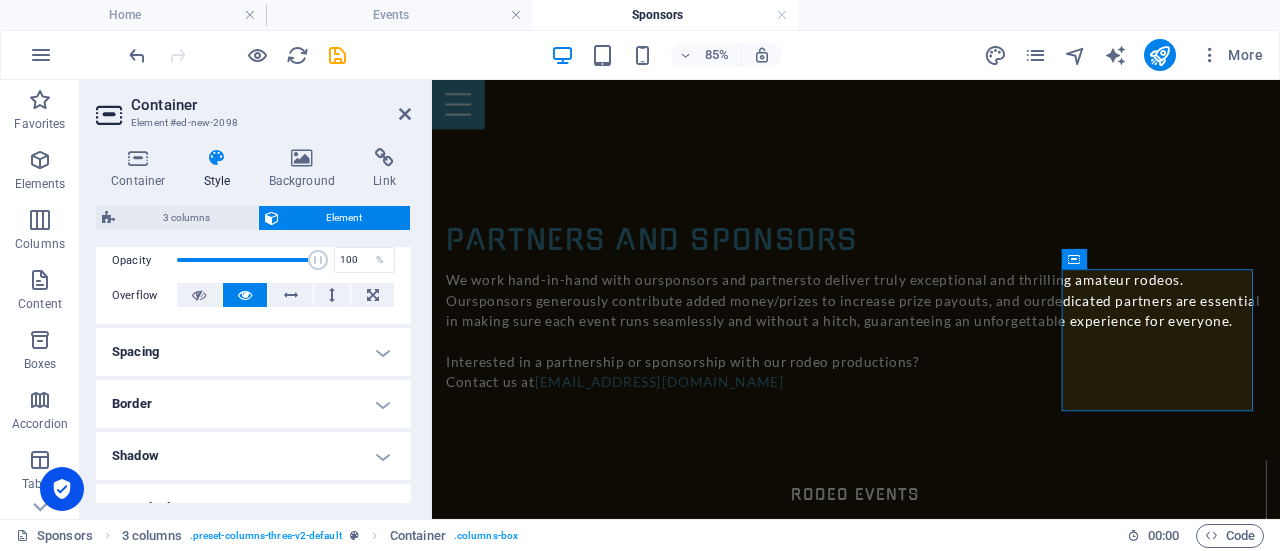 click on "Spacing" at bounding box center (253, 352) 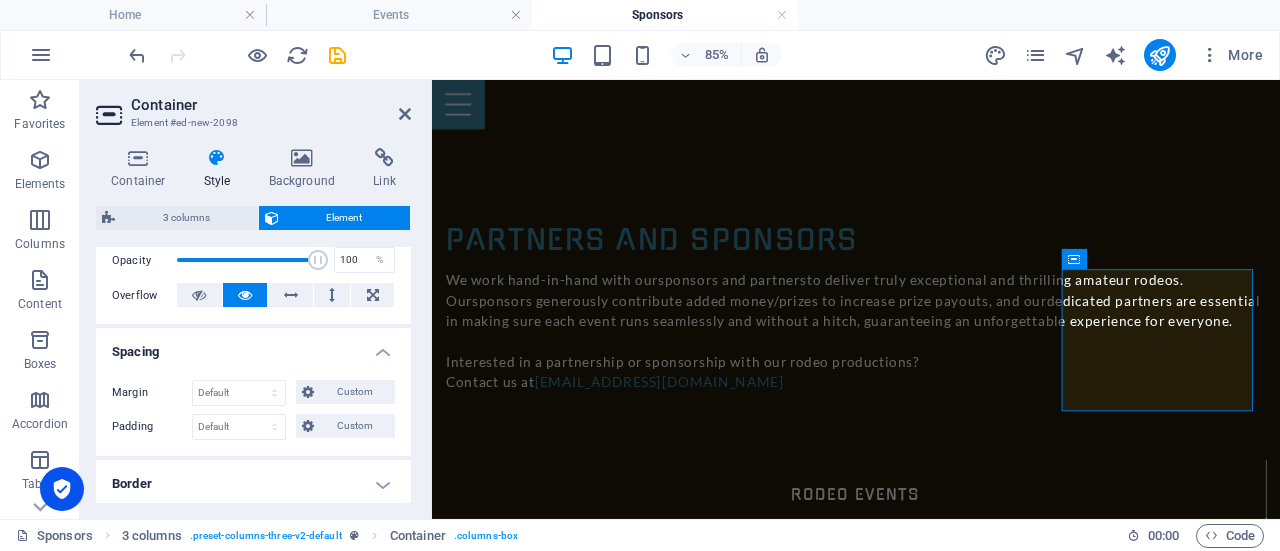 scroll, scrollTop: 400, scrollLeft: 0, axis: vertical 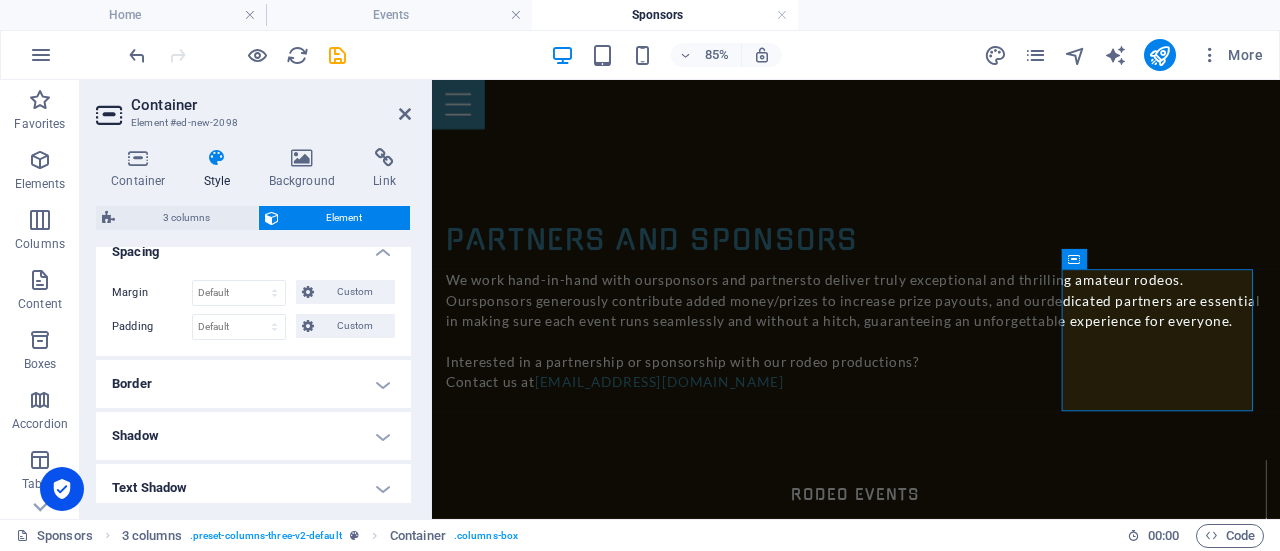 click on "Border" at bounding box center [253, 384] 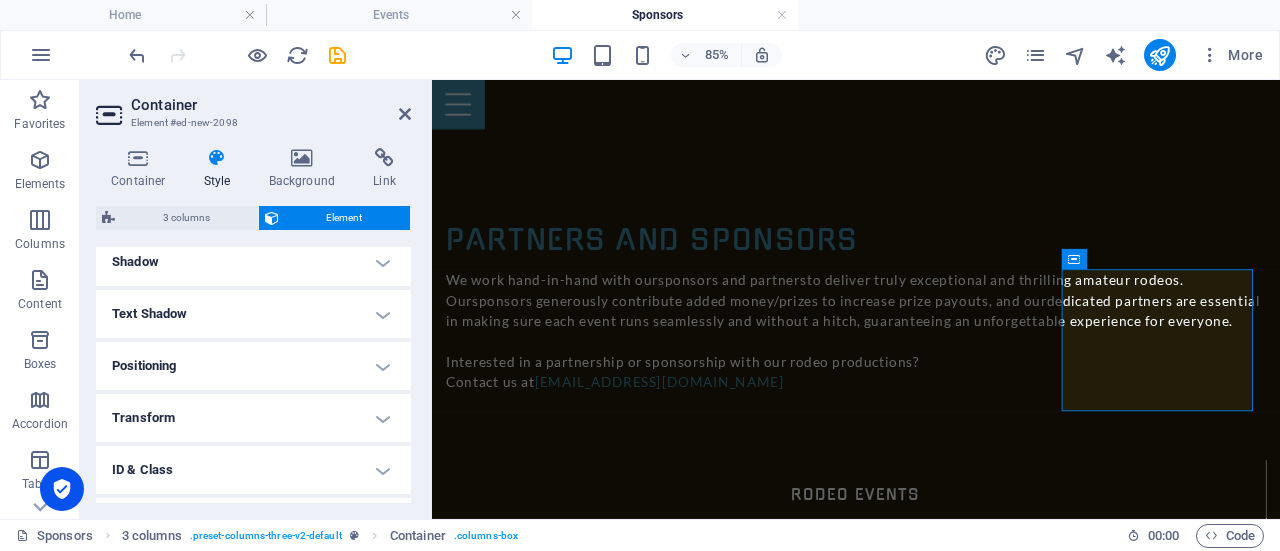 scroll, scrollTop: 700, scrollLeft: 0, axis: vertical 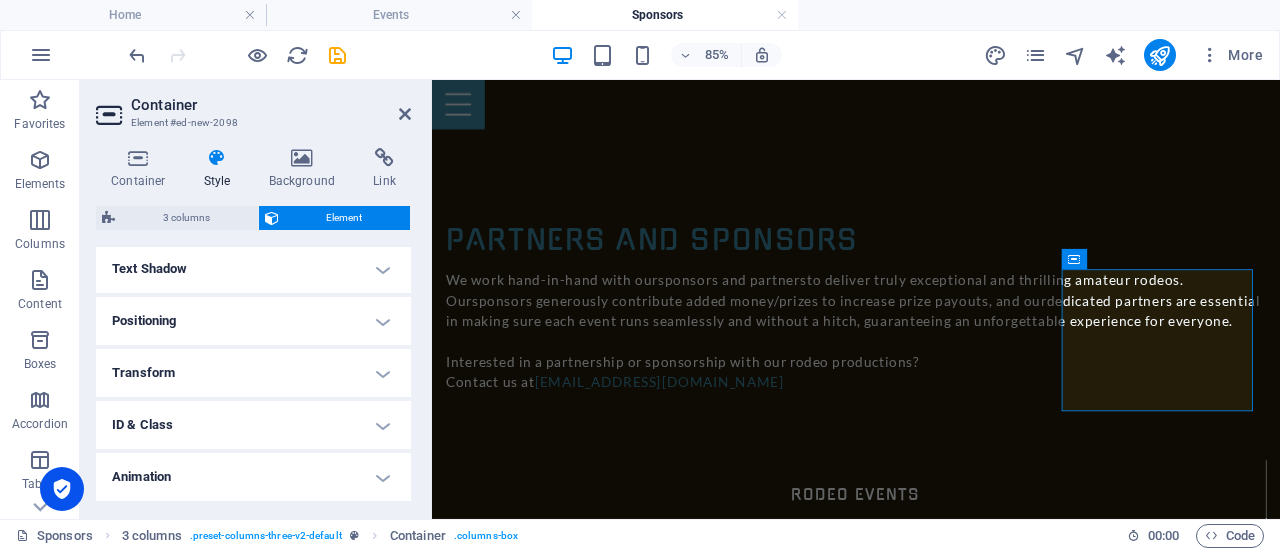 click on "Text Shadow" at bounding box center (253, 269) 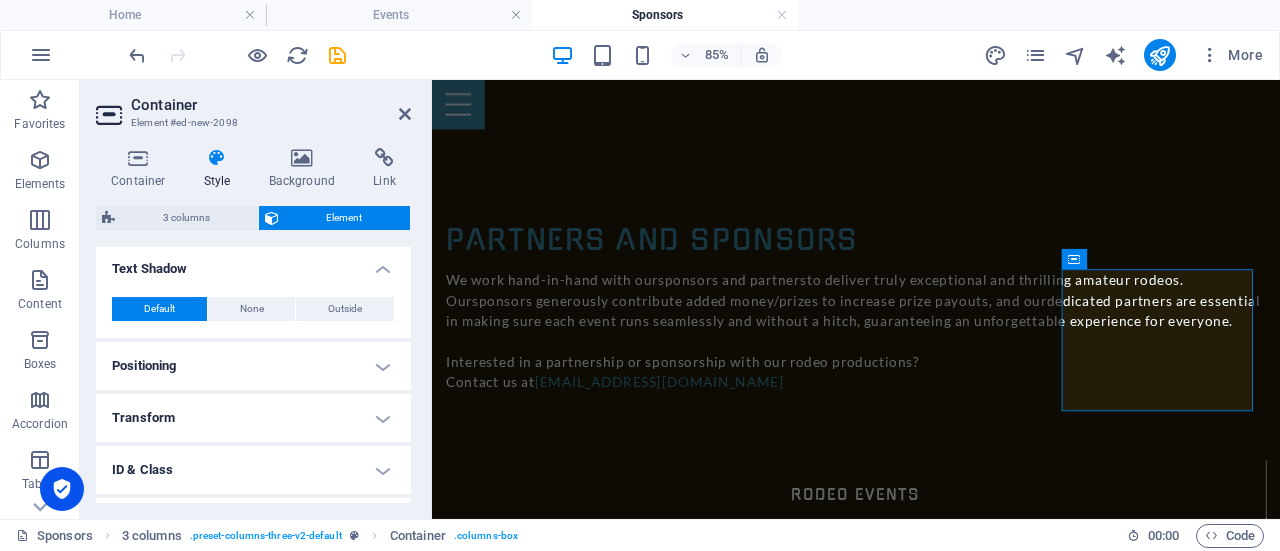 click on "Positioning" at bounding box center (253, 366) 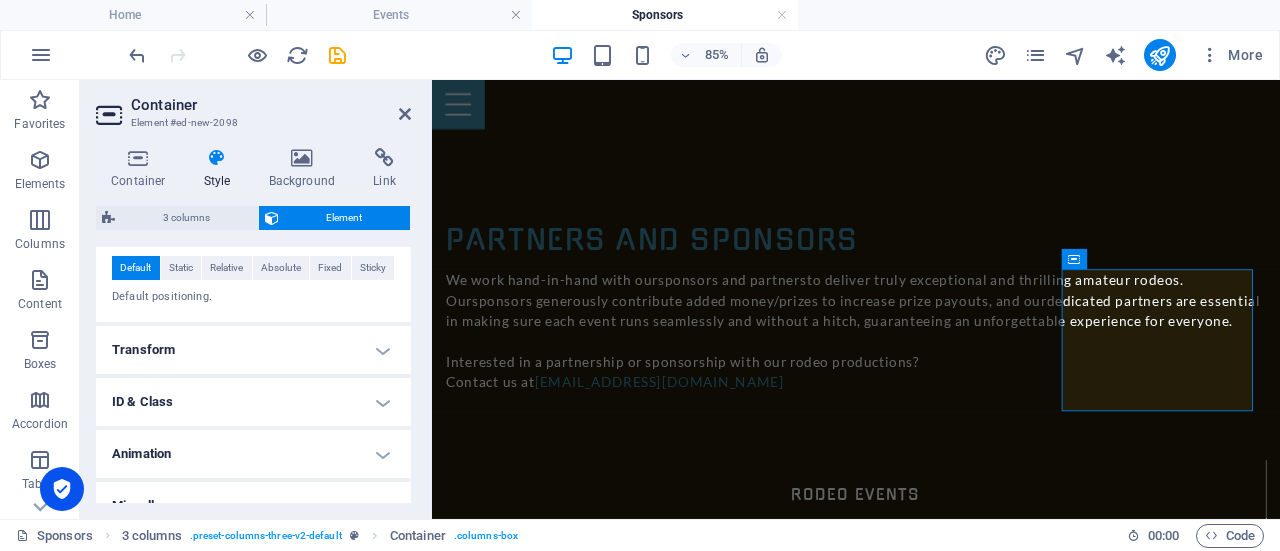 scroll, scrollTop: 860, scrollLeft: 0, axis: vertical 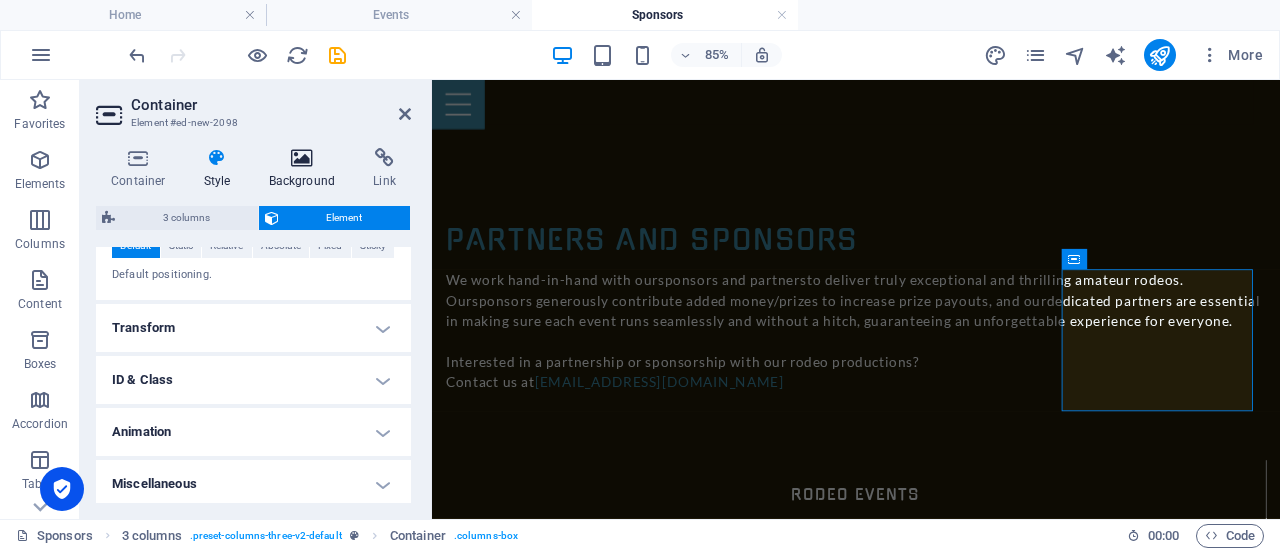 click at bounding box center [302, 158] 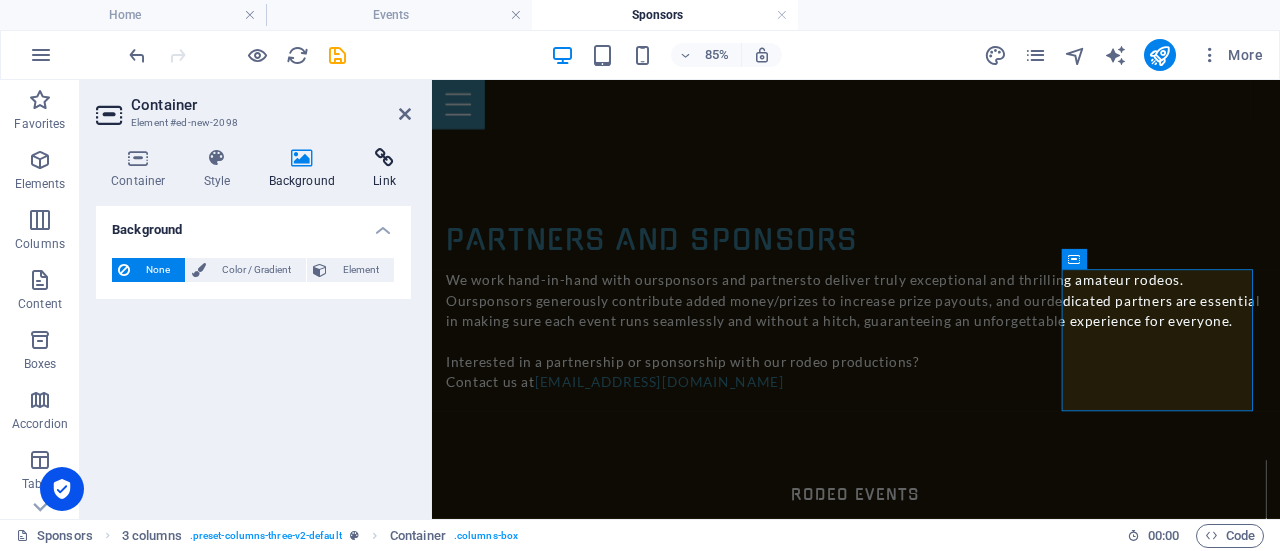 click on "Link" at bounding box center [384, 169] 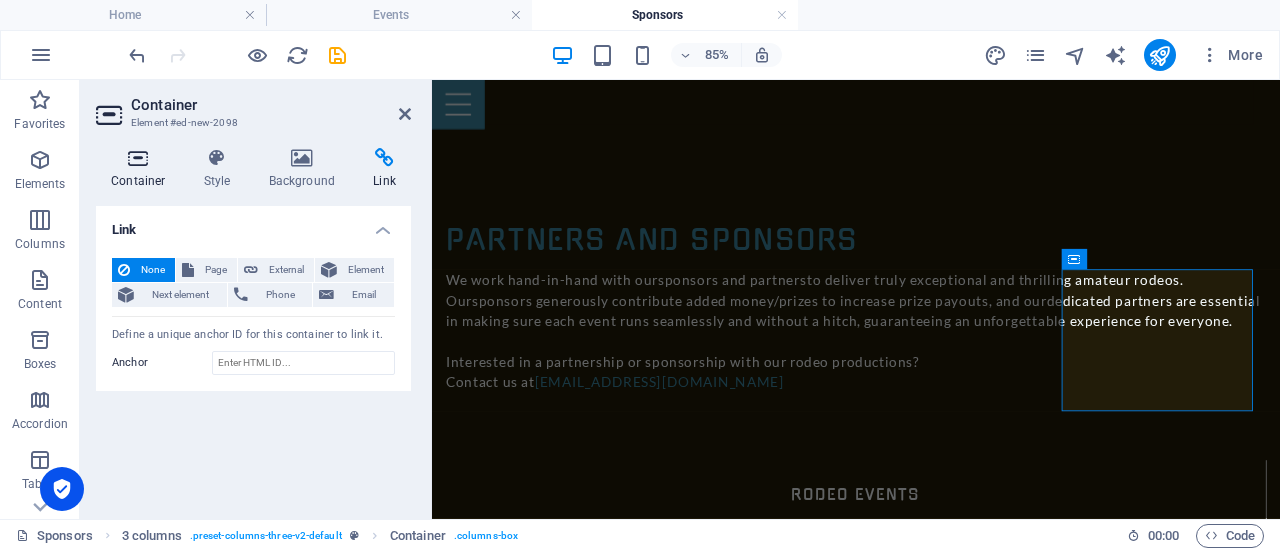 click on "Container" at bounding box center [142, 169] 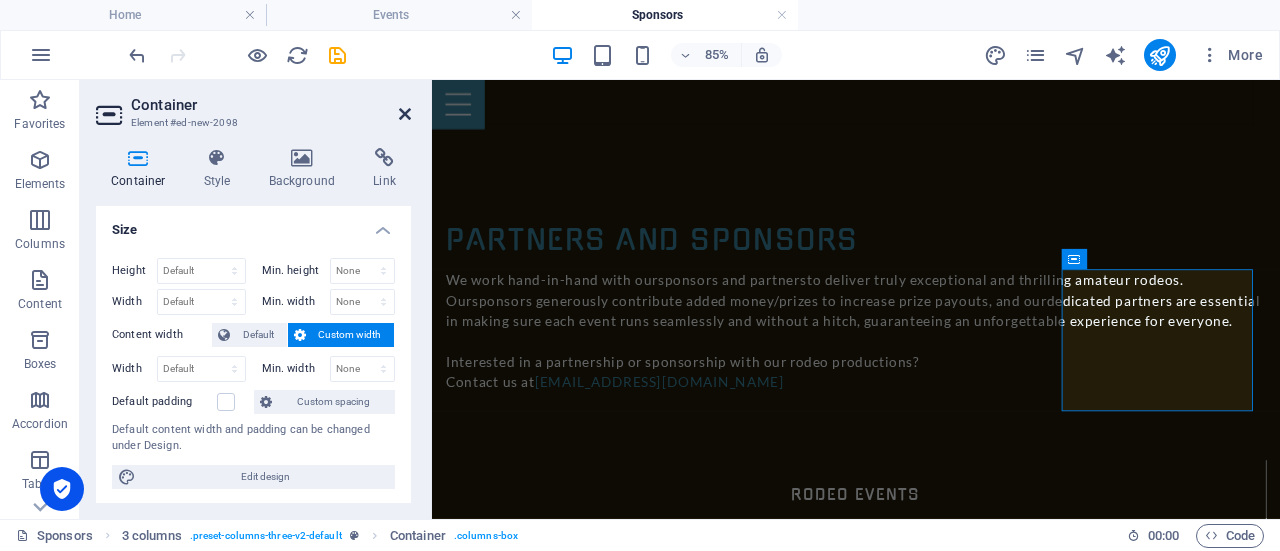 click at bounding box center [405, 114] 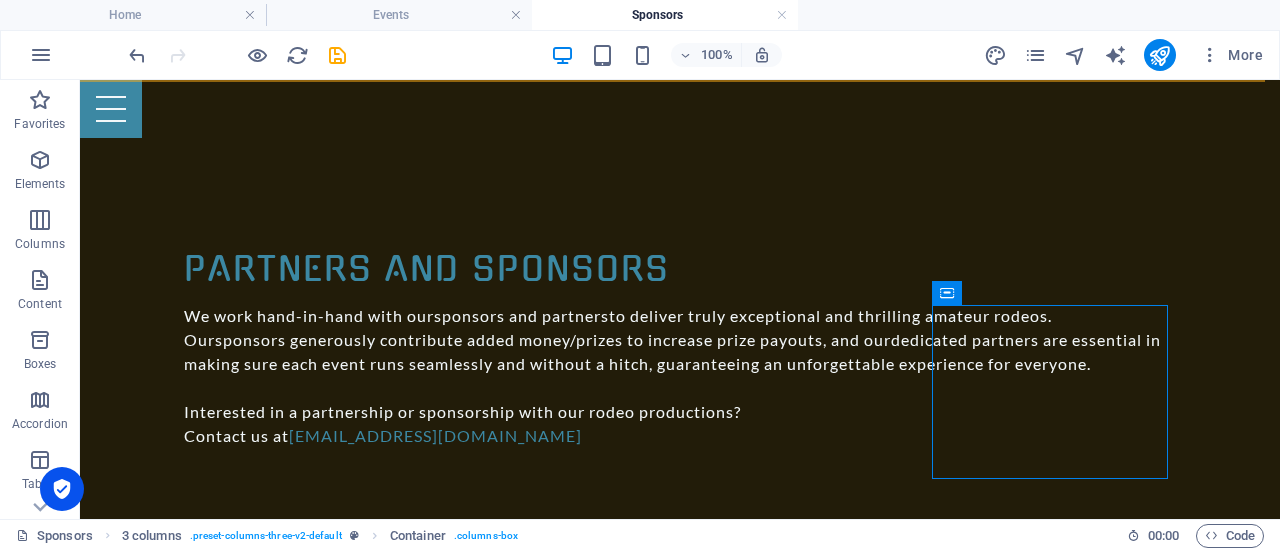 scroll, scrollTop: 1180, scrollLeft: 0, axis: vertical 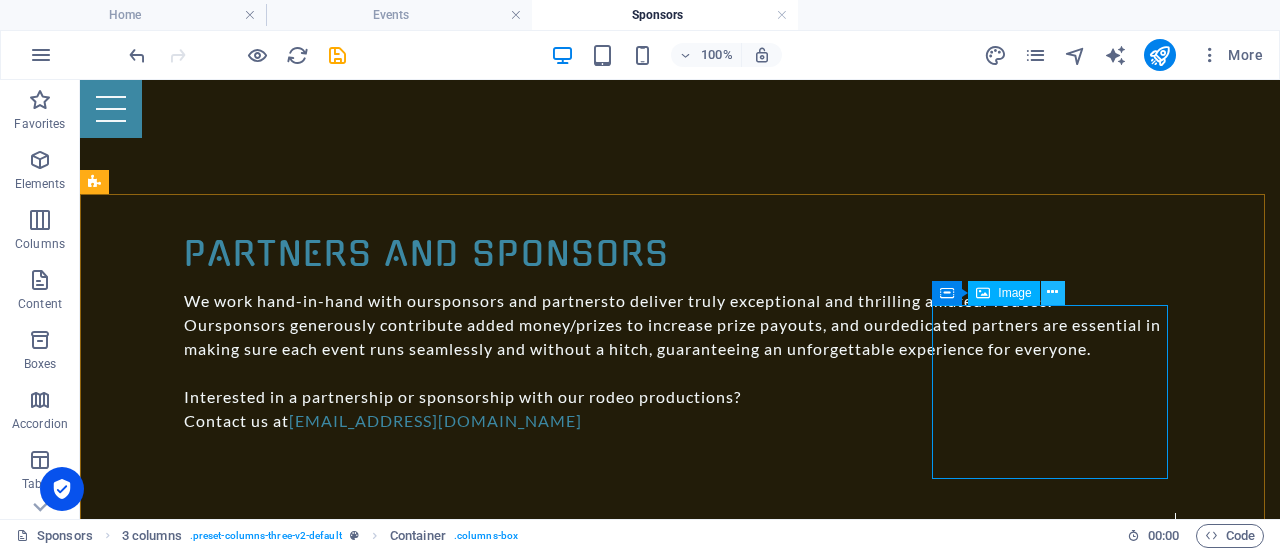 click at bounding box center (1052, 292) 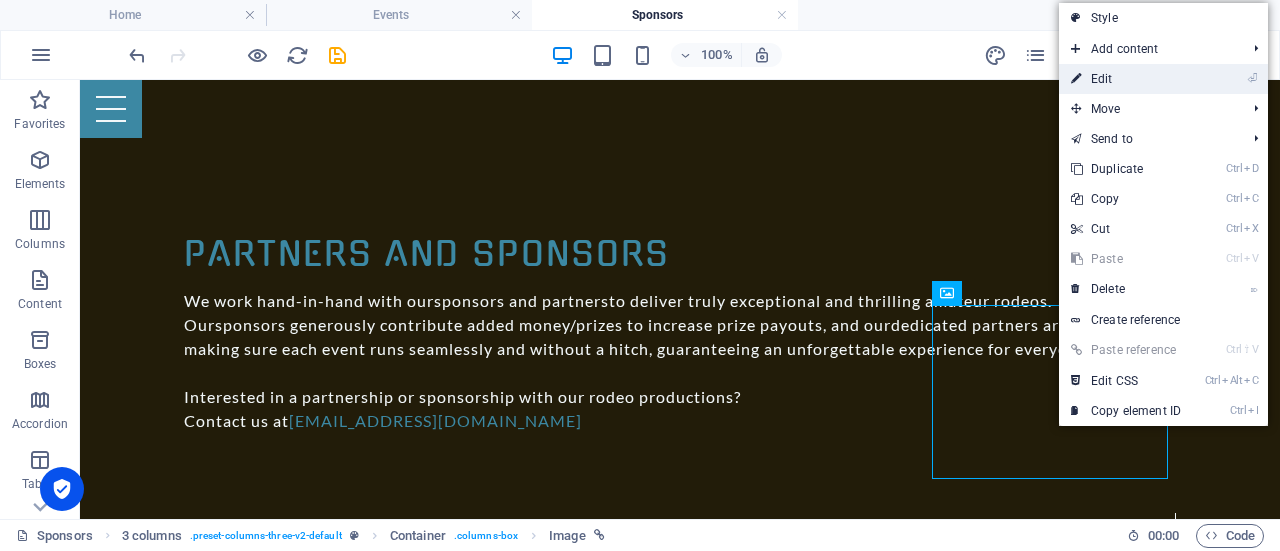 click on "⏎  Edit" at bounding box center (1126, 79) 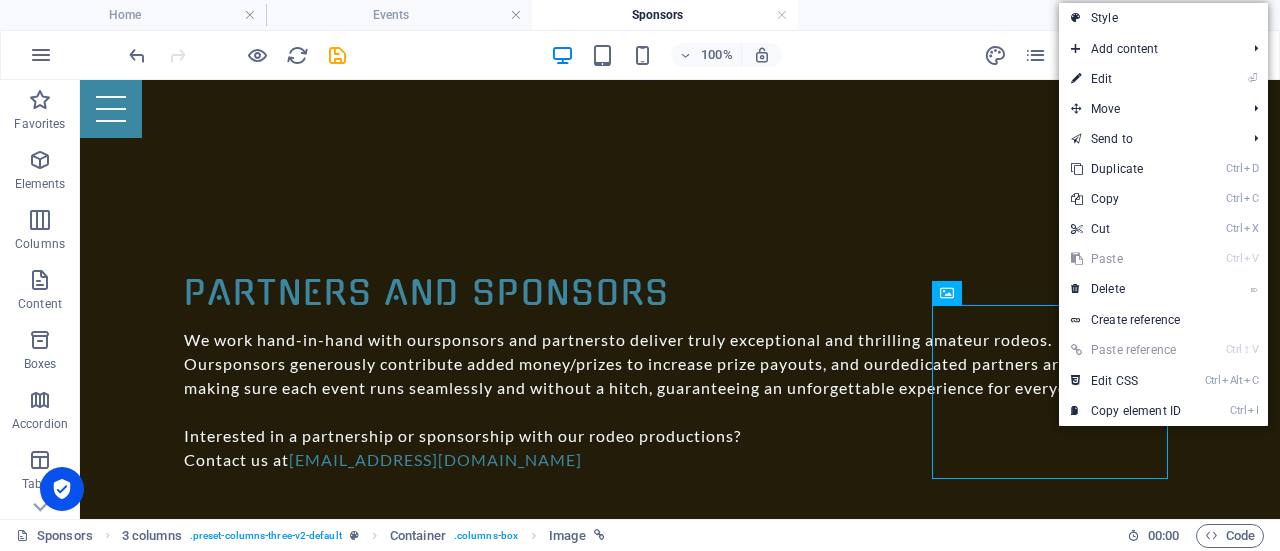 scroll, scrollTop: 1204, scrollLeft: 0, axis: vertical 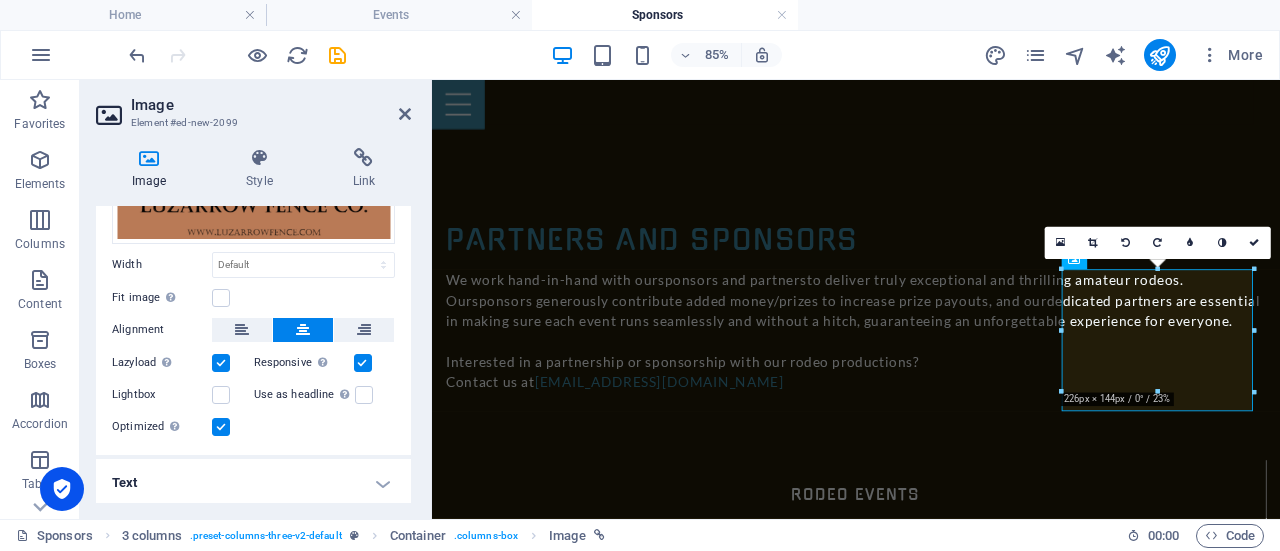 click on "Text" at bounding box center (253, 483) 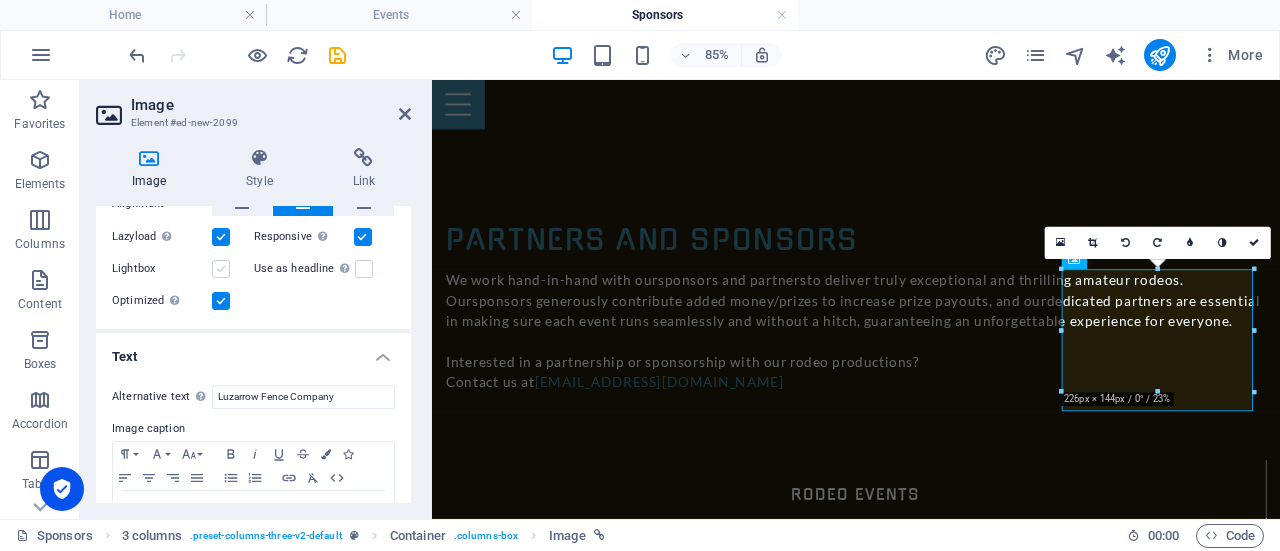 scroll, scrollTop: 385, scrollLeft: 0, axis: vertical 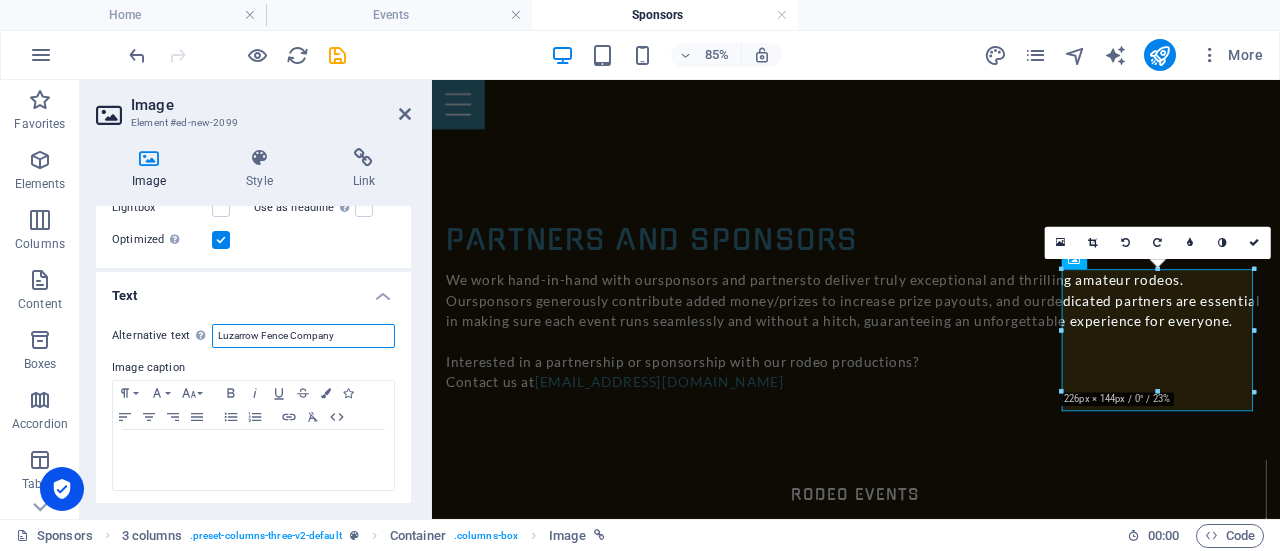 click on "Luzarrow Fence Company" at bounding box center (303, 336) 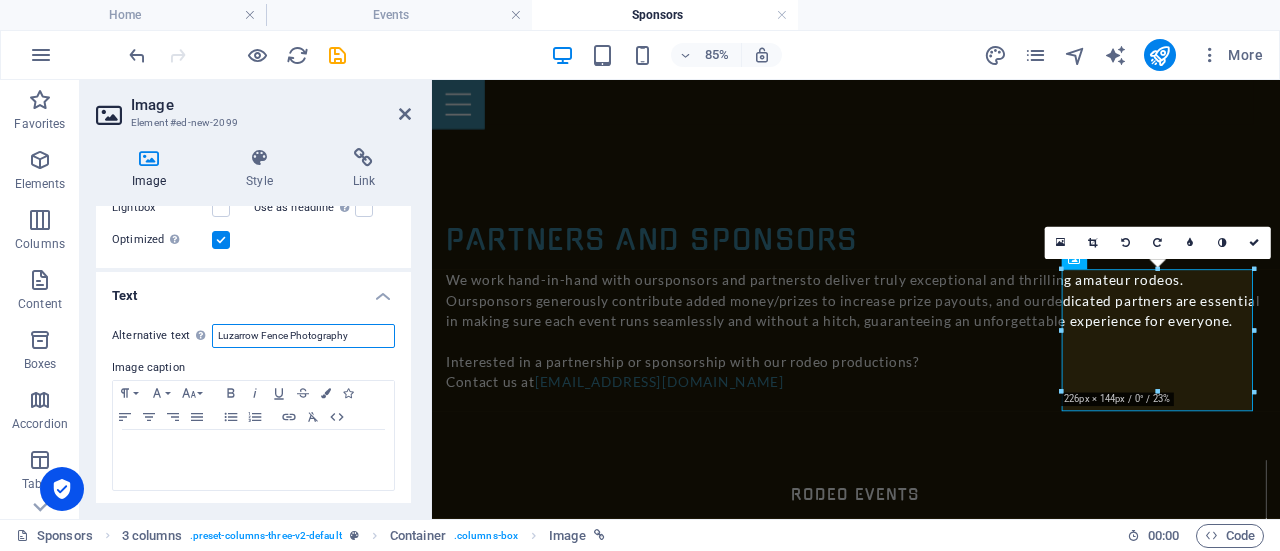 type on "Luzarrow Fence Photography" 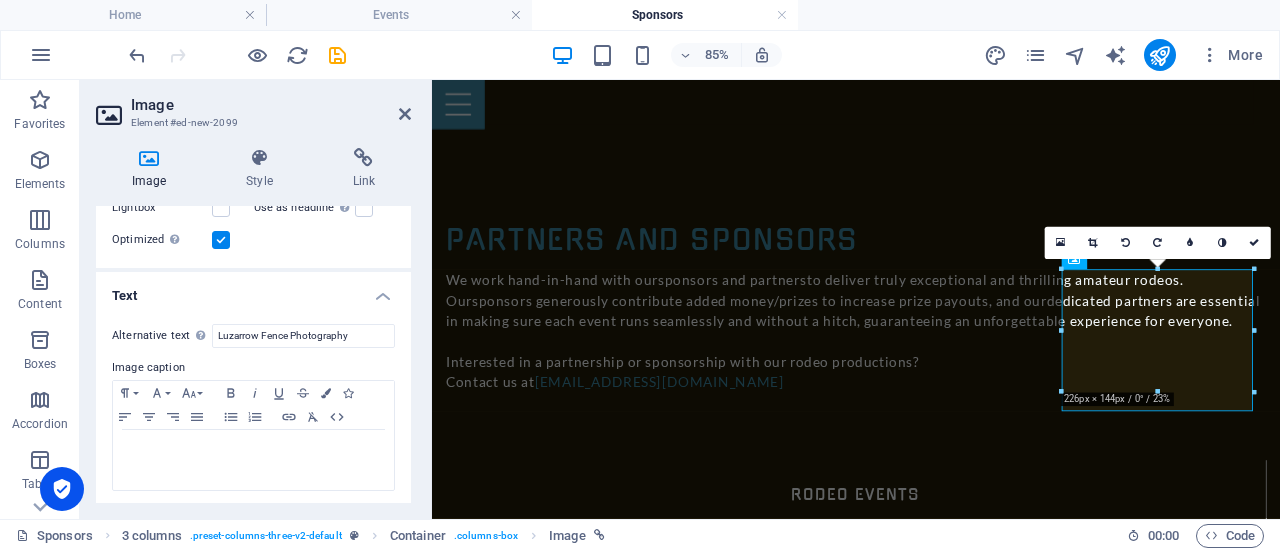 click on "Alternative text The alternative text is used by devices that cannot display images (e.g. image search engines) and should be added to every image to improve website accessibility. Luzarrow Fence Photography Image caption Paragraph Format Normal Heading 1 Heading 2 Heading 3 Heading 4 Heading 5 Heading 6 Code Font Family Arial [US_STATE] Impact Tahoma Times New Roman Verdana Font Size 8 9 10 11 12 14 18 24 30 36 48 60 72 96 Bold Italic Underline Strikethrough Colors Icons Align Left Align Center Align Right Align Justify Unordered List Ordered List Insert Link Clear Formatting HTML" at bounding box center (253, 408) 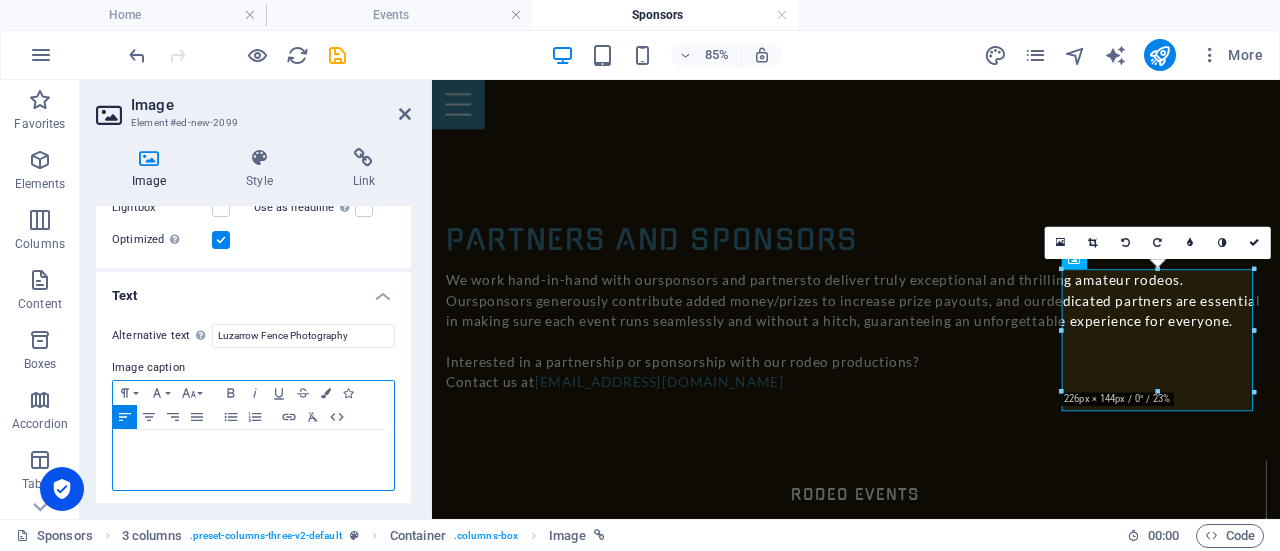click at bounding box center (253, 460) 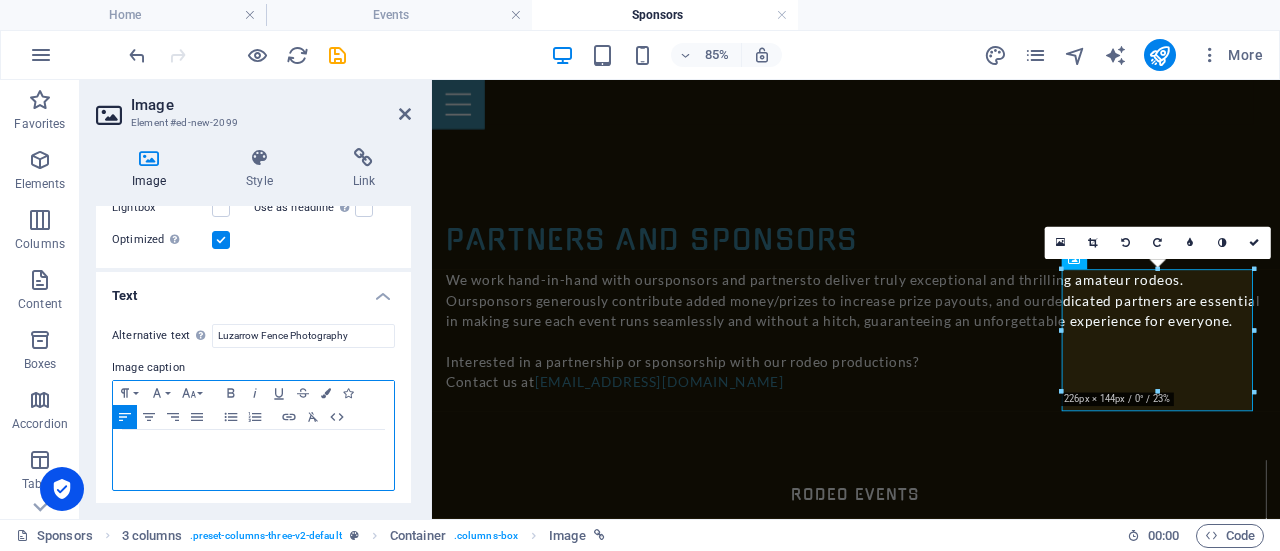 drag, startPoint x: 326, startPoint y: 452, endPoint x: 124, endPoint y: 435, distance: 202.71408 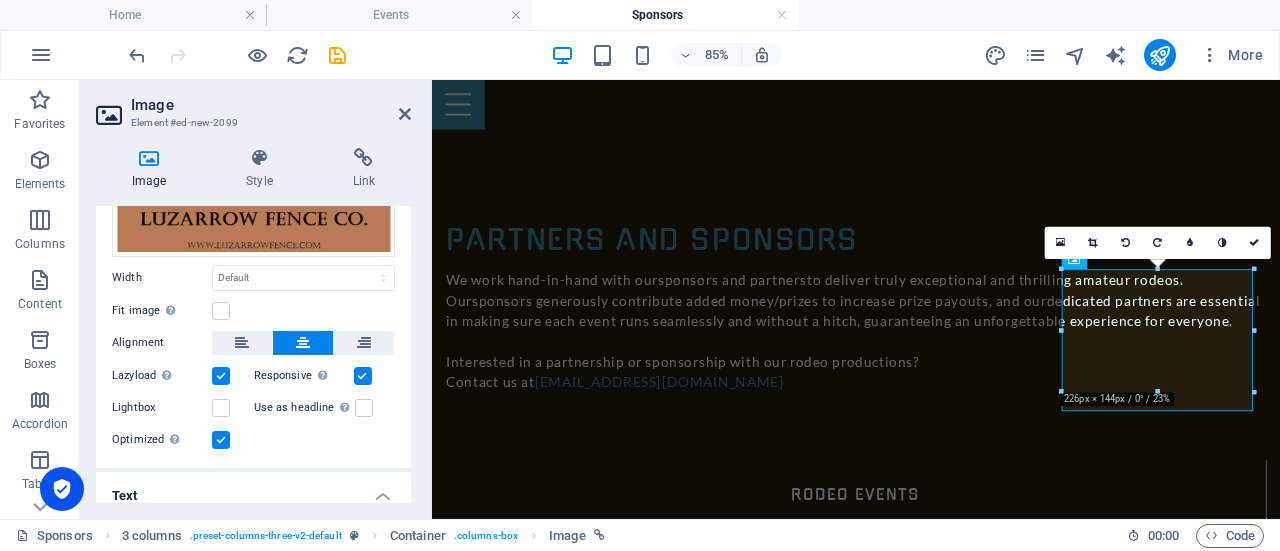 scroll, scrollTop: 0, scrollLeft: 0, axis: both 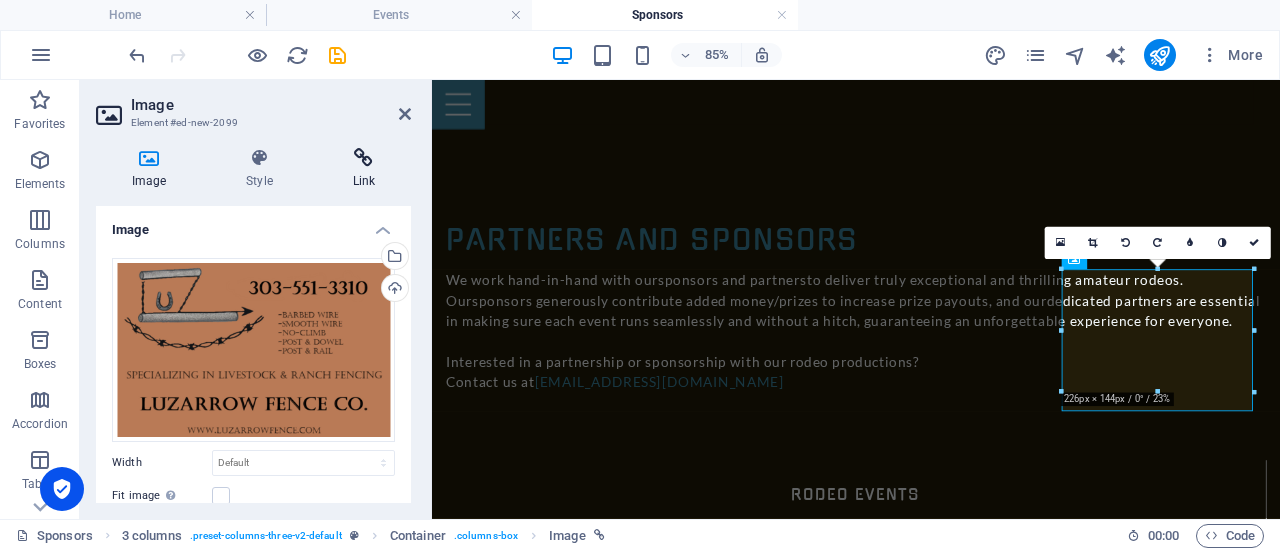 click on "Link" at bounding box center (364, 169) 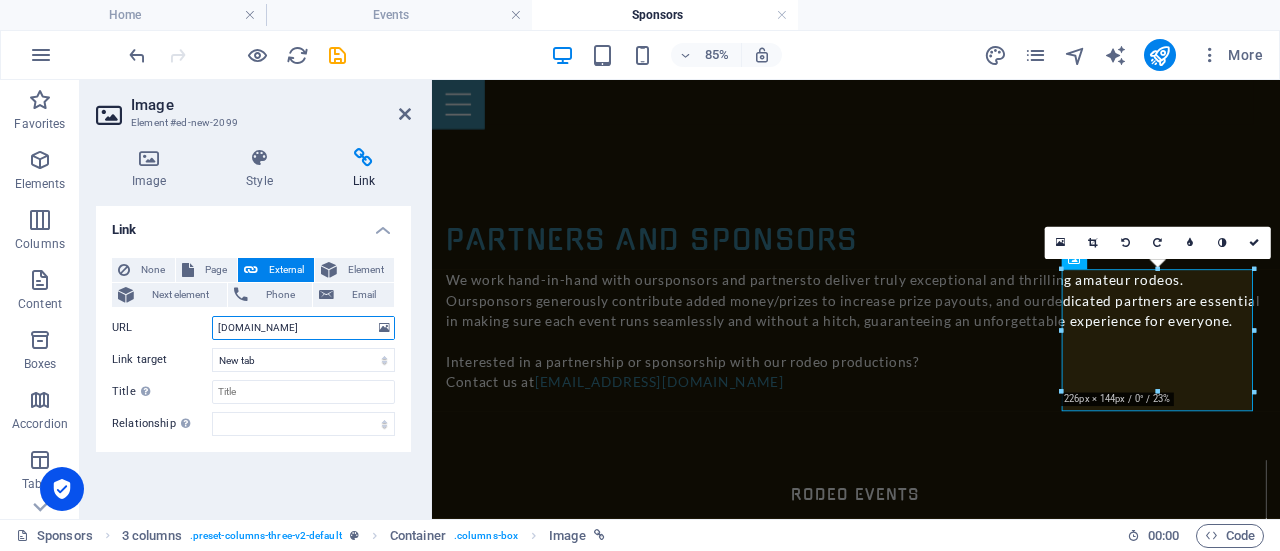 click on "[DOMAIN_NAME]" at bounding box center (303, 328) 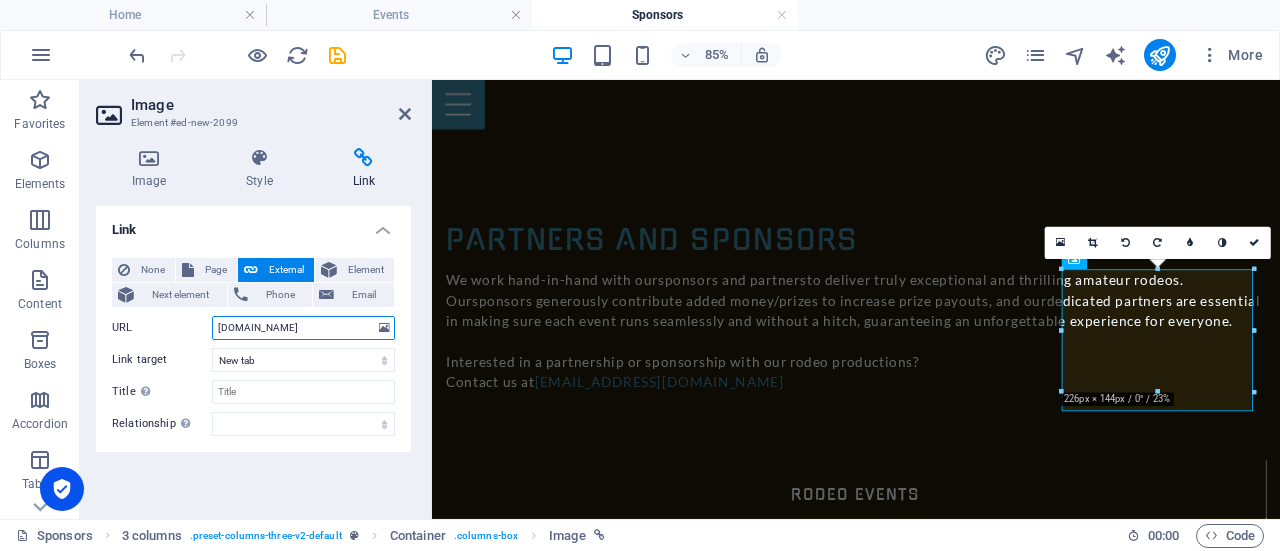 drag, startPoint x: 366, startPoint y: 325, endPoint x: 208, endPoint y: 325, distance: 158 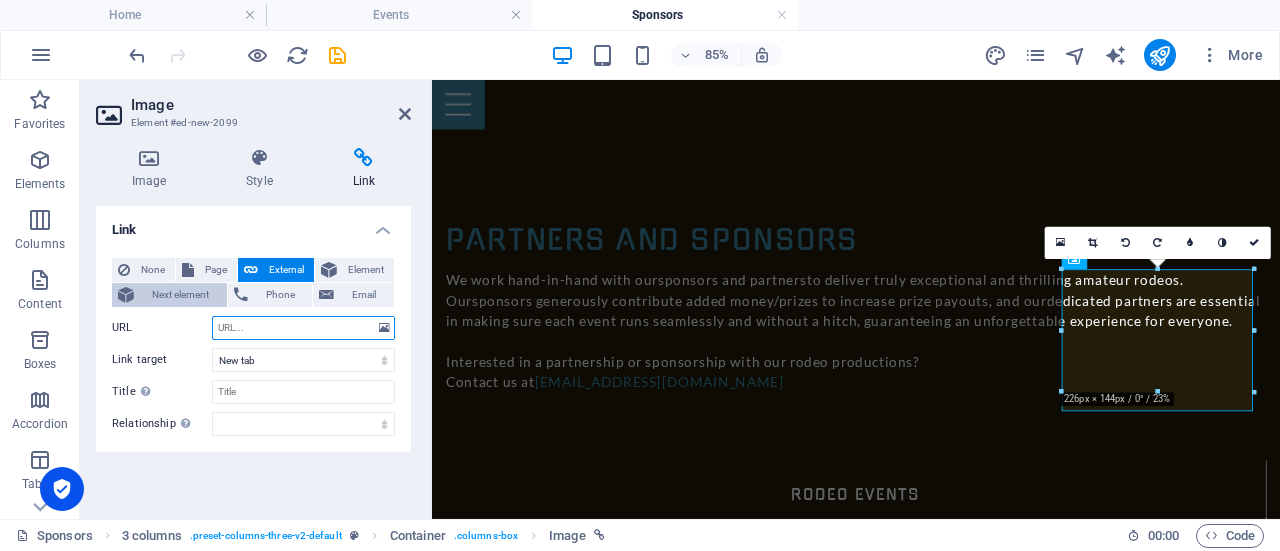 type 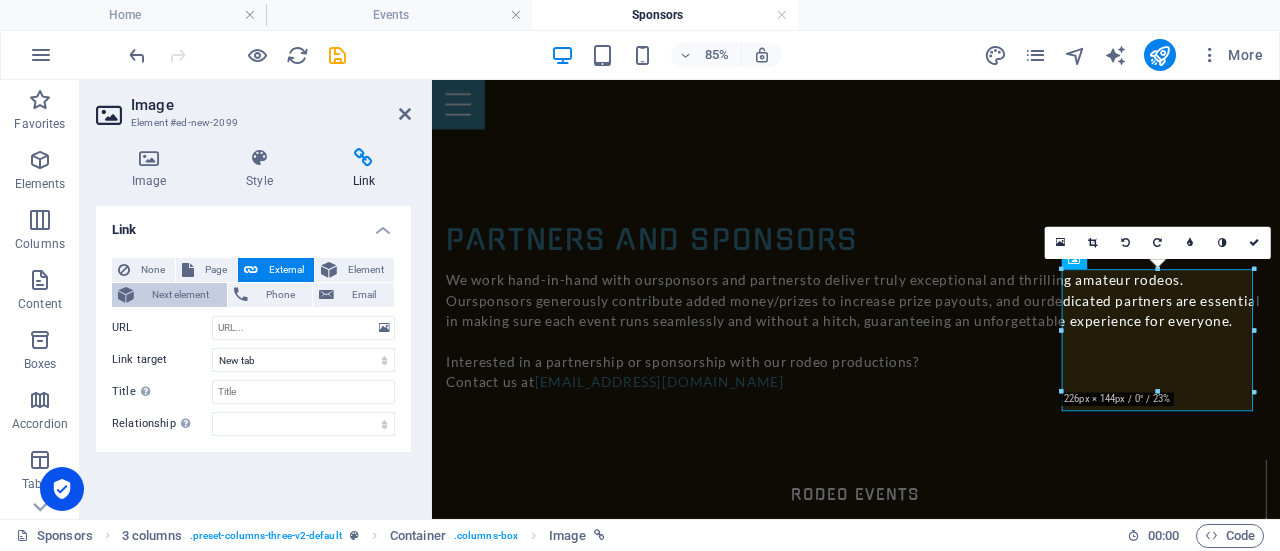 click on "Next element" at bounding box center (180, 295) 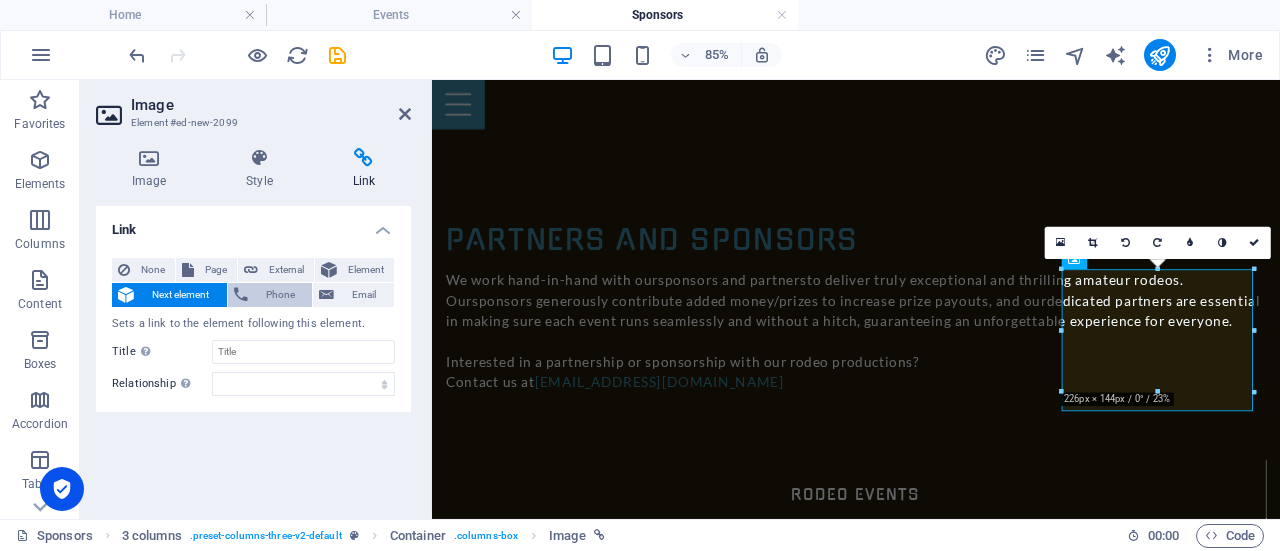 click on "Phone" at bounding box center (280, 295) 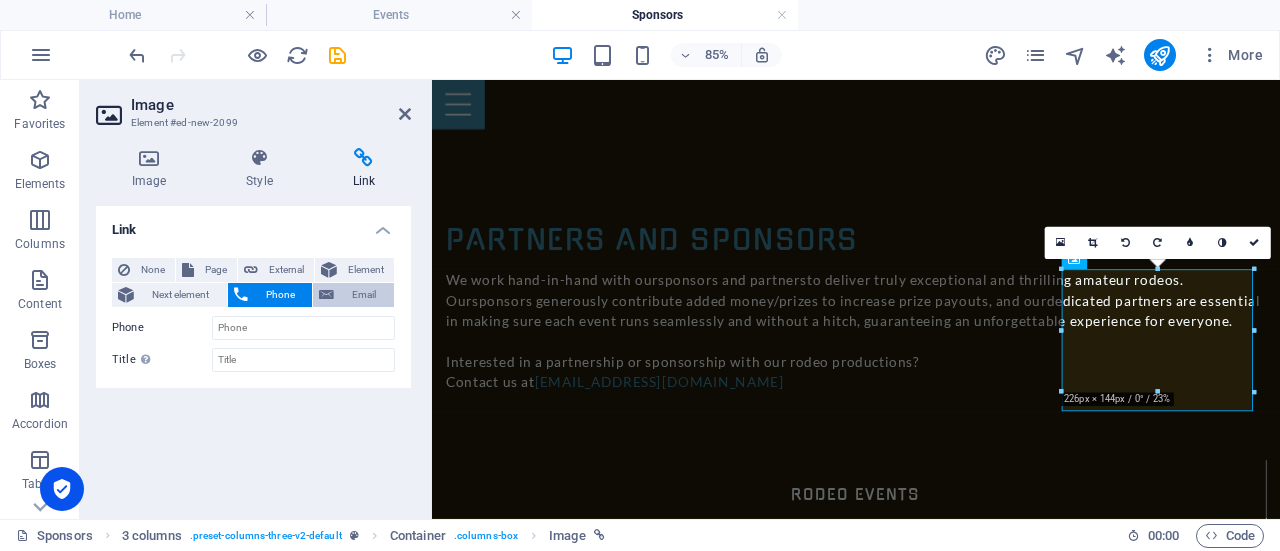 click on "Email" at bounding box center [353, 295] 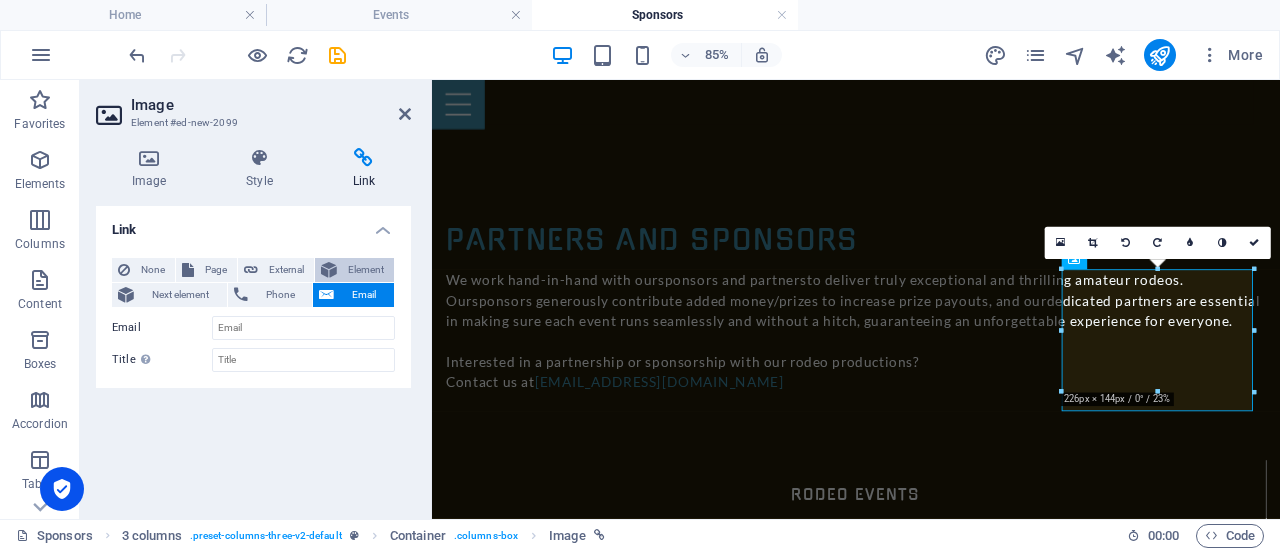 click on "Element" at bounding box center [365, 270] 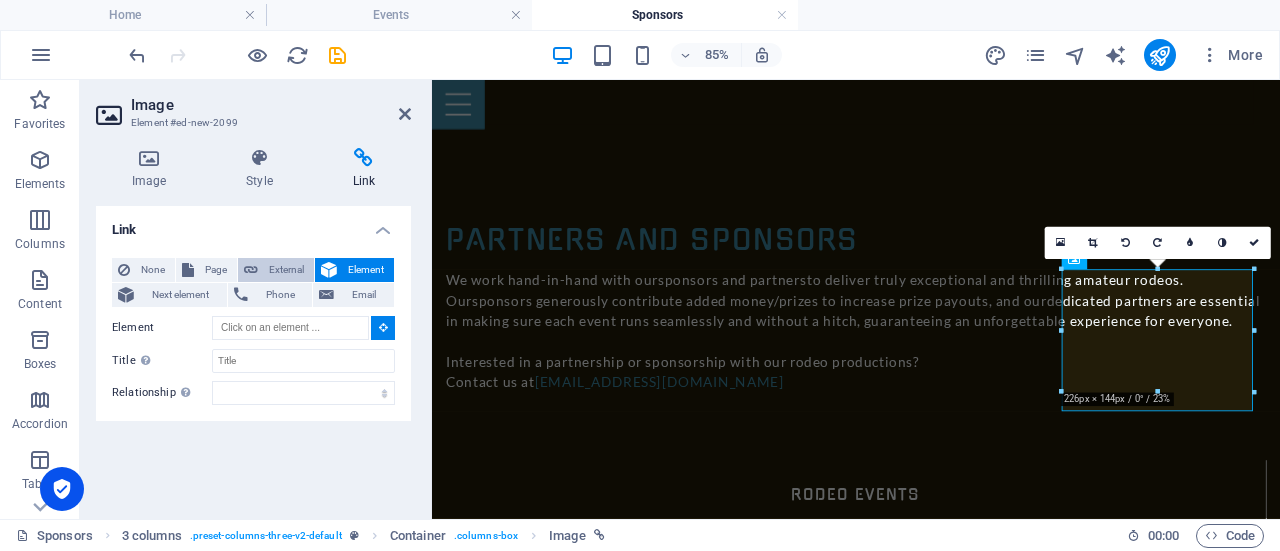 click on "External" at bounding box center [286, 270] 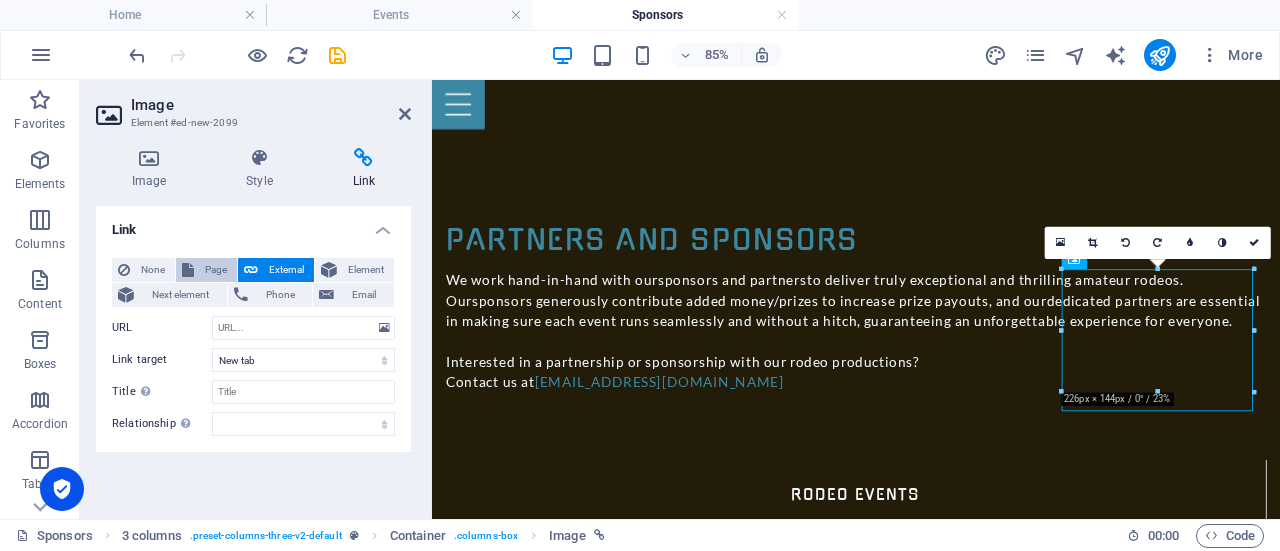 click on "Page" at bounding box center [215, 270] 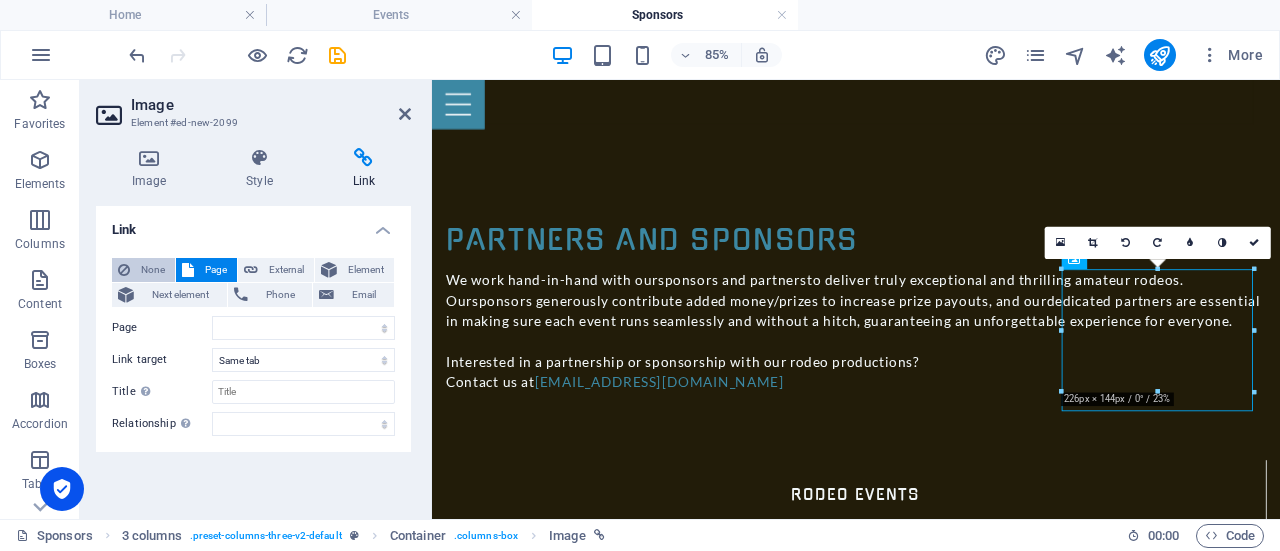 click on "None" at bounding box center (152, 270) 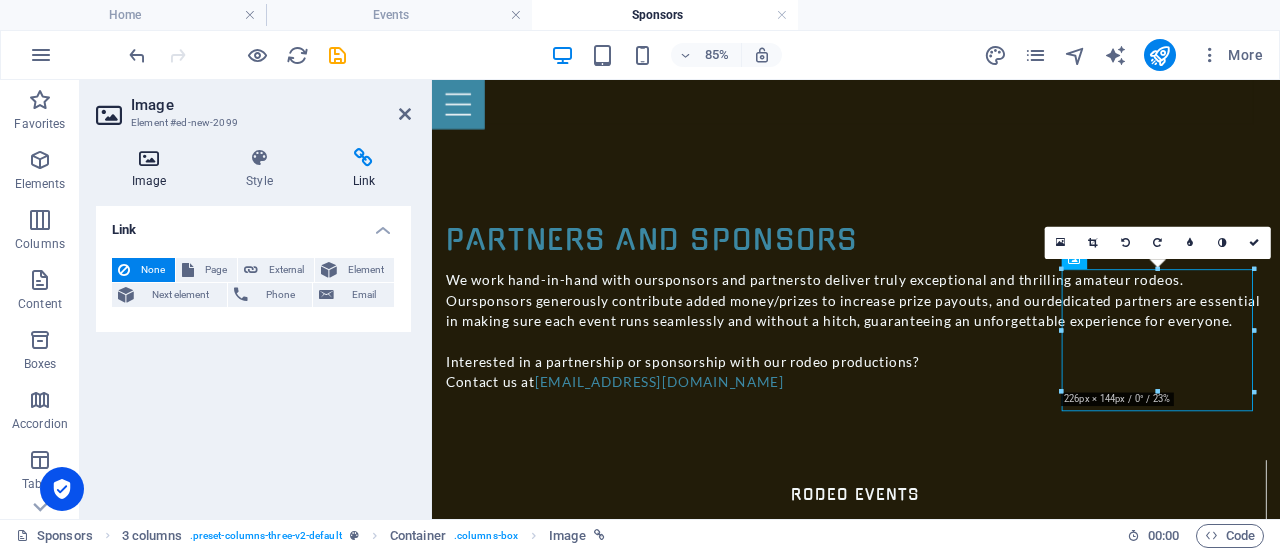 click on "Image" at bounding box center [153, 169] 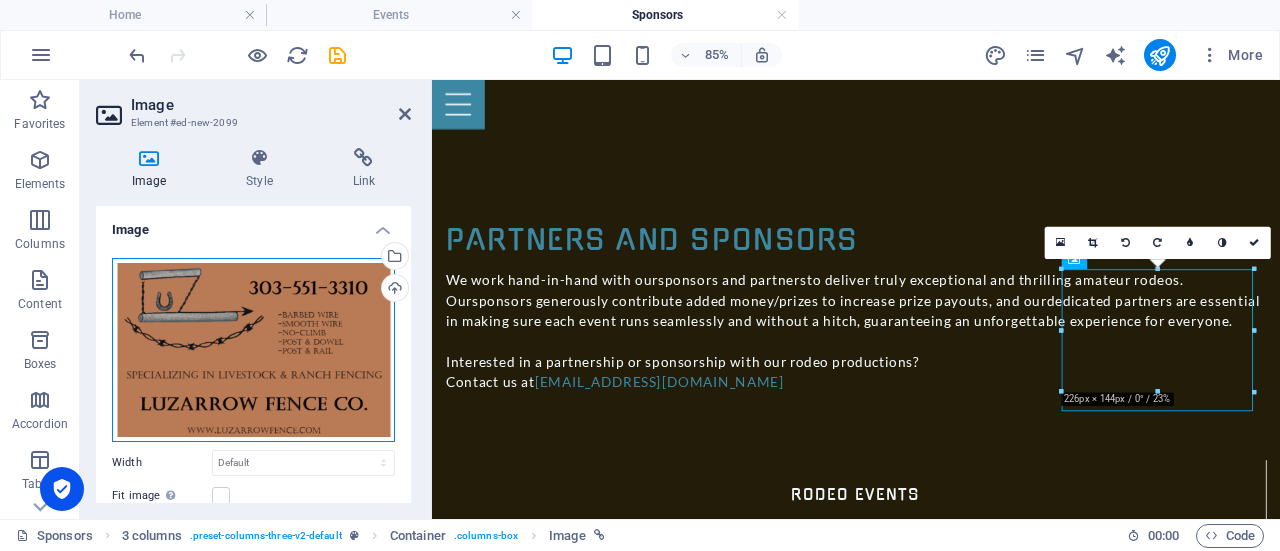 click on "Drag files here, click to choose files or select files from Files or our free stock photos & videos" at bounding box center [253, 350] 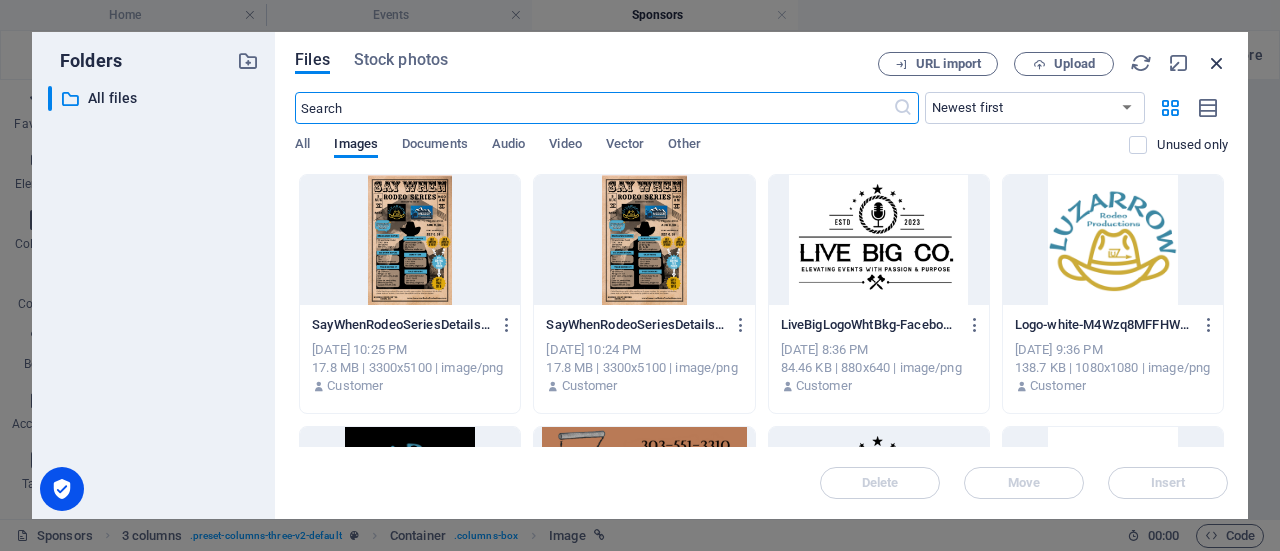 click at bounding box center (1217, 63) 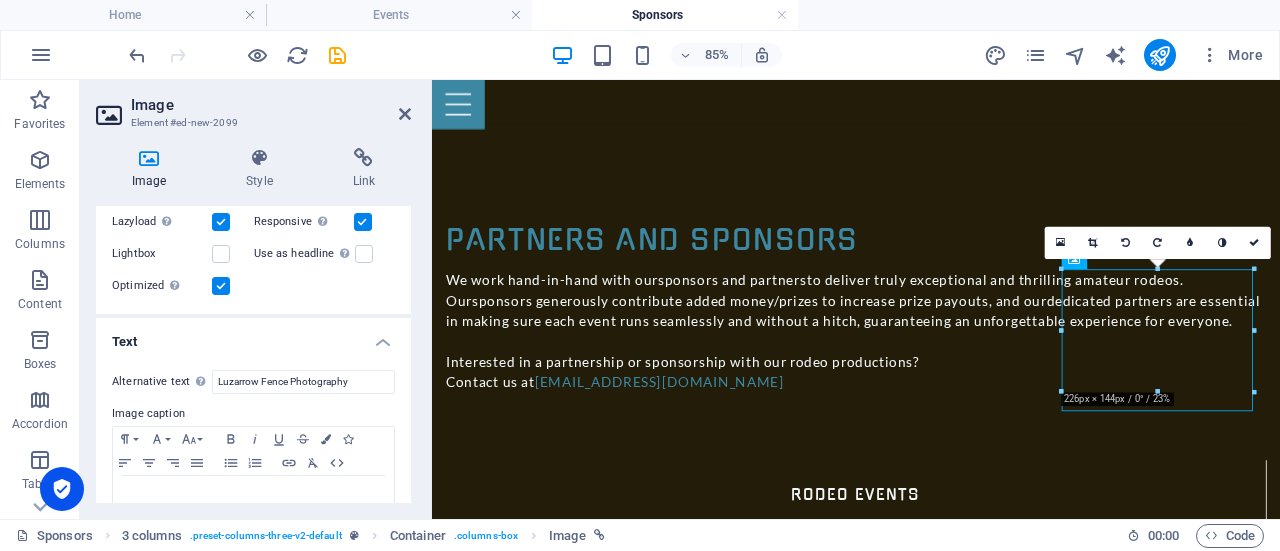 scroll, scrollTop: 385, scrollLeft: 0, axis: vertical 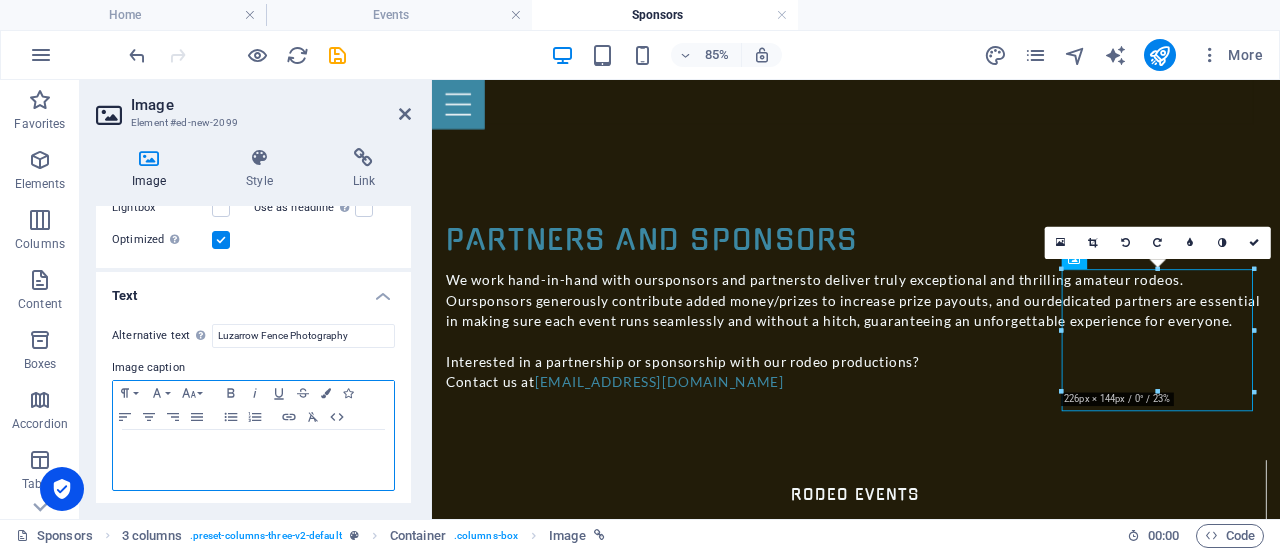 click at bounding box center [253, 449] 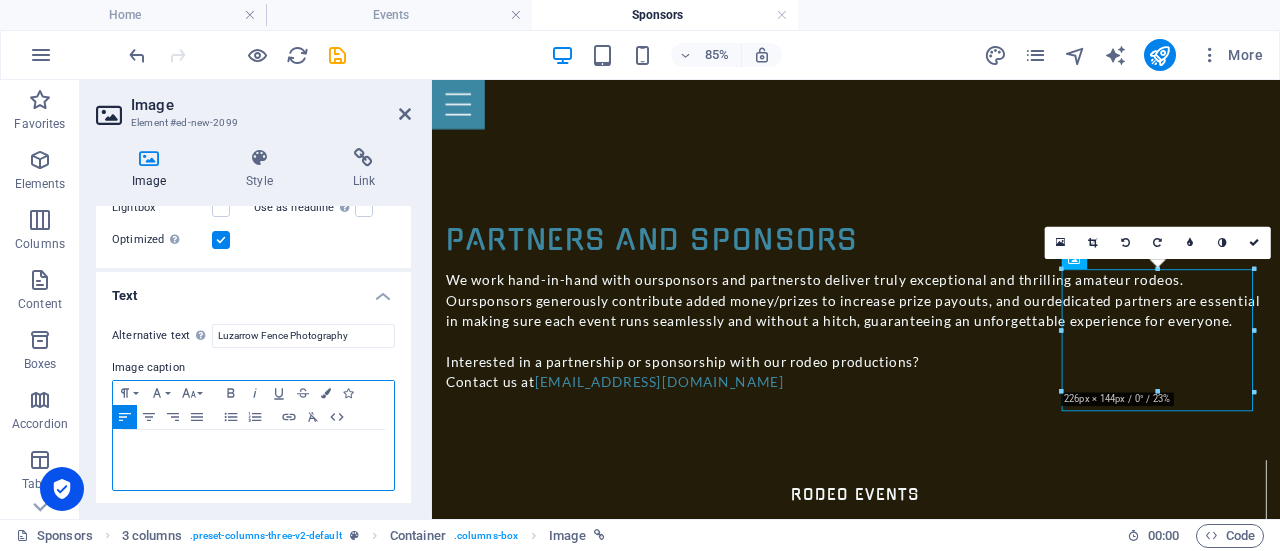 click at bounding box center [253, 460] 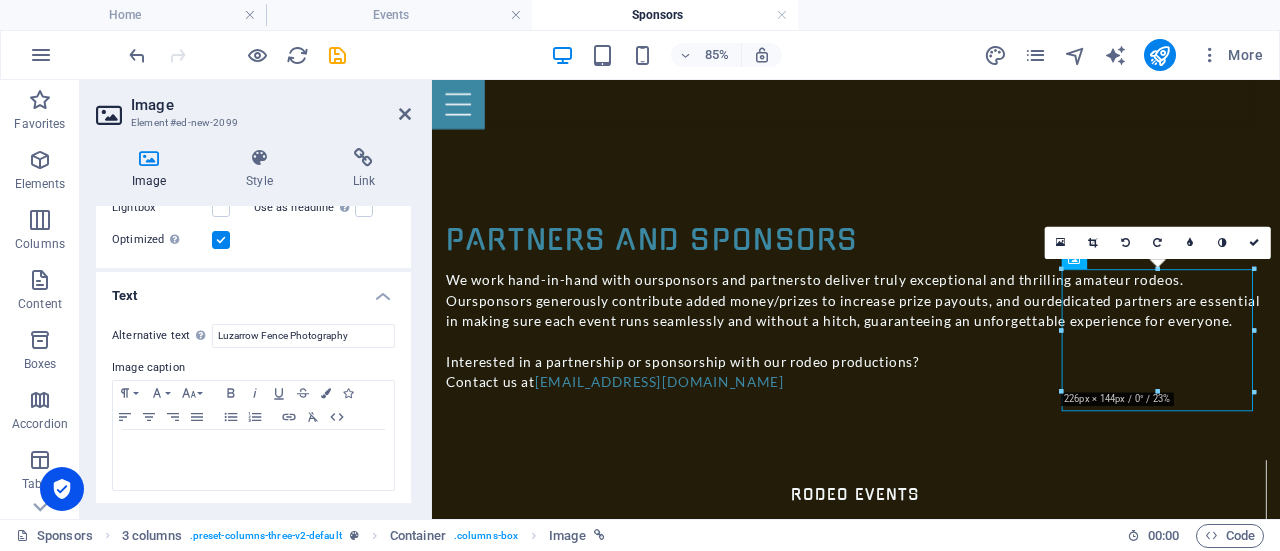 click on "Image caption" at bounding box center (253, 368) 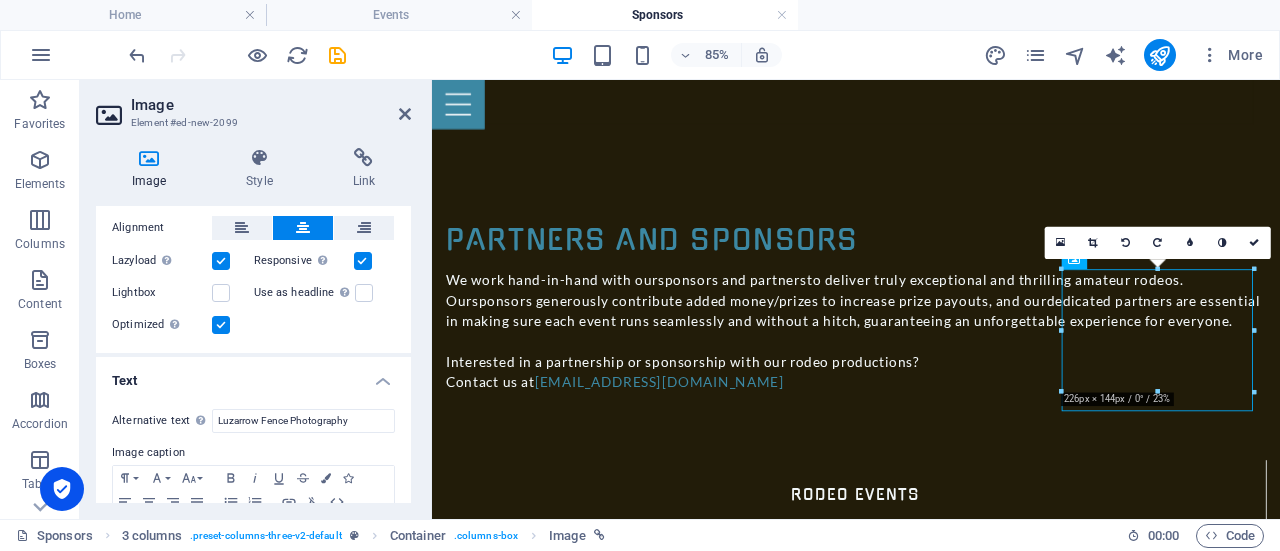 scroll, scrollTop: 385, scrollLeft: 0, axis: vertical 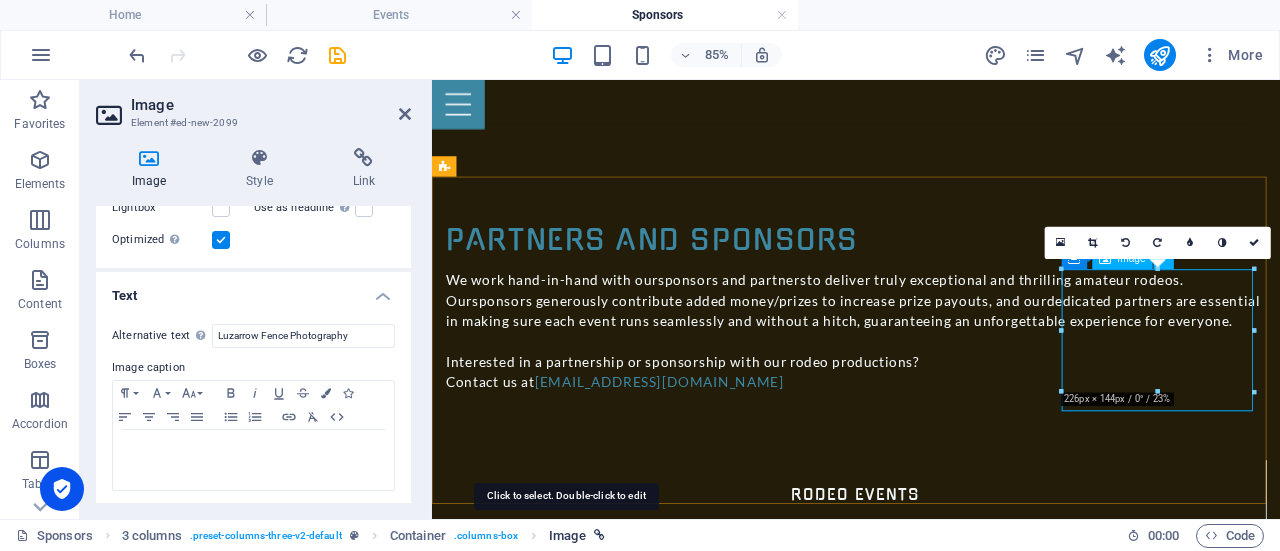 click on "Image" at bounding box center [567, 536] 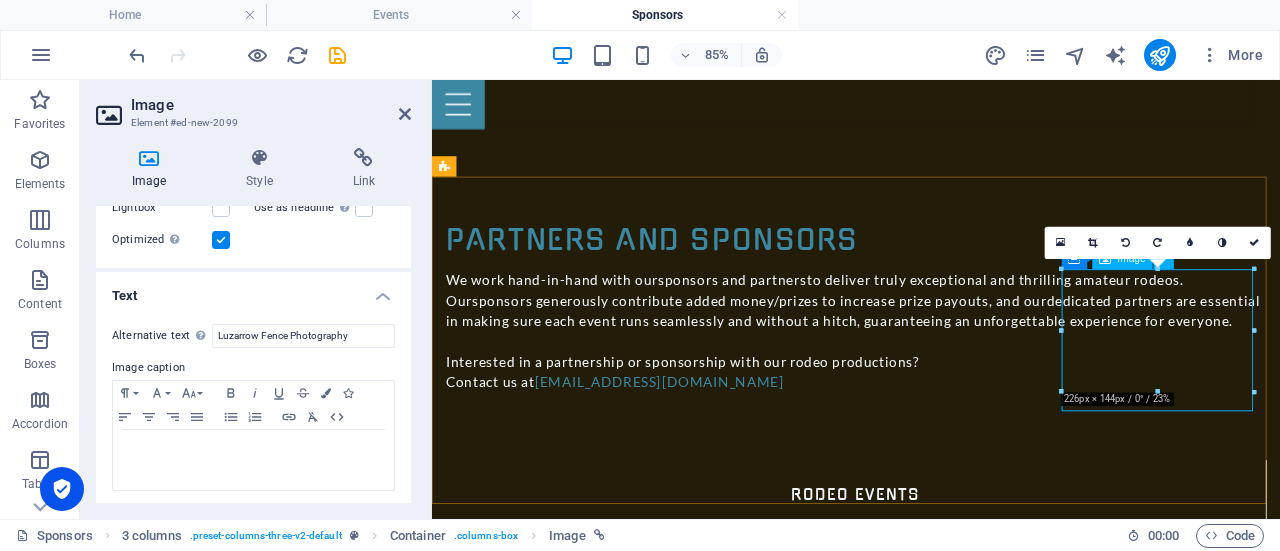 click on "Luzarrow Fence Company" at bounding box center (563, 3584) 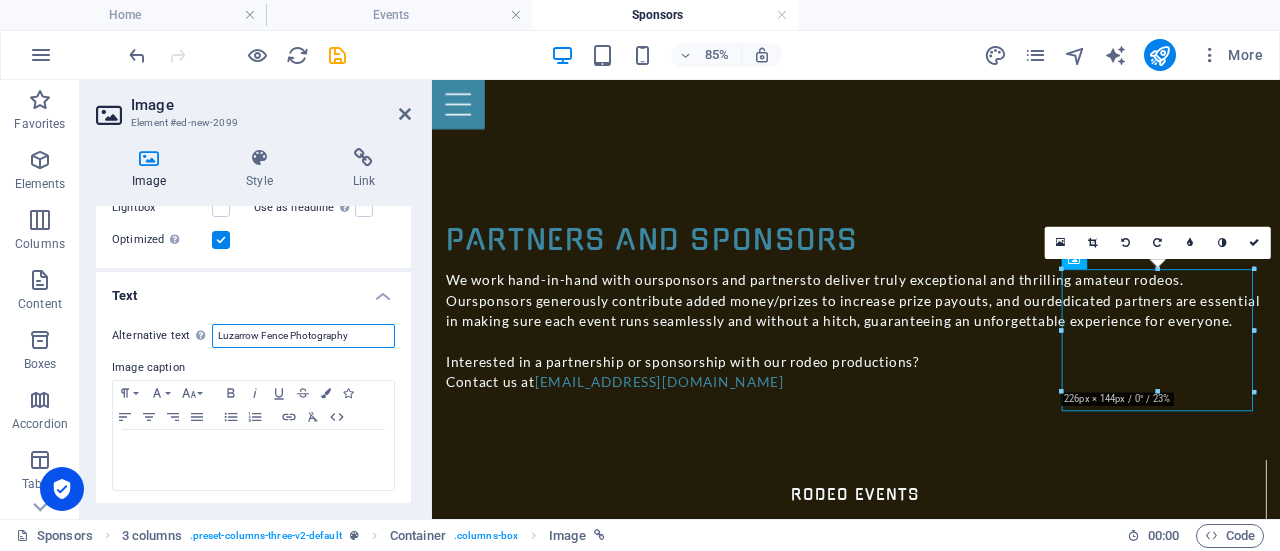 click on "Luzarrow Fence Photography" at bounding box center (303, 336) 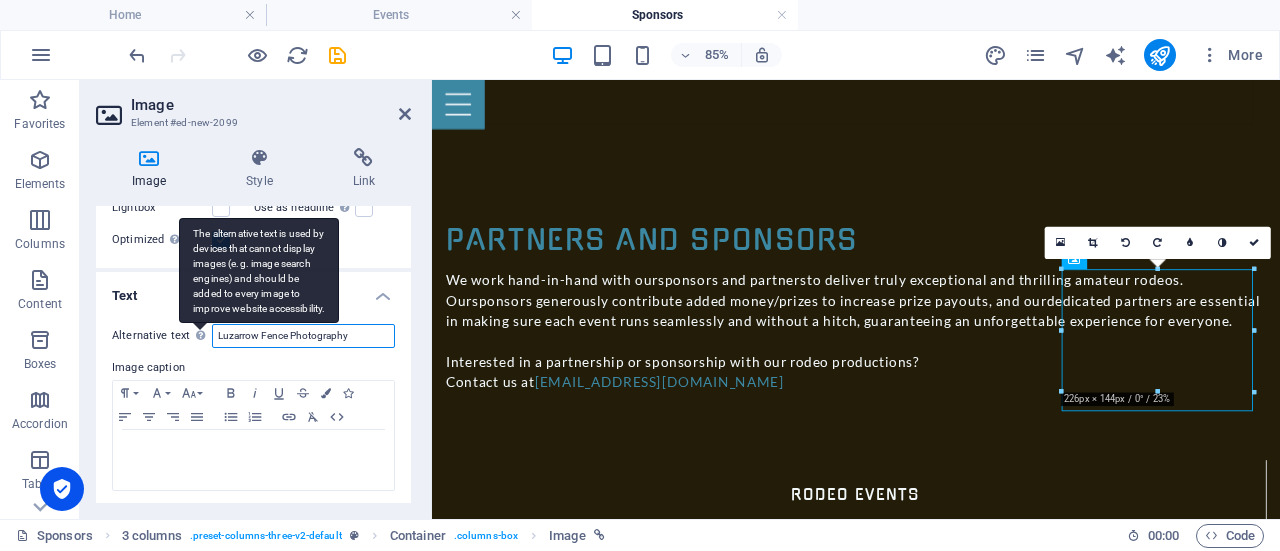 drag, startPoint x: 361, startPoint y: 332, endPoint x: 202, endPoint y: 329, distance: 159.0283 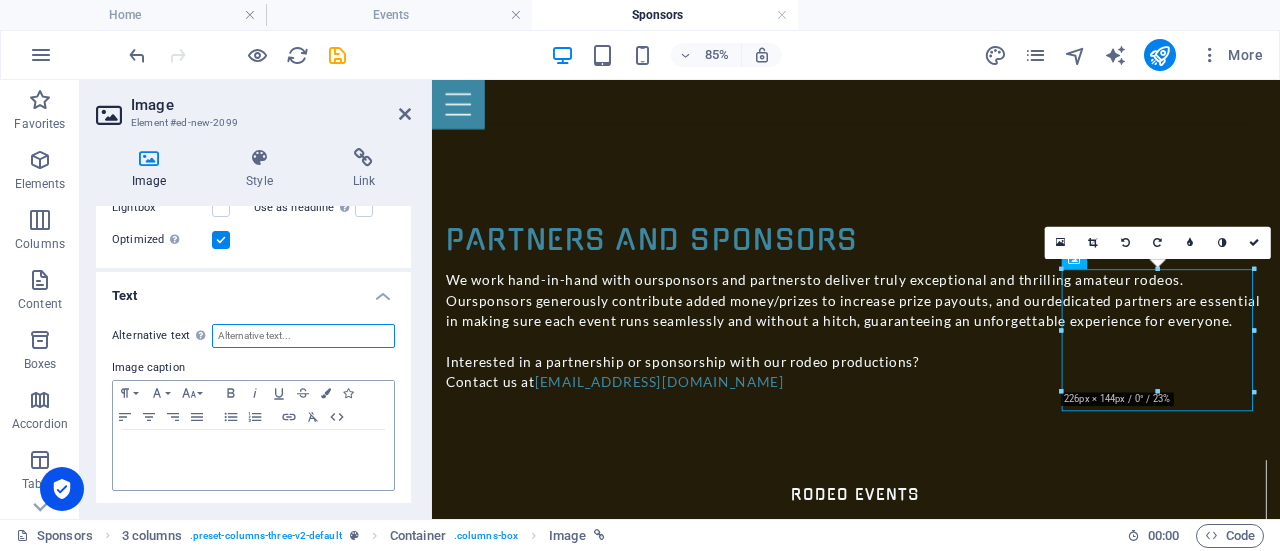 type 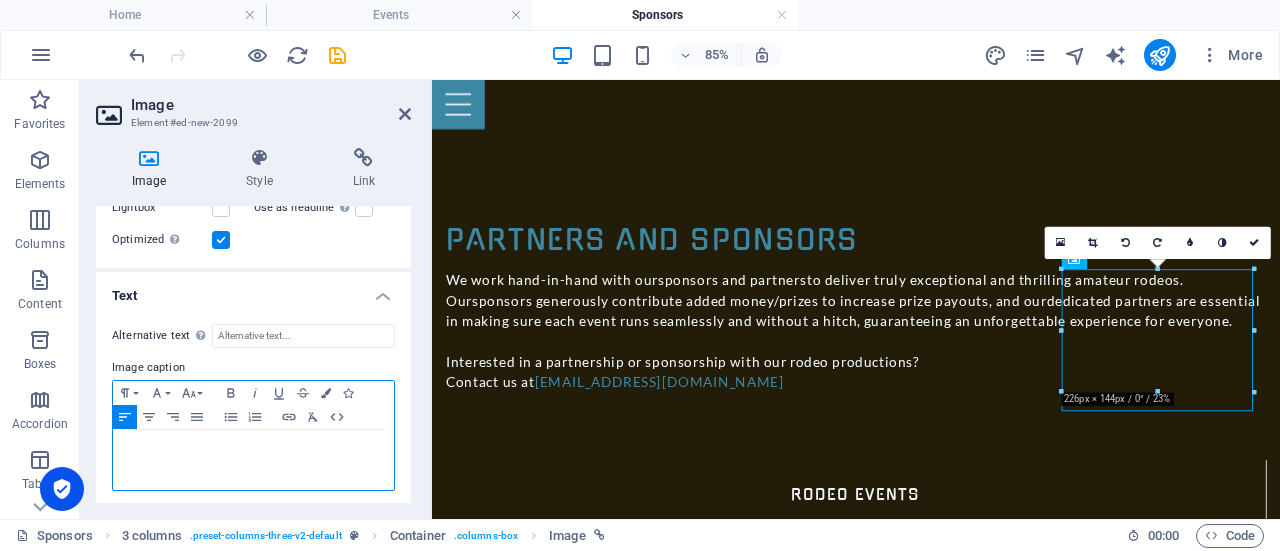 click at bounding box center [253, 449] 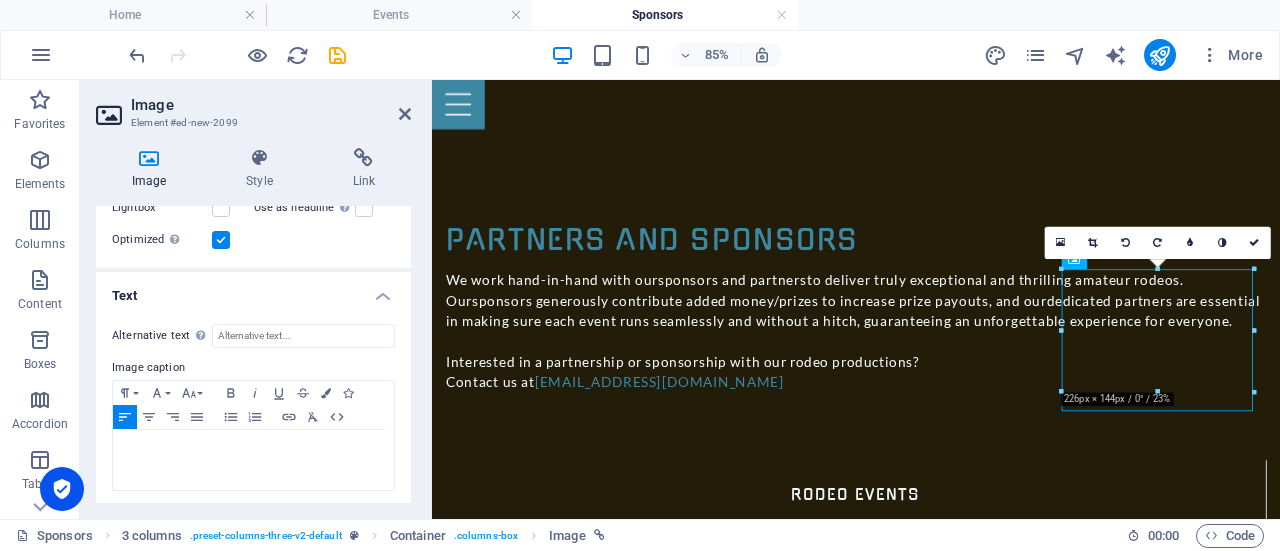 click on "Image caption" at bounding box center [253, 368] 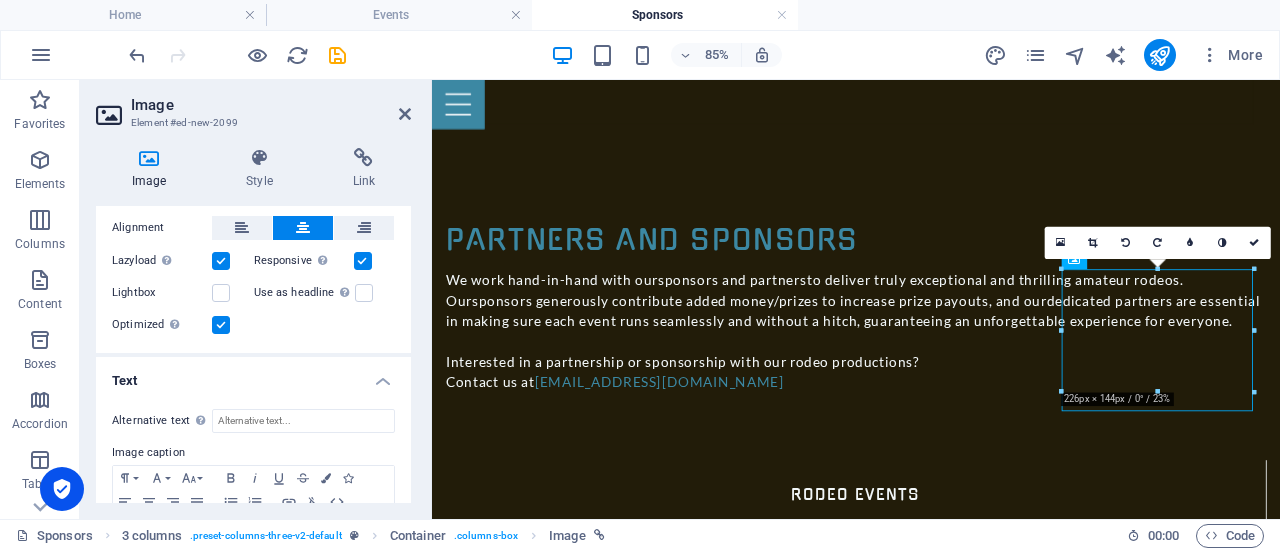 scroll, scrollTop: 0, scrollLeft: 0, axis: both 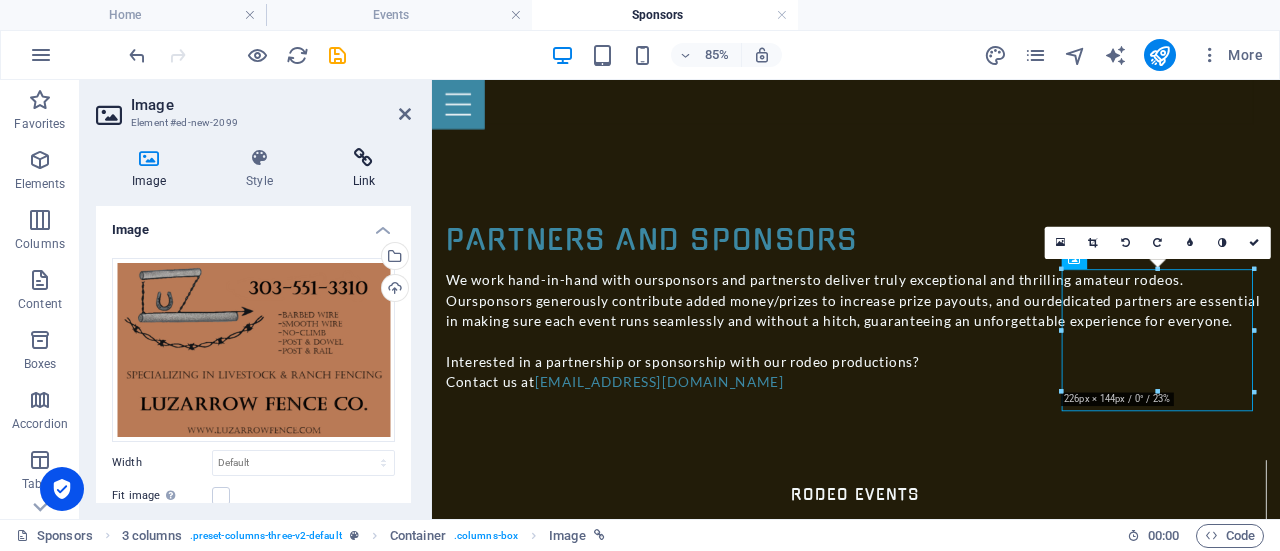 click on "Link" at bounding box center (364, 169) 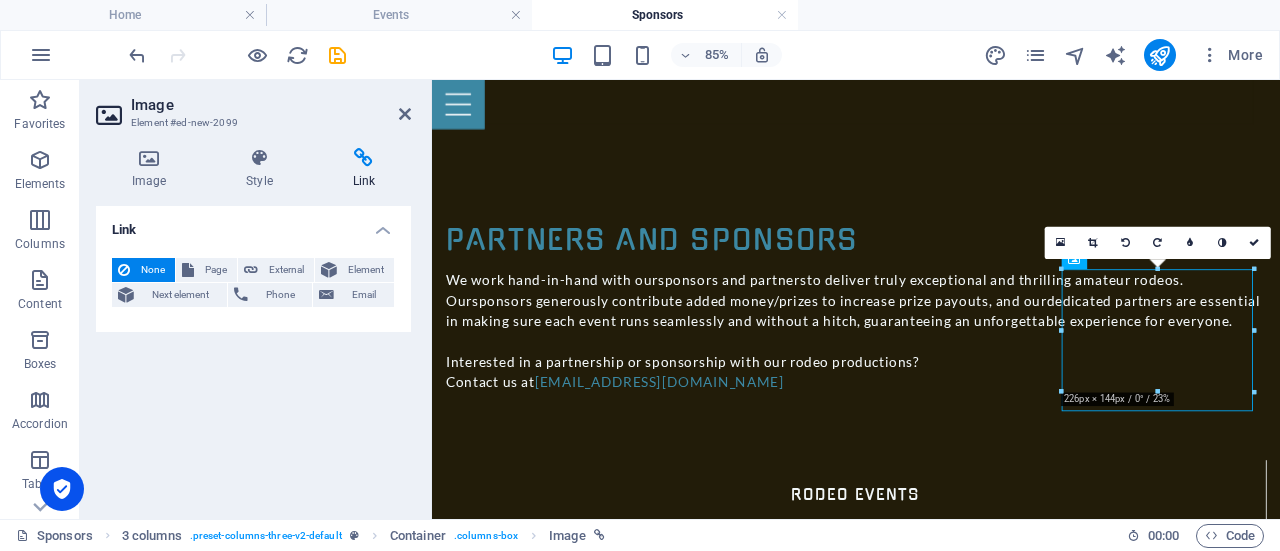 click on "None Page External Element Next element Phone Email Page Home Events Sponsors Registration Element
URL Phone Email Link target New tab Same tab Overlay Title Additional link description, should not be the same as the link text. The title is most often shown as a tooltip text when the mouse moves over the element. Leave empty if uncertain. Relationship Sets the  relationship of this link to the link target . For example, the value "nofollow" instructs search engines not to follow the link. Can be left empty. alternate author bookmark external help license next nofollow noreferrer noopener prev search tag" at bounding box center [253, 287] 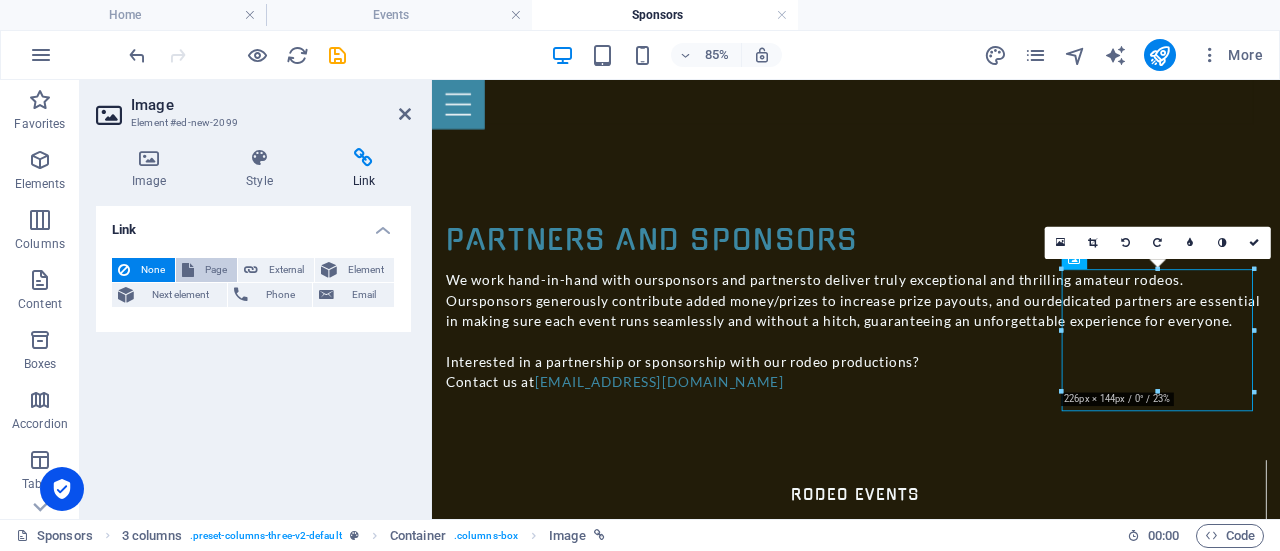 click on "Page" at bounding box center [215, 270] 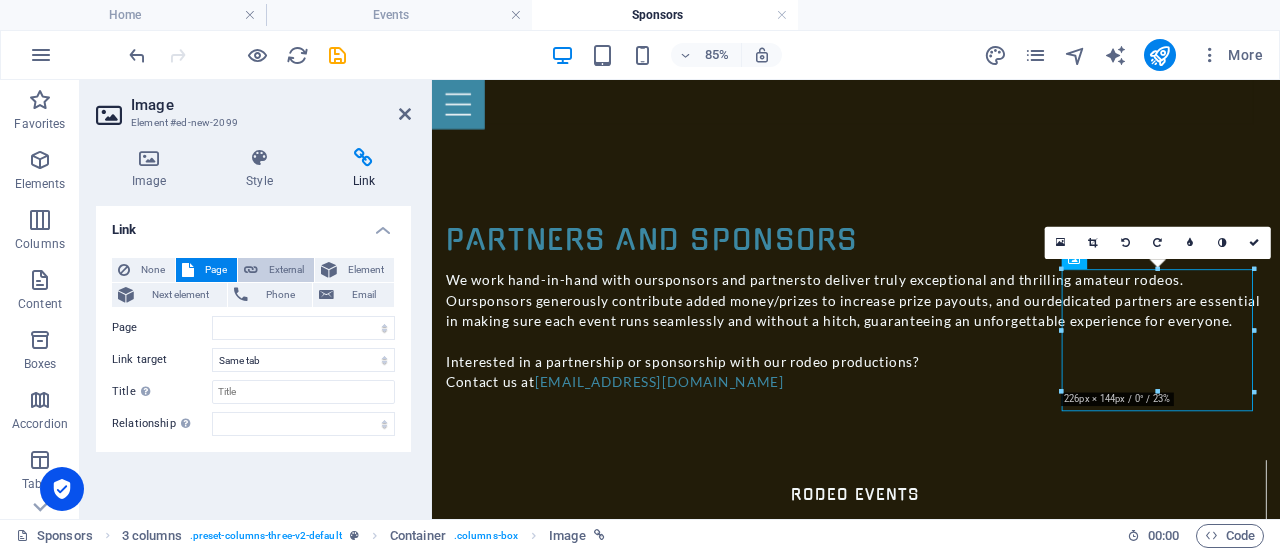 click on "External" at bounding box center [276, 270] 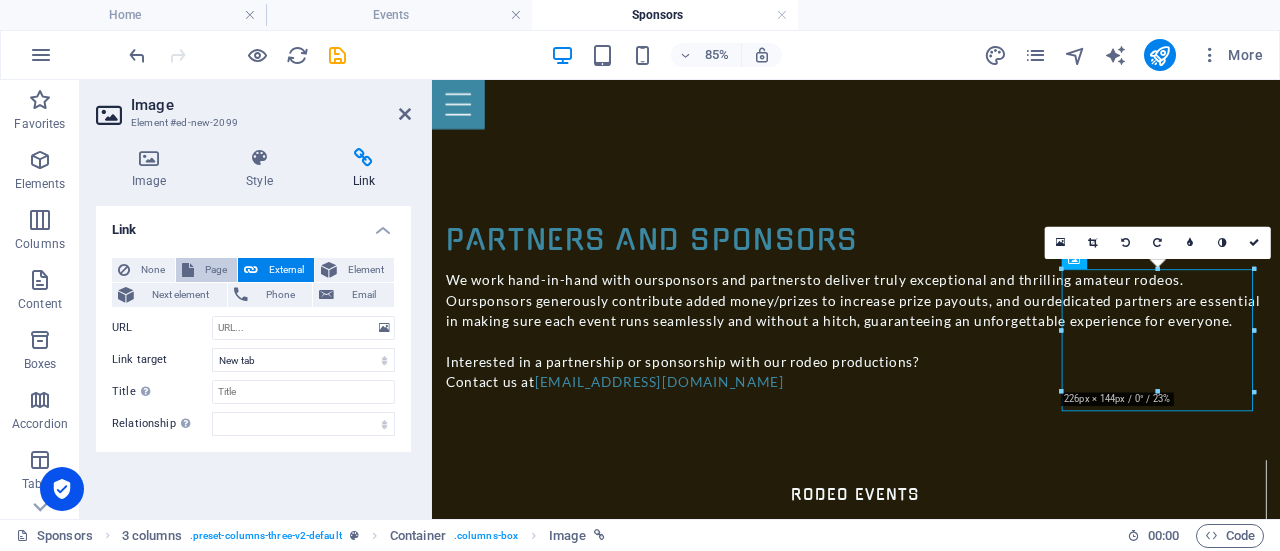 click at bounding box center (188, 270) 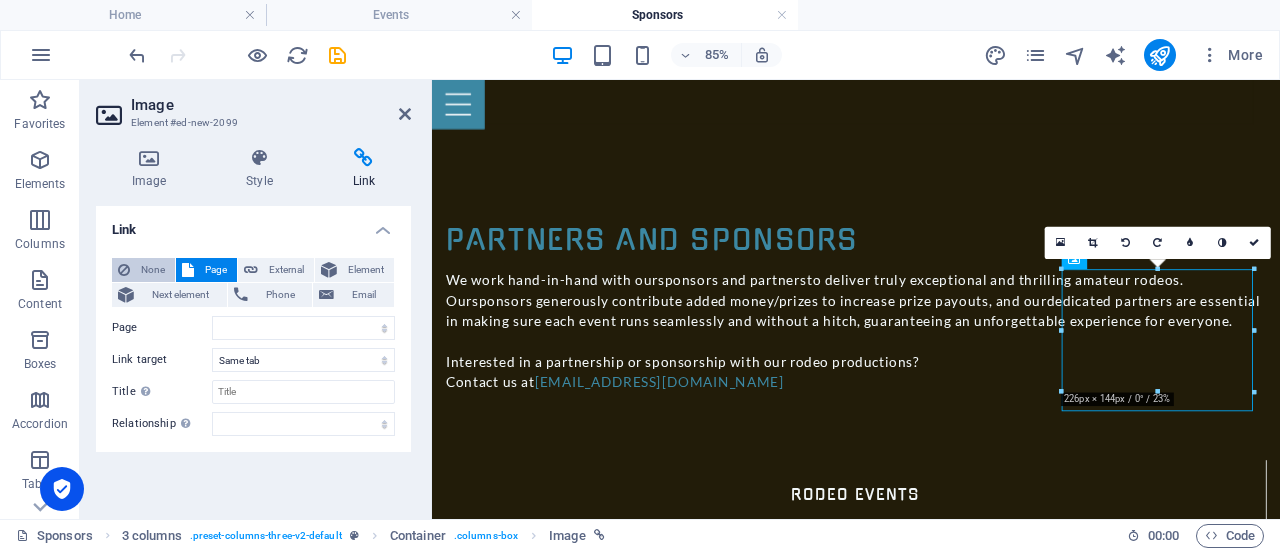 click on "None" at bounding box center [152, 270] 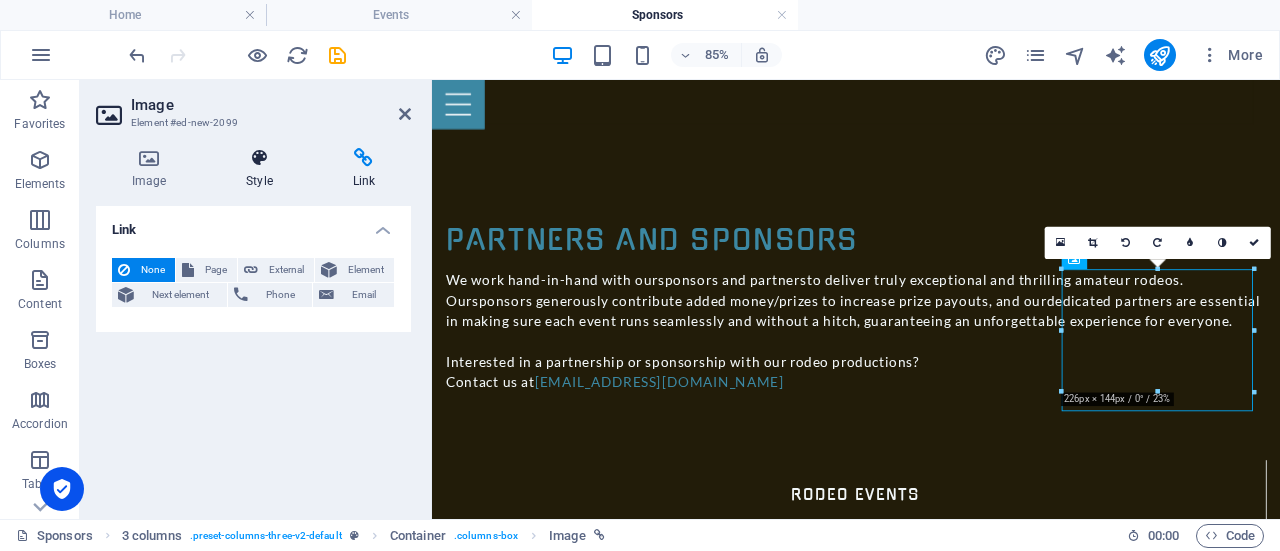click on "Style" at bounding box center (263, 169) 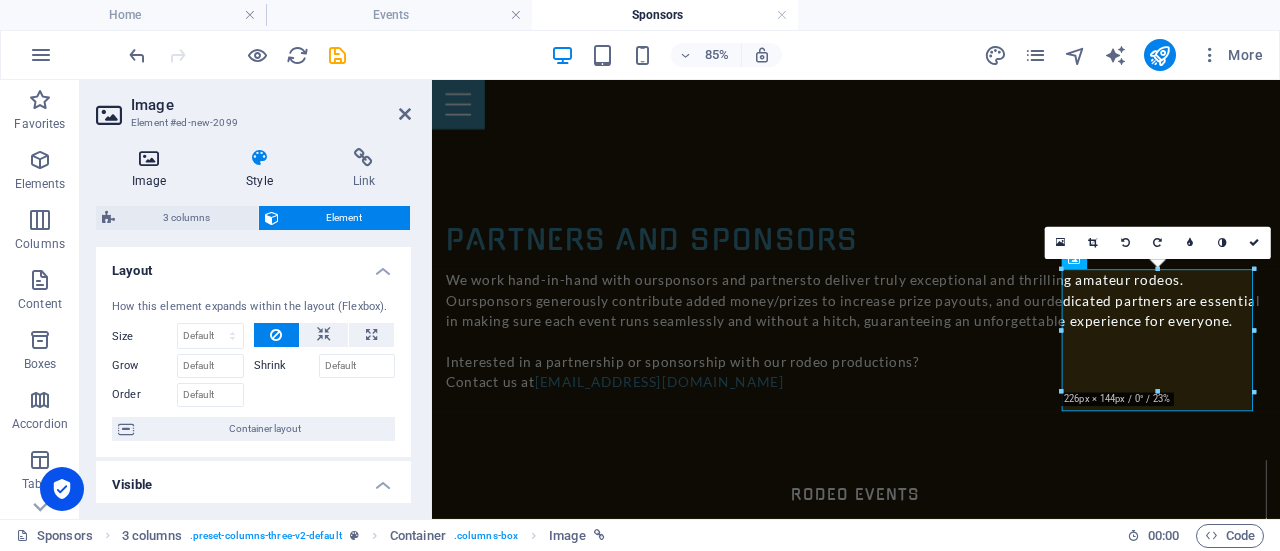 click at bounding box center [149, 158] 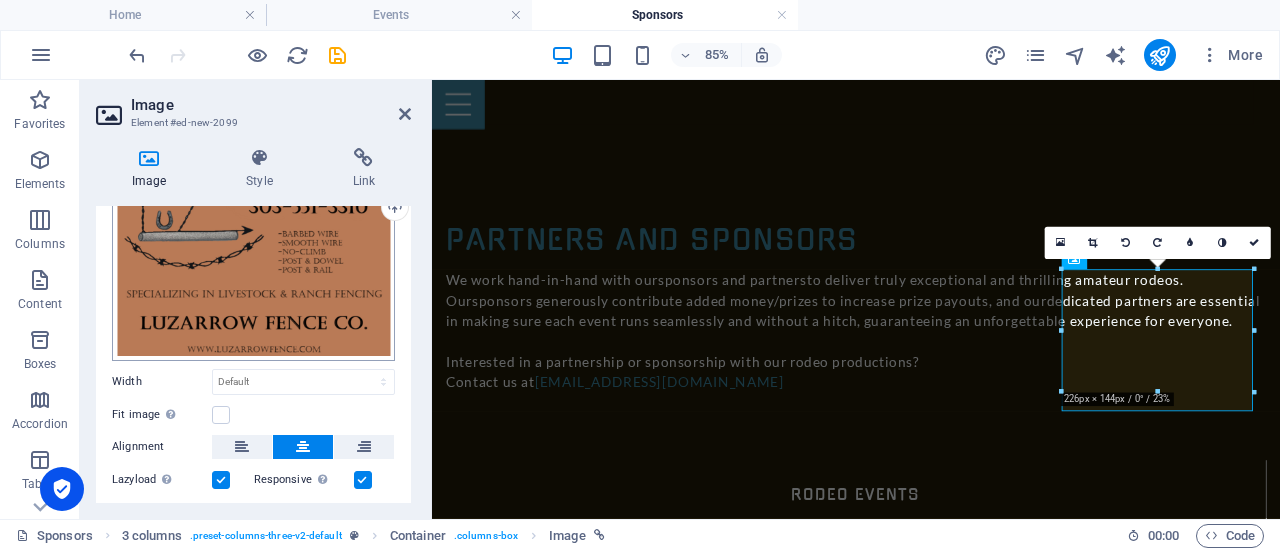 scroll, scrollTop: 0, scrollLeft: 0, axis: both 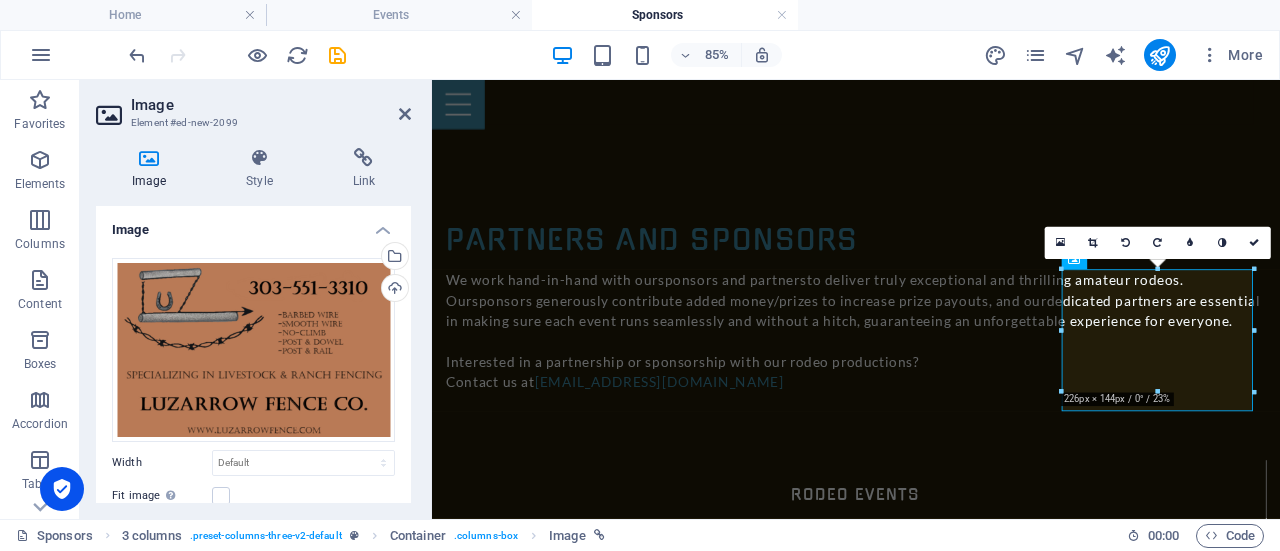 click on "Image Element #ed-new-2099" at bounding box center [253, 106] 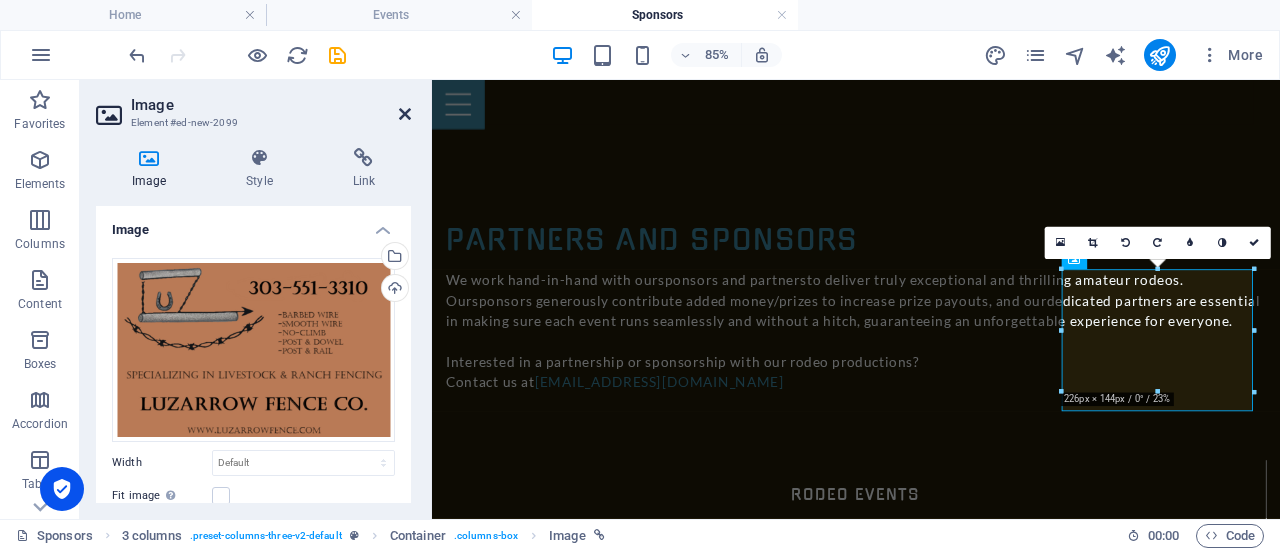 click at bounding box center [405, 114] 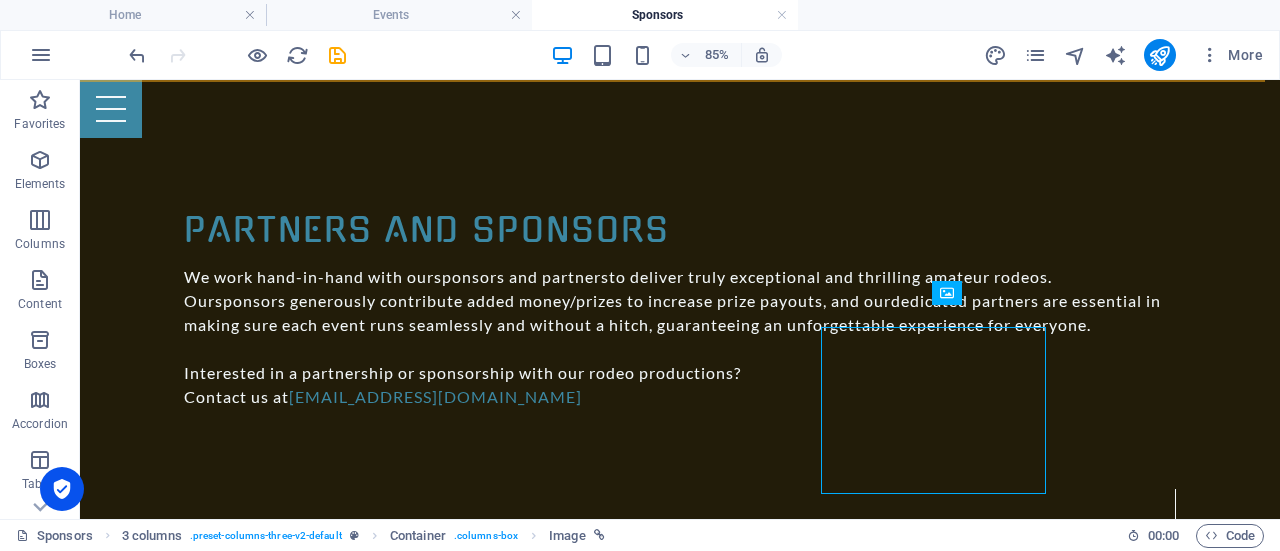 scroll, scrollTop: 1180, scrollLeft: 0, axis: vertical 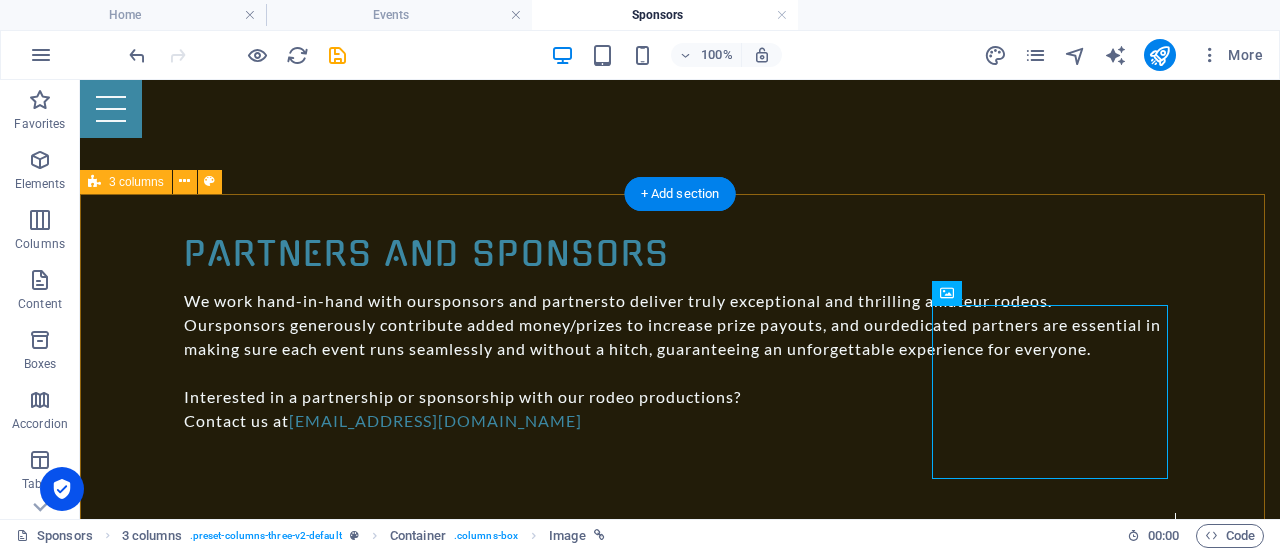 click on "[PERSON_NAME][GEOGRAPHIC_DATA] Luzarrow Fence Company Luzarrow Fence Company" at bounding box center (680, 2844) 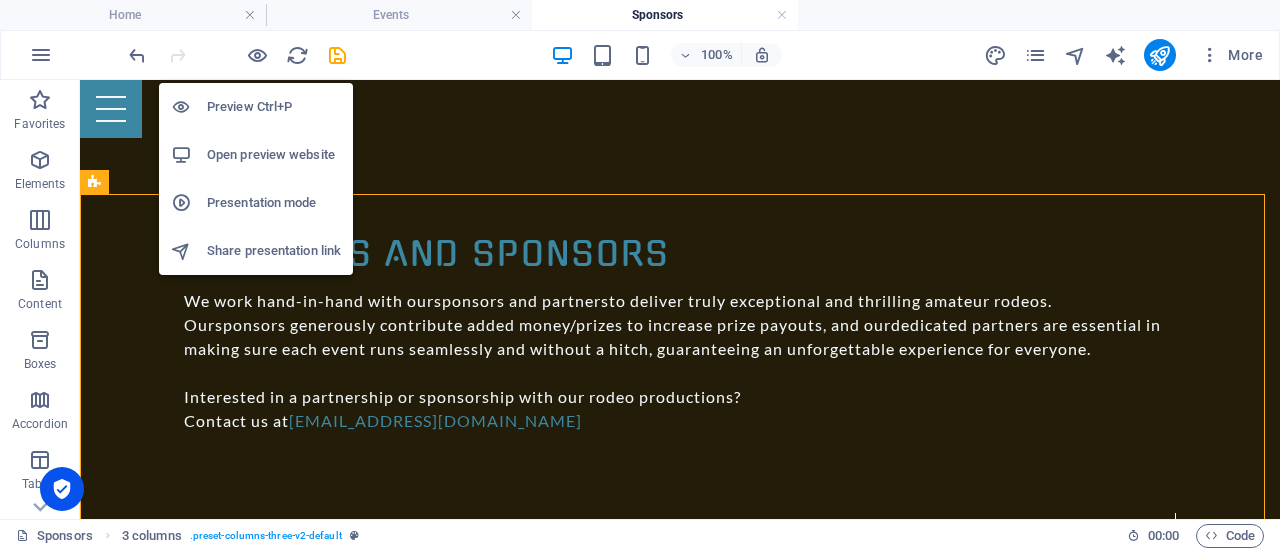click on "Preview Ctrl+P" at bounding box center (274, 107) 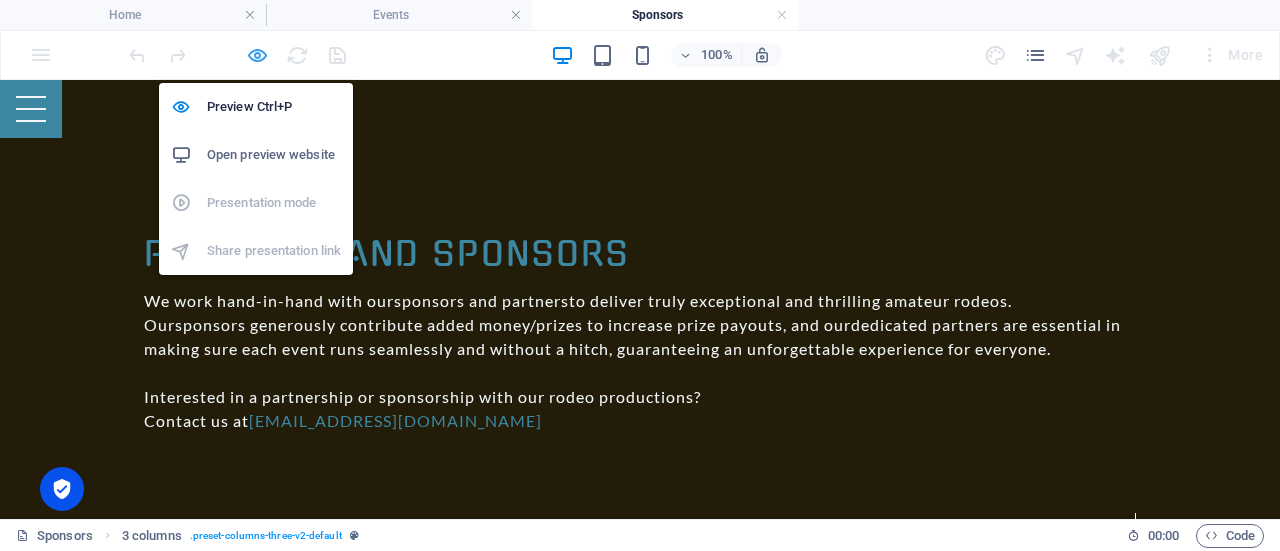 click at bounding box center (257, 55) 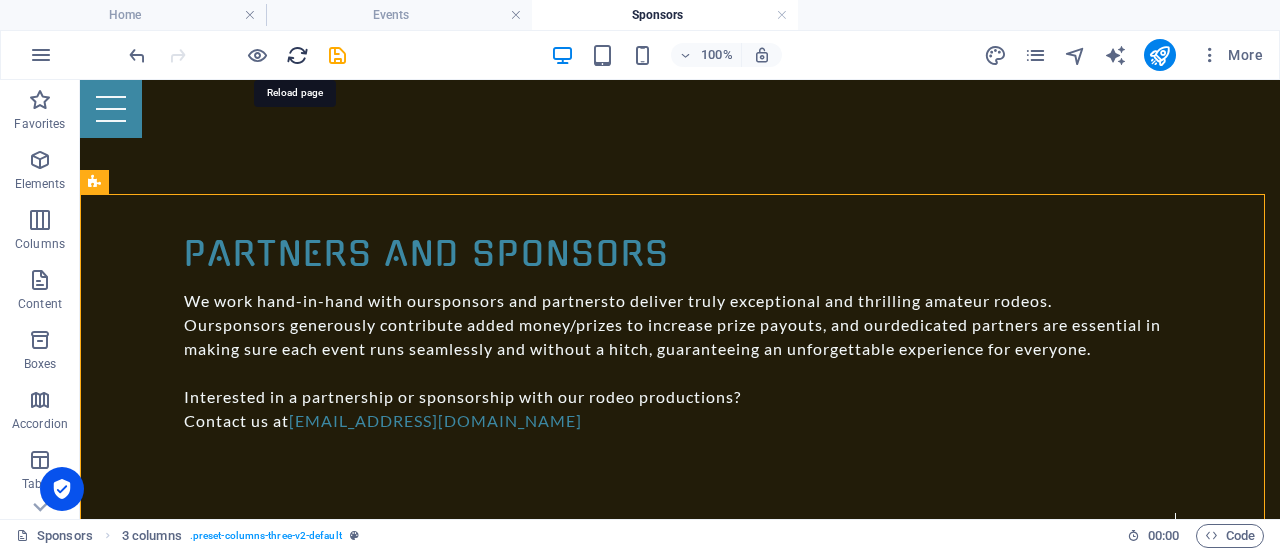 click at bounding box center (297, 55) 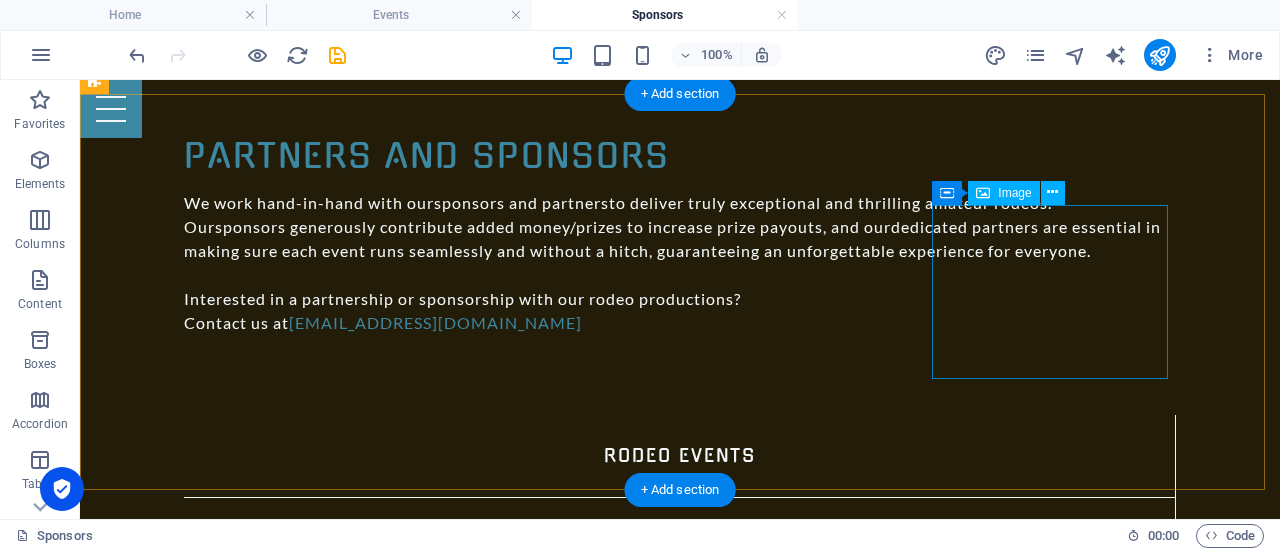 scroll, scrollTop: 1280, scrollLeft: 0, axis: vertical 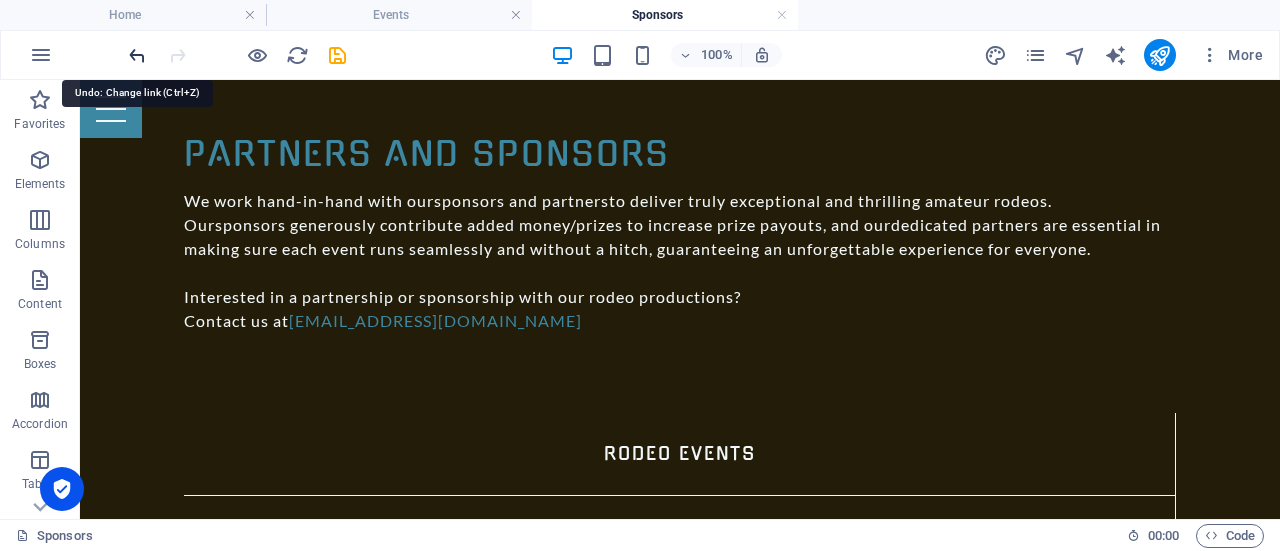 click at bounding box center (137, 55) 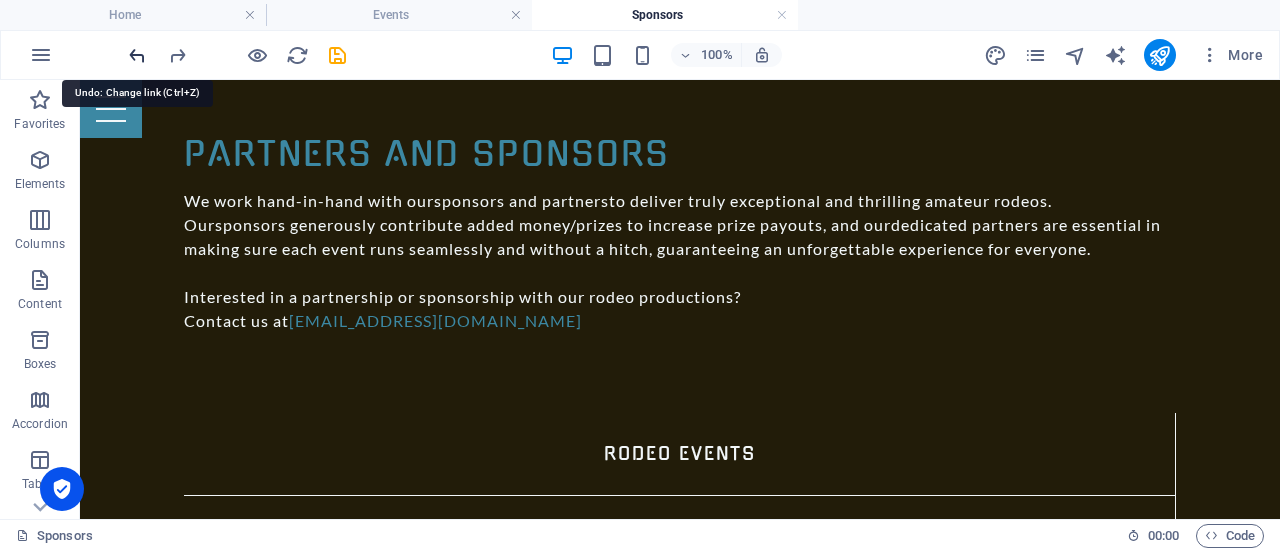 click at bounding box center [137, 55] 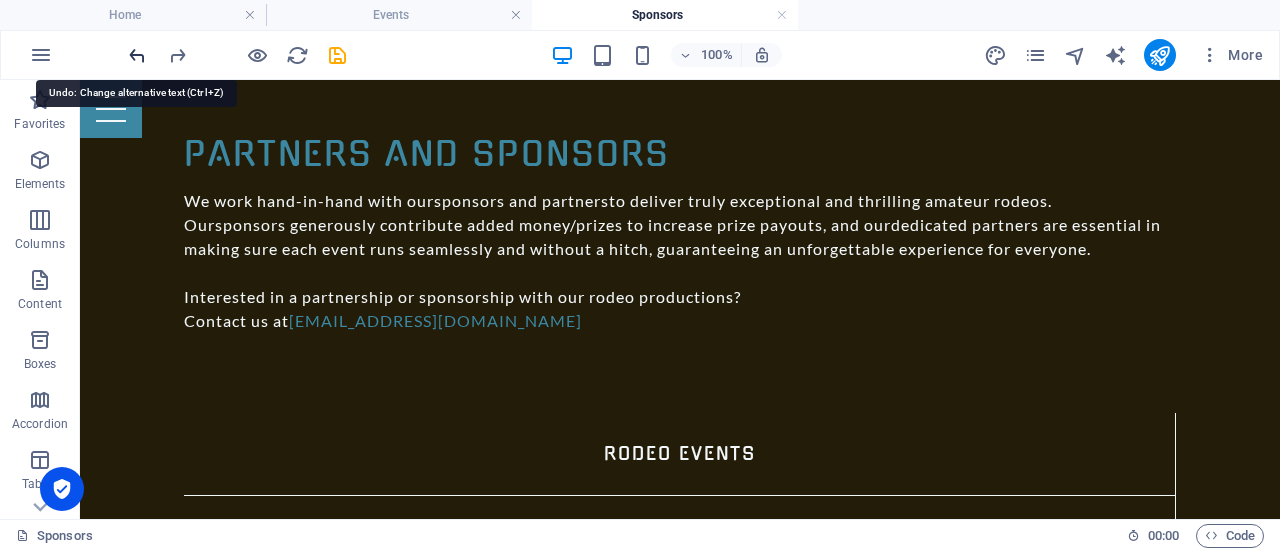 click at bounding box center (137, 55) 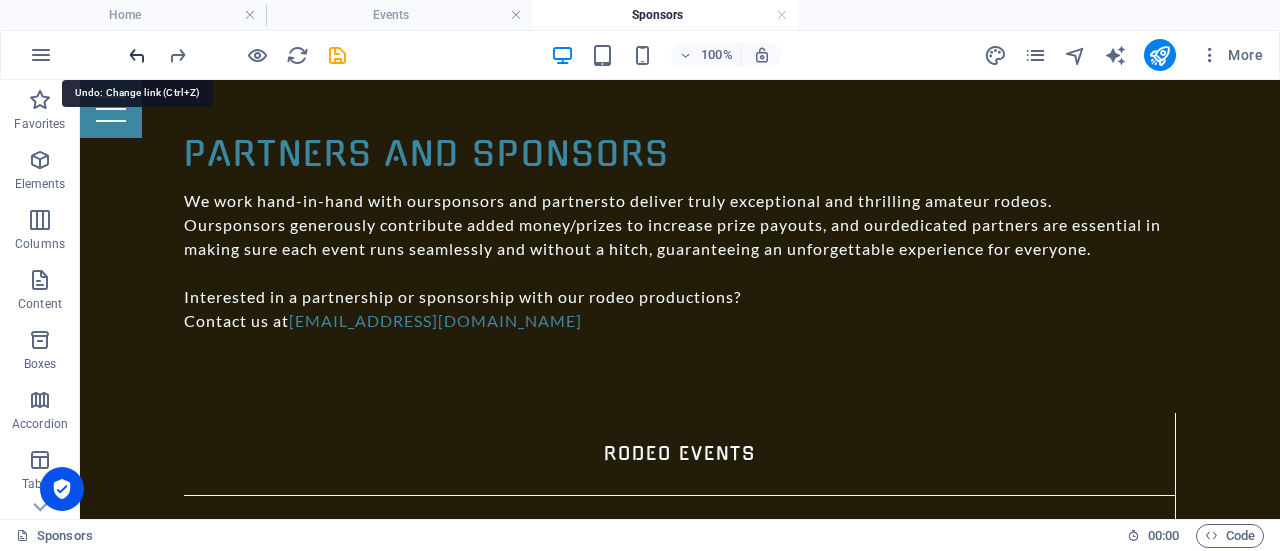 click at bounding box center [137, 55] 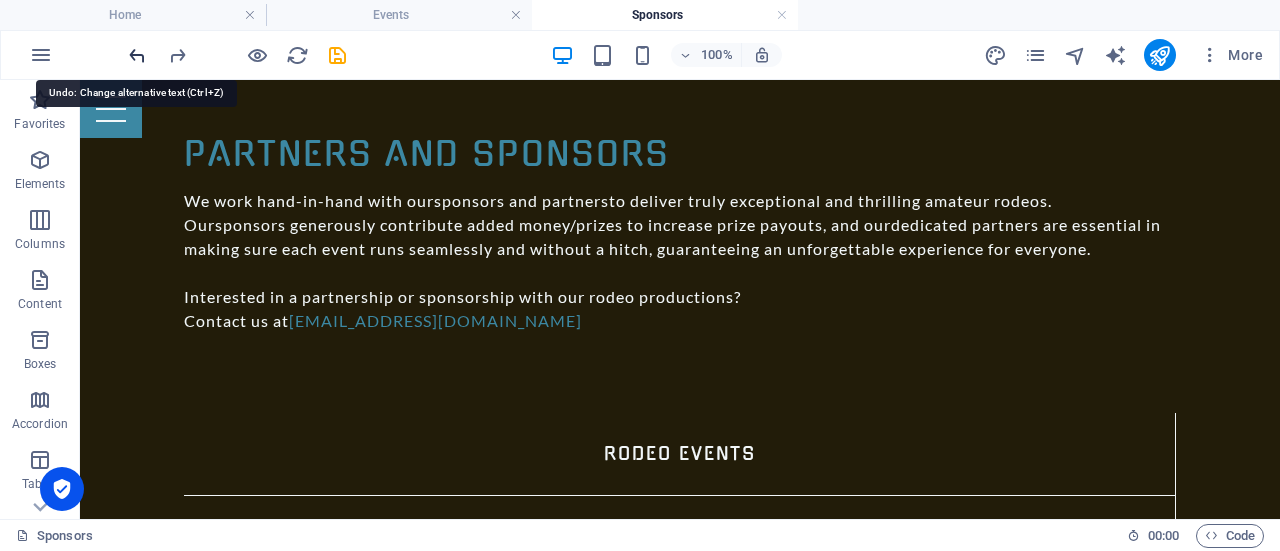 click at bounding box center (137, 55) 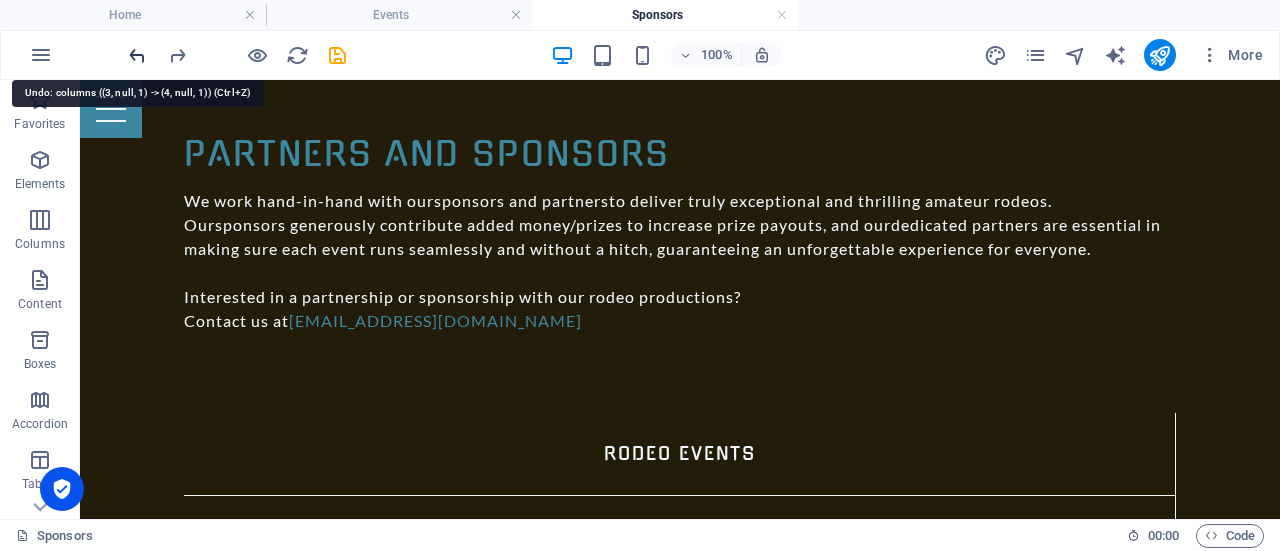 click at bounding box center [137, 55] 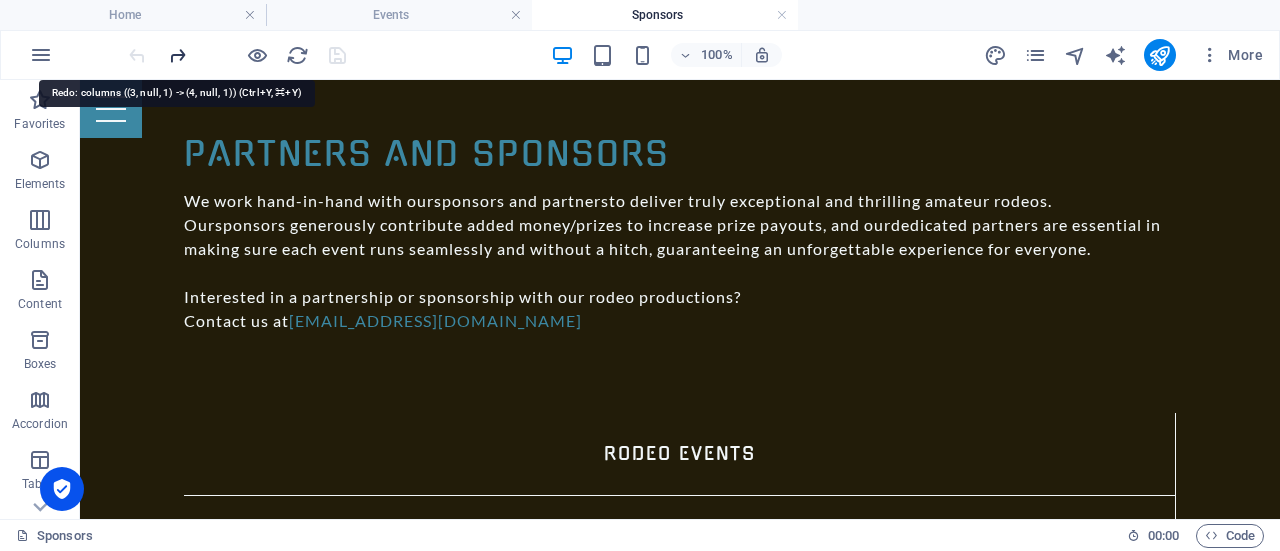 click at bounding box center [177, 55] 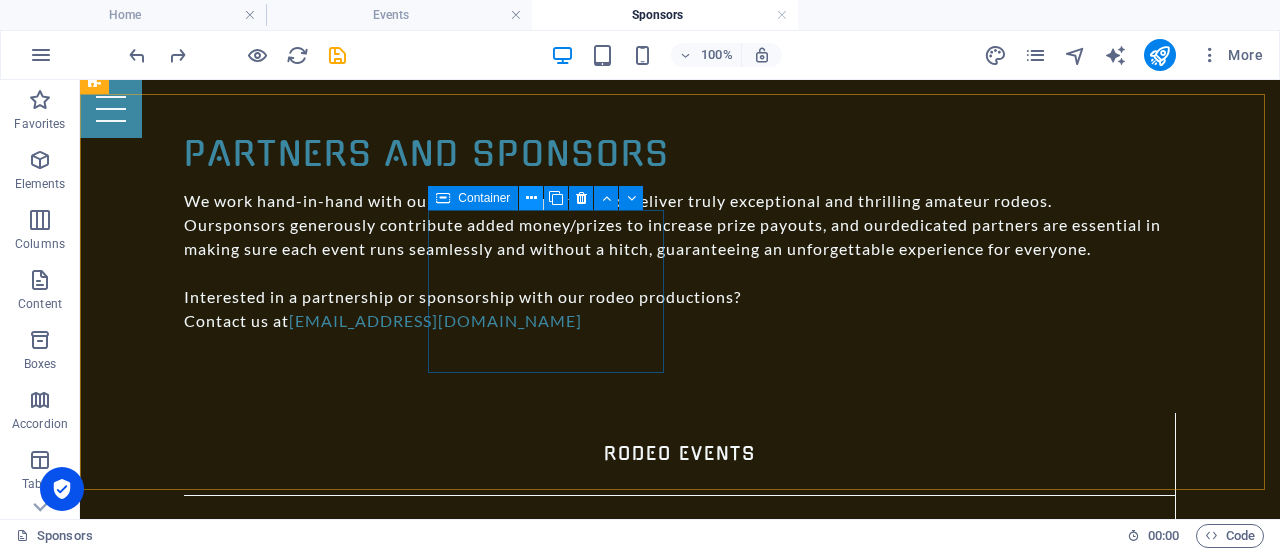 click at bounding box center (531, 198) 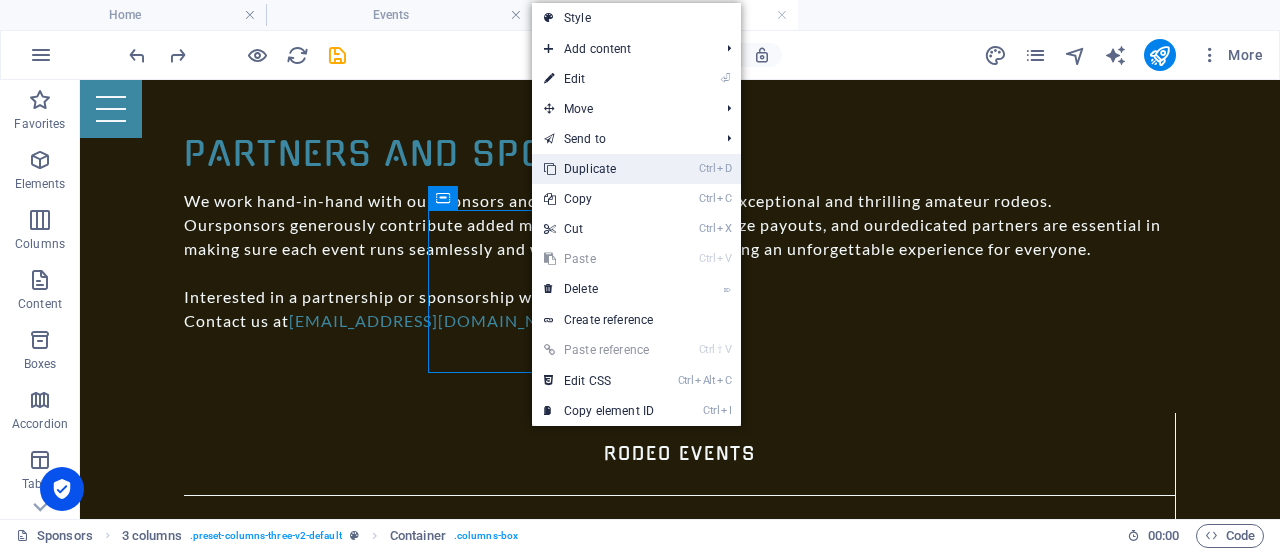 click on "Ctrl D  Duplicate" at bounding box center (599, 169) 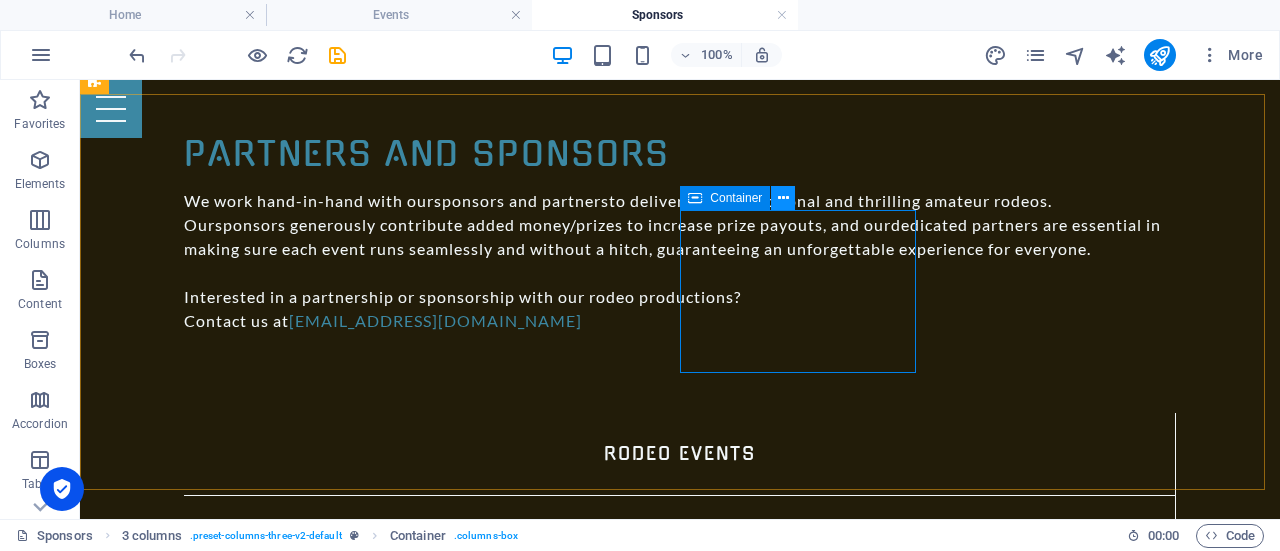 click at bounding box center [783, 198] 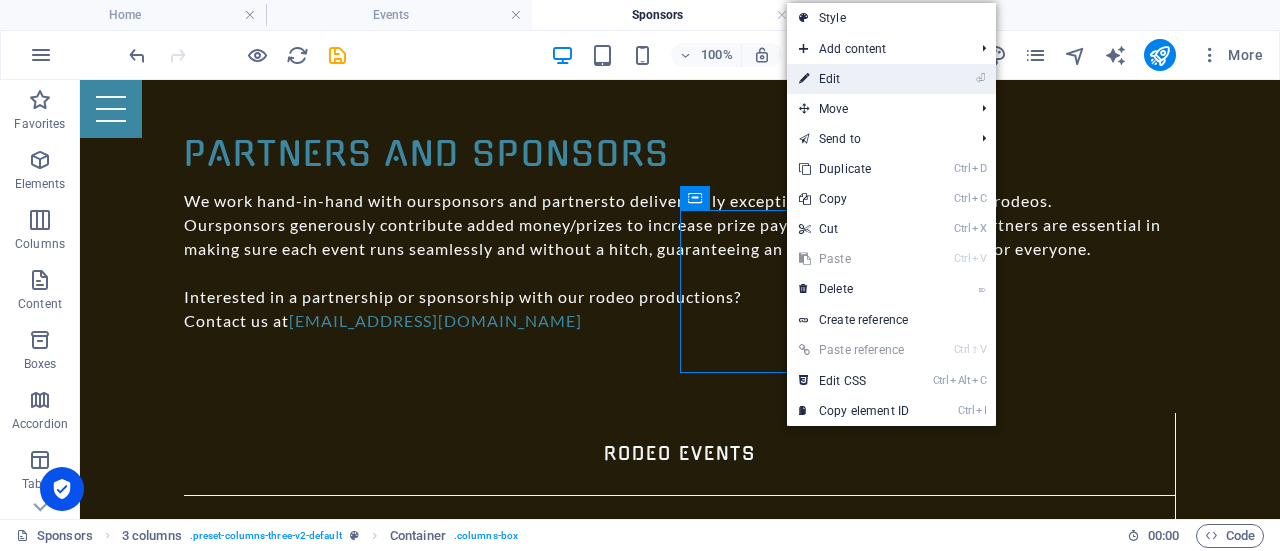 click on "⏎  Edit" at bounding box center (854, 79) 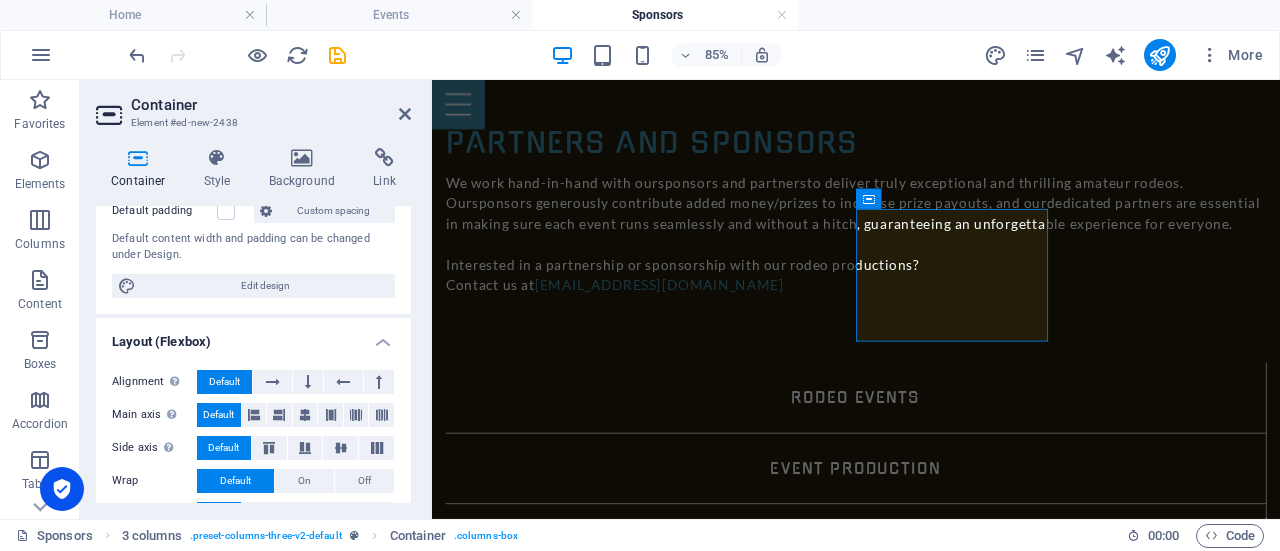 scroll, scrollTop: 200, scrollLeft: 0, axis: vertical 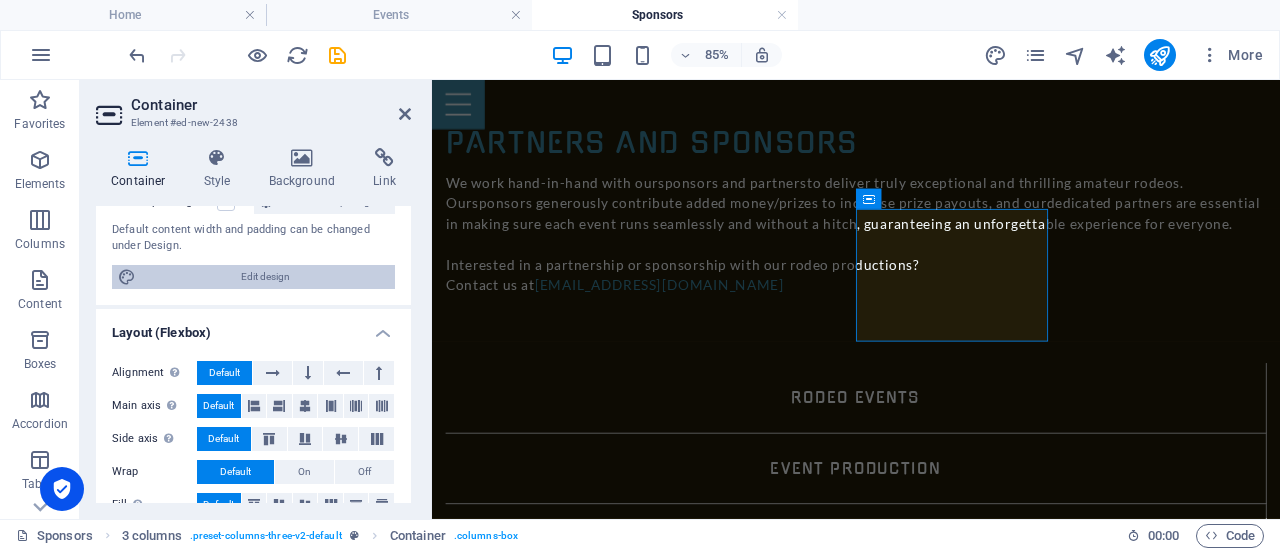 click on "Edit design" at bounding box center [265, 277] 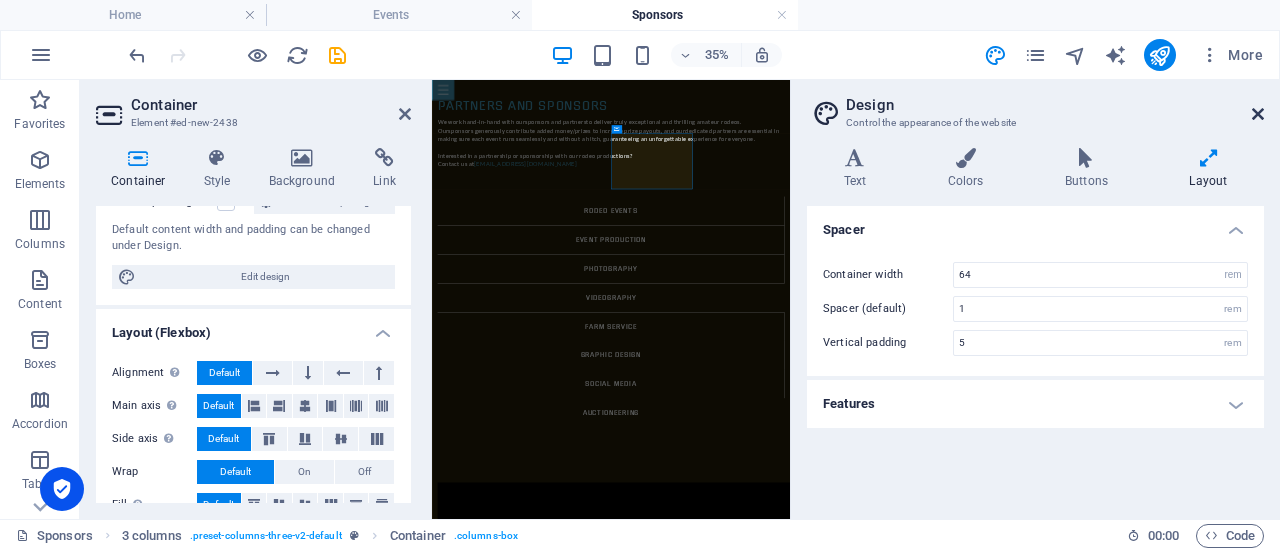 click at bounding box center (1258, 114) 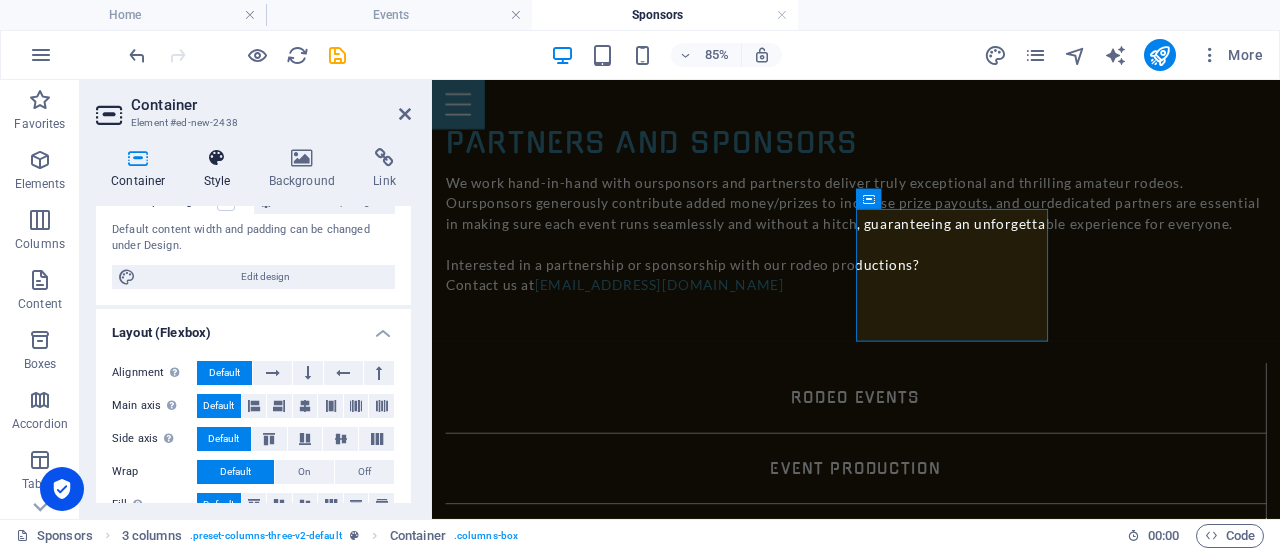 click on "Style" at bounding box center [221, 169] 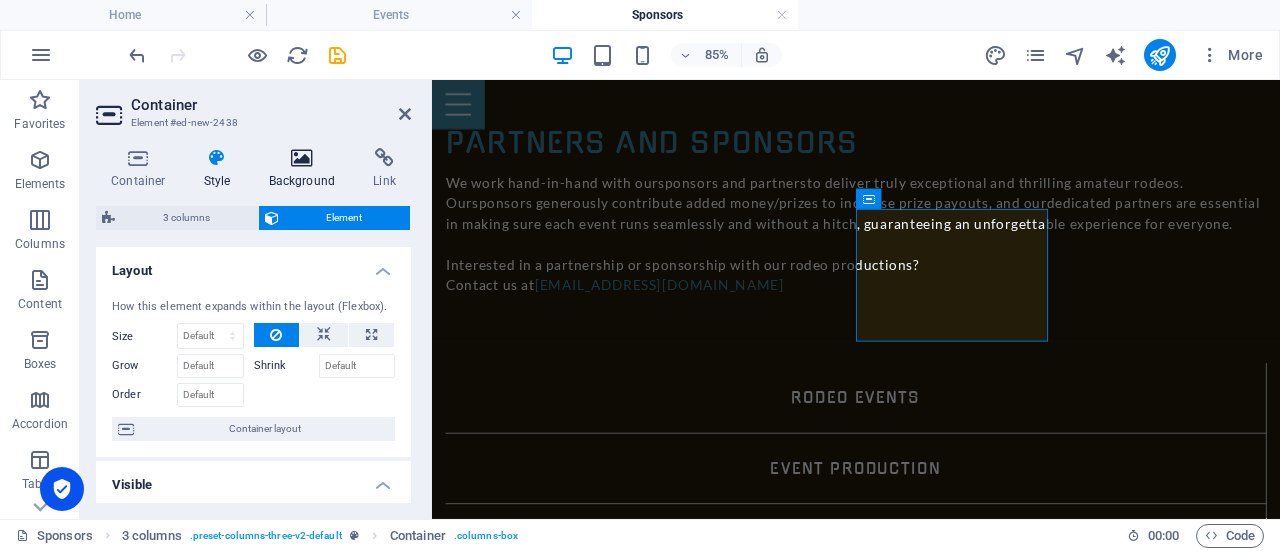 click on "Background" at bounding box center [306, 169] 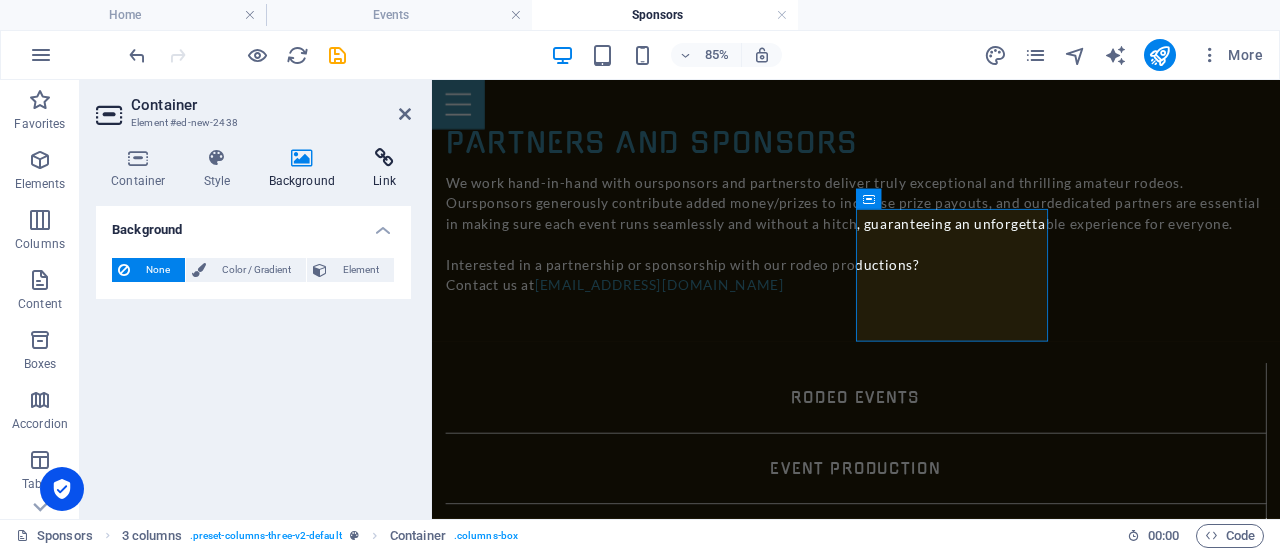 click at bounding box center (384, 158) 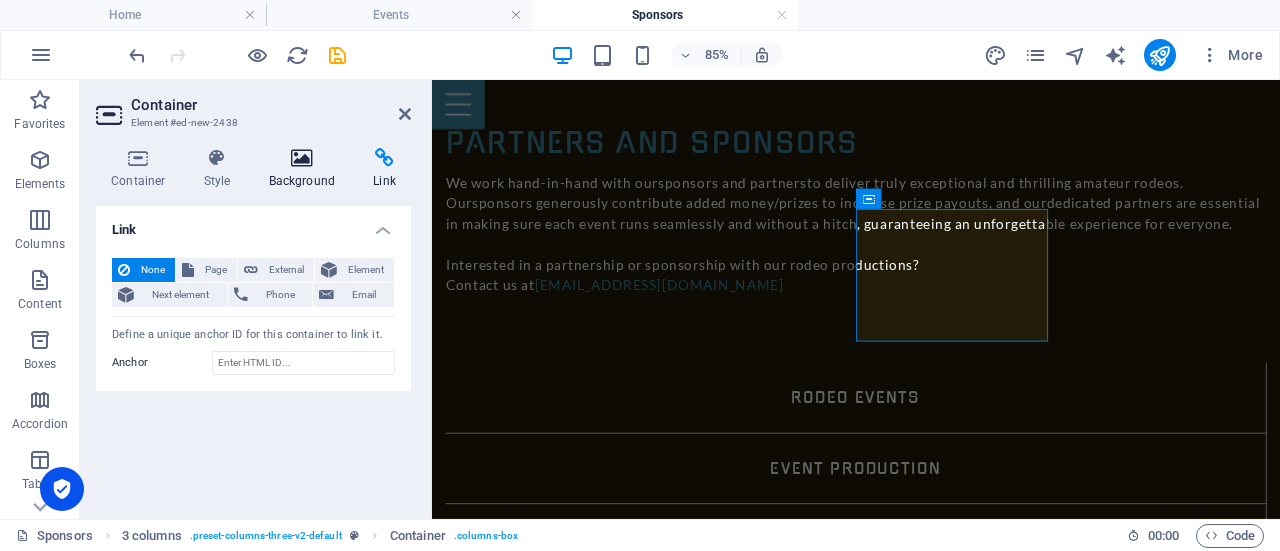 click at bounding box center [302, 158] 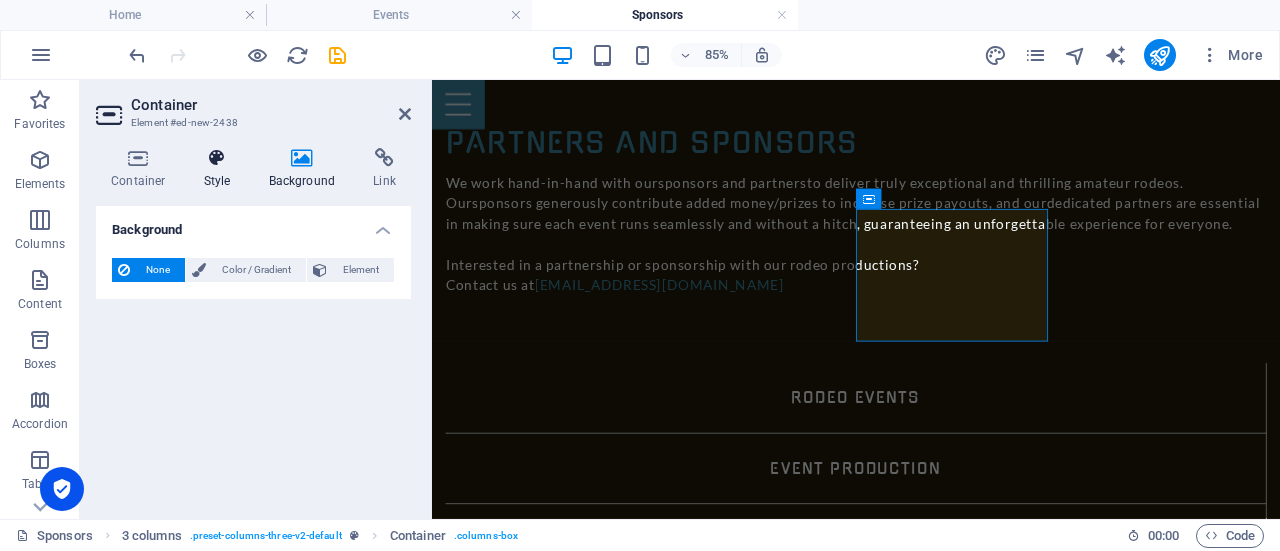 click on "Style" at bounding box center [221, 169] 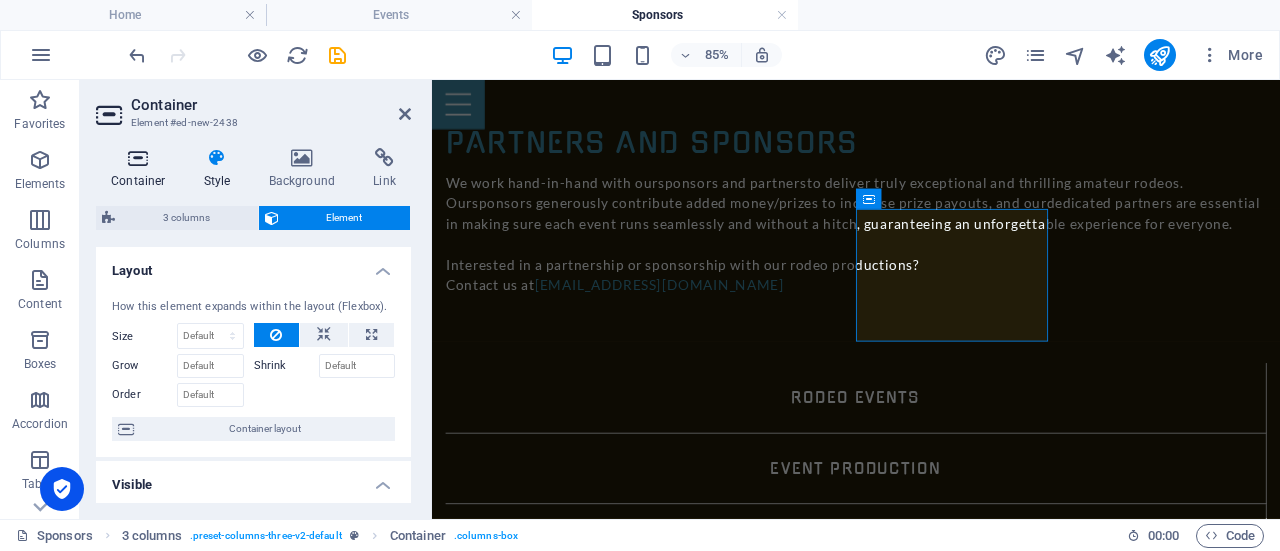 click at bounding box center [138, 158] 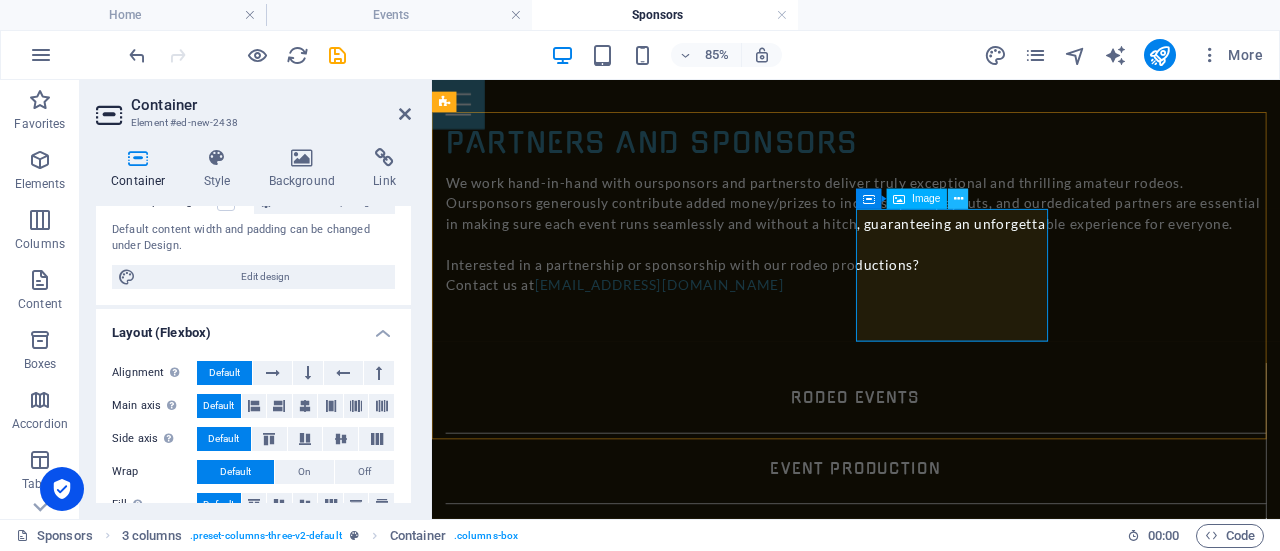 click at bounding box center (958, 199) 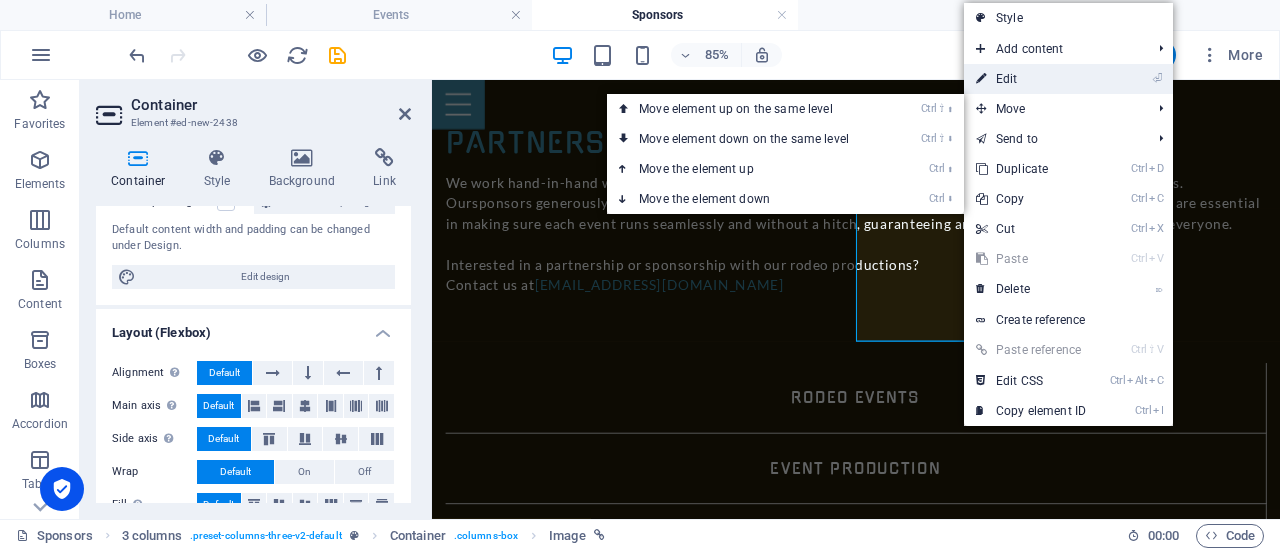 drag, startPoint x: 1026, startPoint y: 78, endPoint x: 309, endPoint y: 75, distance: 717.0063 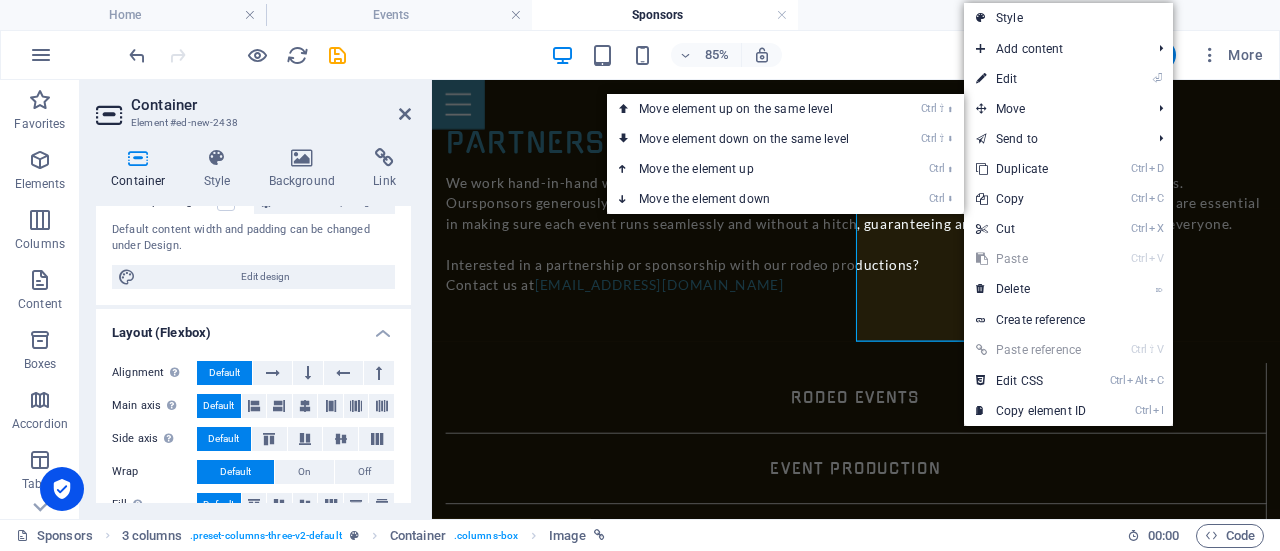 select on "px" 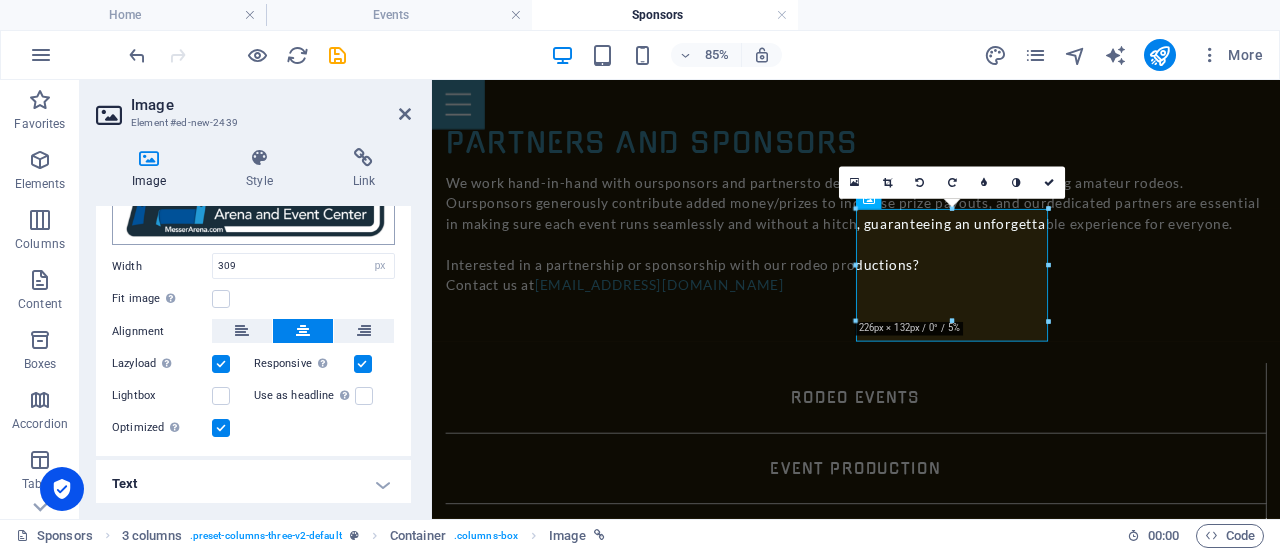 scroll, scrollTop: 184, scrollLeft: 0, axis: vertical 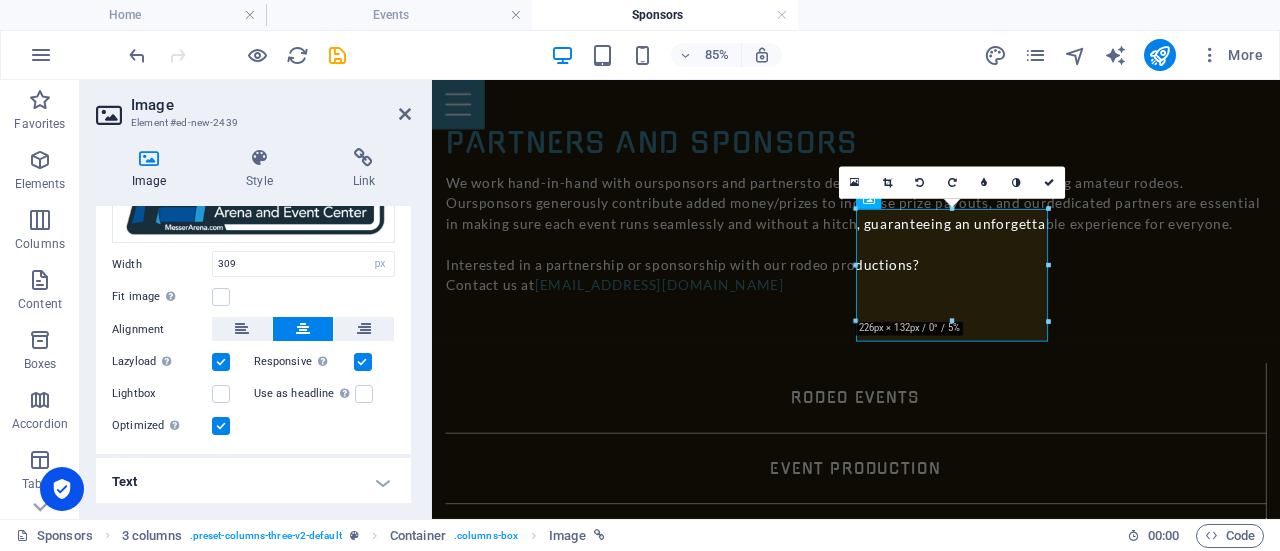 click on "Text" at bounding box center (253, 482) 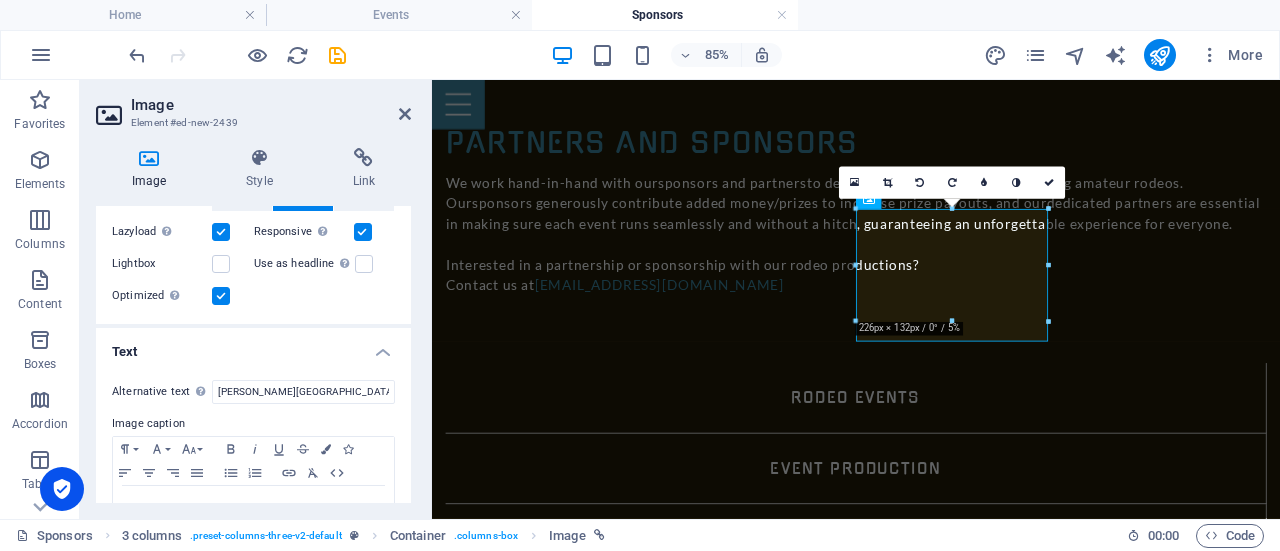 scroll, scrollTop: 371, scrollLeft: 0, axis: vertical 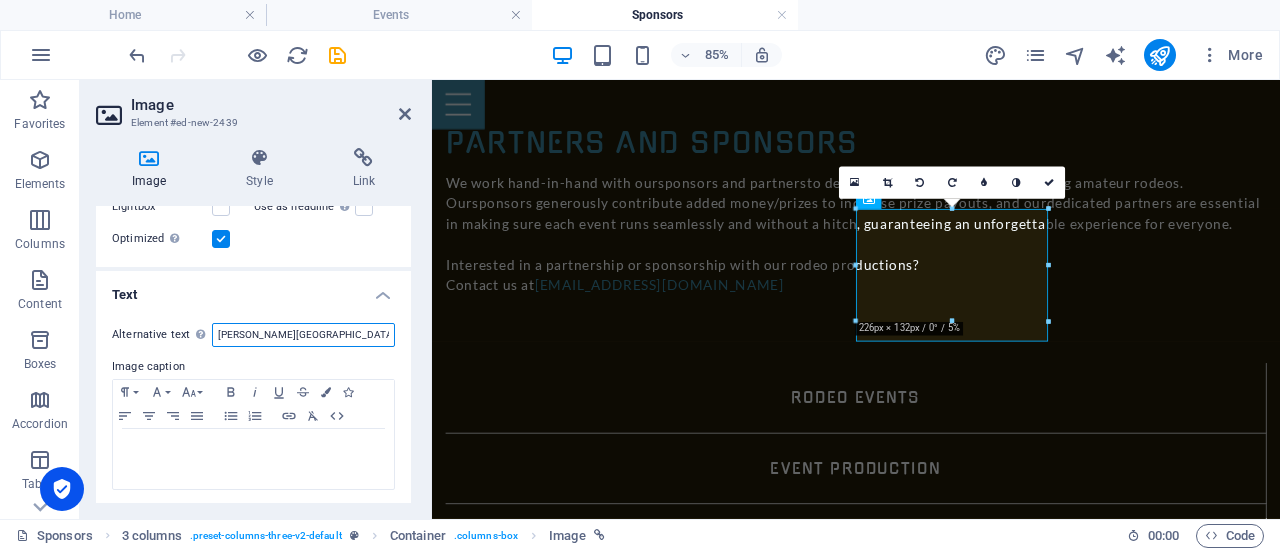 click on "[PERSON_NAME][GEOGRAPHIC_DATA]" at bounding box center (303, 335) 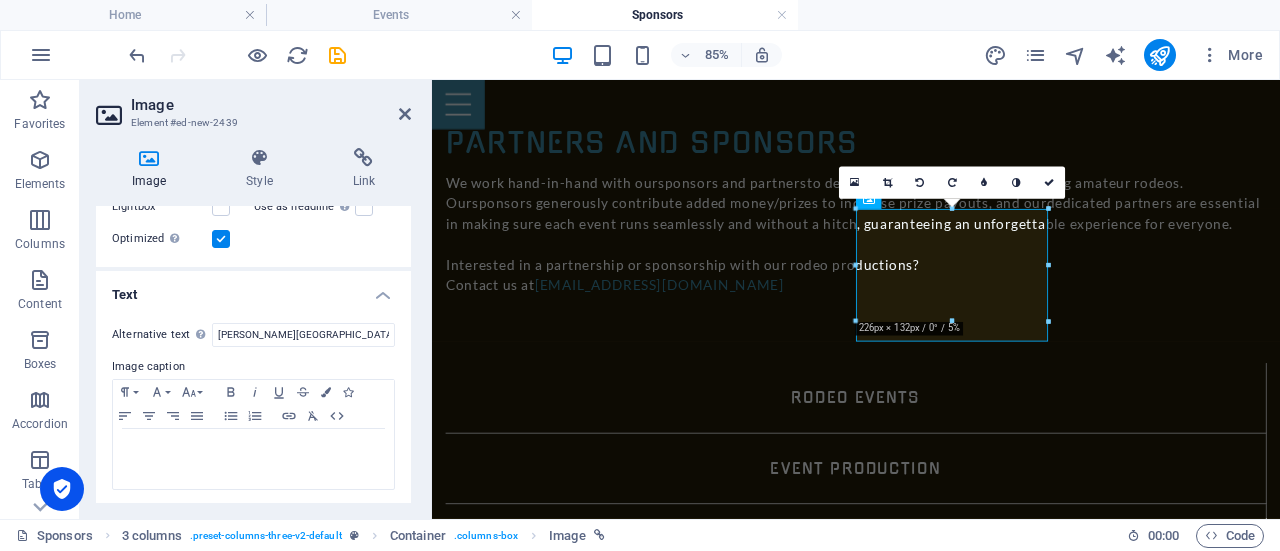 click on "Image caption" at bounding box center [253, 367] 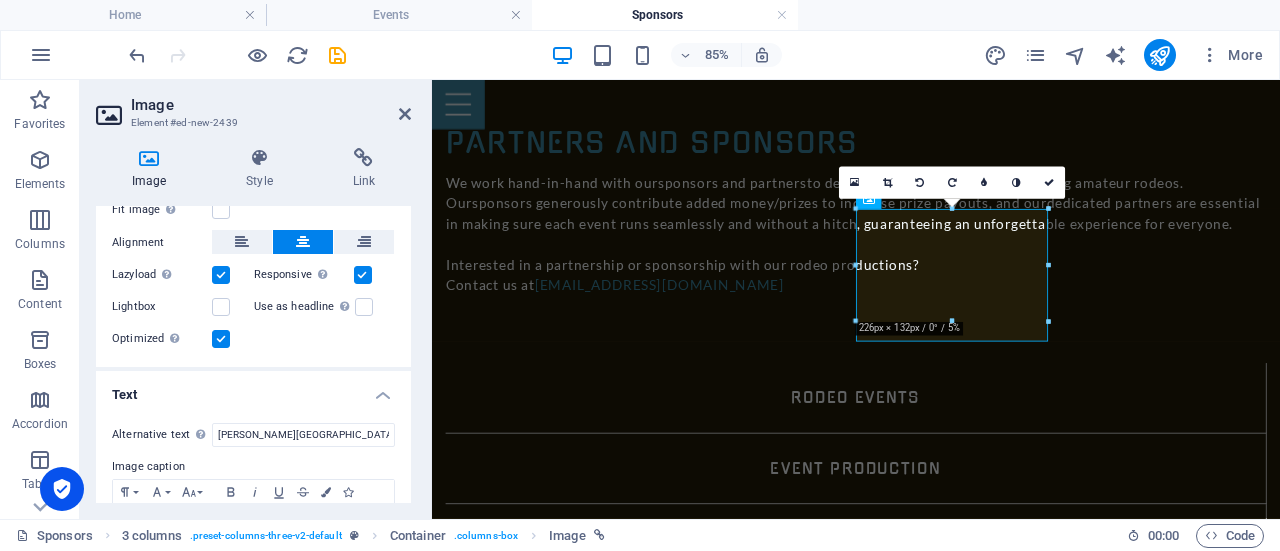 scroll, scrollTop: 0, scrollLeft: 0, axis: both 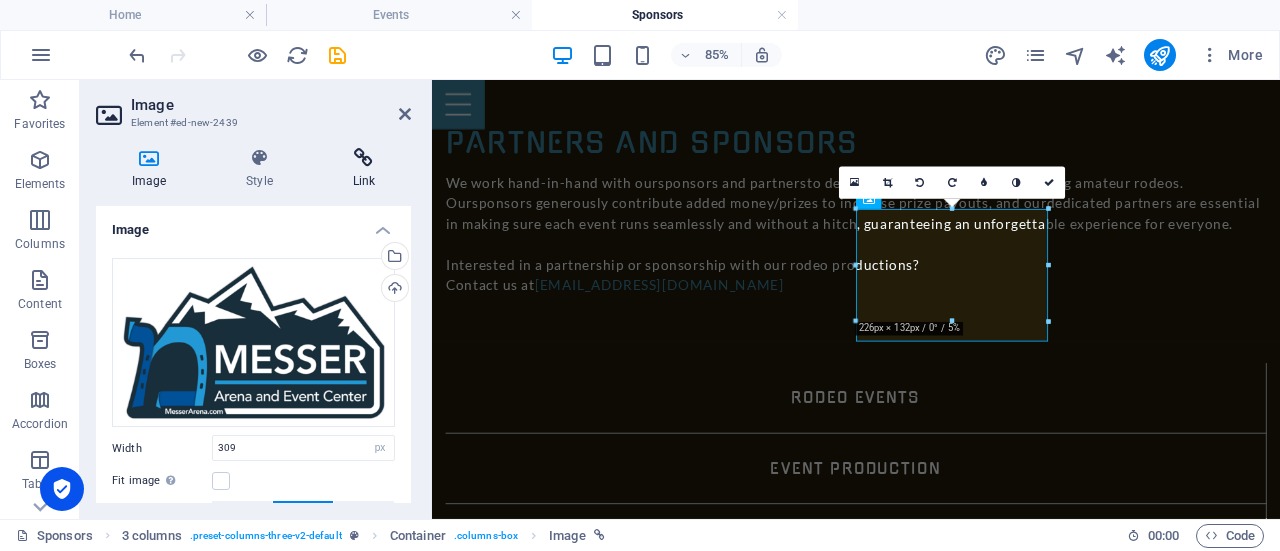 click on "Link" at bounding box center [364, 169] 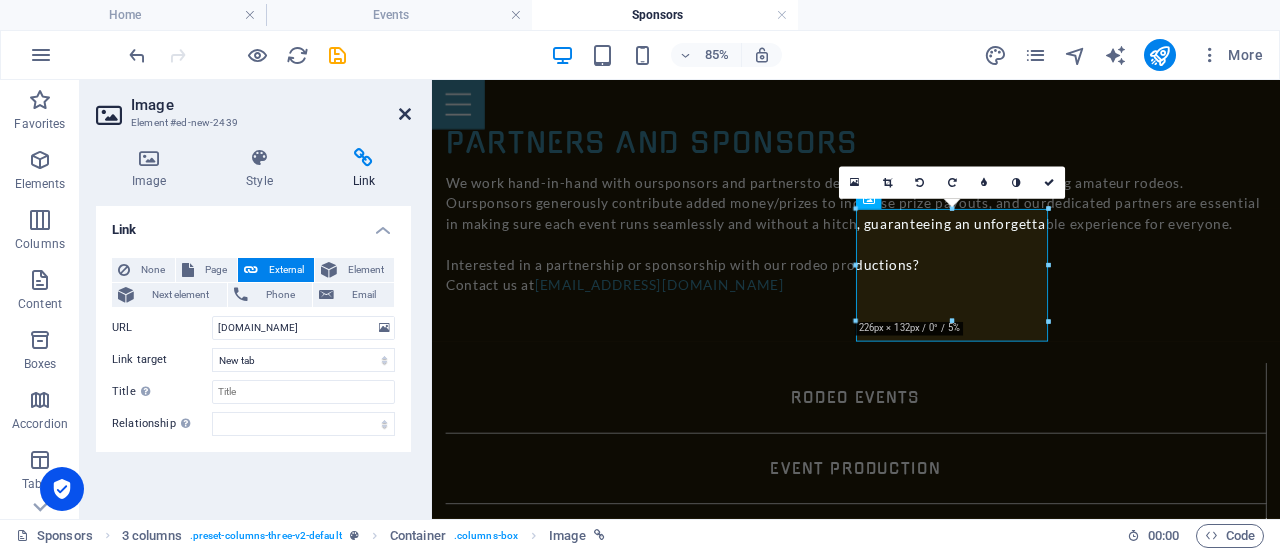 click at bounding box center (405, 114) 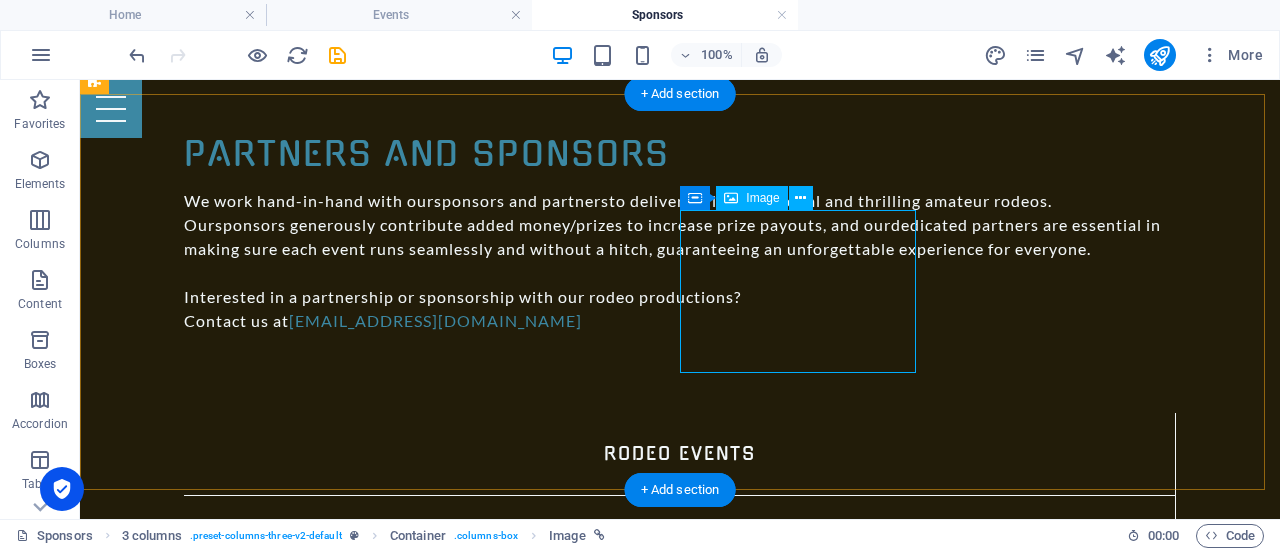 click on "[PERSON_NAME][GEOGRAPHIC_DATA]" at bounding box center (214, 2789) 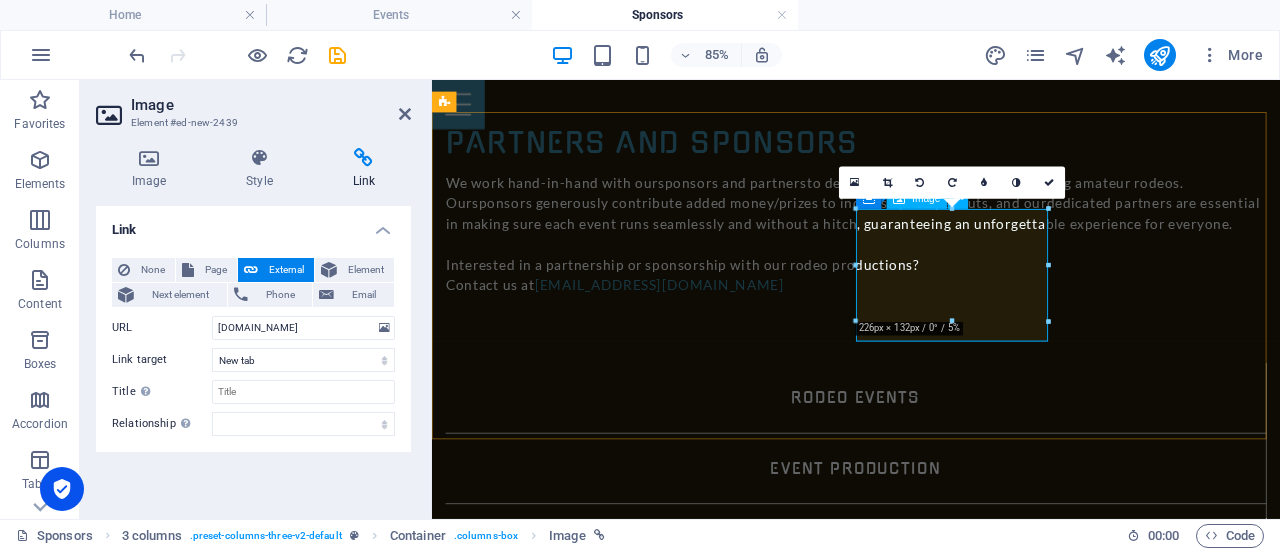 click on "[PERSON_NAME][GEOGRAPHIC_DATA]" at bounding box center [563, 2587] 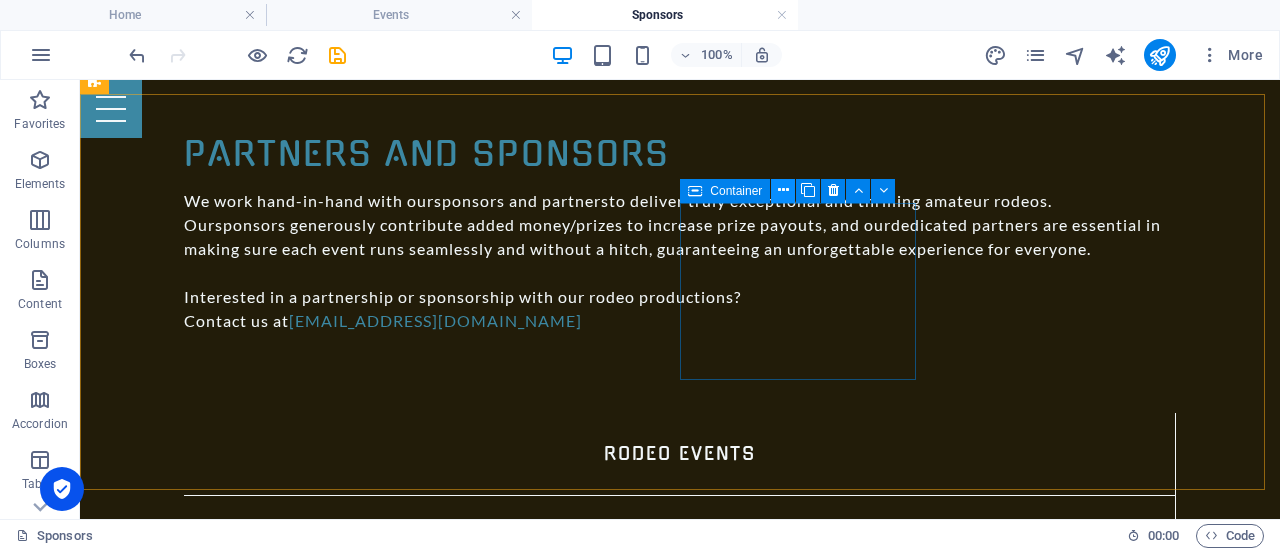 click at bounding box center (783, 190) 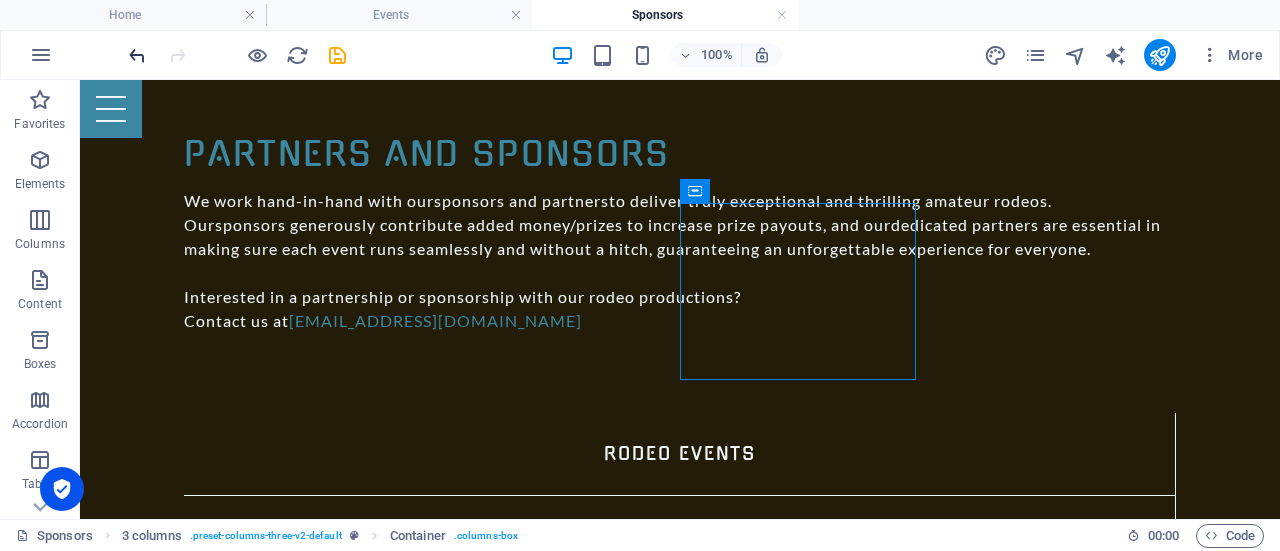 click at bounding box center (137, 55) 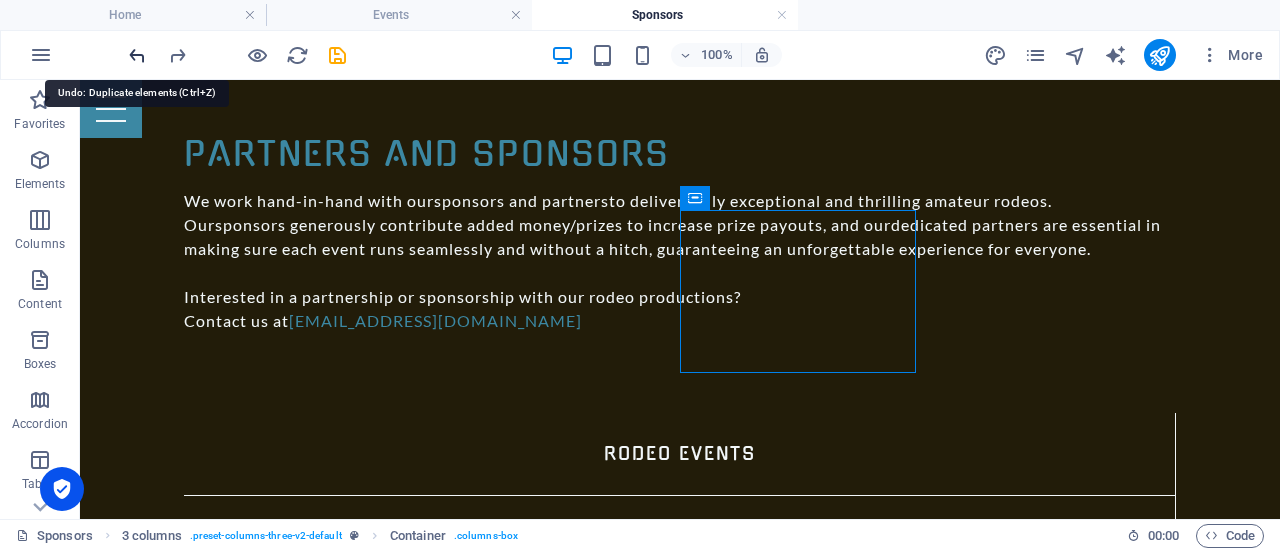 click at bounding box center (137, 55) 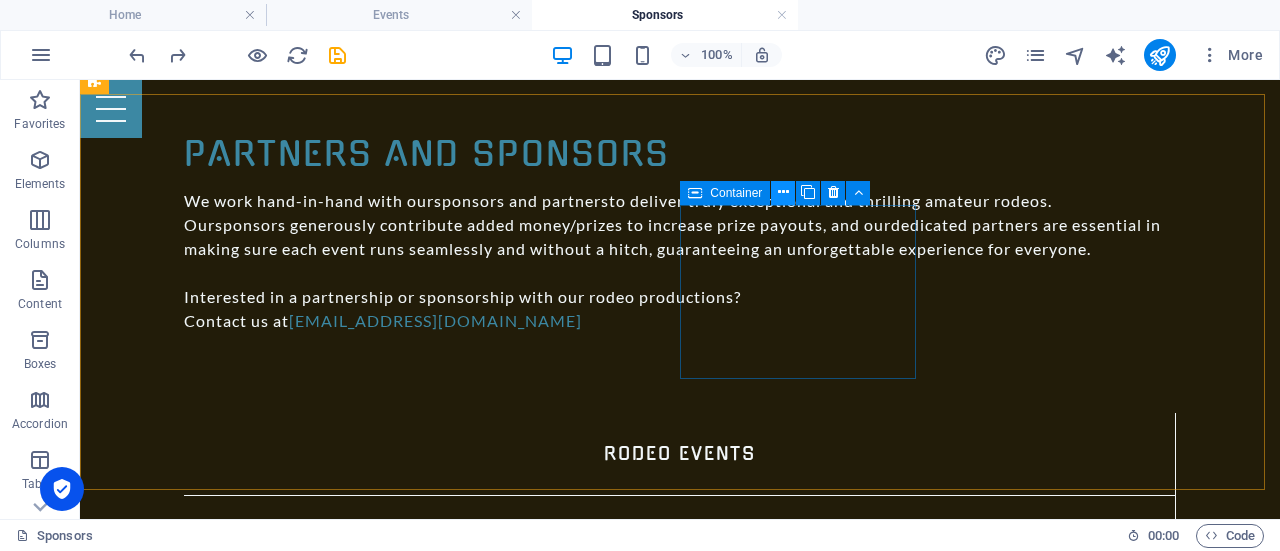 click at bounding box center (783, 192) 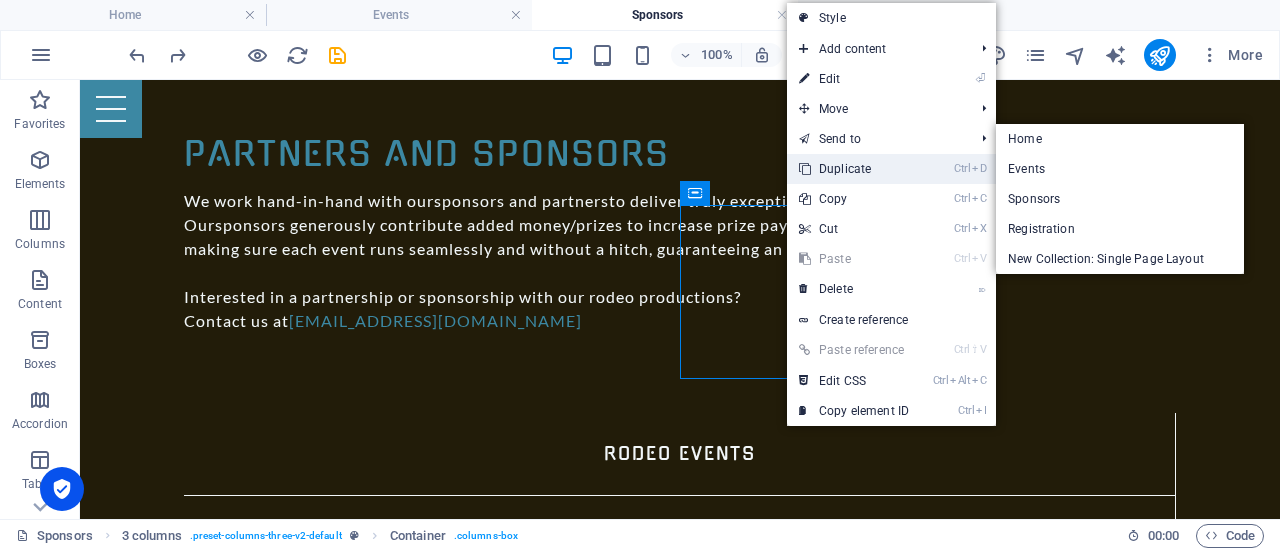 click on "Ctrl D  Duplicate" at bounding box center (854, 169) 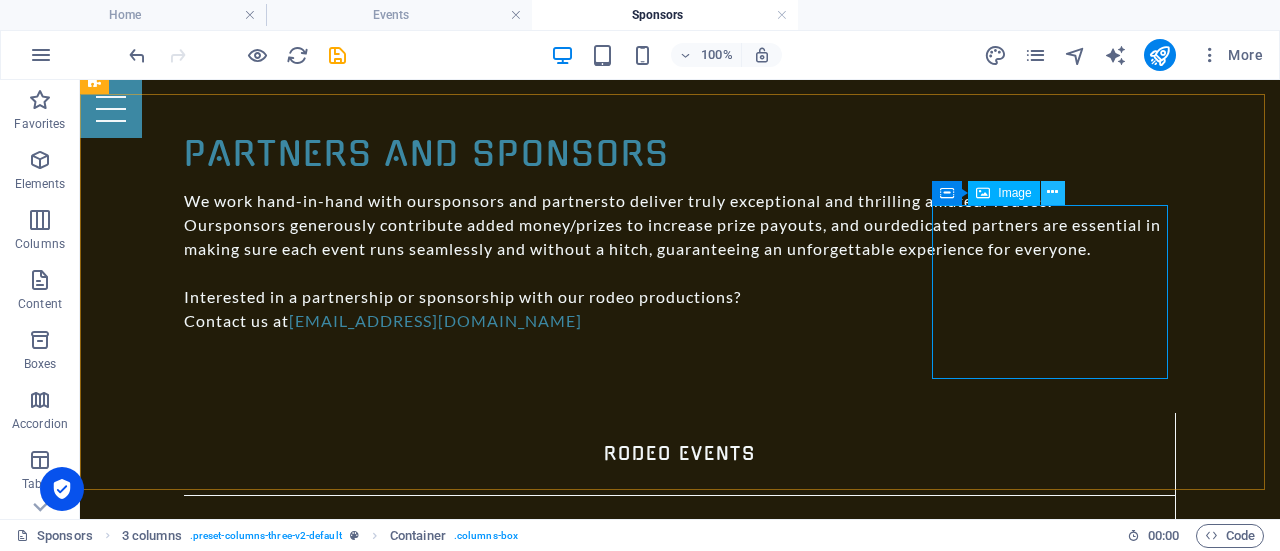click at bounding box center (1052, 192) 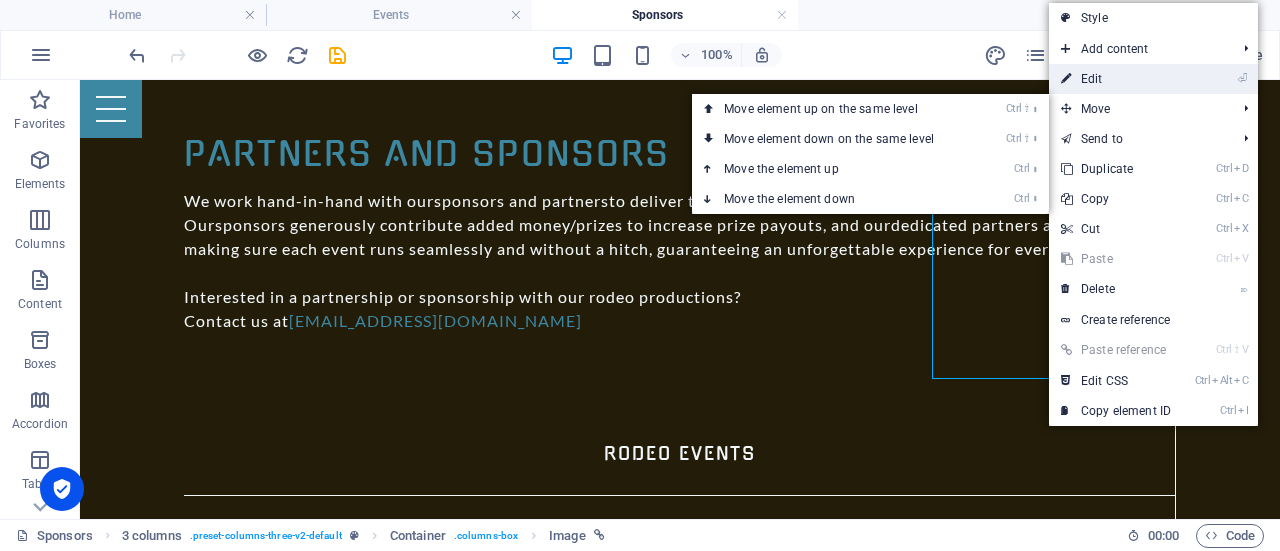 click on "⏎  Edit" at bounding box center [1116, 79] 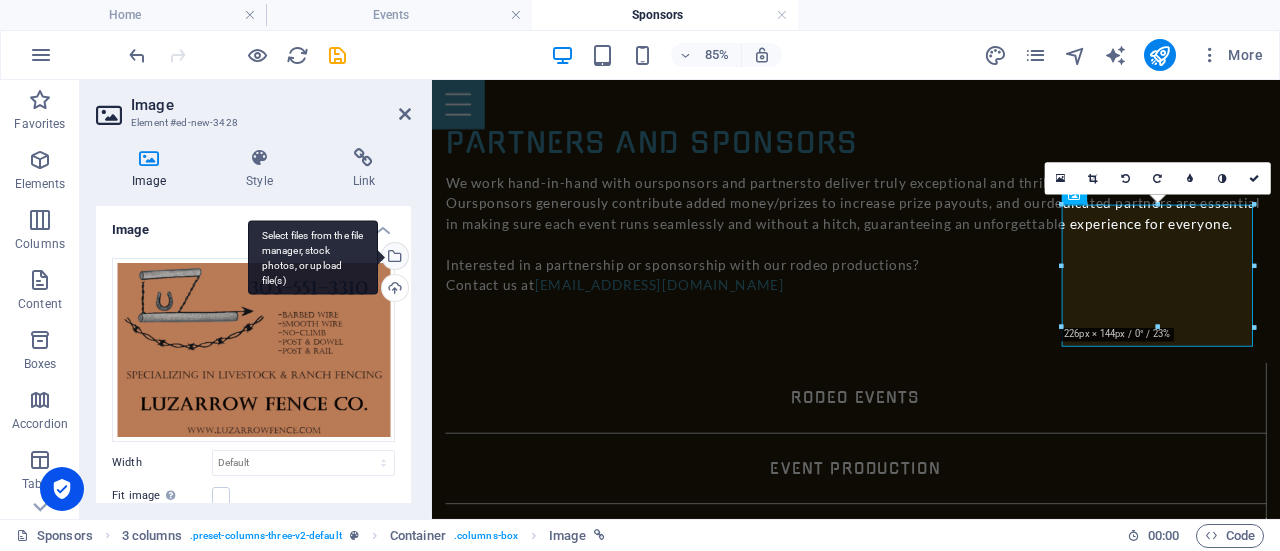 click on "Select files from the file manager, stock photos, or upload file(s)" at bounding box center (313, 257) 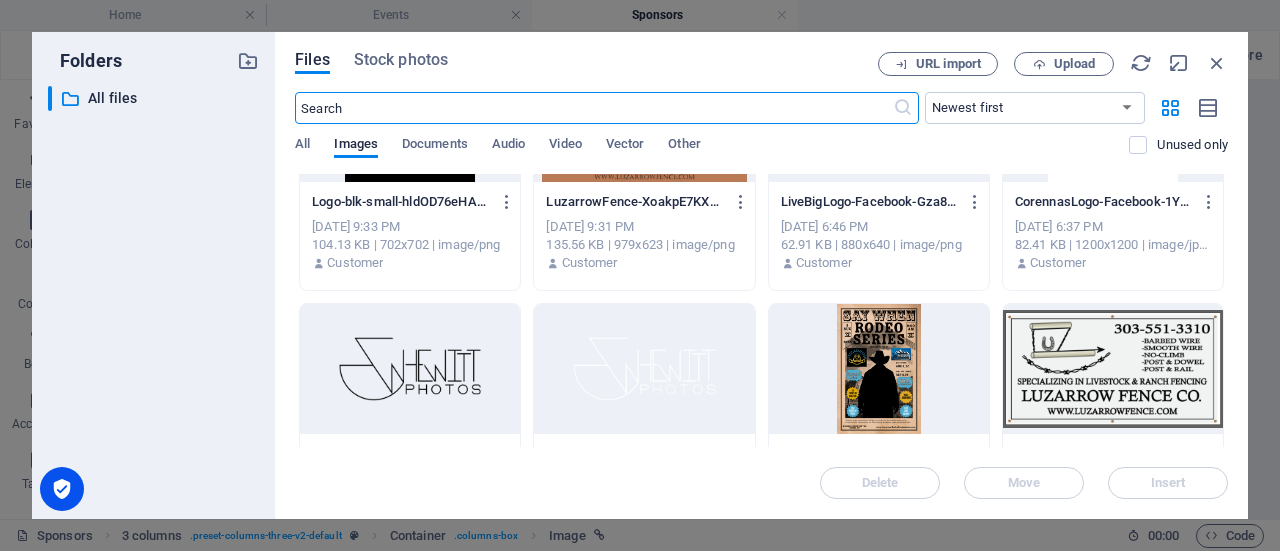scroll, scrollTop: 400, scrollLeft: 0, axis: vertical 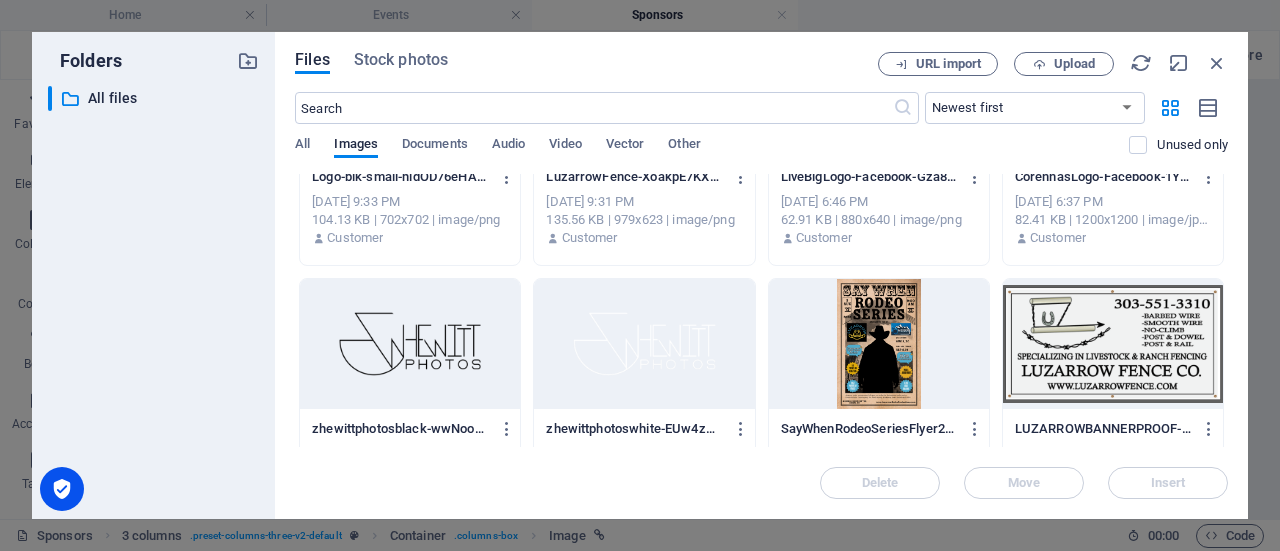 click at bounding box center (644, 344) 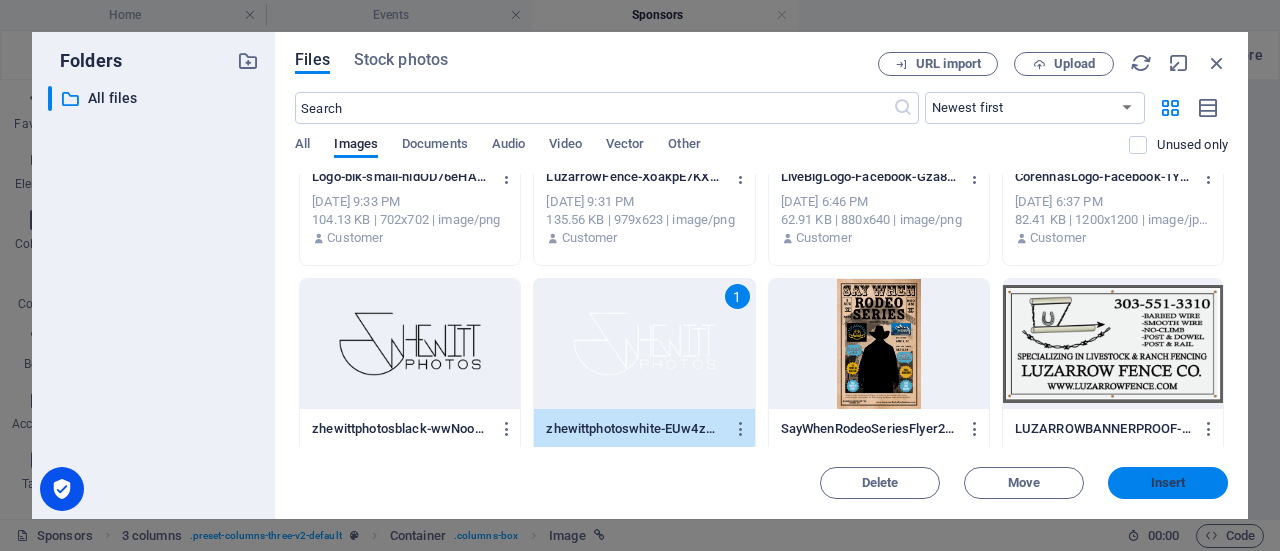 click on "Insert" at bounding box center [1168, 483] 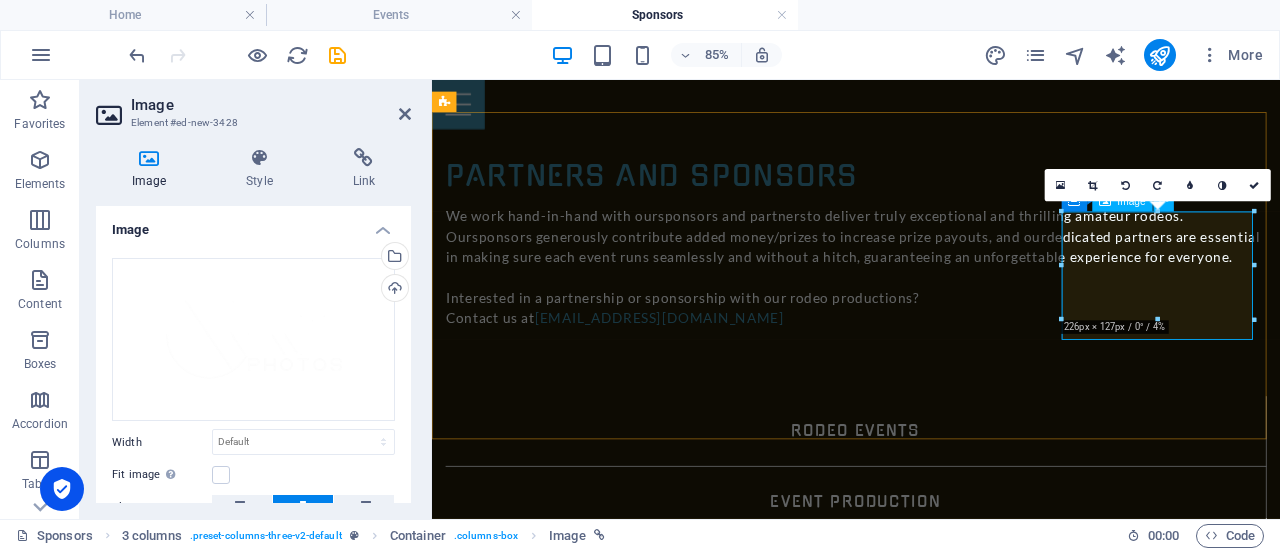 click on "Luzarrow Fence Company" at bounding box center [563, 3479] 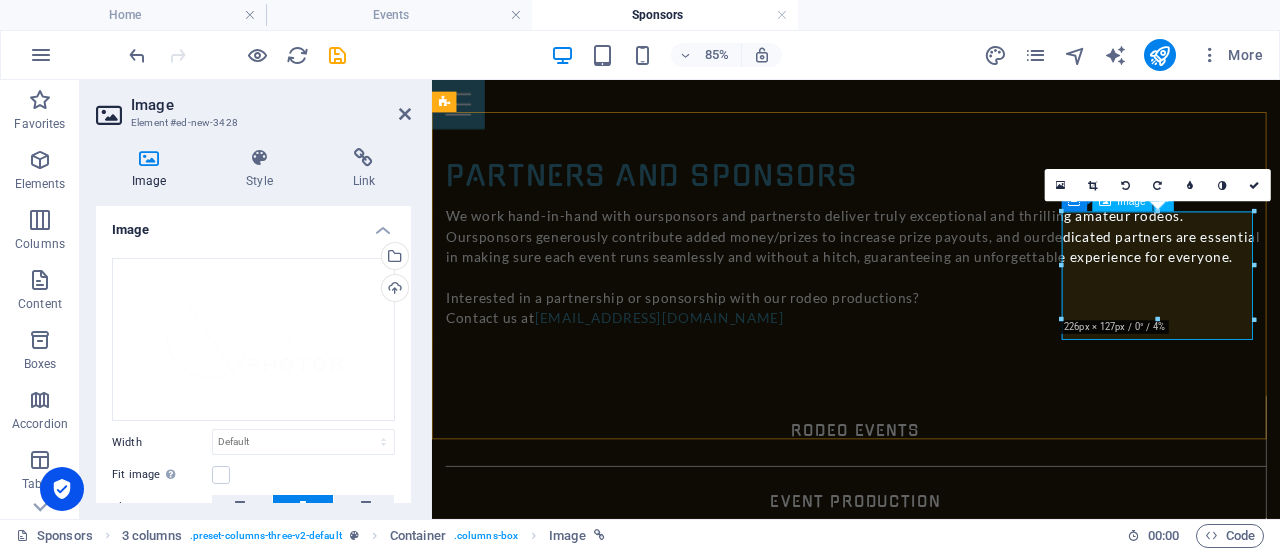 click on "Luzarrow Fence Company" at bounding box center (563, 3479) 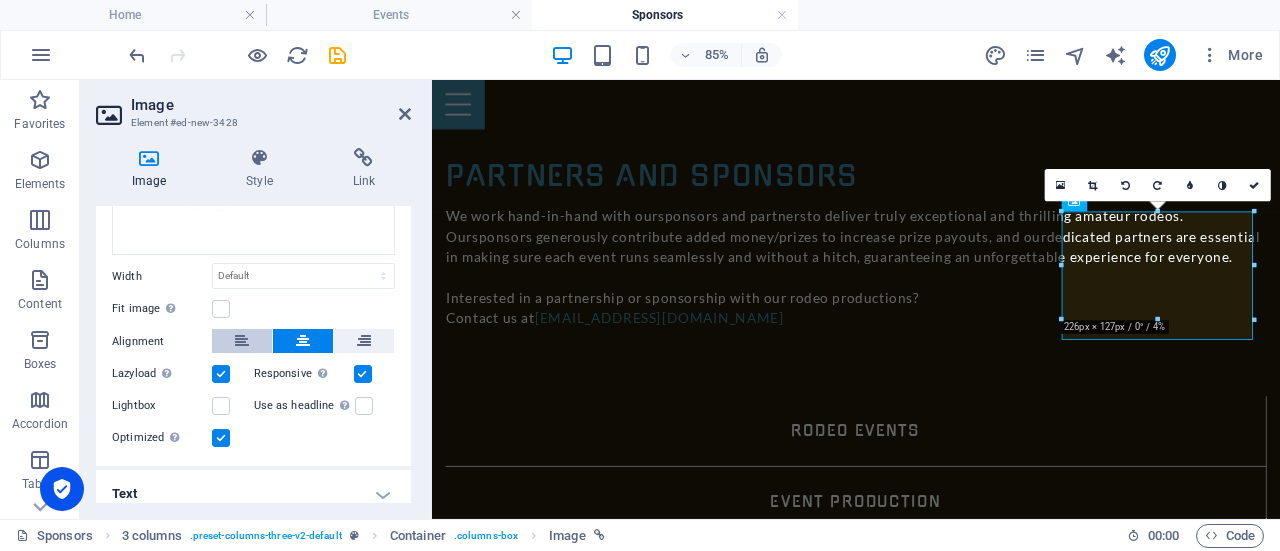 scroll, scrollTop: 178, scrollLeft: 0, axis: vertical 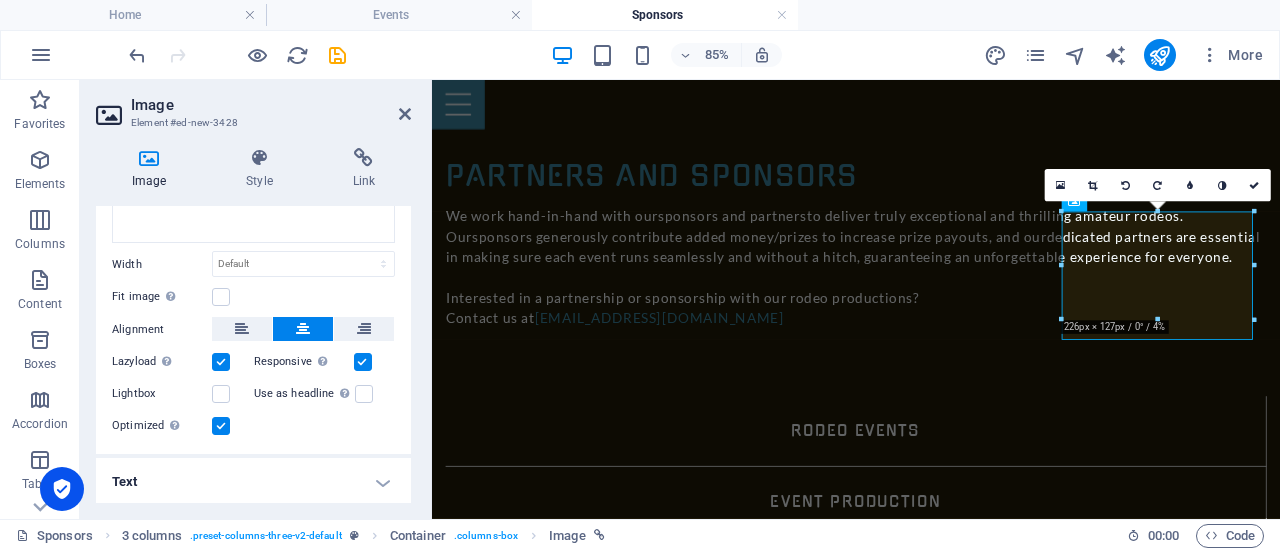 click on "Text" at bounding box center (253, 482) 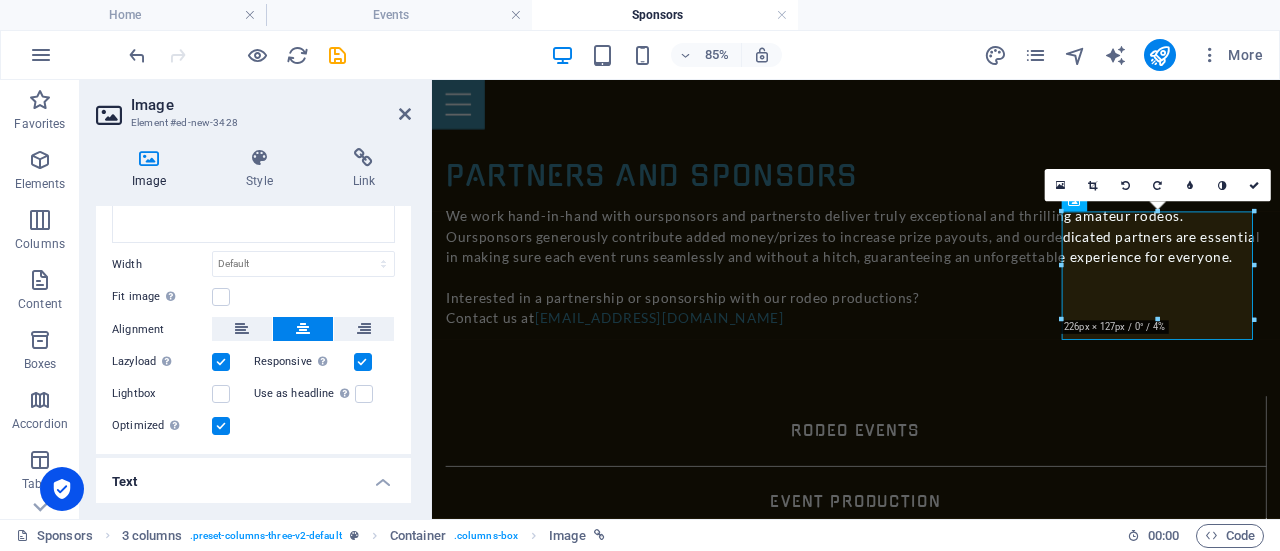scroll, scrollTop: 365, scrollLeft: 0, axis: vertical 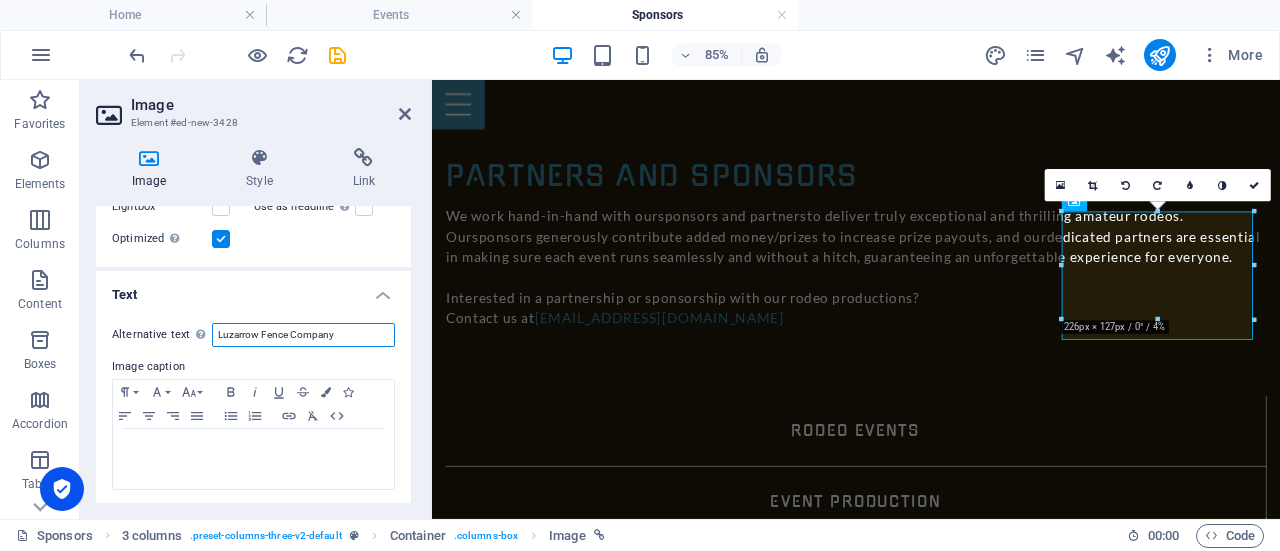 drag, startPoint x: 362, startPoint y: 331, endPoint x: 182, endPoint y: 329, distance: 180.01111 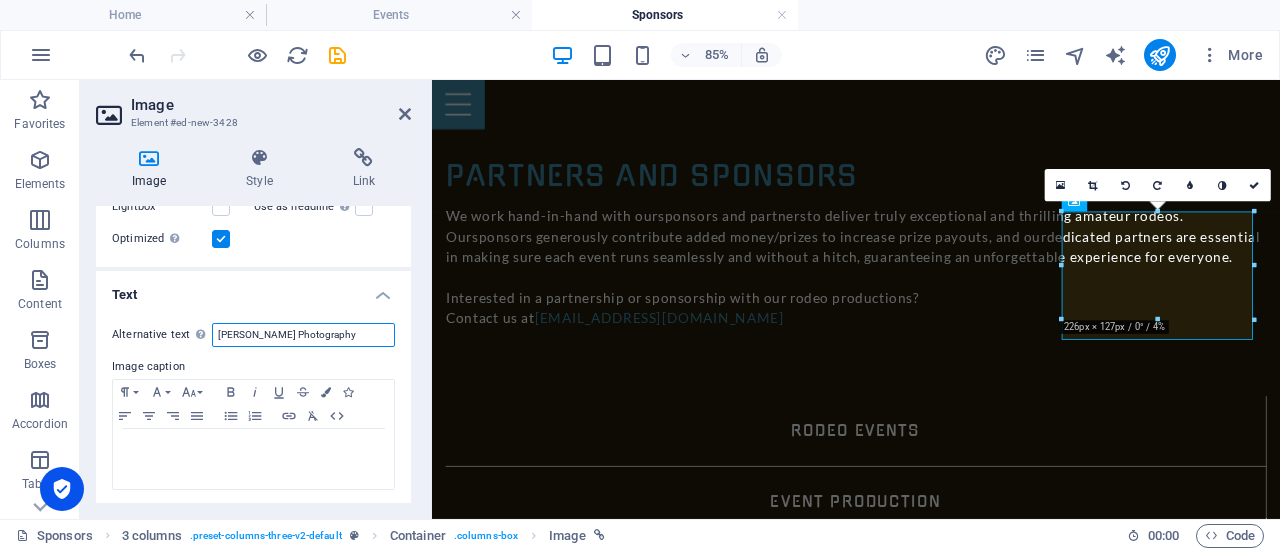 type on "[PERSON_NAME] Photography" 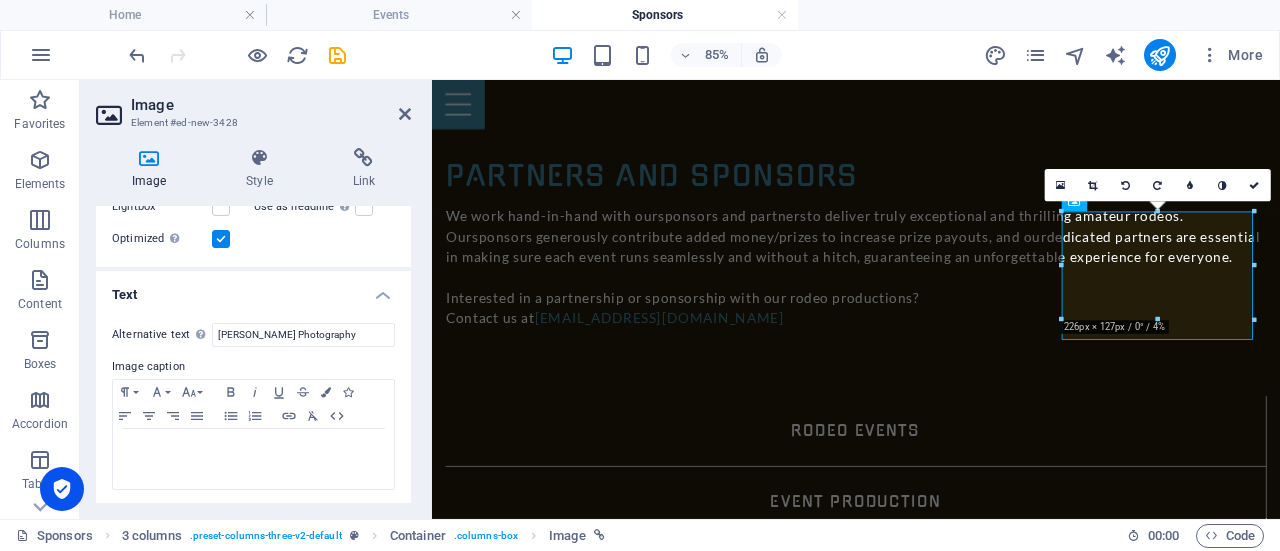 click on "Image caption" at bounding box center [253, 367] 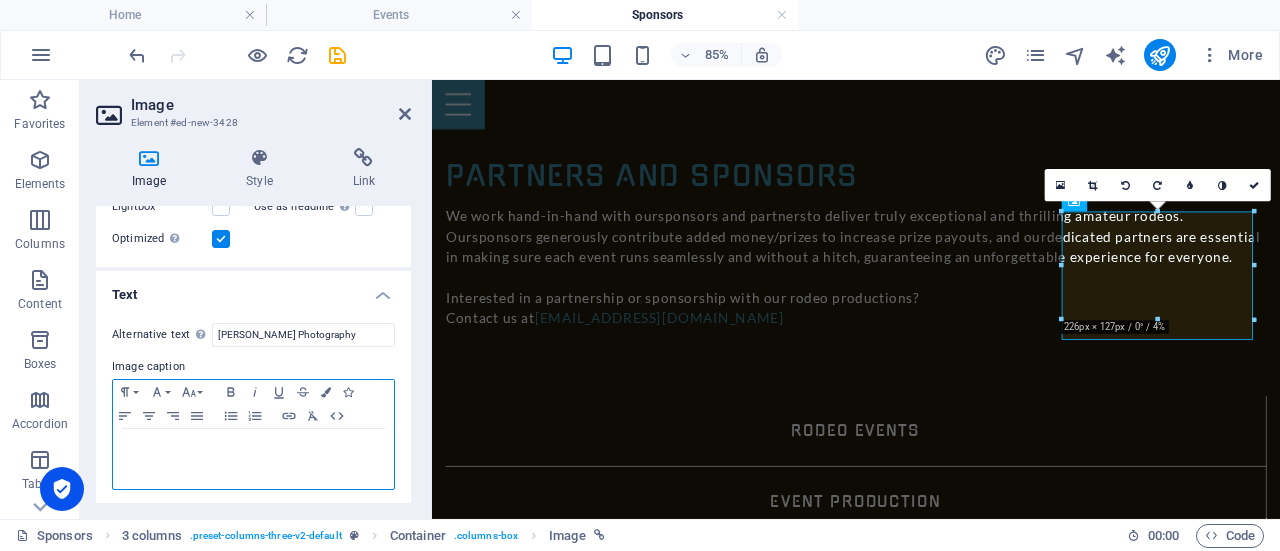 click at bounding box center (253, 448) 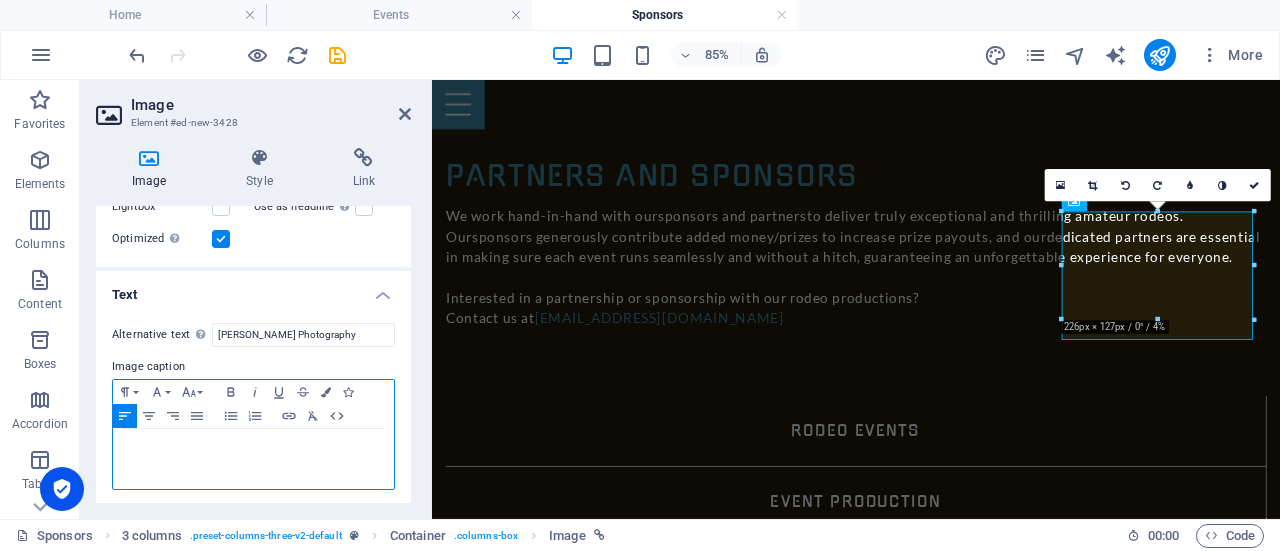 type 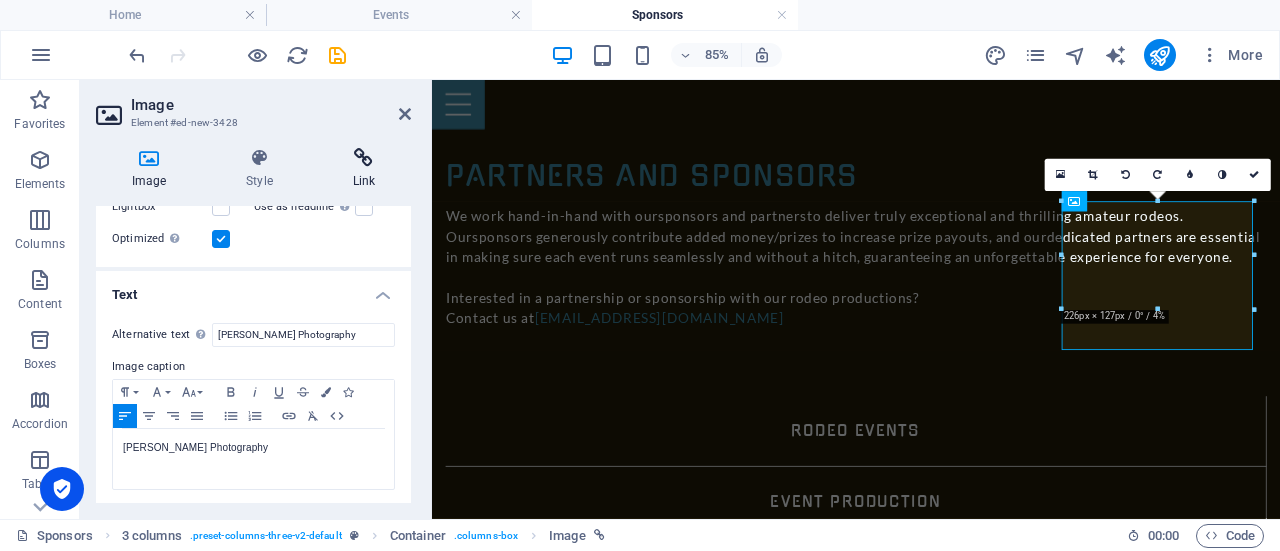 click on "Link" at bounding box center (364, 169) 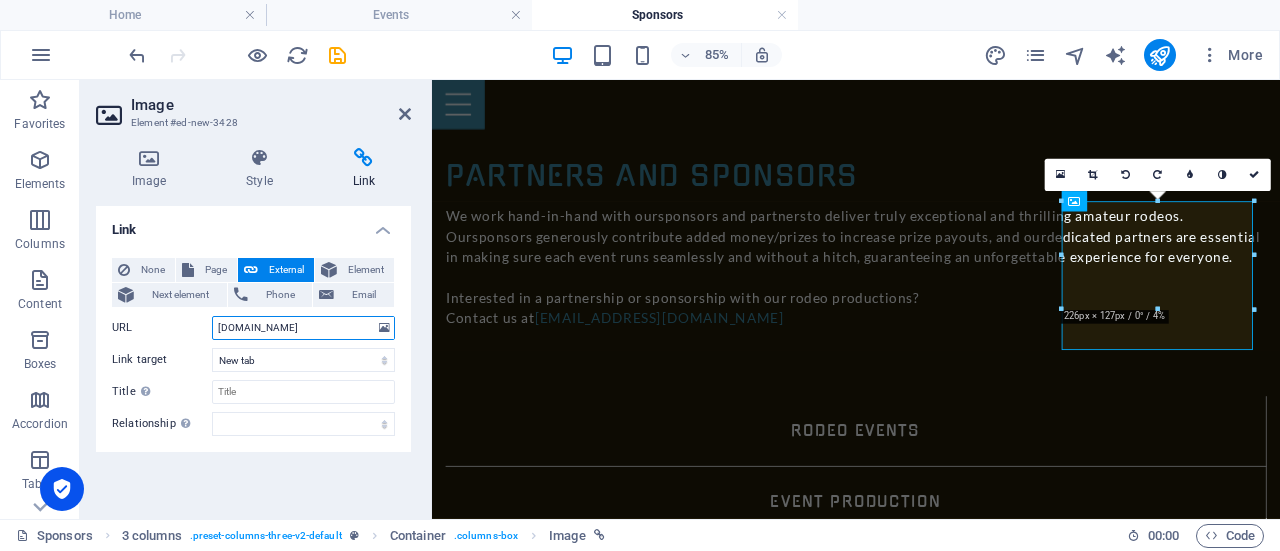 drag, startPoint x: 350, startPoint y: 330, endPoint x: 141, endPoint y: 328, distance: 209.00957 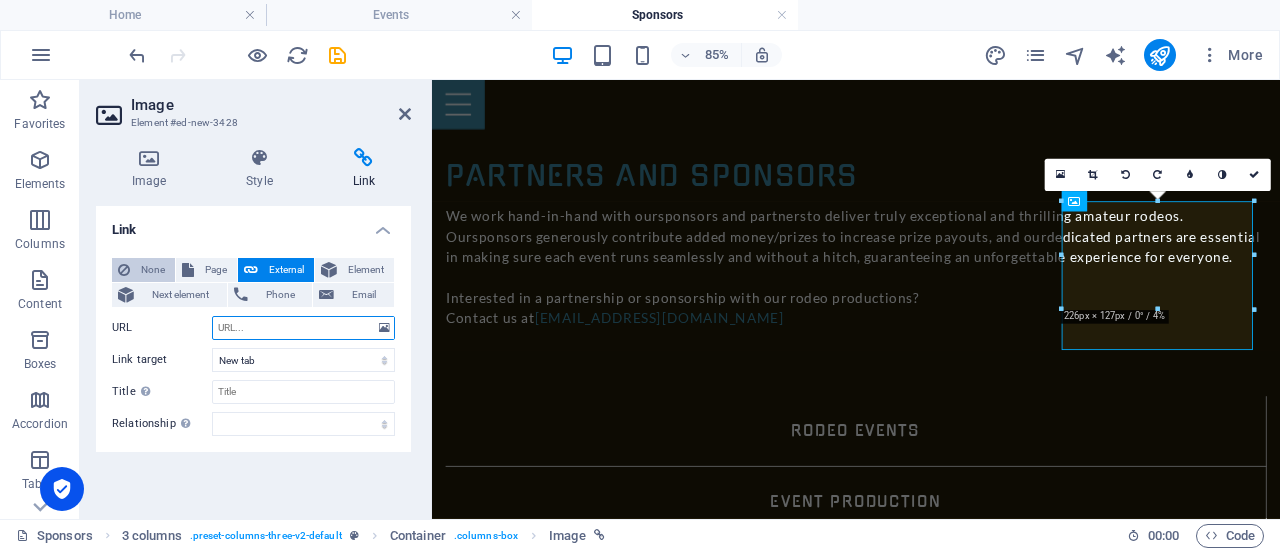 type 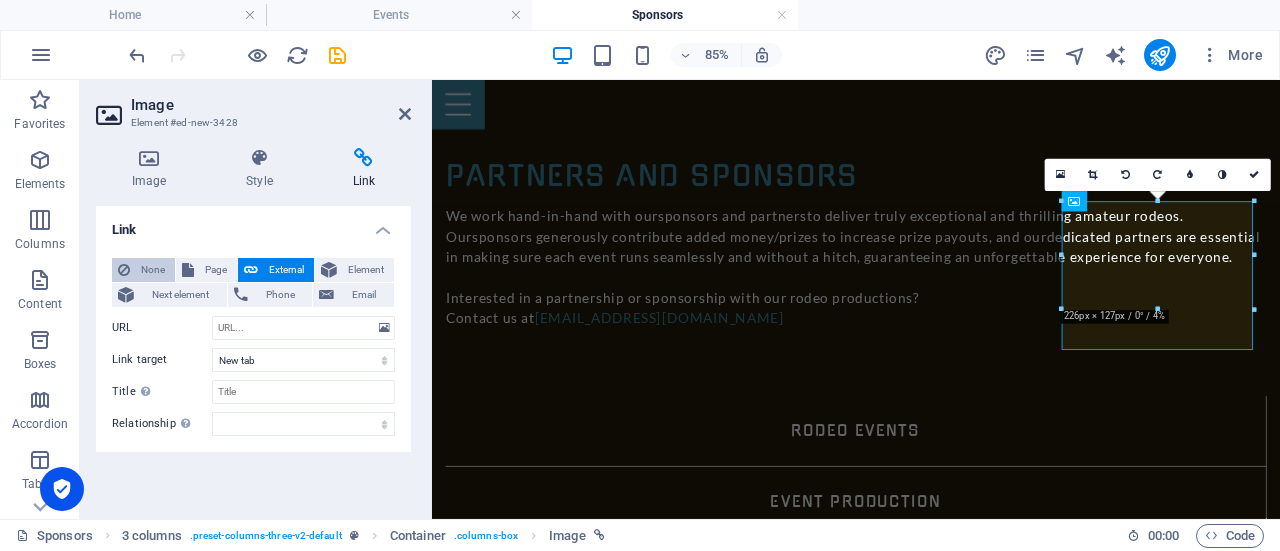 click on "None" at bounding box center (143, 270) 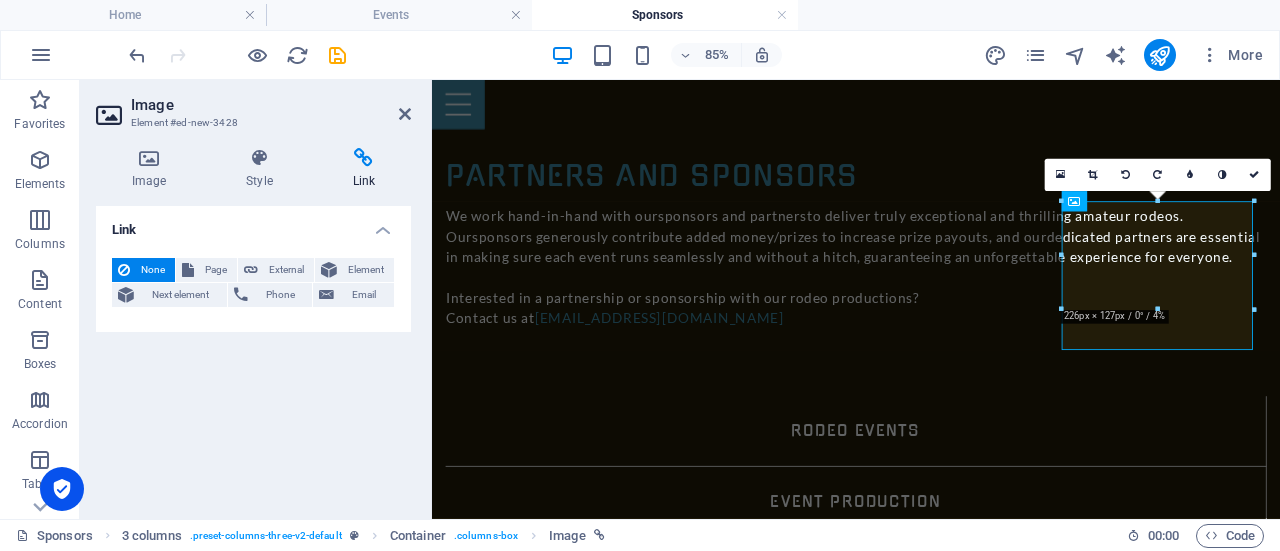 click on "Image" at bounding box center [271, 105] 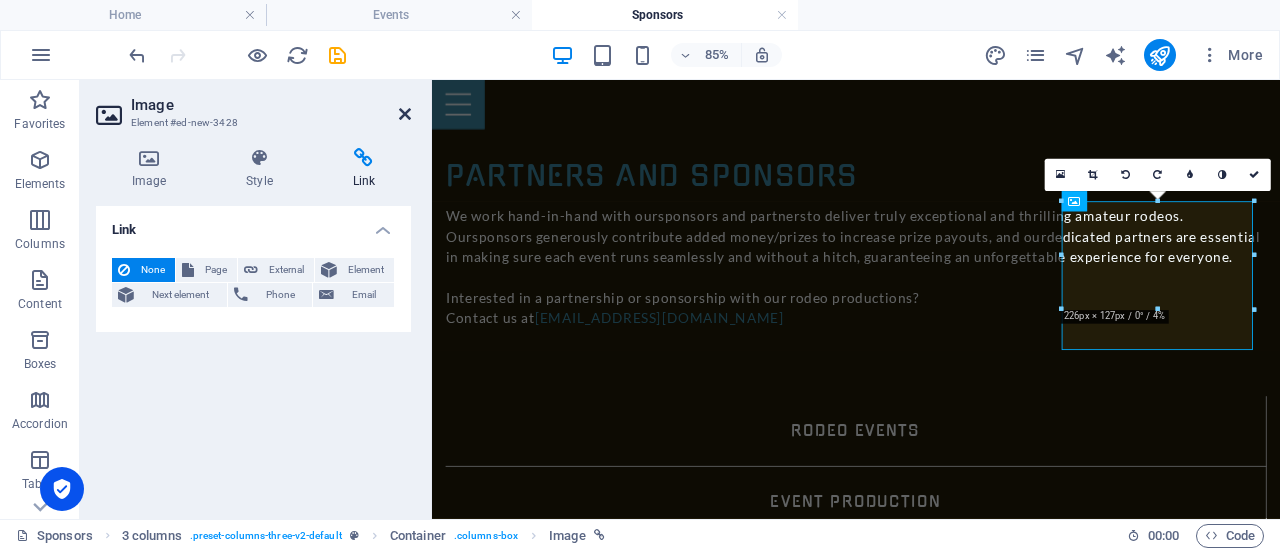 click at bounding box center (405, 114) 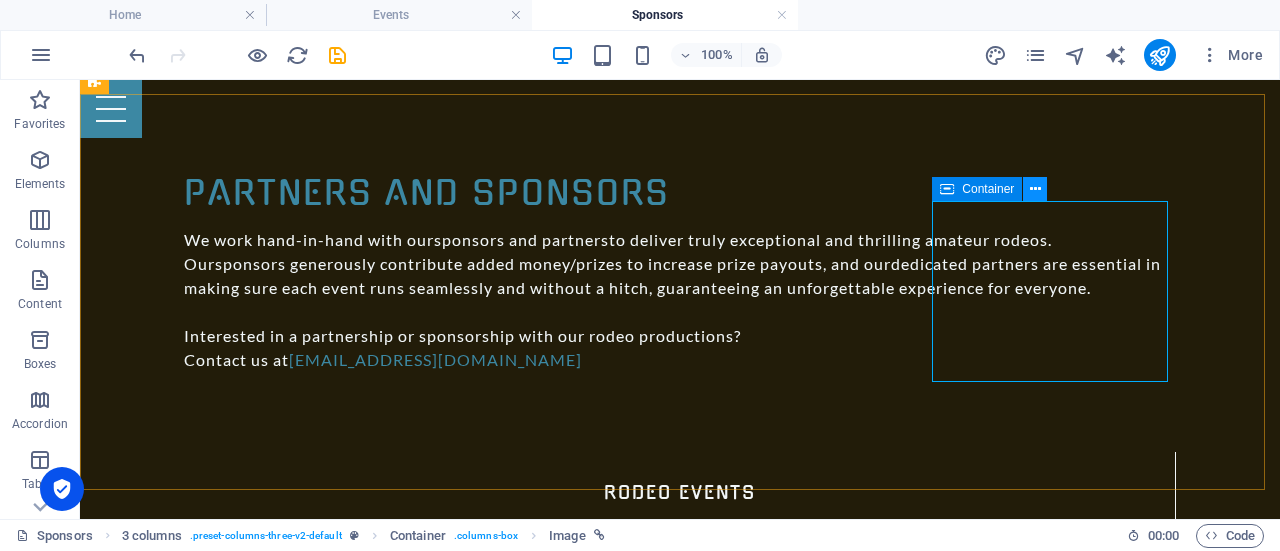 click at bounding box center [1035, 189] 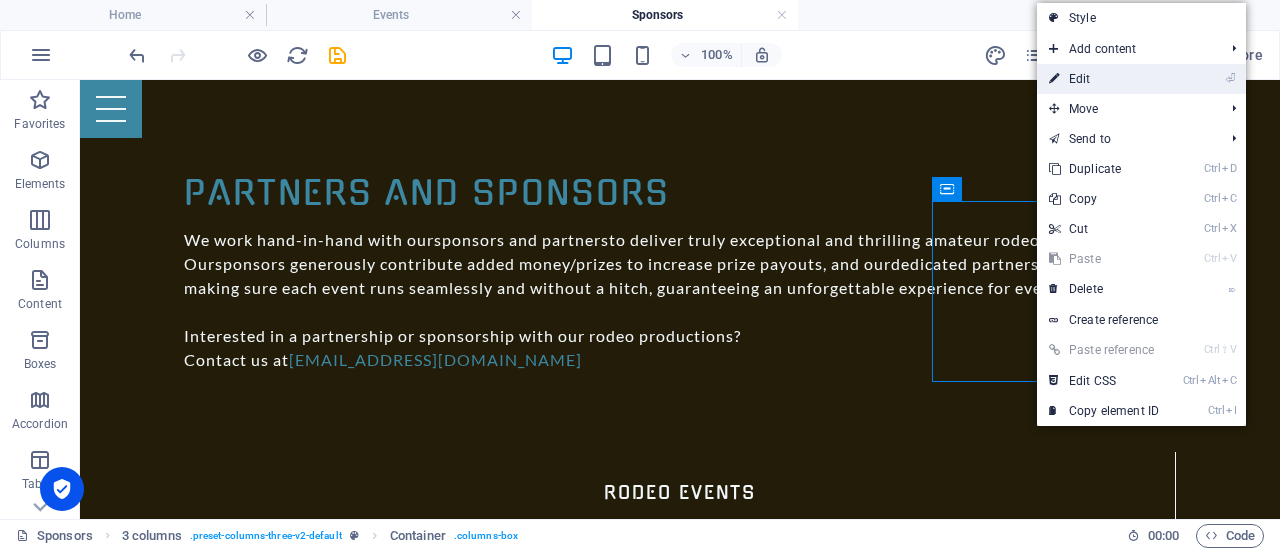 click on "⏎  Edit" at bounding box center [1104, 79] 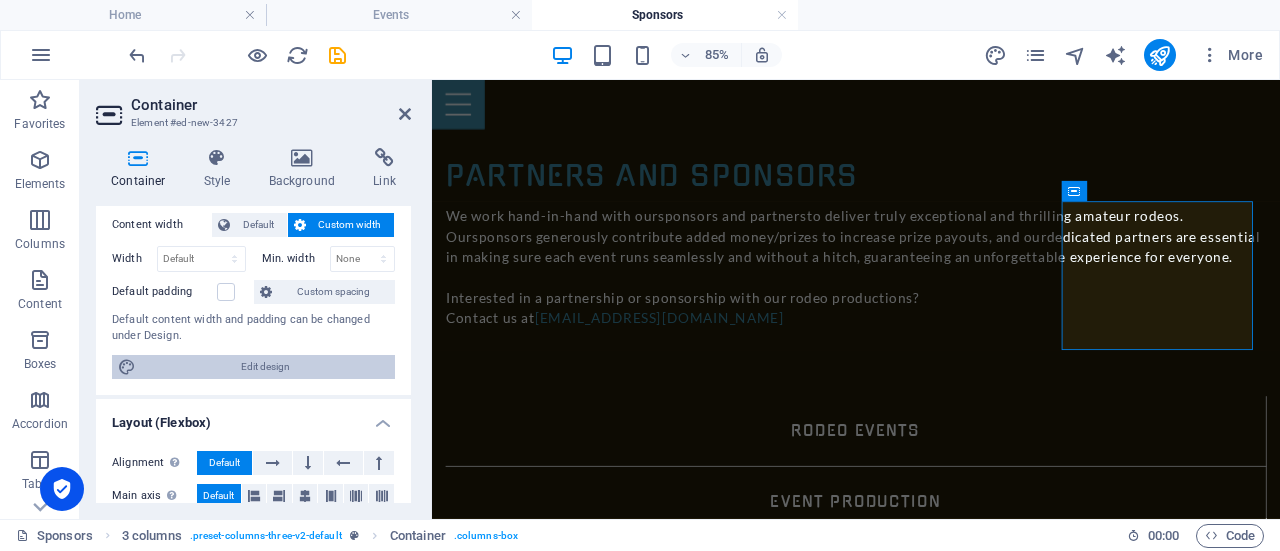 scroll, scrollTop: 0, scrollLeft: 0, axis: both 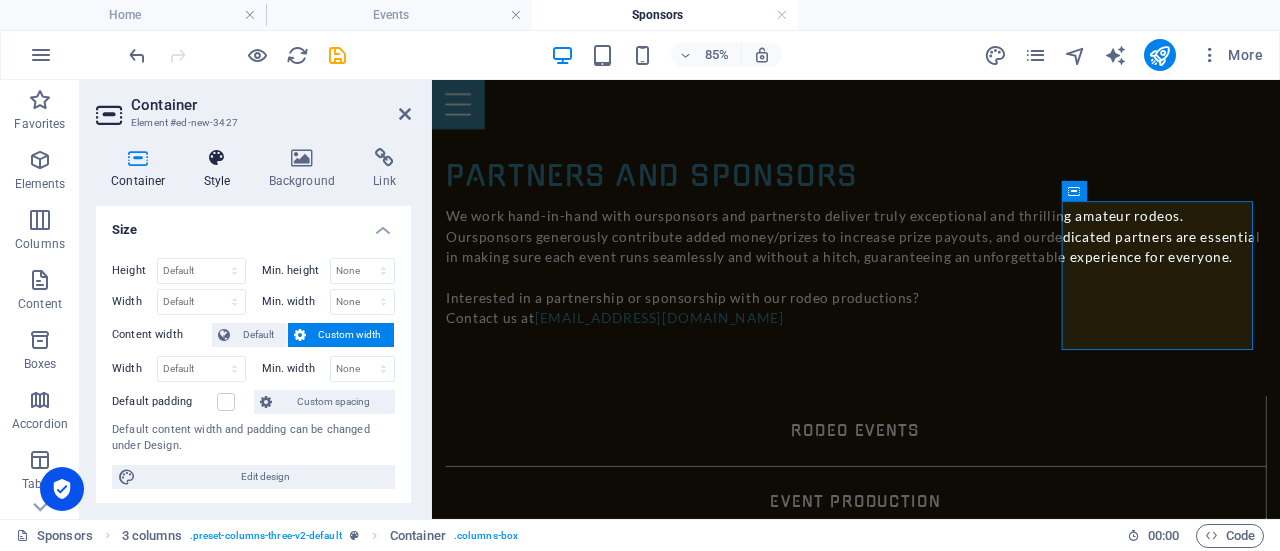 click at bounding box center [217, 158] 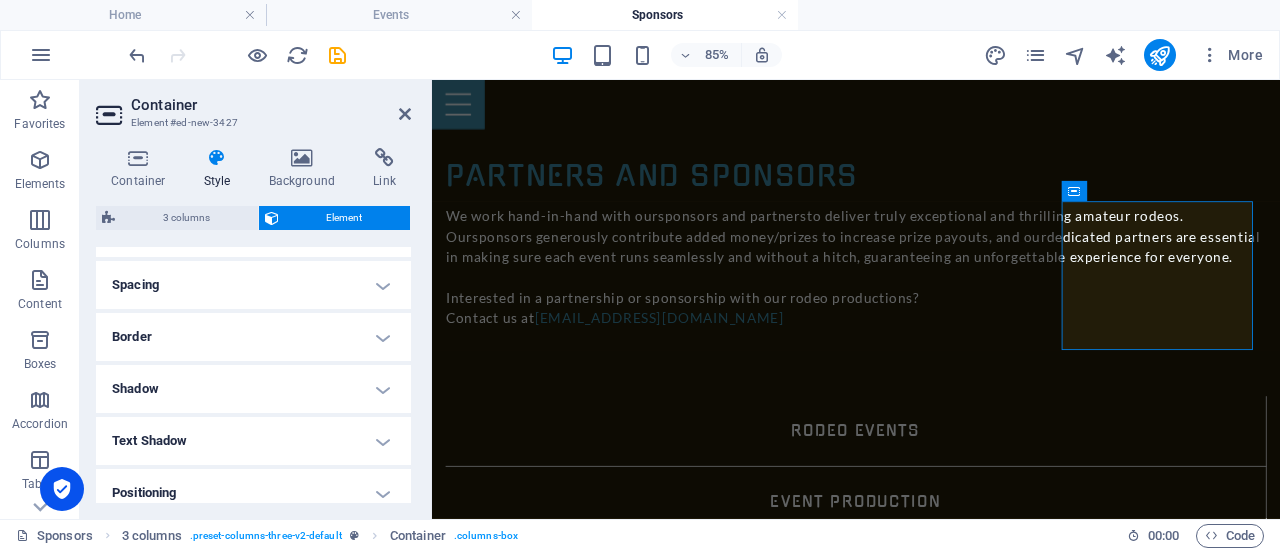 scroll, scrollTop: 400, scrollLeft: 0, axis: vertical 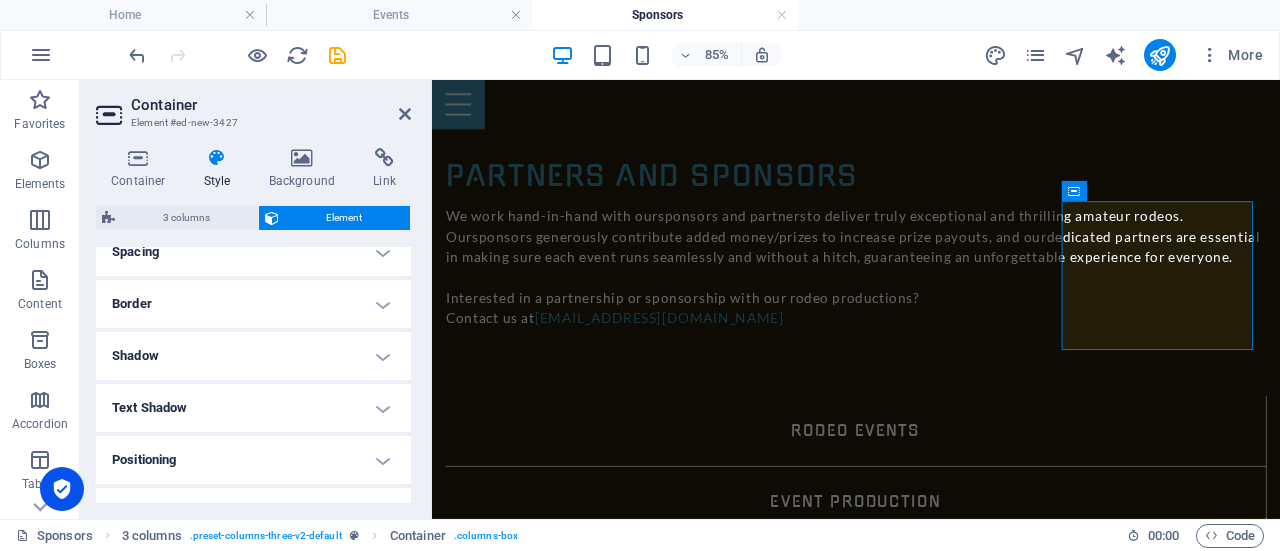 click on "Text Shadow" at bounding box center (253, 408) 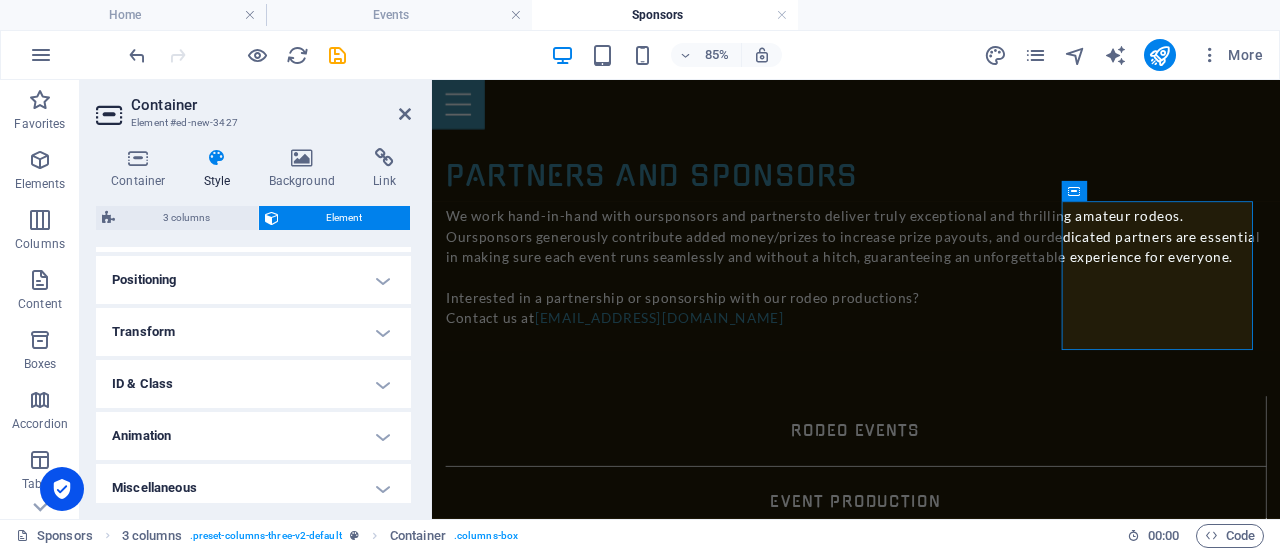 scroll, scrollTop: 633, scrollLeft: 0, axis: vertical 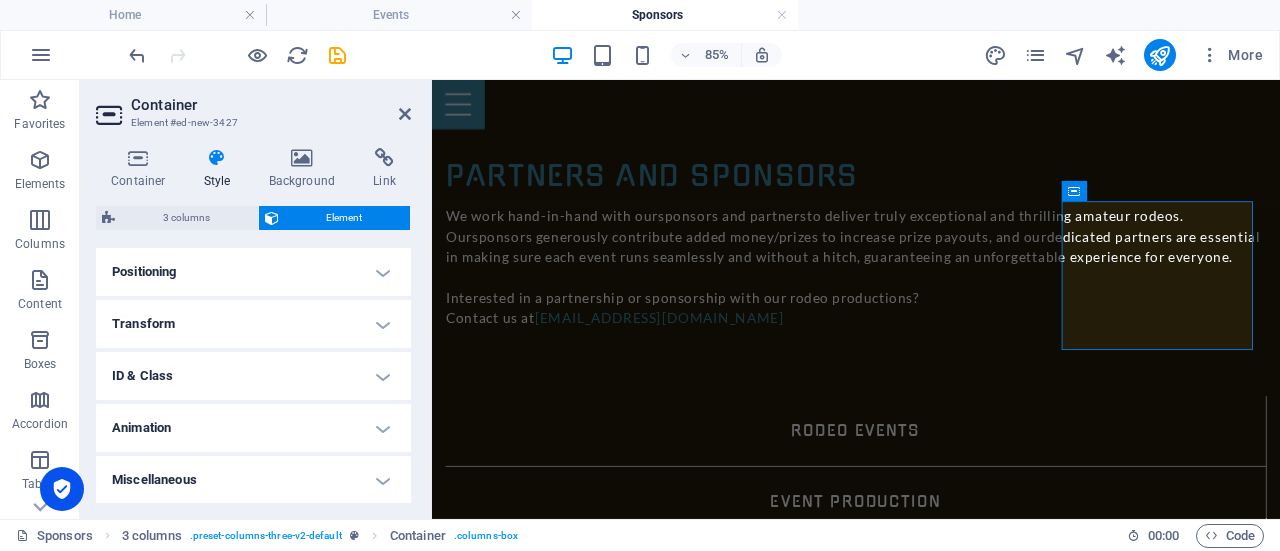 click on "Miscellaneous" at bounding box center (253, 480) 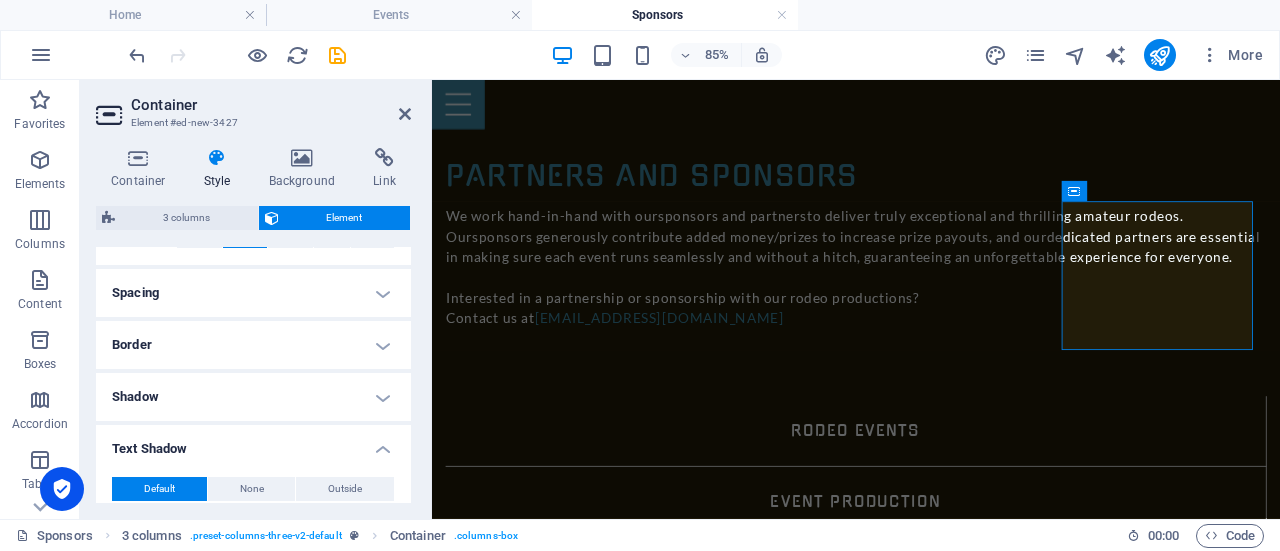 scroll, scrollTop: 356, scrollLeft: 0, axis: vertical 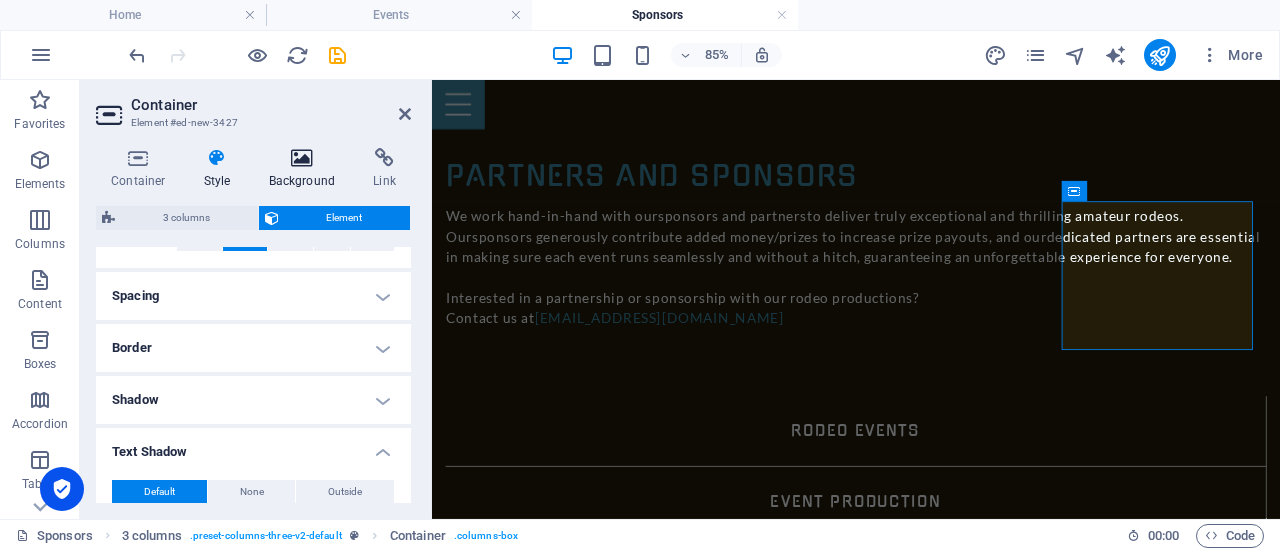 click at bounding box center (302, 158) 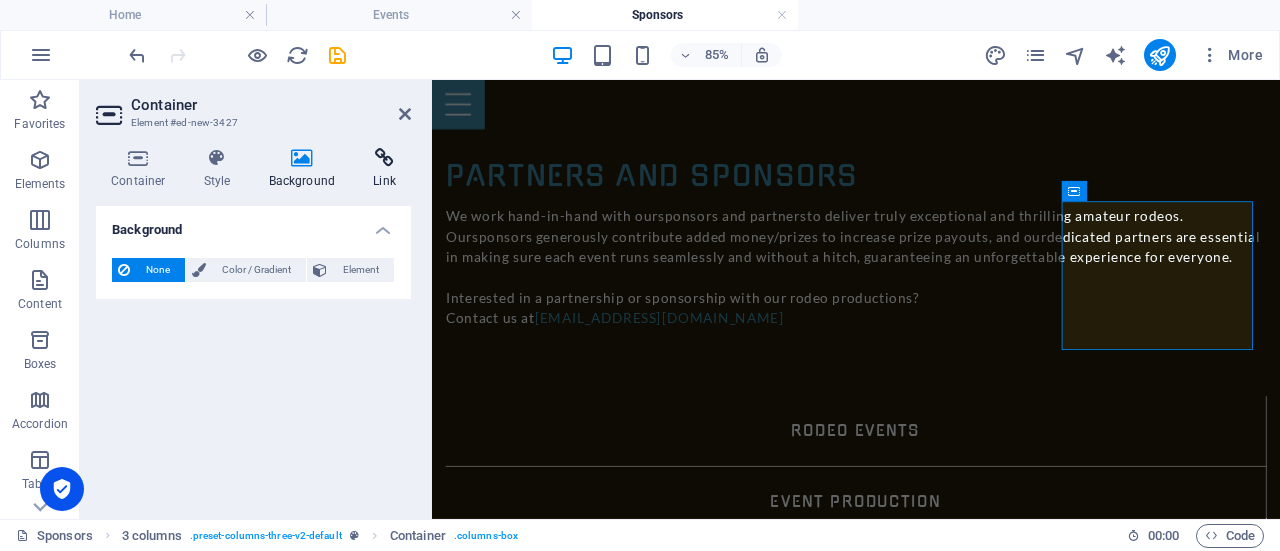 click at bounding box center (384, 158) 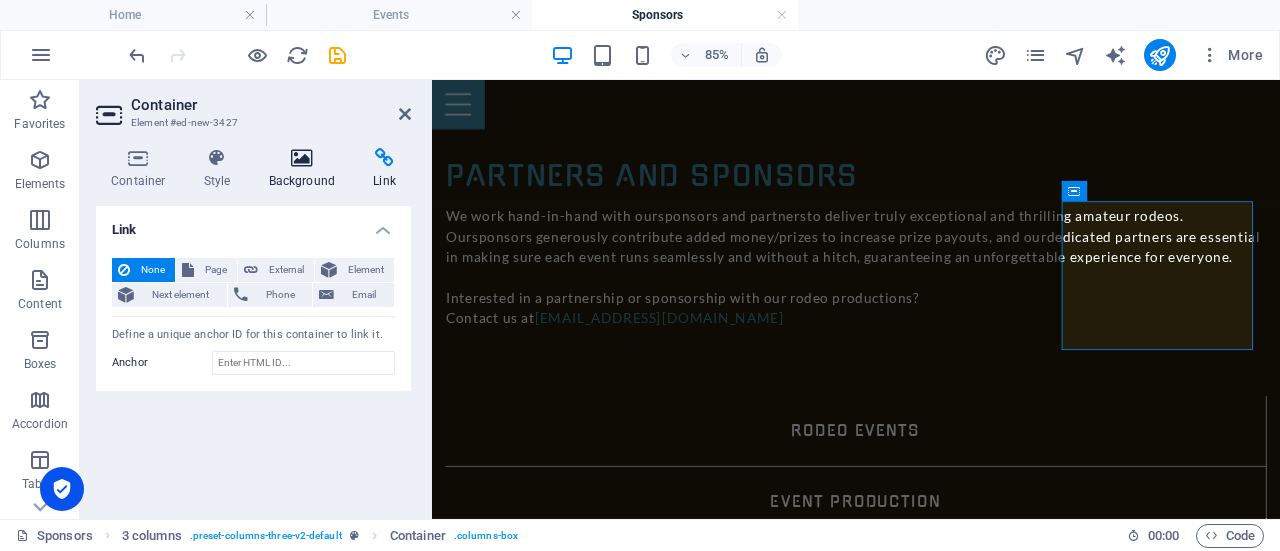 click at bounding box center (302, 158) 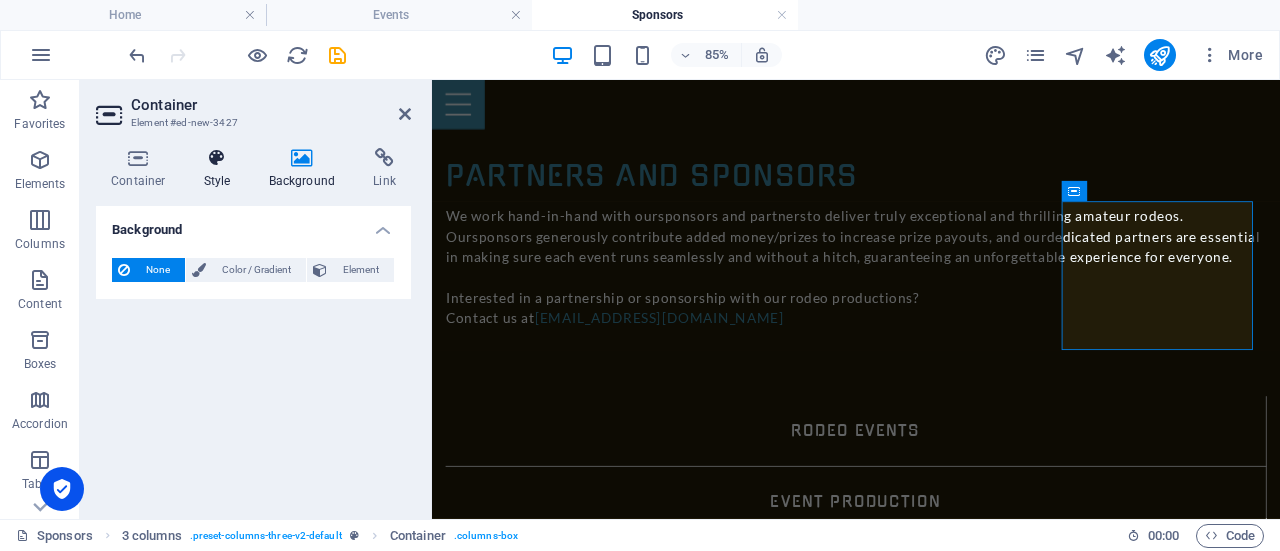 click on "Style" at bounding box center (221, 169) 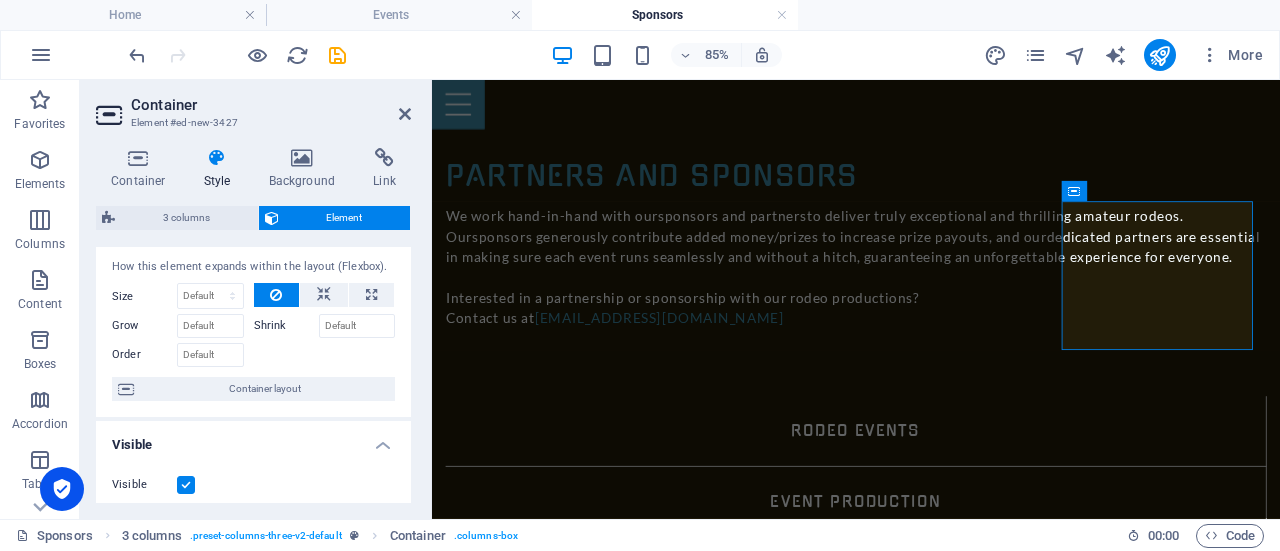 scroll, scrollTop: 0, scrollLeft: 0, axis: both 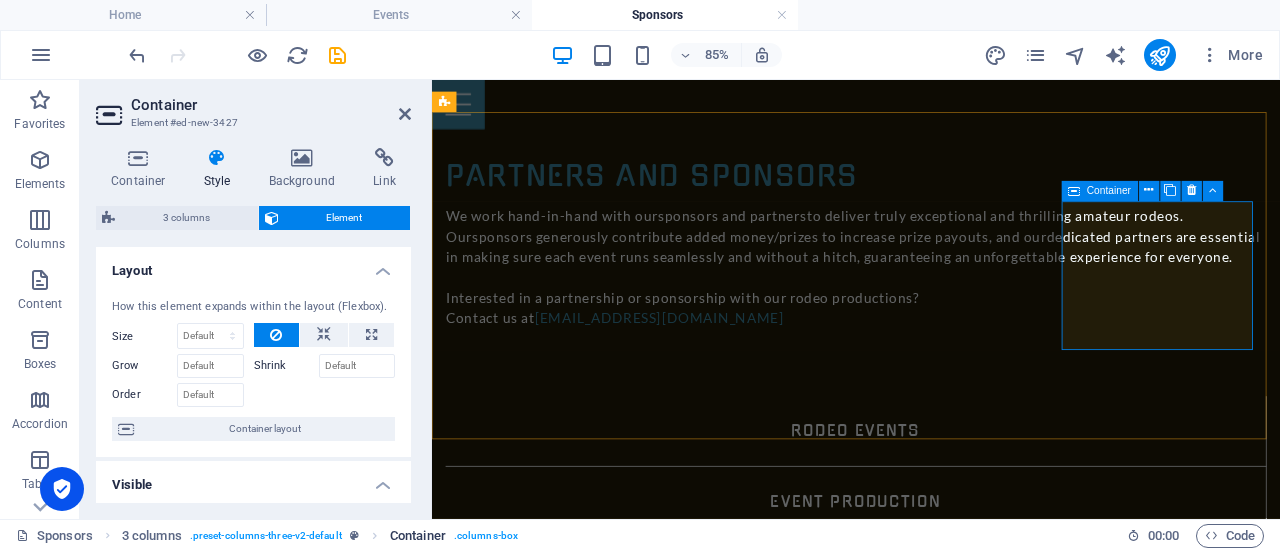 click on ". columns-box" at bounding box center (486, 536) 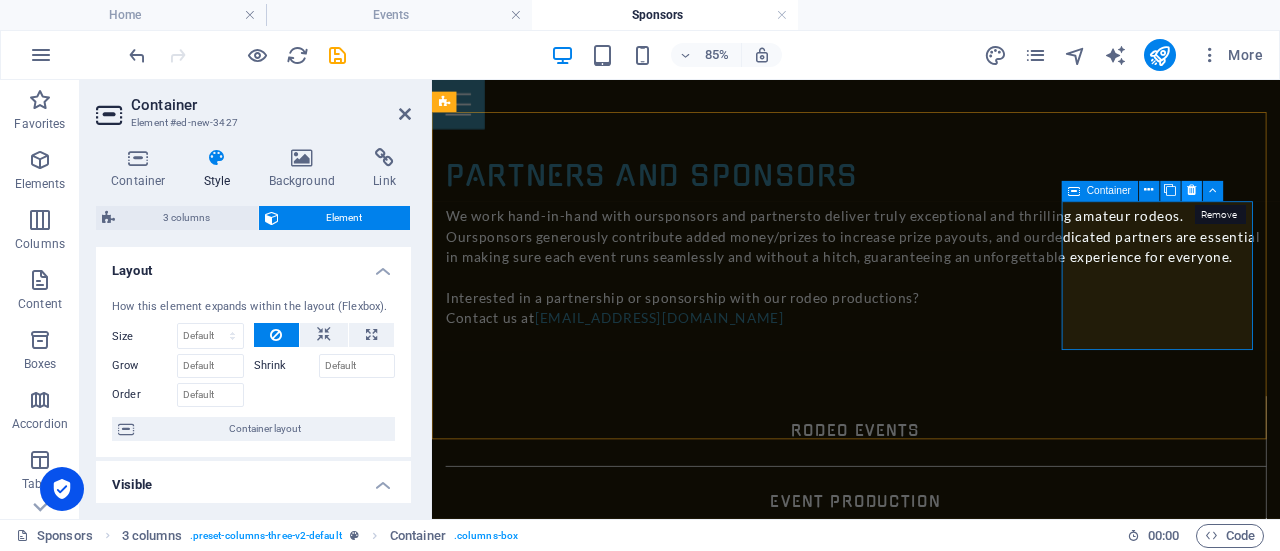 click at bounding box center (1191, 191) 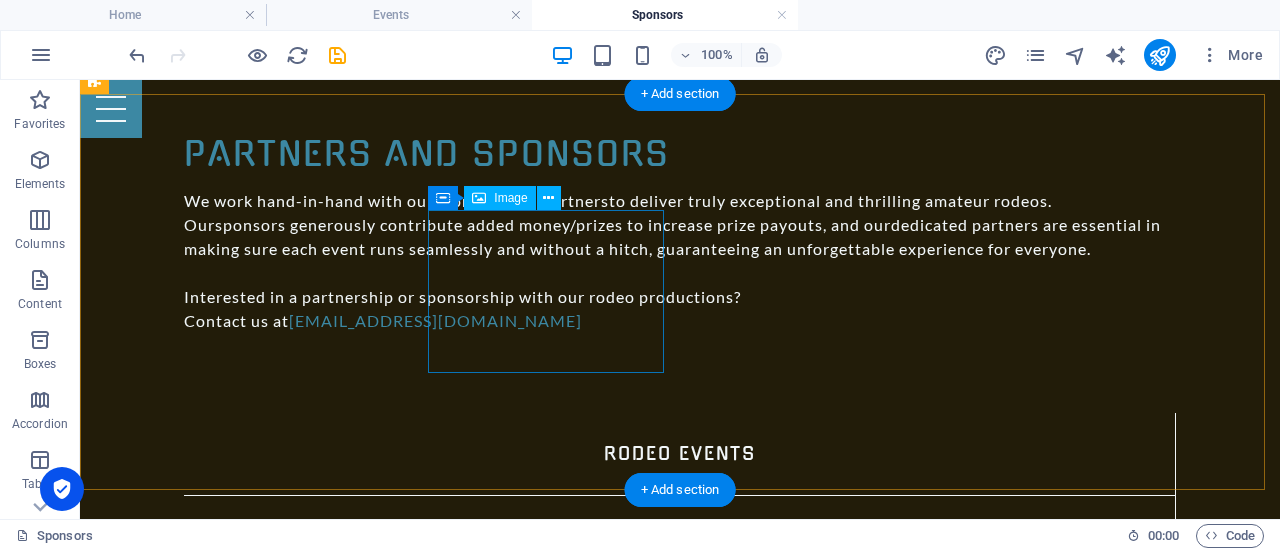 scroll, scrollTop: 1580, scrollLeft: 0, axis: vertical 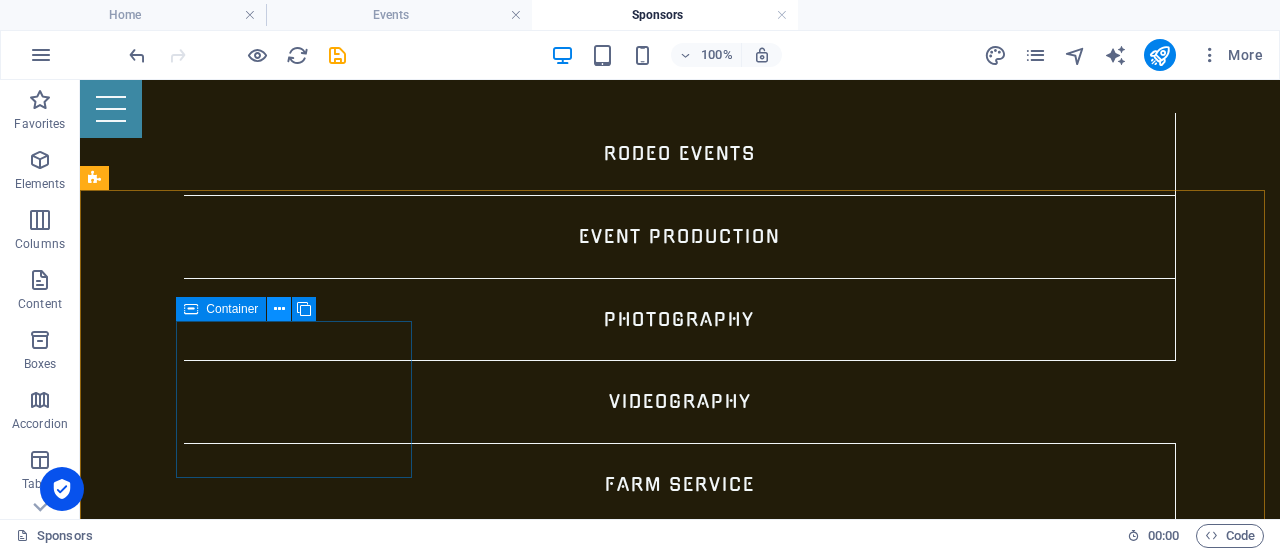 click at bounding box center (279, 309) 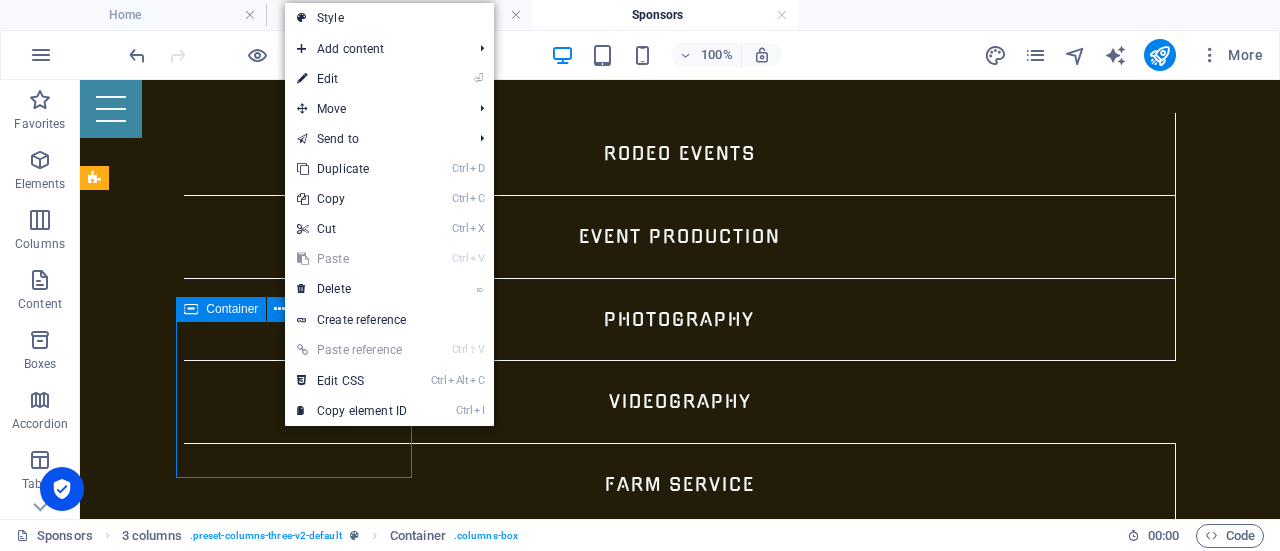 click on "Container" at bounding box center (232, 309) 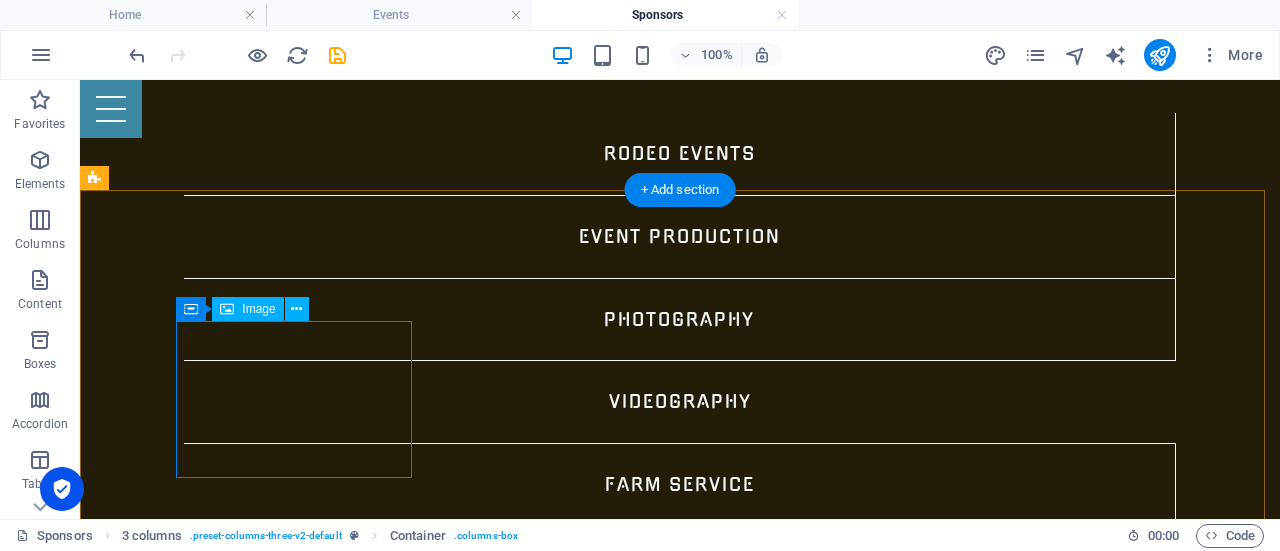 click on "[PERSON_NAME] Photos" at bounding box center [214, 3623] 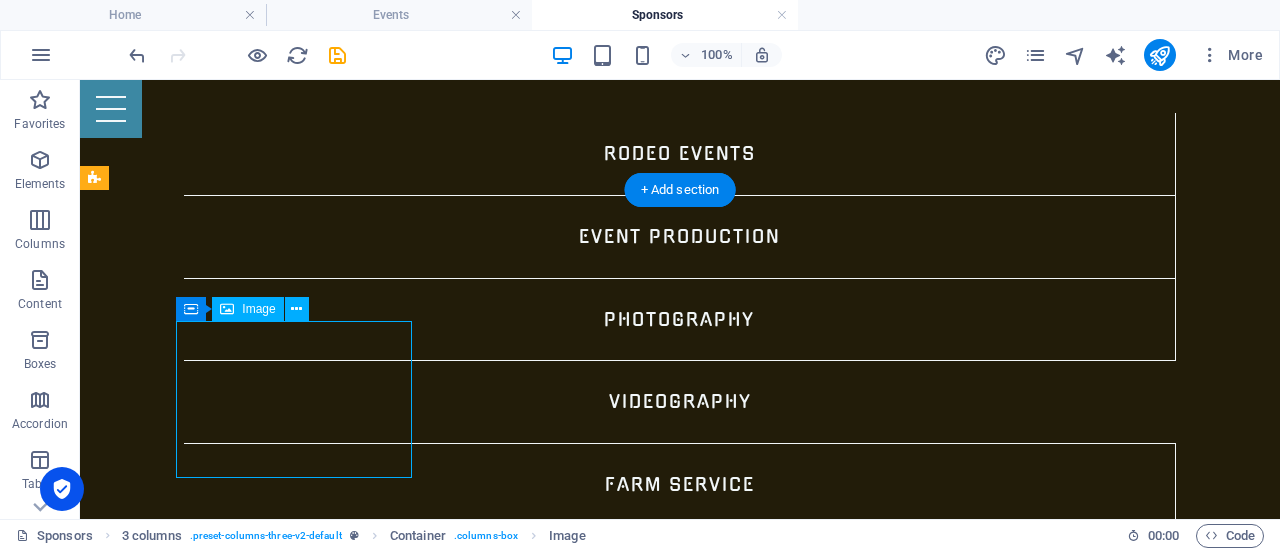 click on "[PERSON_NAME] Photos" at bounding box center (214, 3623) 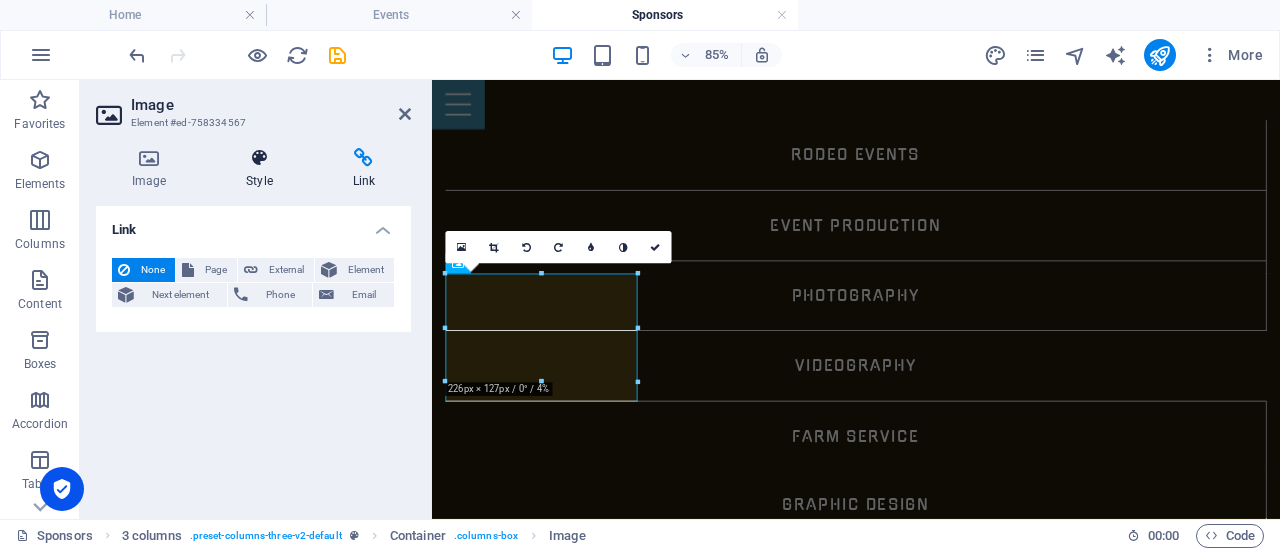 click at bounding box center [259, 158] 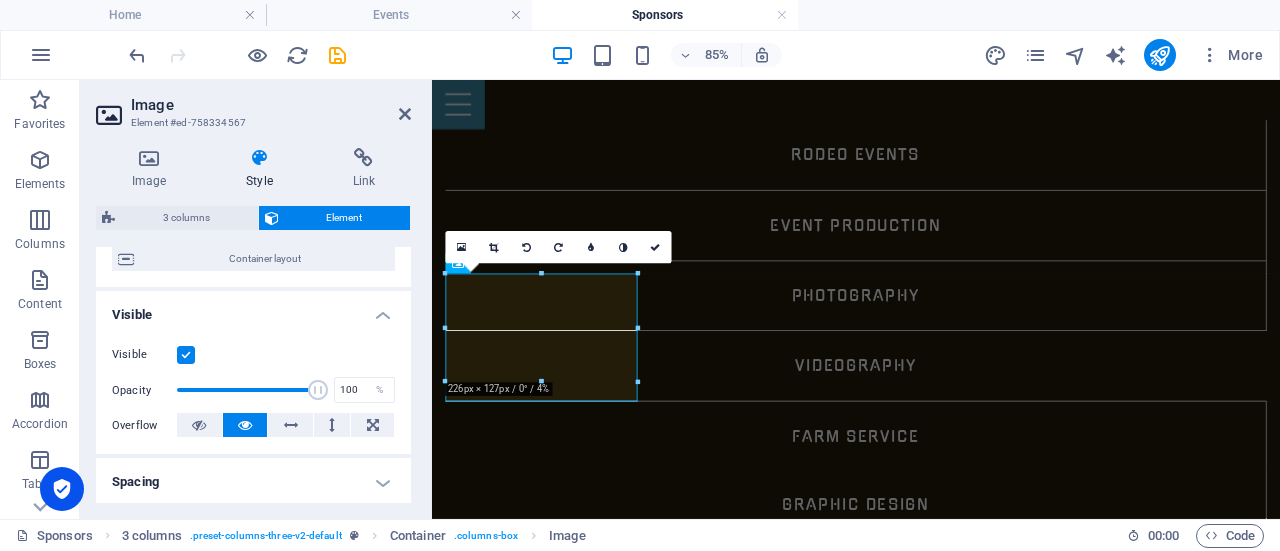 scroll, scrollTop: 0, scrollLeft: 0, axis: both 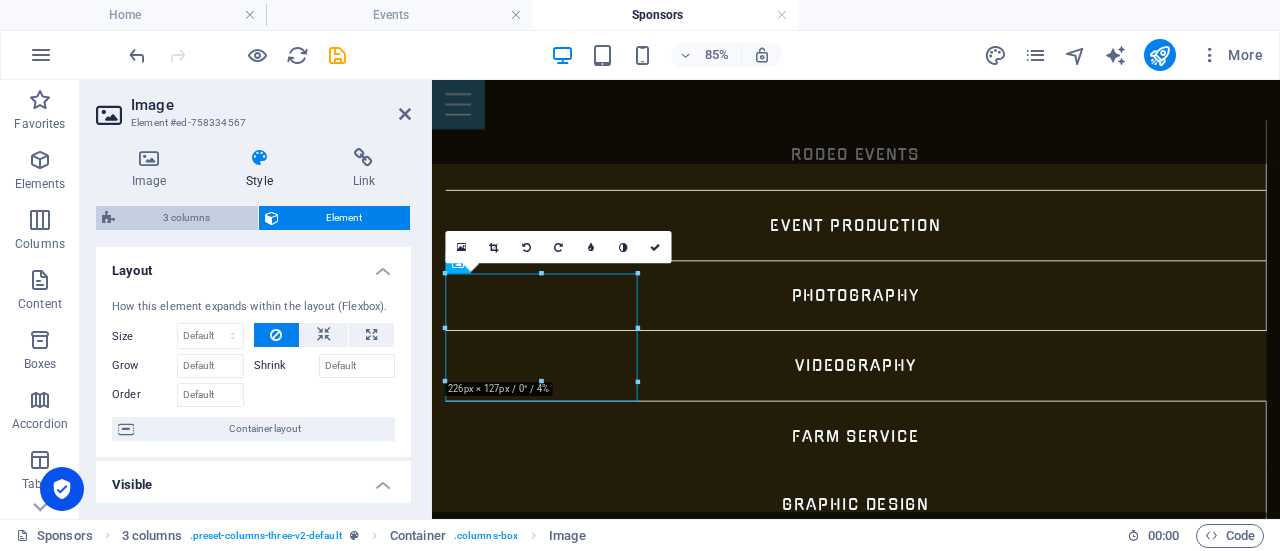 click on "3 columns" at bounding box center (186, 218) 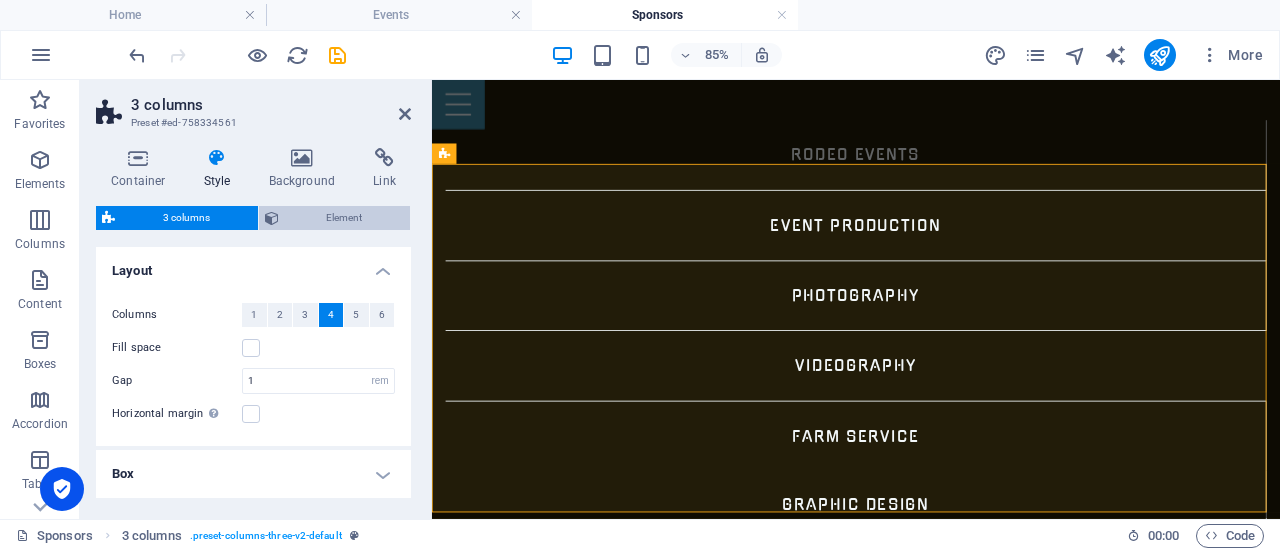 click on "Element" at bounding box center [345, 218] 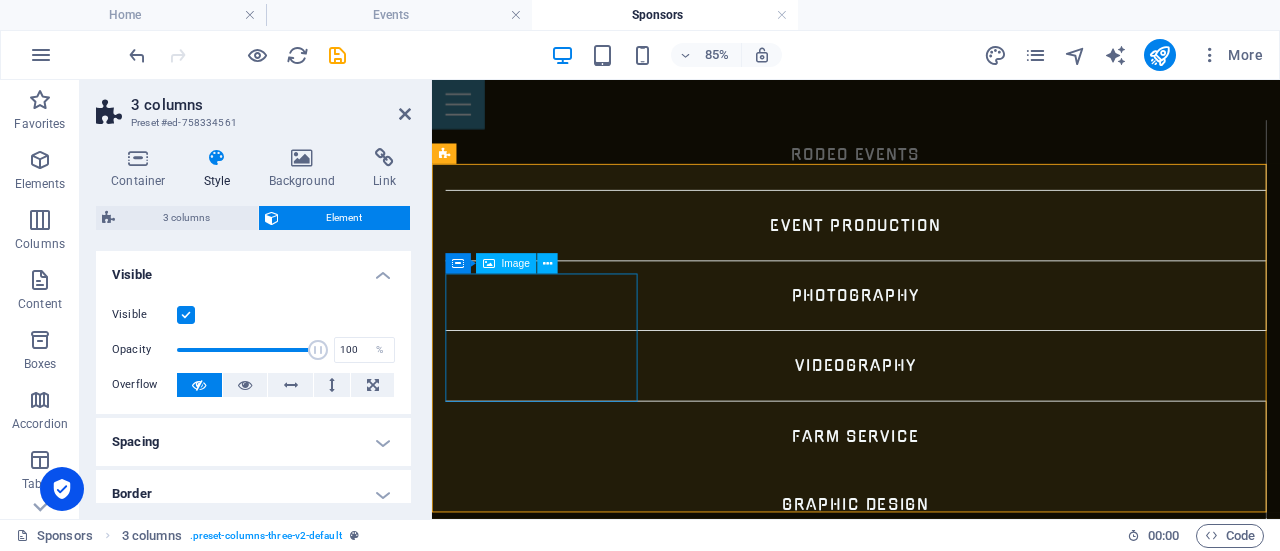 click on "[PERSON_NAME] Photos" at bounding box center (563, 3307) 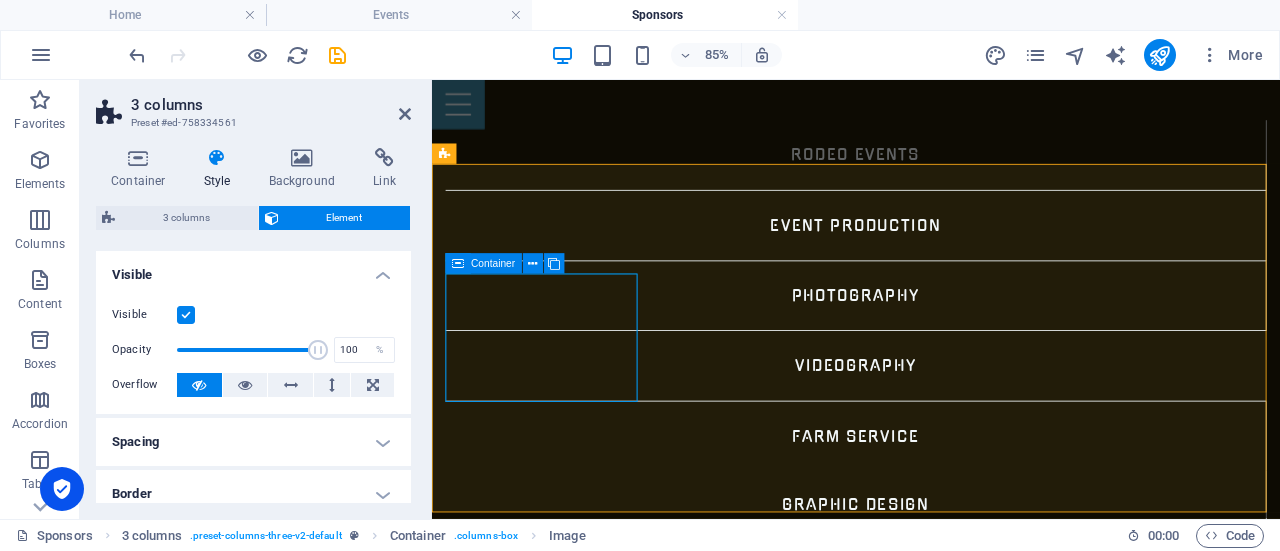 click on "Container" at bounding box center (493, 264) 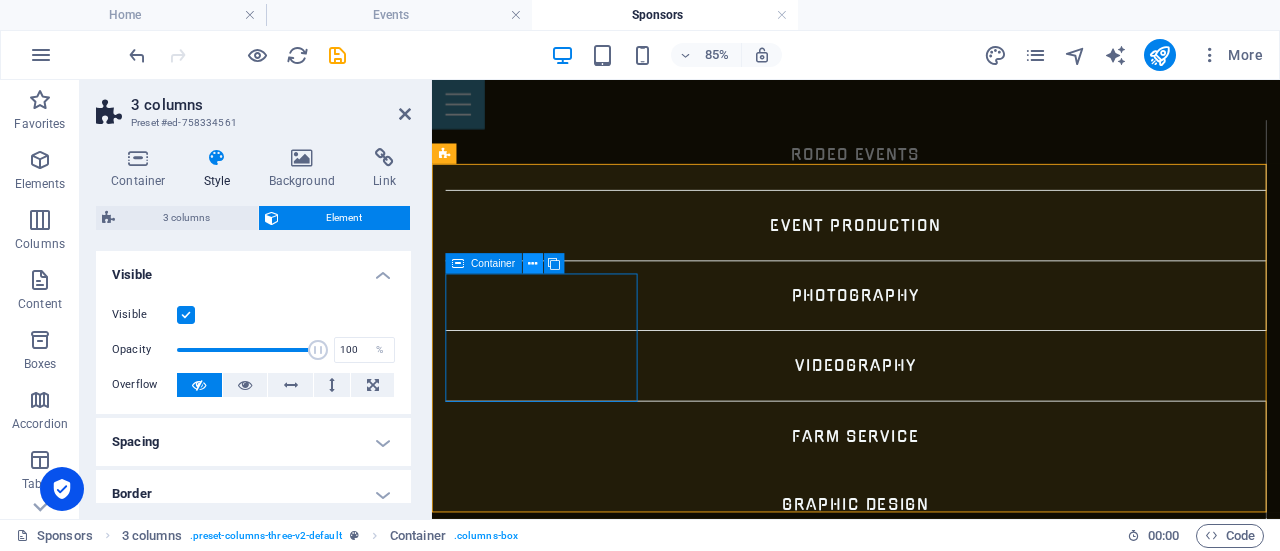 click at bounding box center [533, 264] 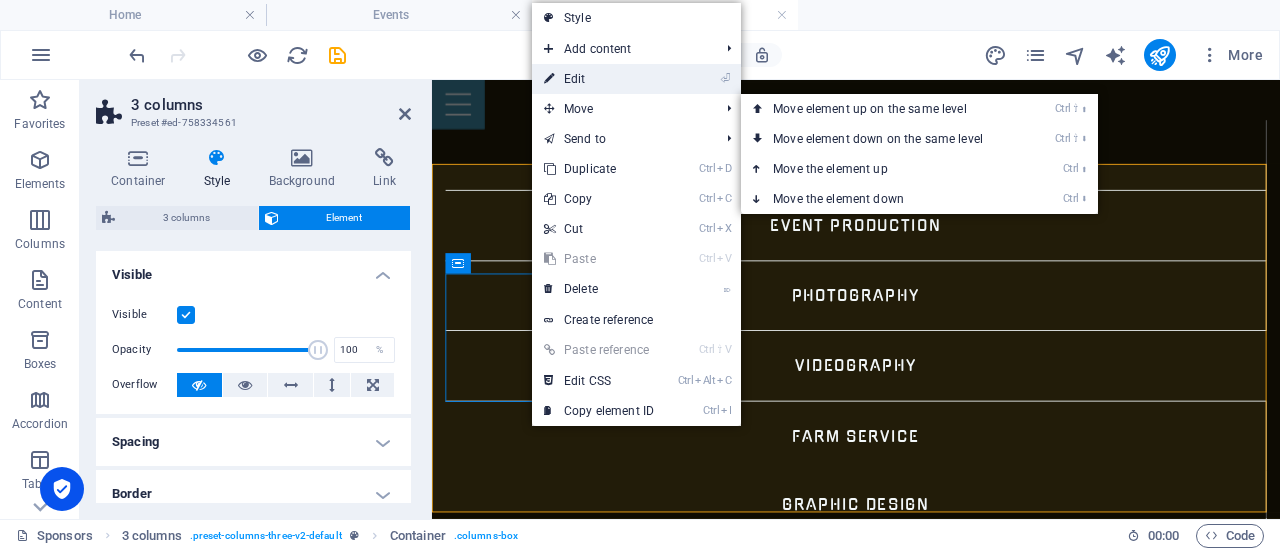 click on "⏎  Edit" at bounding box center (599, 79) 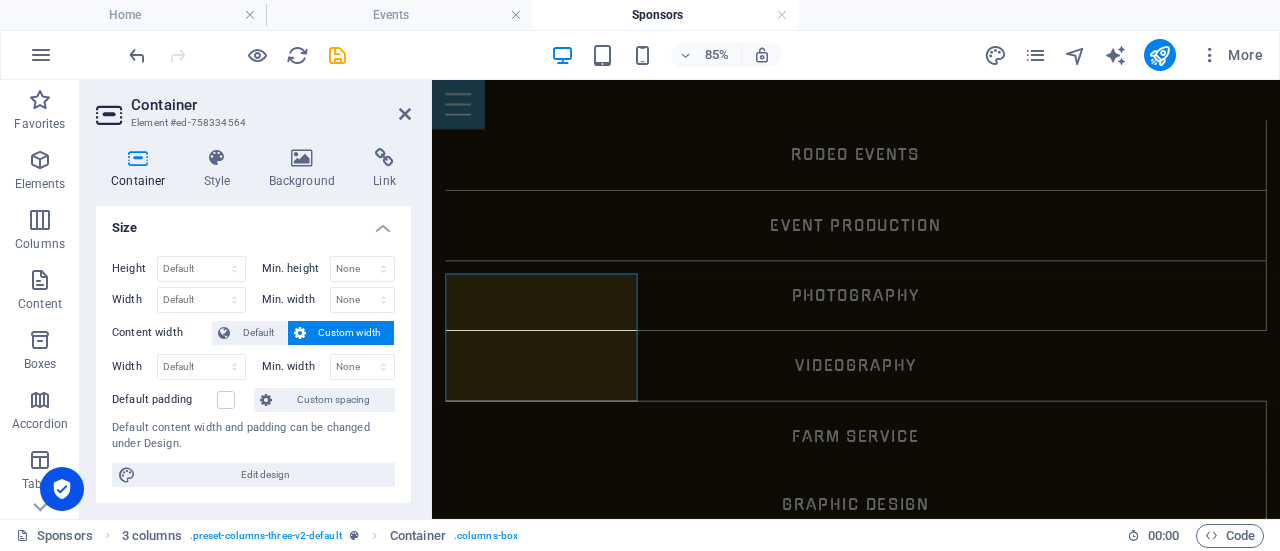 scroll, scrollTop: 0, scrollLeft: 0, axis: both 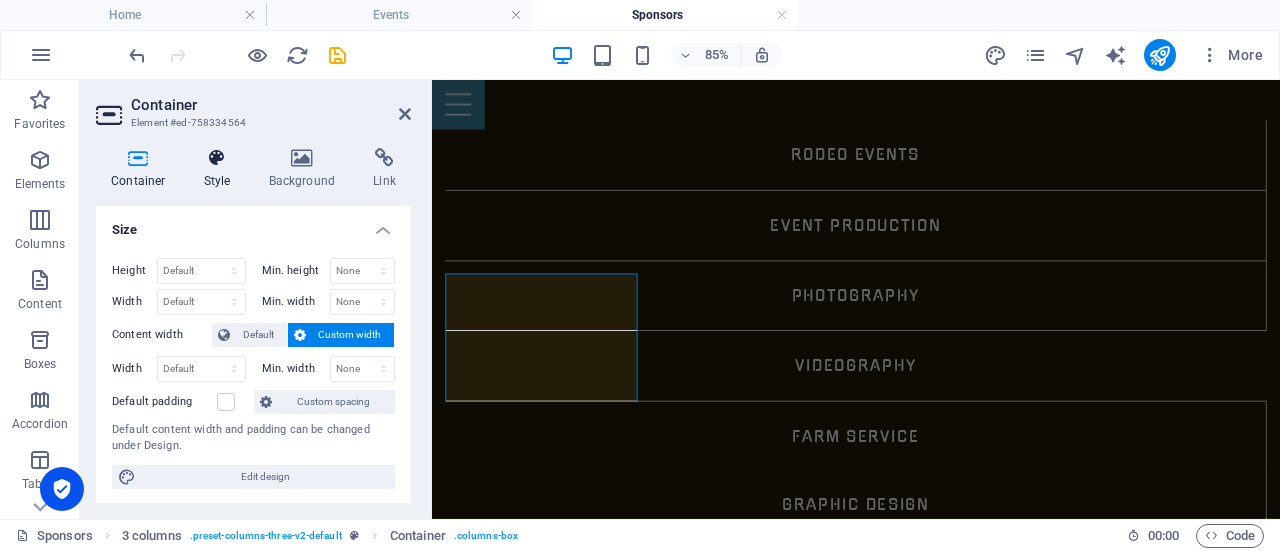 click at bounding box center [217, 158] 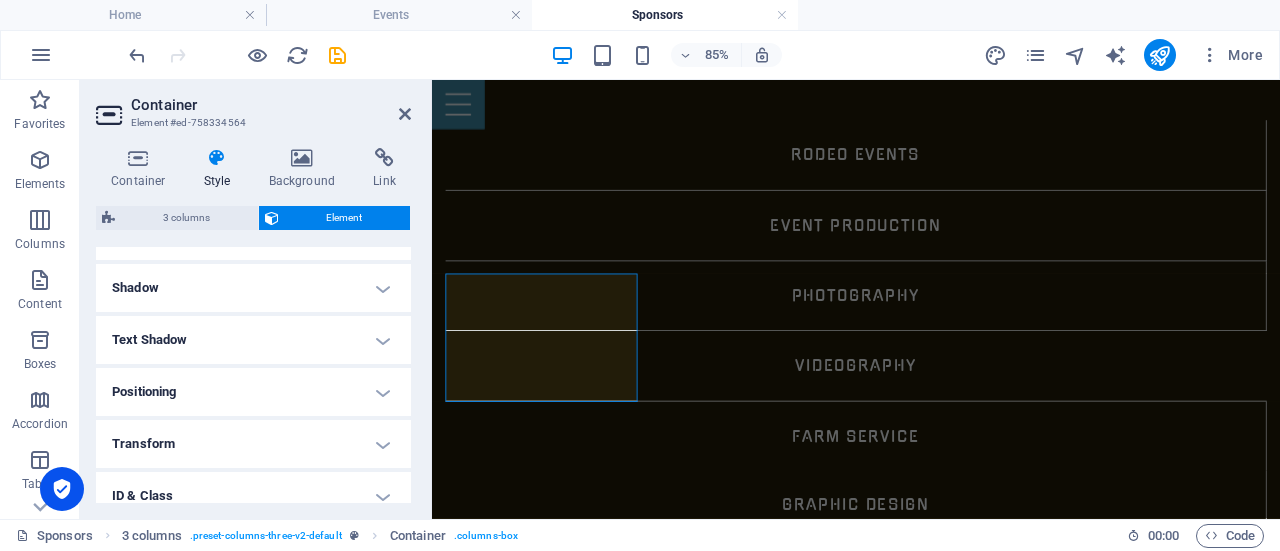 scroll, scrollTop: 500, scrollLeft: 0, axis: vertical 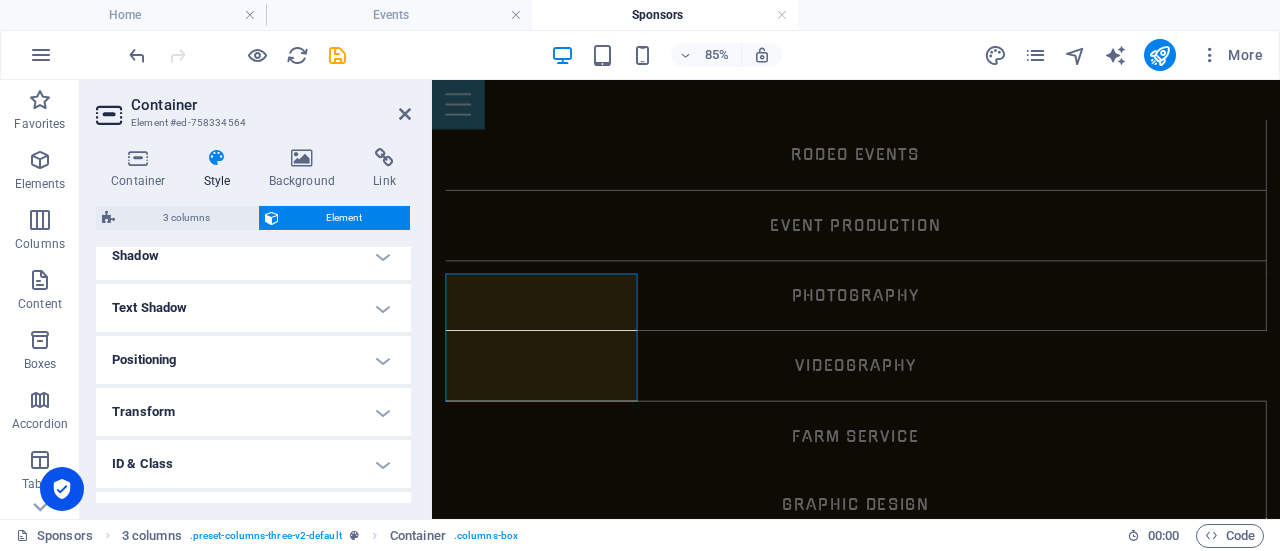 click on "Shadow" at bounding box center (253, 256) 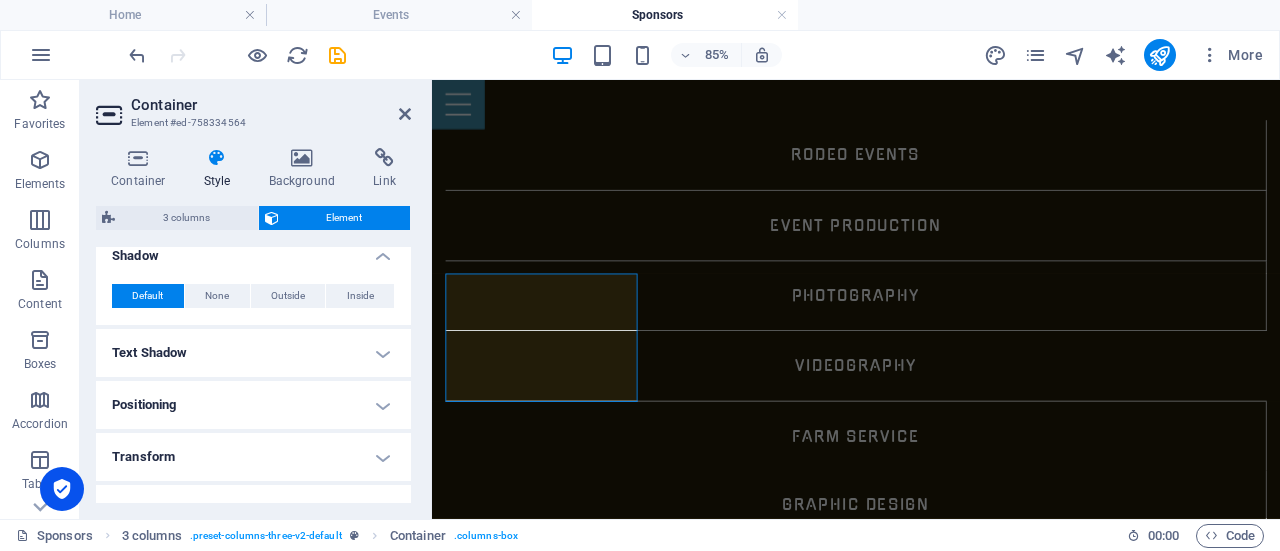 click on "Shadow" at bounding box center [253, 250] 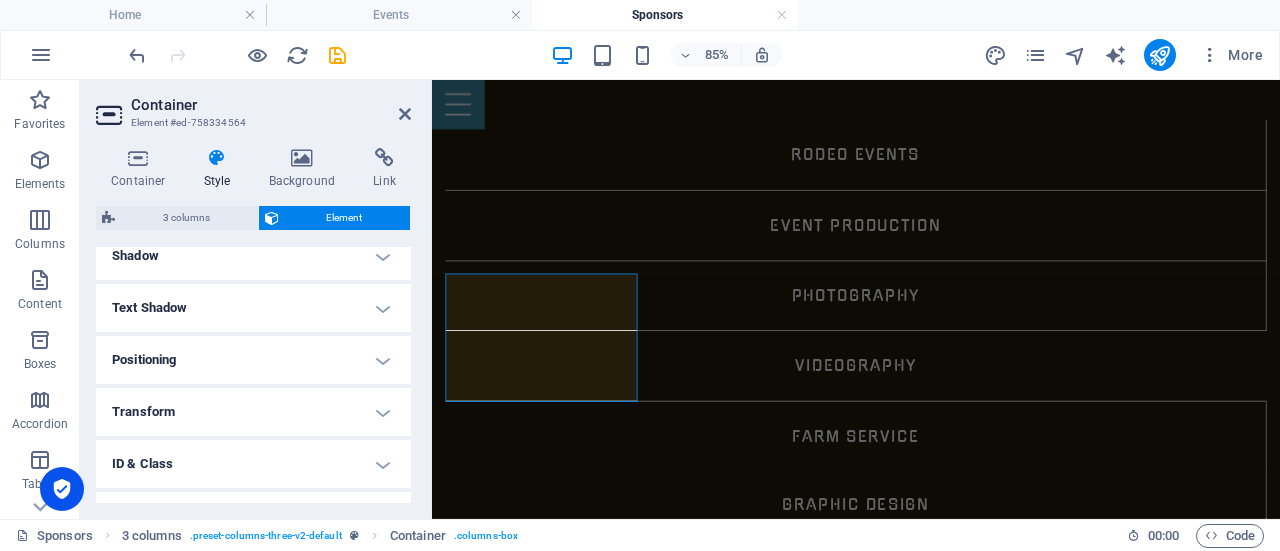 click on "Text Shadow" at bounding box center (253, 308) 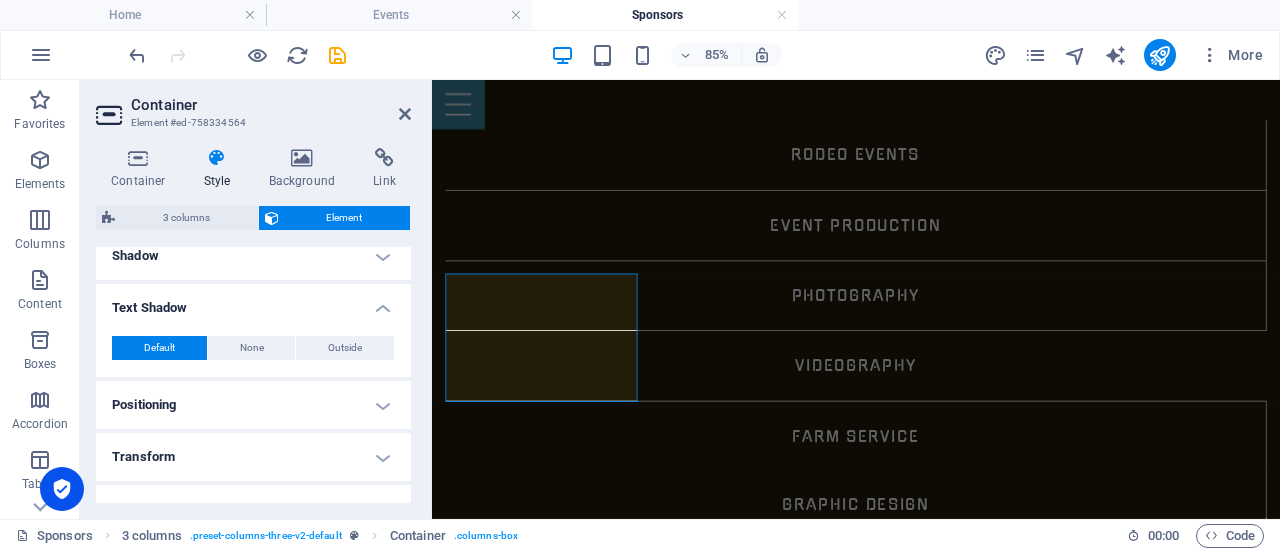 click on "Text Shadow" at bounding box center [253, 302] 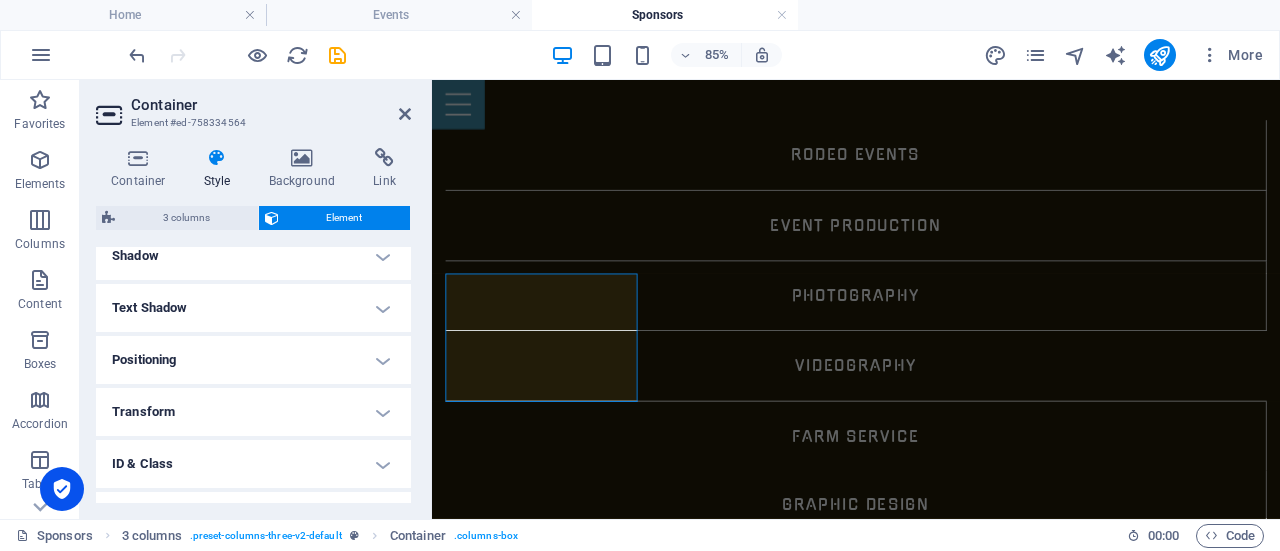 click on "Positioning" at bounding box center [253, 360] 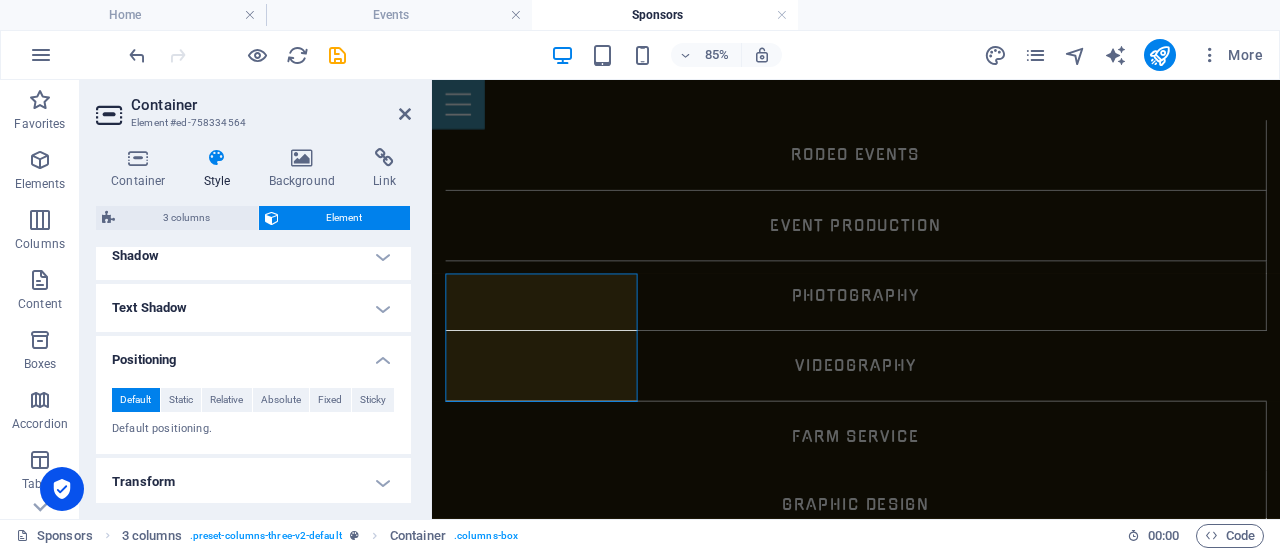 click on "Positioning" at bounding box center (253, 354) 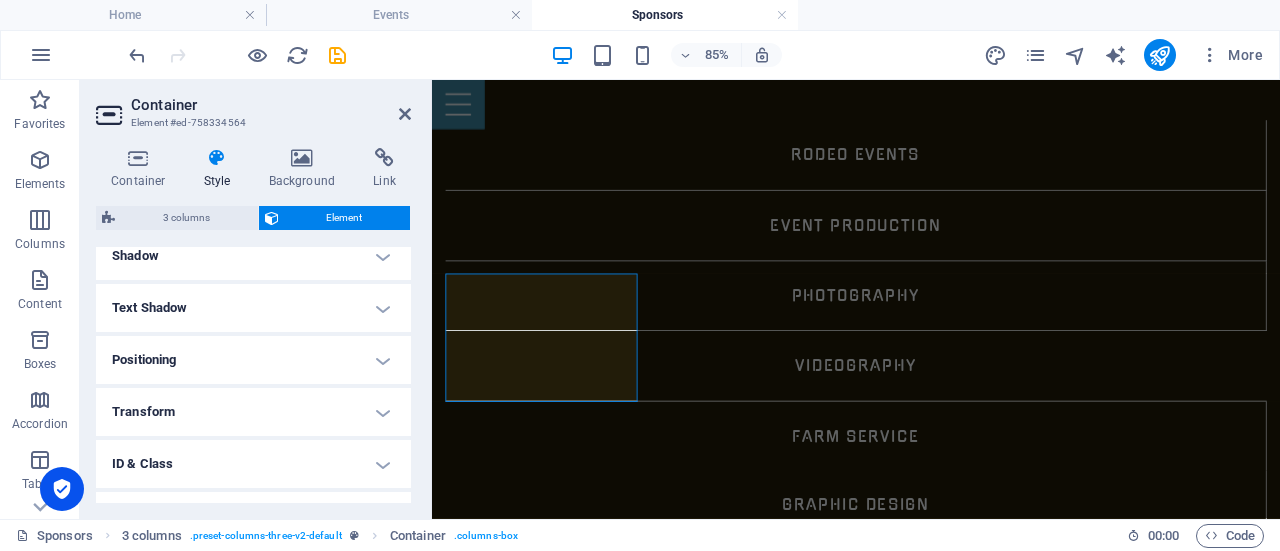 click on "Transform" at bounding box center (253, 412) 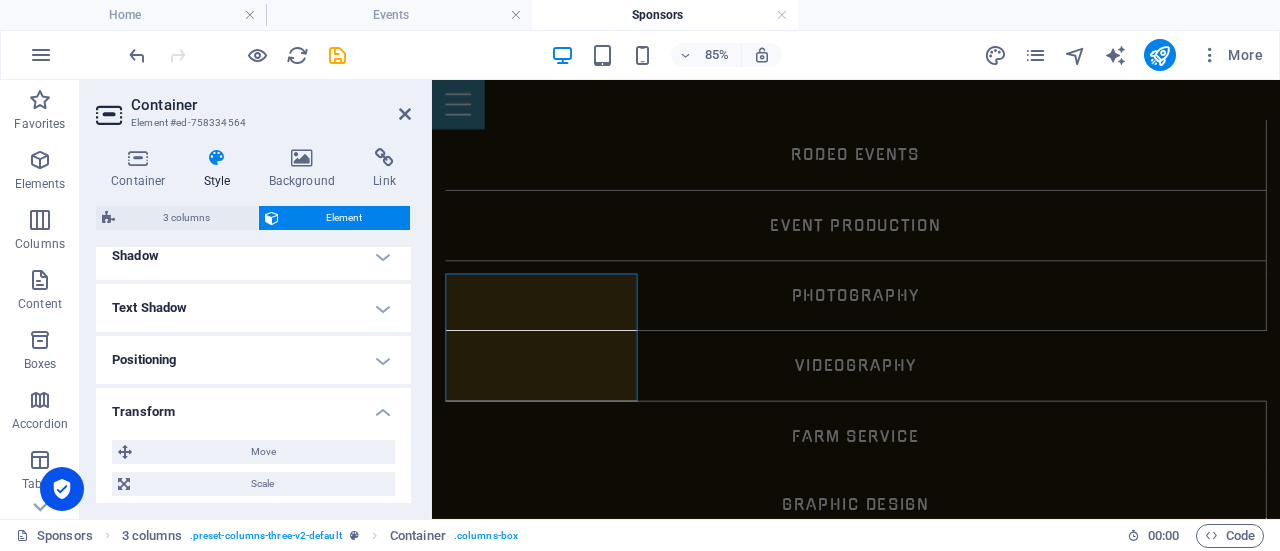 scroll, scrollTop: 700, scrollLeft: 0, axis: vertical 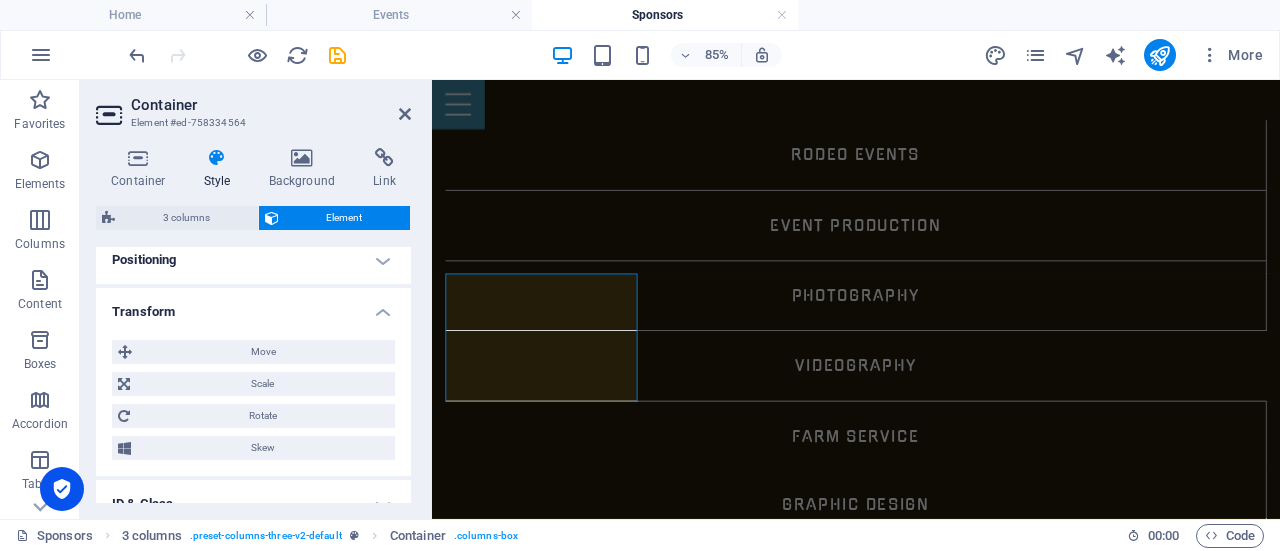 click on "Transform" at bounding box center [253, 306] 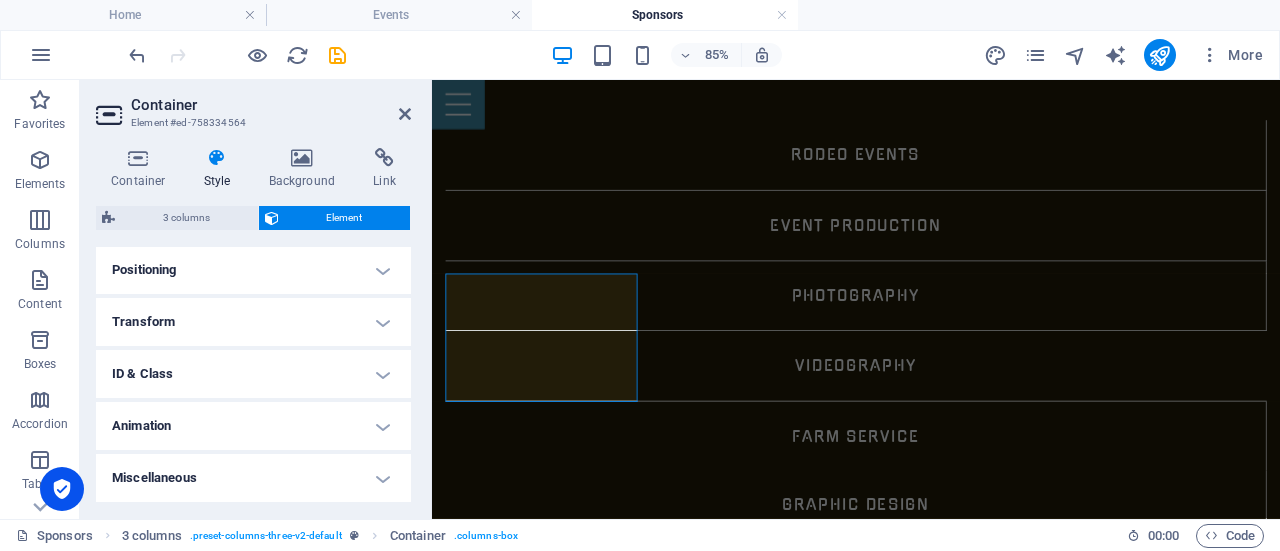 scroll, scrollTop: 588, scrollLeft: 0, axis: vertical 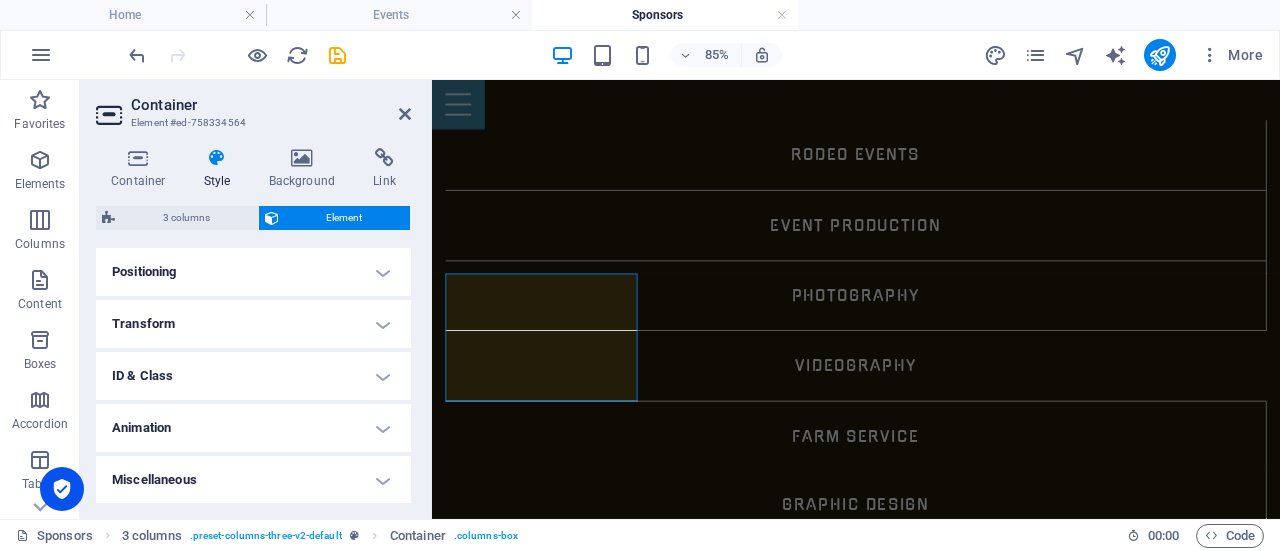 click on "Animation" at bounding box center (253, 428) 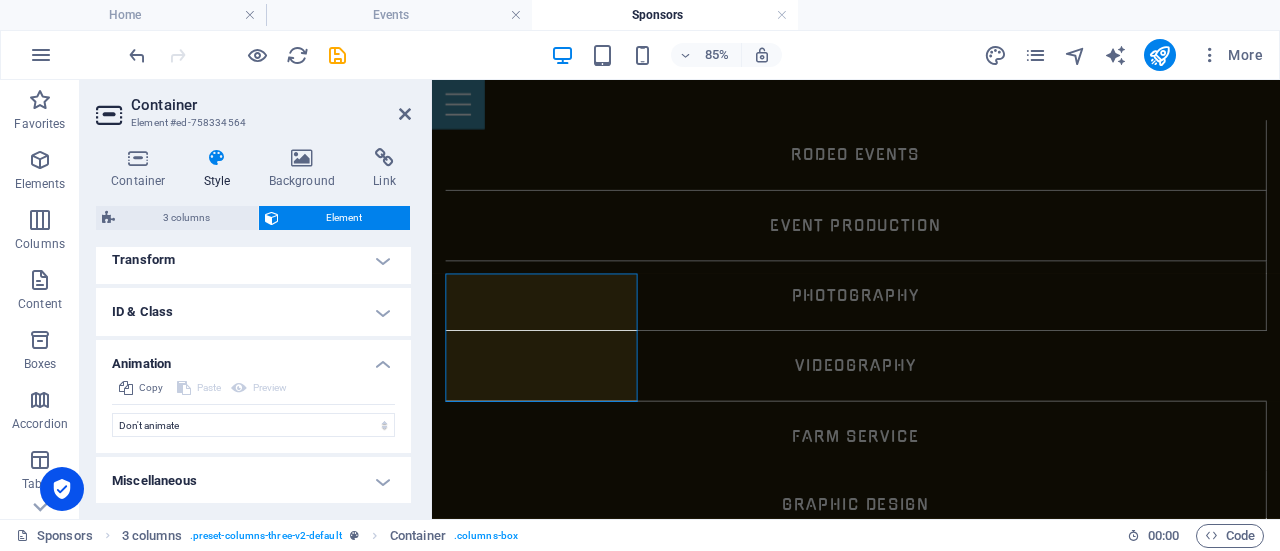 click on "Animation" at bounding box center [253, 358] 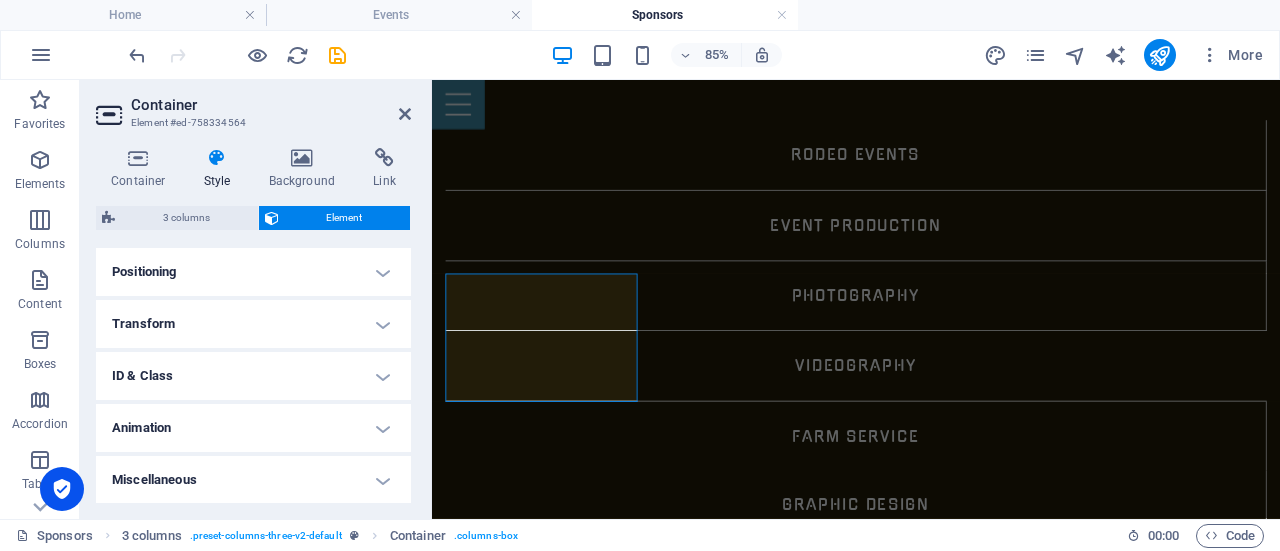 click on "Miscellaneous" at bounding box center [253, 480] 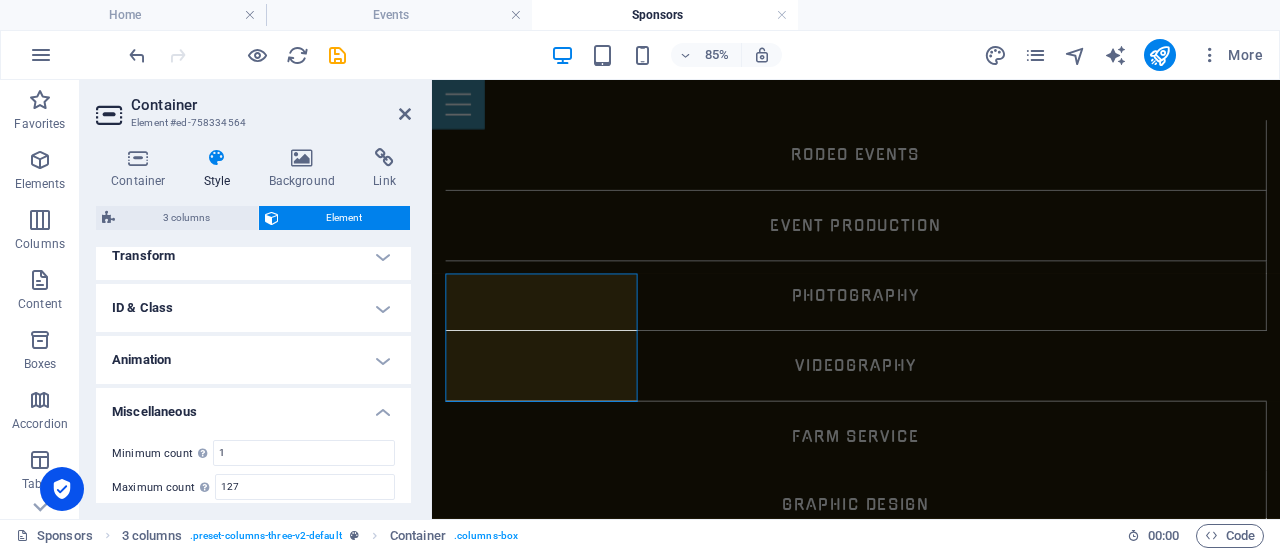 scroll, scrollTop: 710, scrollLeft: 0, axis: vertical 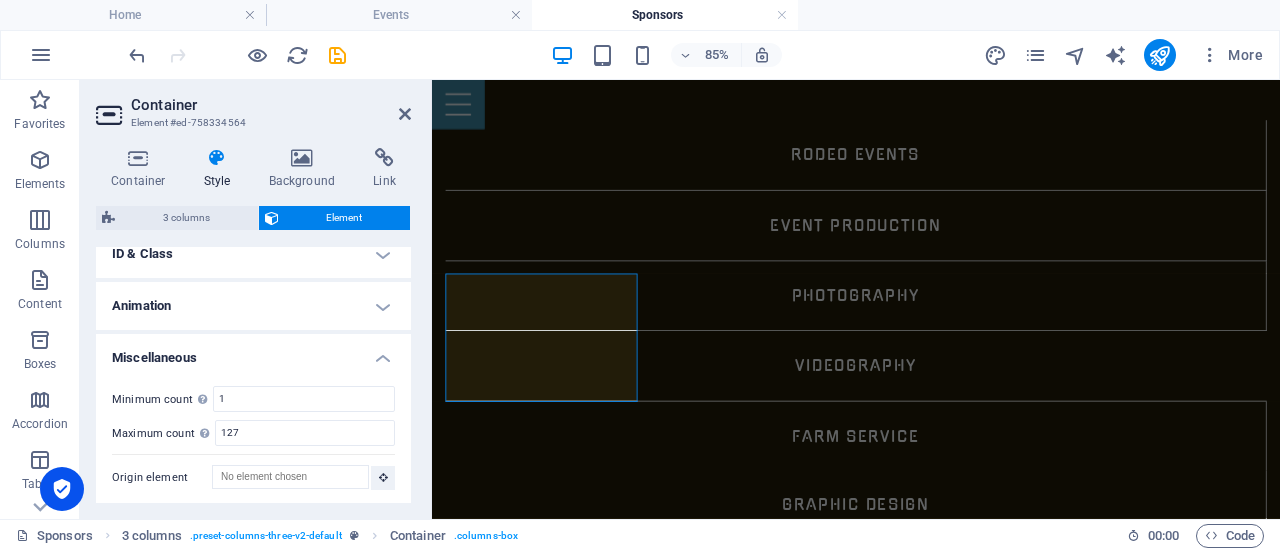click on "Miscellaneous" at bounding box center (253, 352) 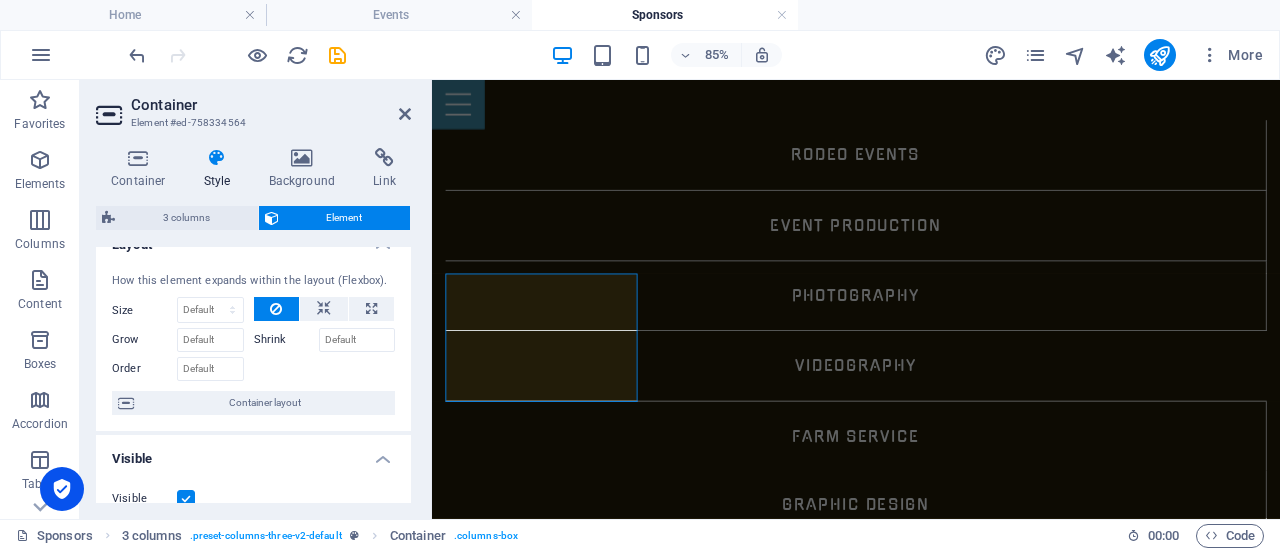scroll, scrollTop: 0, scrollLeft: 0, axis: both 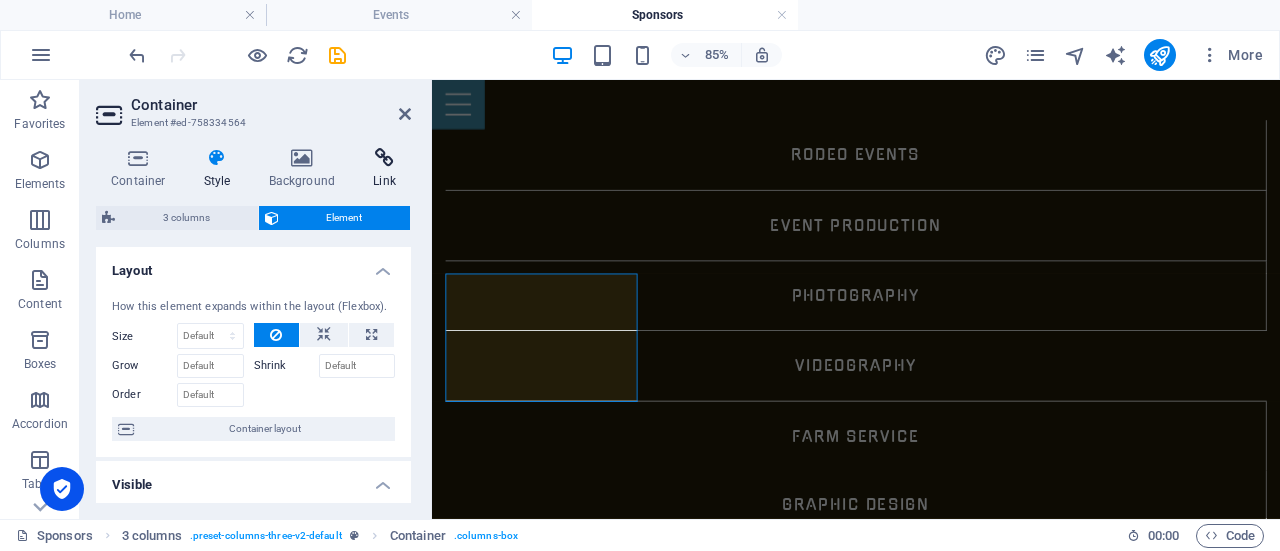 click on "Link" at bounding box center [384, 169] 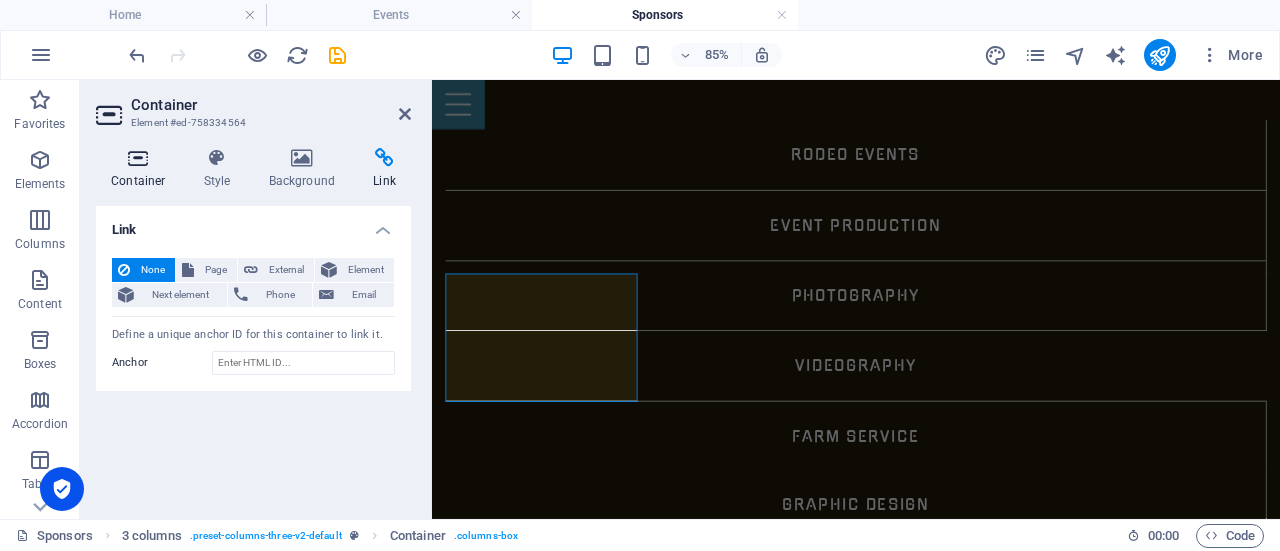 click at bounding box center (138, 158) 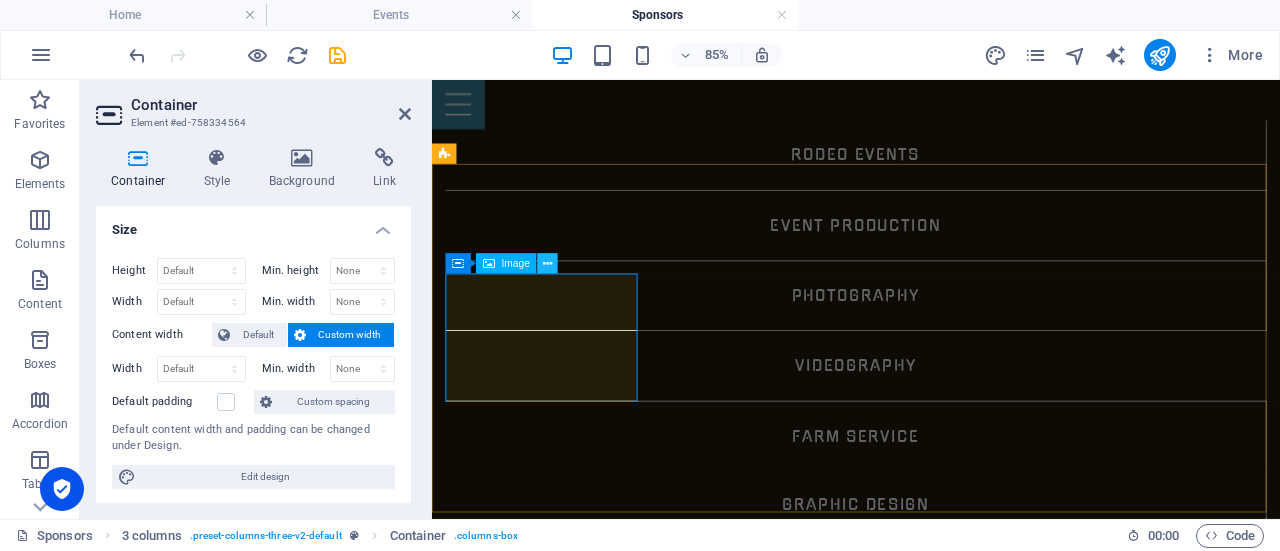 click at bounding box center (547, 264) 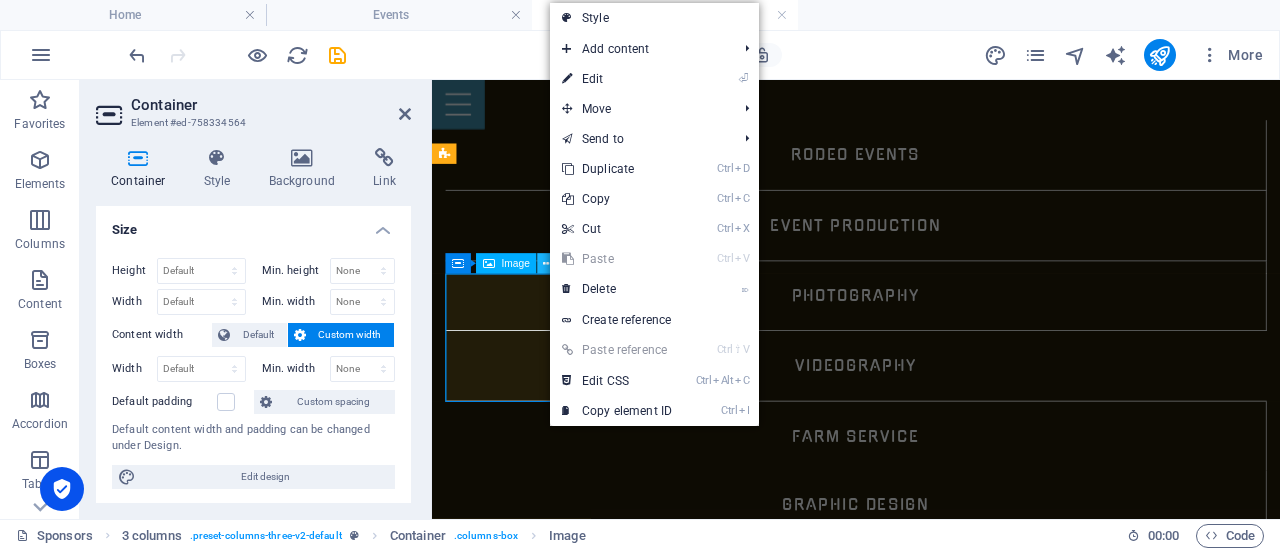 click at bounding box center [547, 264] 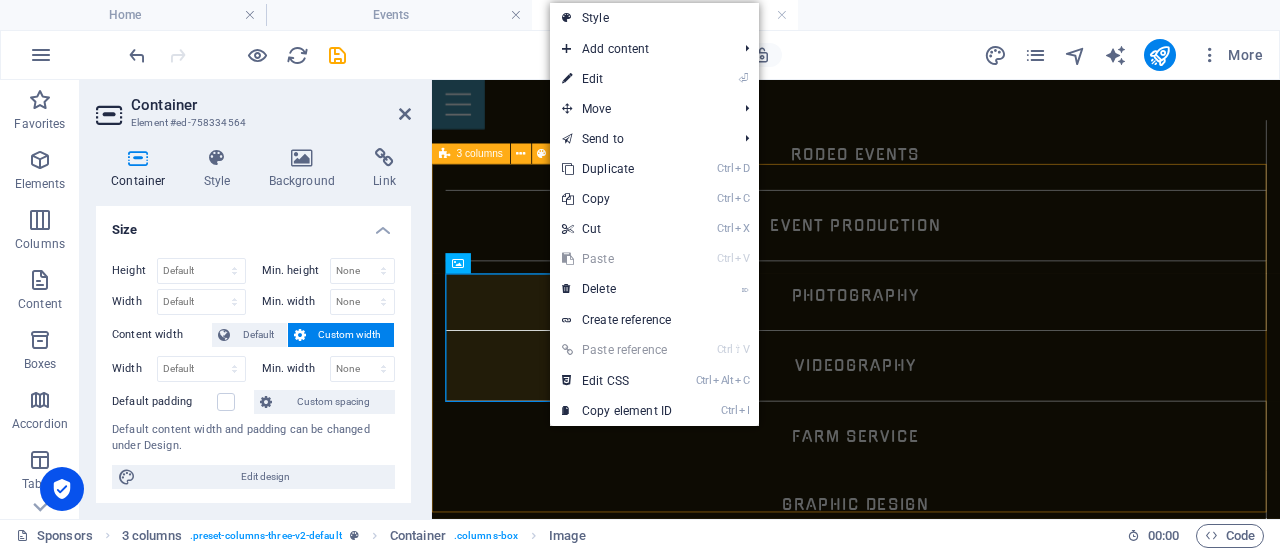 click on "[PERSON_NAME] Photos Live Big Company Corenna's Creative" at bounding box center [931, 3950] 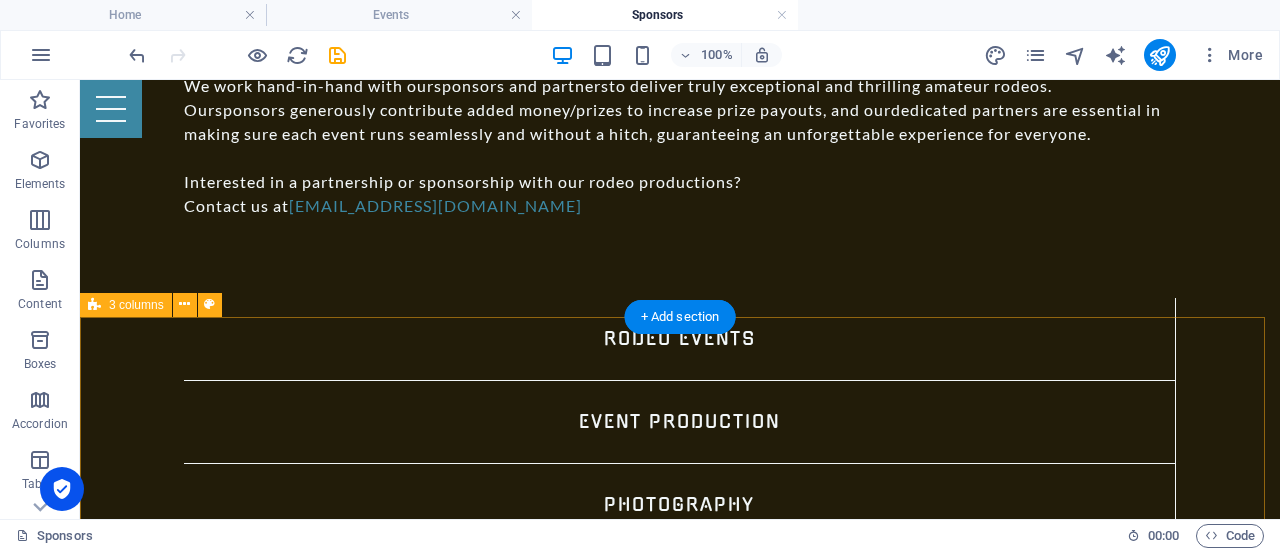 scroll, scrollTop: 1580, scrollLeft: 0, axis: vertical 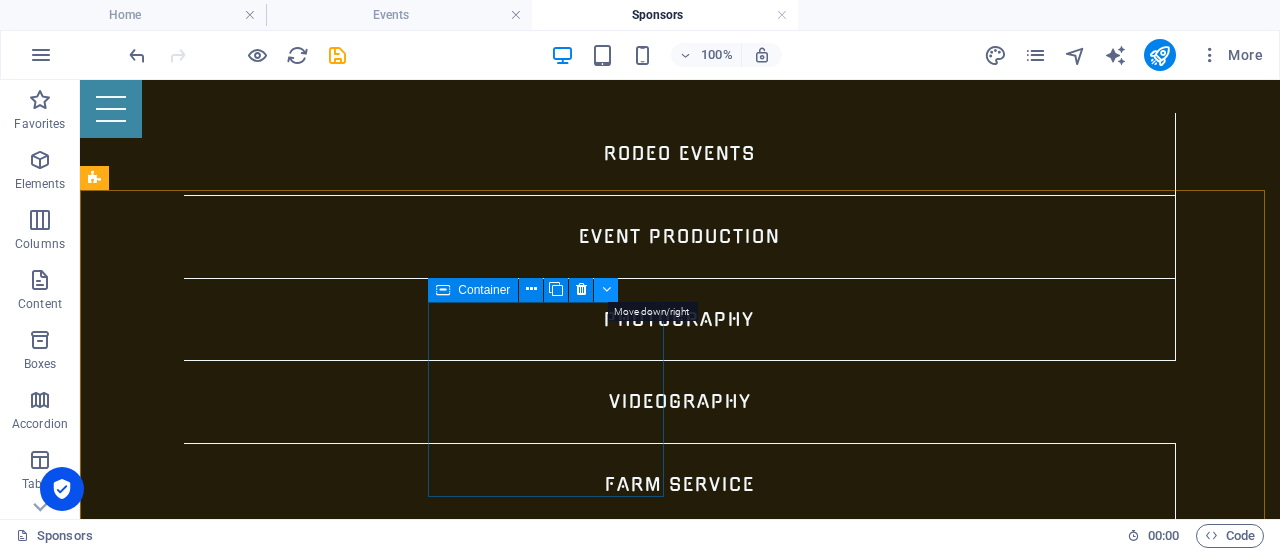 click at bounding box center [606, 289] 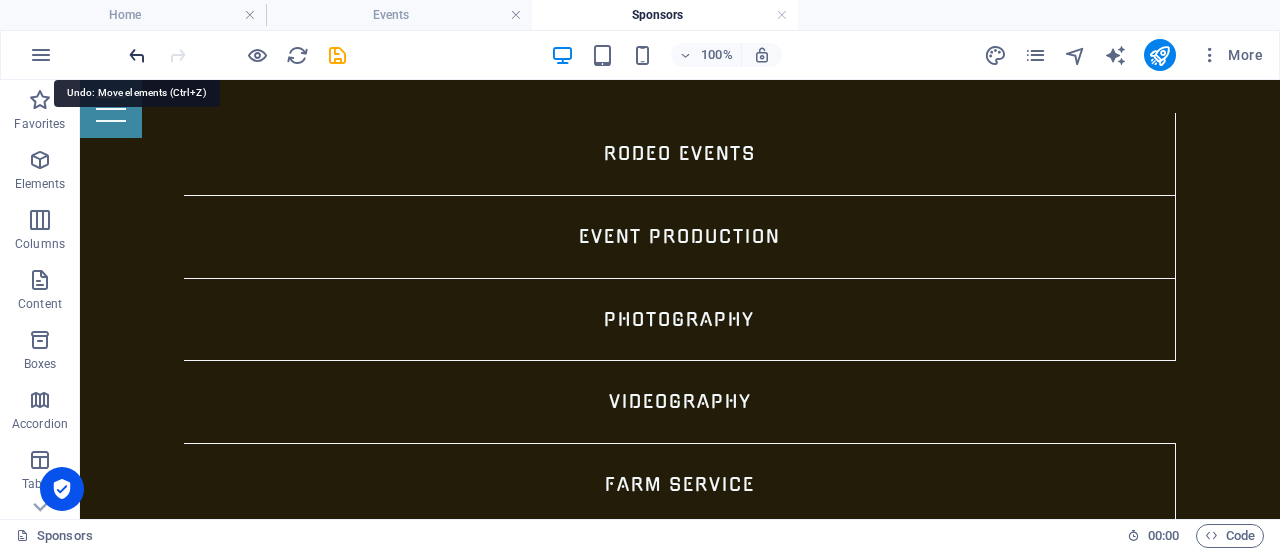 click at bounding box center (137, 55) 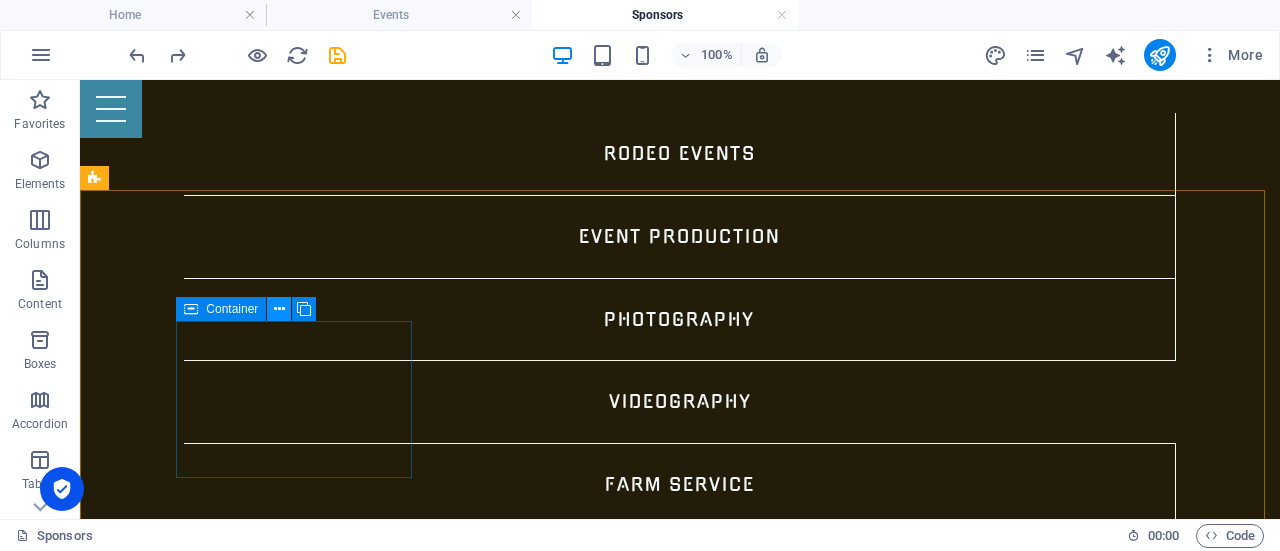 click at bounding box center (279, 309) 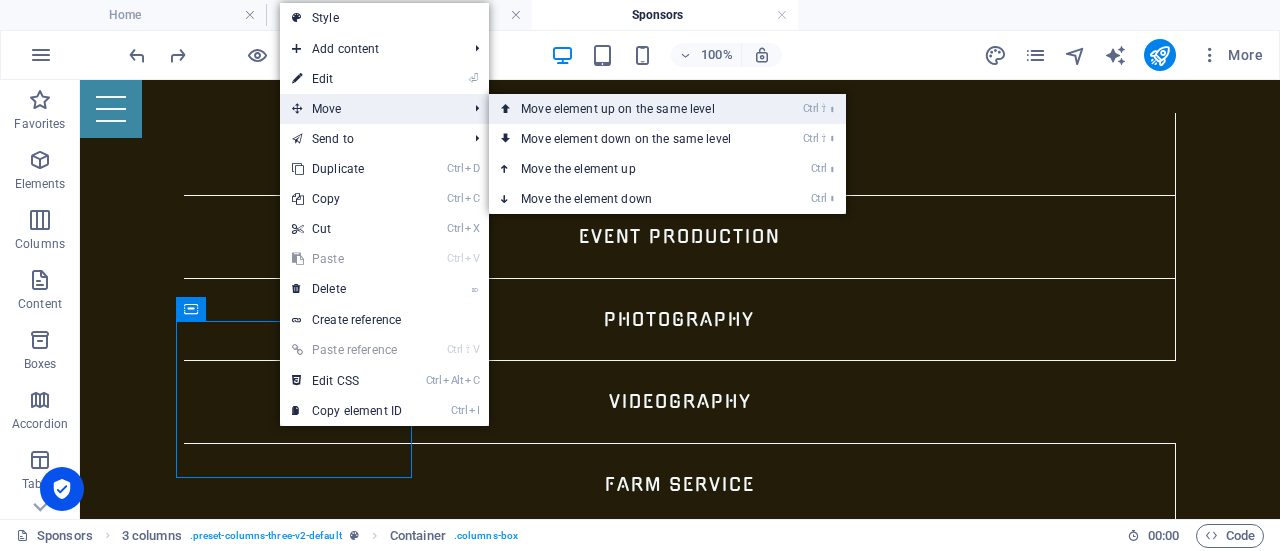 click on "Ctrl ⇧ ⬆  Move element up on the same level" at bounding box center [630, 109] 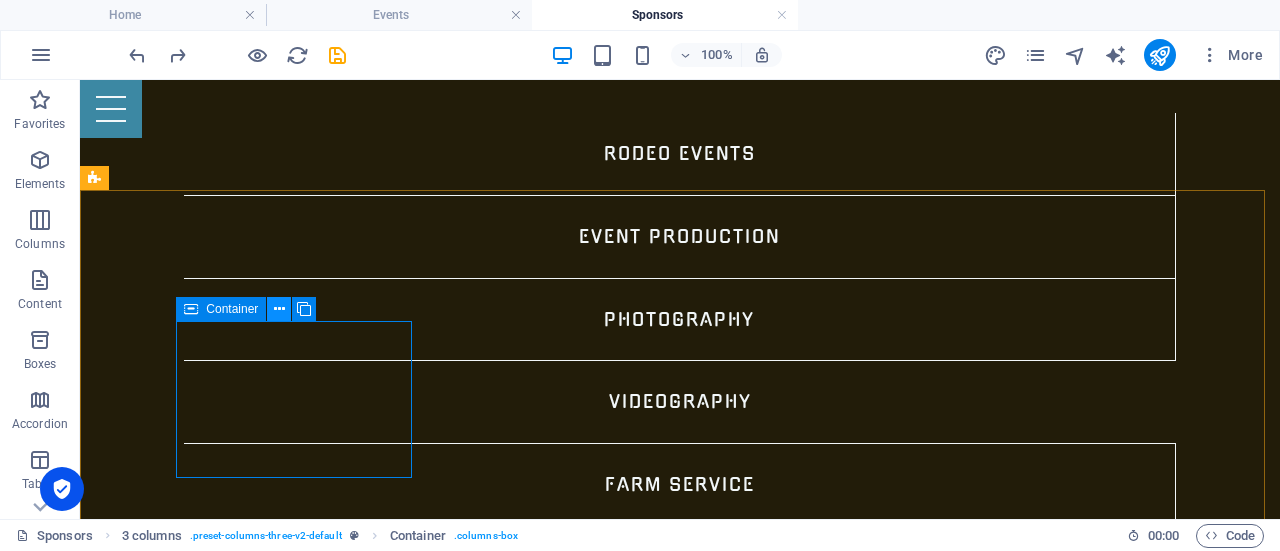 click at bounding box center [279, 309] 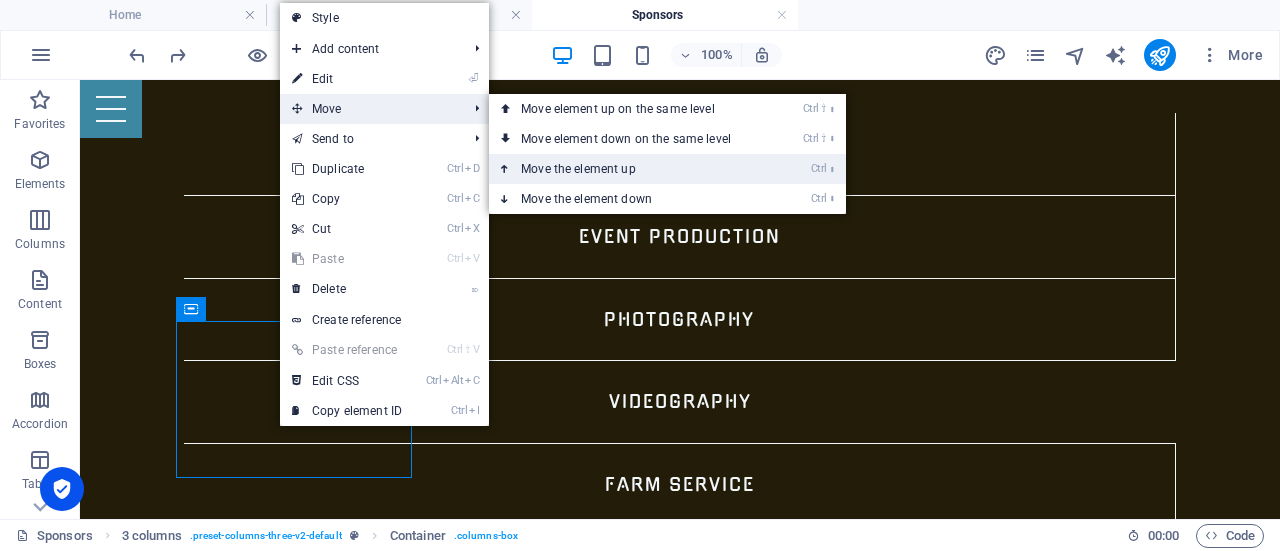 click on "Ctrl ⬆  Move the element up" at bounding box center (630, 169) 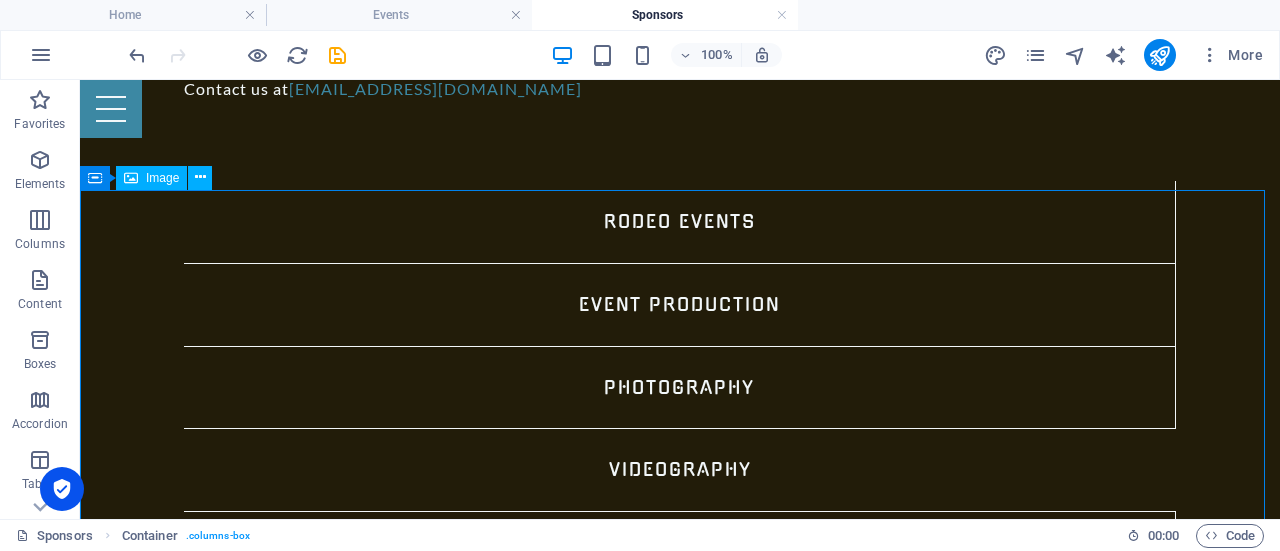 scroll, scrollTop: 1580, scrollLeft: 0, axis: vertical 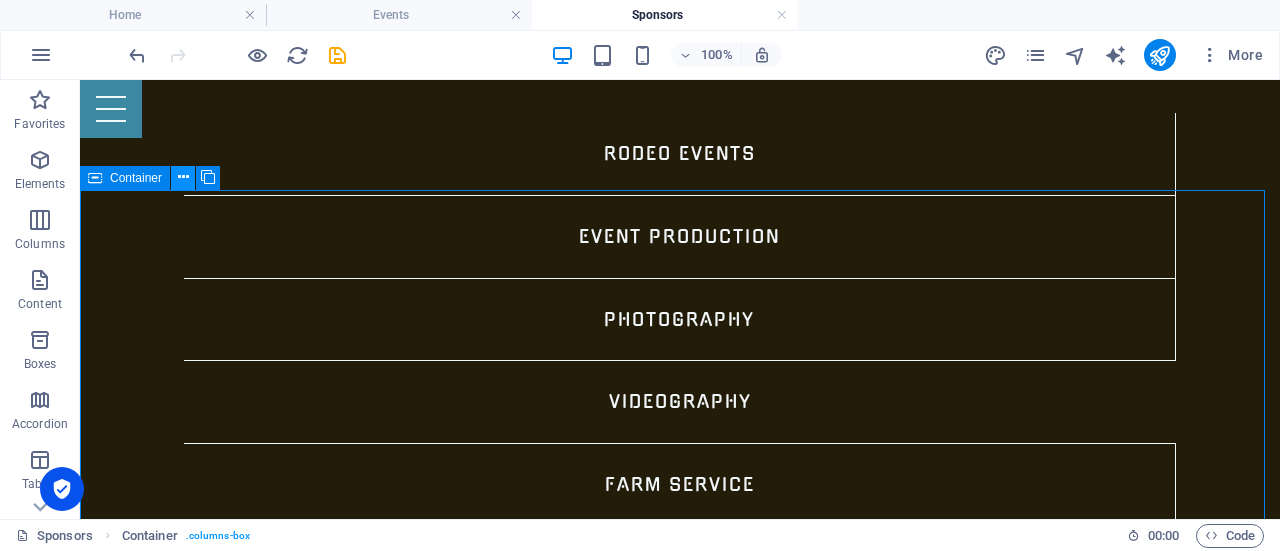click at bounding box center (183, 177) 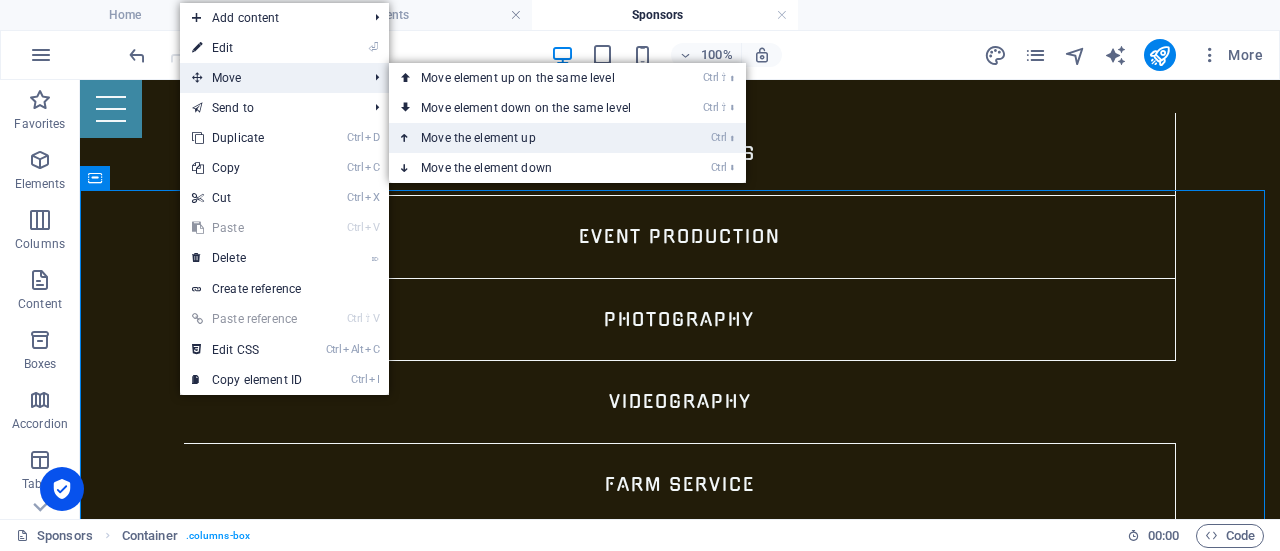 click on "Ctrl ⬆  Move the element up" at bounding box center (530, 138) 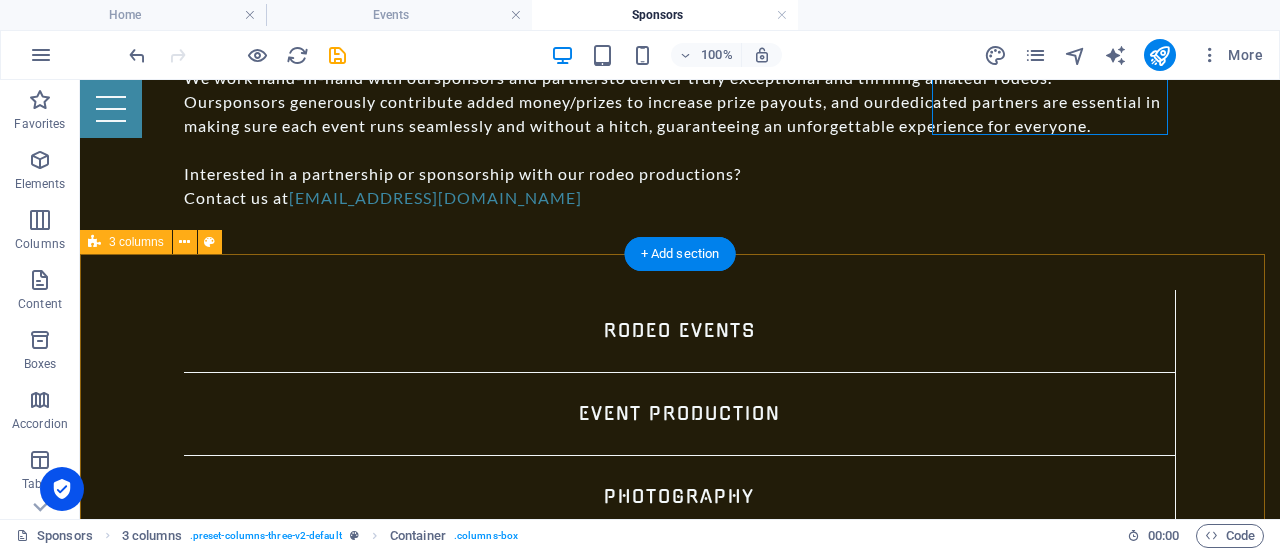 scroll, scrollTop: 1572, scrollLeft: 0, axis: vertical 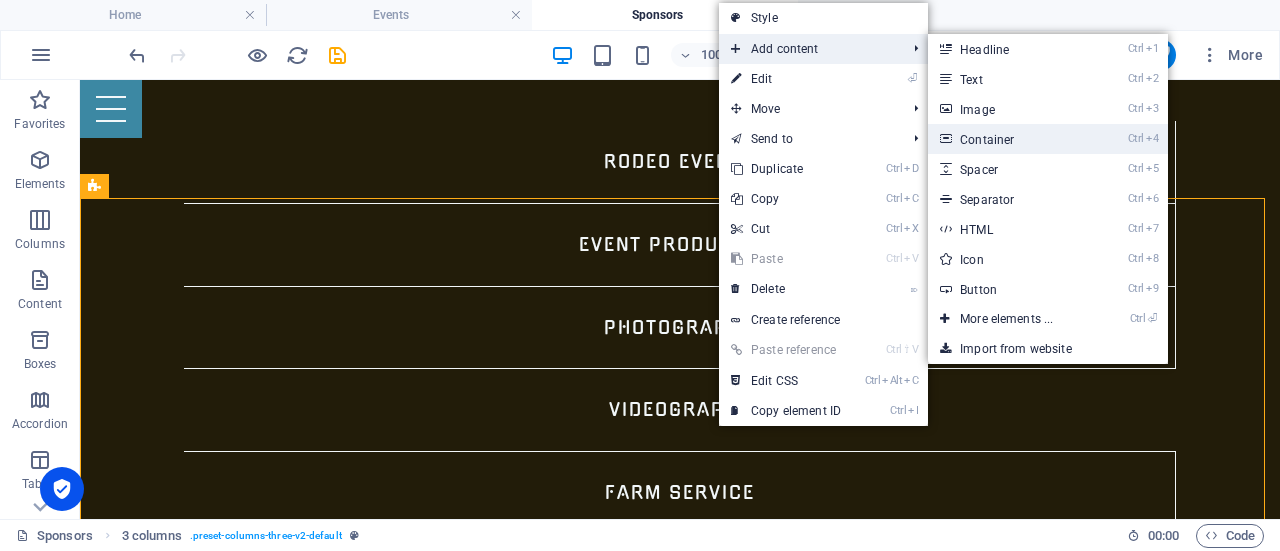 click on "Ctrl 4  Container" at bounding box center (1010, 139) 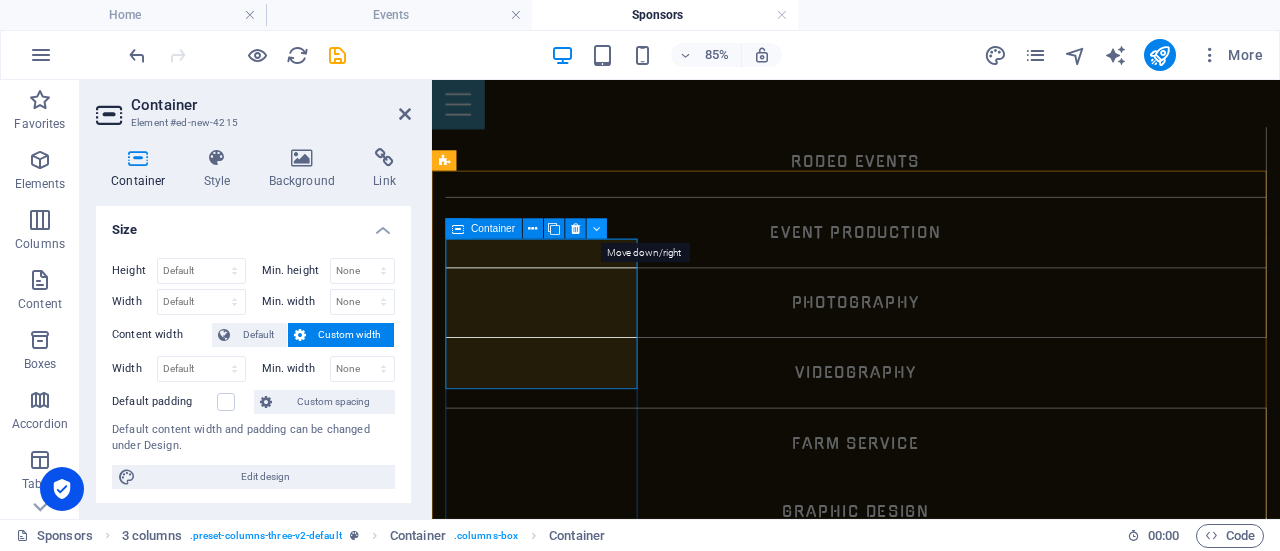 click at bounding box center [597, 229] 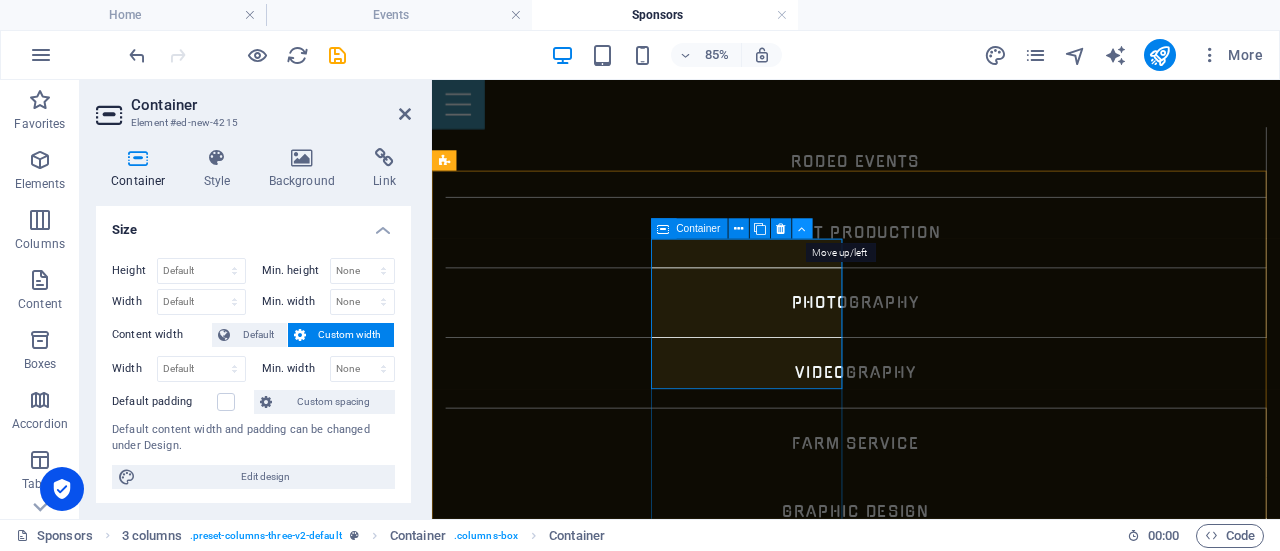 click at bounding box center (802, 229) 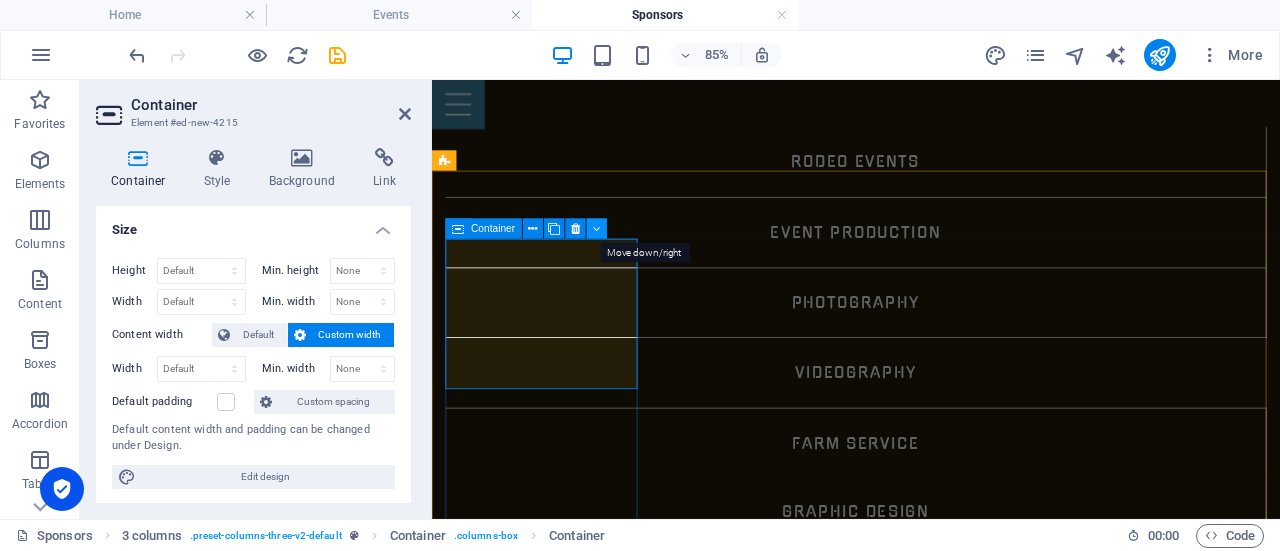 click at bounding box center (597, 229) 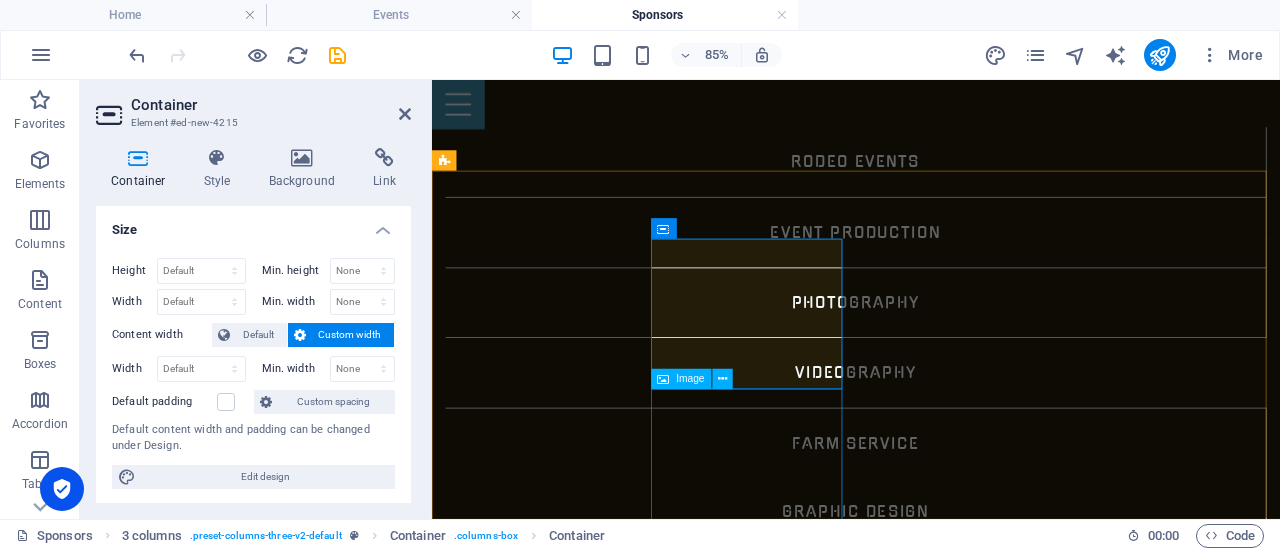 click on "Live Big Company" at bounding box center [563, 4955] 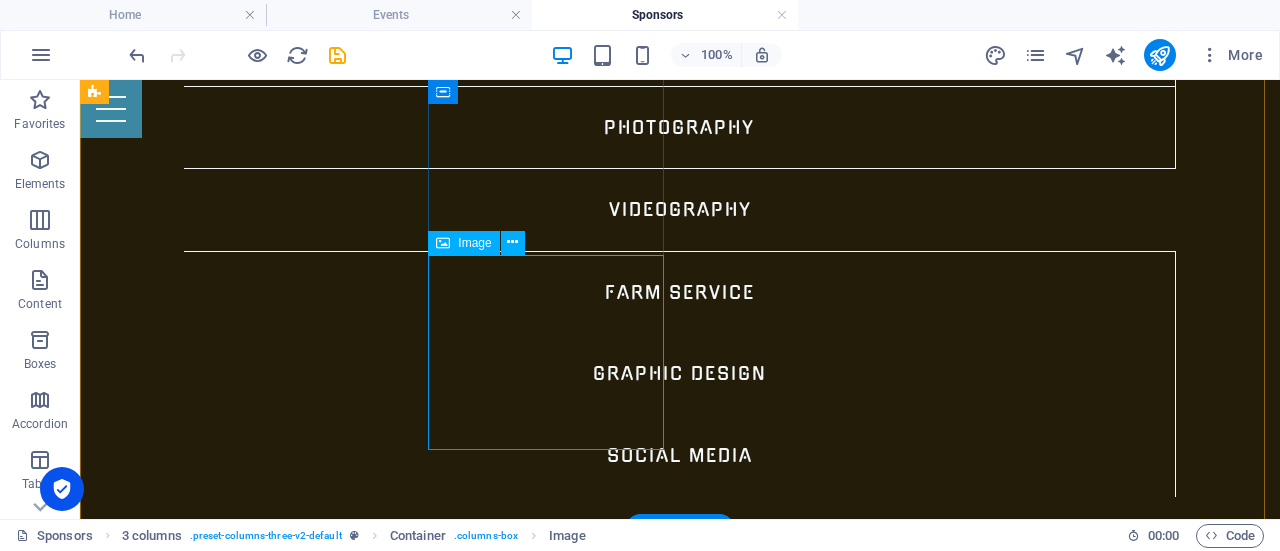 scroll, scrollTop: 1572, scrollLeft: 0, axis: vertical 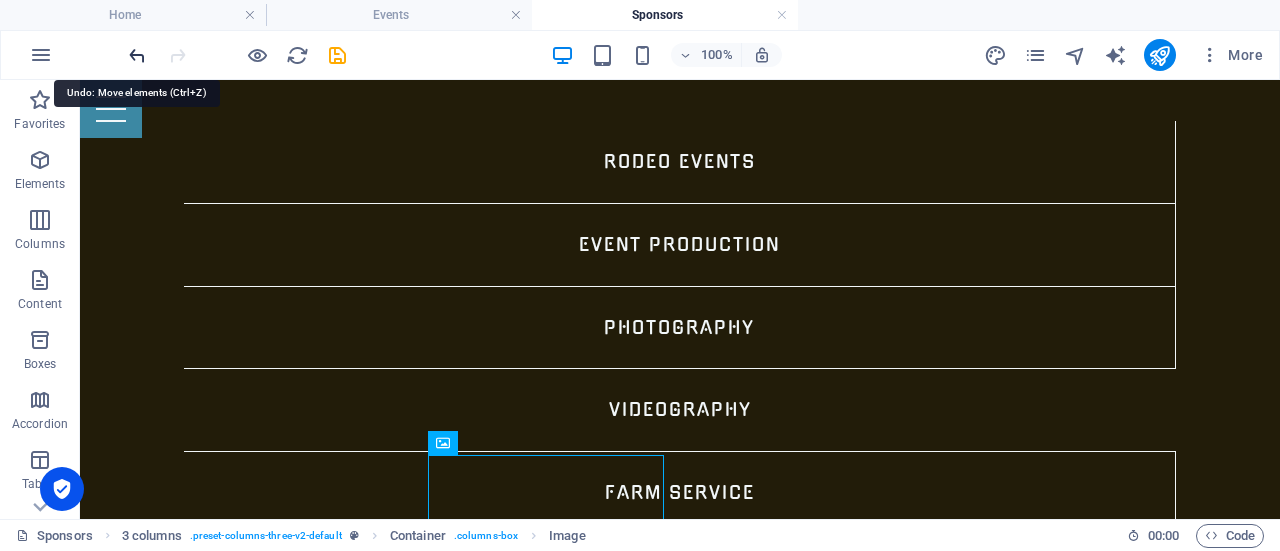 click at bounding box center (137, 55) 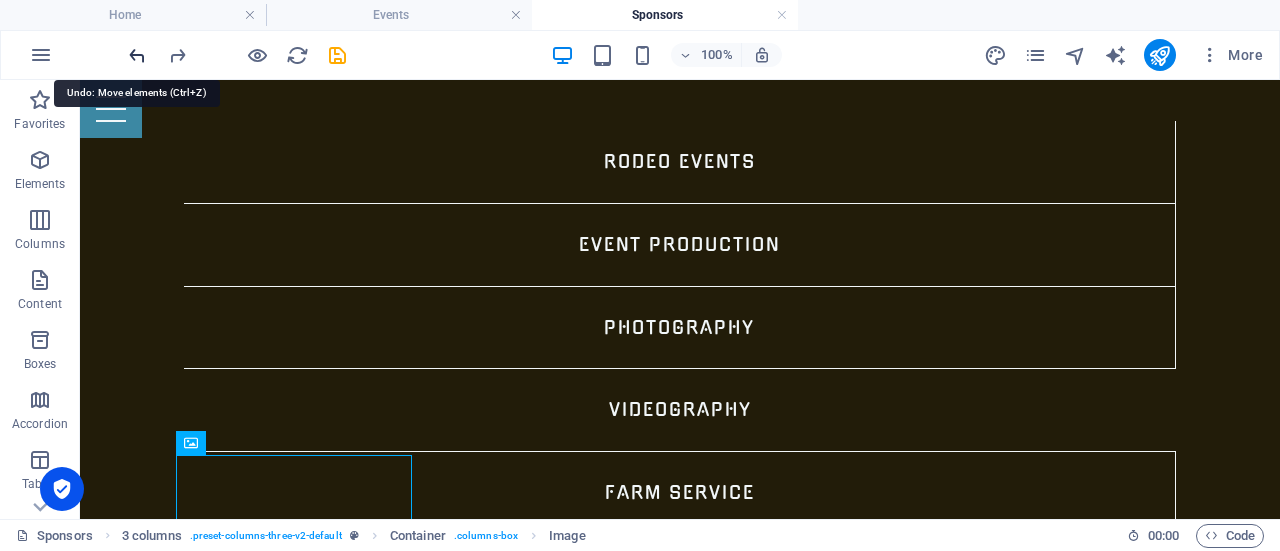 click at bounding box center (137, 55) 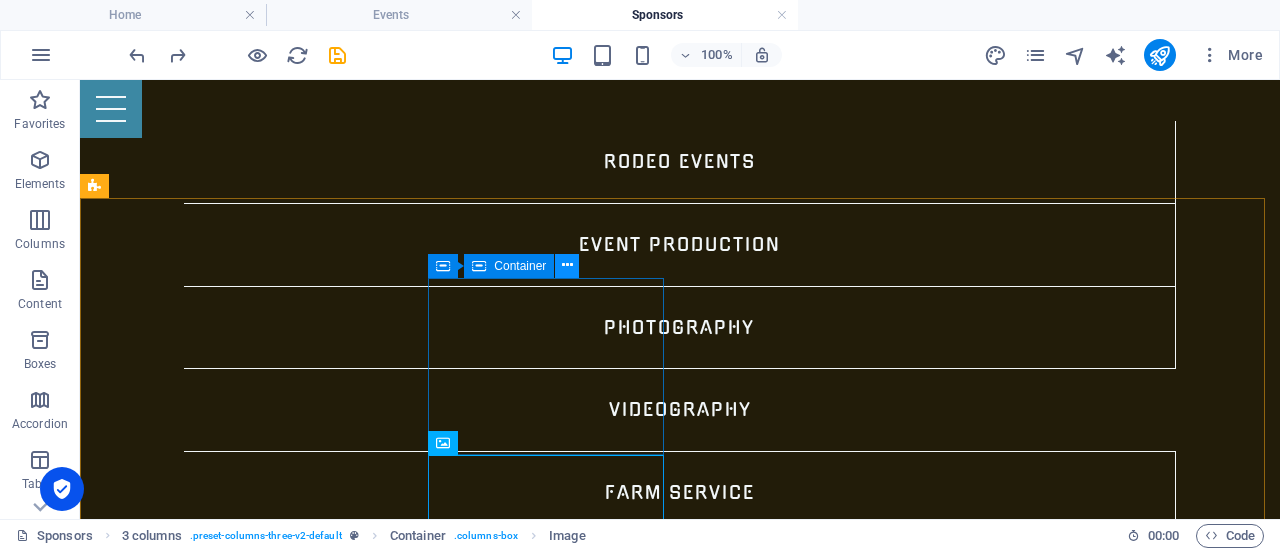 click at bounding box center [567, 265] 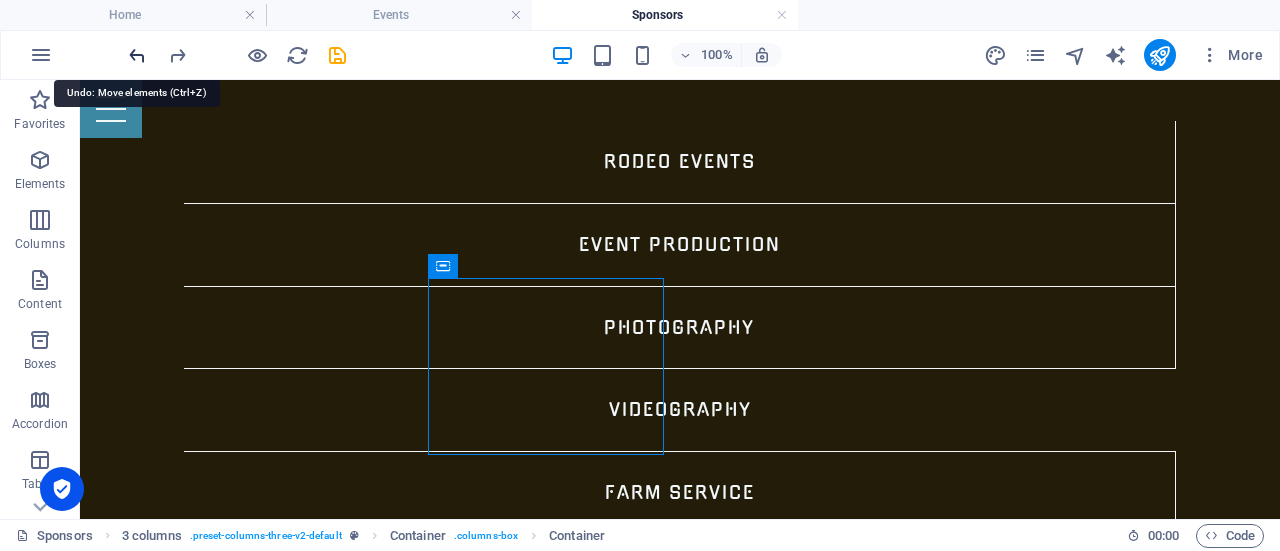 click at bounding box center (137, 55) 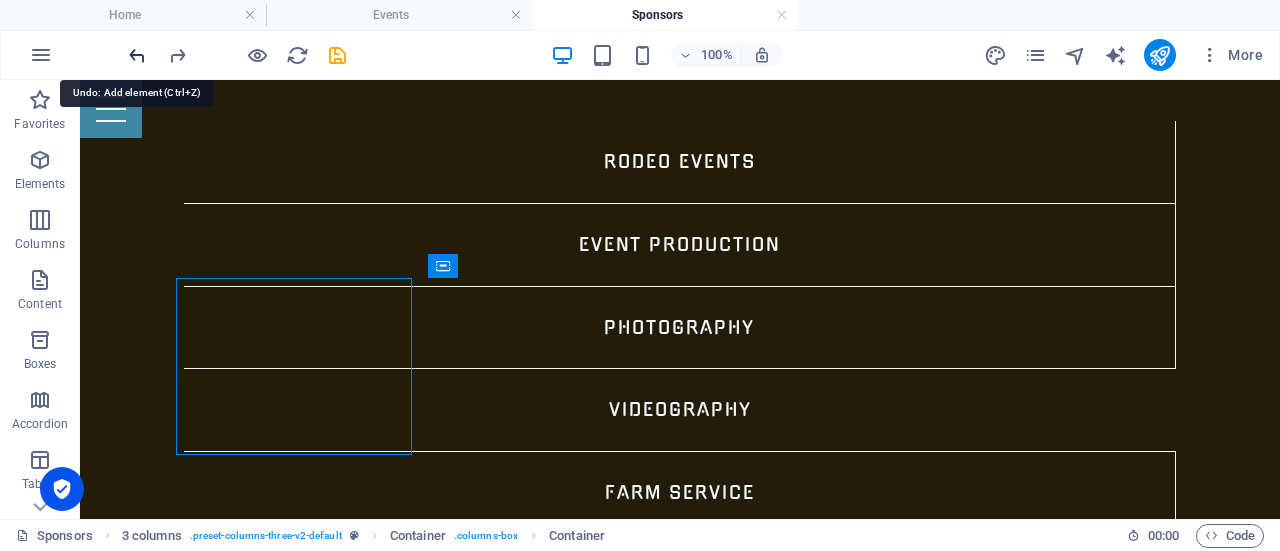 click at bounding box center (137, 55) 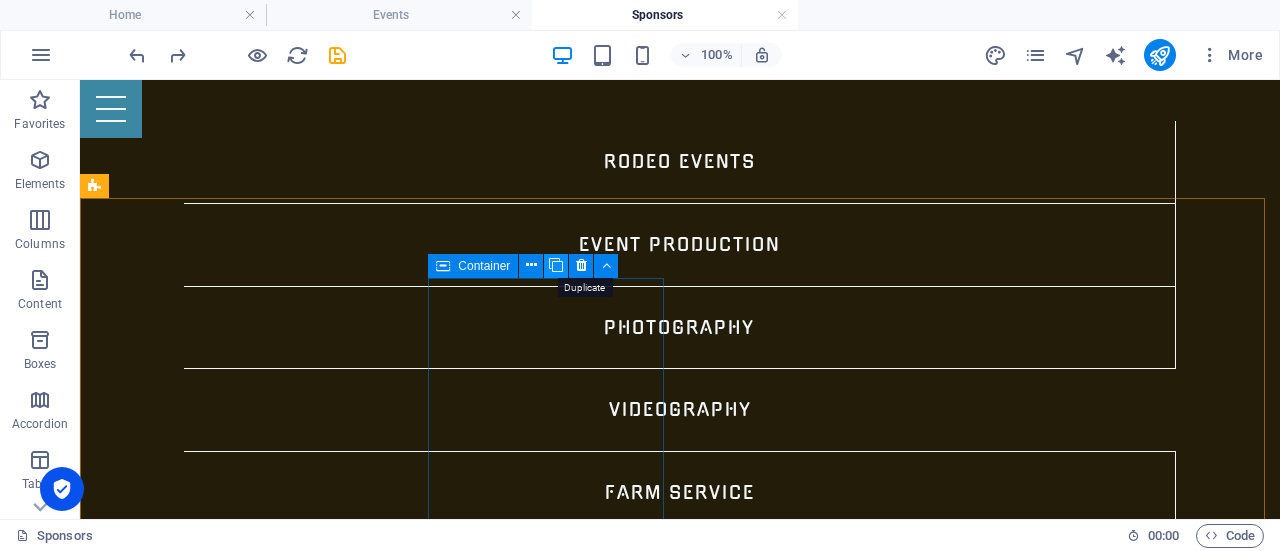 click at bounding box center [556, 265] 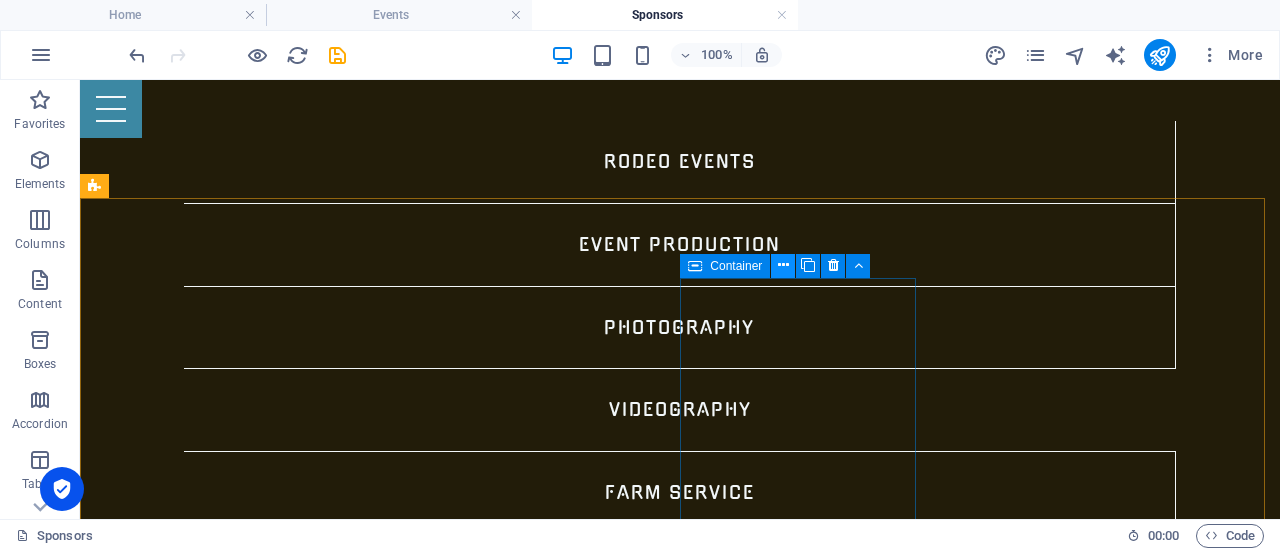 click at bounding box center (783, 265) 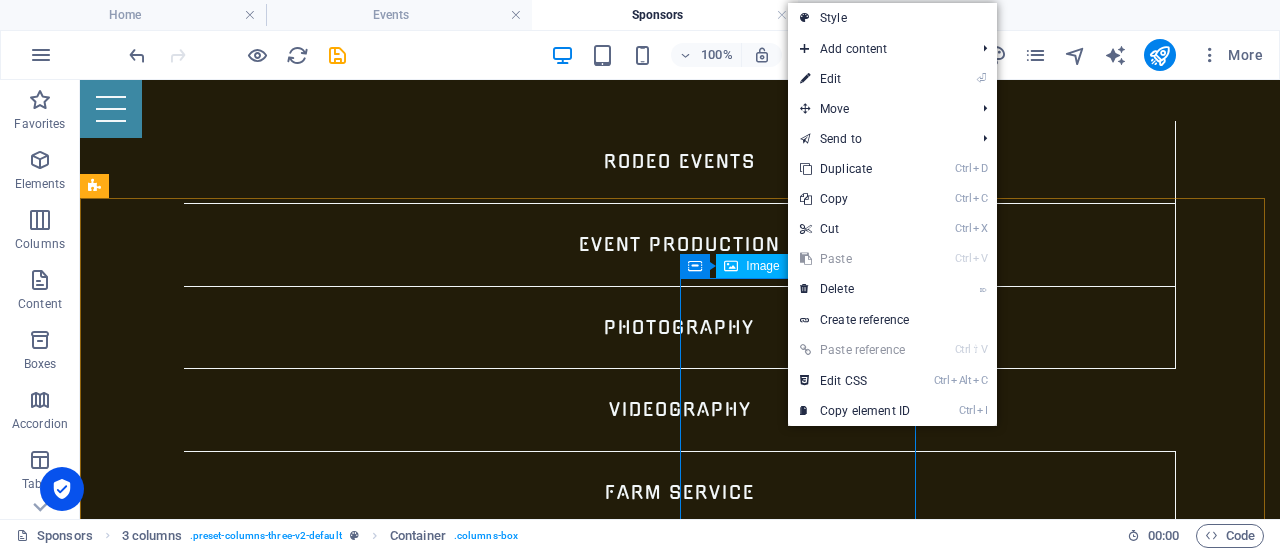 click on "Image" at bounding box center [762, 266] 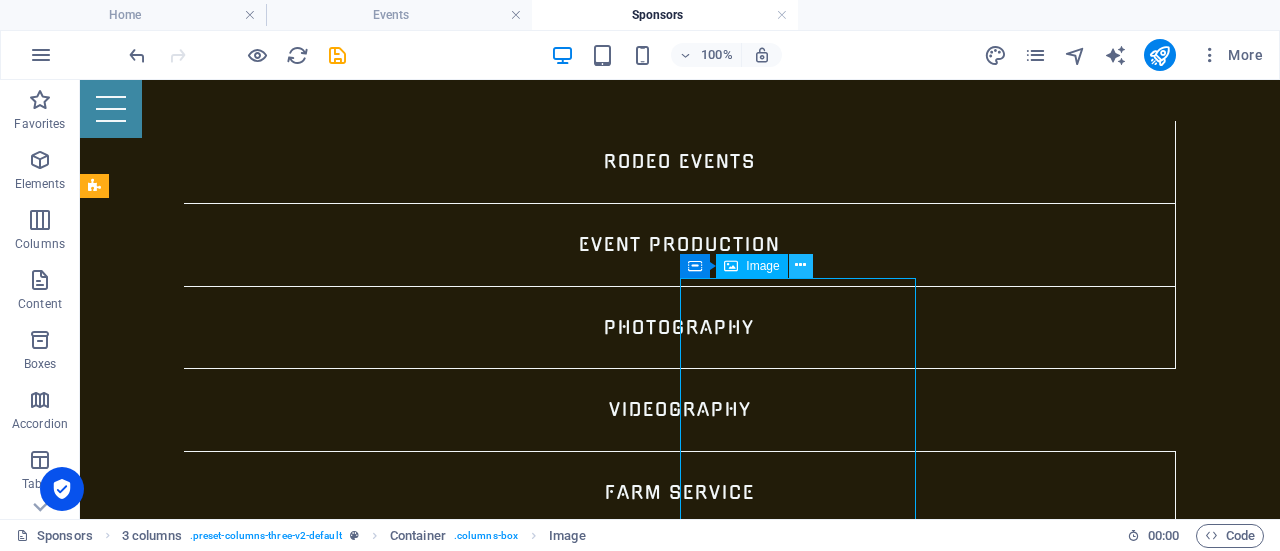 click at bounding box center (800, 265) 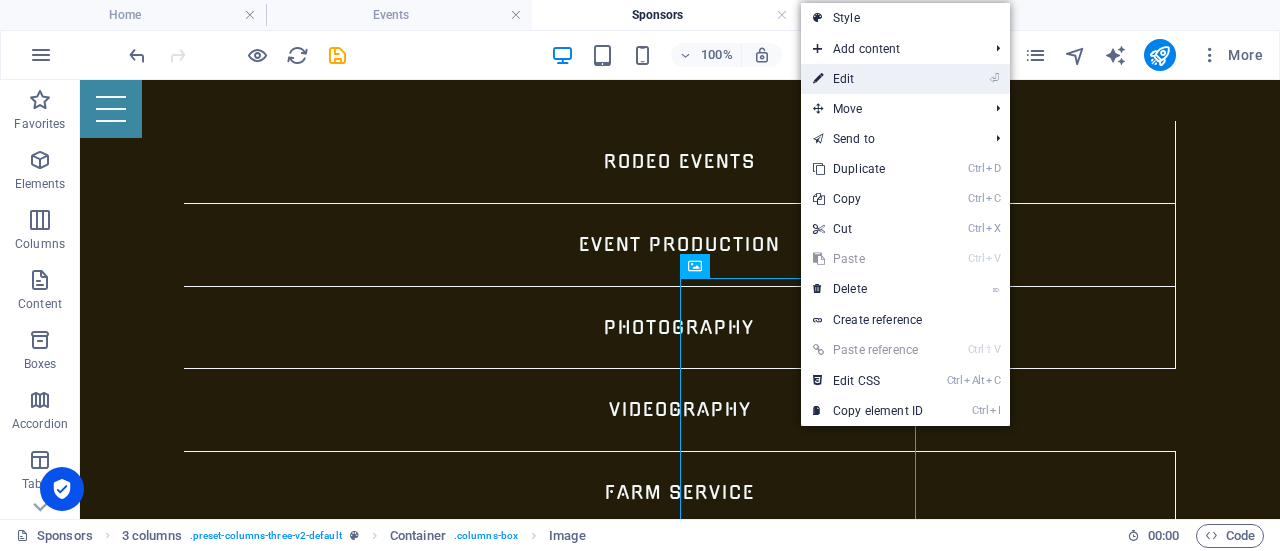 click on "⏎  Edit" at bounding box center (868, 79) 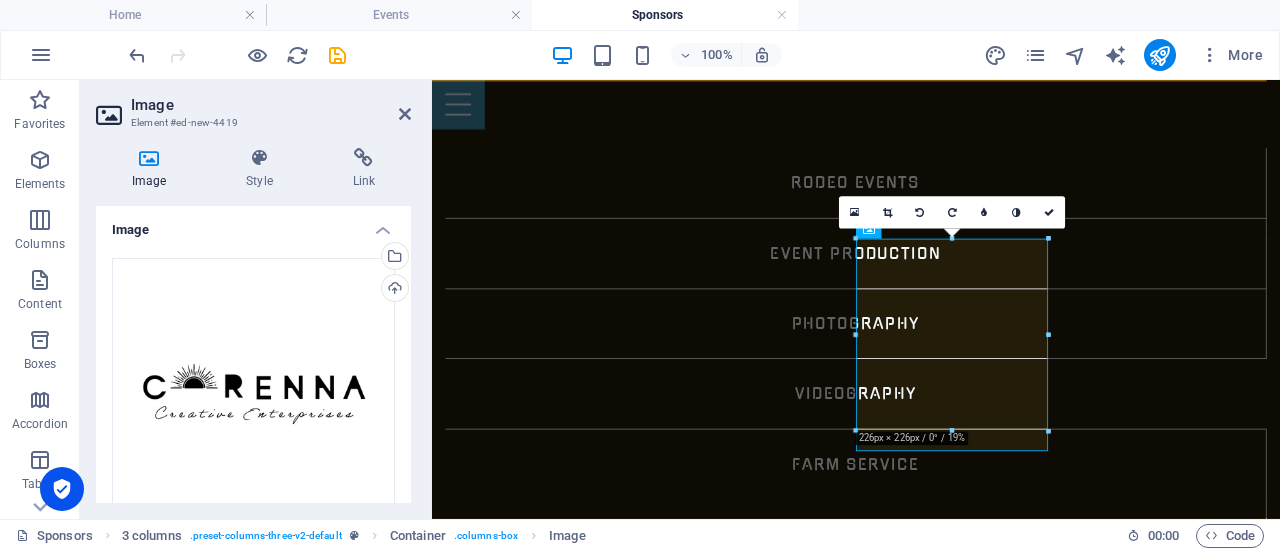 scroll, scrollTop: 1596, scrollLeft: 0, axis: vertical 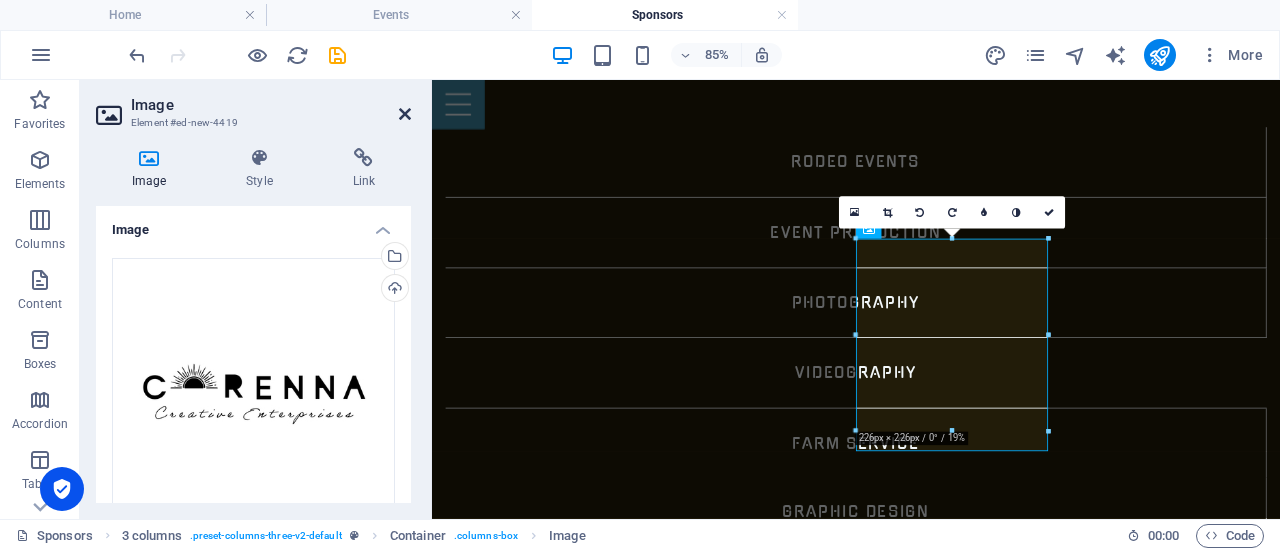 click at bounding box center (405, 114) 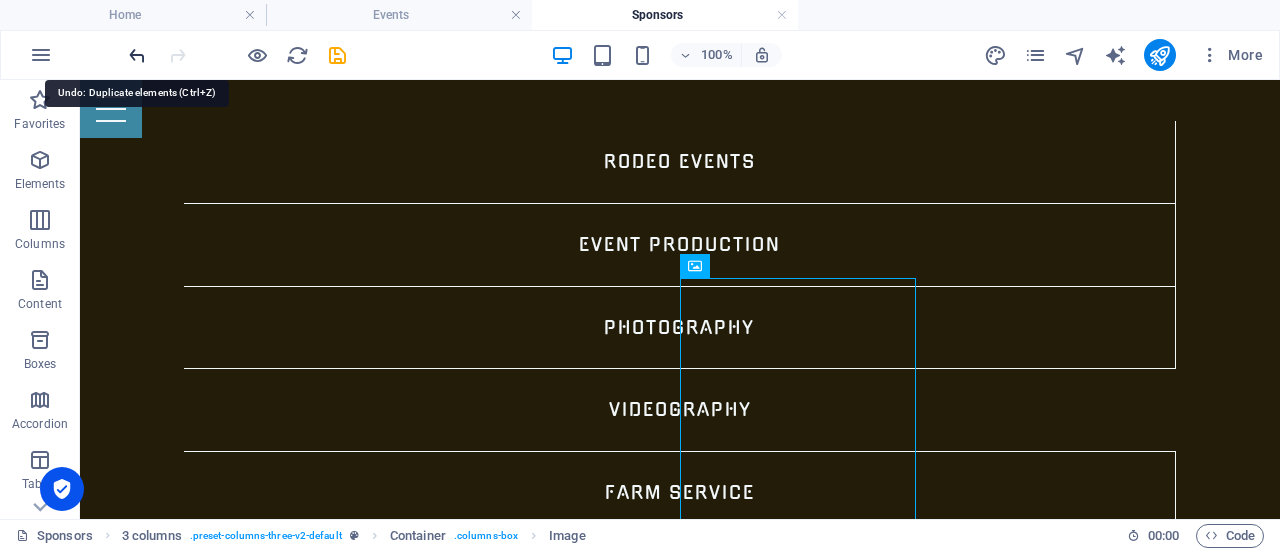 click at bounding box center (137, 55) 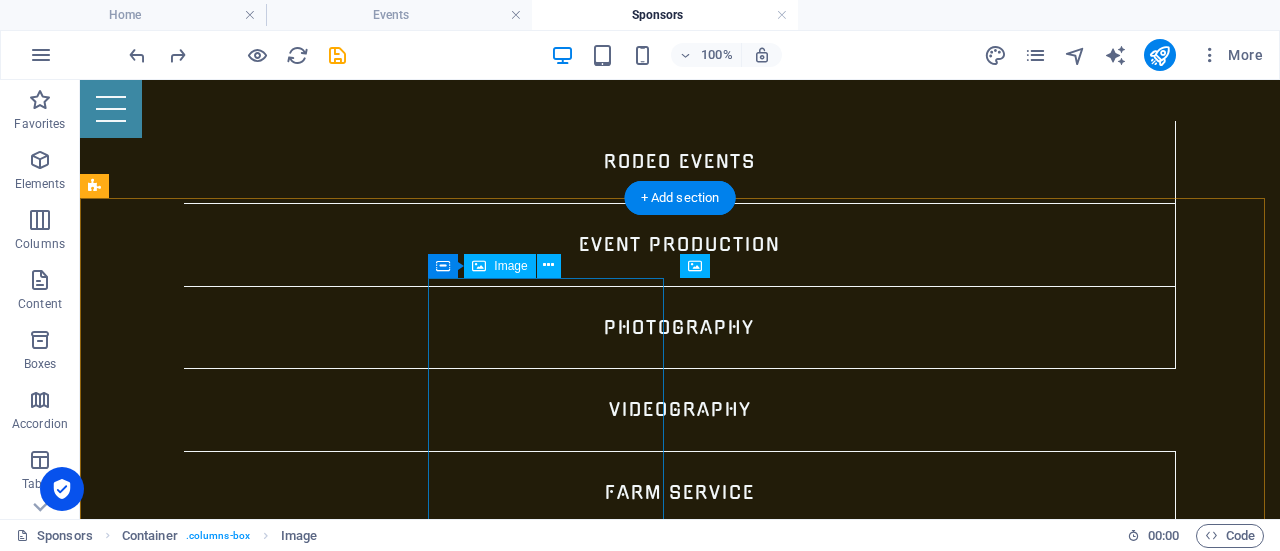 scroll, scrollTop: 1172, scrollLeft: 0, axis: vertical 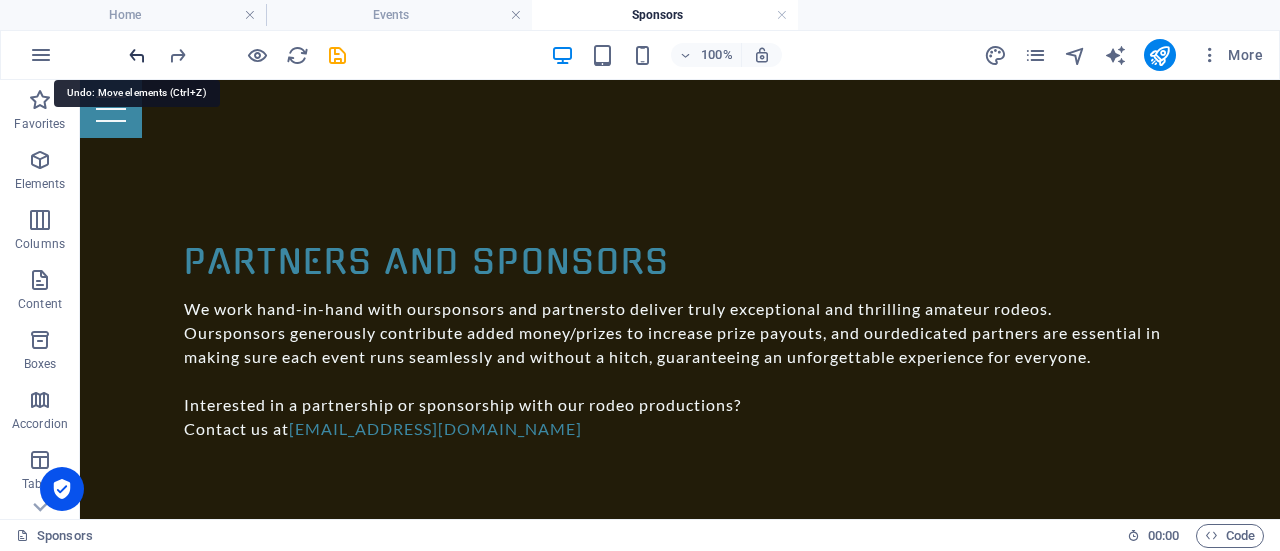 click at bounding box center (137, 55) 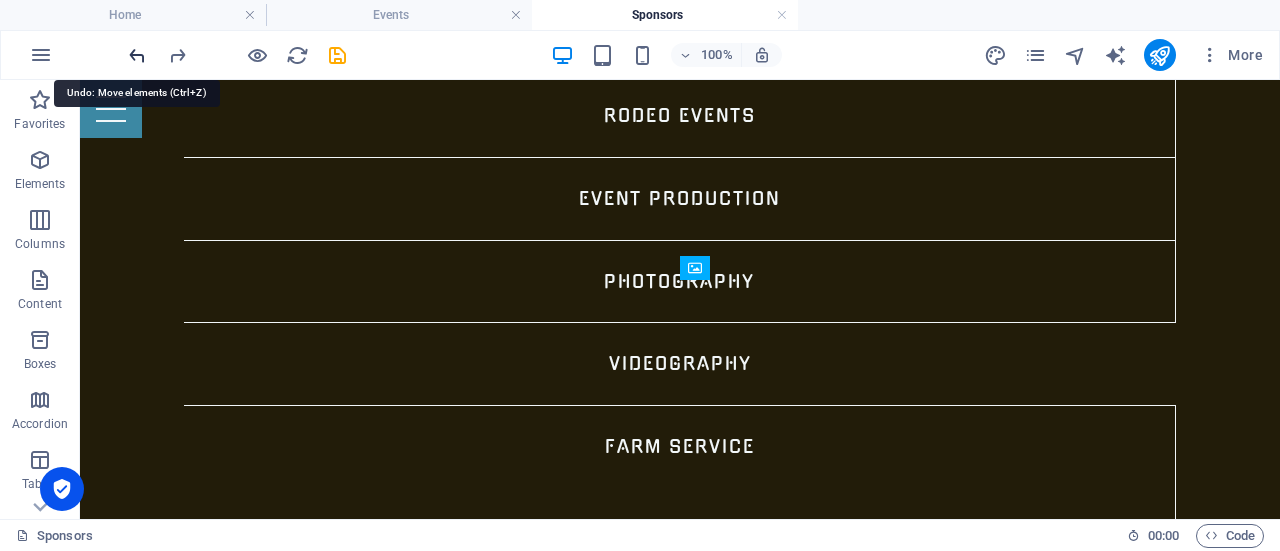 scroll, scrollTop: 1770, scrollLeft: 0, axis: vertical 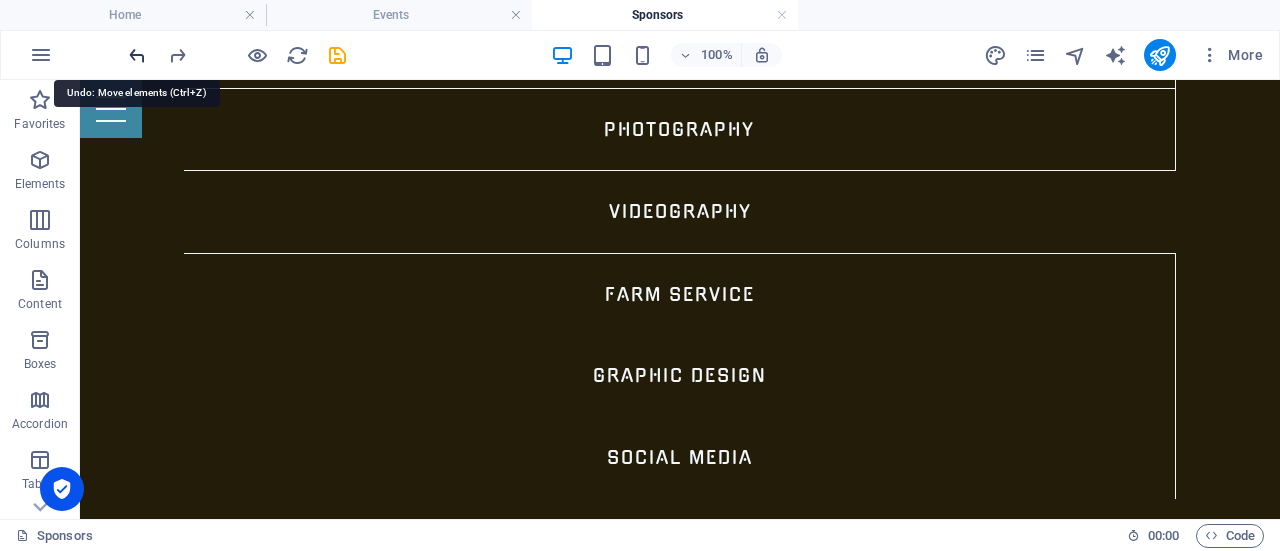 click at bounding box center [137, 55] 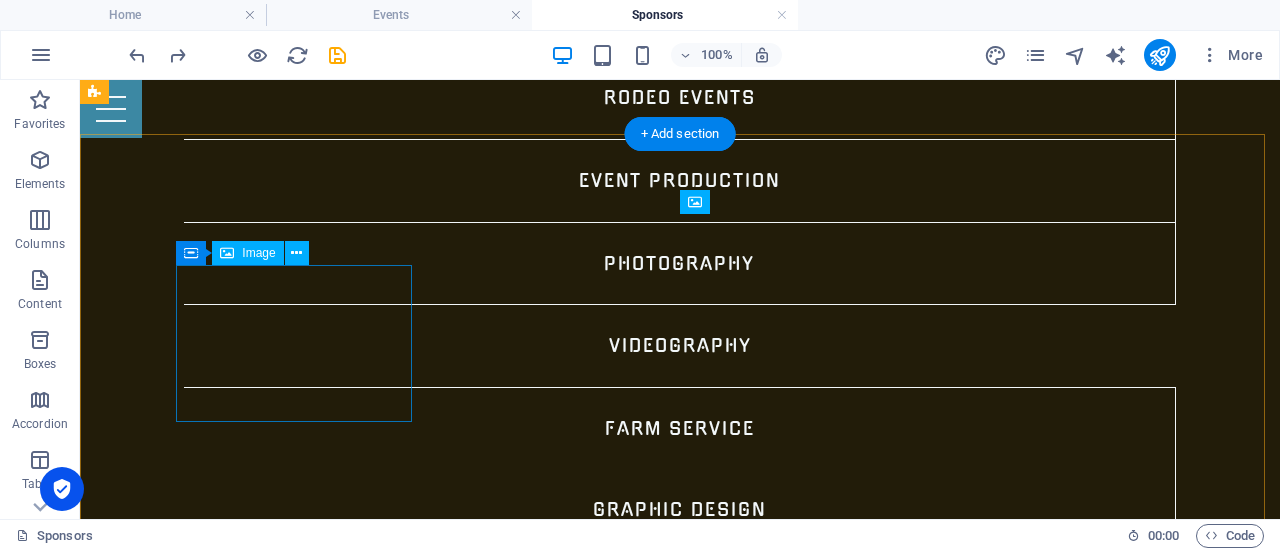 scroll, scrollTop: 1170, scrollLeft: 0, axis: vertical 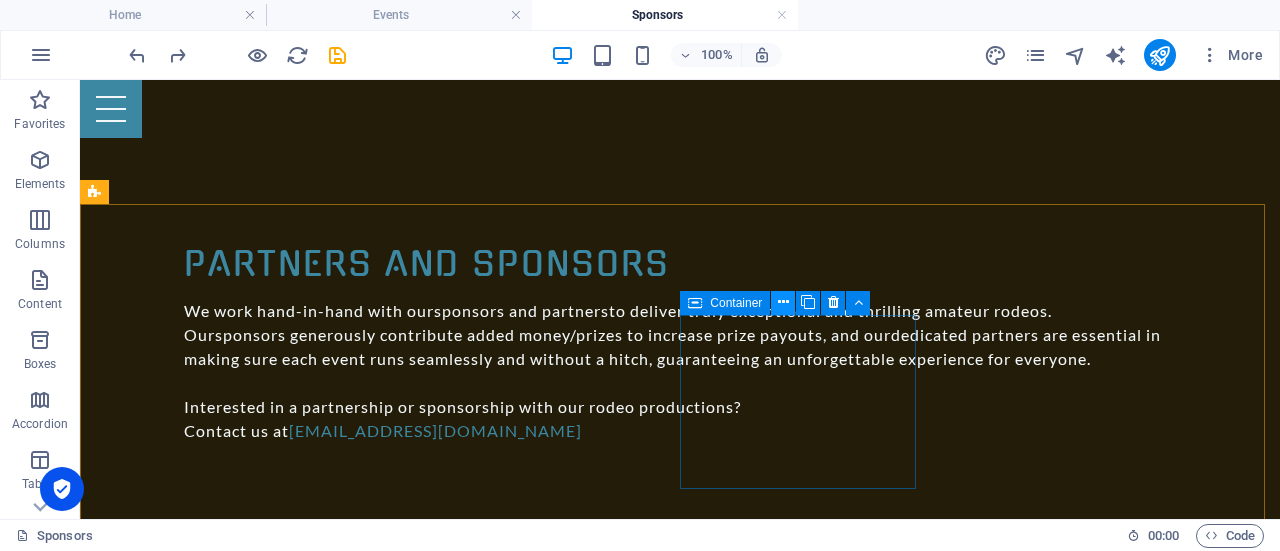 click at bounding box center [783, 302] 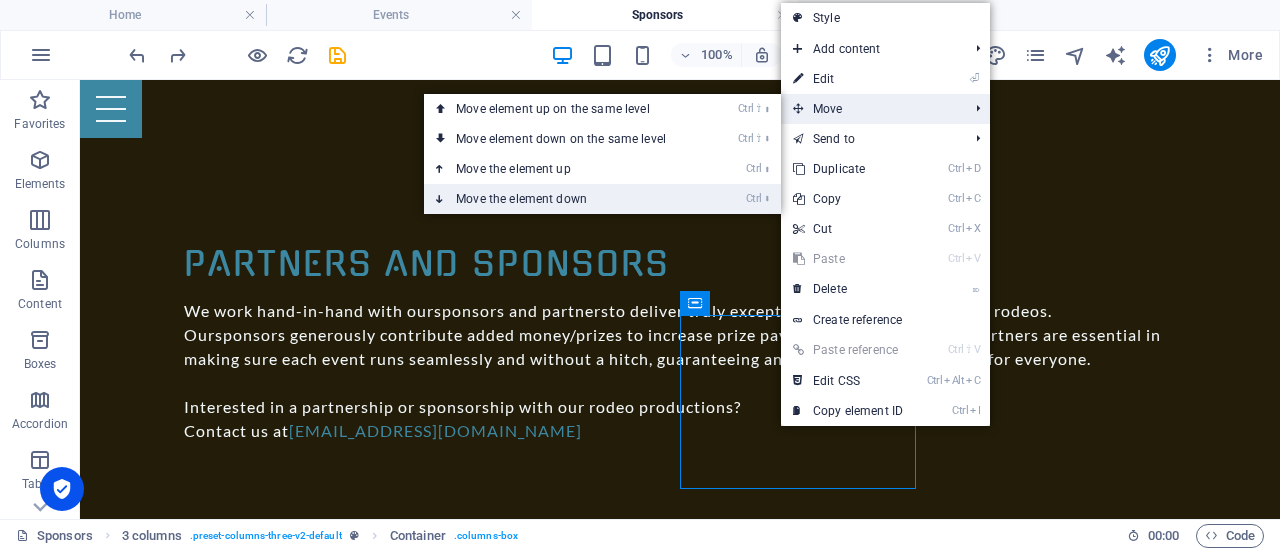 click on "Ctrl ⬇  Move the element down" at bounding box center [565, 199] 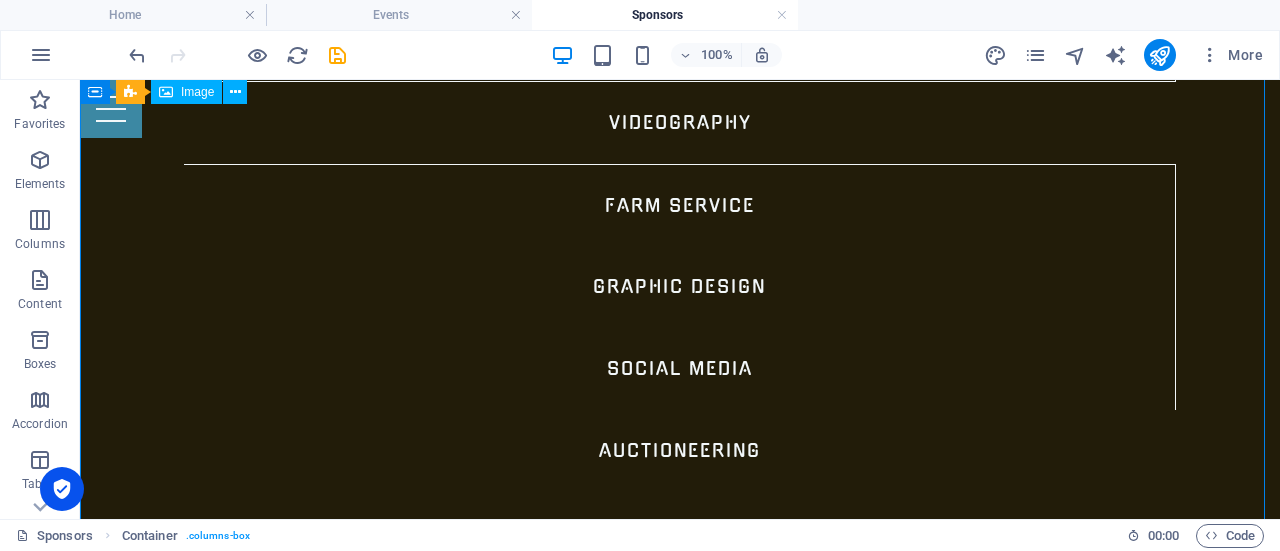 scroll, scrollTop: 1559, scrollLeft: 0, axis: vertical 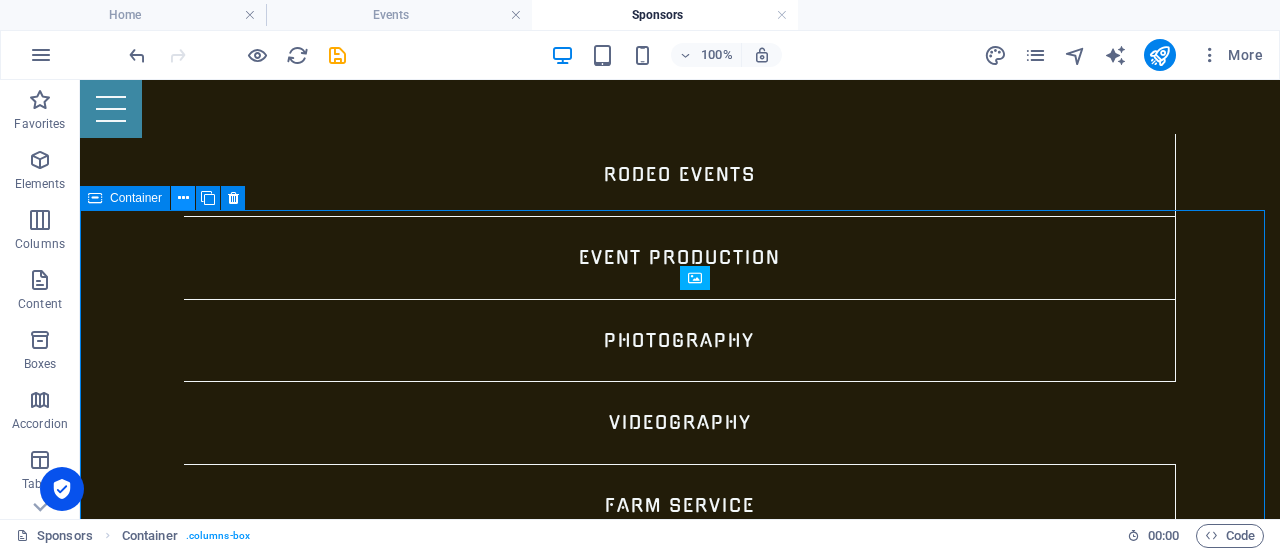 click at bounding box center (183, 198) 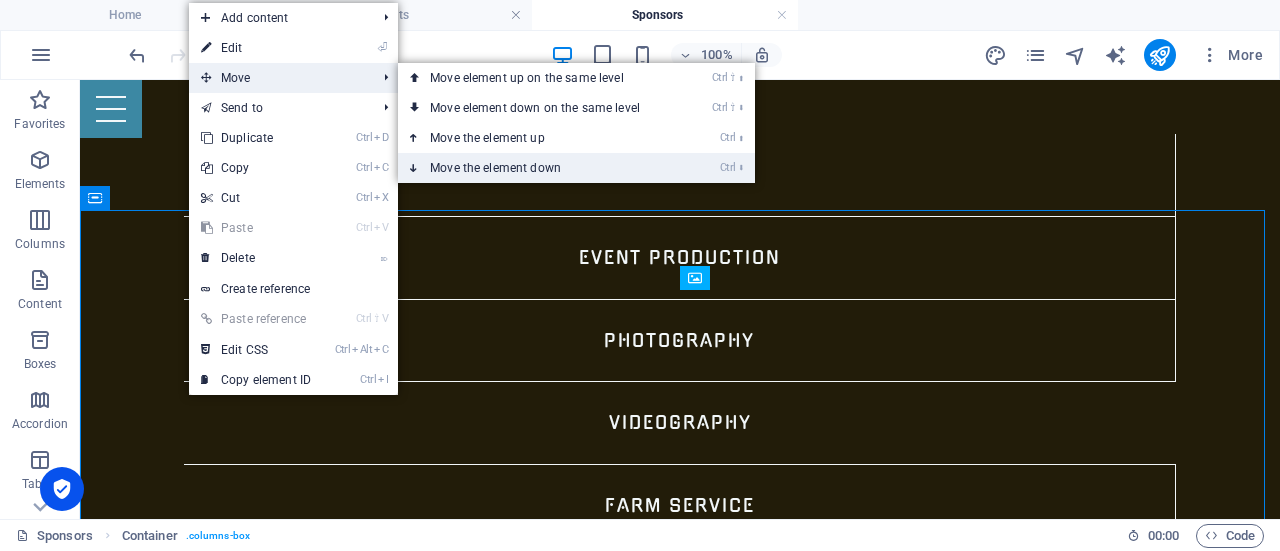 click on "Ctrl ⬇  Move the element down" at bounding box center (539, 168) 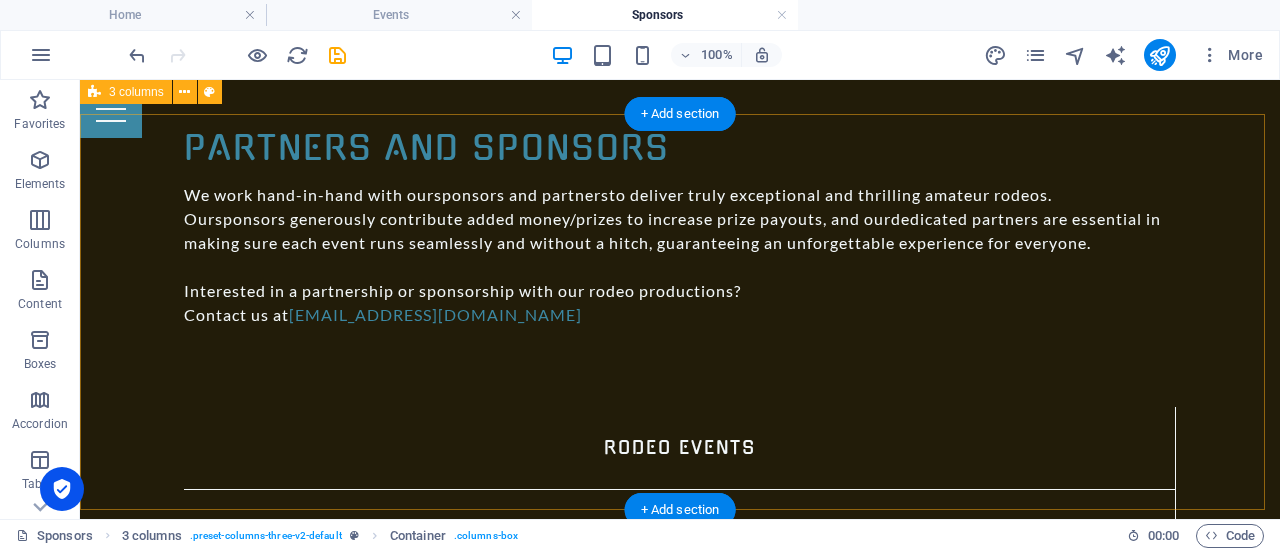 scroll, scrollTop: 1259, scrollLeft: 0, axis: vertical 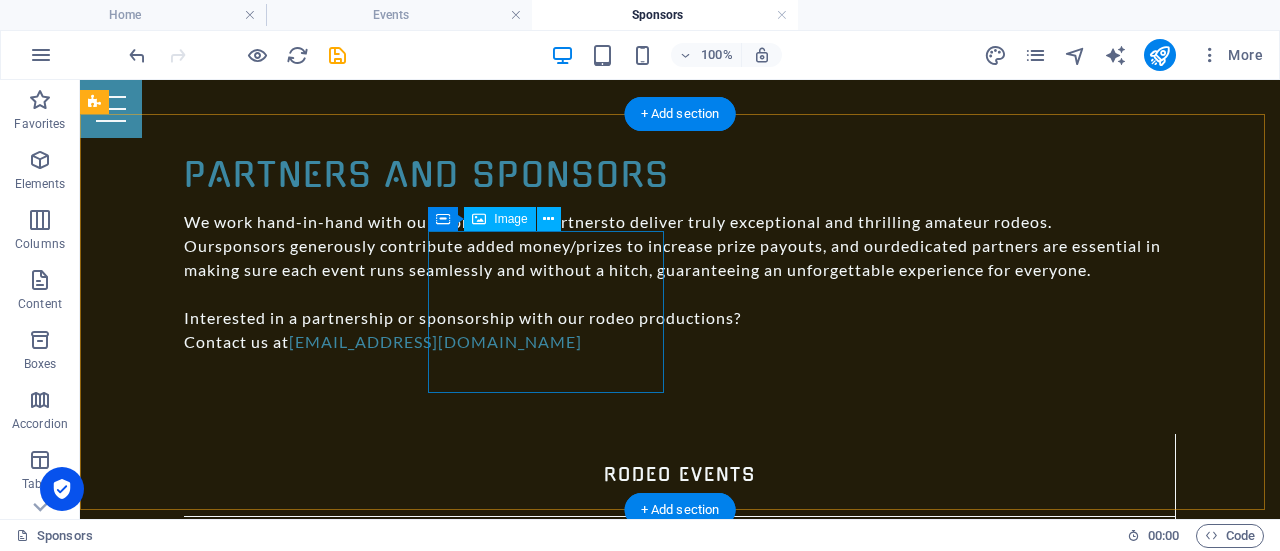 click on "[PERSON_NAME][GEOGRAPHIC_DATA]" at bounding box center (214, 2573) 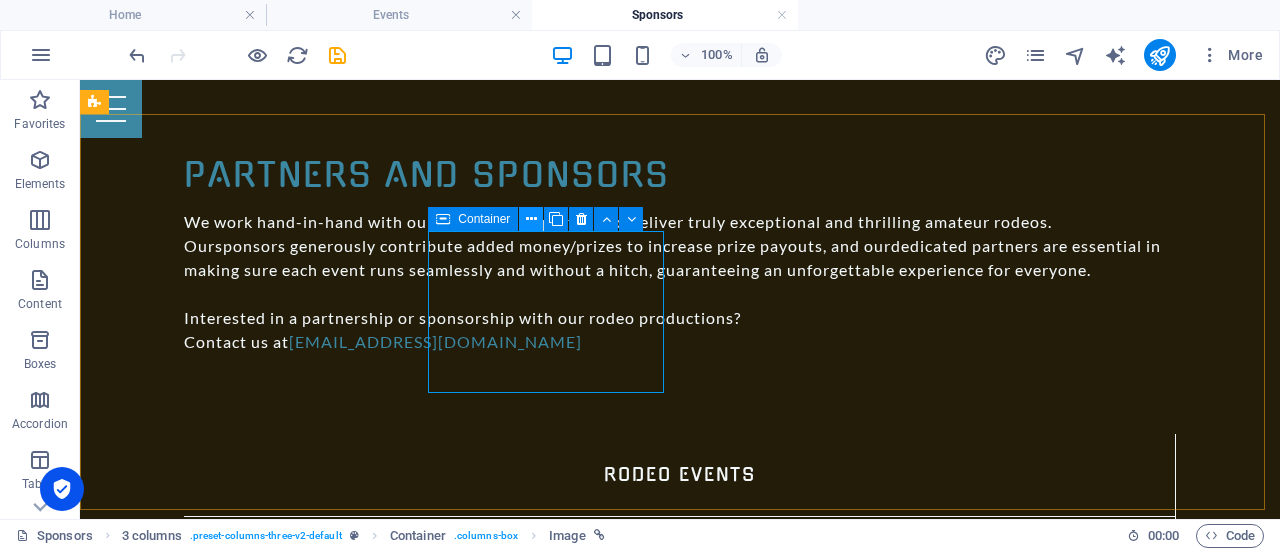 click at bounding box center (531, 219) 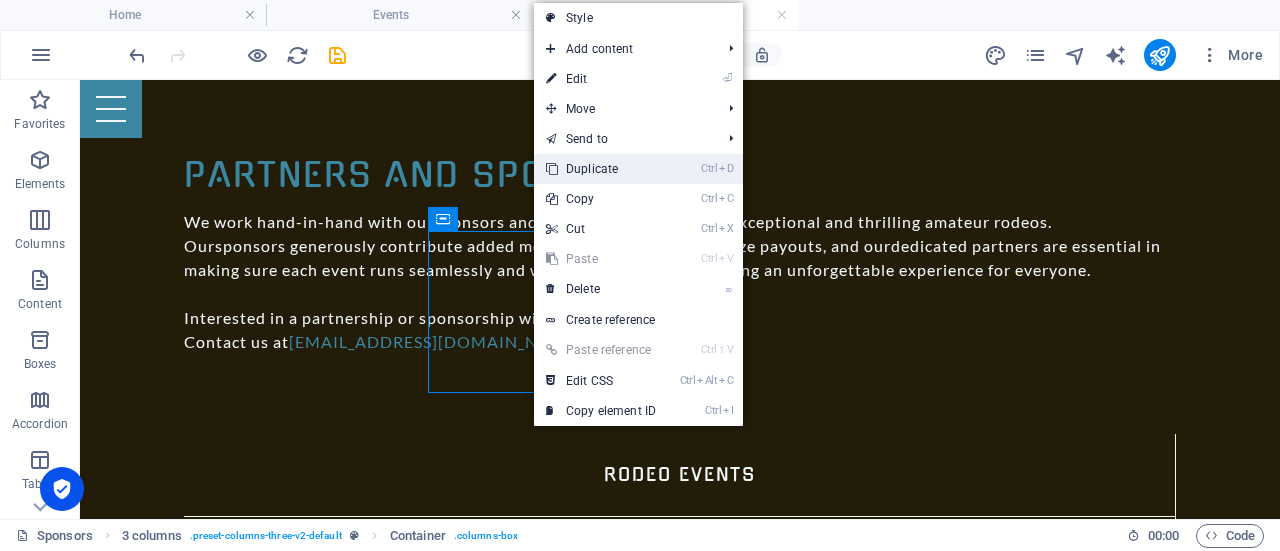 click on "Ctrl D  Duplicate" at bounding box center [601, 169] 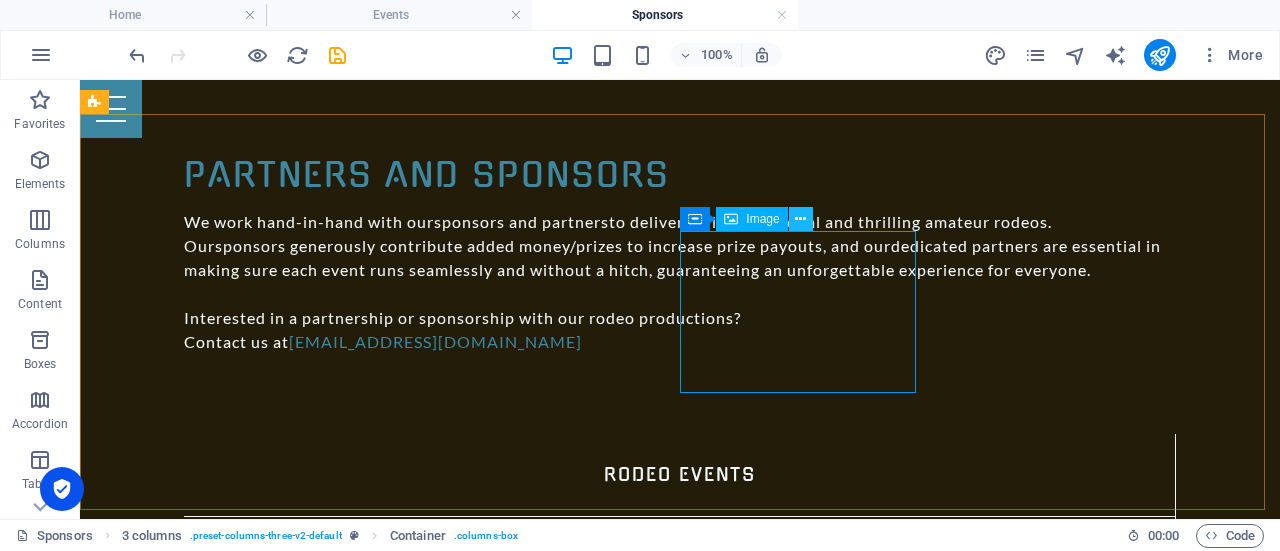 click at bounding box center [800, 219] 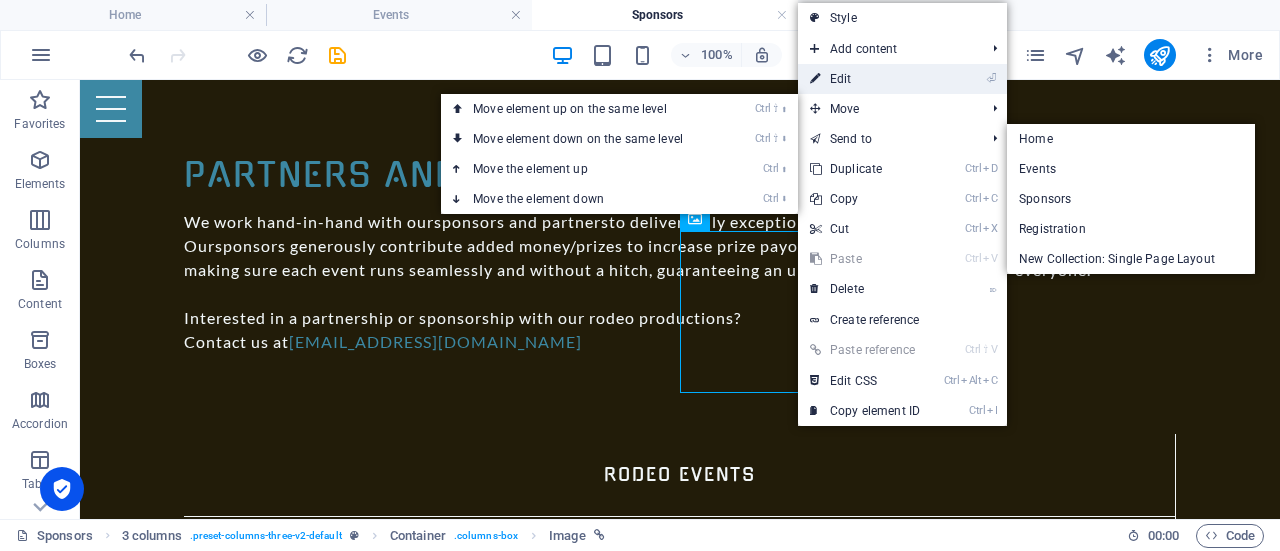 click on "⏎  Edit" at bounding box center (865, 79) 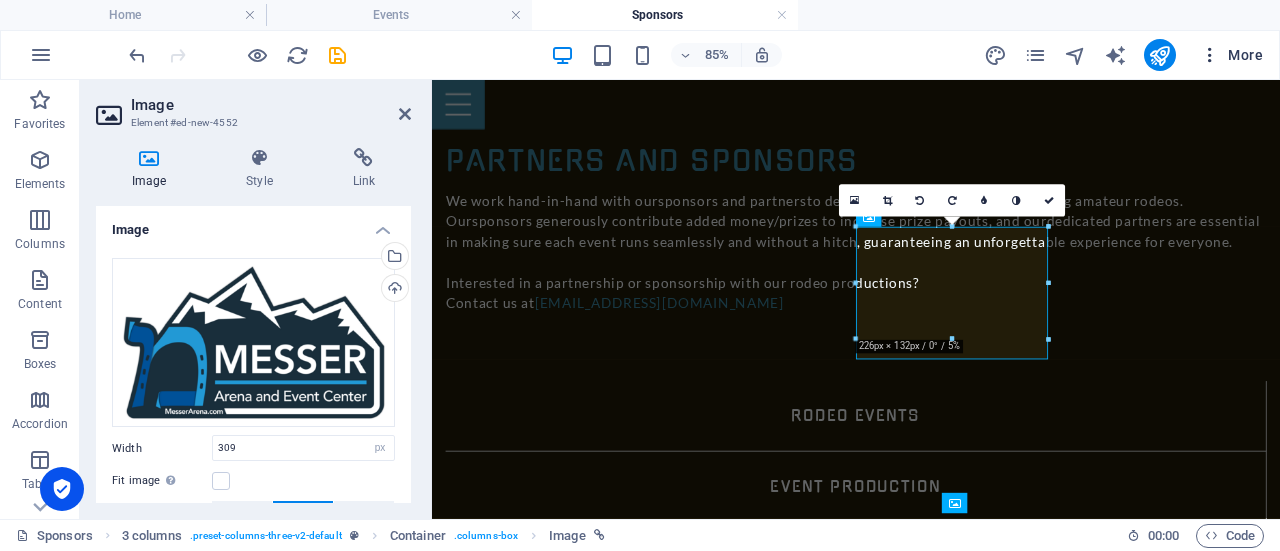 click on "More" at bounding box center [1231, 55] 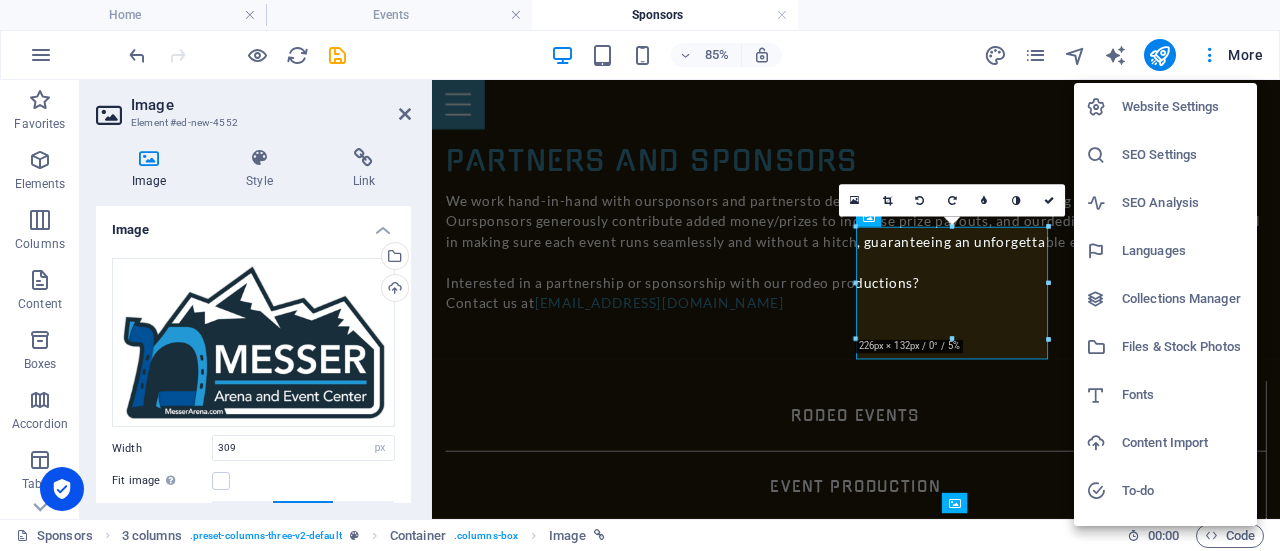 click on "Files & Stock Photos" at bounding box center [1183, 347] 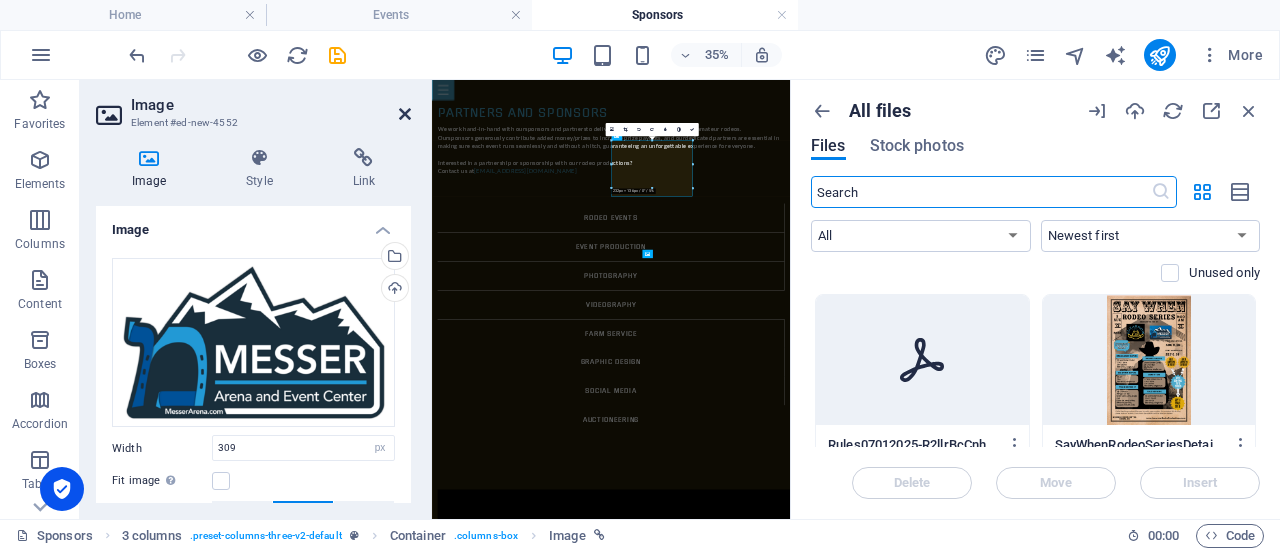 click at bounding box center [405, 114] 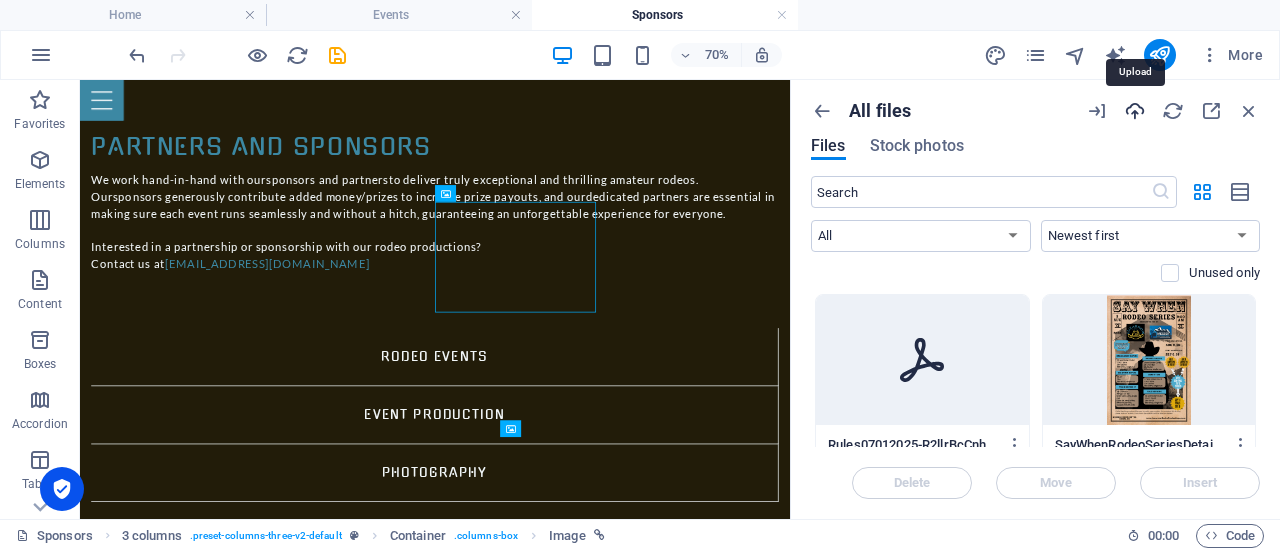 click at bounding box center (1135, 111) 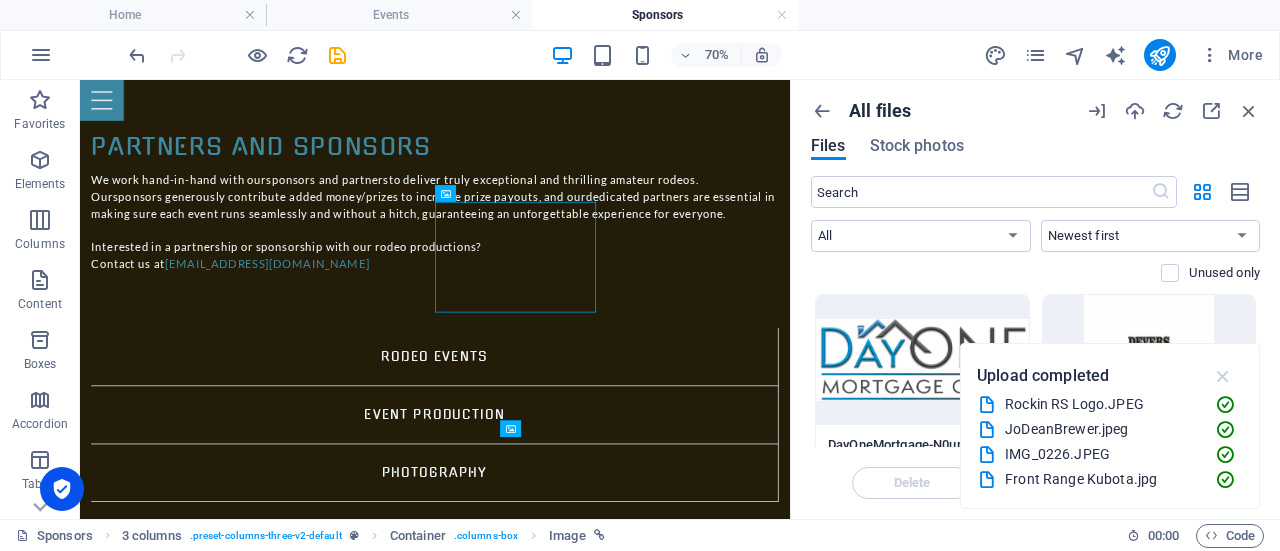 click at bounding box center [1223, 376] 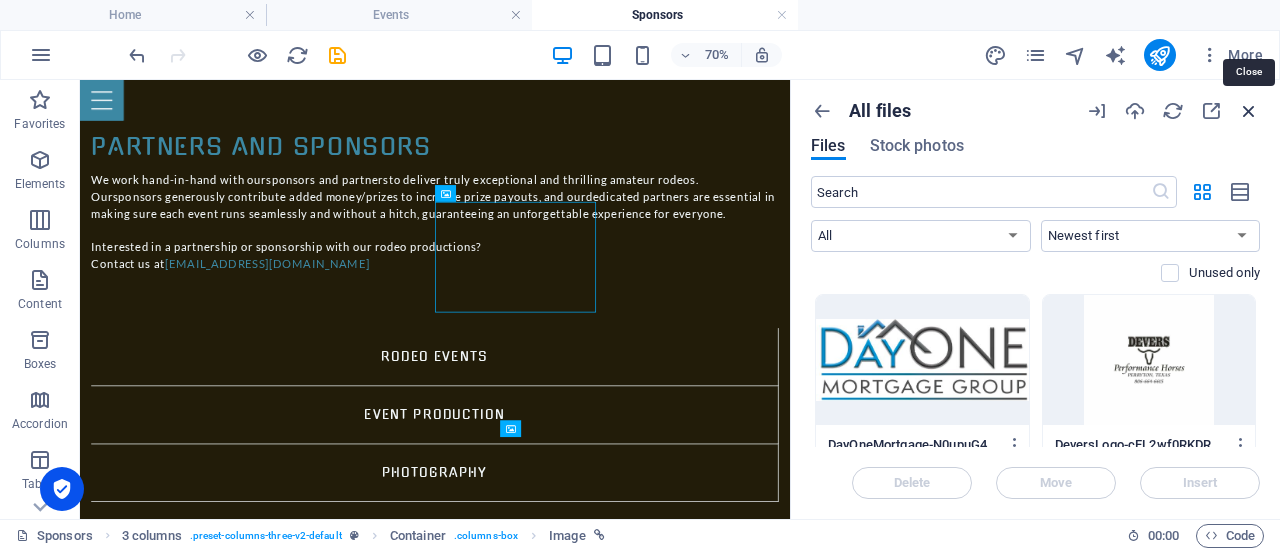 click at bounding box center (1249, 111) 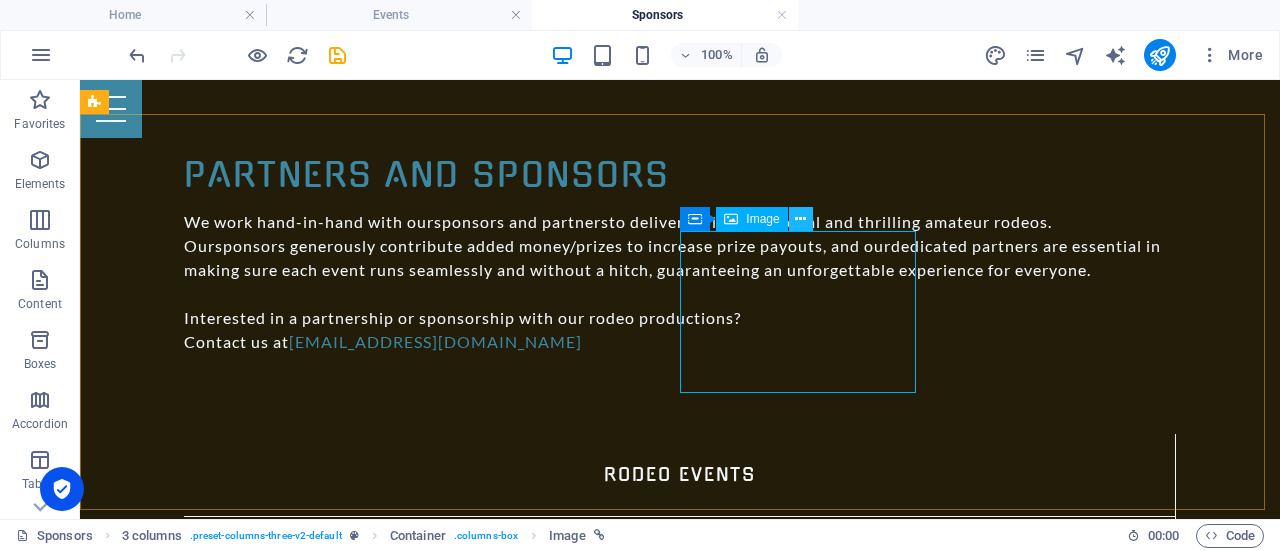 click at bounding box center [800, 219] 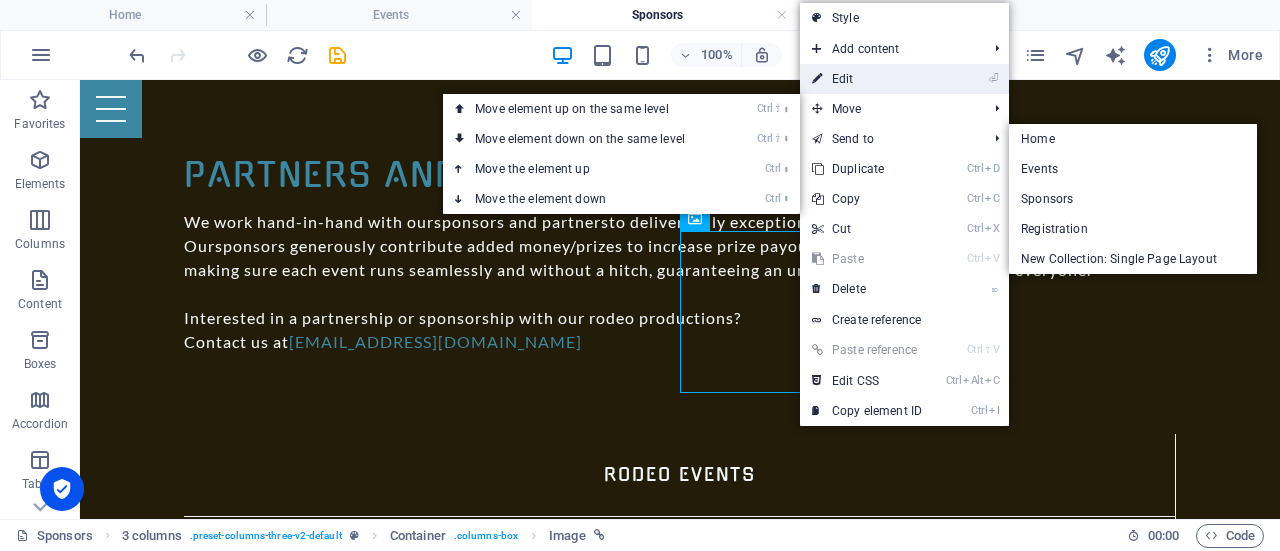 click on "⏎  Edit" at bounding box center (867, 79) 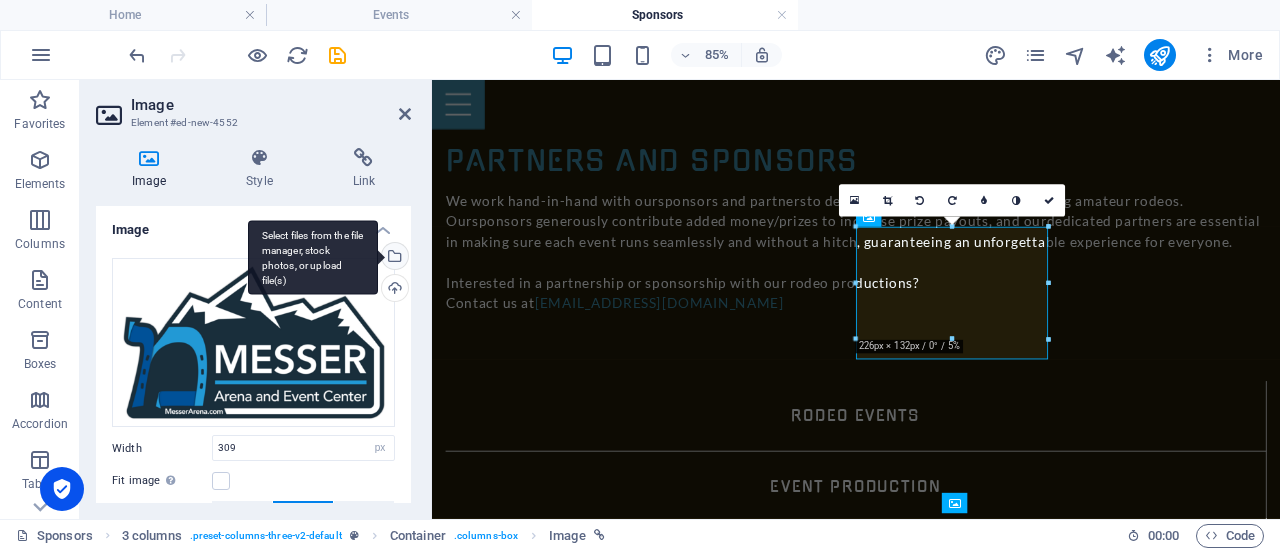 click on "Select files from the file manager, stock photos, or upload file(s)" at bounding box center (393, 258) 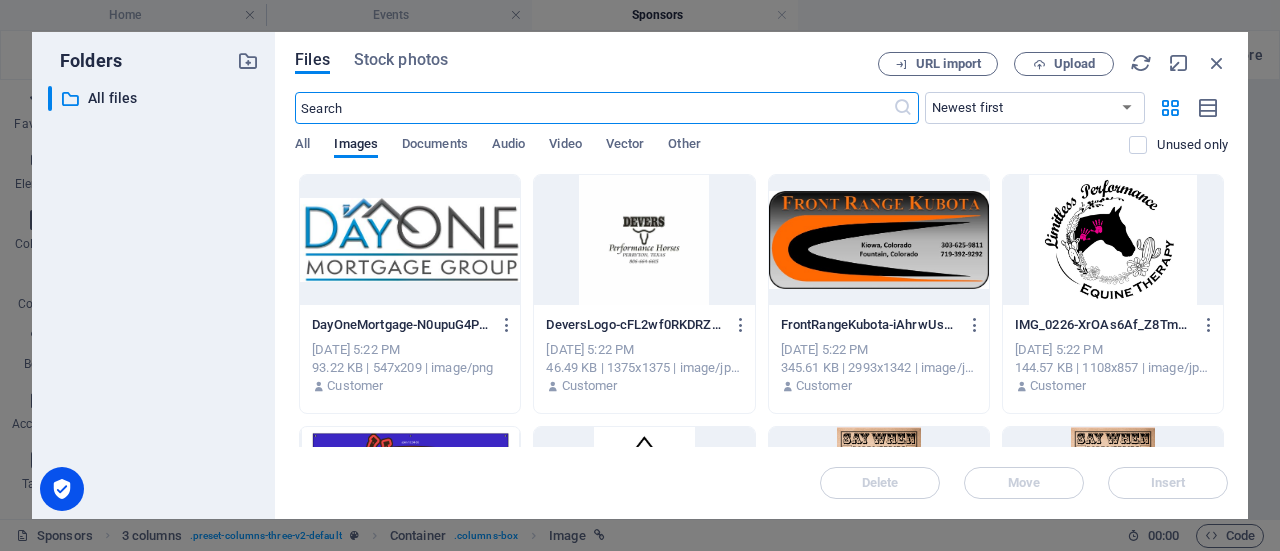 scroll, scrollTop: 100, scrollLeft: 0, axis: vertical 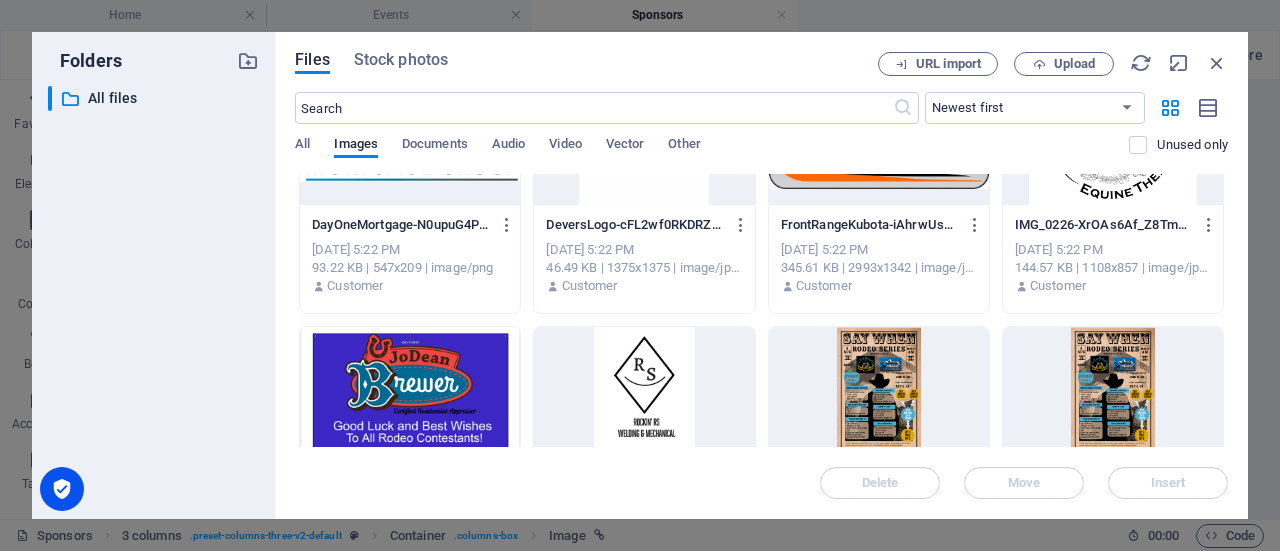 click at bounding box center (410, 392) 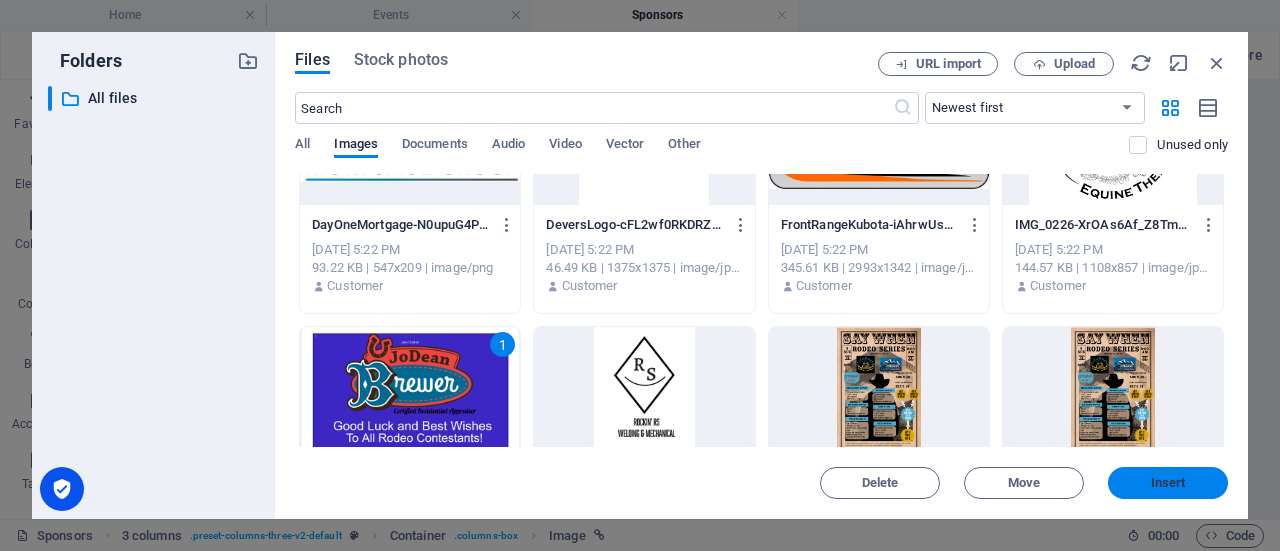 click on "Insert" at bounding box center [1168, 483] 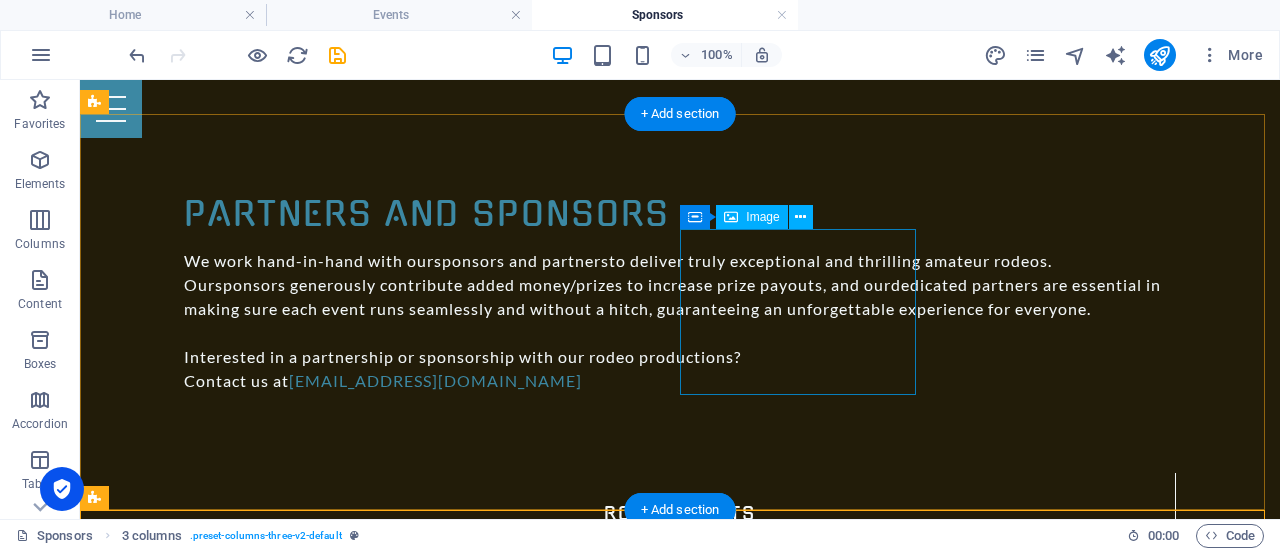 click on "[PERSON_NAME][GEOGRAPHIC_DATA]" at bounding box center [214, 2851] 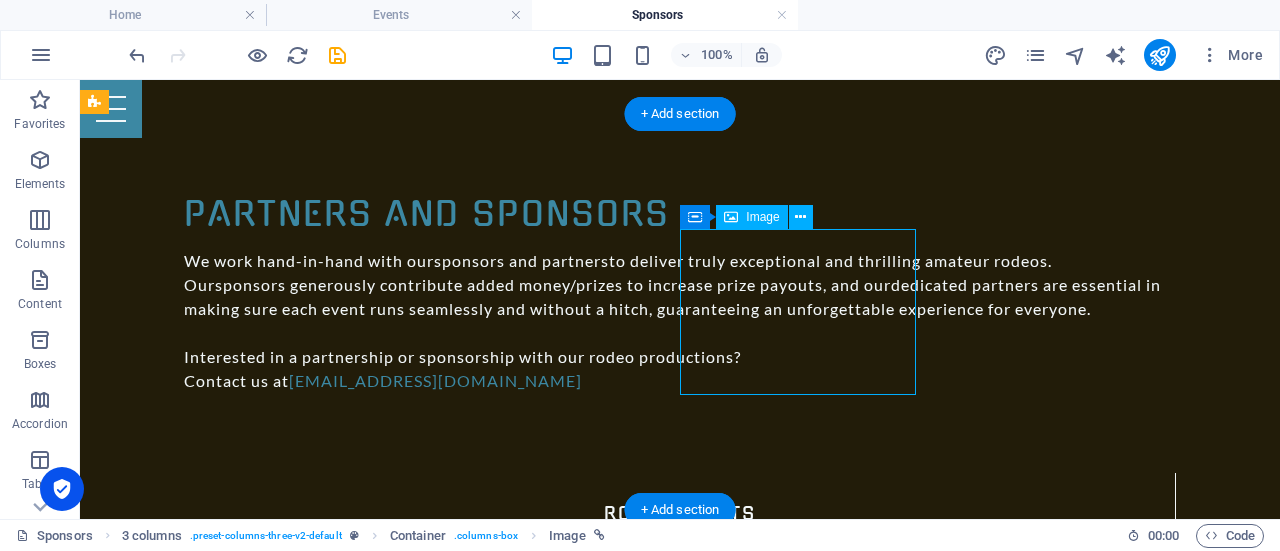 click on "[PERSON_NAME][GEOGRAPHIC_DATA]" at bounding box center [214, 2851] 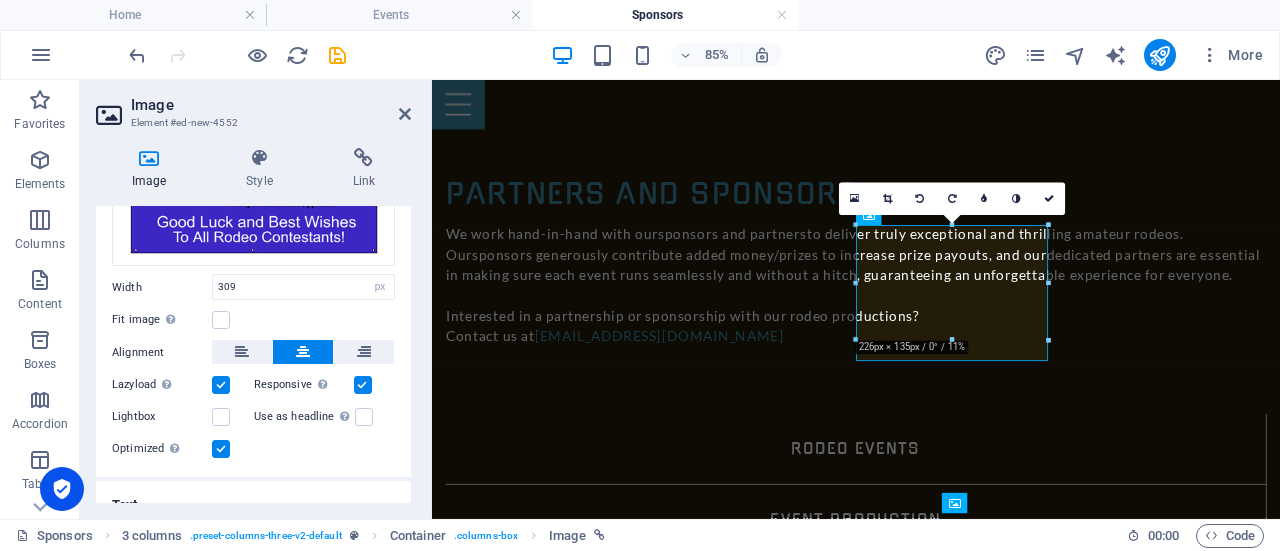 scroll, scrollTop: 188, scrollLeft: 0, axis: vertical 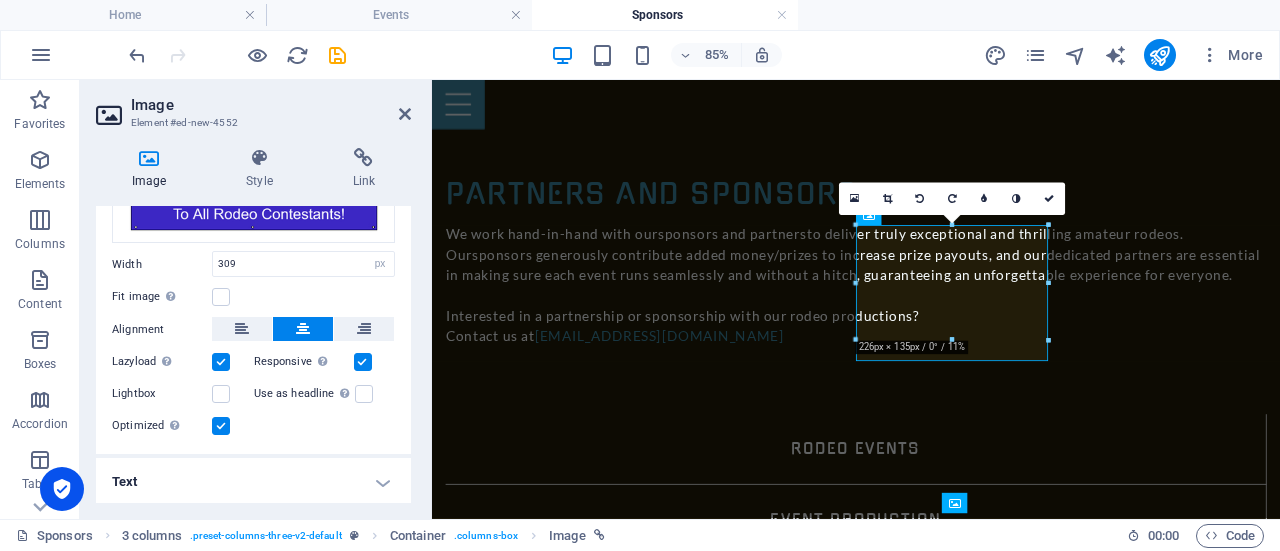click on "Text" at bounding box center [253, 482] 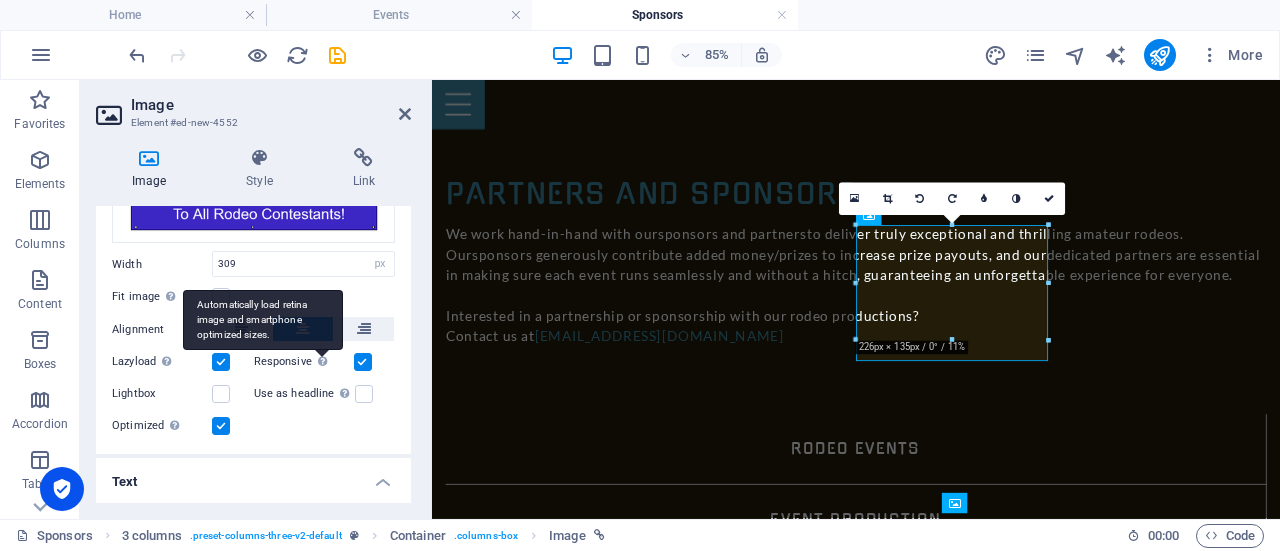scroll, scrollTop: 375, scrollLeft: 0, axis: vertical 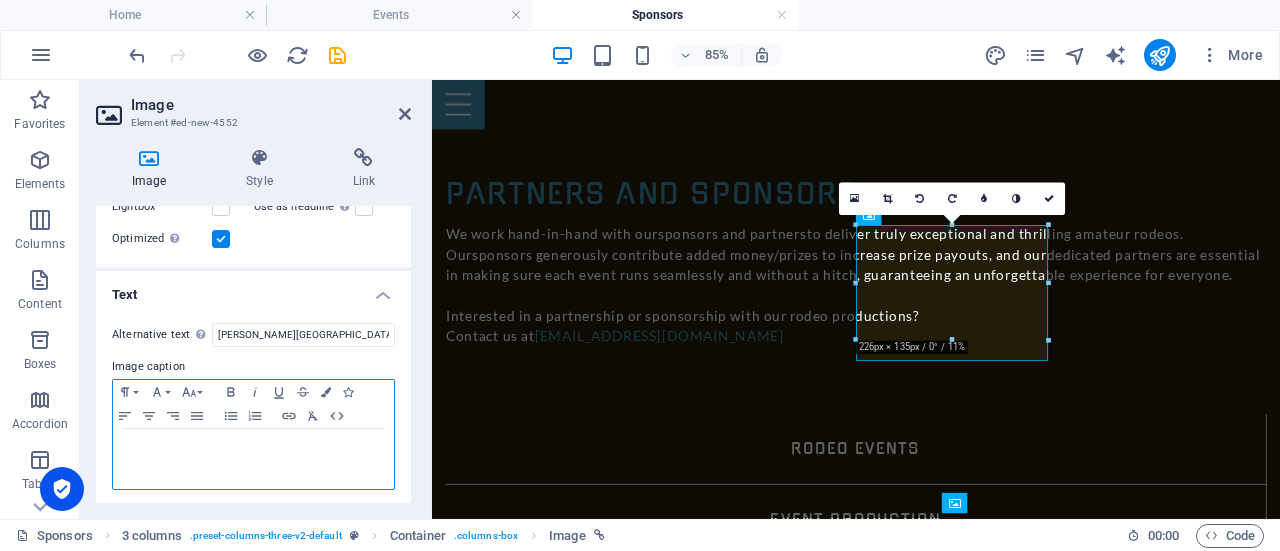 click at bounding box center (253, 448) 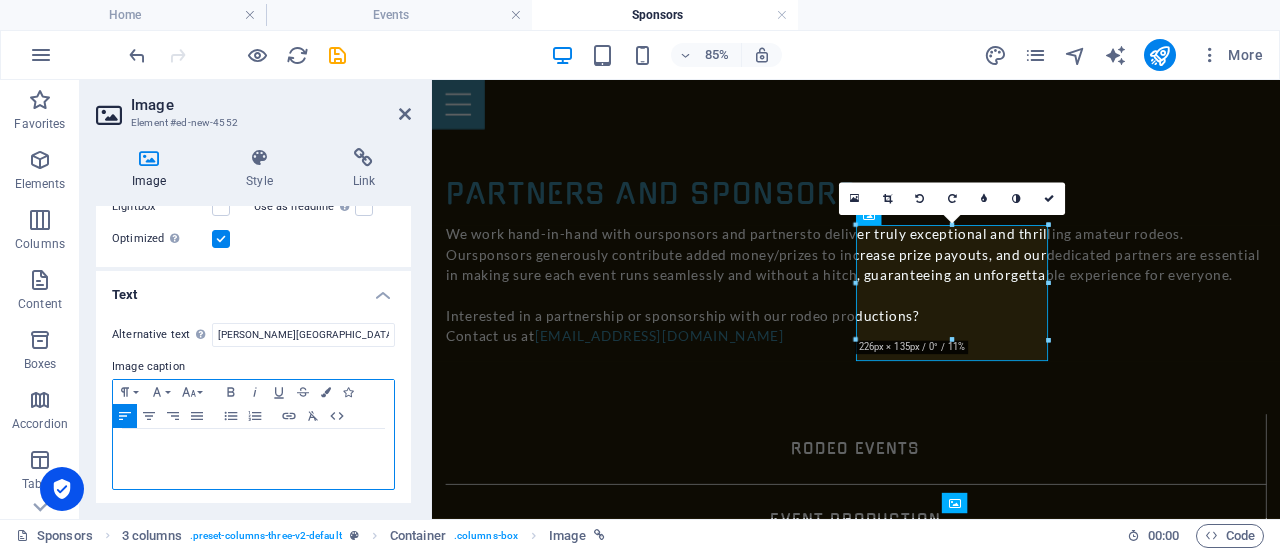 type 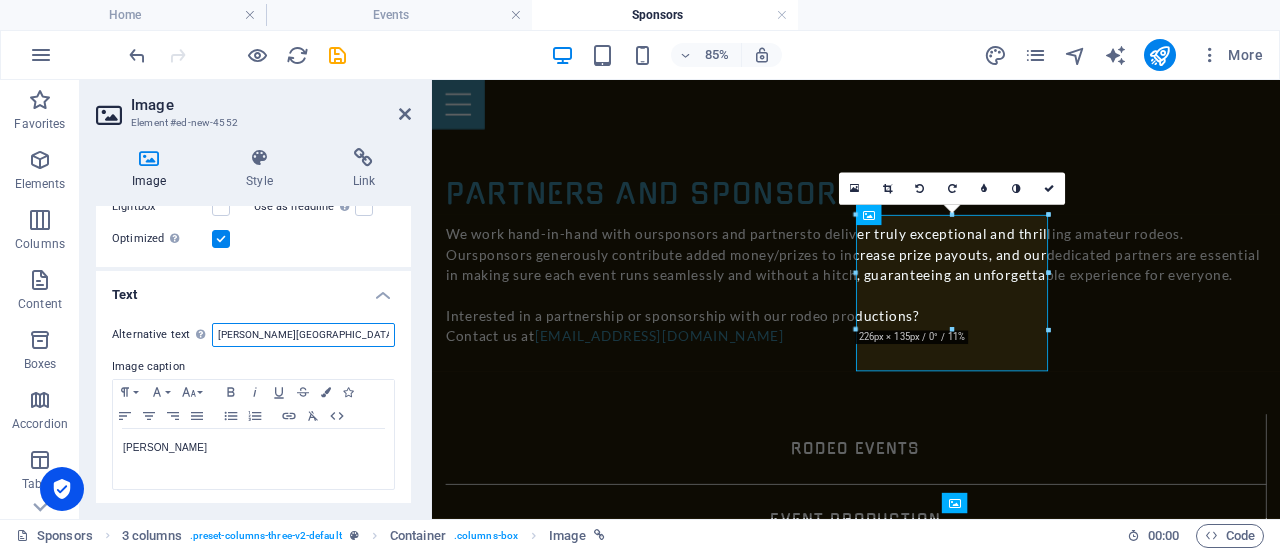 drag, startPoint x: 380, startPoint y: 331, endPoint x: 214, endPoint y: 335, distance: 166.04819 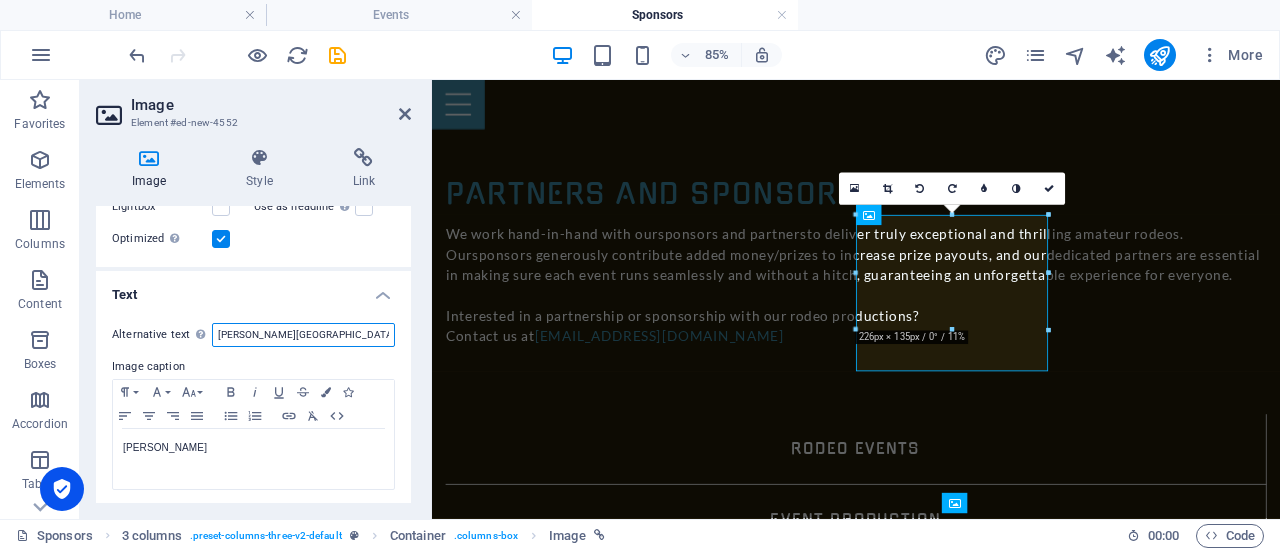 click on "[PERSON_NAME][GEOGRAPHIC_DATA]" at bounding box center (303, 335) 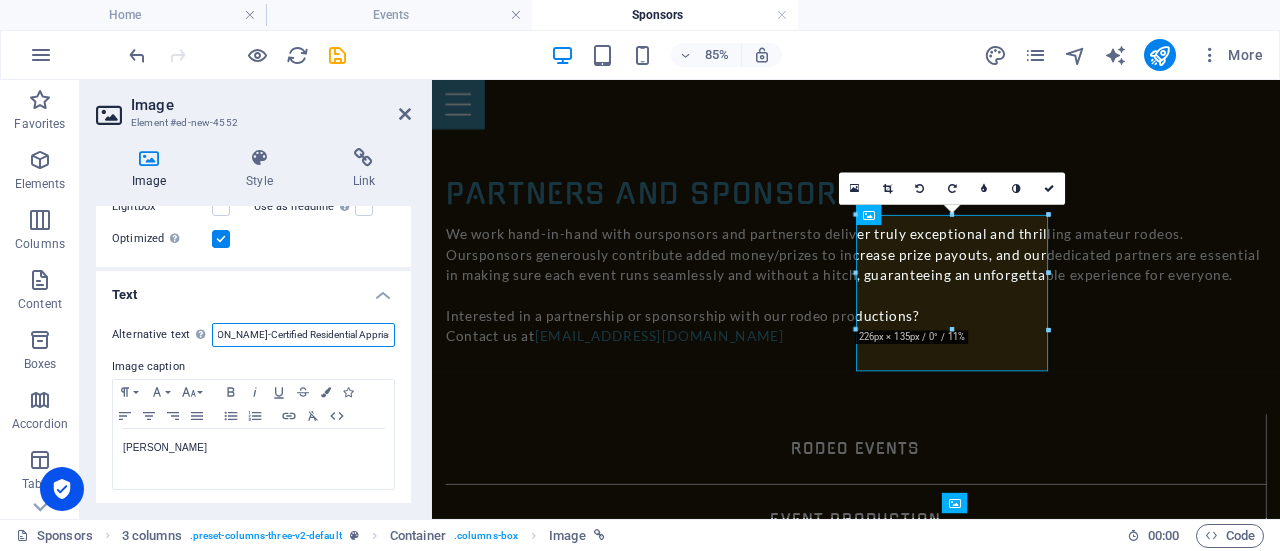 scroll, scrollTop: 0, scrollLeft: 36, axis: horizontal 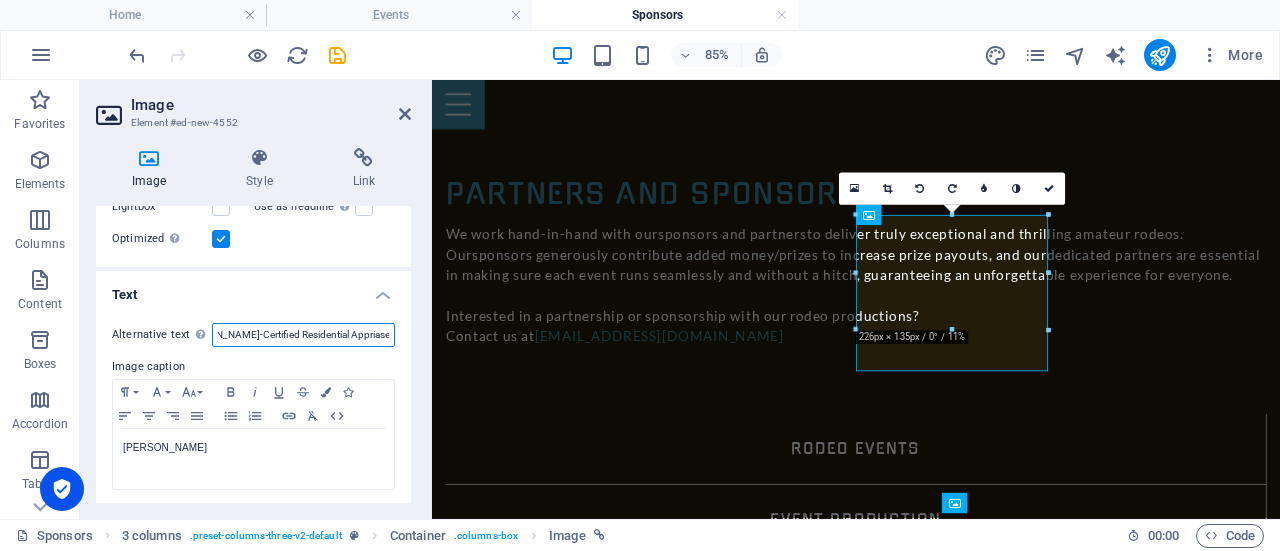 click on "[PERSON_NAME]-Certified Residential Appriaser" at bounding box center [303, 335] 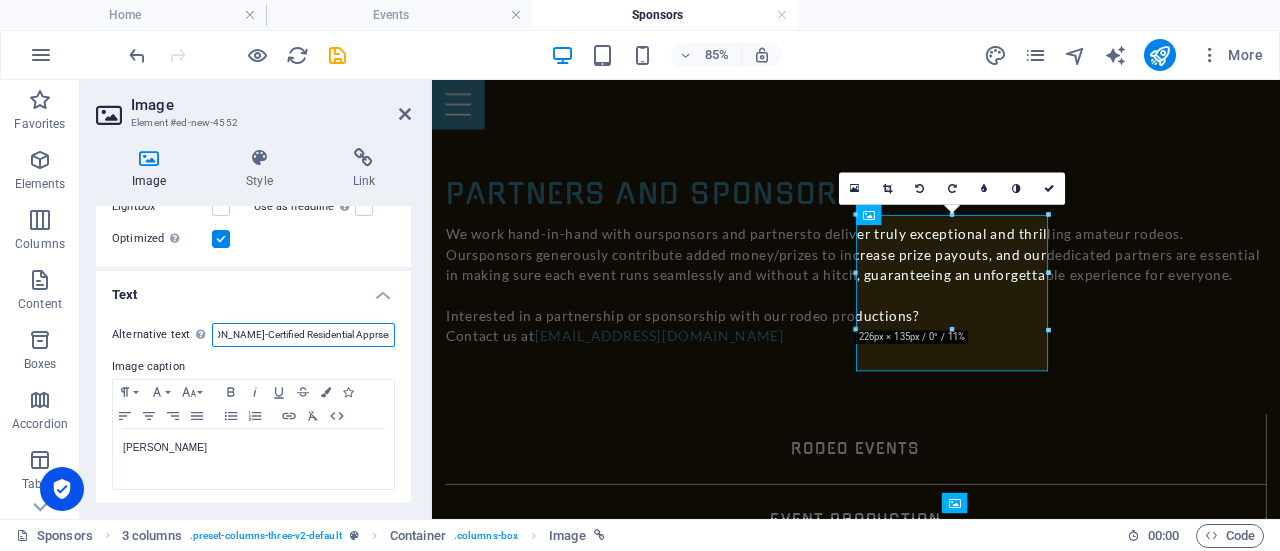 scroll, scrollTop: 0, scrollLeft: 29, axis: horizontal 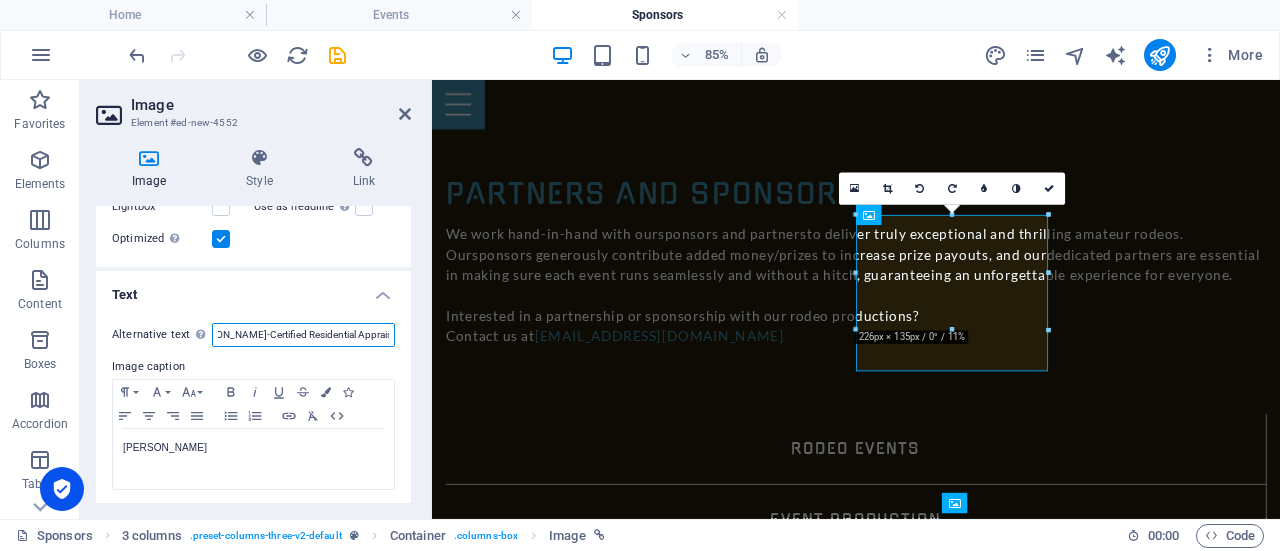 type on "[PERSON_NAME]-Certified Residential Appraiser" 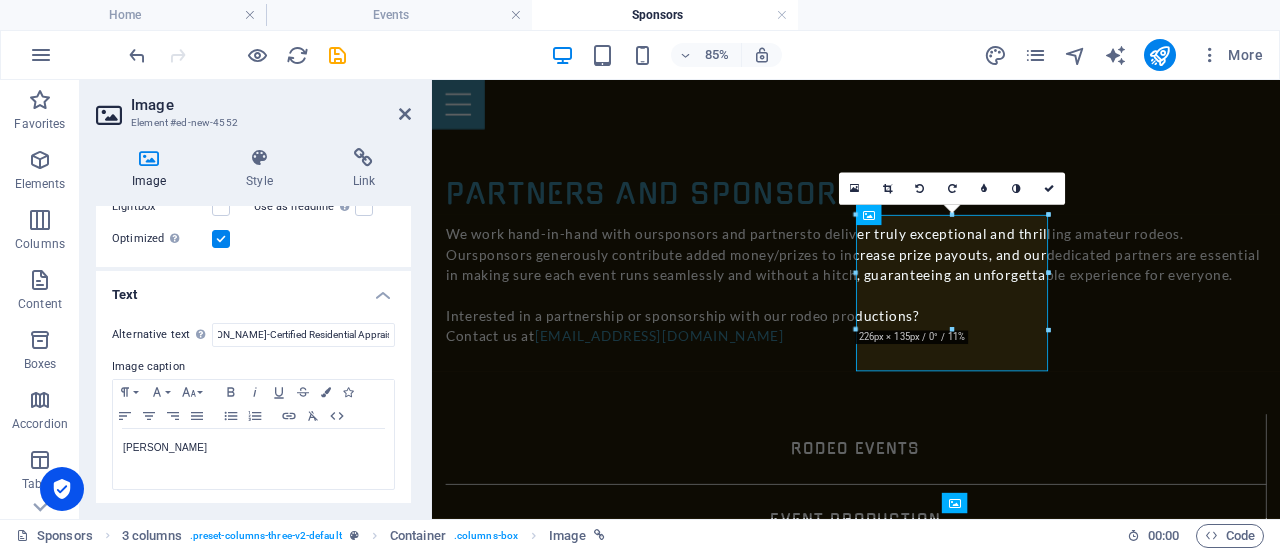 click on "Image caption" at bounding box center (253, 367) 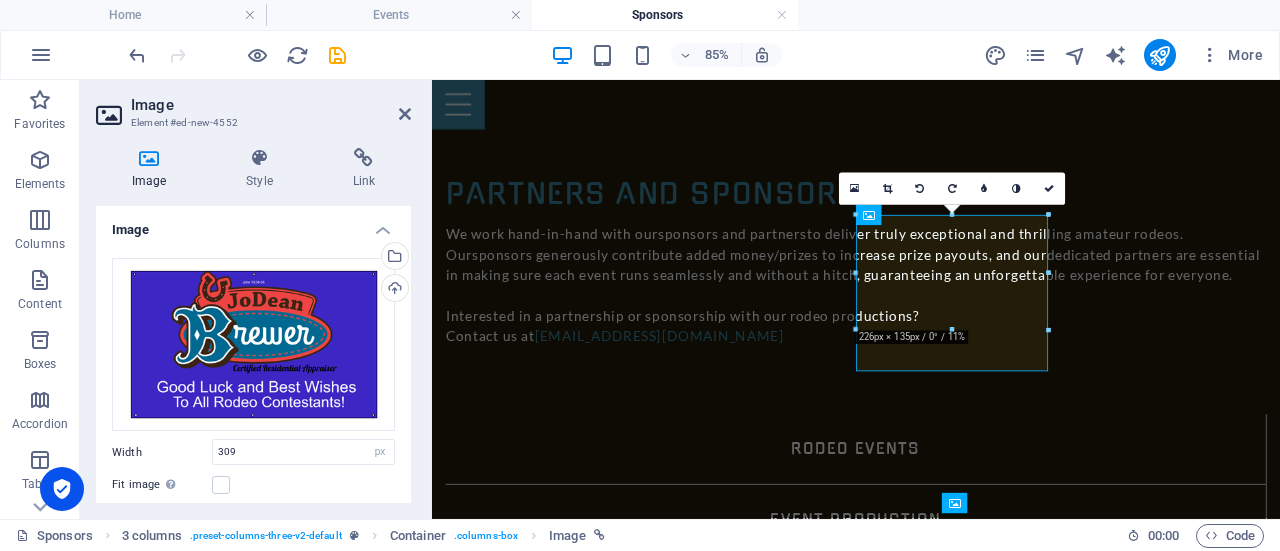 scroll, scrollTop: 0, scrollLeft: 0, axis: both 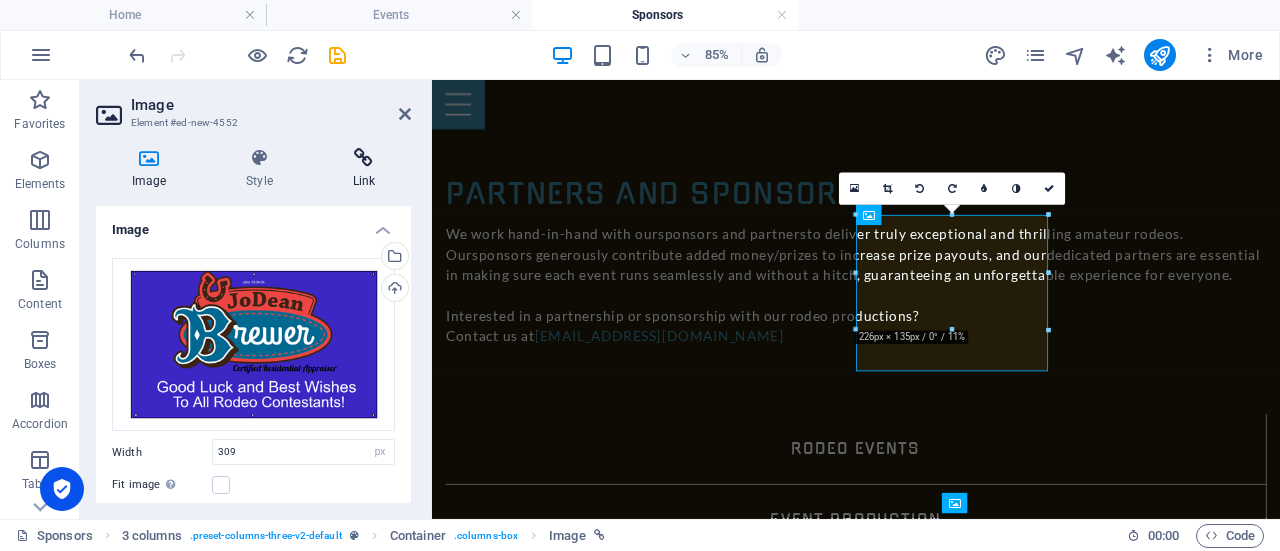 click at bounding box center (364, 158) 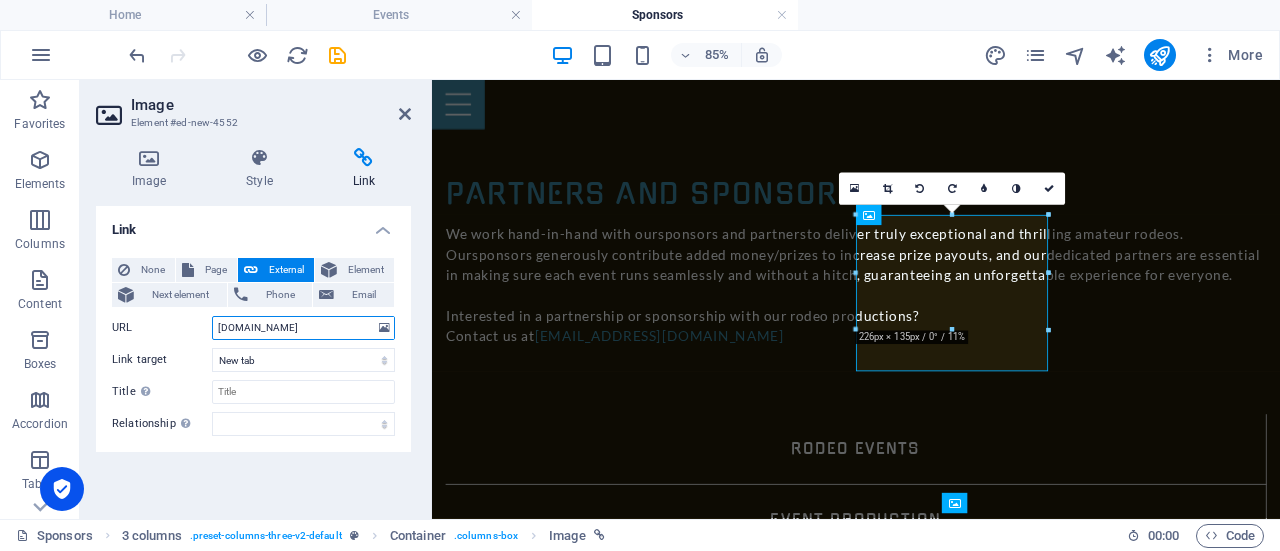 drag, startPoint x: 340, startPoint y: 328, endPoint x: 170, endPoint y: 319, distance: 170.23807 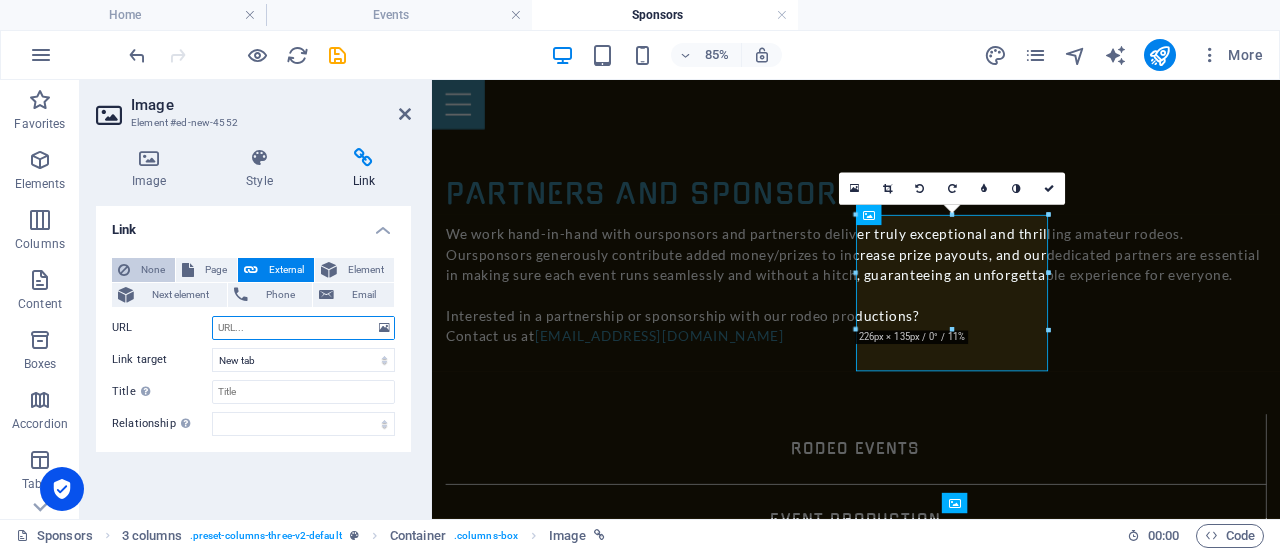 type 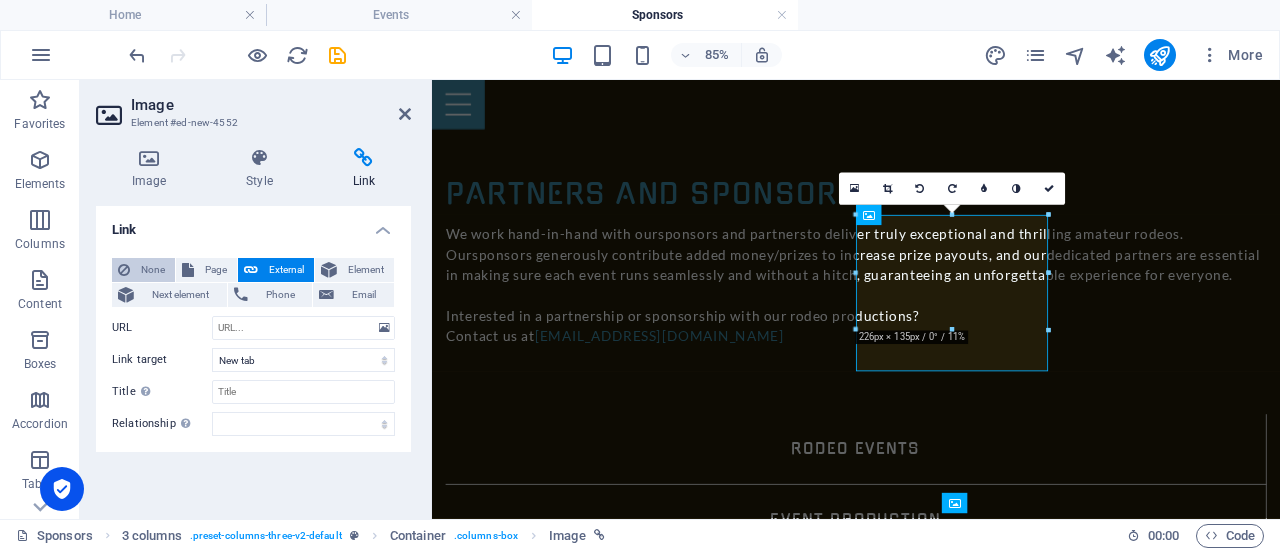 click on "None" at bounding box center (152, 270) 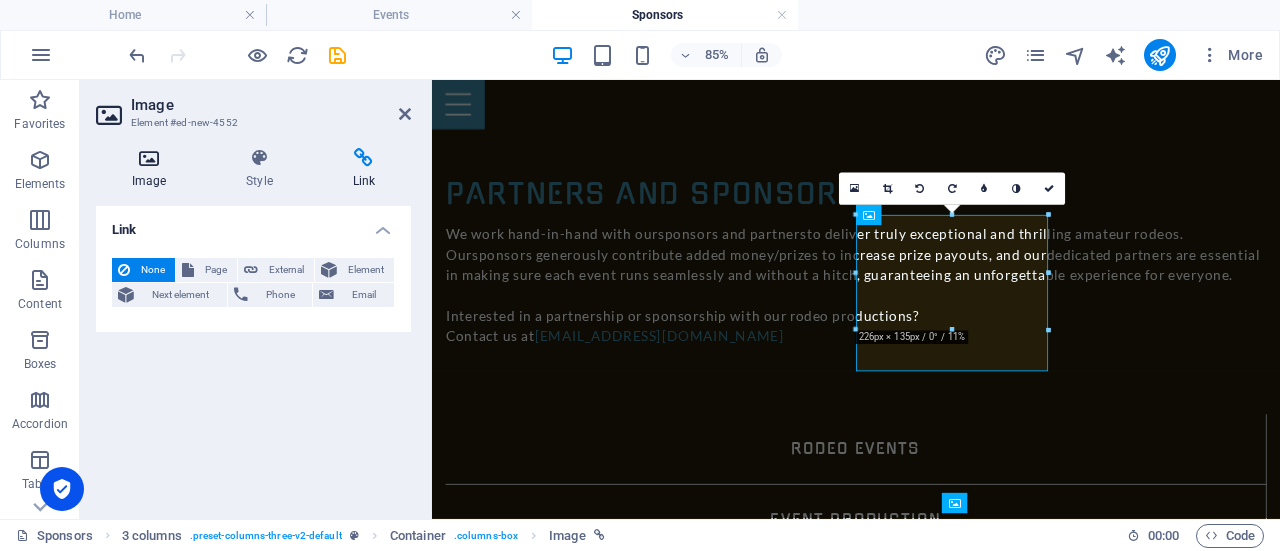 click on "Image" at bounding box center (153, 169) 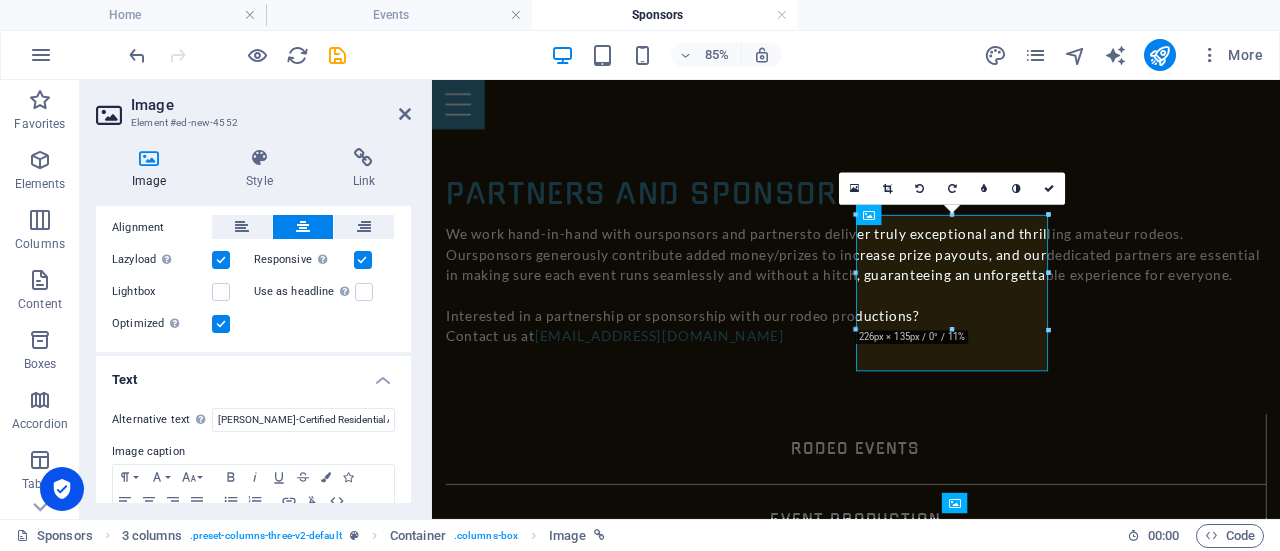 scroll, scrollTop: 375, scrollLeft: 0, axis: vertical 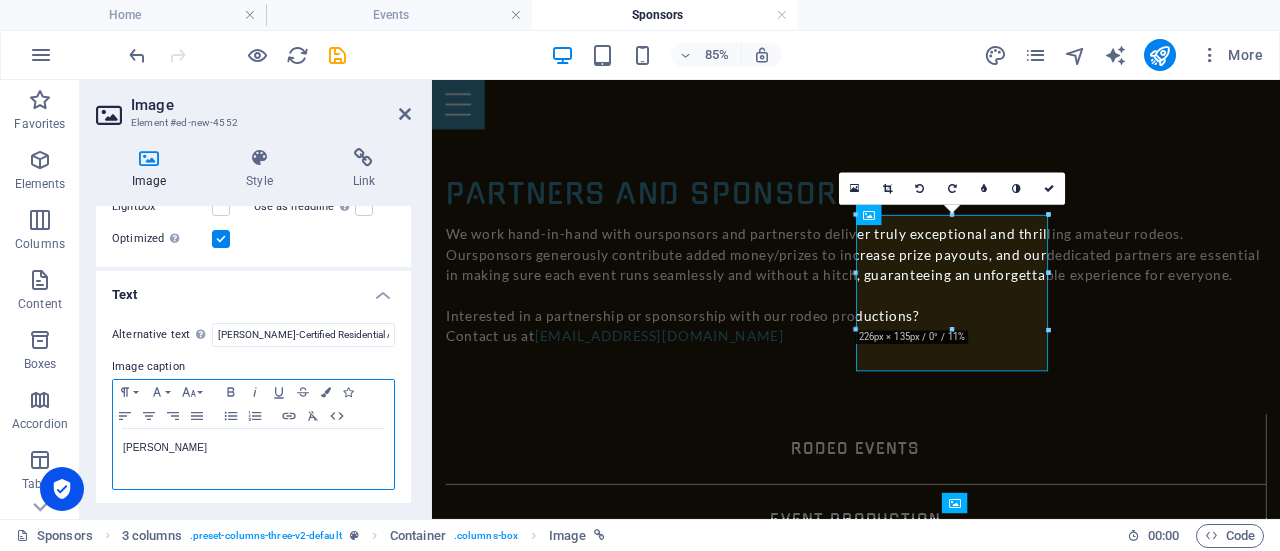 click on "[PERSON_NAME]" at bounding box center [253, 448] 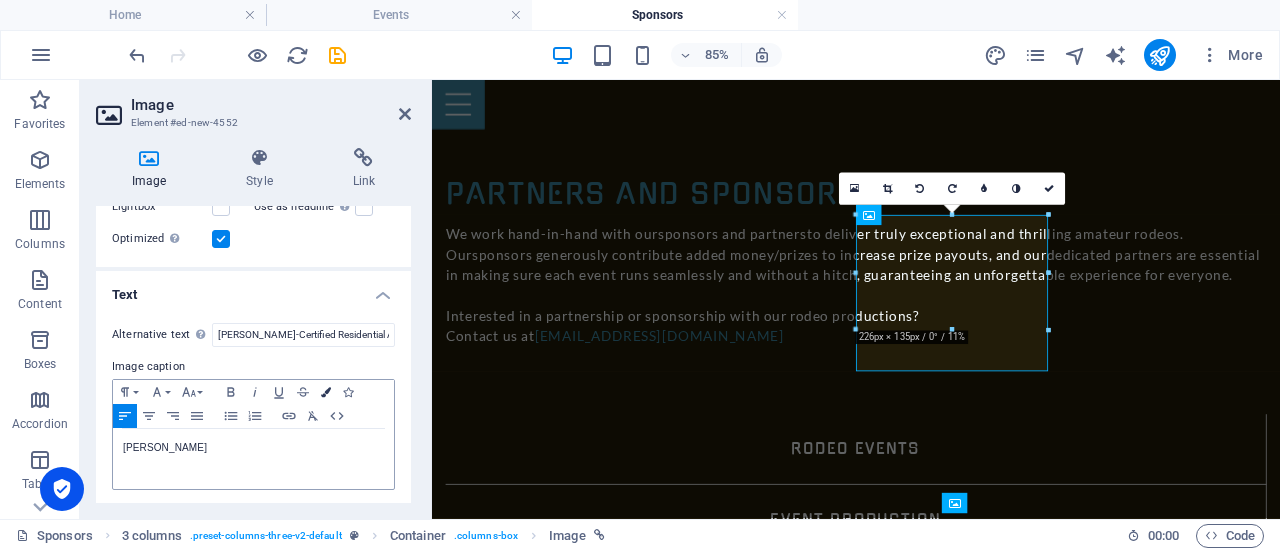 click at bounding box center (326, 392) 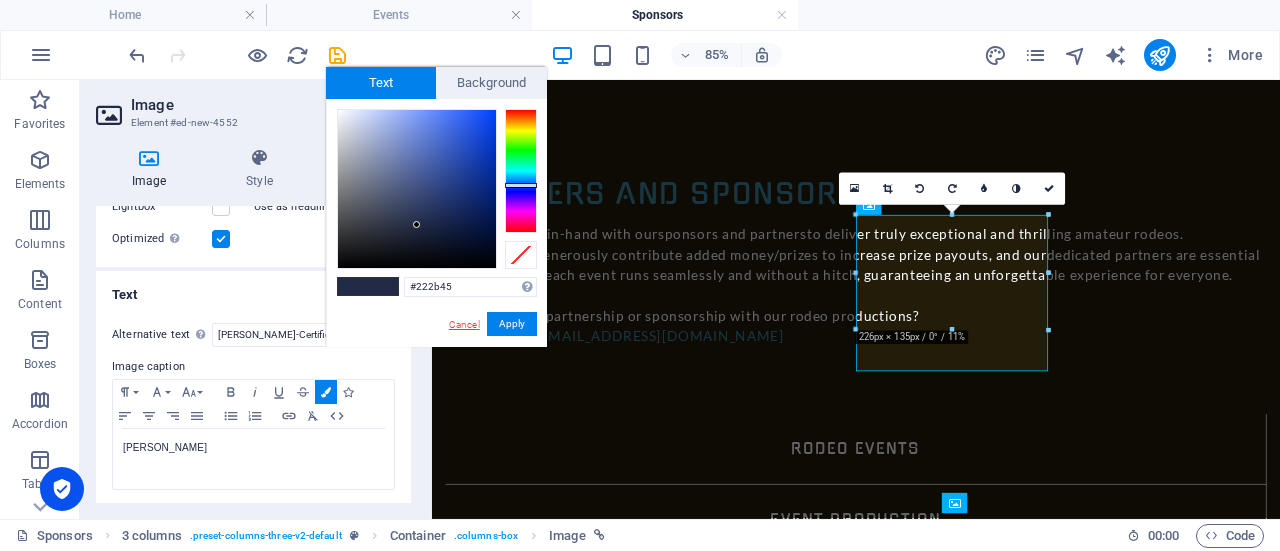 click on "Cancel" at bounding box center [464, 324] 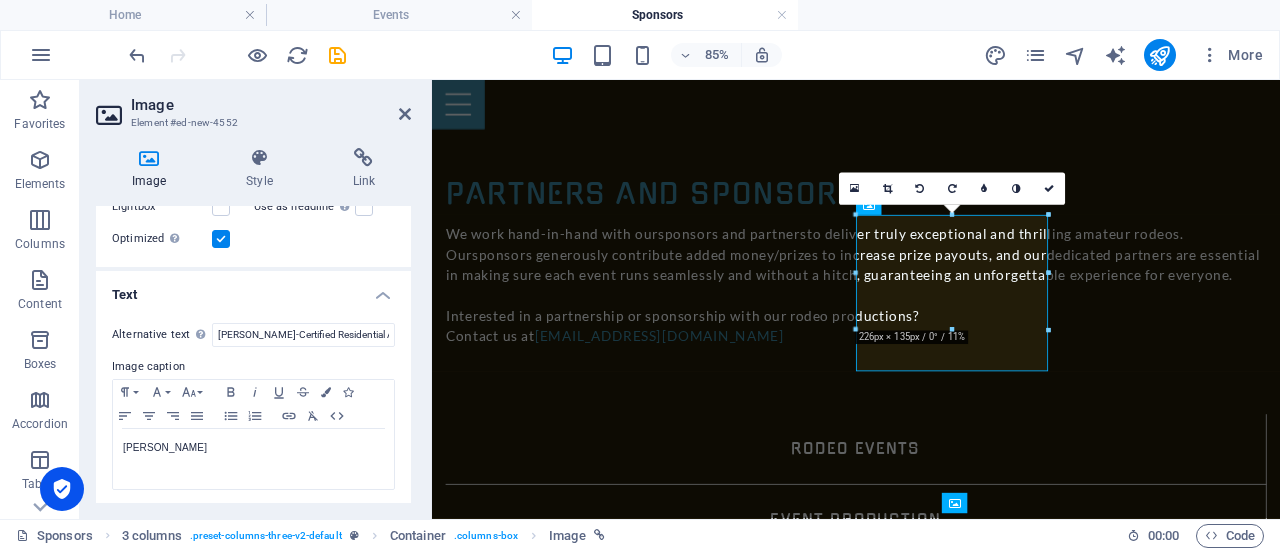 click on "Image caption" at bounding box center (253, 367) 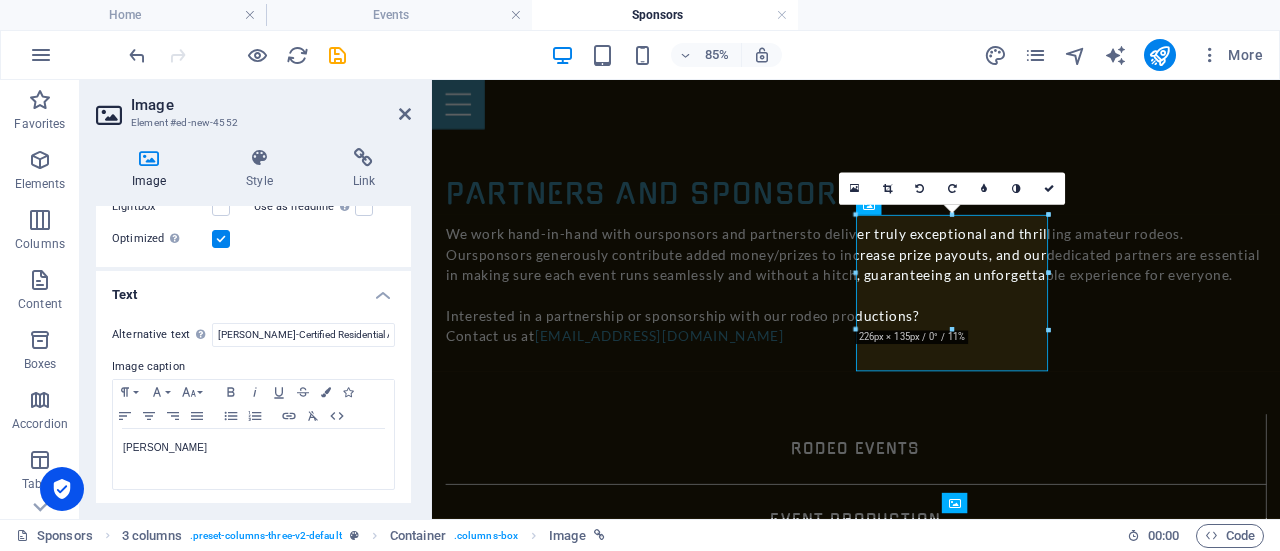 click on "Optimized Images are compressed to improve page speed." at bounding box center [253, 239] 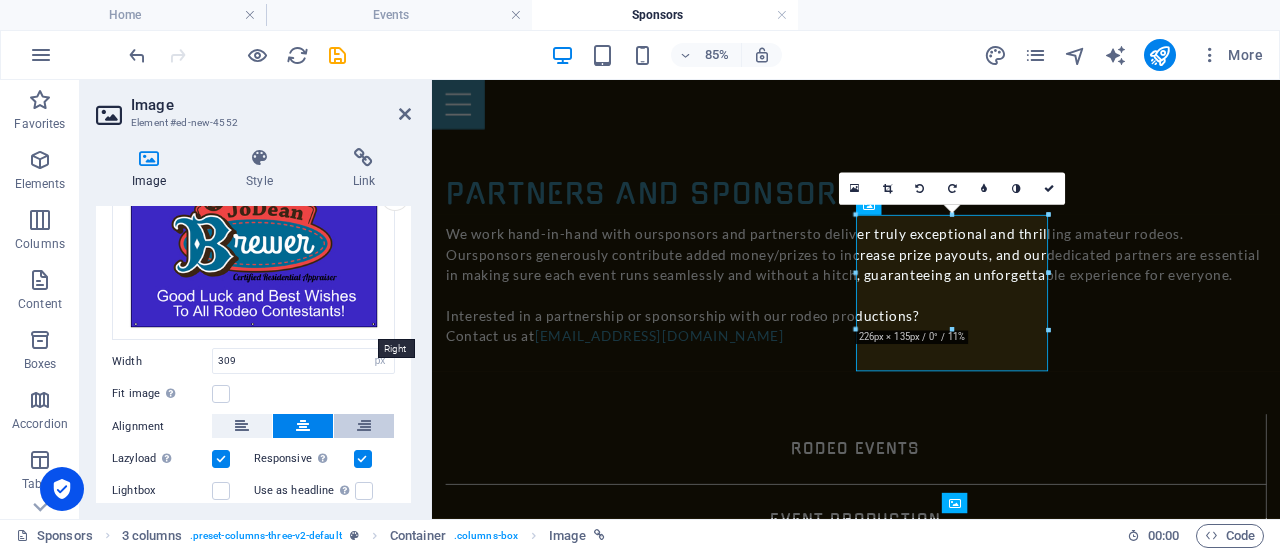 scroll, scrollTop: 0, scrollLeft: 0, axis: both 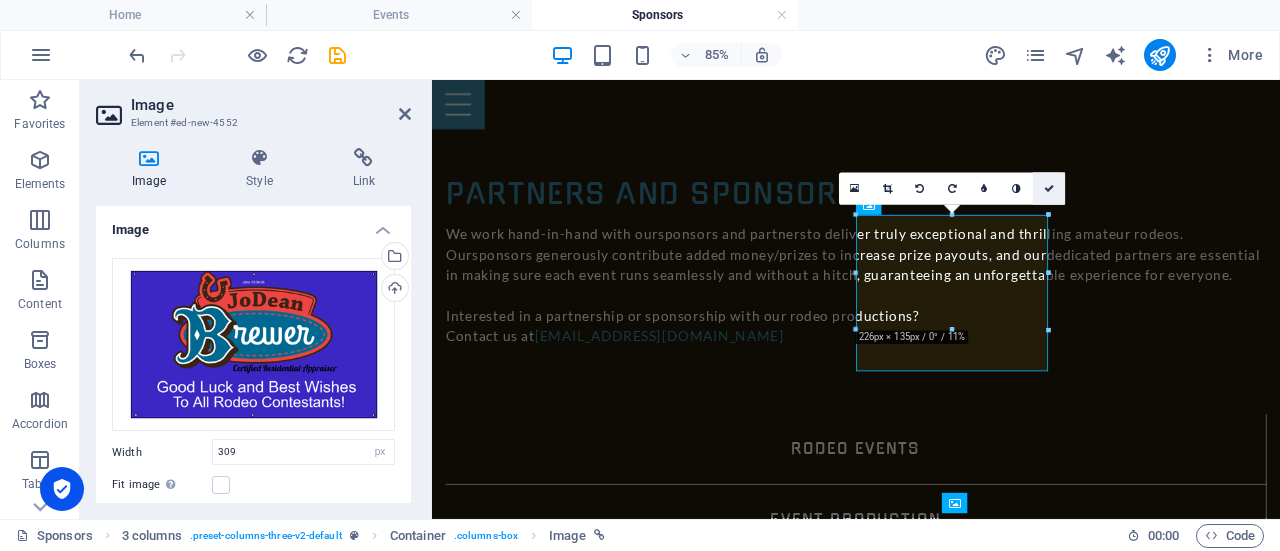 click at bounding box center (1049, 189) 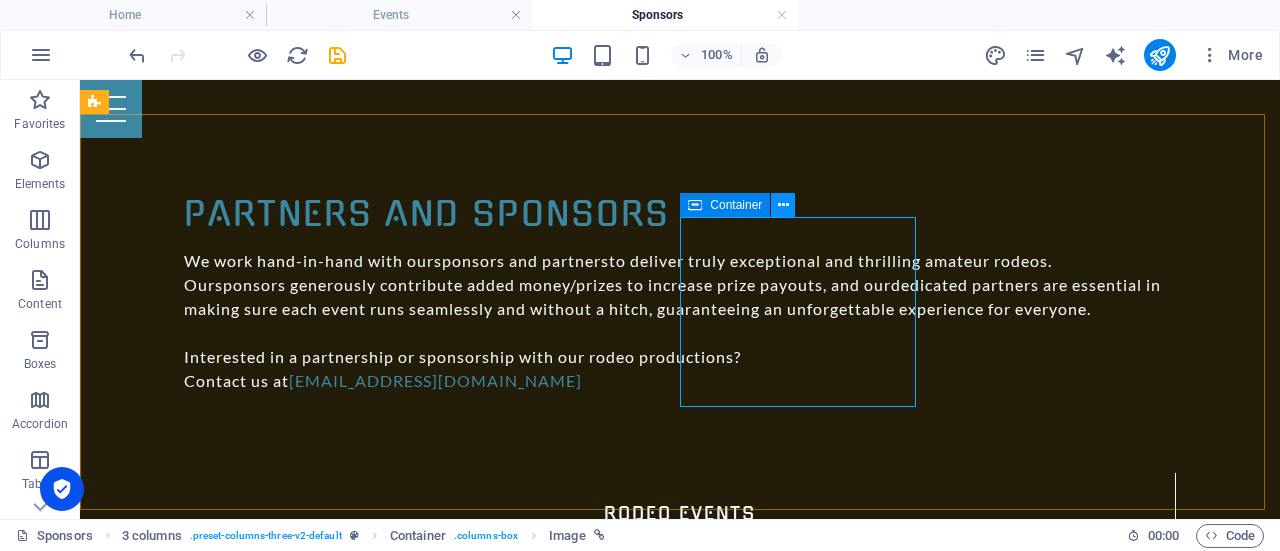 click at bounding box center (783, 205) 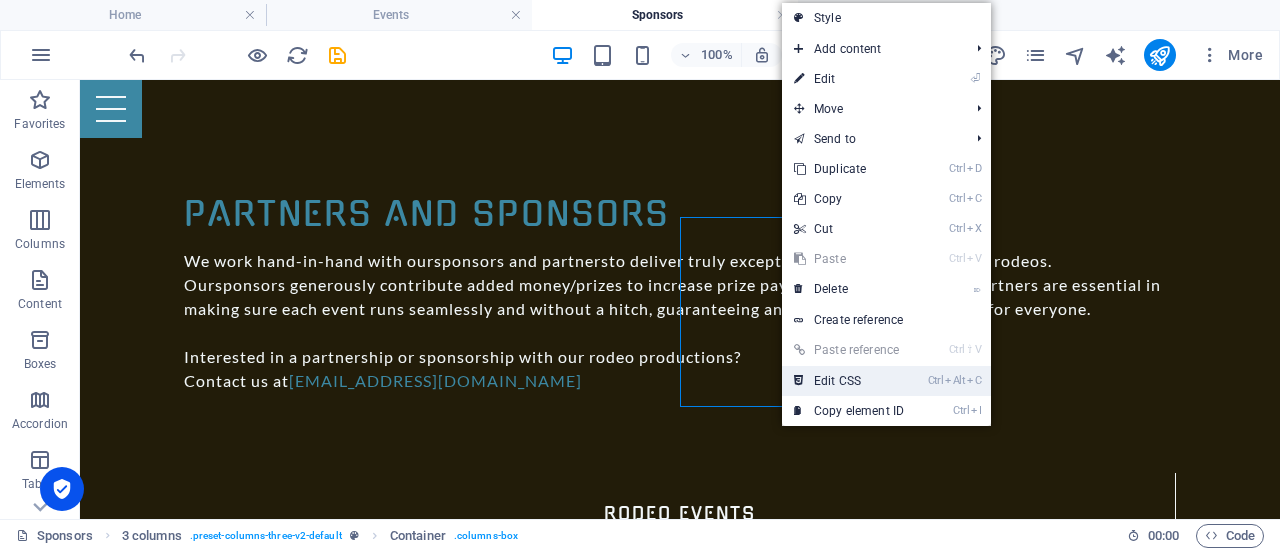 click on "Ctrl Alt C  Edit CSS" at bounding box center [849, 381] 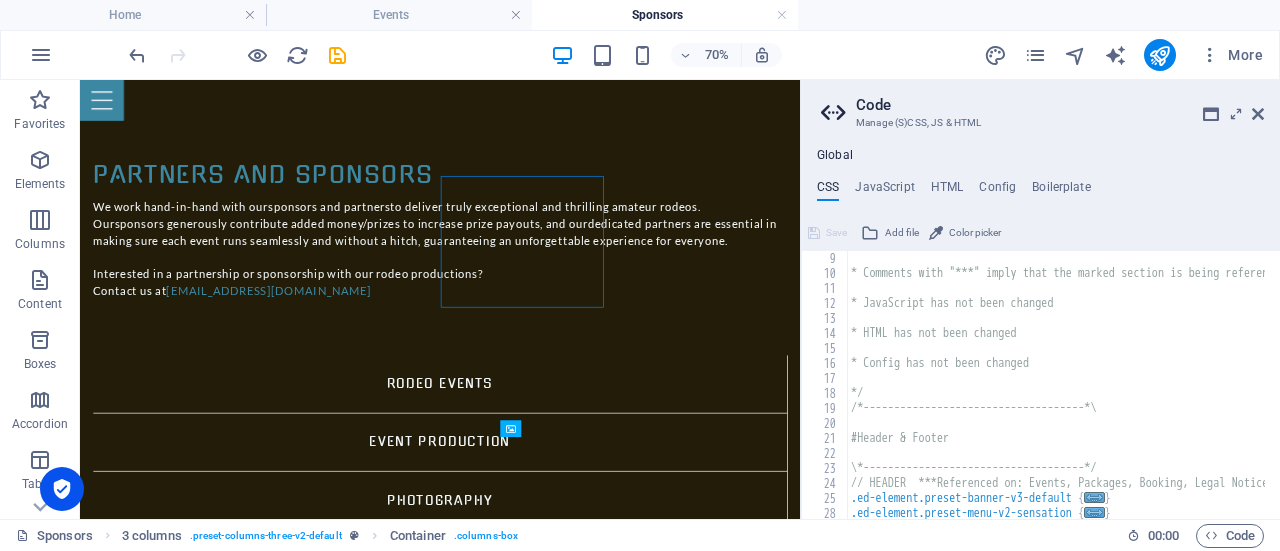 scroll, scrollTop: 120, scrollLeft: 0, axis: vertical 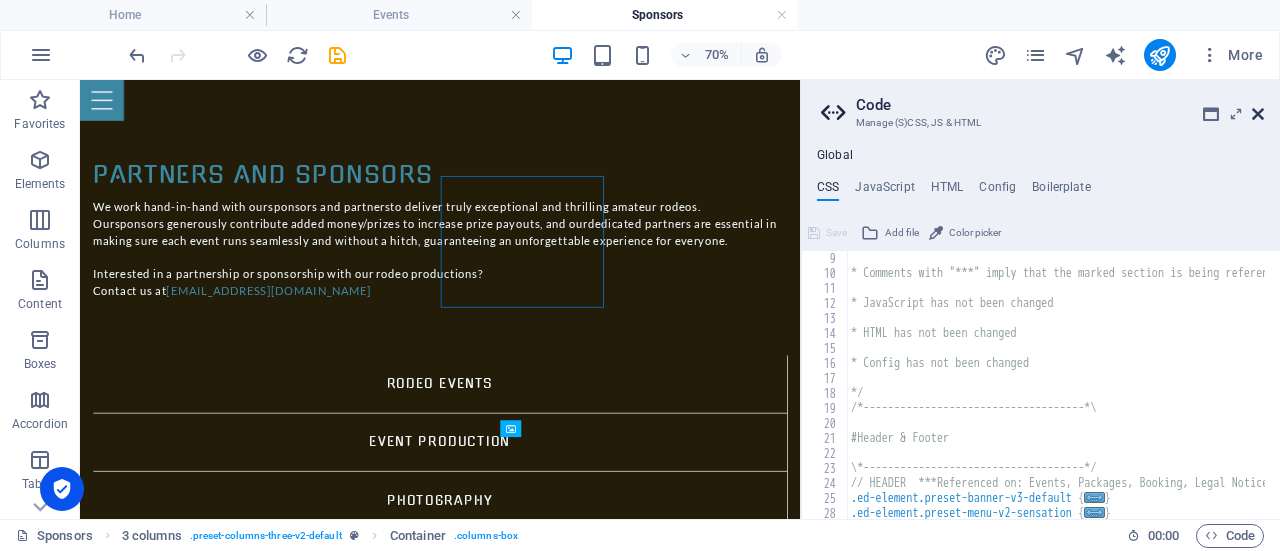 click at bounding box center [1258, 114] 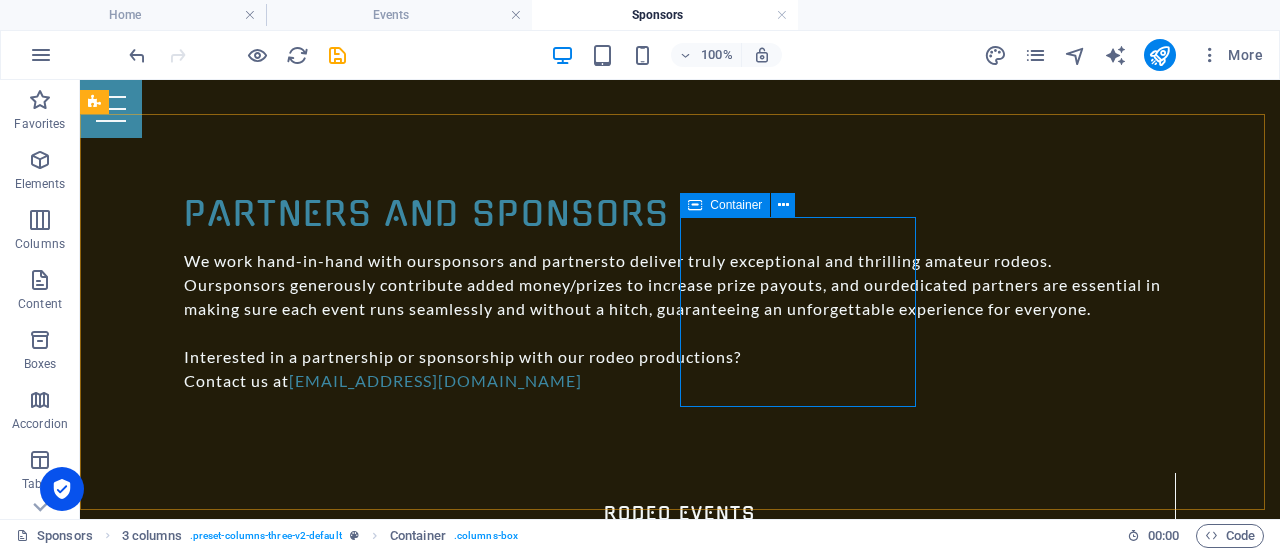 click at bounding box center [695, 205] 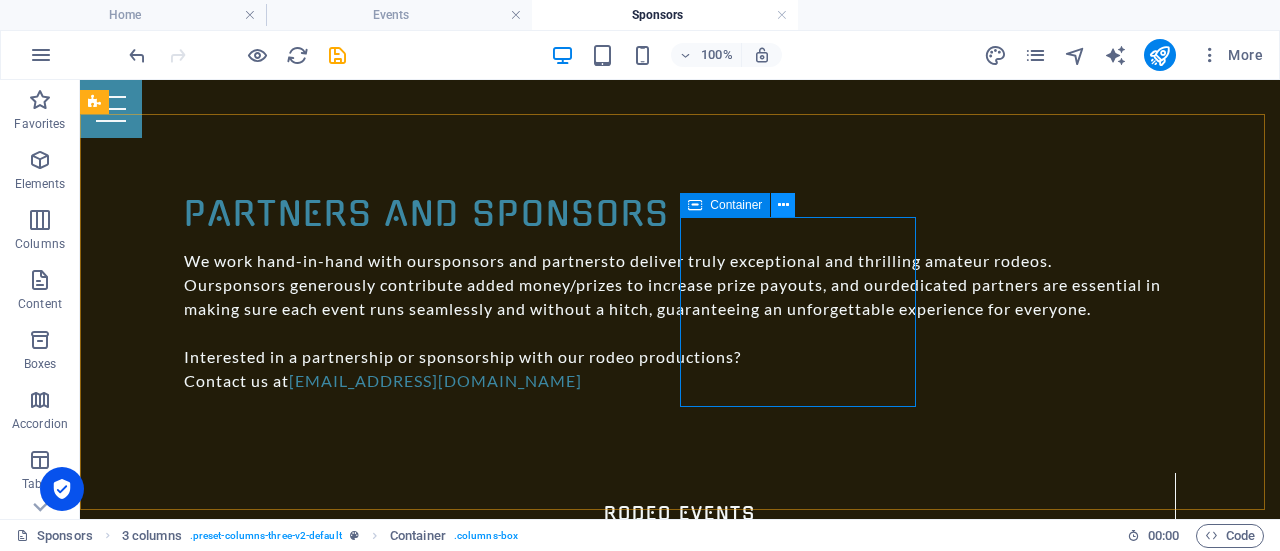 click at bounding box center (783, 205) 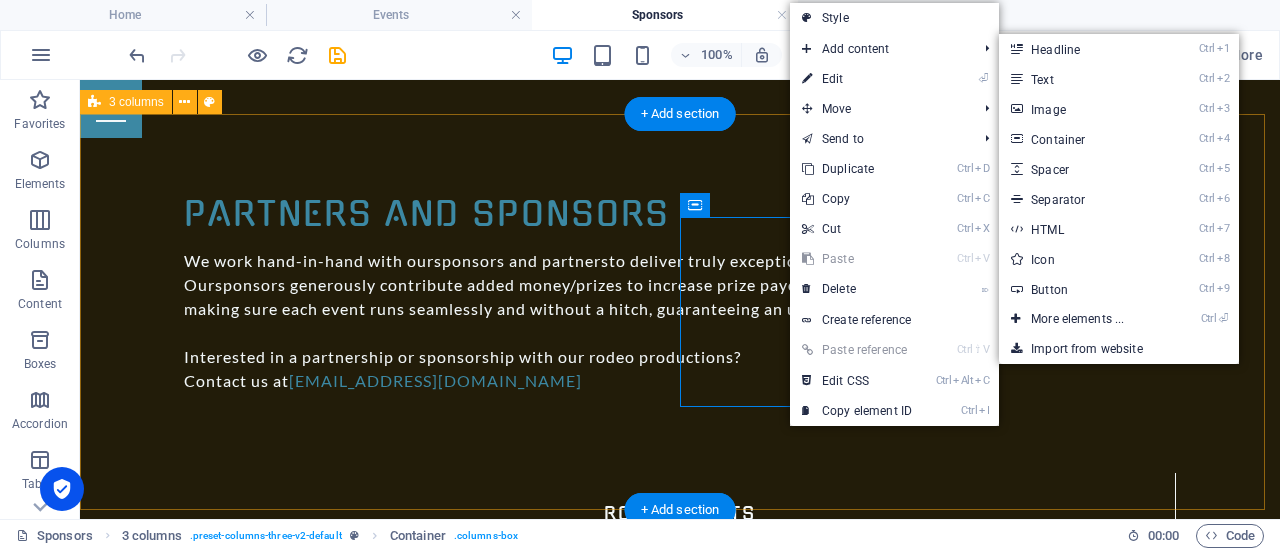 click on "[PERSON_NAME][GEOGRAPHIC_DATA] [PERSON_NAME][GEOGRAPHIC_DATA]" at bounding box center [680, 2141] 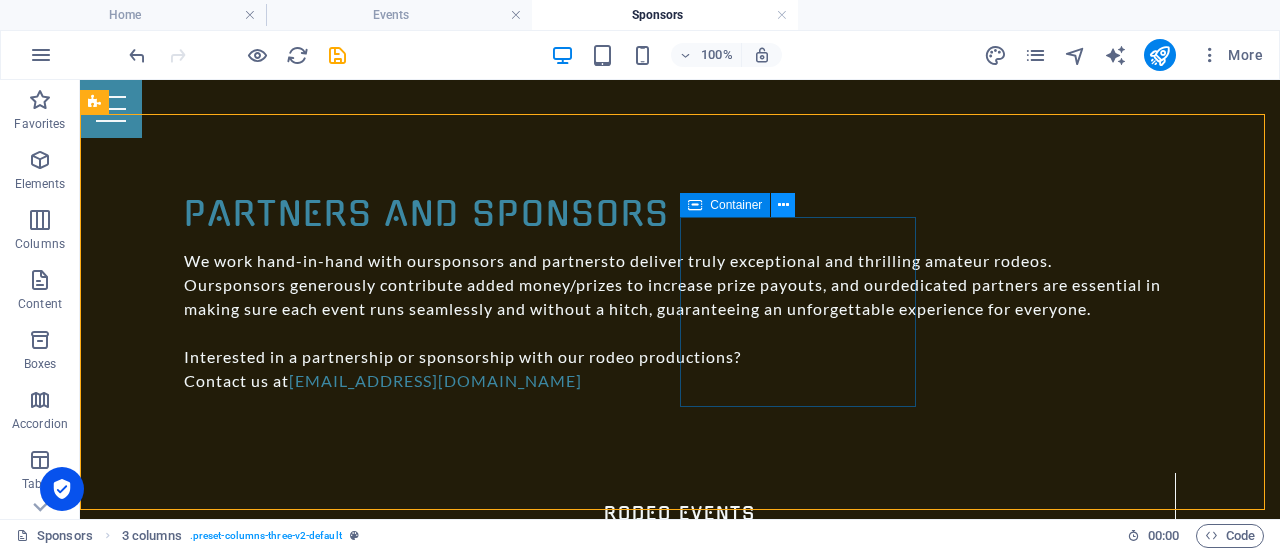 click at bounding box center [783, 205] 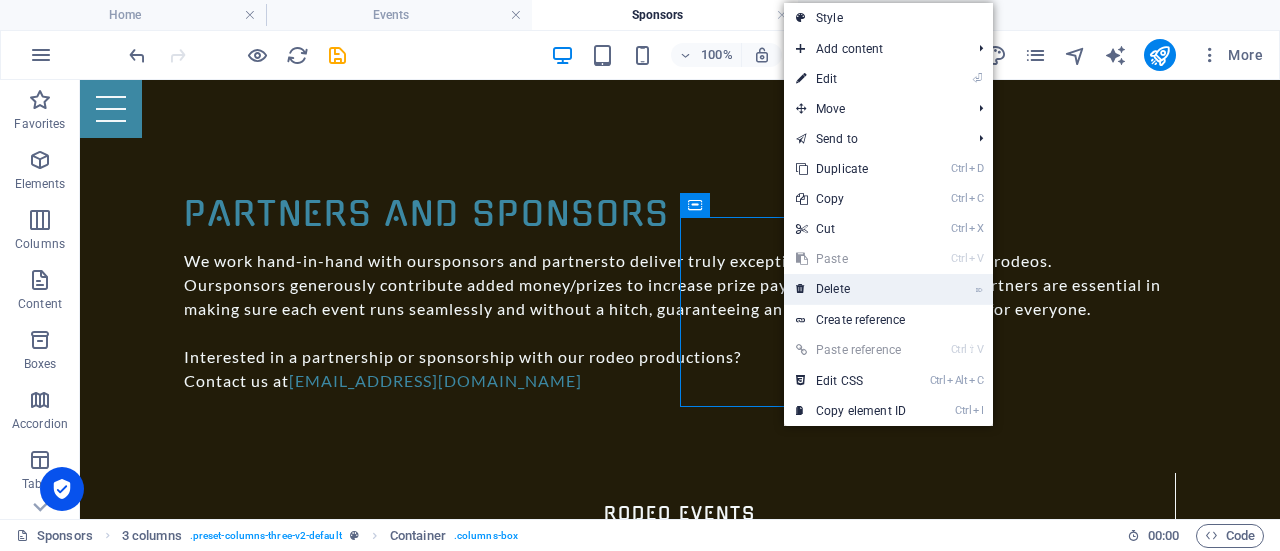 click on "⌦  Delete" at bounding box center (851, 289) 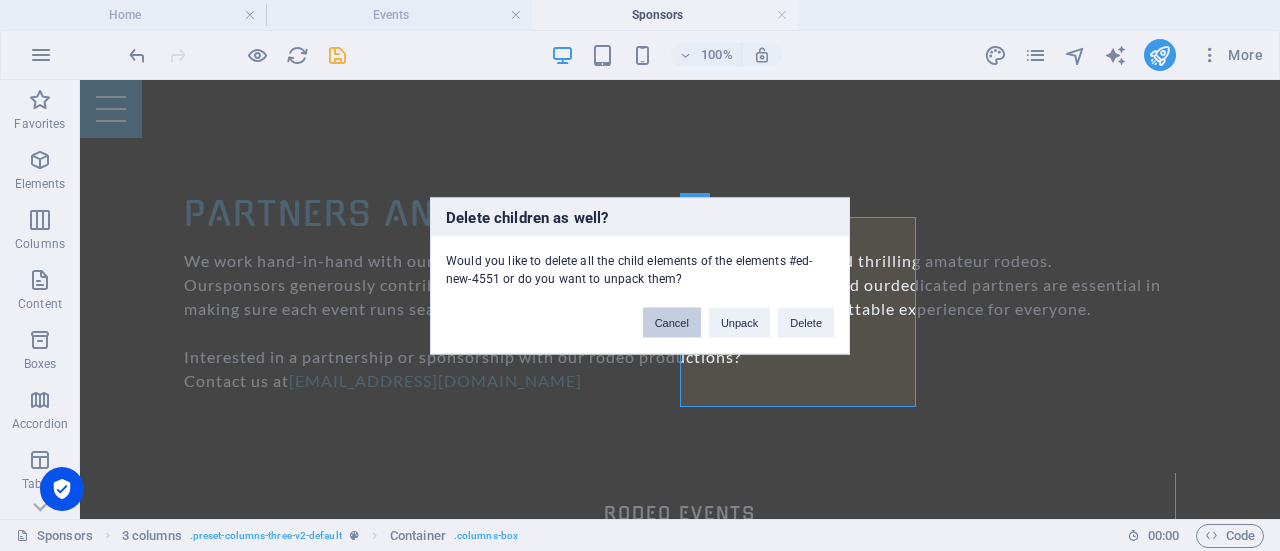 click on "Cancel" at bounding box center (672, 322) 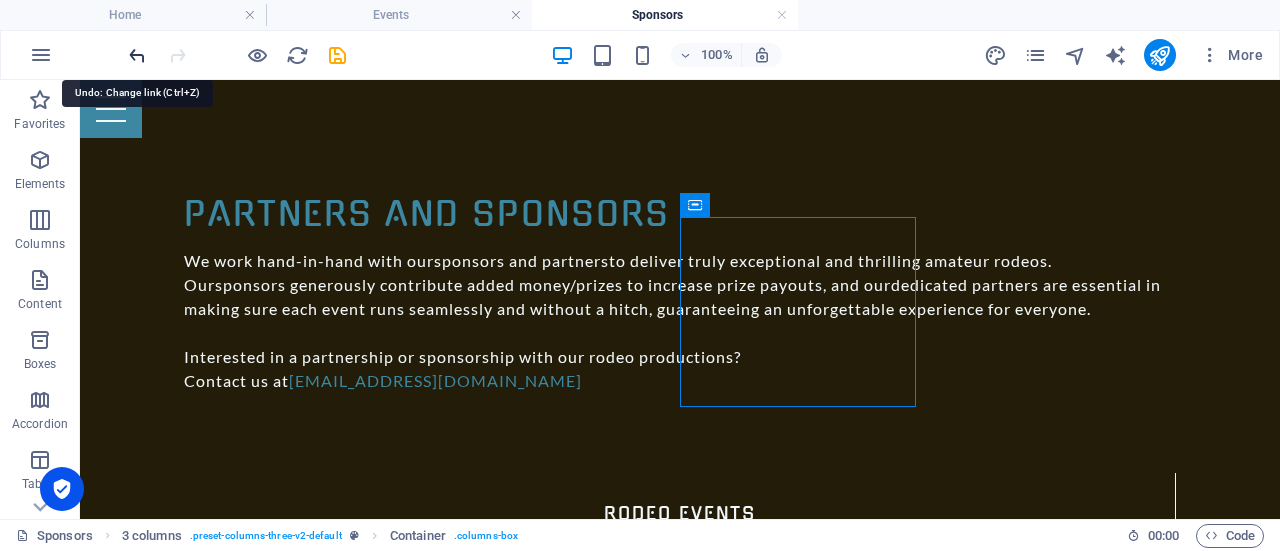 click at bounding box center (137, 55) 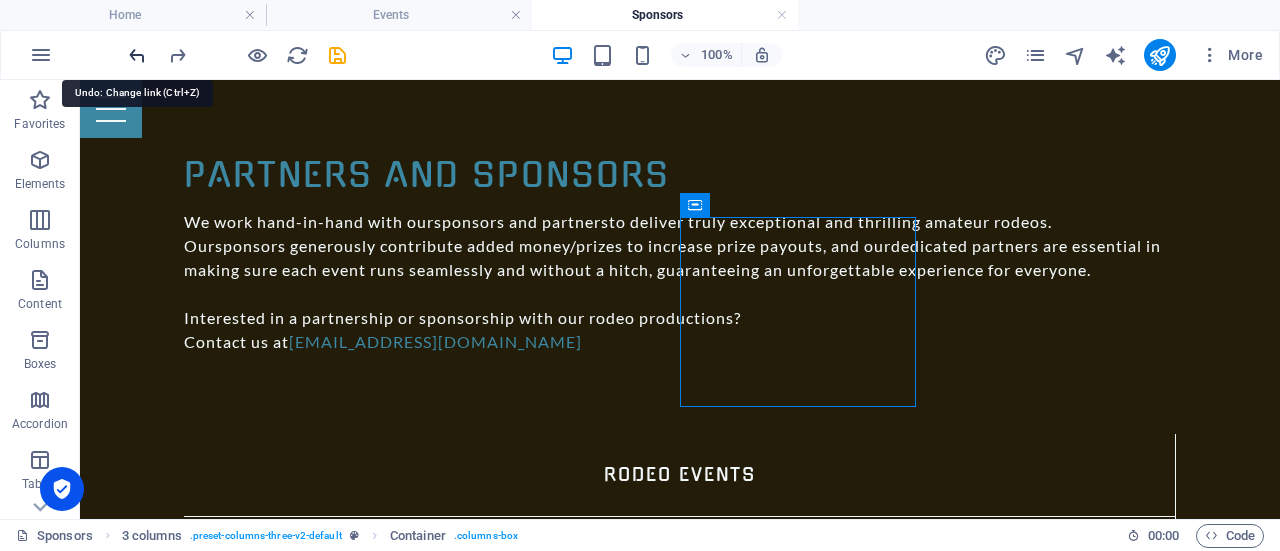click at bounding box center (137, 55) 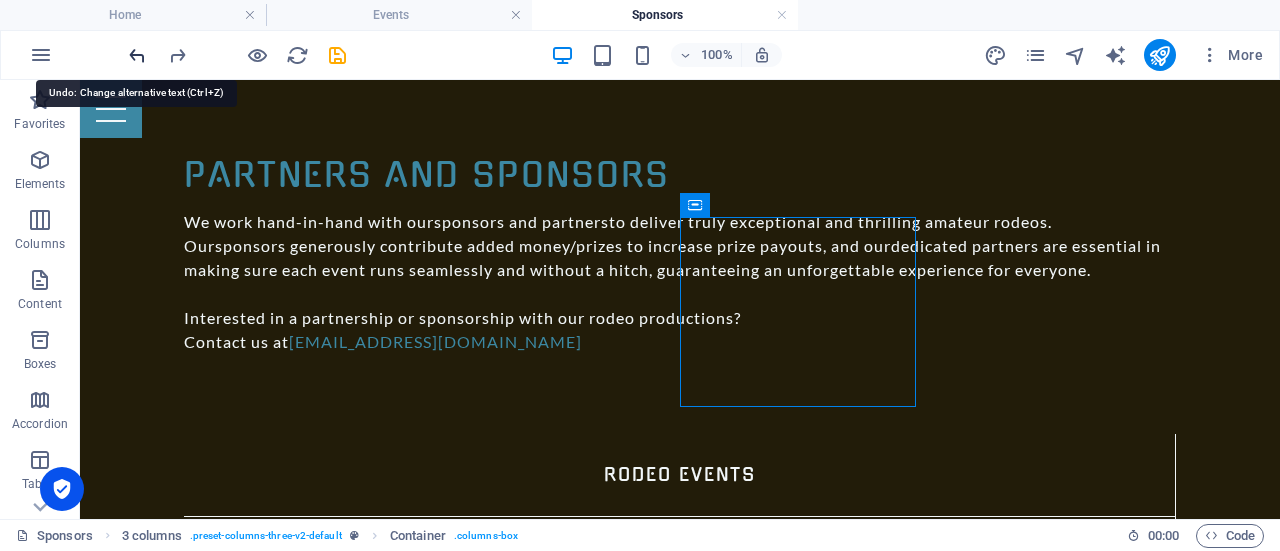 click at bounding box center [137, 55] 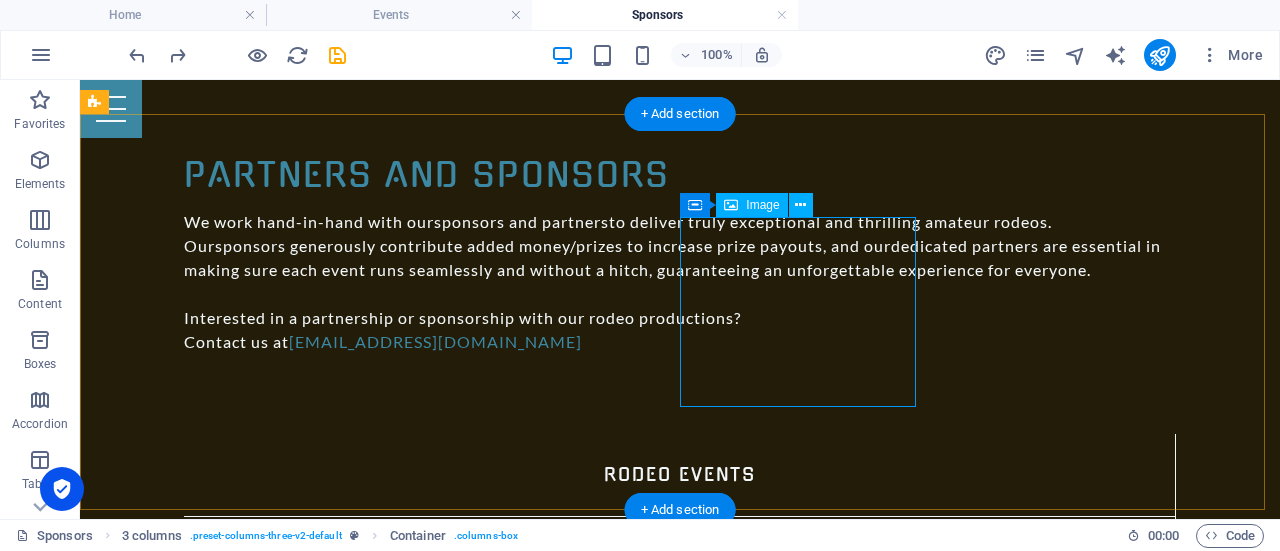 click on "[PERSON_NAME][GEOGRAPHIC_DATA]" at bounding box center [214, 2824] 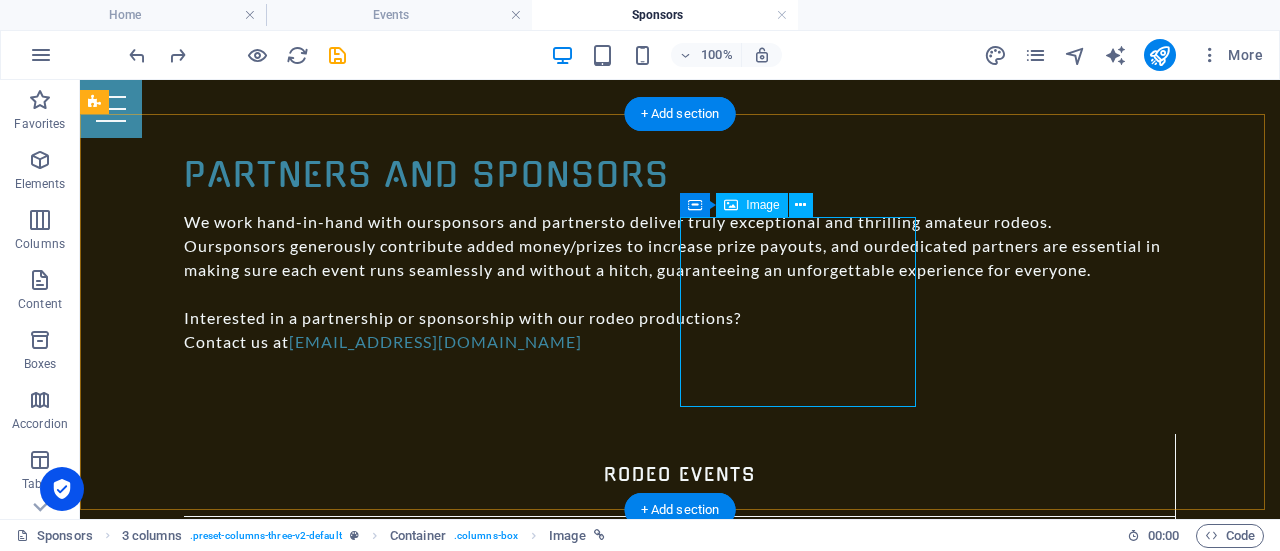 click on "[PERSON_NAME][GEOGRAPHIC_DATA]" at bounding box center (214, 2824) 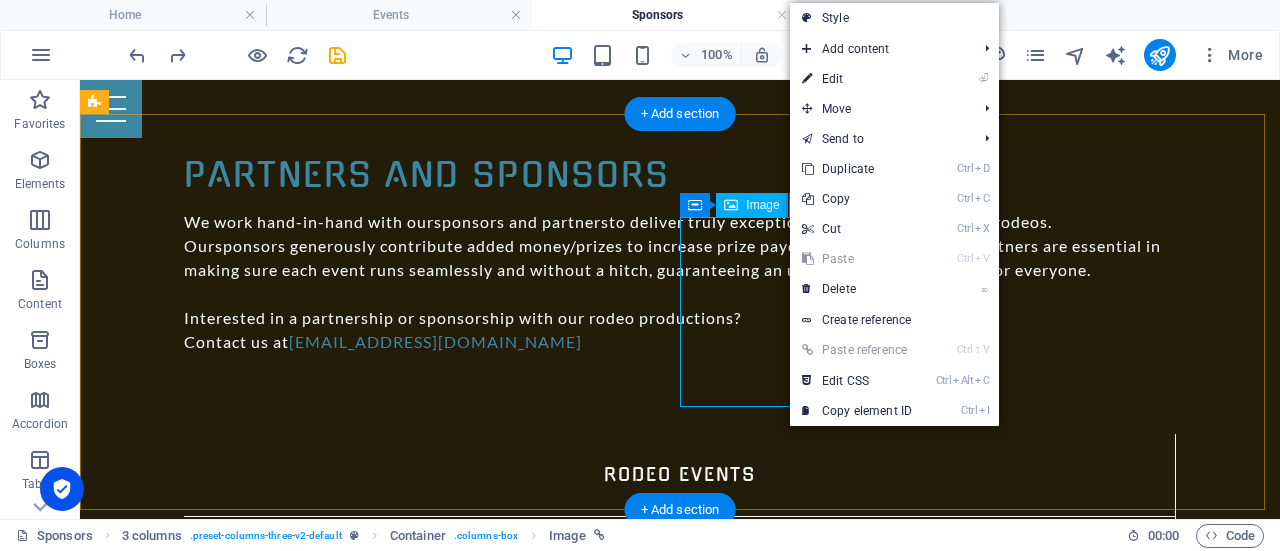 click on "[PERSON_NAME][GEOGRAPHIC_DATA]" at bounding box center [214, 2824] 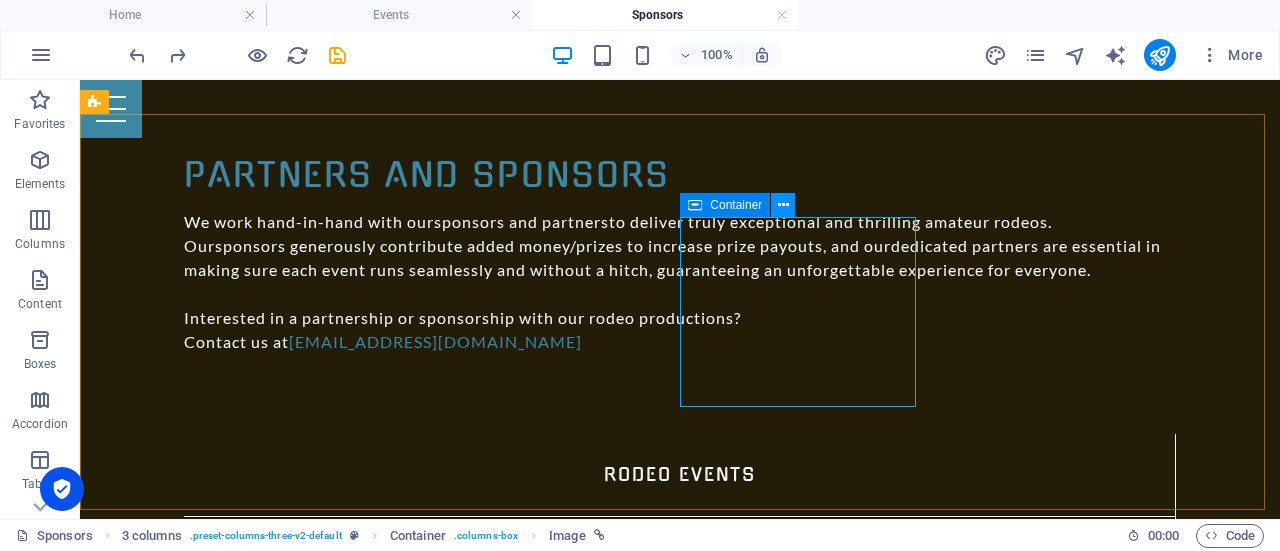 click at bounding box center [783, 205] 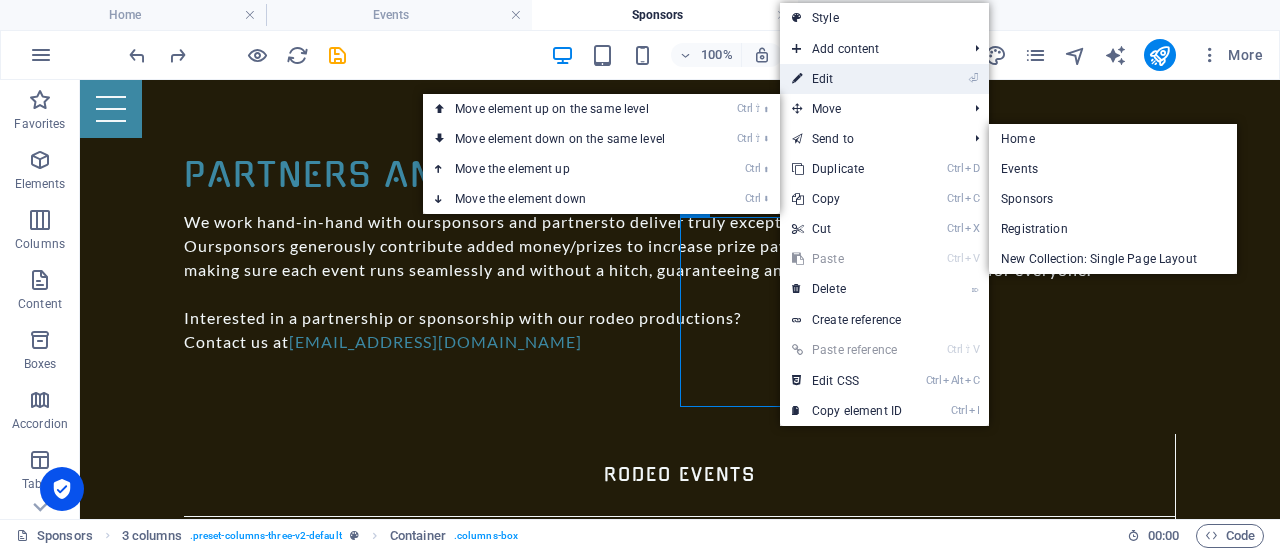 click on "⏎  Edit" at bounding box center (847, 79) 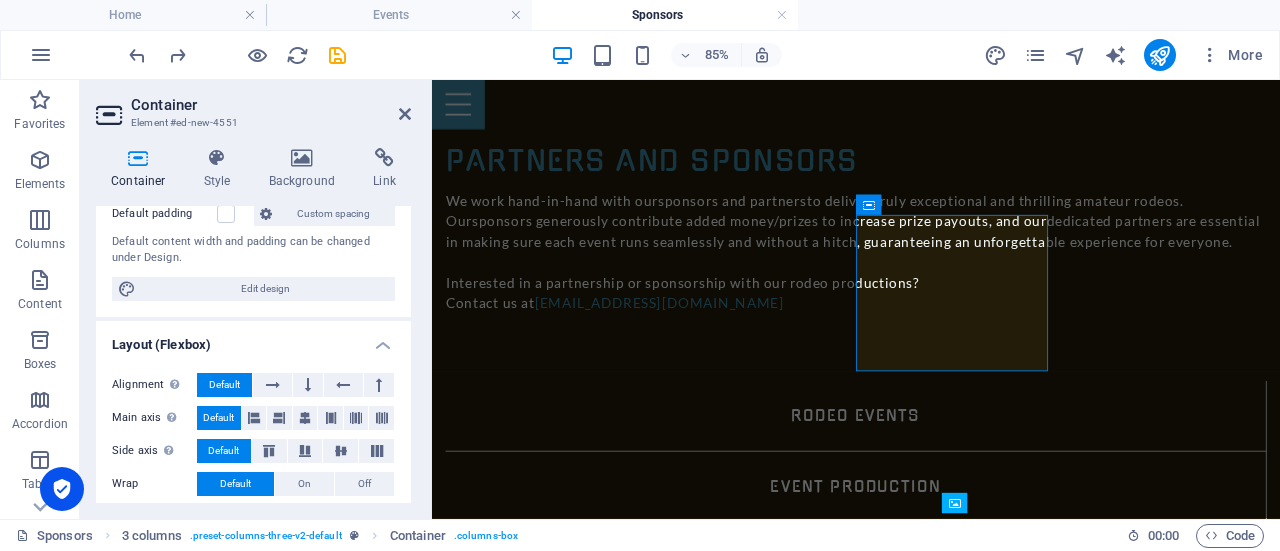 scroll, scrollTop: 0, scrollLeft: 0, axis: both 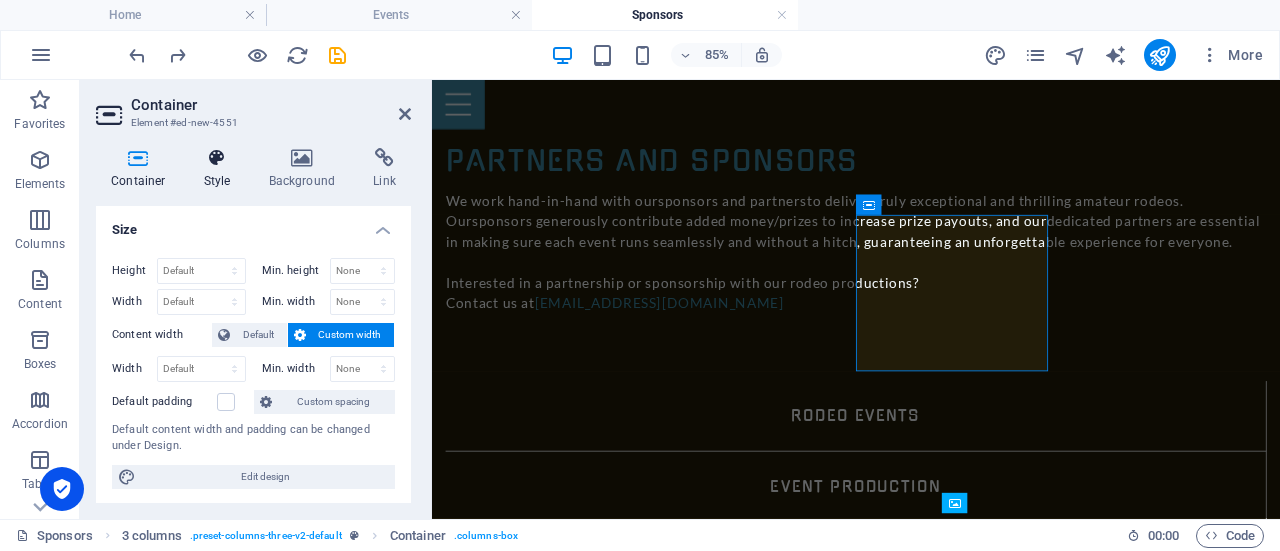 click at bounding box center [217, 158] 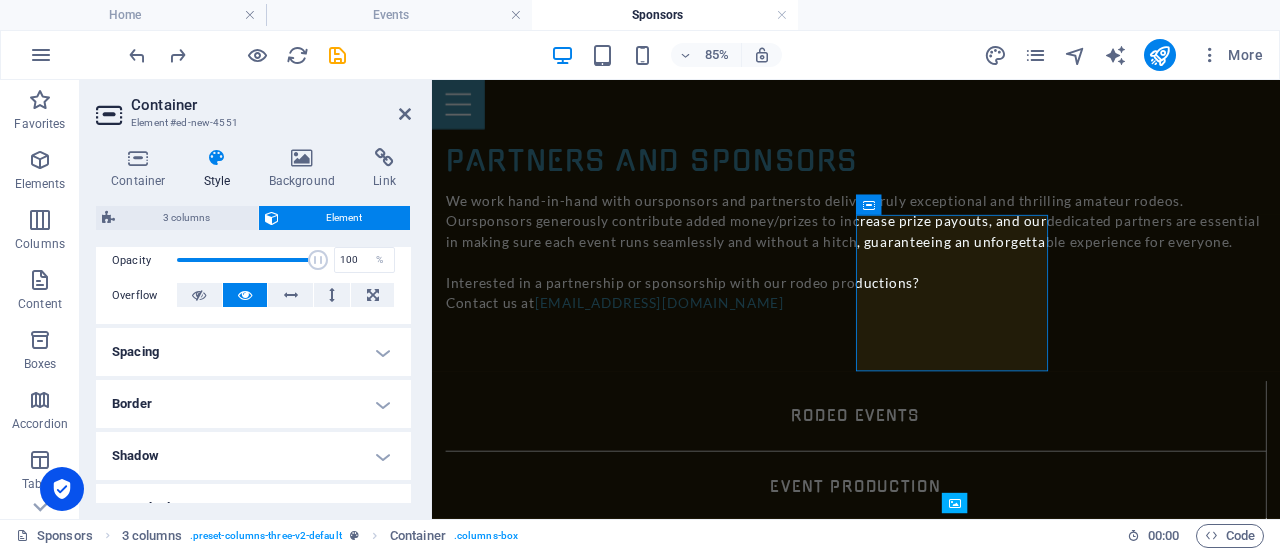 scroll, scrollTop: 400, scrollLeft: 0, axis: vertical 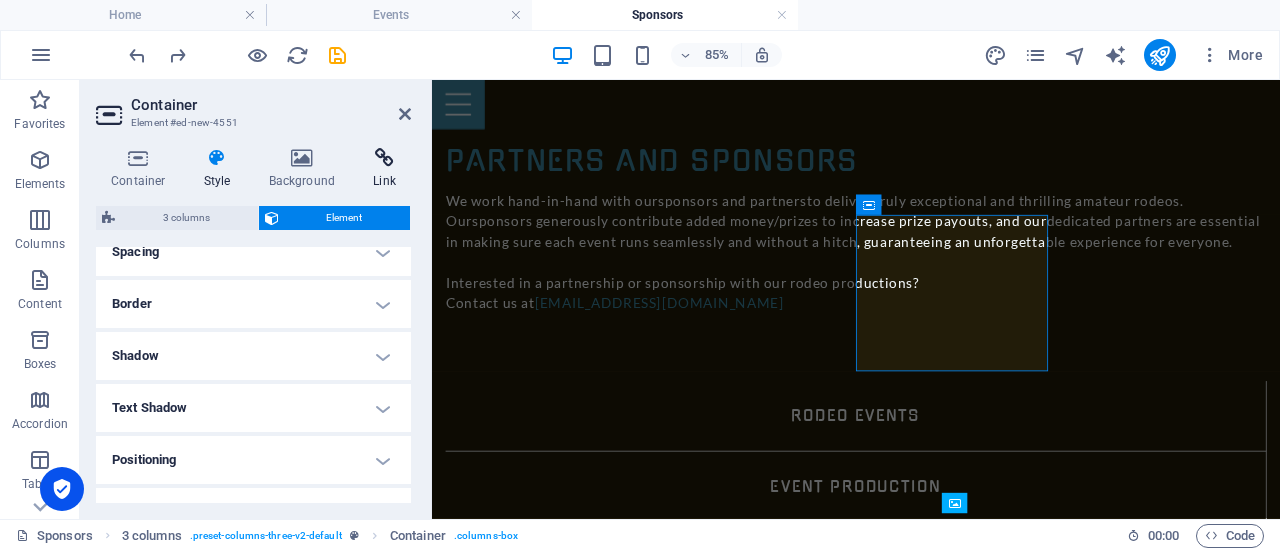 click at bounding box center (384, 158) 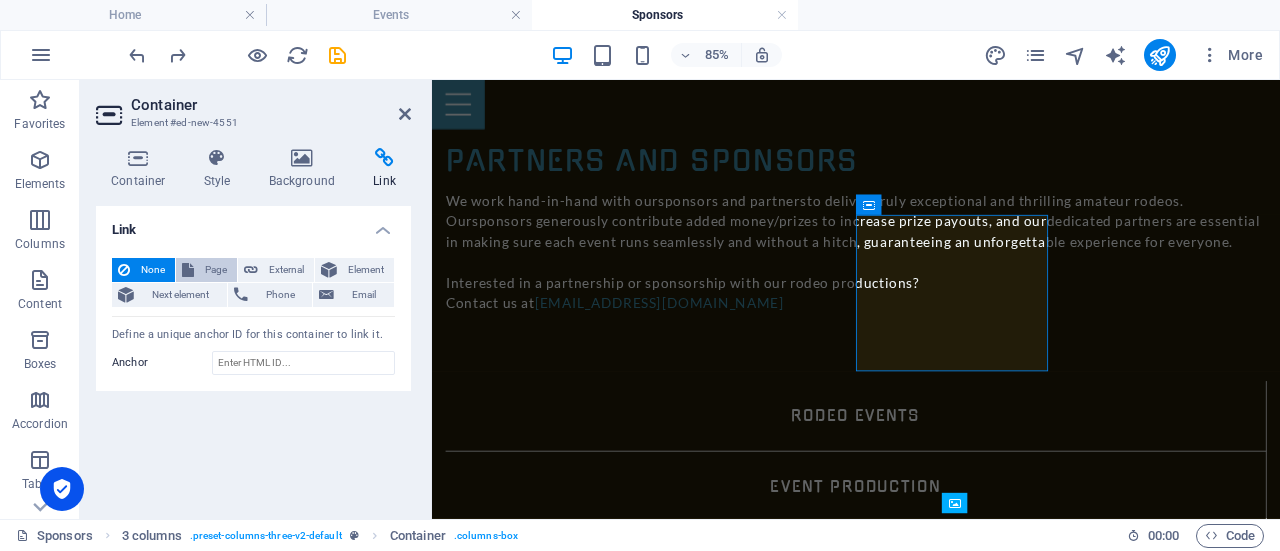 click on "Page" at bounding box center [215, 270] 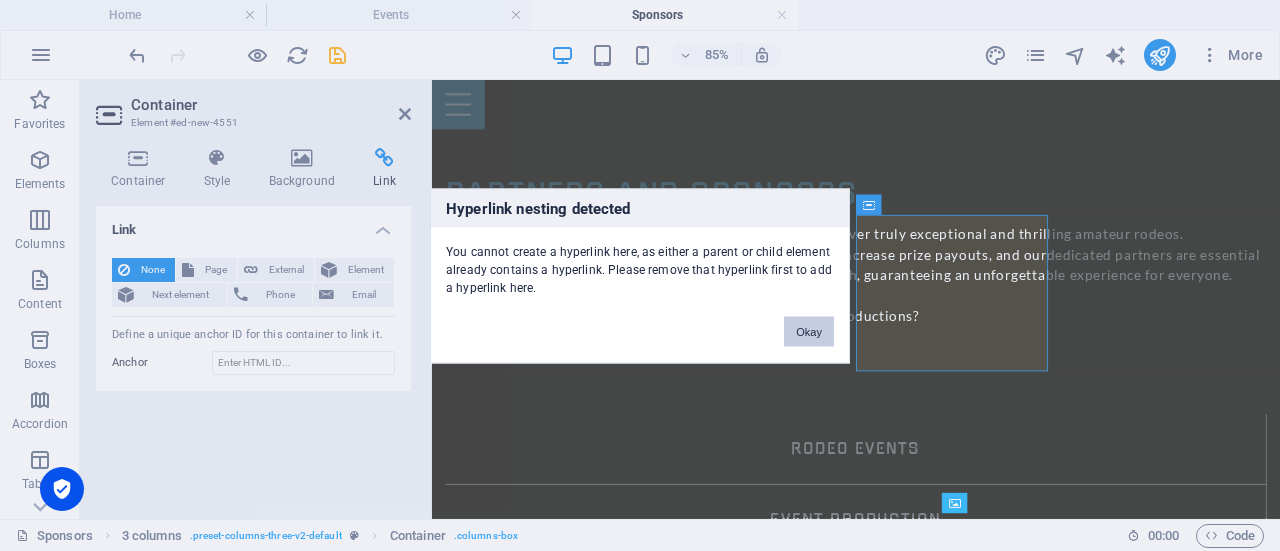click on "Okay" at bounding box center (809, 331) 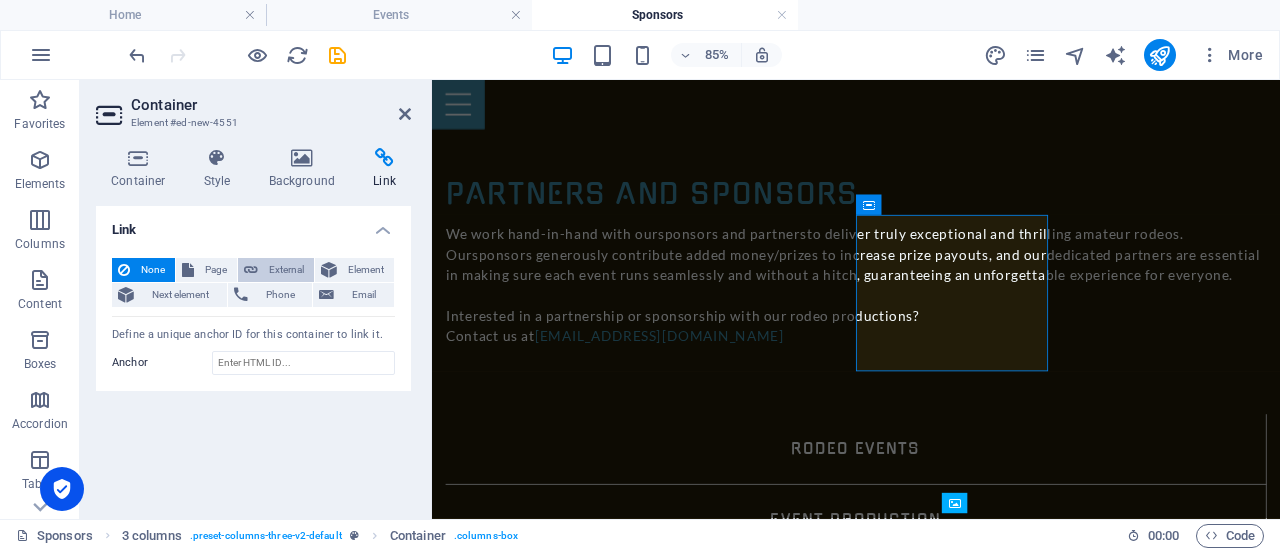 click on "External" at bounding box center [286, 270] 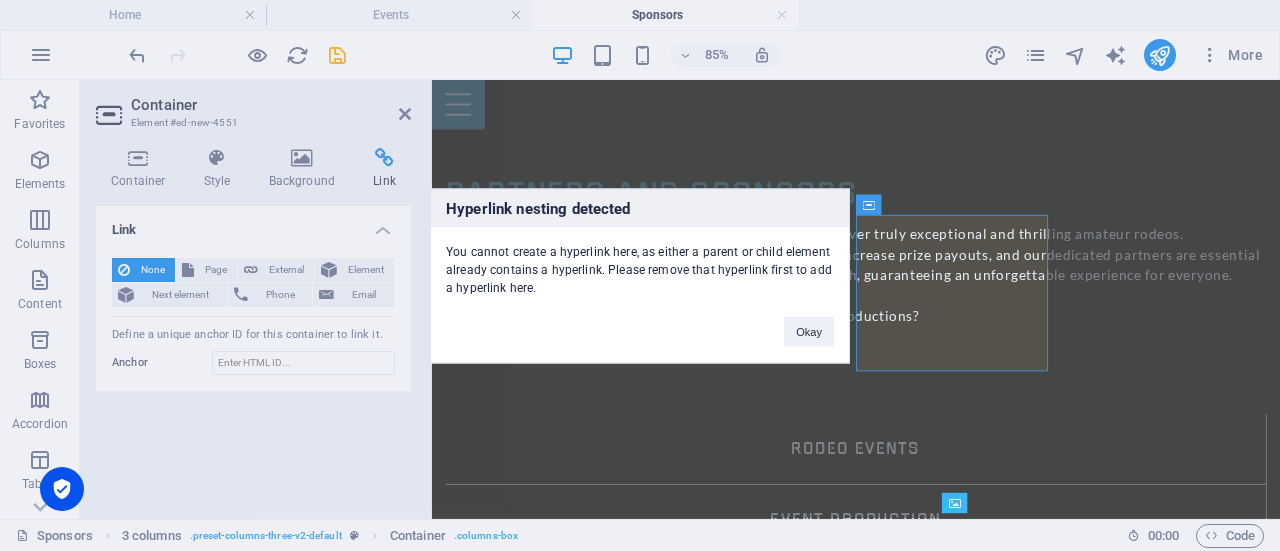 click on "Okay" at bounding box center [809, 321] 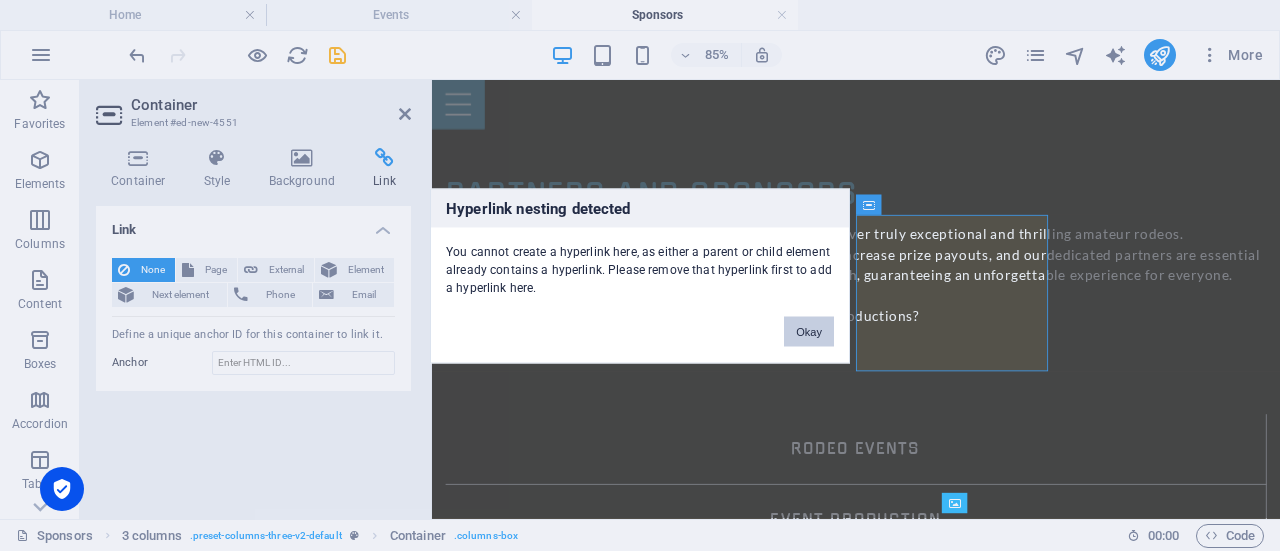 click on "Okay" at bounding box center [809, 331] 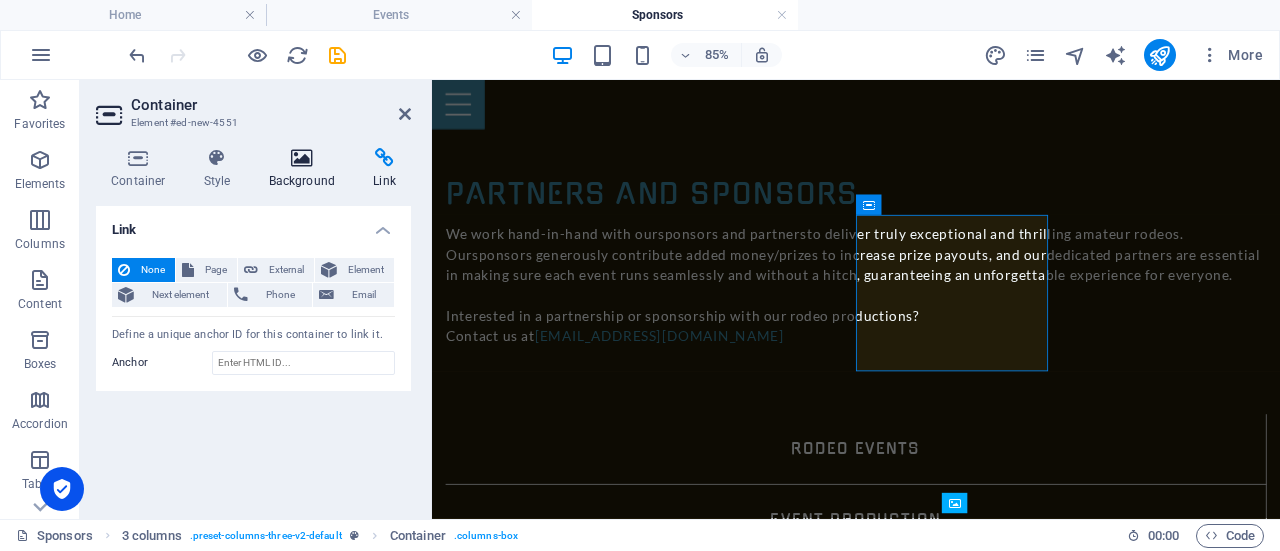 click at bounding box center (302, 158) 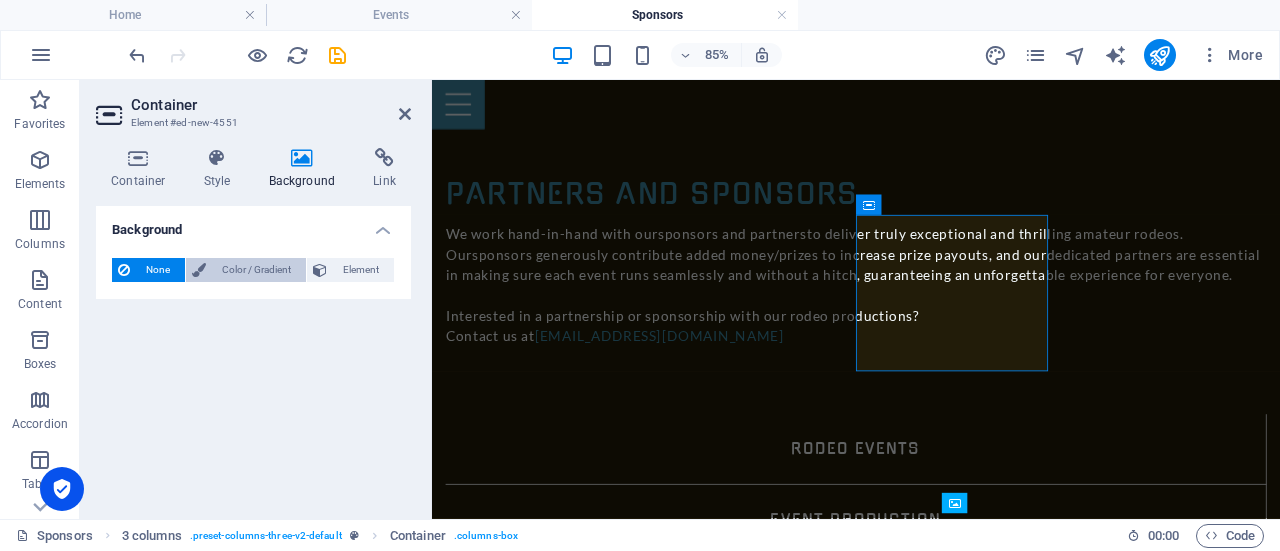 click on "Color / Gradient" at bounding box center (256, 270) 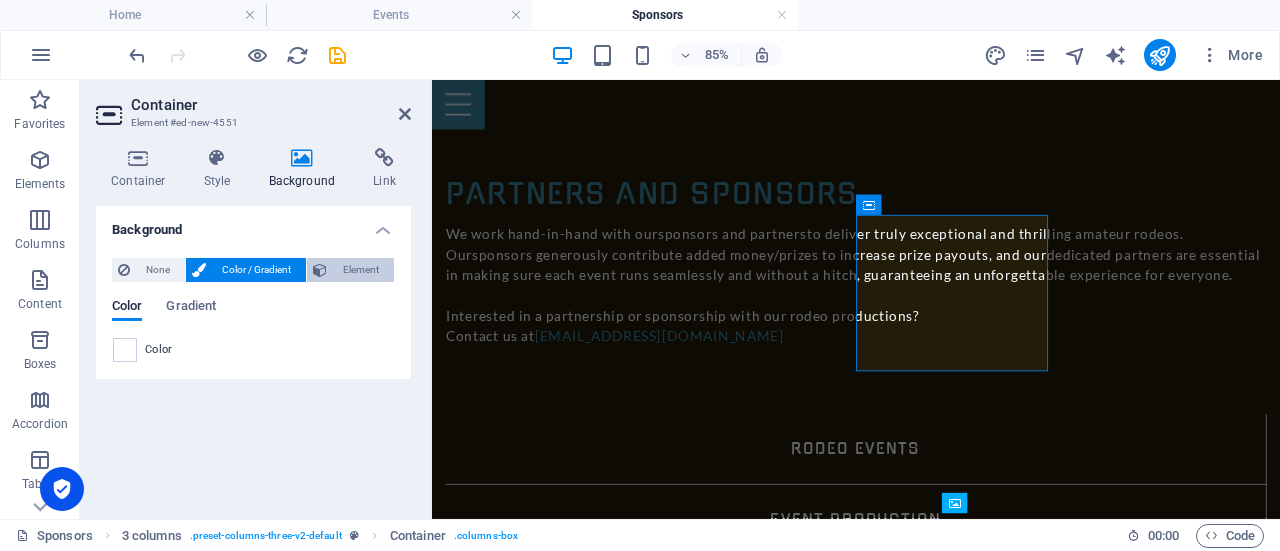click on "Element" at bounding box center [360, 270] 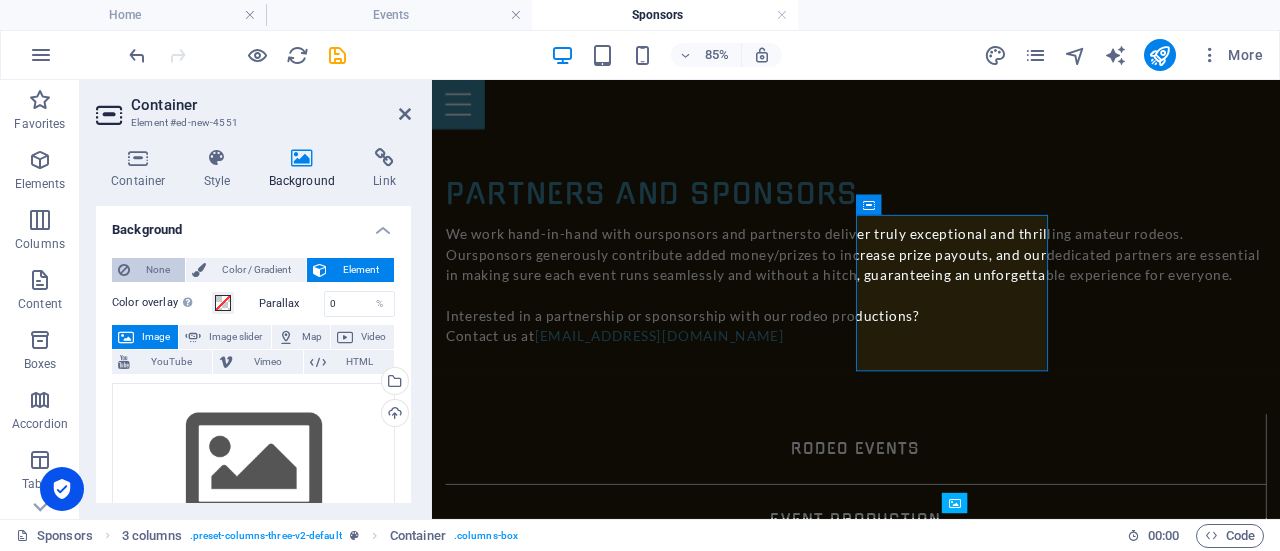 click on "None" at bounding box center [157, 270] 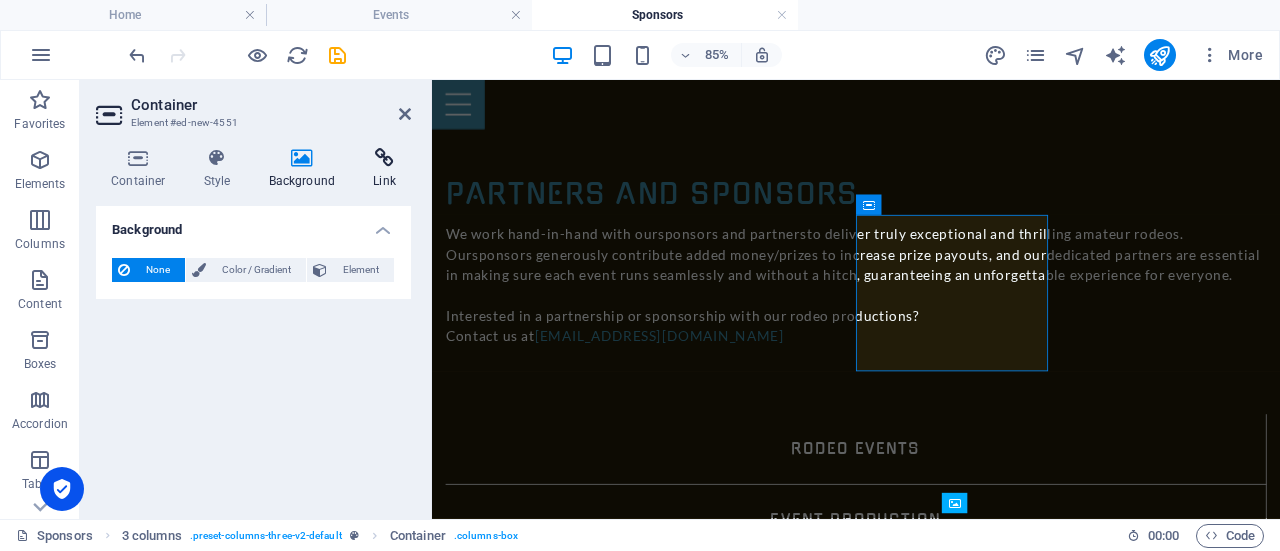 click on "Link" at bounding box center [384, 169] 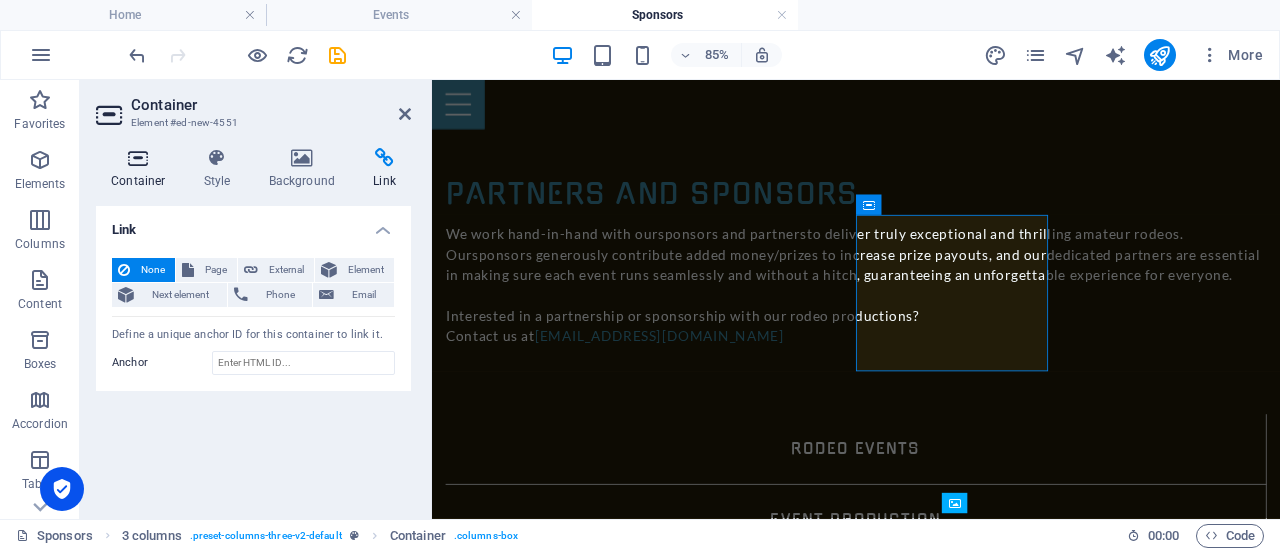 click on "Container" at bounding box center (142, 169) 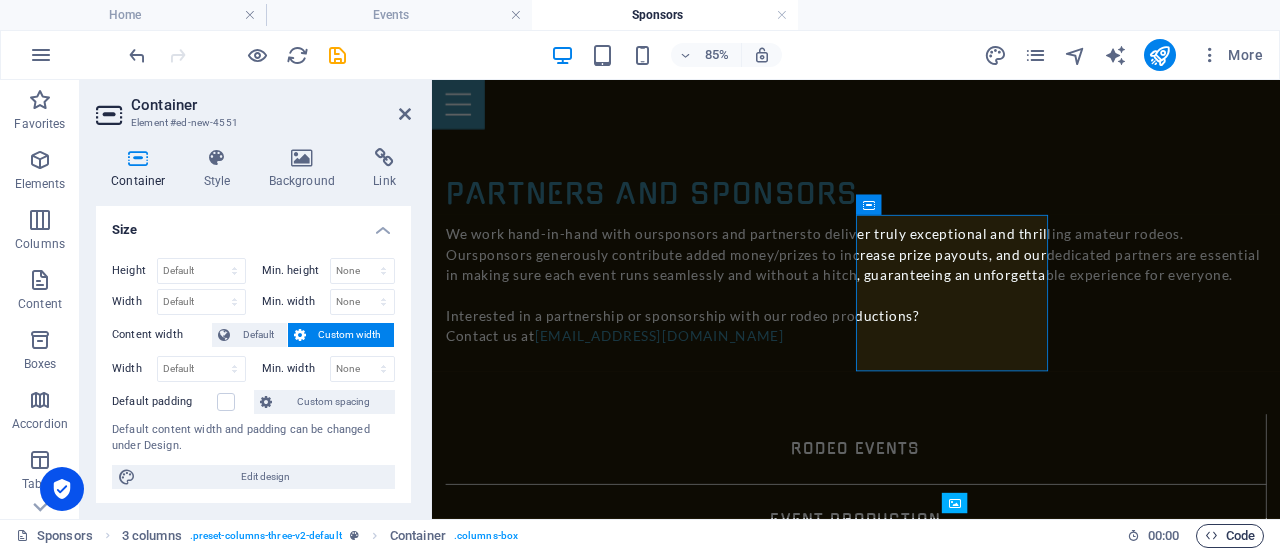click on "Code" at bounding box center (1230, 536) 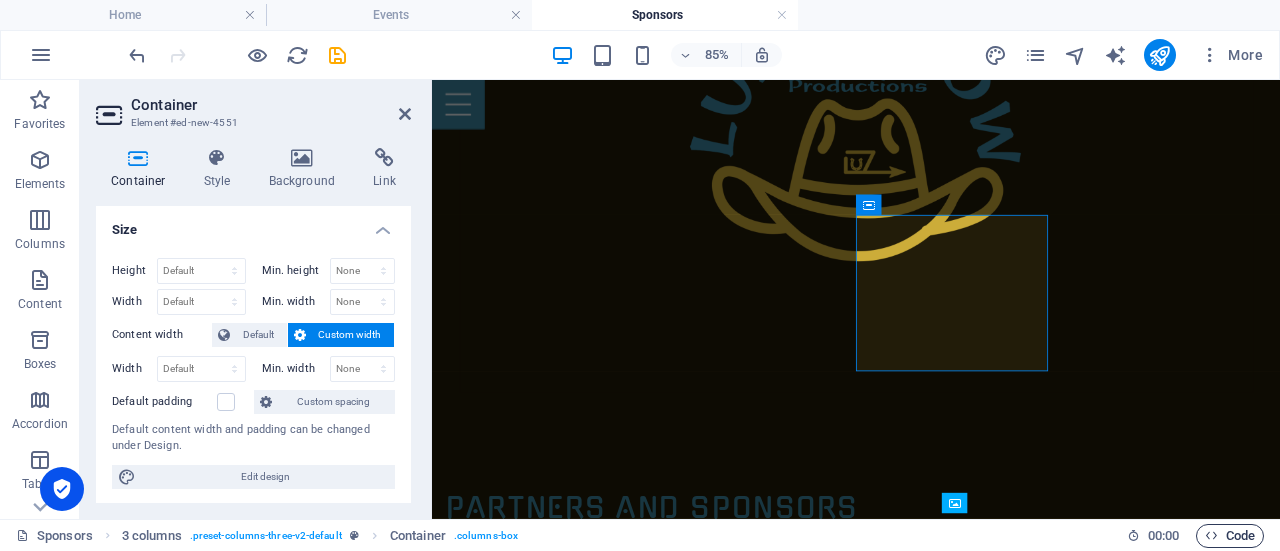 scroll, scrollTop: 1272, scrollLeft: 0, axis: vertical 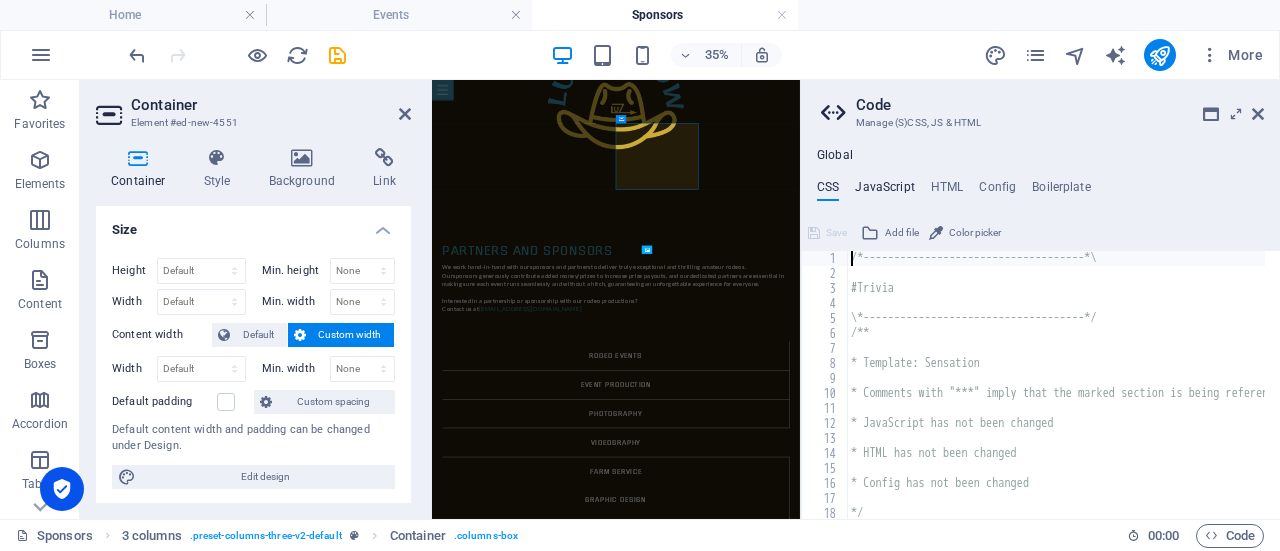 click on "JavaScript" at bounding box center (884, 191) 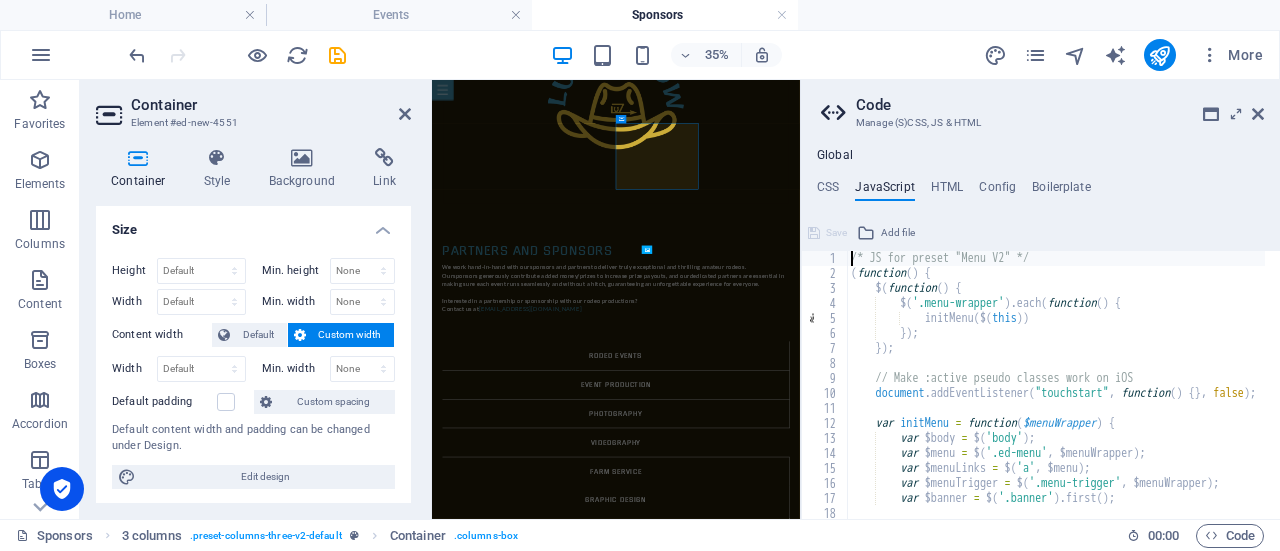 type on "/* JS for preset "Menu V2" */" 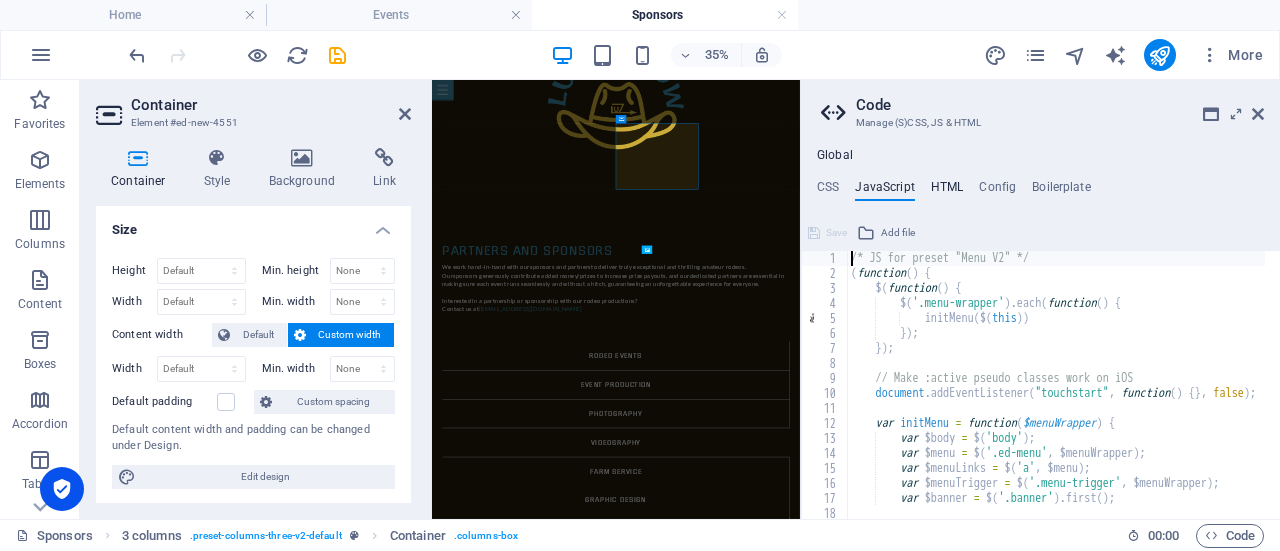 click on "HTML" at bounding box center [947, 191] 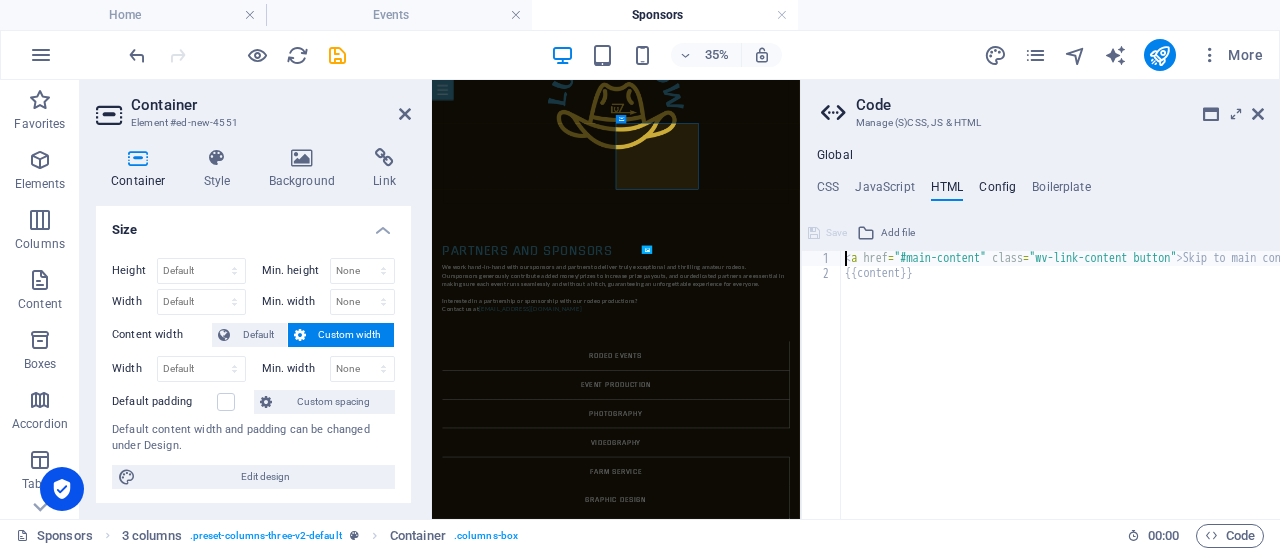 click on "Config" at bounding box center [997, 191] 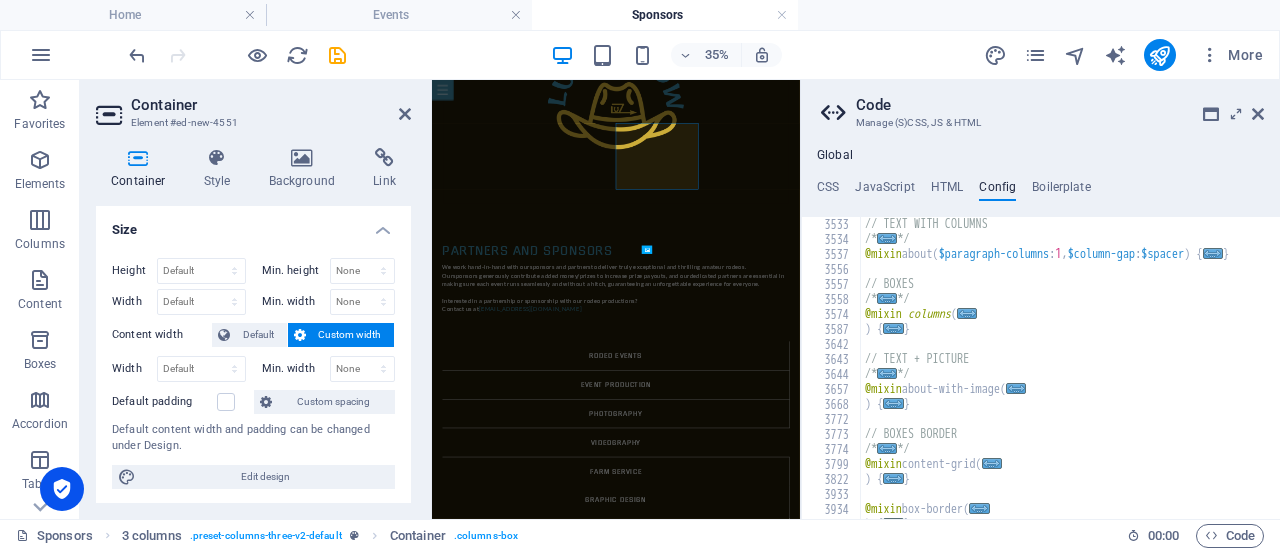 scroll, scrollTop: 1140, scrollLeft: 0, axis: vertical 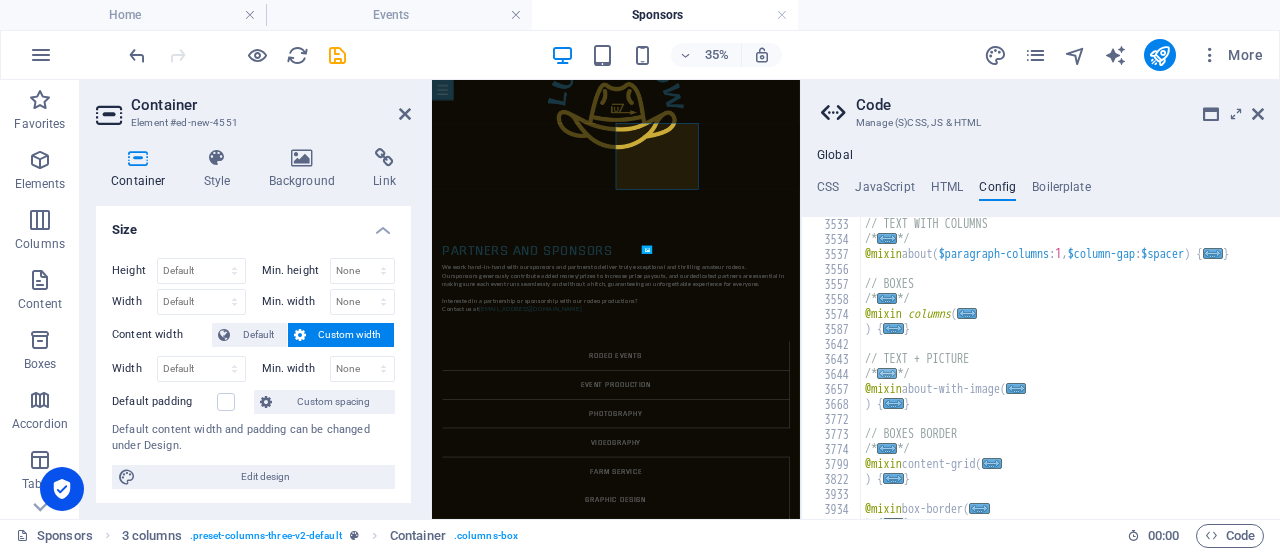 click on "..." at bounding box center (887, 373) 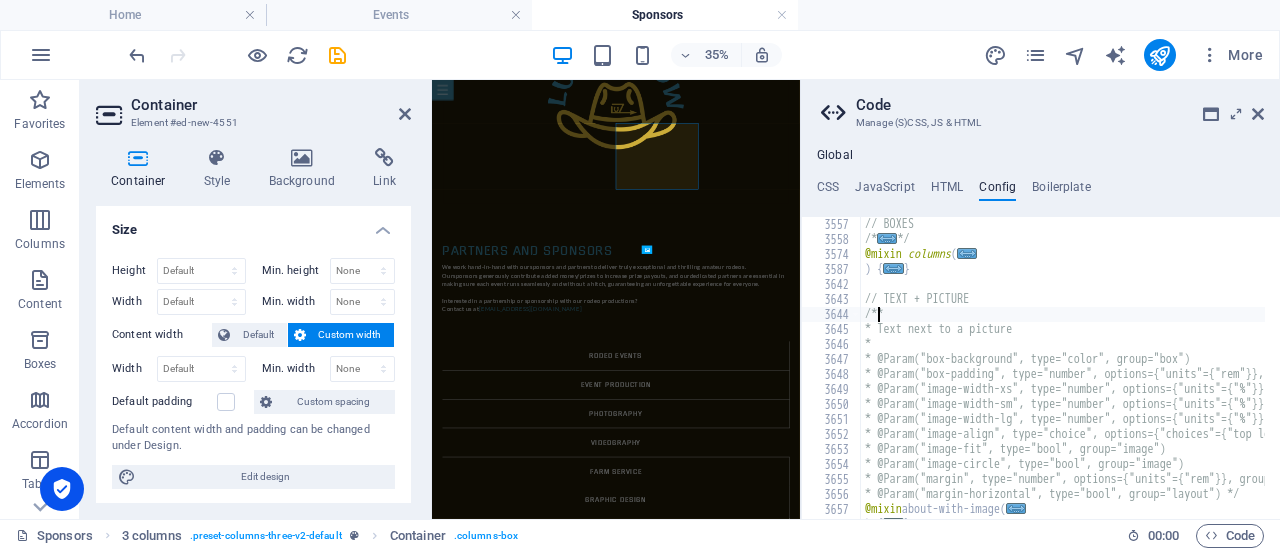 scroll, scrollTop: 1260, scrollLeft: 0, axis: vertical 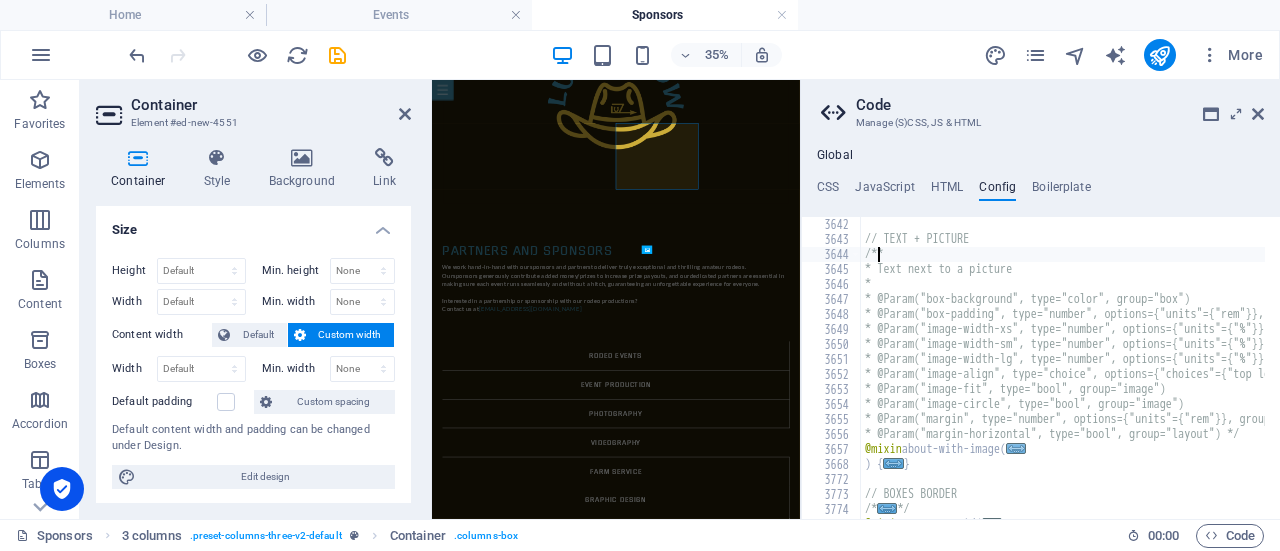 click on "..." at bounding box center (1016, 448) 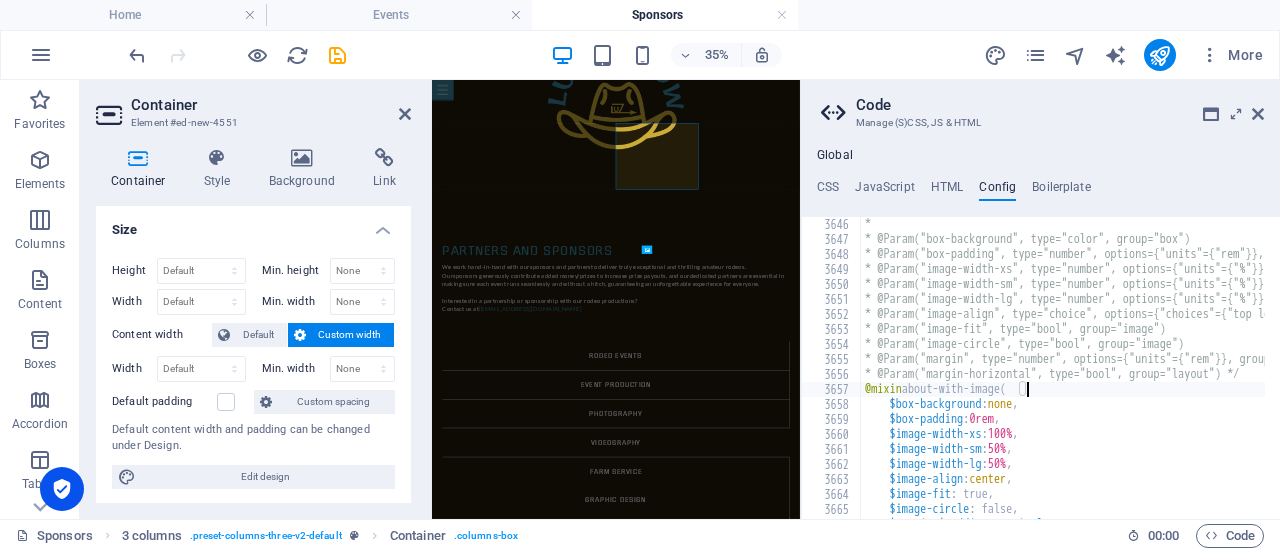 scroll, scrollTop: 1440, scrollLeft: 0, axis: vertical 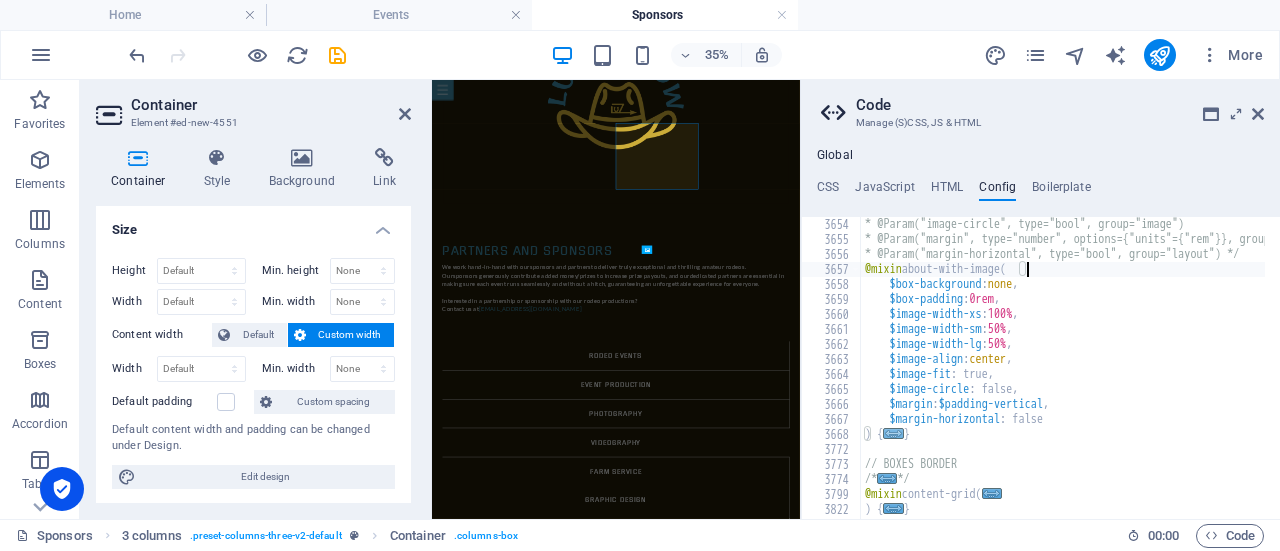 click on "..." at bounding box center (893, 433) 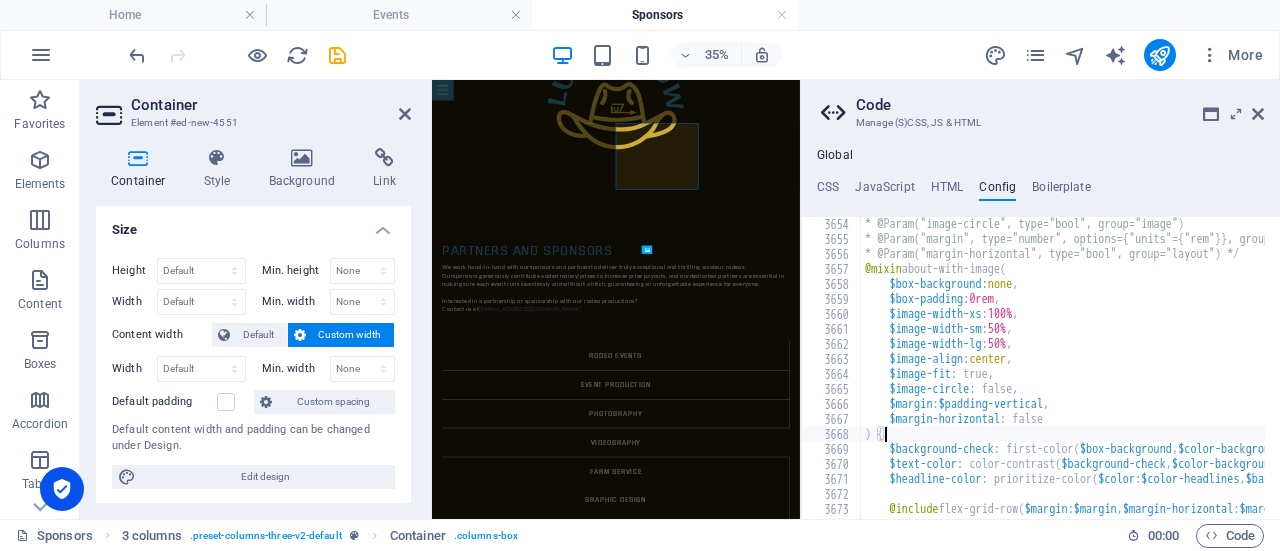 scroll, scrollTop: 1500, scrollLeft: 0, axis: vertical 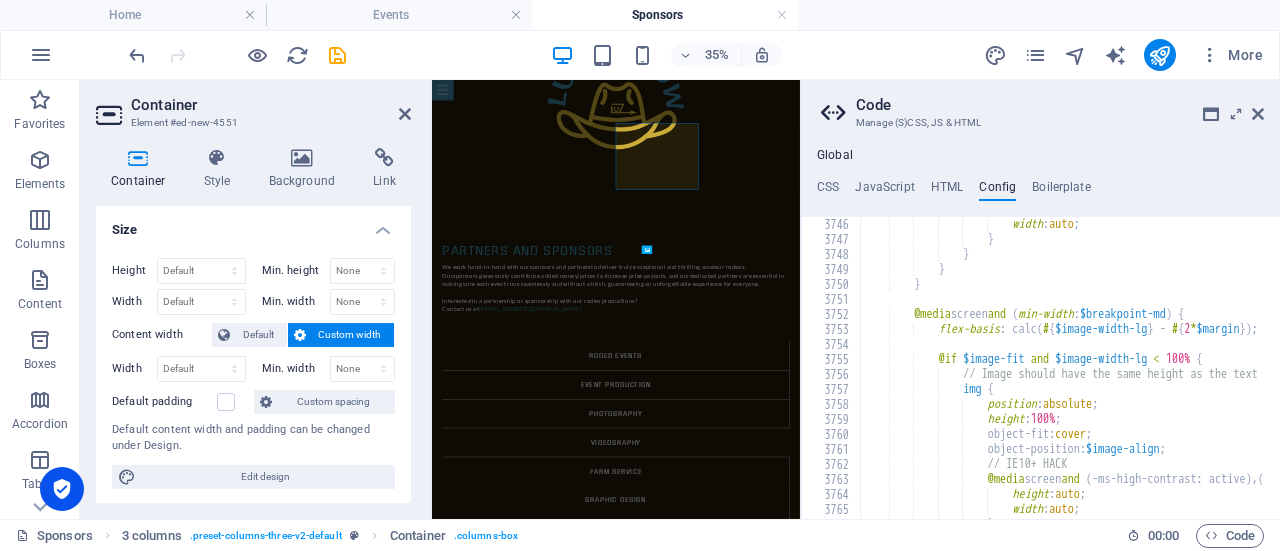 click on "Global CSS JavaScript HTML Config Boilerplate /*------------------------------------*\ 1 2 3 4 5 6 7 8 9 10 11 12 13 14 15 16 17 18 19 /*------------------------------------*\     #Trivia \*------------------------------------*/ /**   * Template: Sensation   * Comments with "***" imply that the marked section is being referenced somewhere else   * JavaScript has not been changed   * HTML has not been changed   * Config has not been changed   */     הההההההההההההההההההההההההההההההההההההההההההההההההההההההההההההההההההההההההההההההההההההההההההההההההההההההההההההההההההההההההההההההההההההההההההההההההההההההההההההההההההההההההההההההההההההההההההההההההההההההההההההההההההההההההההההההההההההההההההההההההההההההההההההההה Save Add file Color picker /* JS for preset "Menu V2" */" at bounding box center (1040, 333) 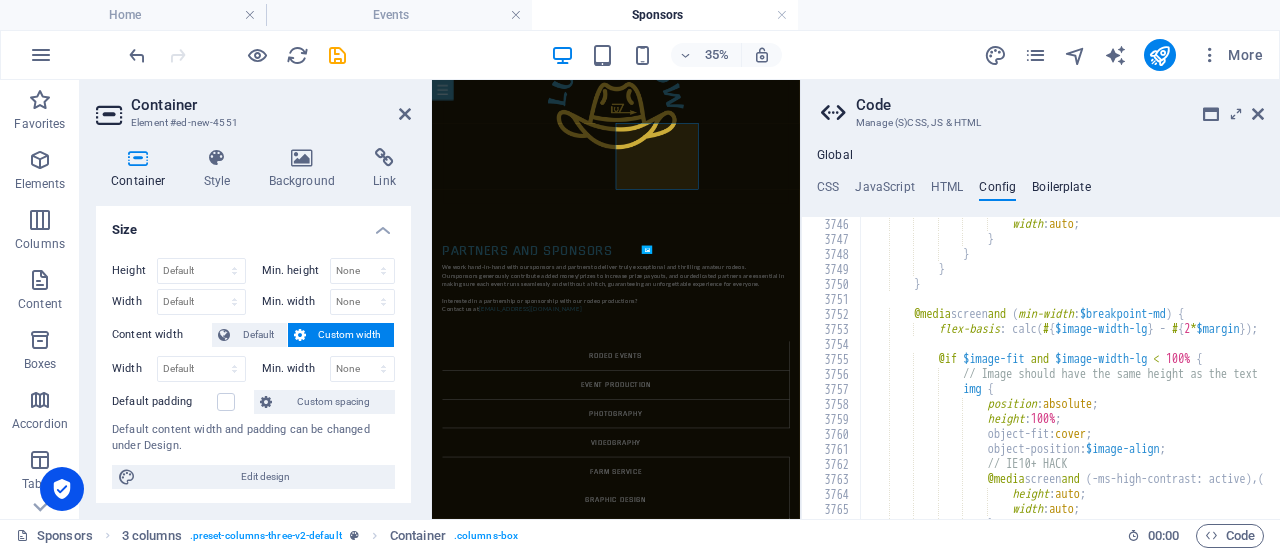 click on "Boilerplate" at bounding box center (1061, 191) 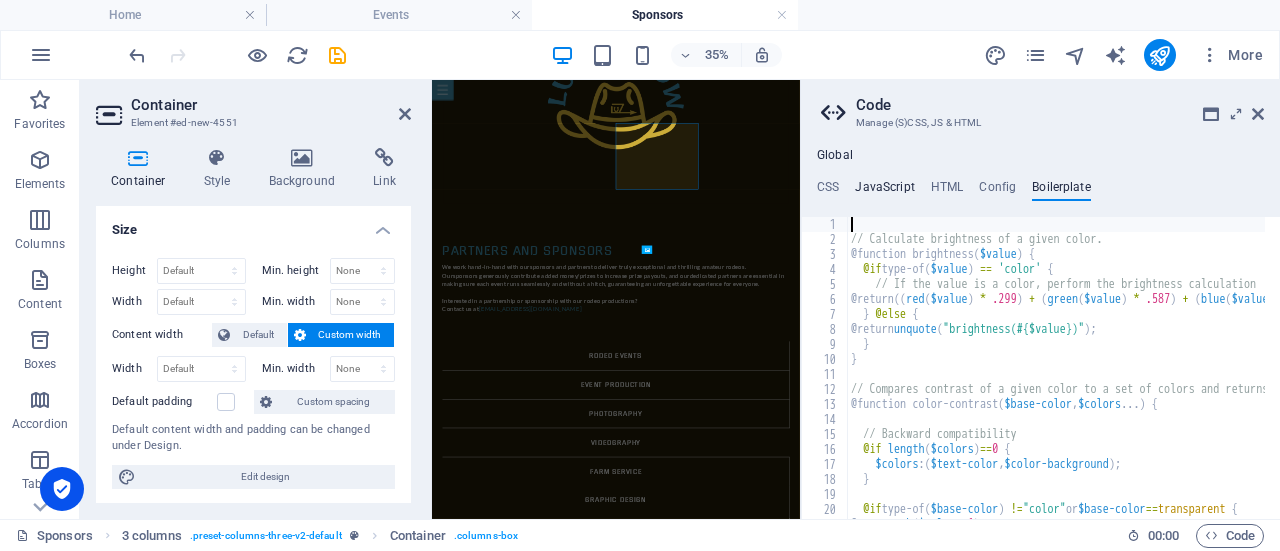 click on "JavaScript" at bounding box center (884, 191) 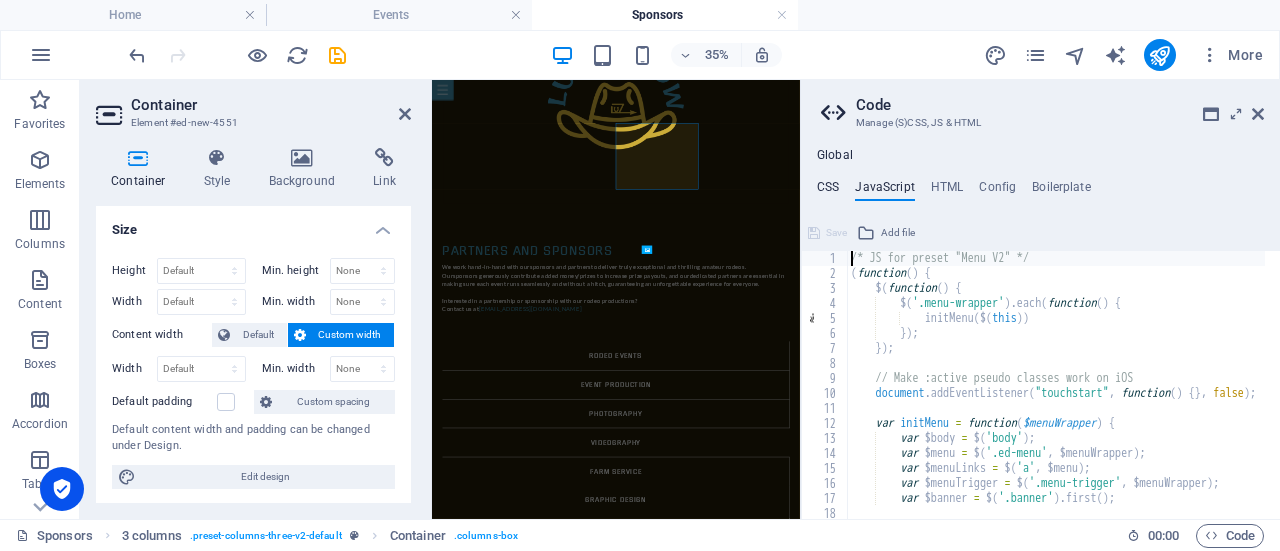 click on "CSS" at bounding box center [828, 191] 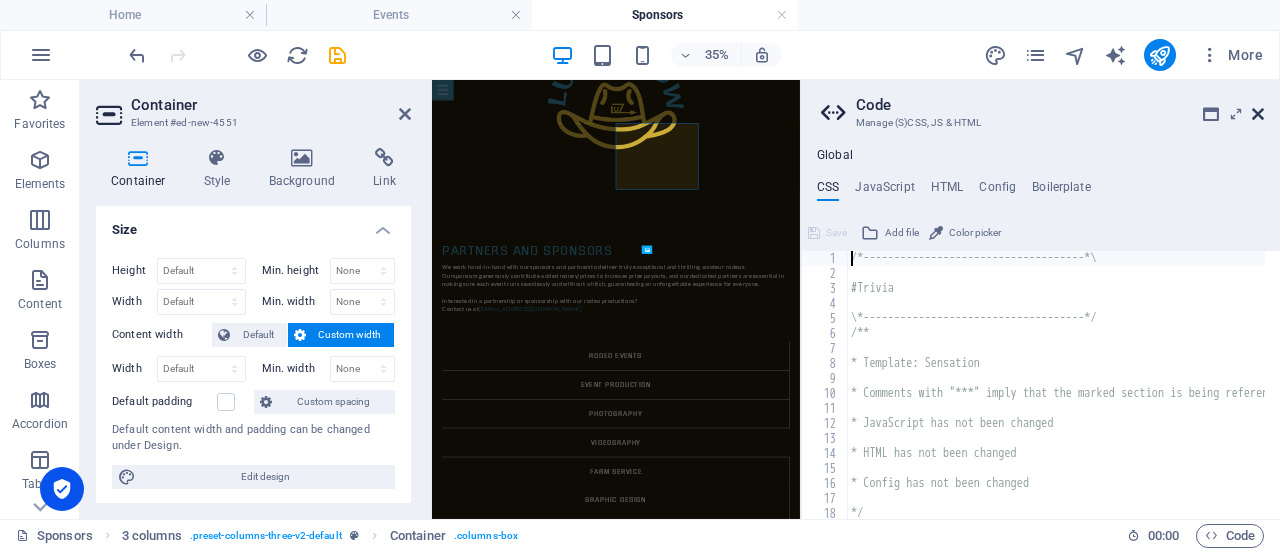 click at bounding box center [1258, 114] 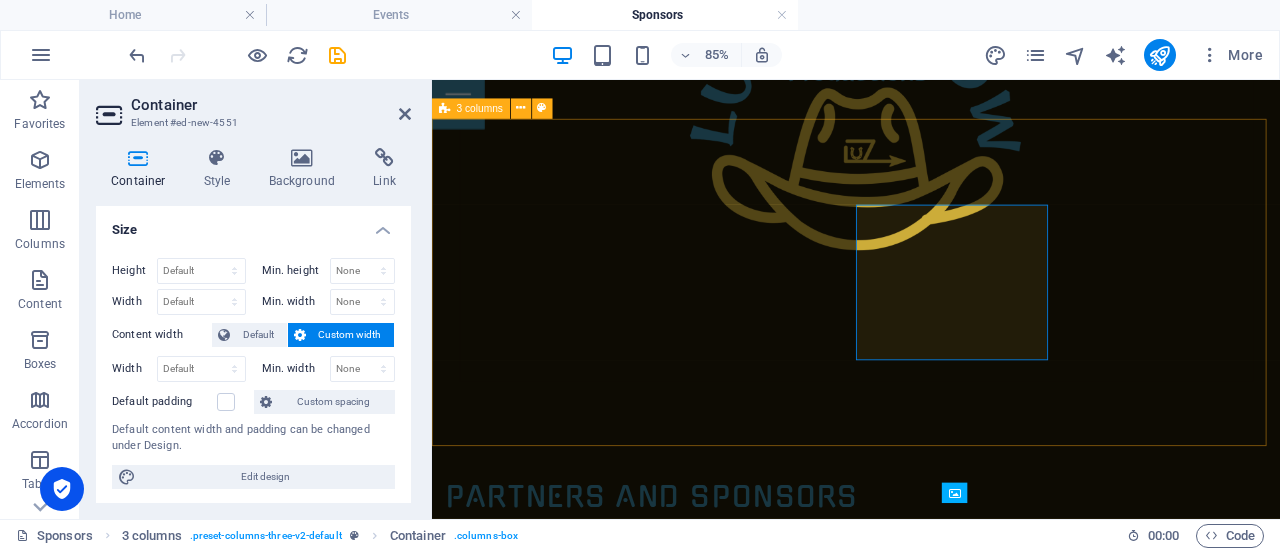 click on "[PERSON_NAME][GEOGRAPHIC_DATA] [PERSON_NAME][GEOGRAPHIC_DATA]" at bounding box center (931, 2396) 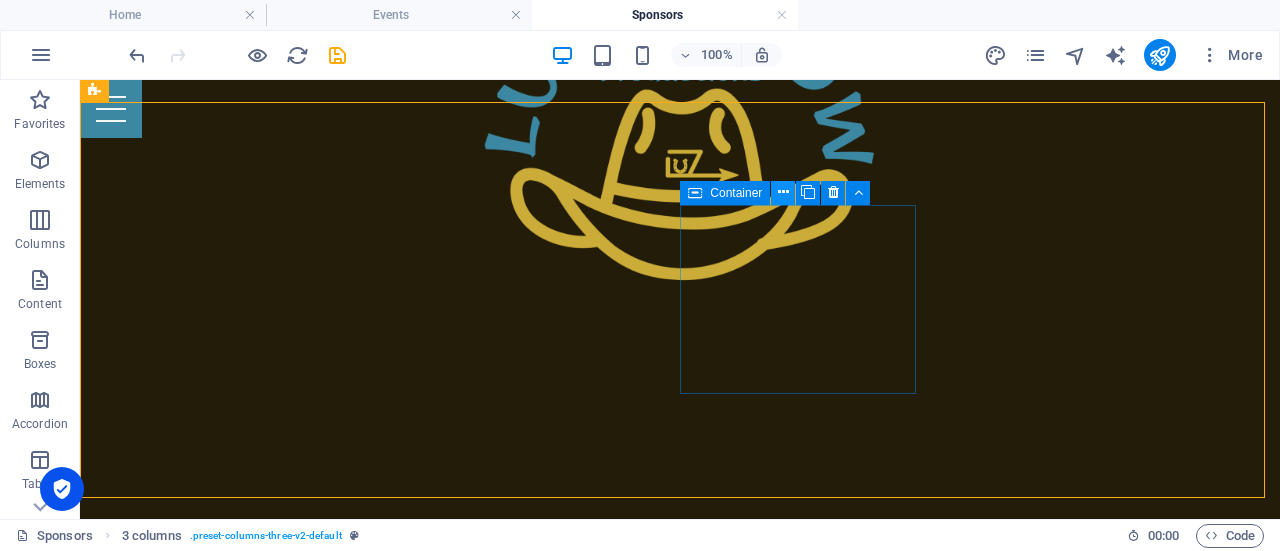 click at bounding box center [783, 192] 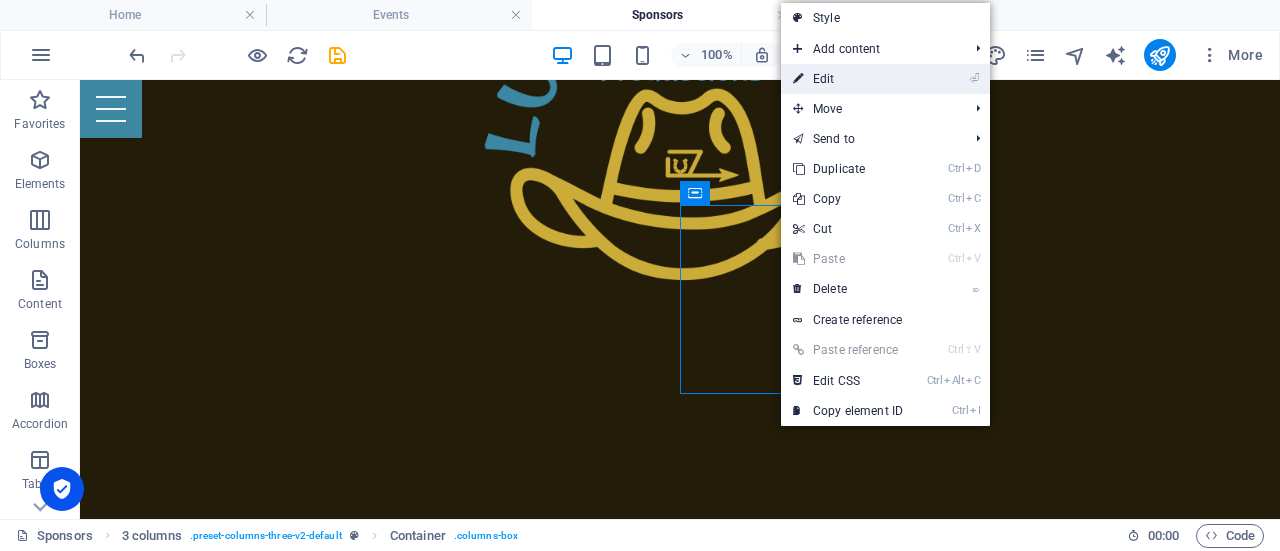 click on "⏎  Edit" at bounding box center (848, 79) 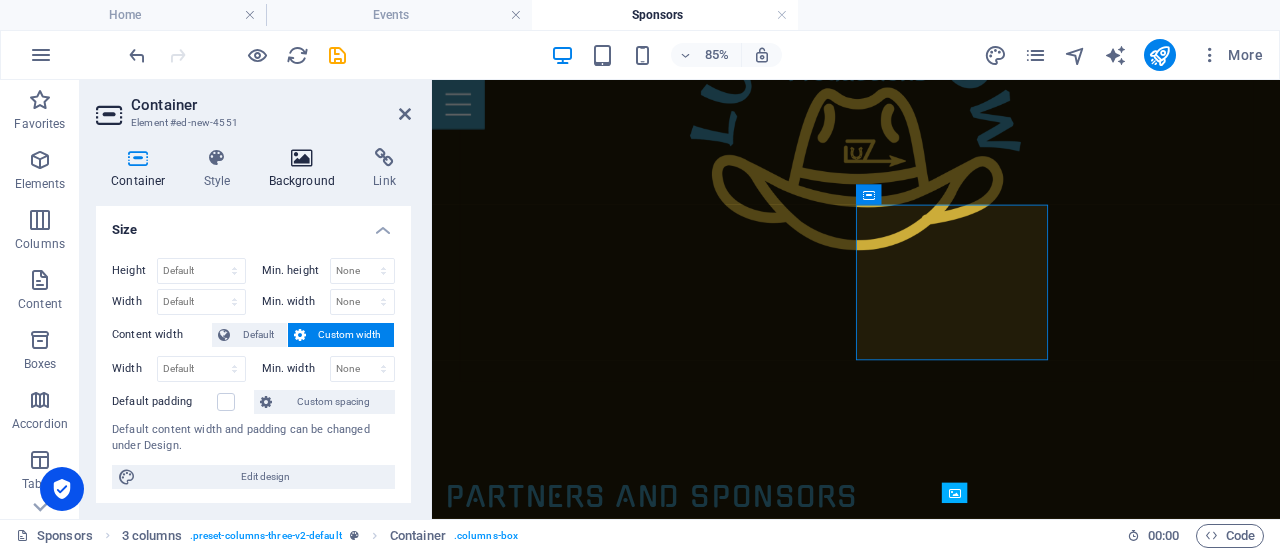 click at bounding box center (302, 158) 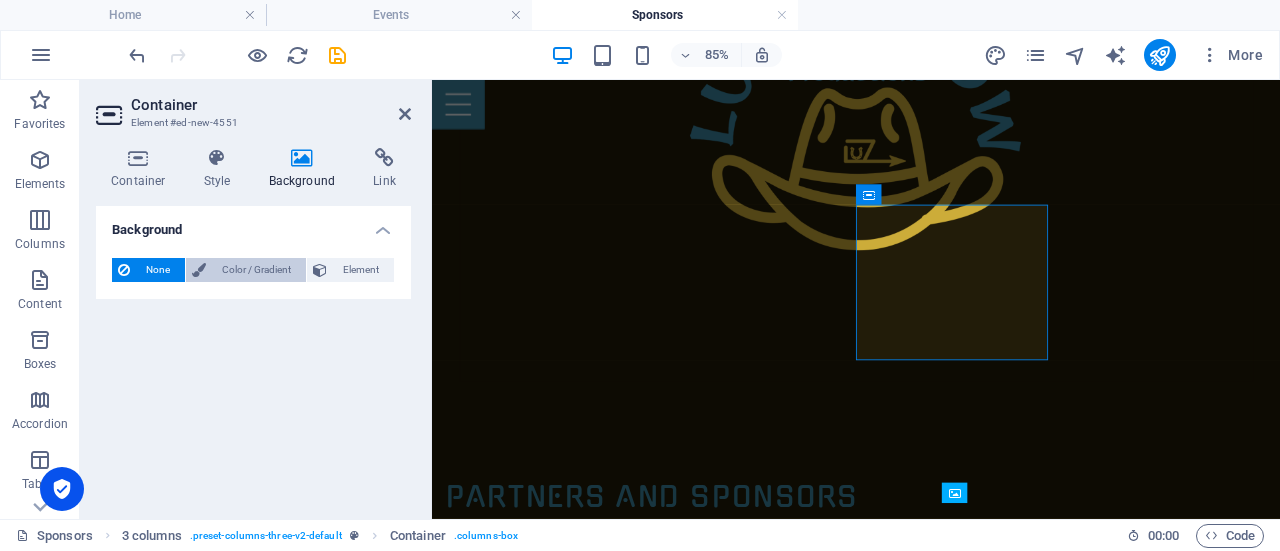 click on "Color / Gradient" at bounding box center [256, 270] 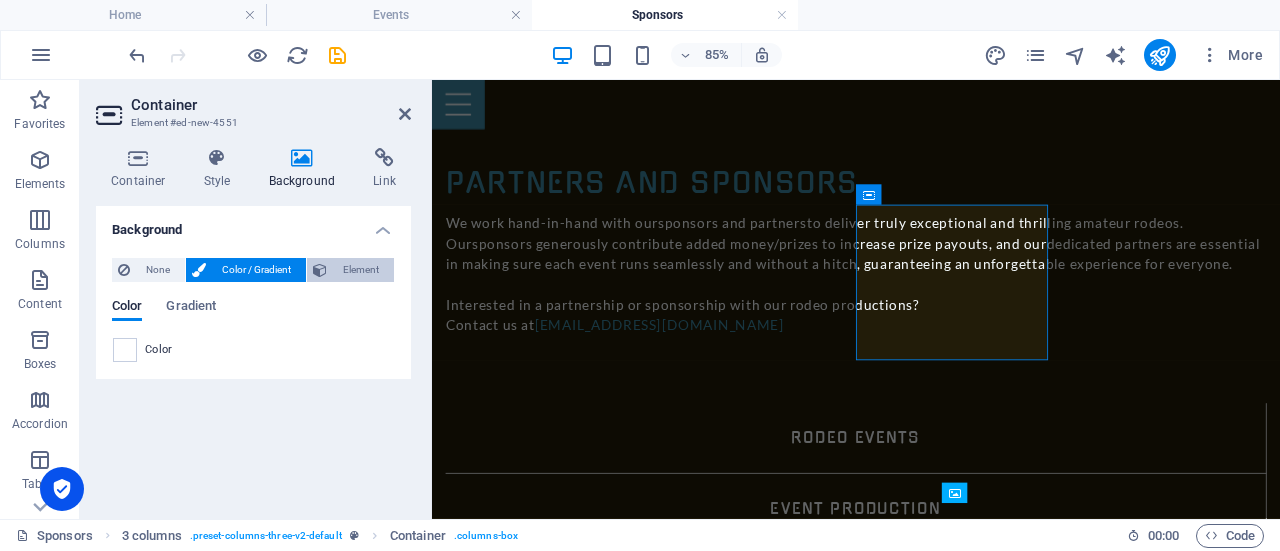 click on "Element" at bounding box center [350, 270] 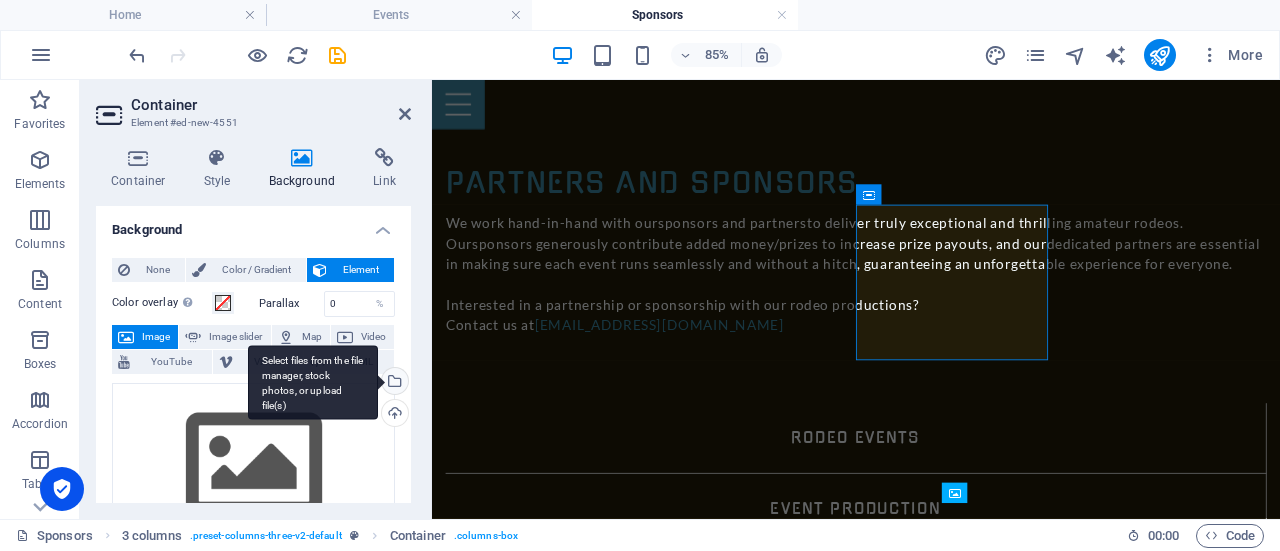 click on "Select files from the file manager, stock photos, or upload file(s)" at bounding box center [393, 383] 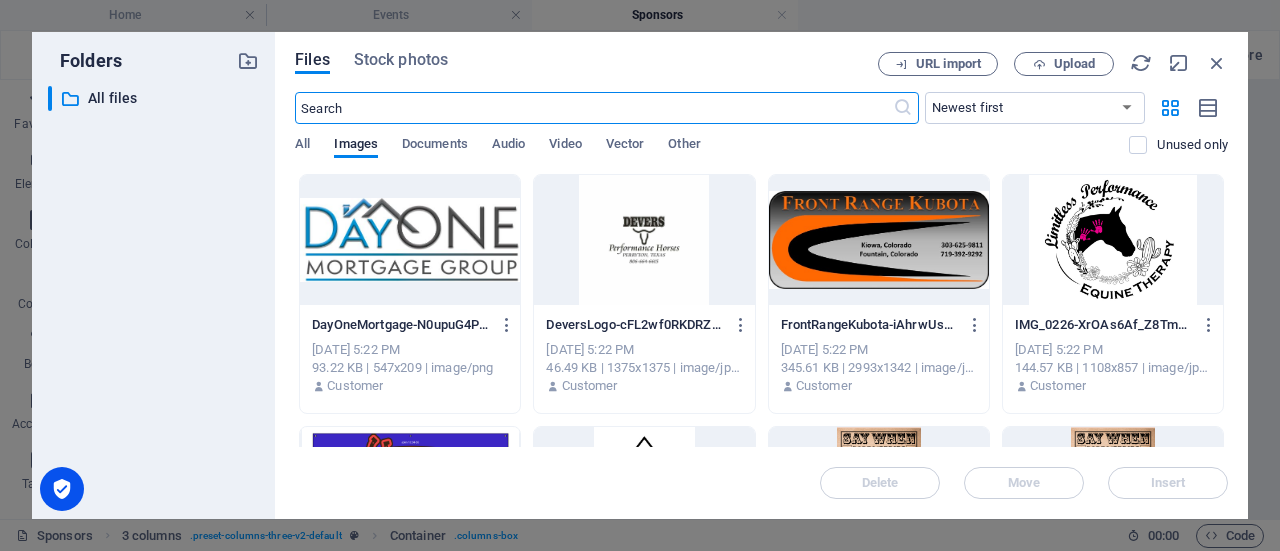 scroll, scrollTop: 100, scrollLeft: 0, axis: vertical 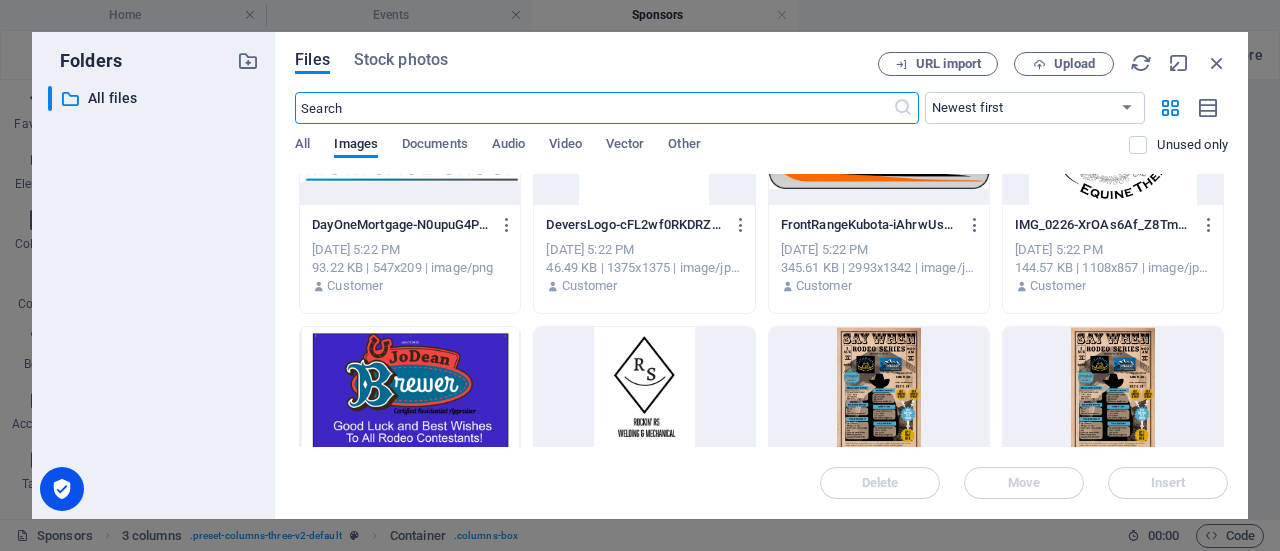 click at bounding box center [410, 392] 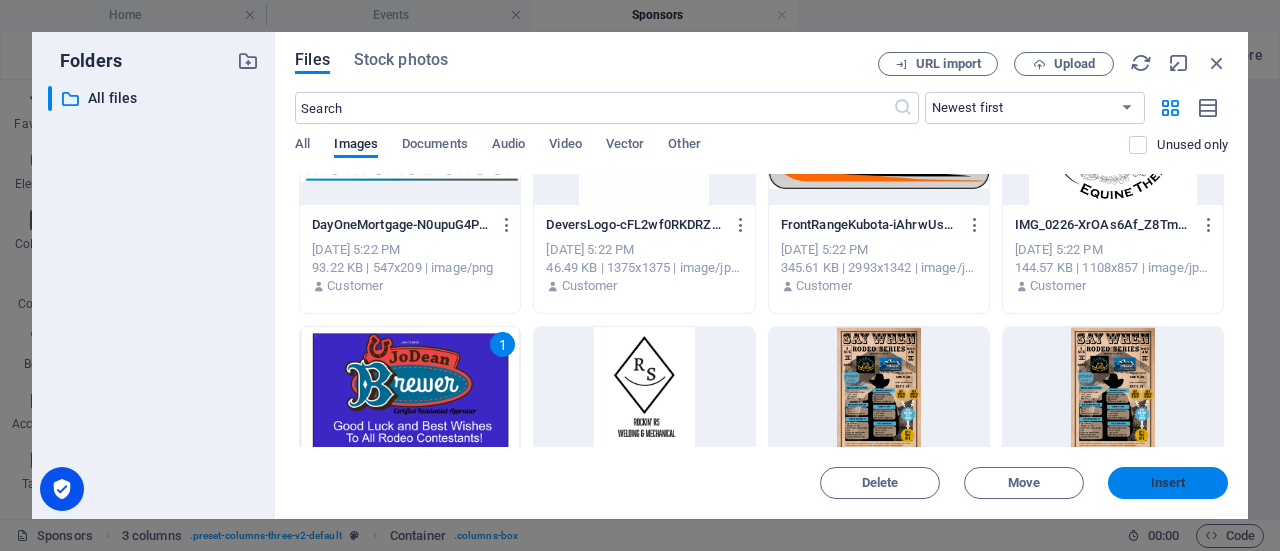 click on "Insert" at bounding box center (1168, 483) 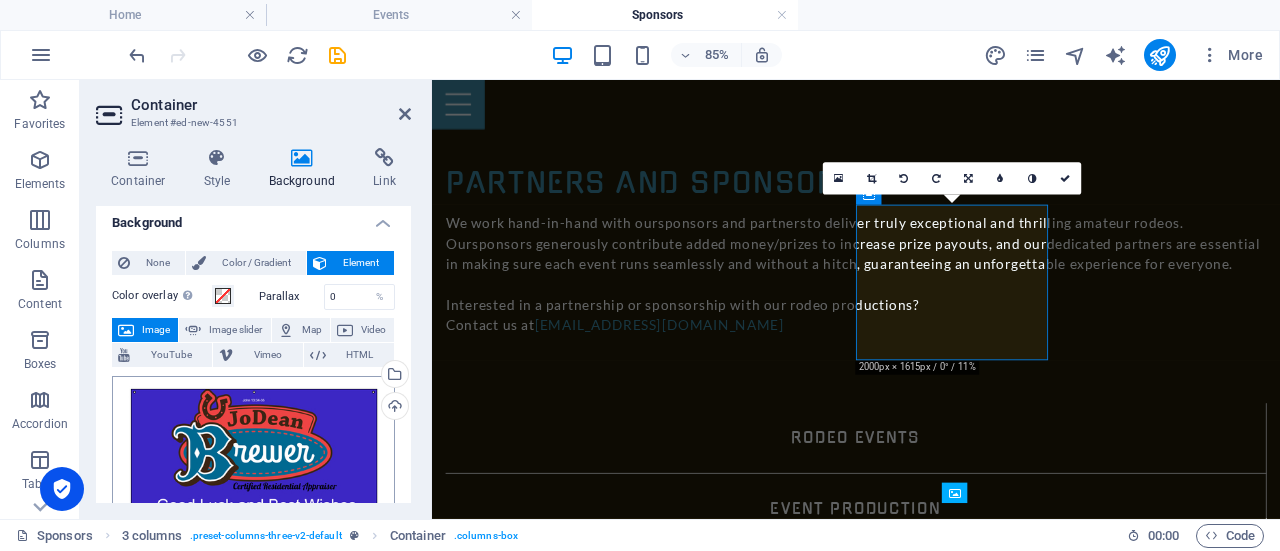 scroll, scrollTop: 0, scrollLeft: 0, axis: both 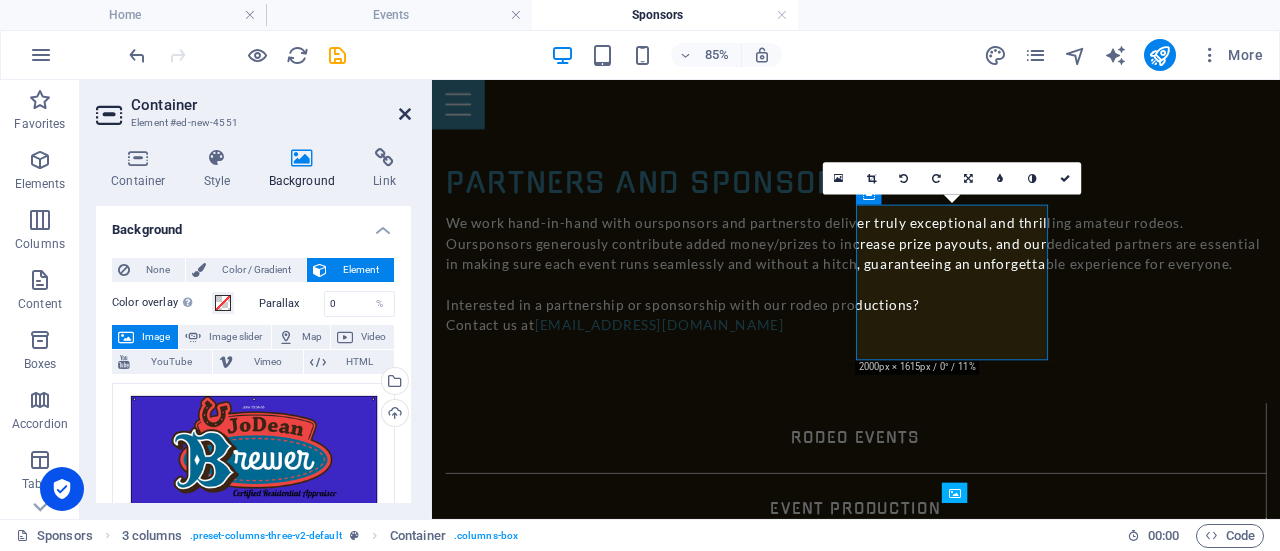 click at bounding box center (405, 114) 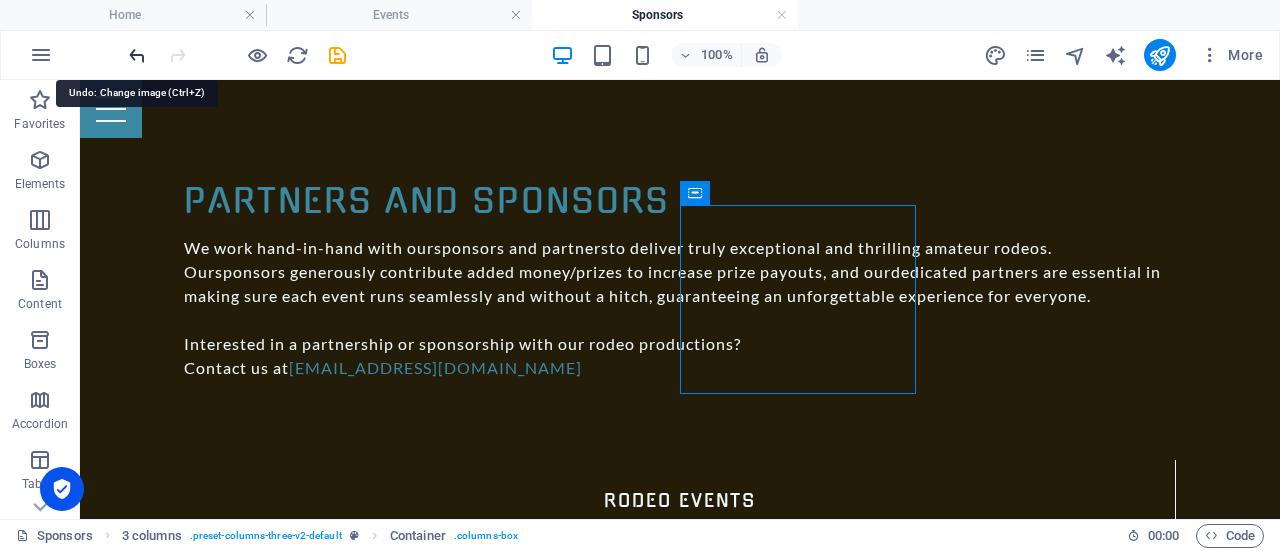 click at bounding box center (137, 55) 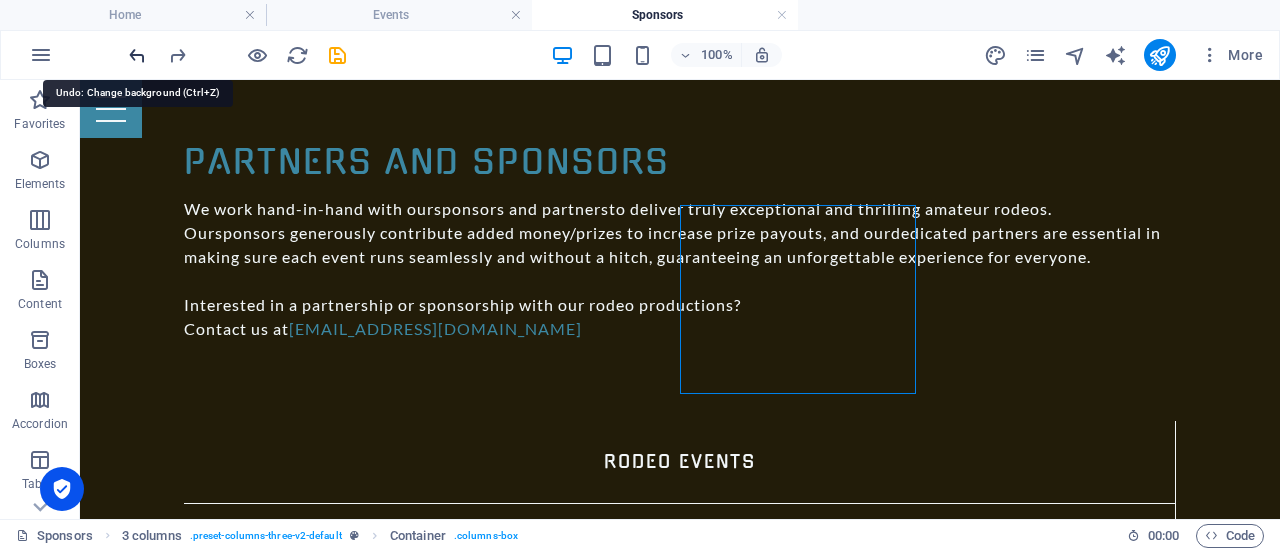 click at bounding box center (137, 55) 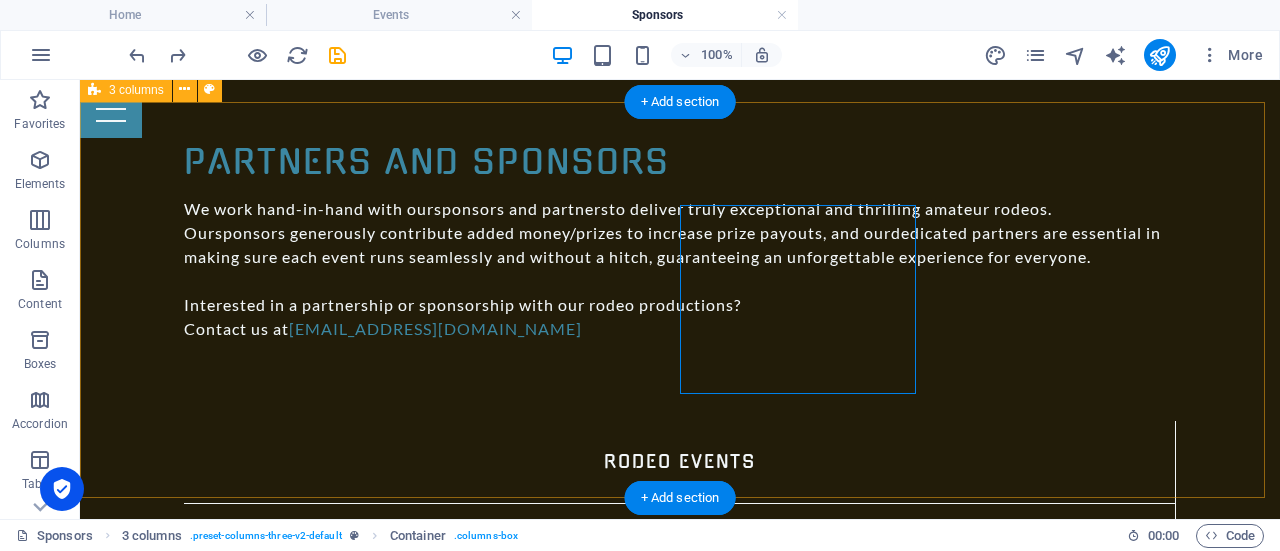 click on "[PERSON_NAME][GEOGRAPHIC_DATA] [PERSON_NAME][GEOGRAPHIC_DATA]" at bounding box center (680, 2089) 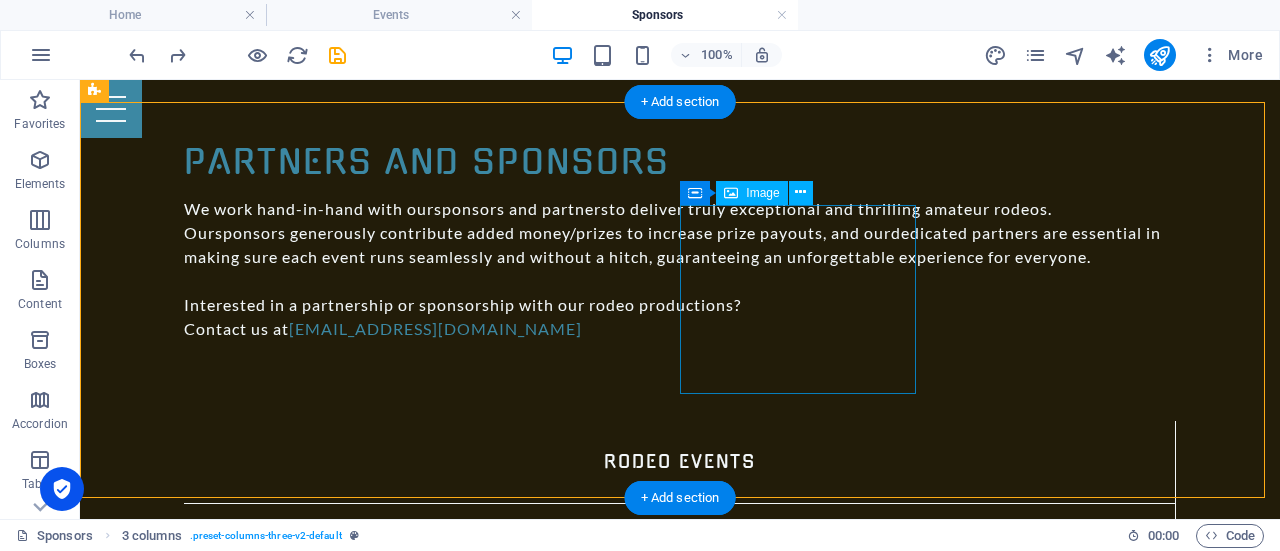 click on "[PERSON_NAME][GEOGRAPHIC_DATA]" at bounding box center [214, 2811] 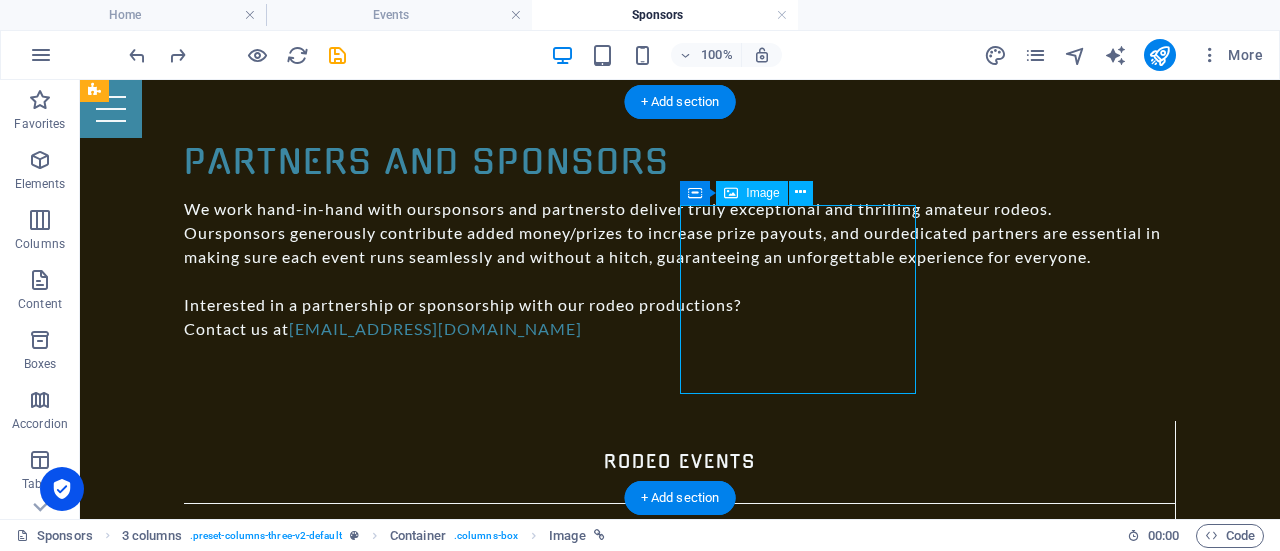 click on "[PERSON_NAME][GEOGRAPHIC_DATA]" at bounding box center [214, 2811] 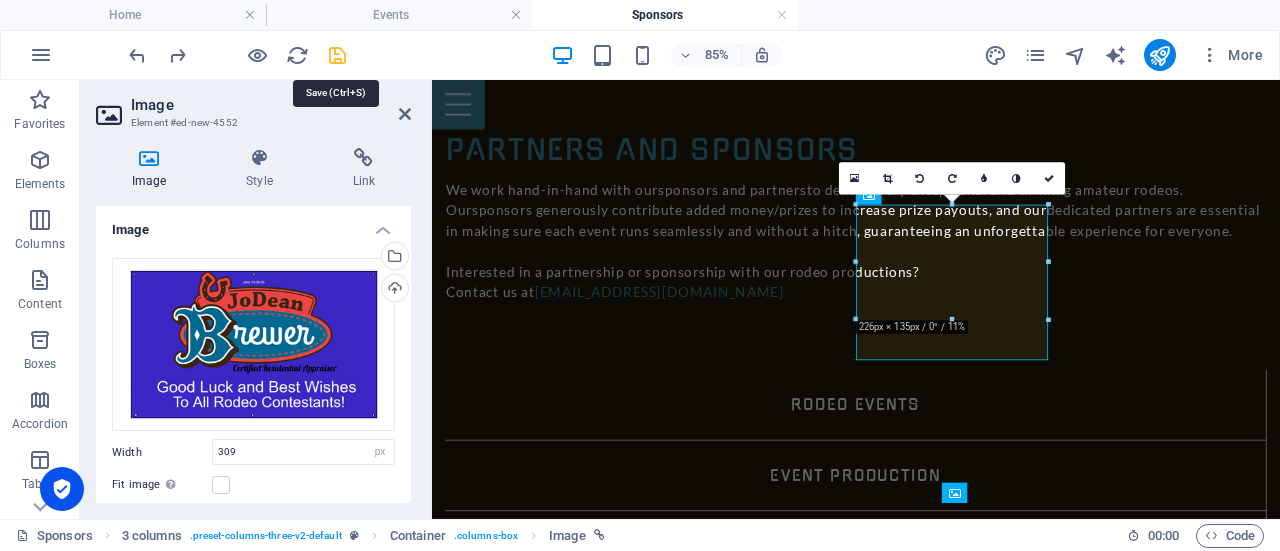 click at bounding box center (337, 55) 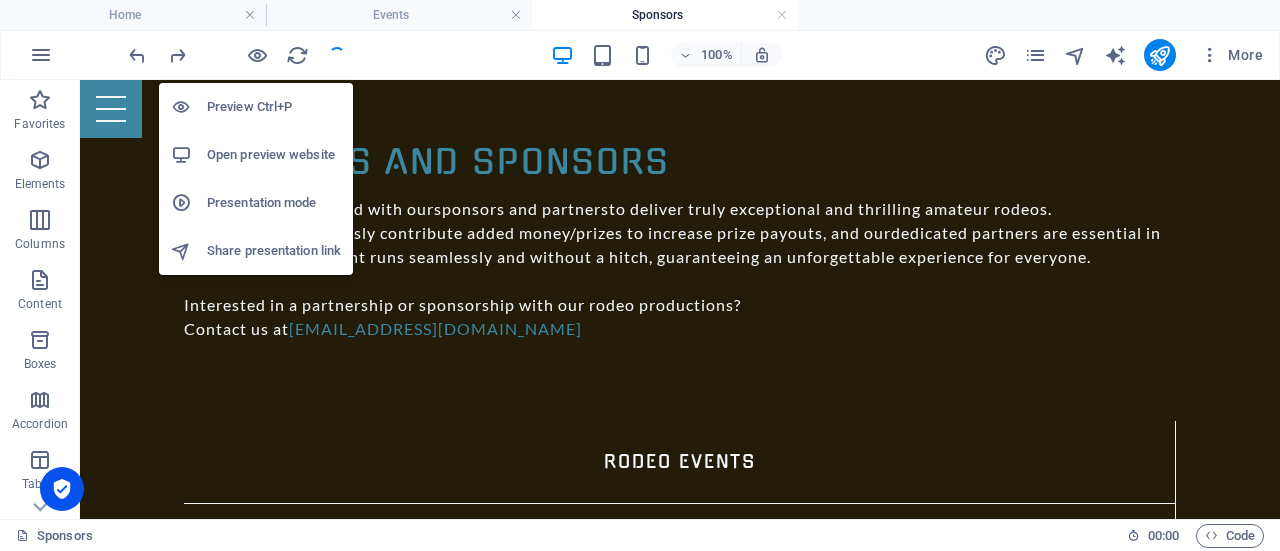 click on "Open preview website" at bounding box center [274, 155] 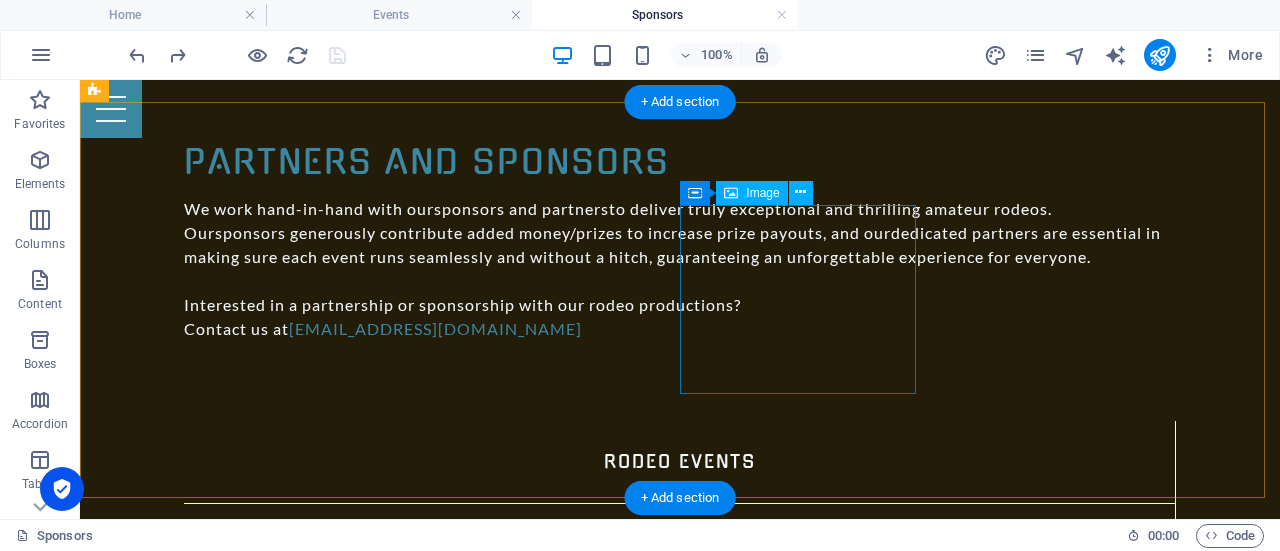 click on "[PERSON_NAME][GEOGRAPHIC_DATA]" at bounding box center (214, 2811) 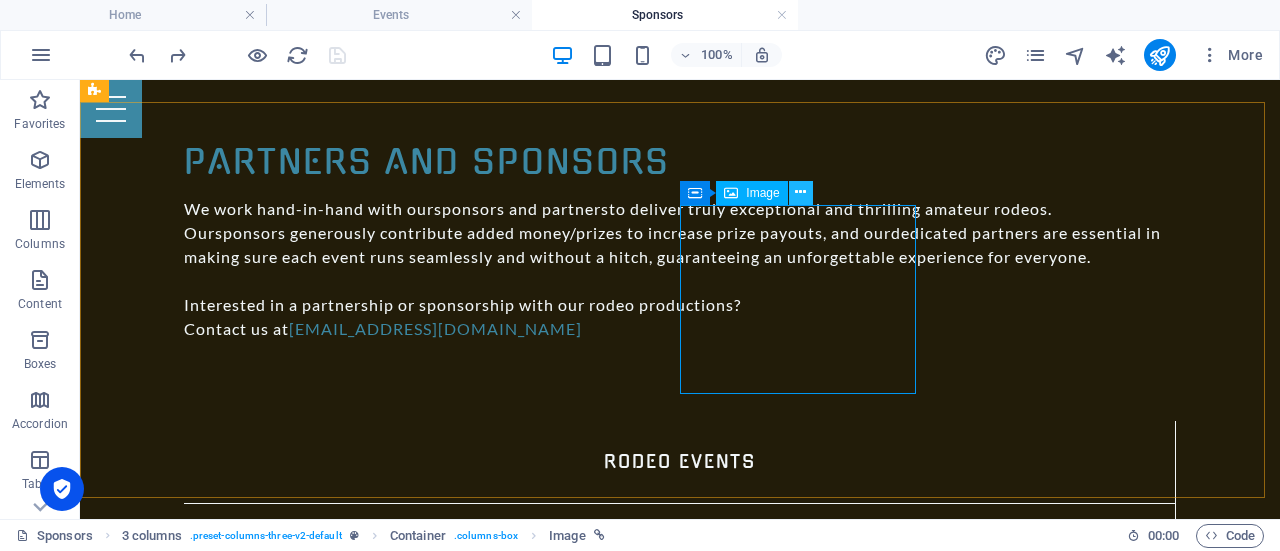 click at bounding box center [800, 192] 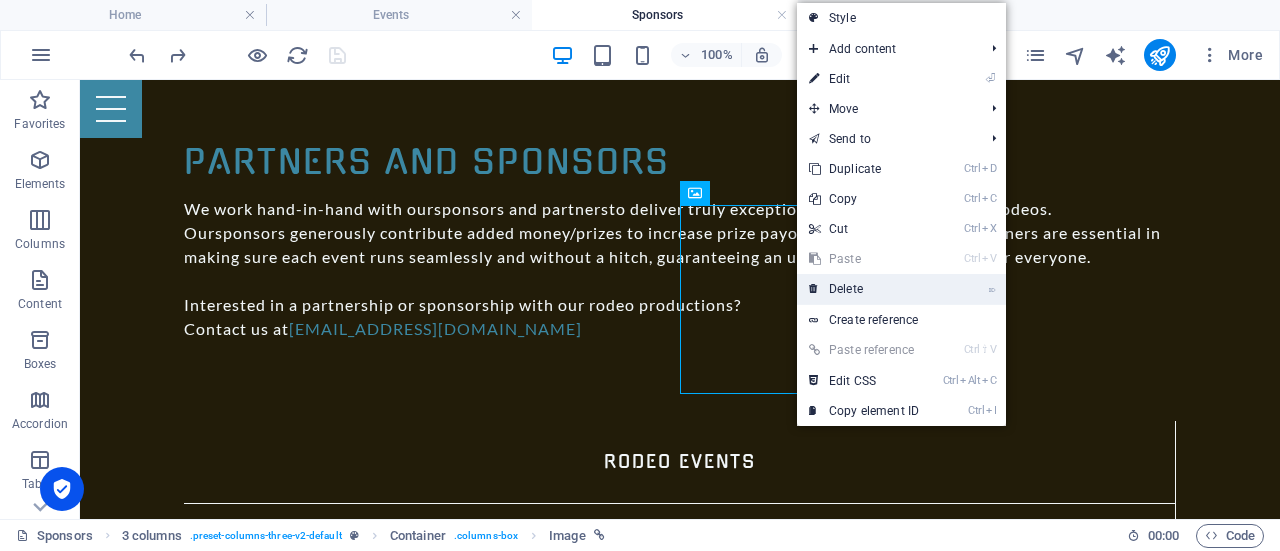 click on "⌦  Delete" at bounding box center (864, 289) 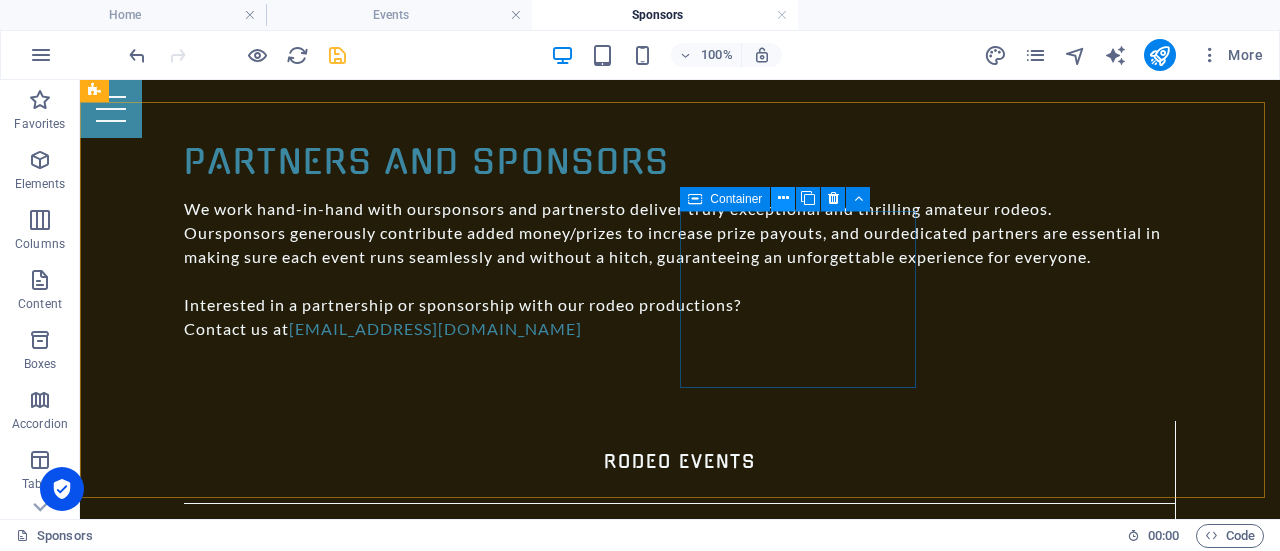 click at bounding box center [783, 198] 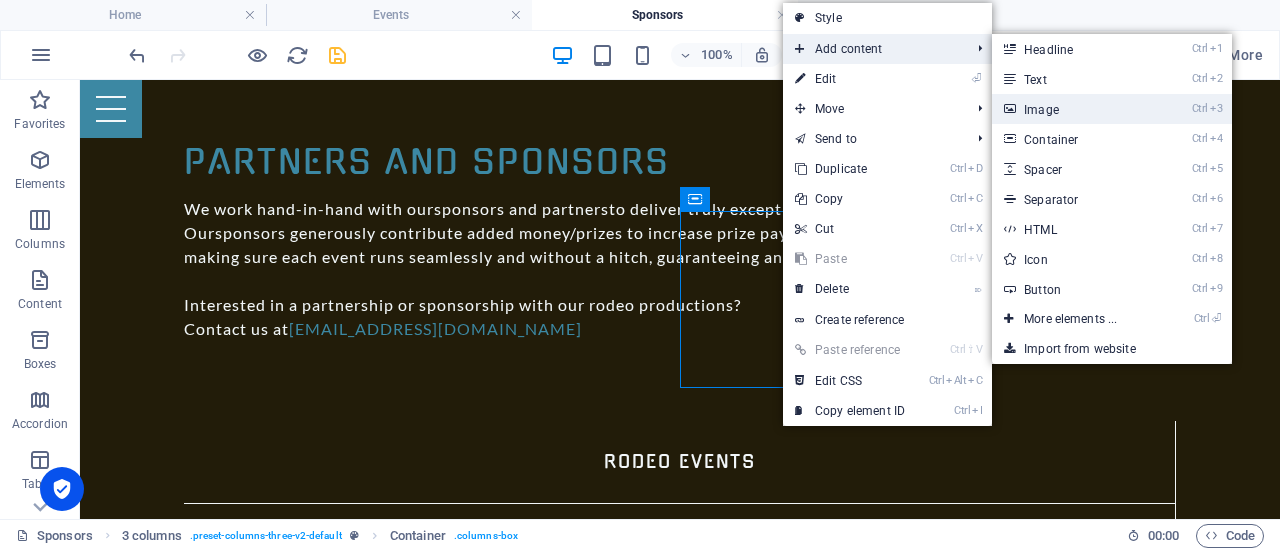 click on "Ctrl 3  Image" at bounding box center (1074, 109) 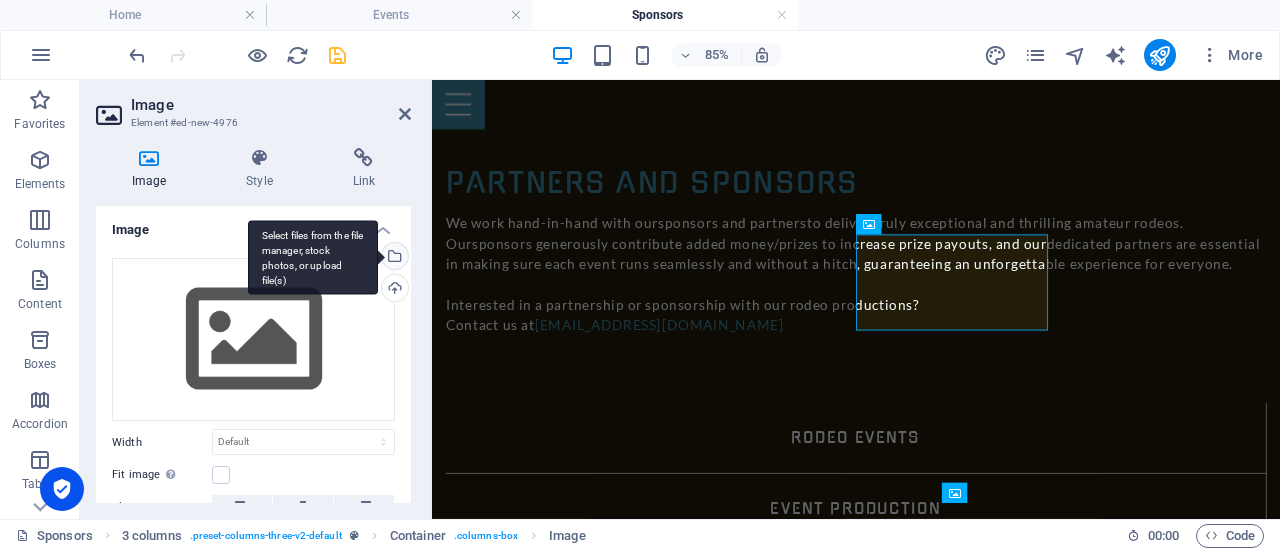 click on "Select files from the file manager, stock photos, or upload file(s)" at bounding box center (393, 258) 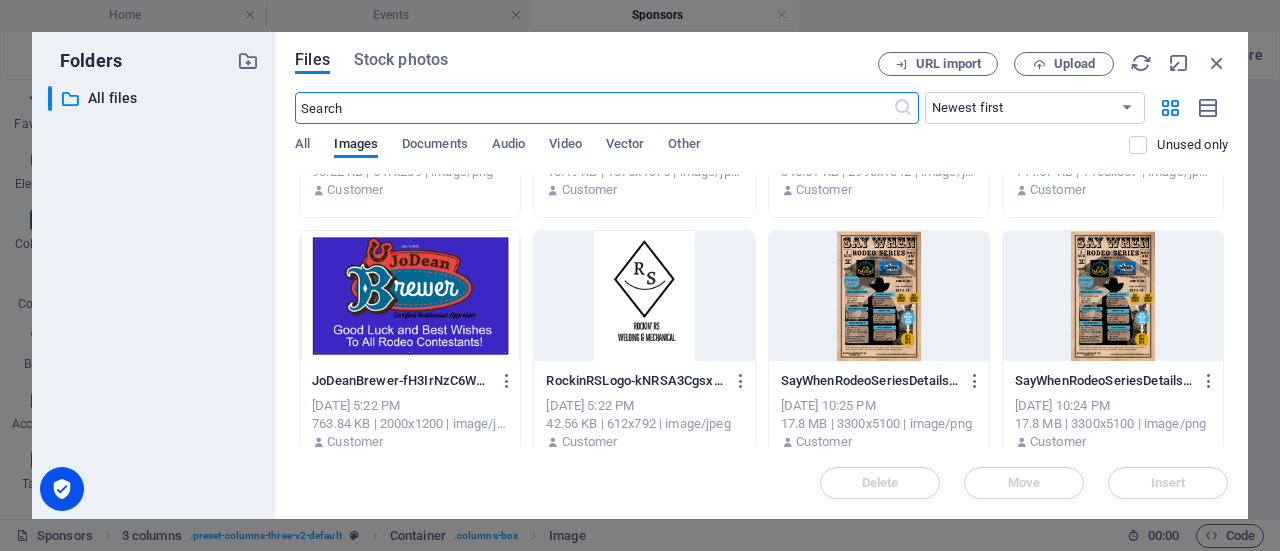 scroll, scrollTop: 200, scrollLeft: 0, axis: vertical 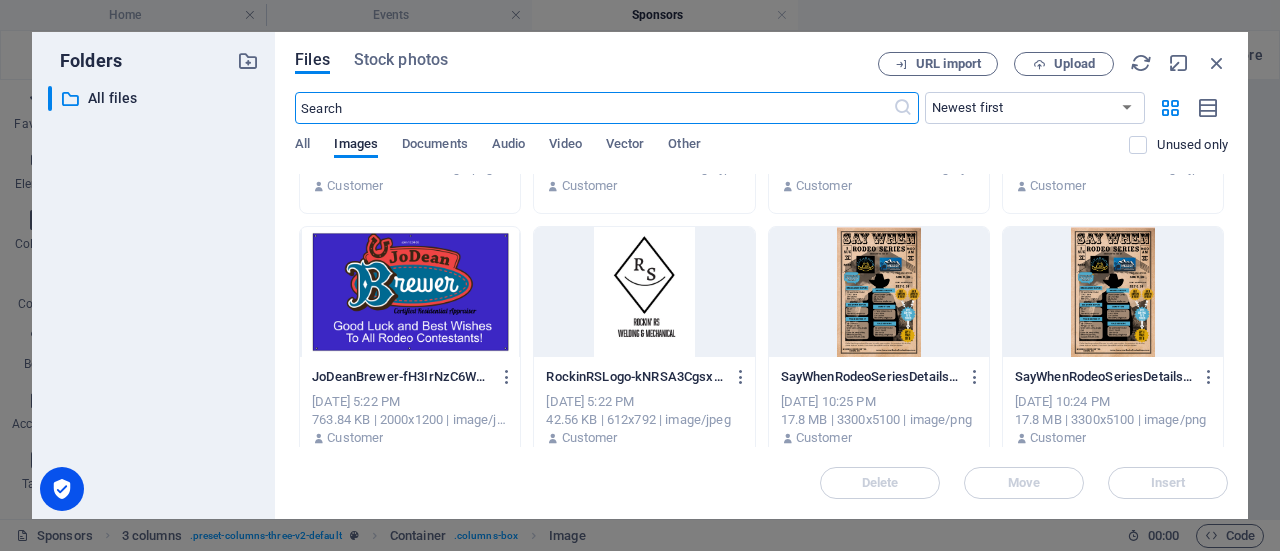 click at bounding box center (410, 292) 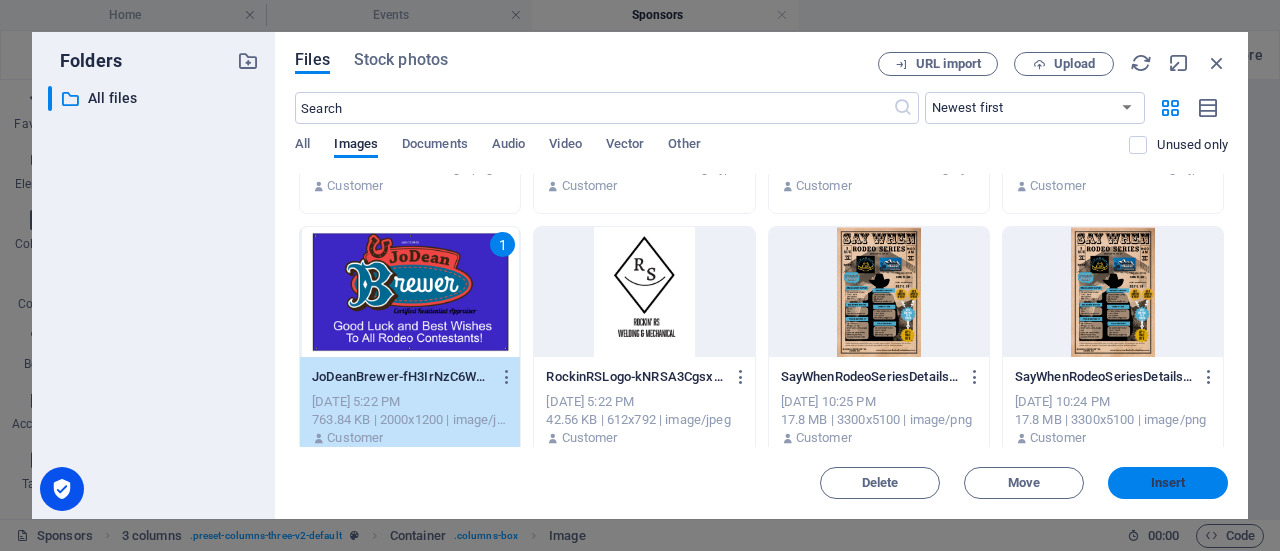 click on "Insert" at bounding box center [1168, 483] 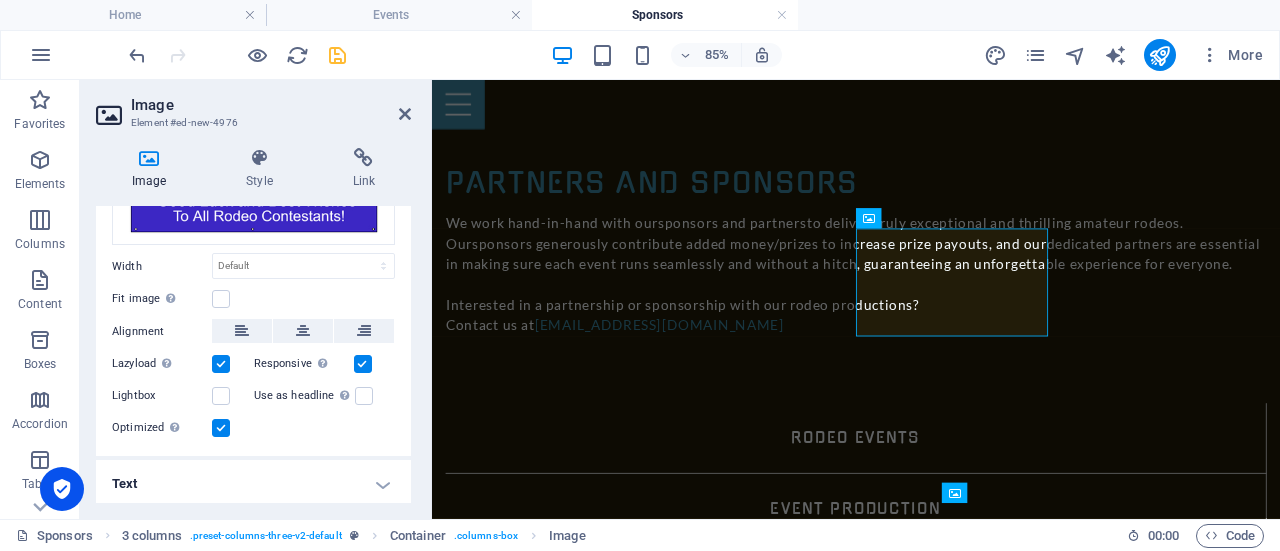 scroll, scrollTop: 188, scrollLeft: 0, axis: vertical 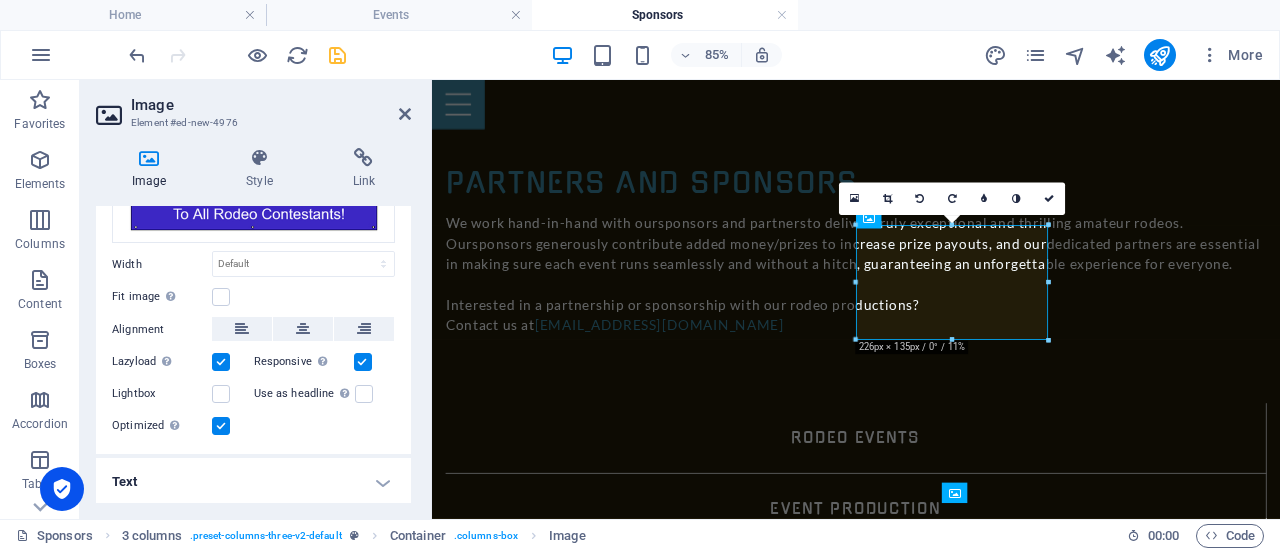 click on "Text" at bounding box center (253, 482) 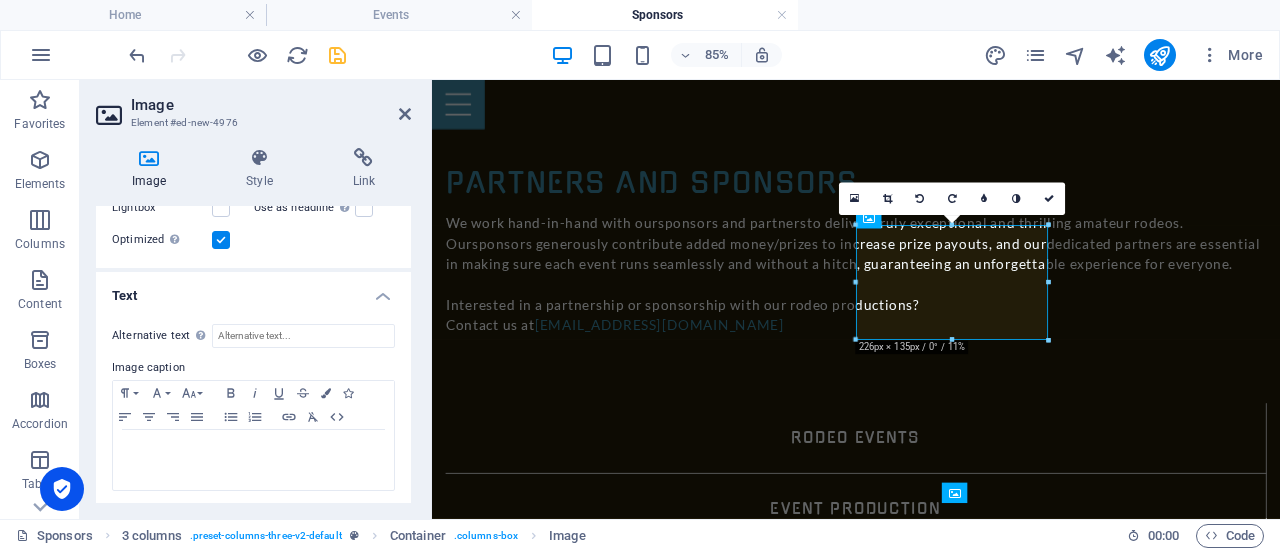 scroll, scrollTop: 375, scrollLeft: 0, axis: vertical 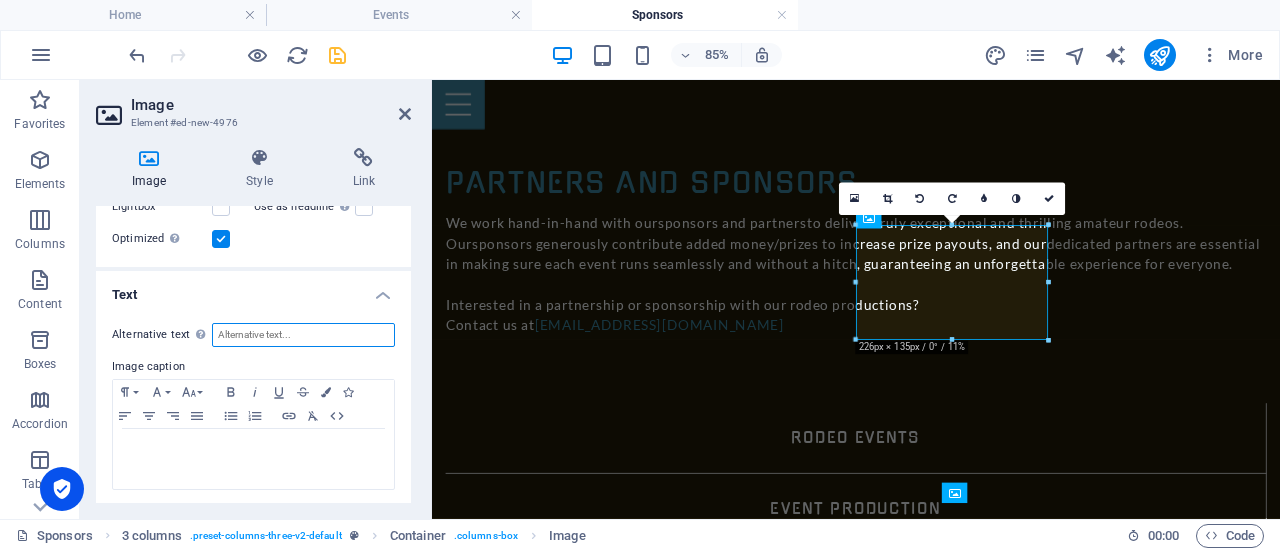 click on "Alternative text The alternative text is used by devices that cannot display images (e.g. image search engines) and should be added to every image to improve website accessibility." at bounding box center [303, 335] 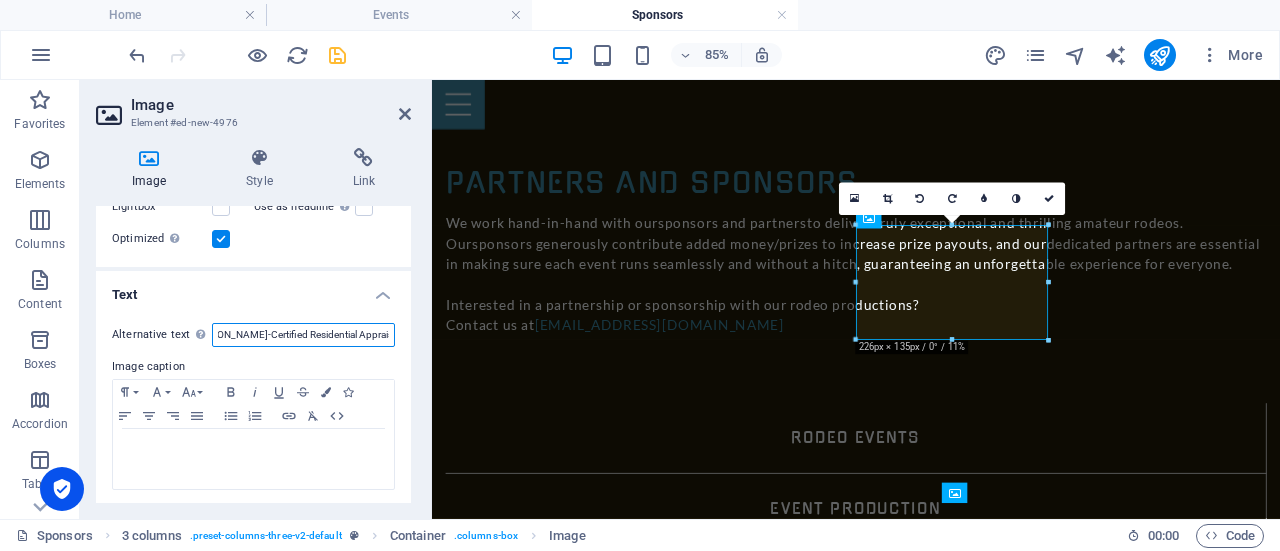 scroll, scrollTop: 0, scrollLeft: 36, axis: horizontal 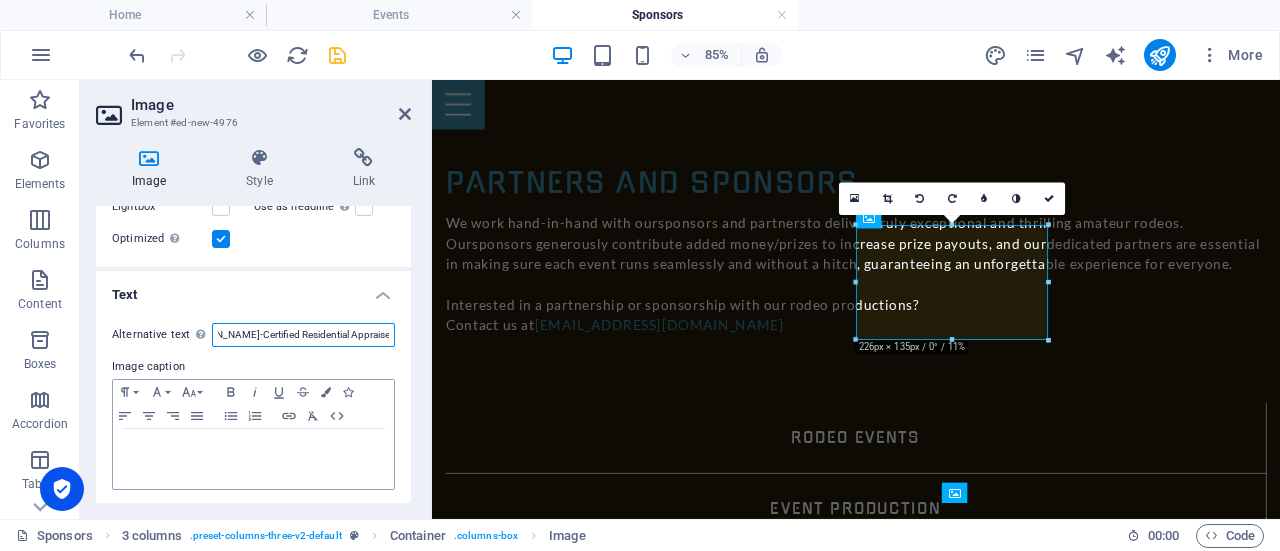 type on "[PERSON_NAME]-Certified Residential Appraiser" 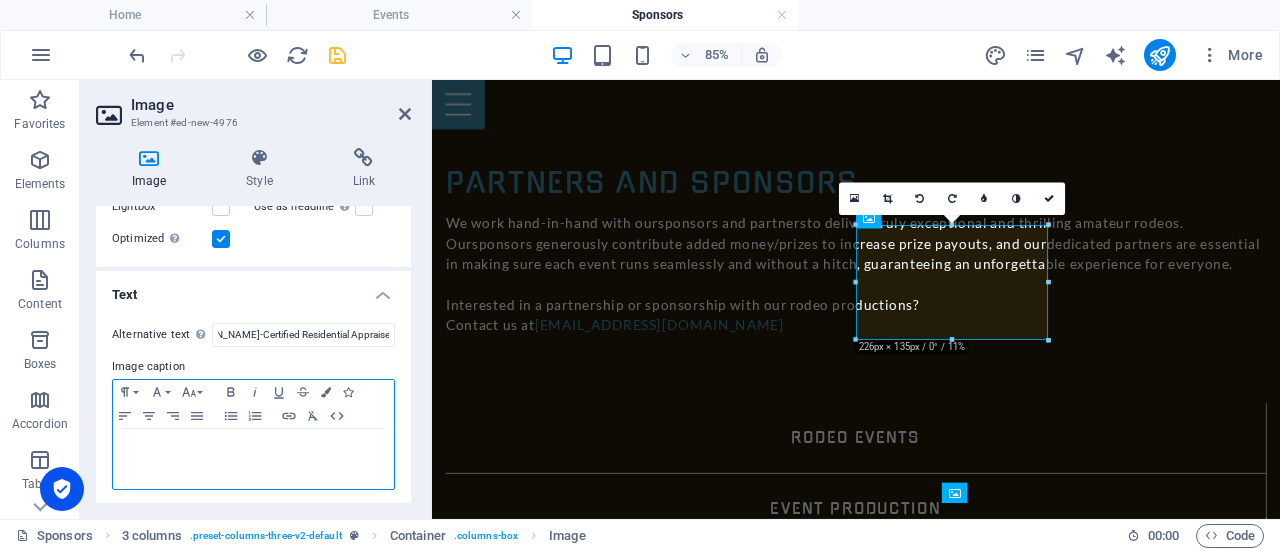 click at bounding box center (253, 448) 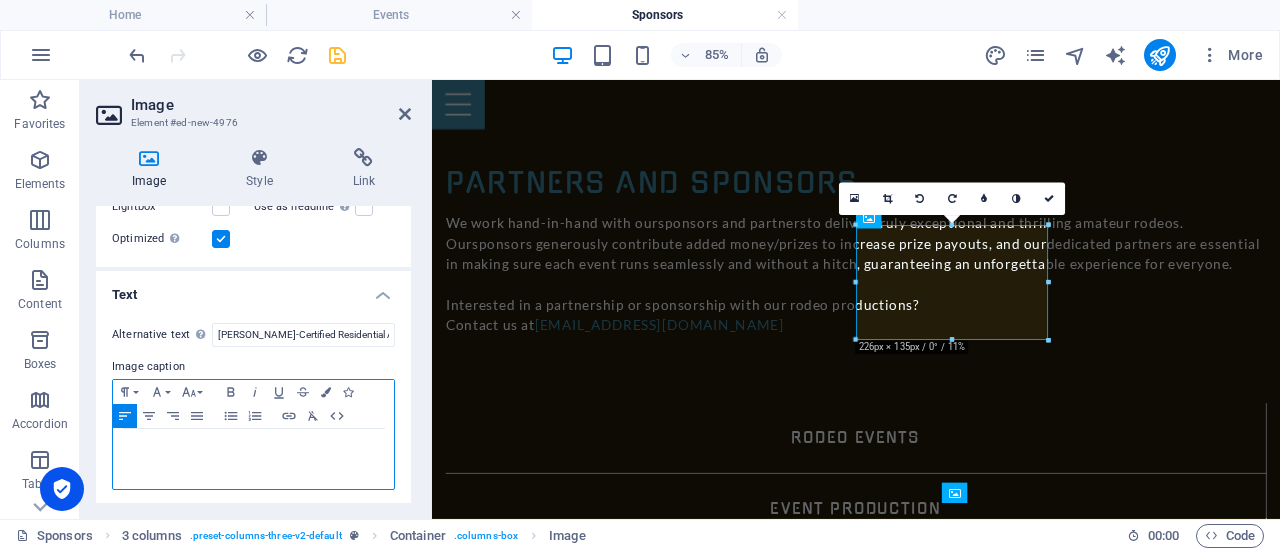 type 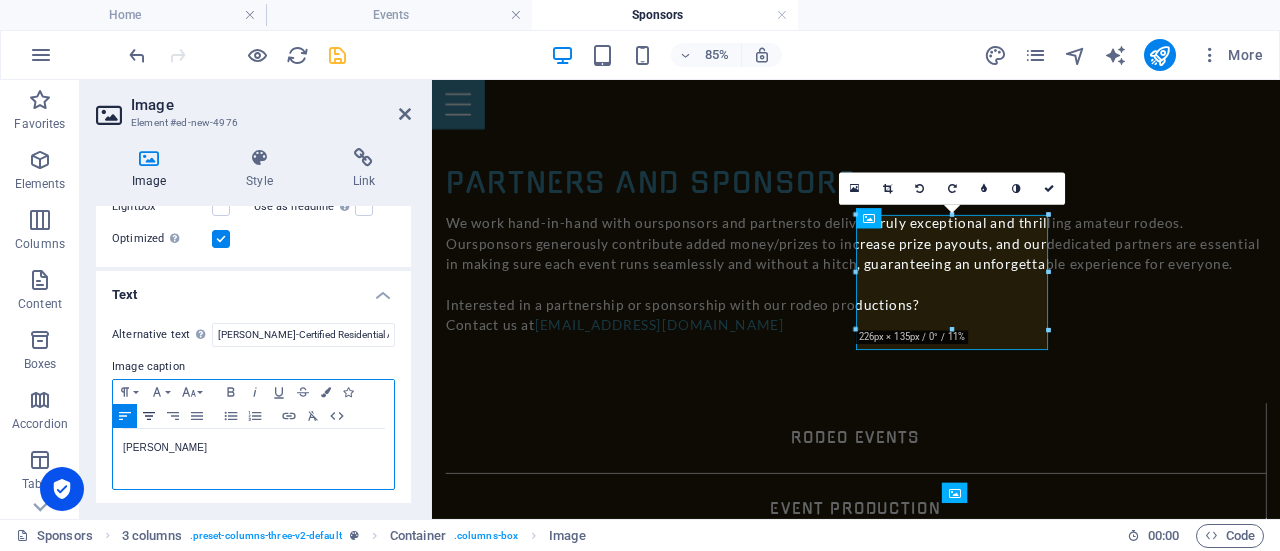 click 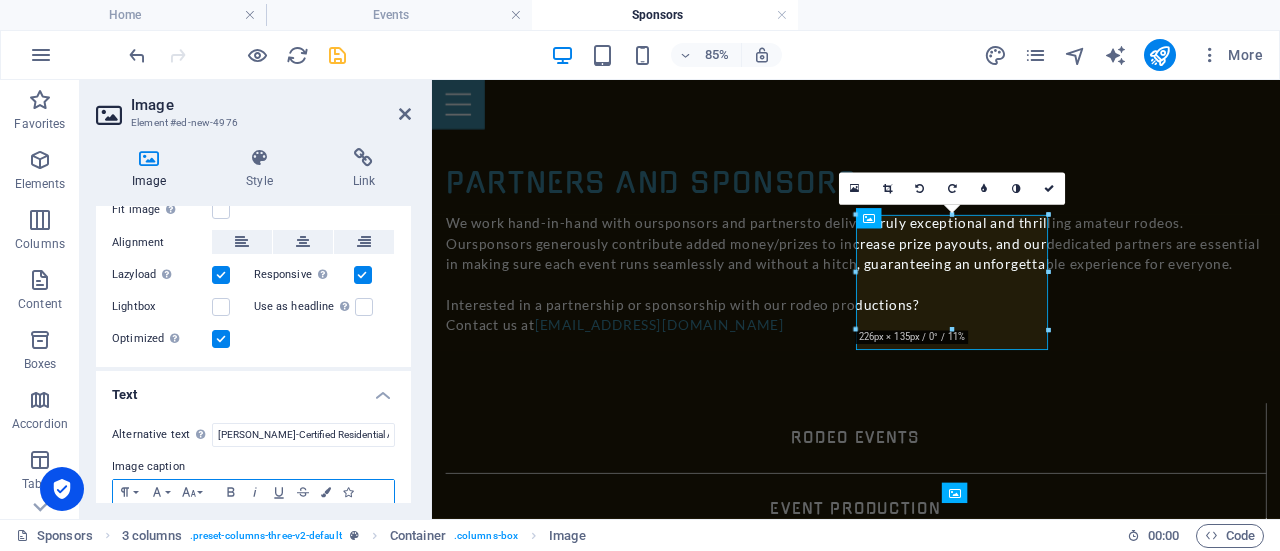 scroll, scrollTop: 375, scrollLeft: 0, axis: vertical 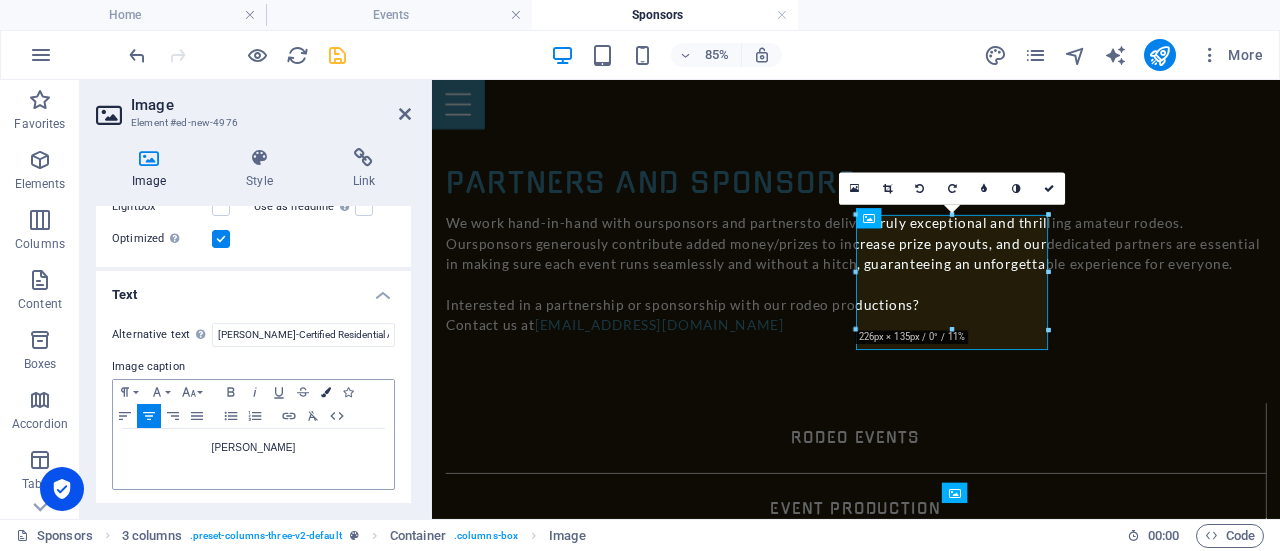 click at bounding box center (326, 392) 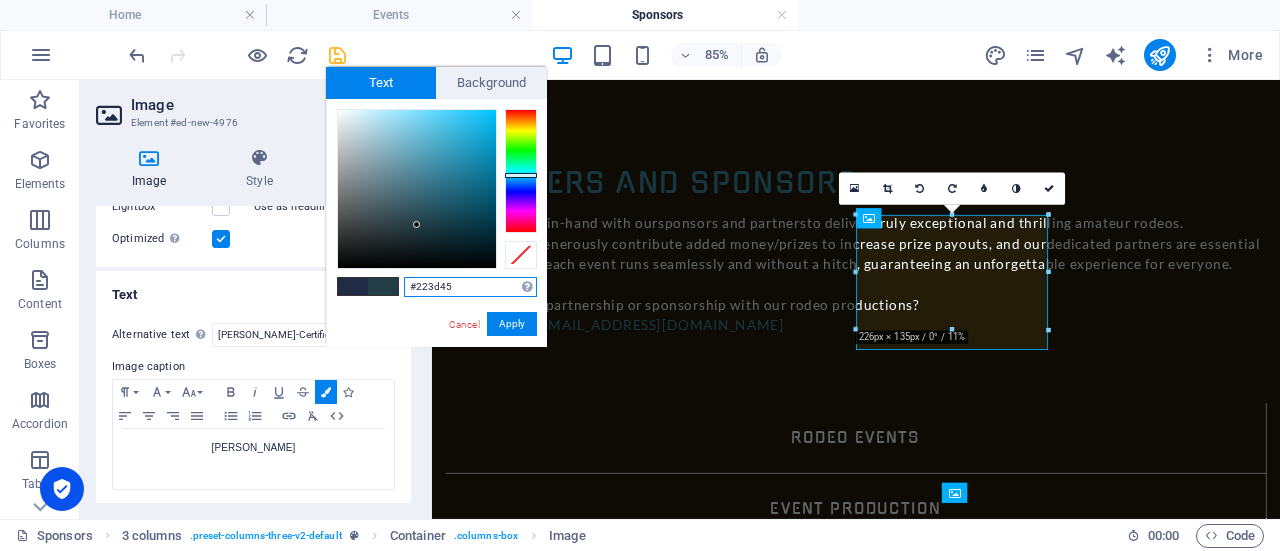 click at bounding box center [521, 175] 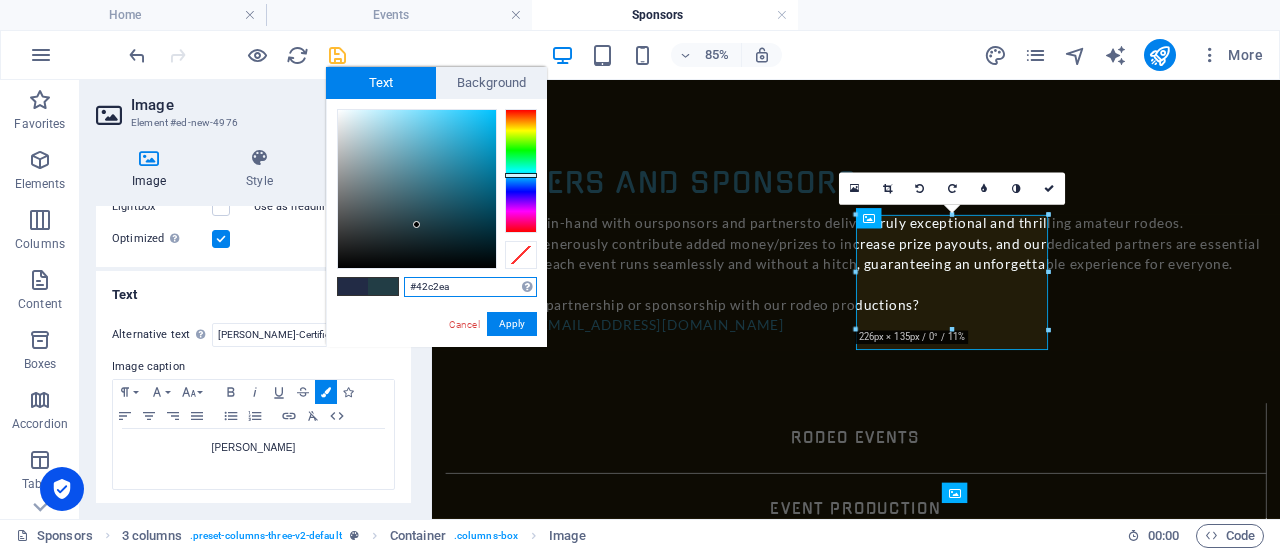 click at bounding box center [417, 189] 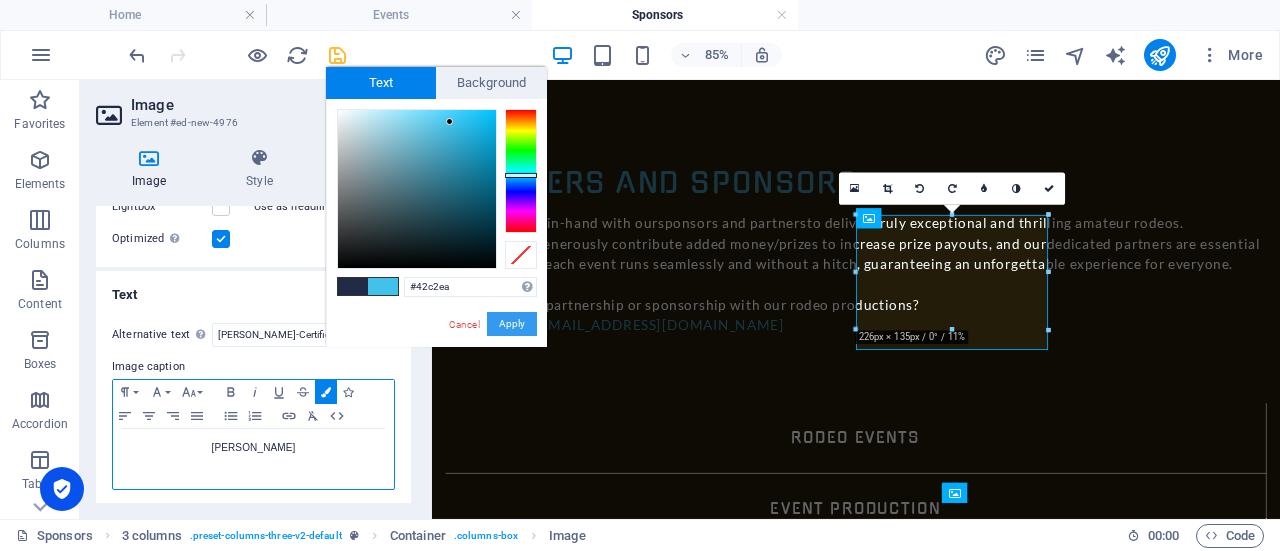 click on "Apply" at bounding box center [512, 324] 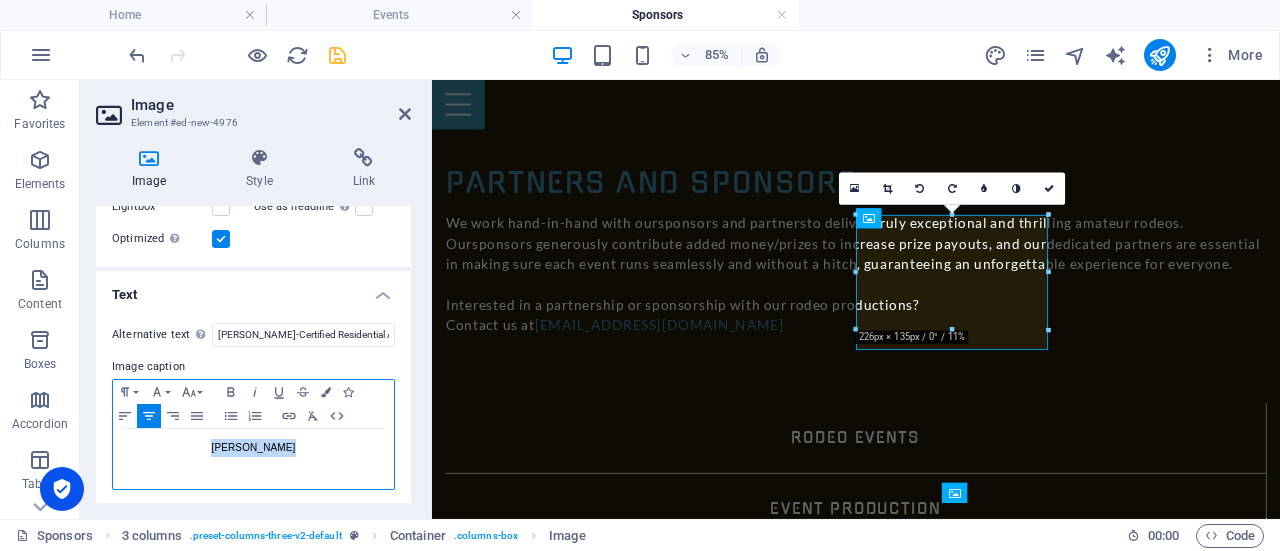 drag, startPoint x: 303, startPoint y: 446, endPoint x: 200, endPoint y: 449, distance: 103.04368 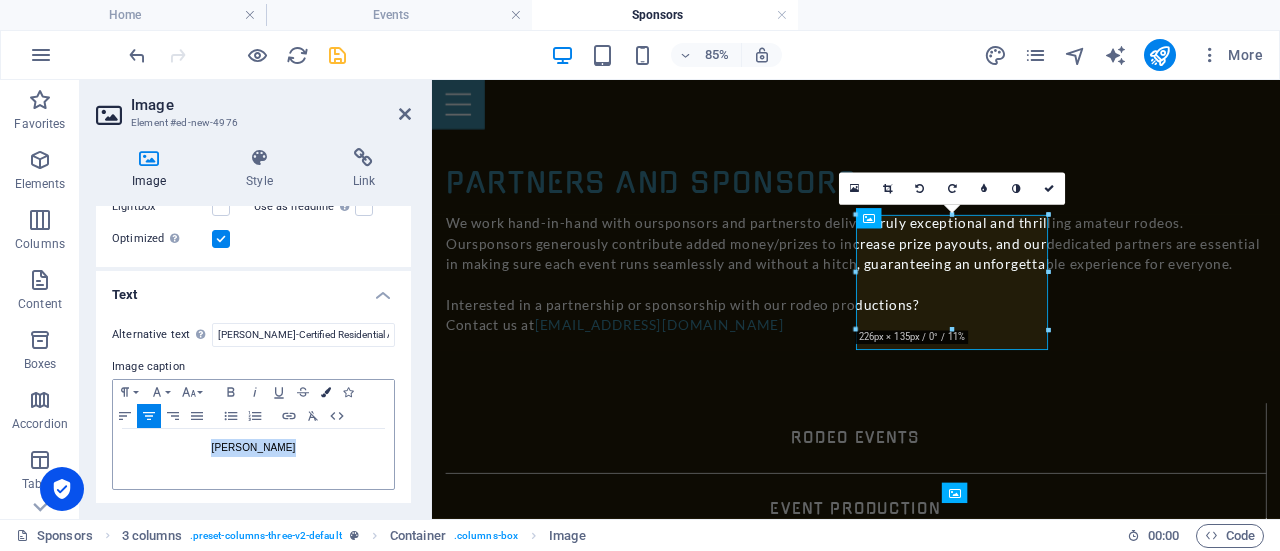 click at bounding box center (326, 392) 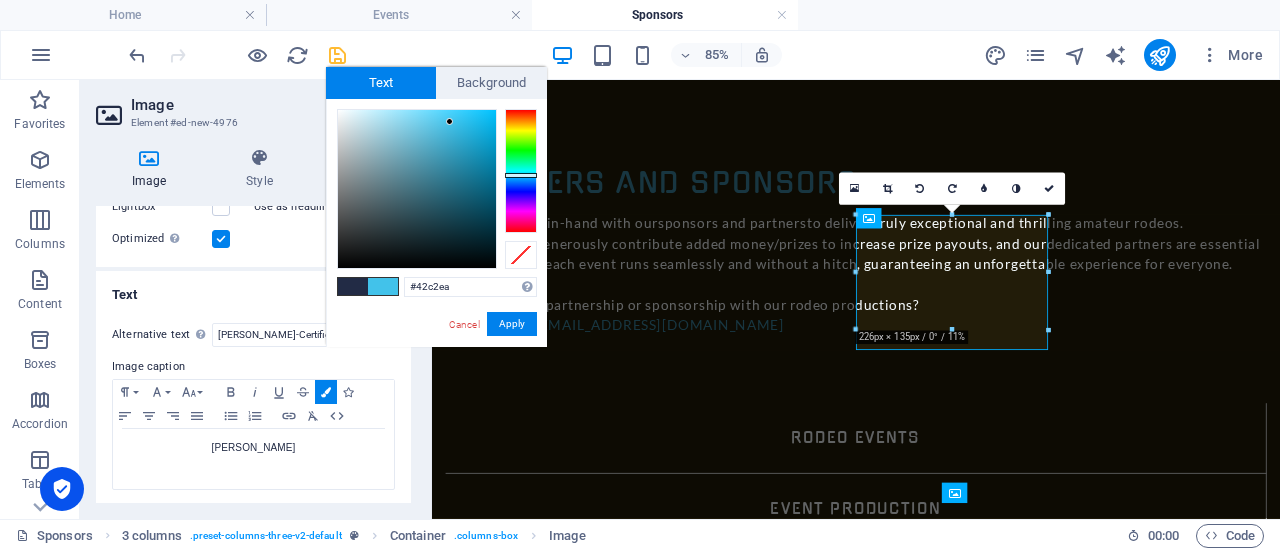 click at bounding box center (383, 286) 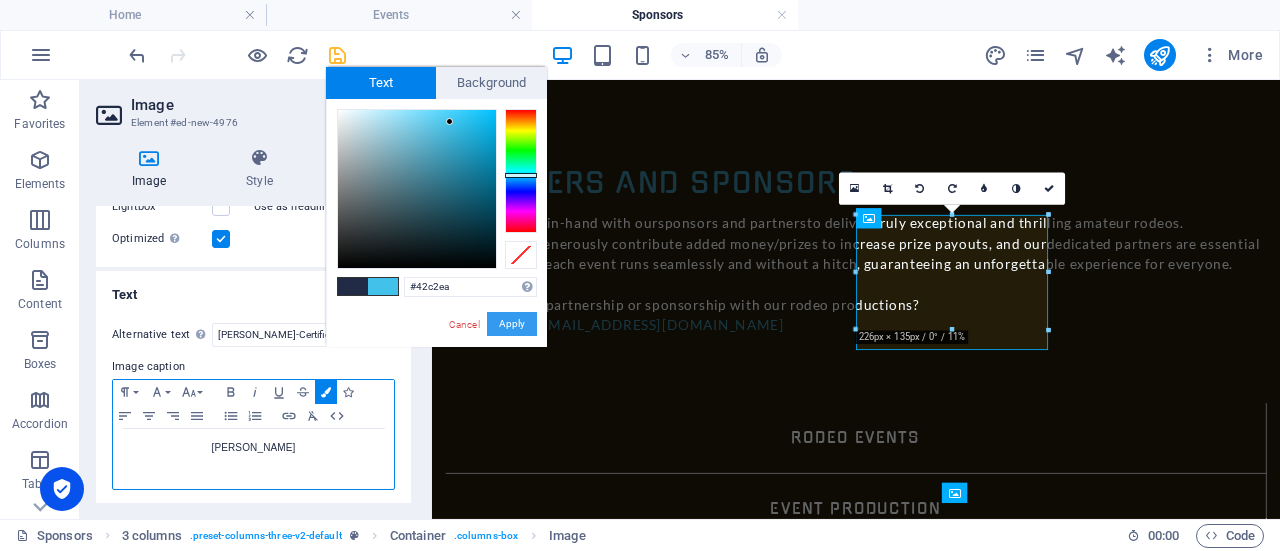 click on "Apply" at bounding box center [512, 324] 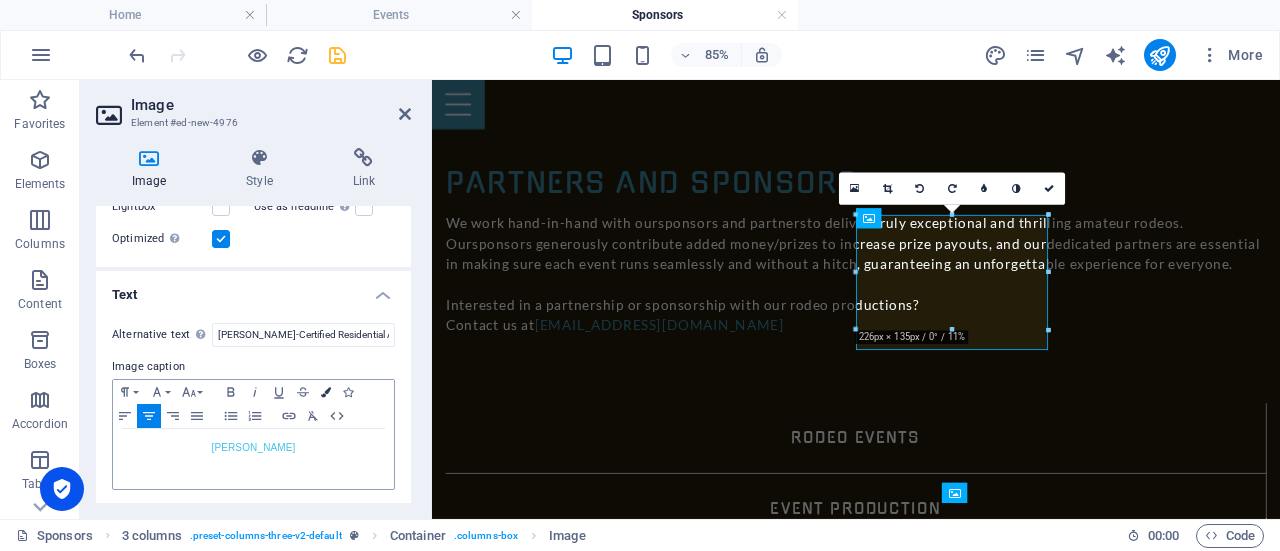 click at bounding box center (326, 392) 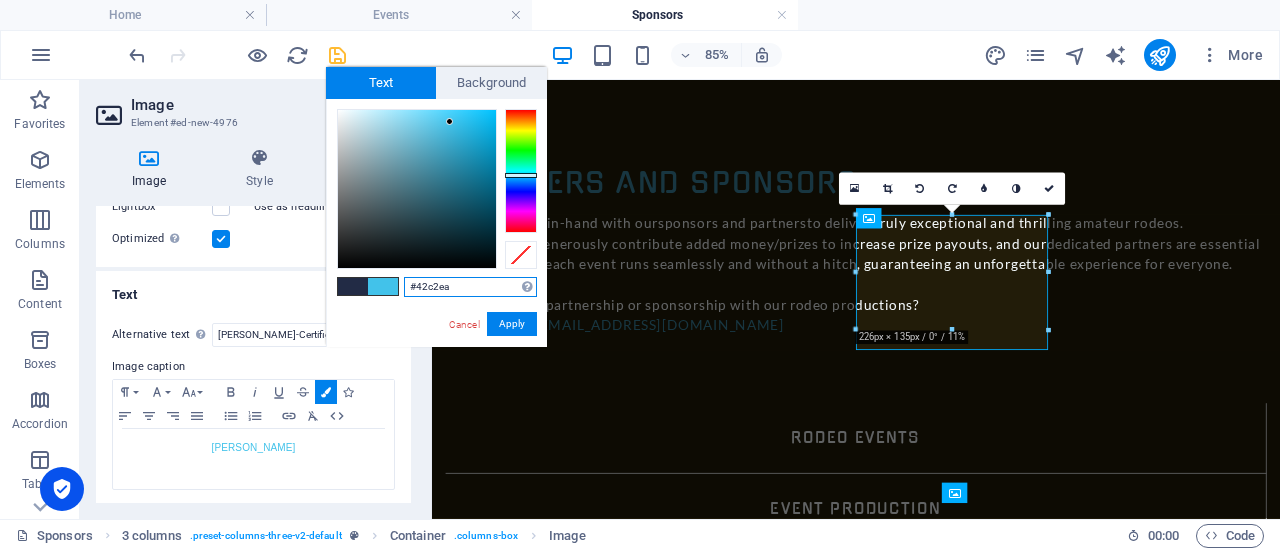type on "#32a0c2" 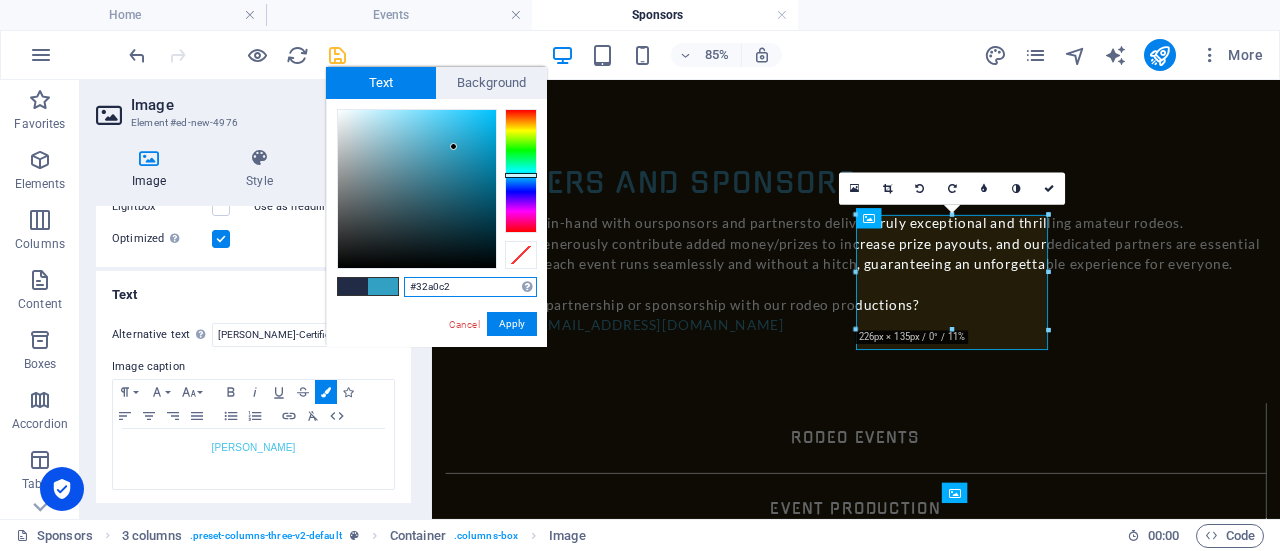 click at bounding box center (417, 189) 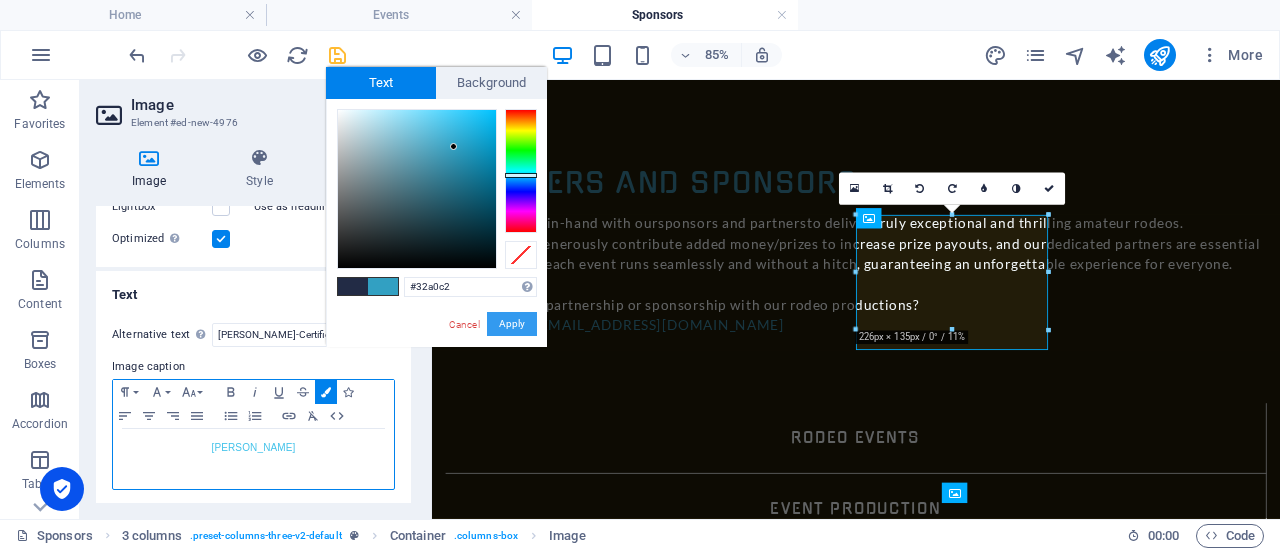 click on "Apply" at bounding box center (512, 324) 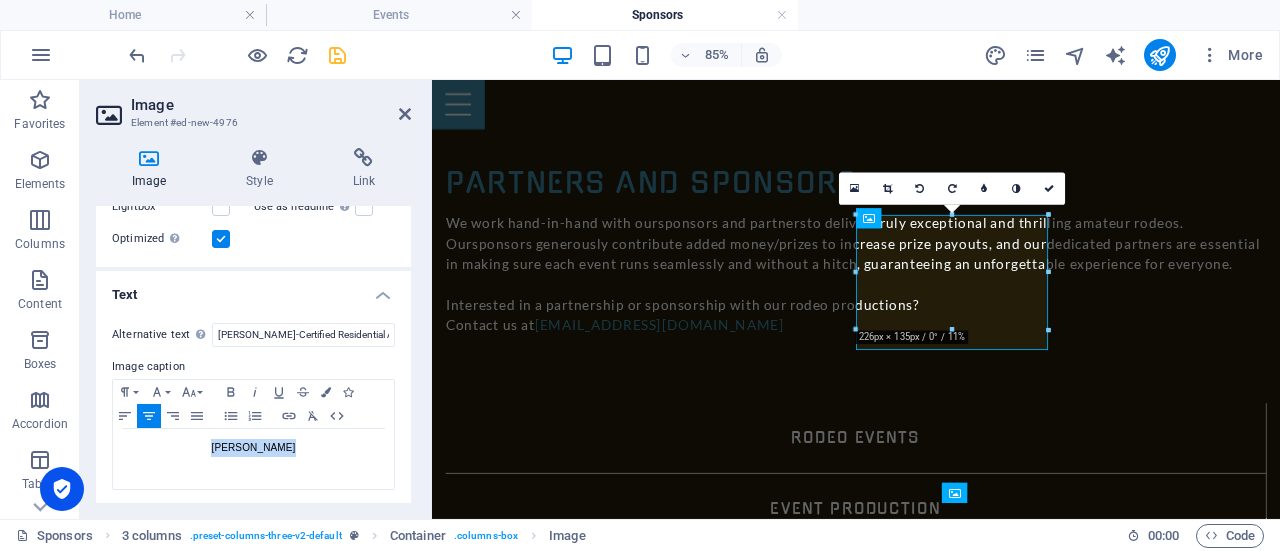 click on "Image caption" at bounding box center [253, 367] 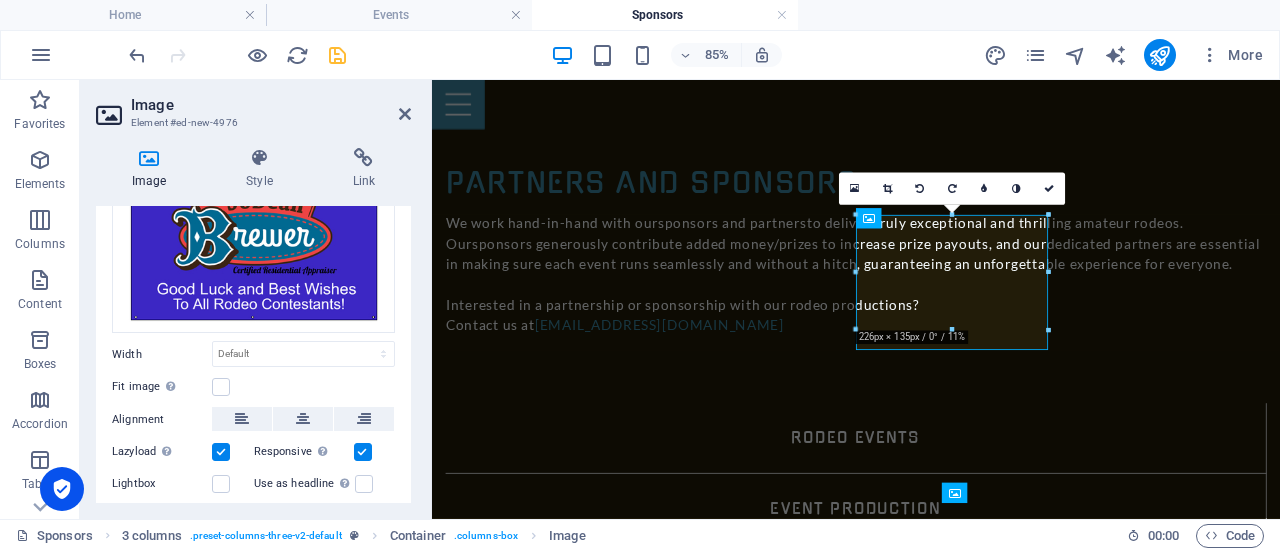 scroll, scrollTop: 0, scrollLeft: 0, axis: both 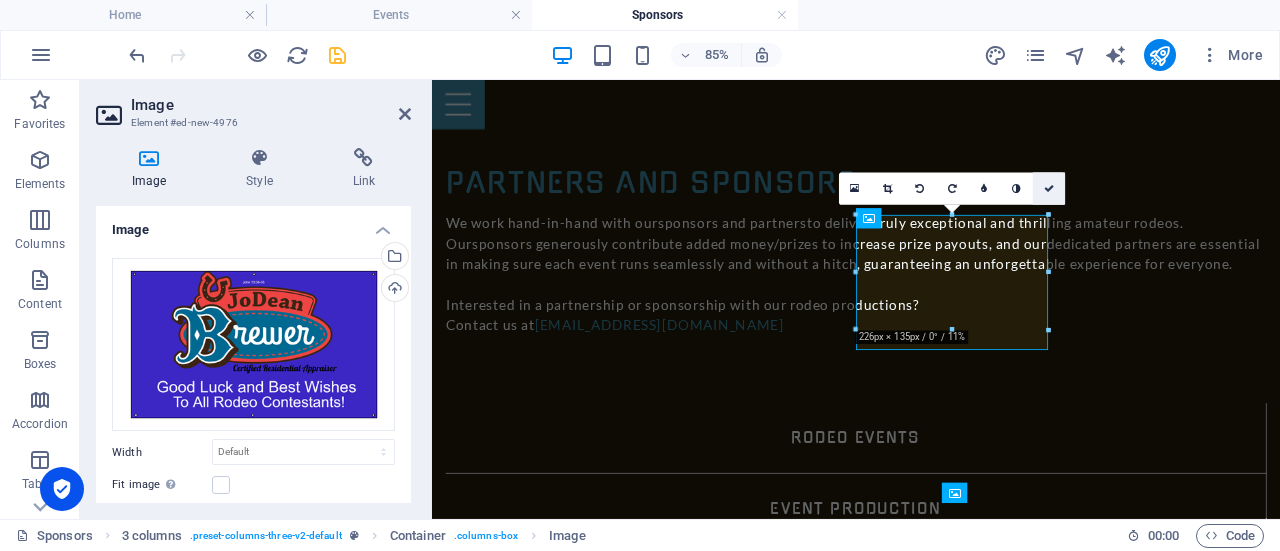 click at bounding box center [1049, 188] 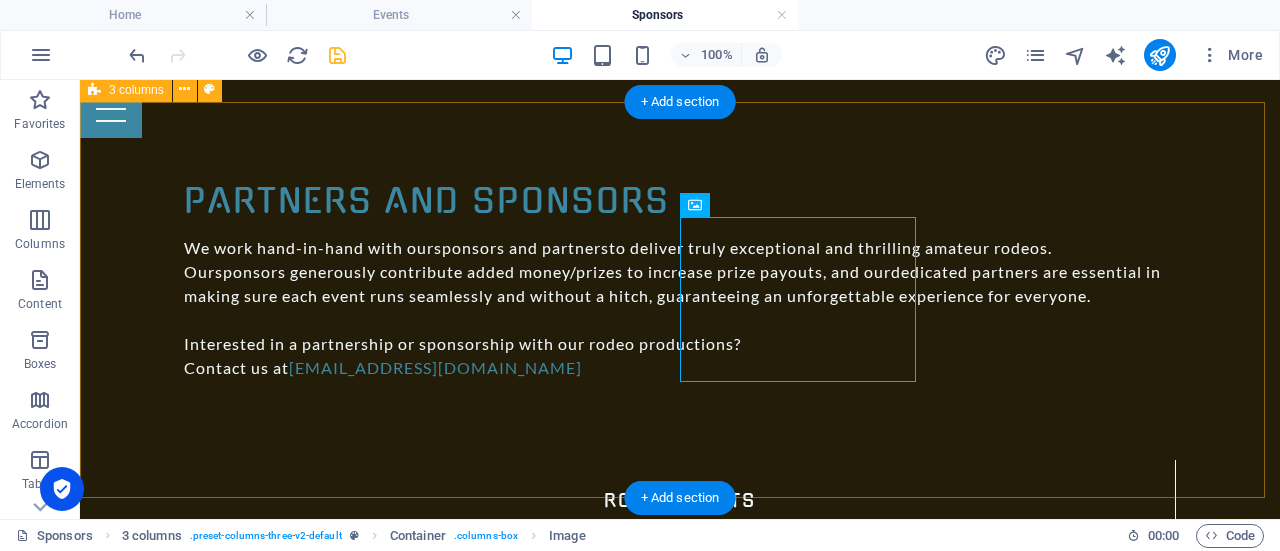 click on "[PERSON_NAME][GEOGRAPHIC_DATA] [PERSON_NAME]" at bounding box center [680, 2371] 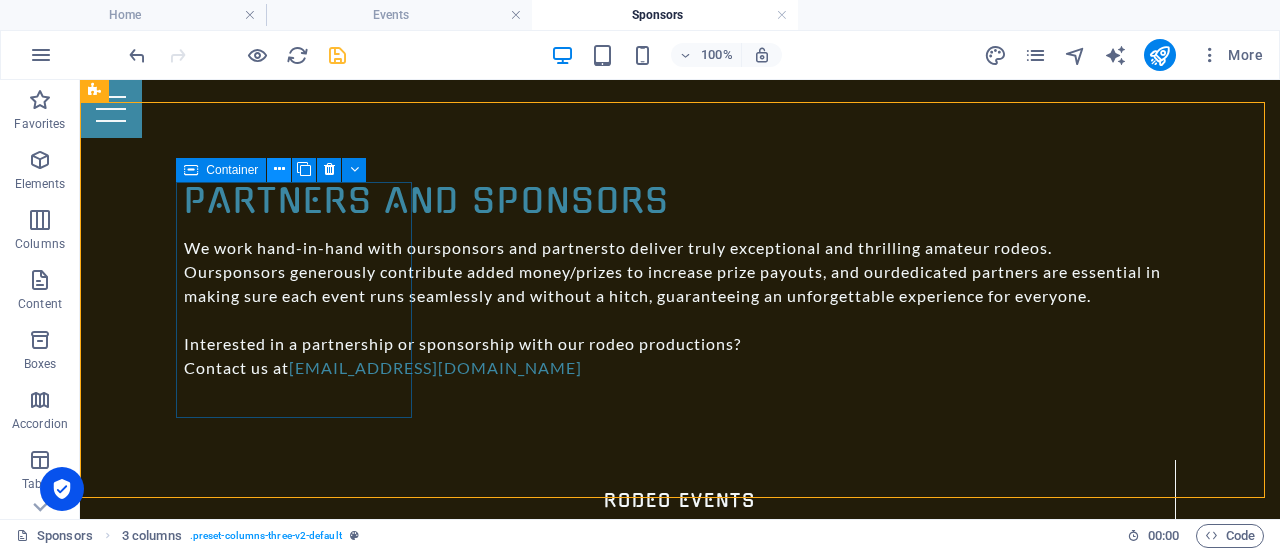 click at bounding box center [279, 169] 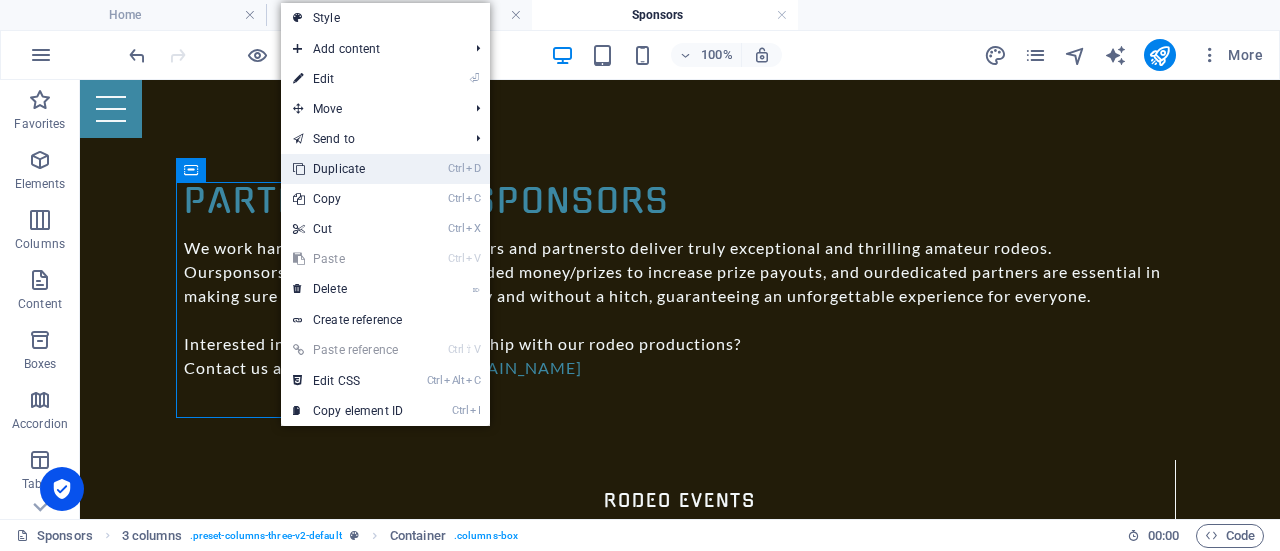 click on "Ctrl D  Duplicate" at bounding box center (348, 169) 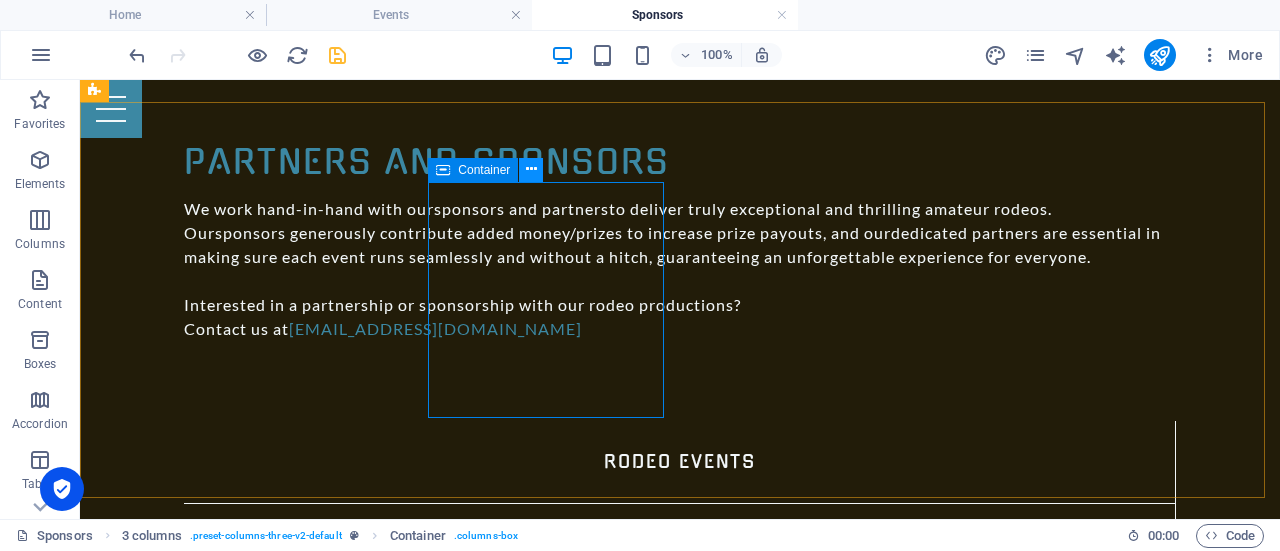 click at bounding box center [531, 169] 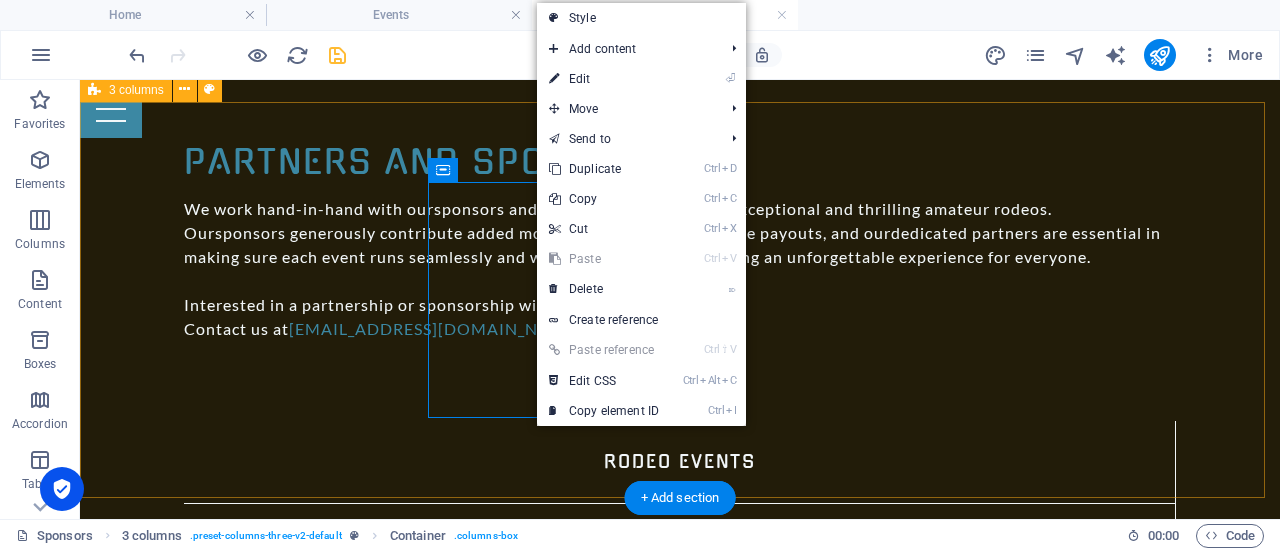 click on "[PERSON_NAME][GEOGRAPHIC_DATA] [PERSON_NAME]" at bounding box center [680, 2936] 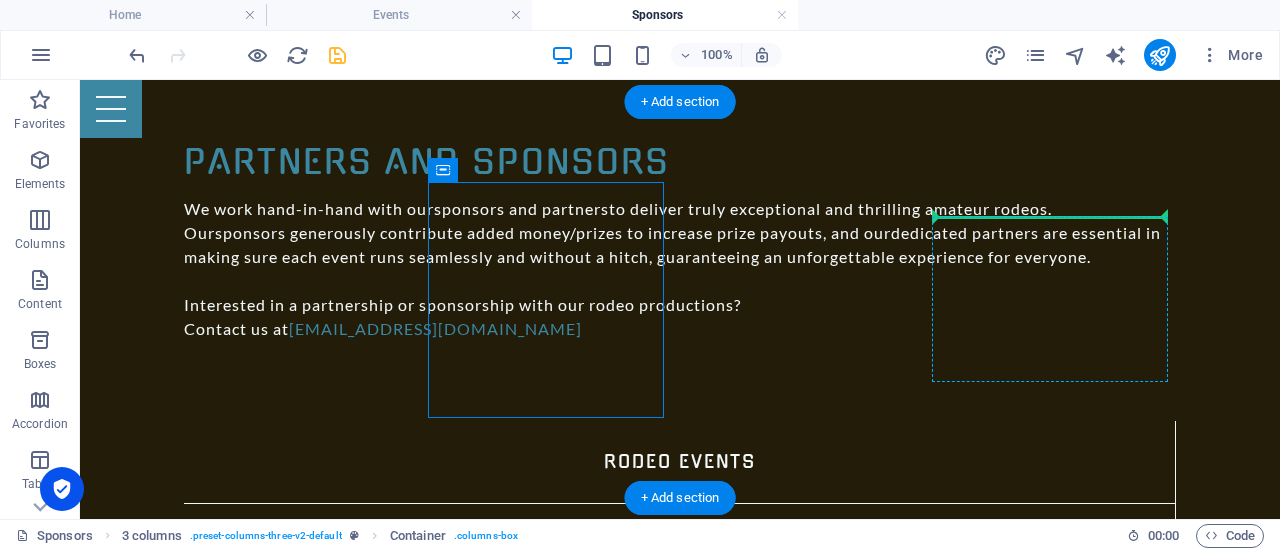 drag, startPoint x: 544, startPoint y: 251, endPoint x: 1138, endPoint y: 216, distance: 595.0303 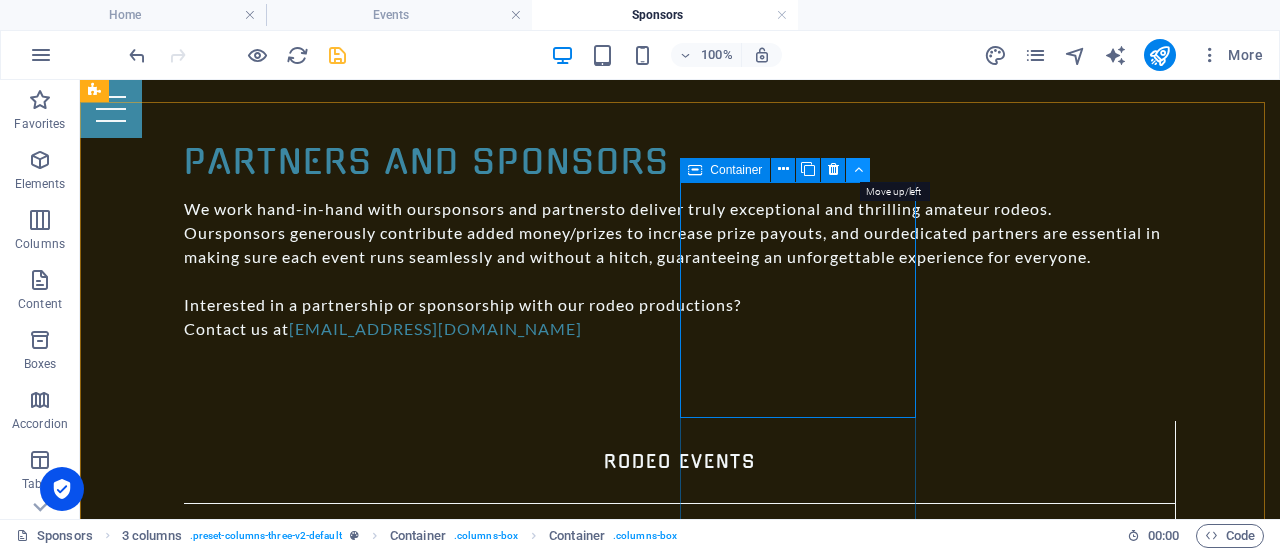 click at bounding box center (858, 169) 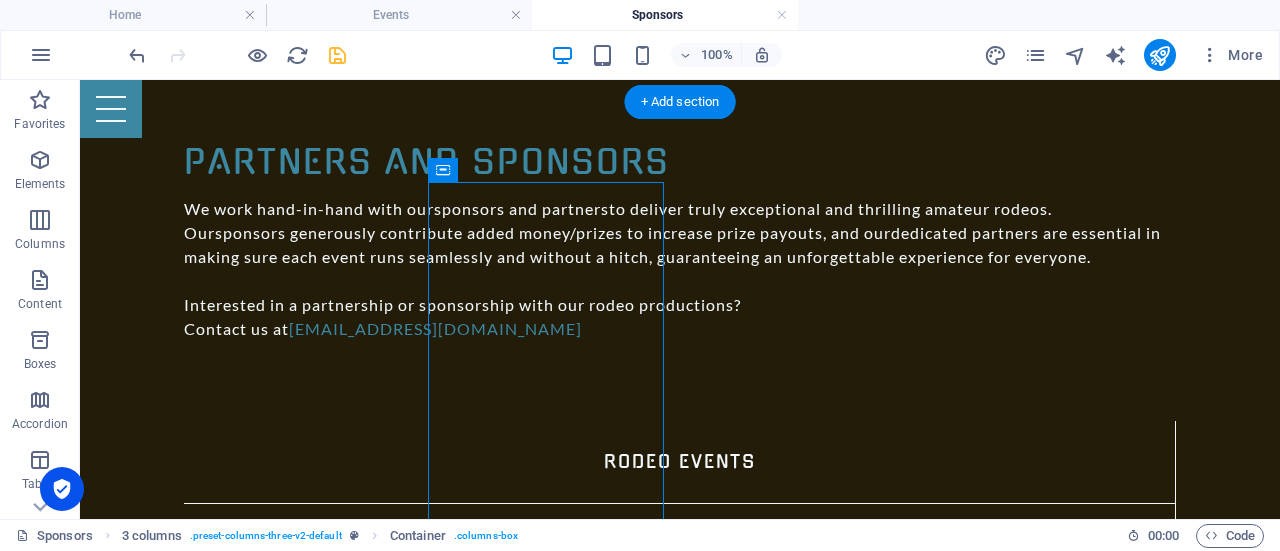 drag, startPoint x: 542, startPoint y: 252, endPoint x: 1153, endPoint y: 294, distance: 612.44183 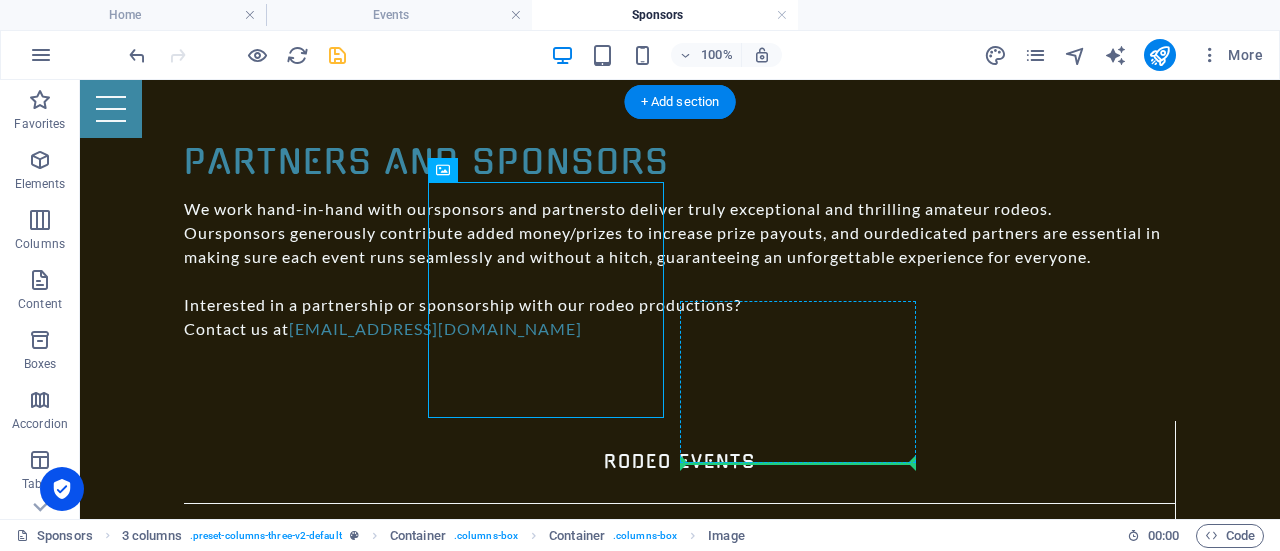 drag, startPoint x: 563, startPoint y: 296, endPoint x: 874, endPoint y: 410, distance: 331.23557 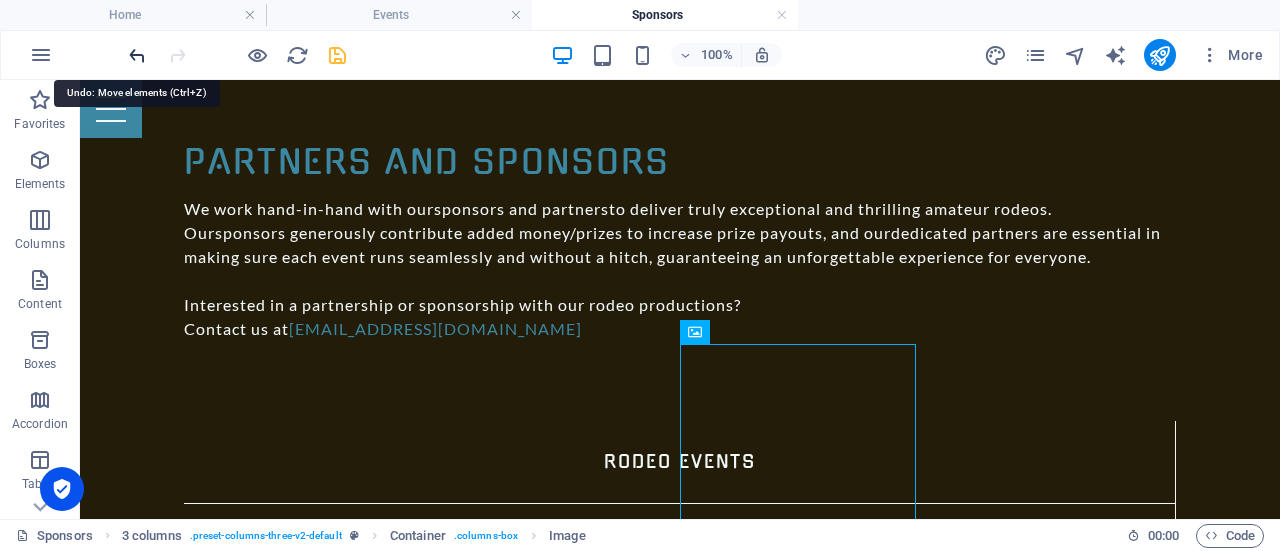 click at bounding box center (137, 55) 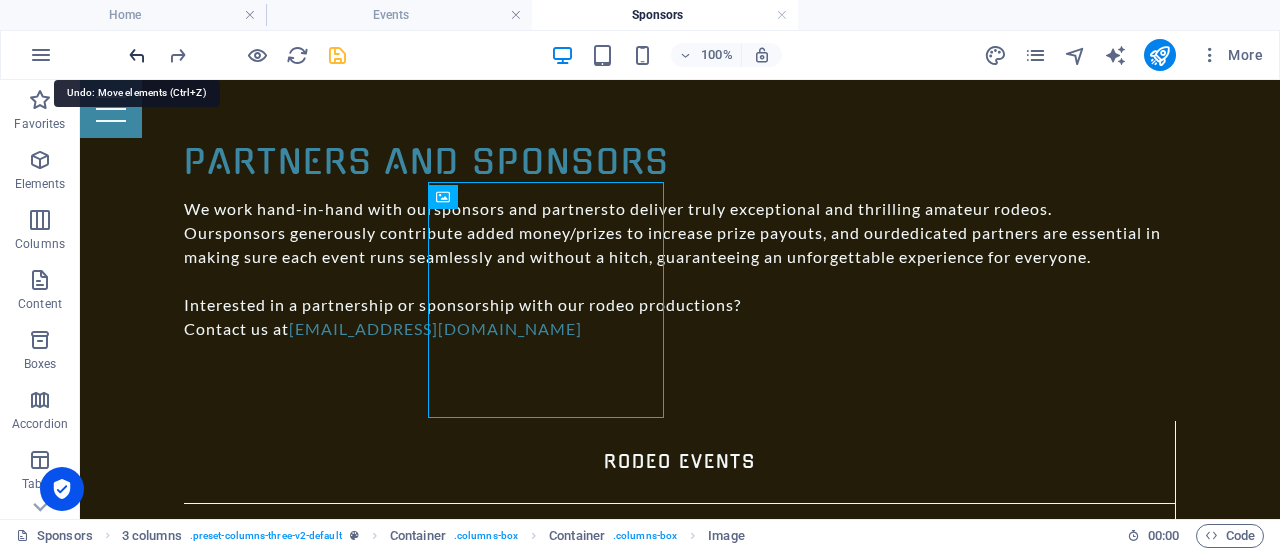 click at bounding box center [137, 55] 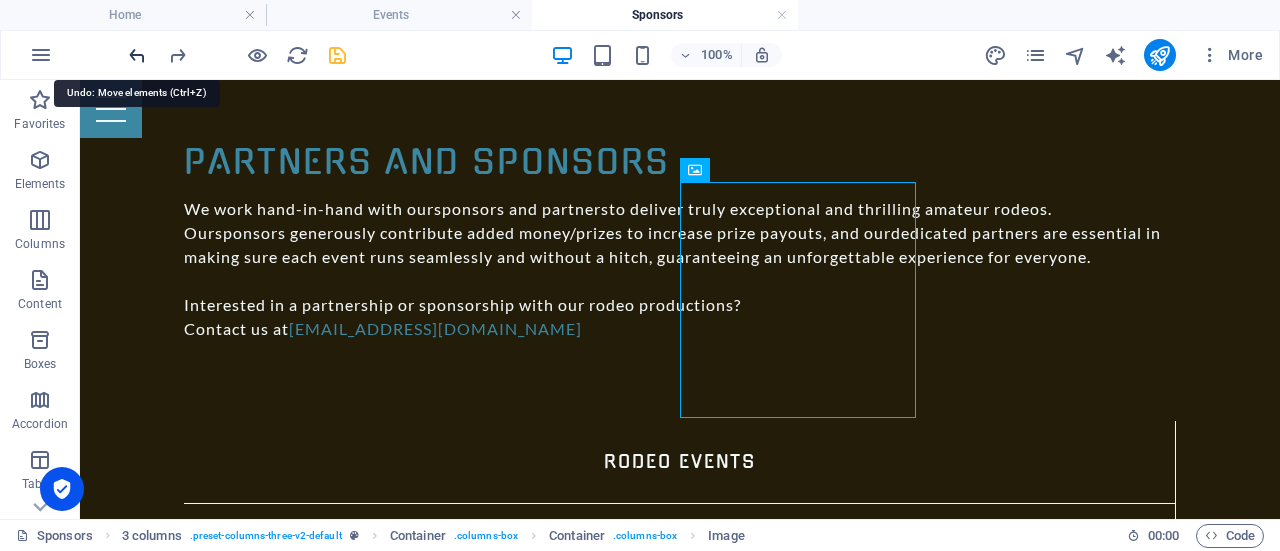 click at bounding box center [137, 55] 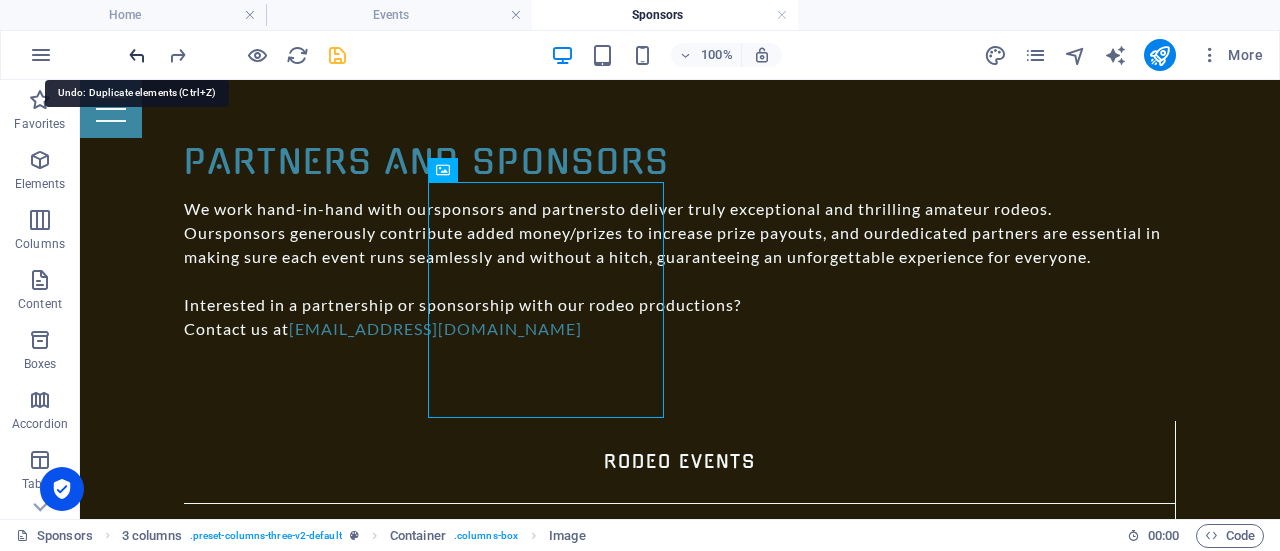 click at bounding box center (137, 55) 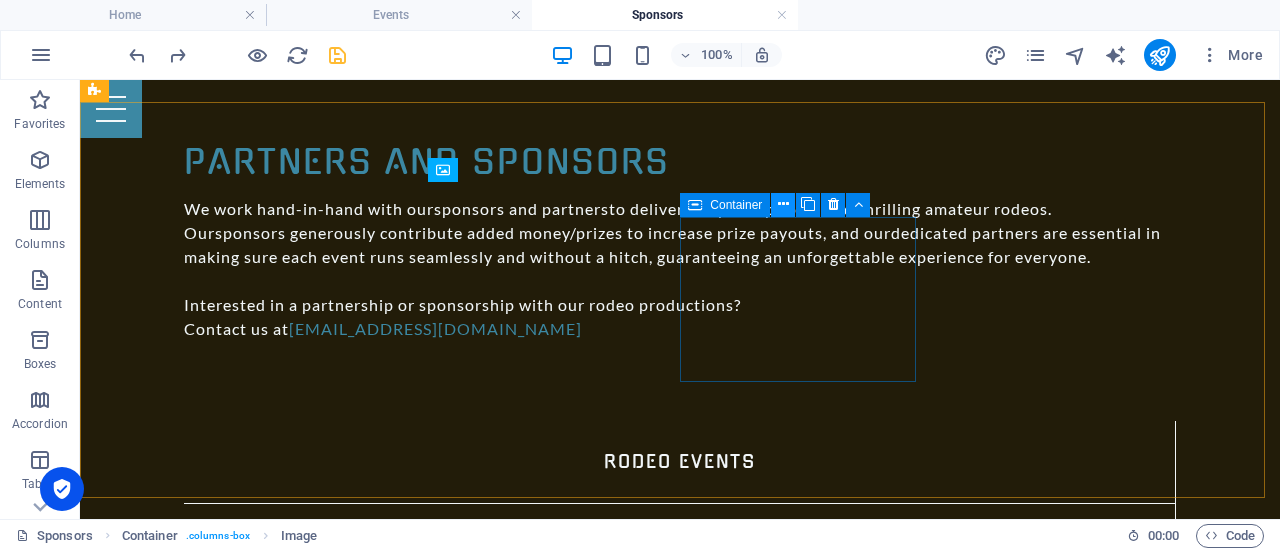 click at bounding box center (783, 205) 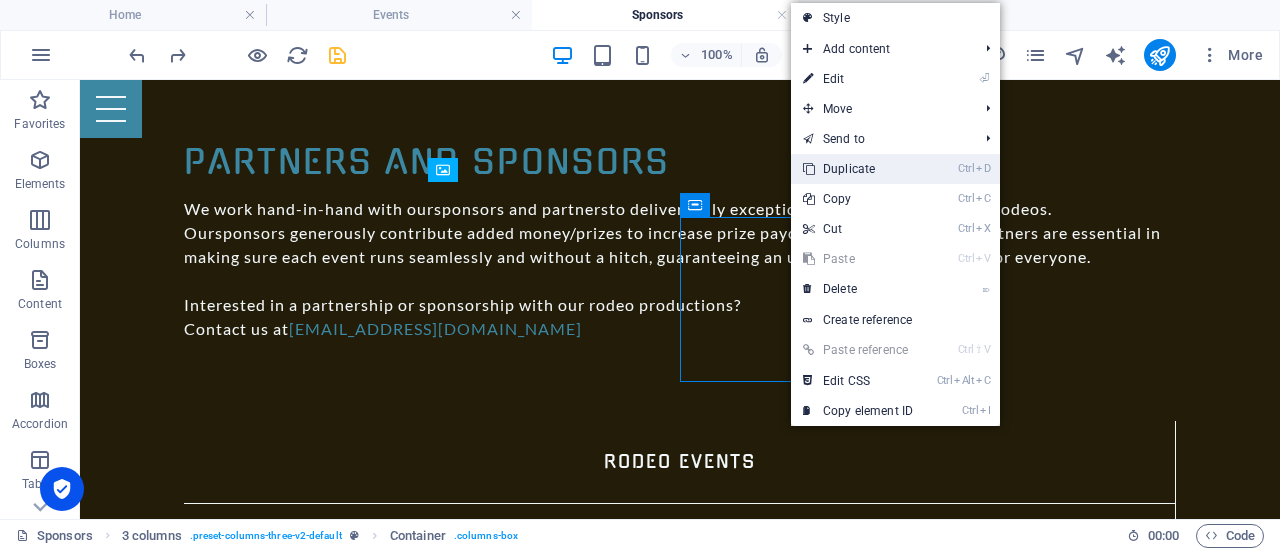 click on "Ctrl D  Duplicate" at bounding box center [858, 169] 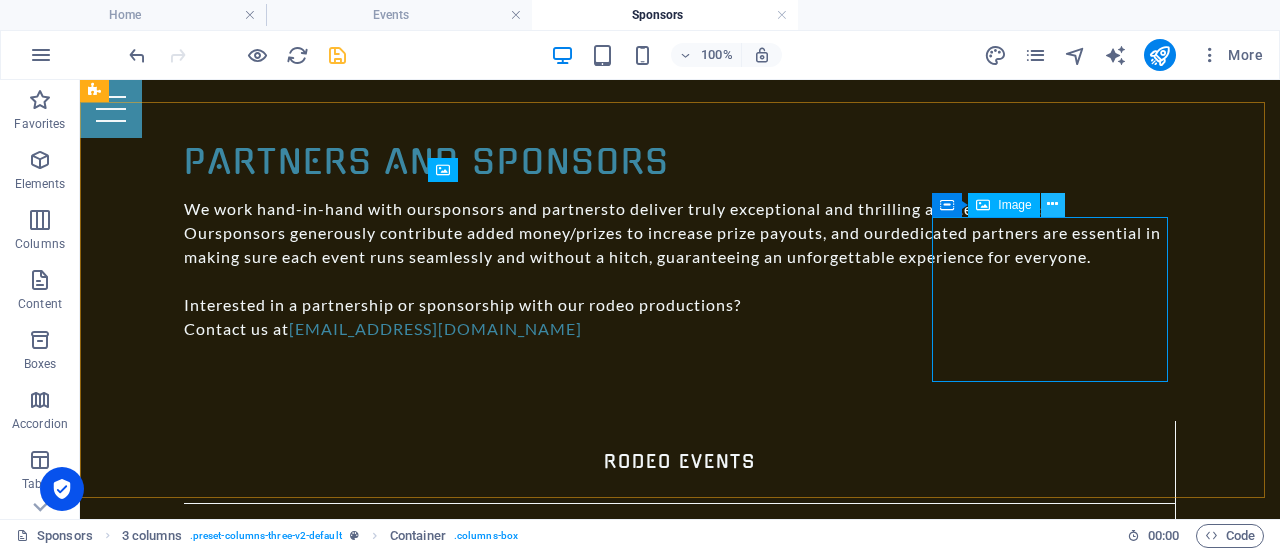 click at bounding box center (1052, 204) 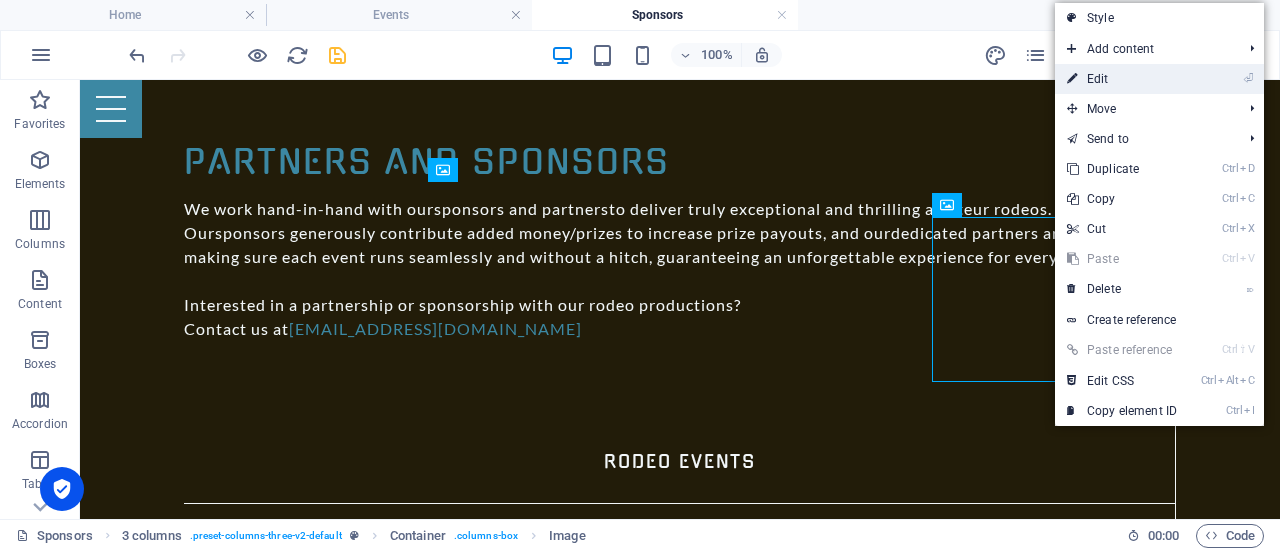 click on "⏎  Edit" at bounding box center (1122, 79) 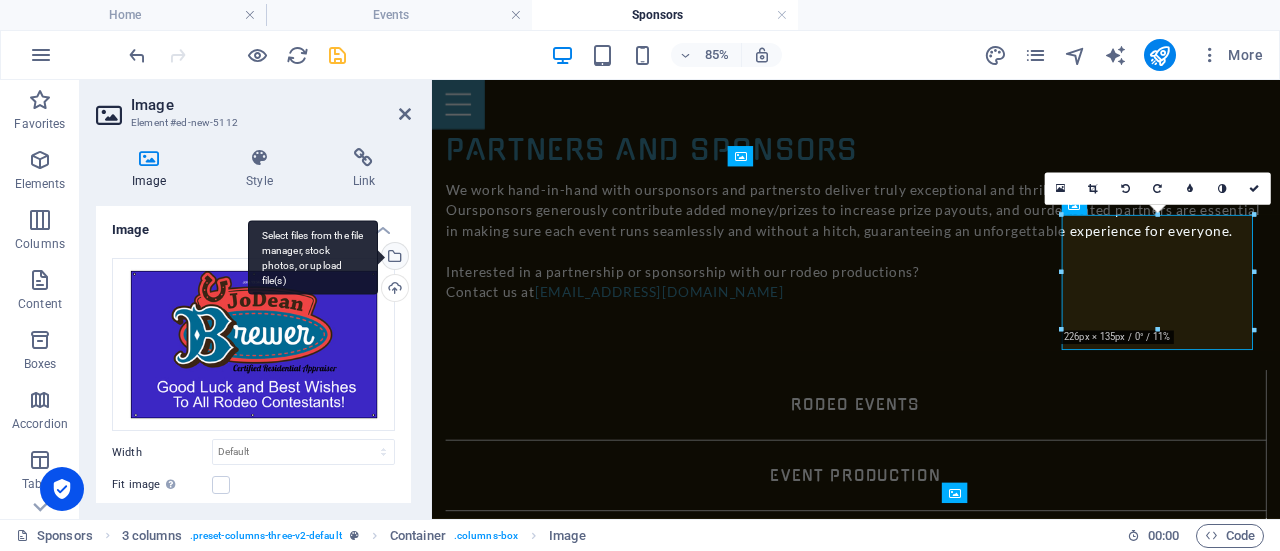 click on "Select files from the file manager, stock photos, or upload file(s)" at bounding box center (313, 257) 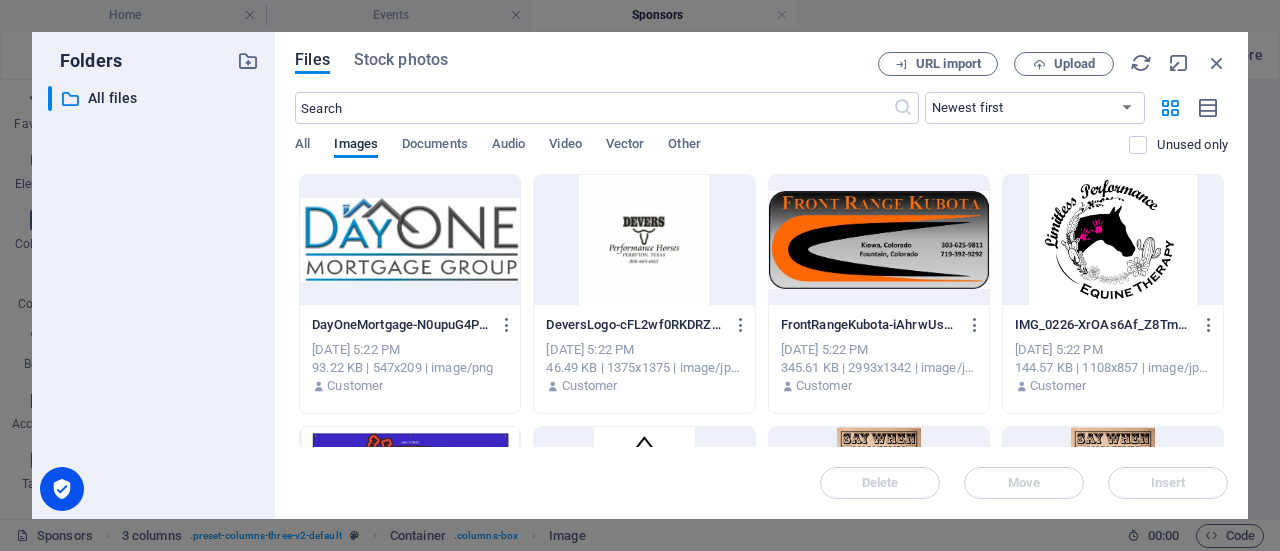 click at bounding box center [879, 240] 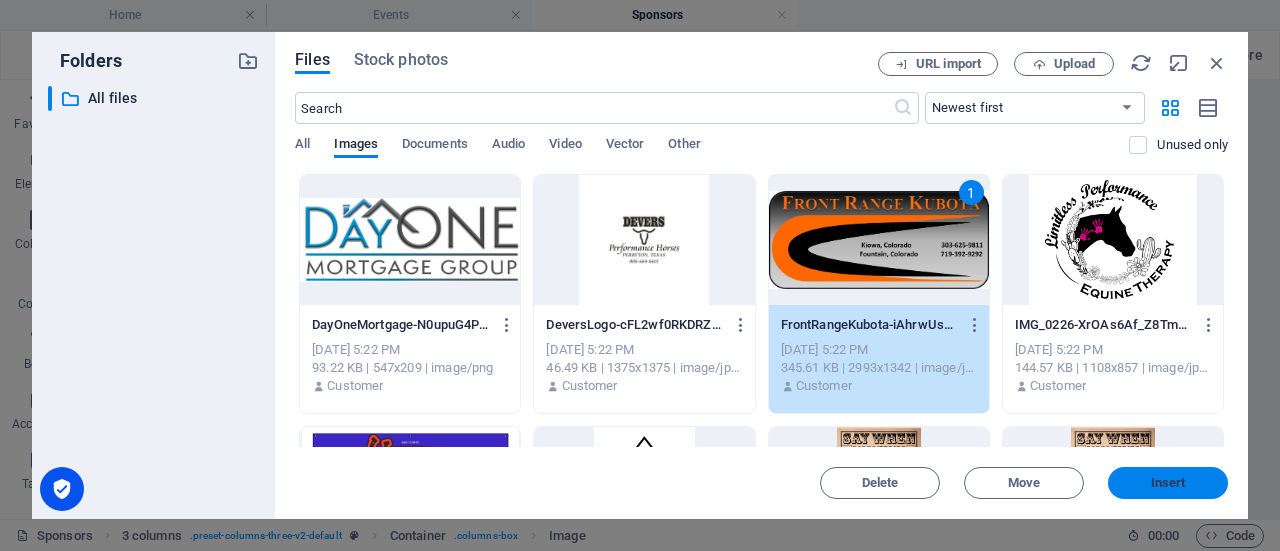 click on "Insert" at bounding box center [1168, 483] 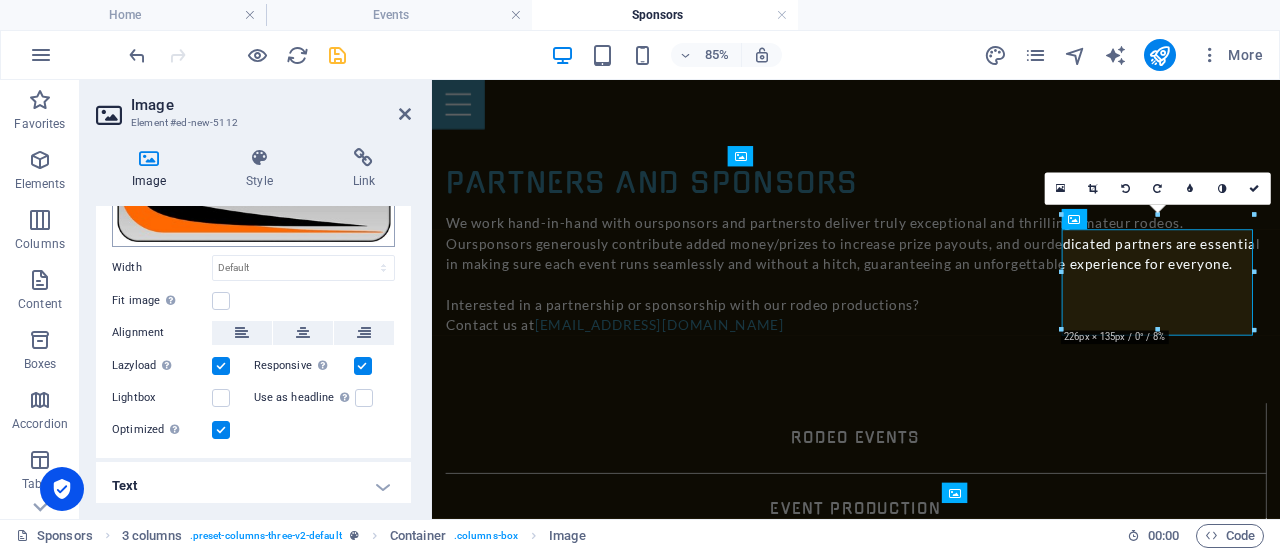 scroll, scrollTop: 146, scrollLeft: 0, axis: vertical 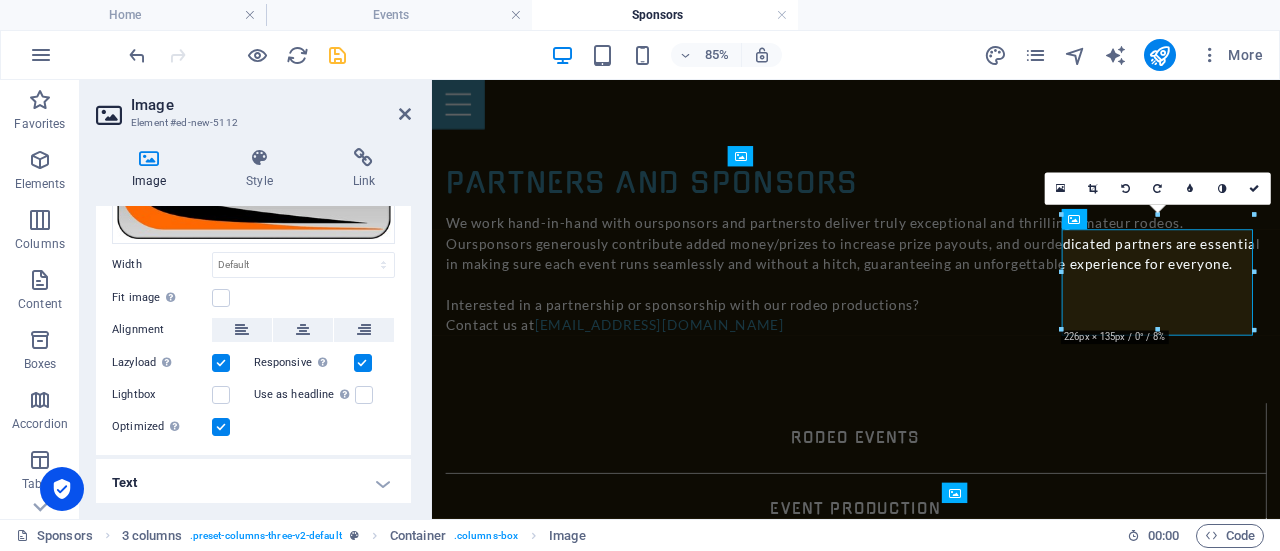 click on "Text" at bounding box center (253, 483) 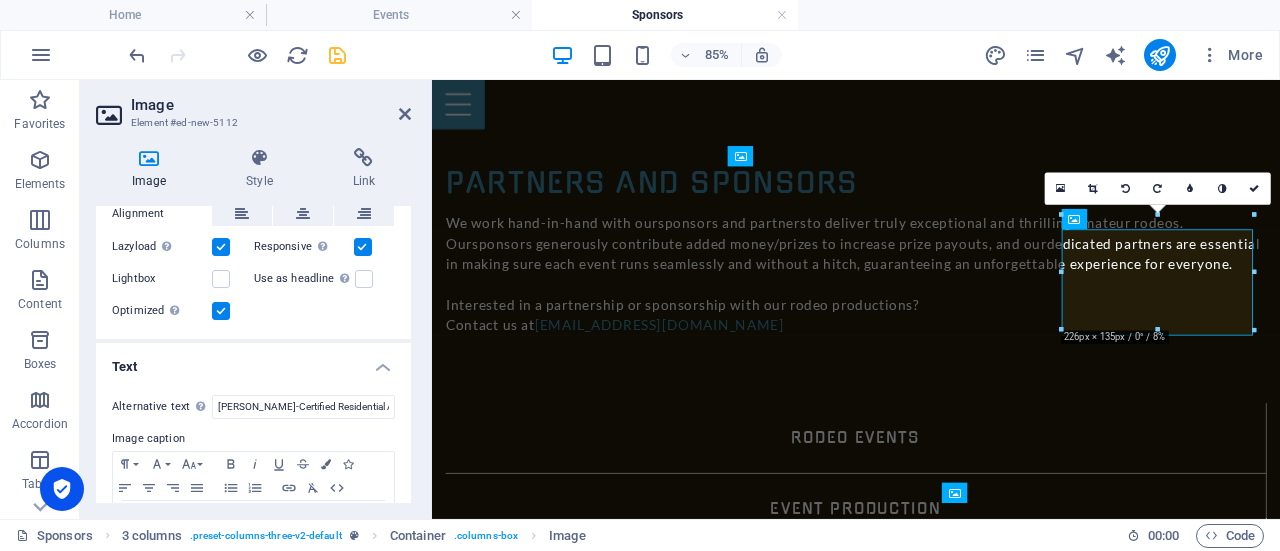 scroll, scrollTop: 334, scrollLeft: 0, axis: vertical 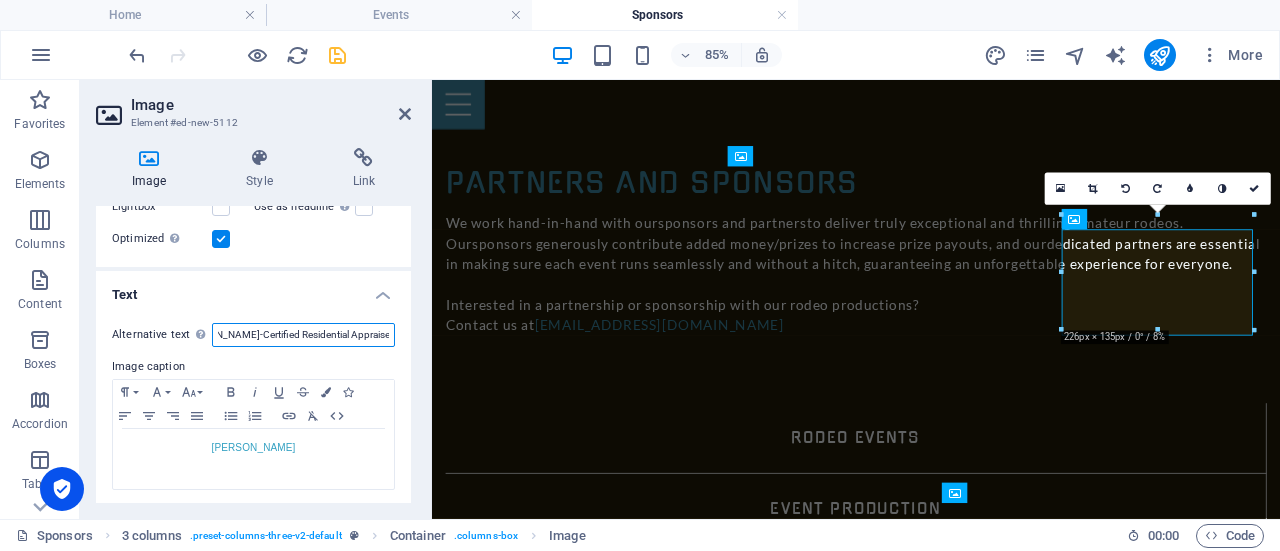 drag, startPoint x: 218, startPoint y: 332, endPoint x: 403, endPoint y: 337, distance: 185.06755 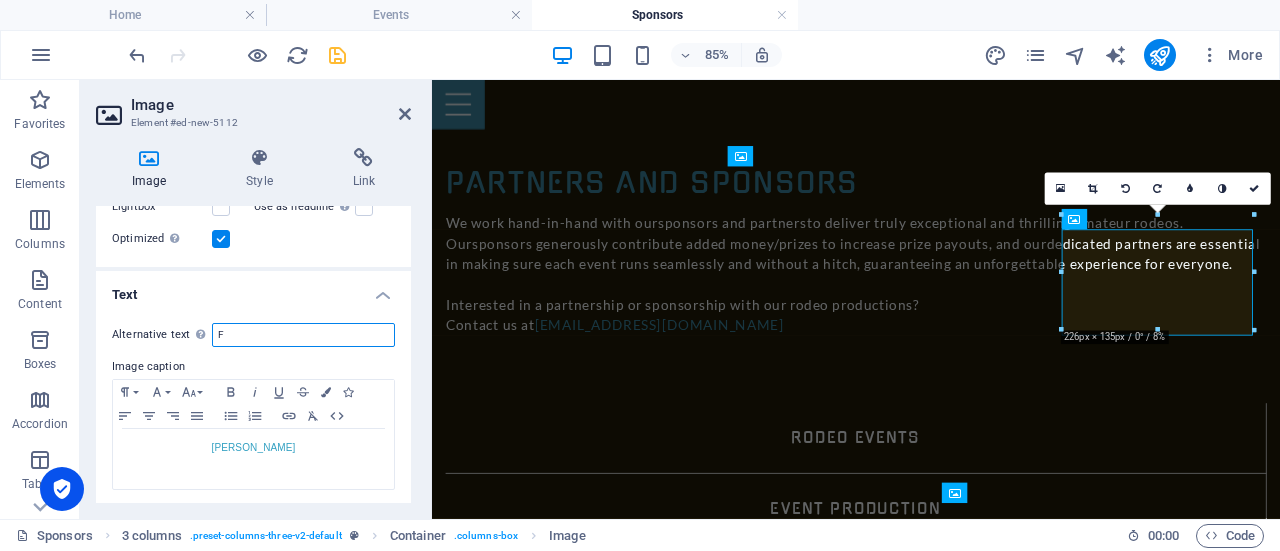 scroll, scrollTop: 0, scrollLeft: 0, axis: both 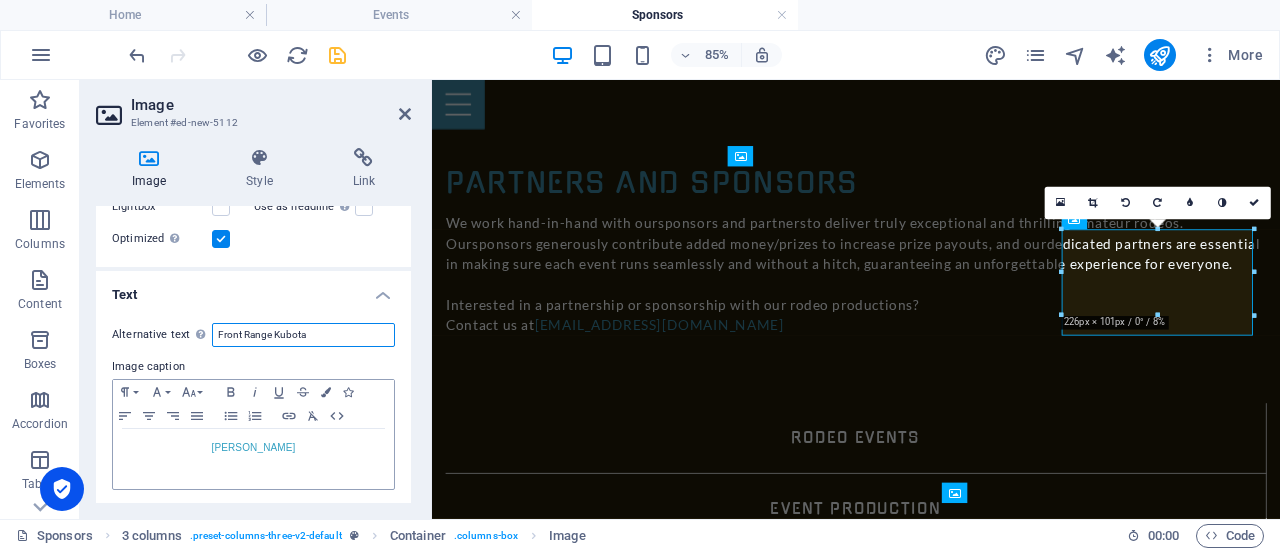 type on "Front Range Kubota" 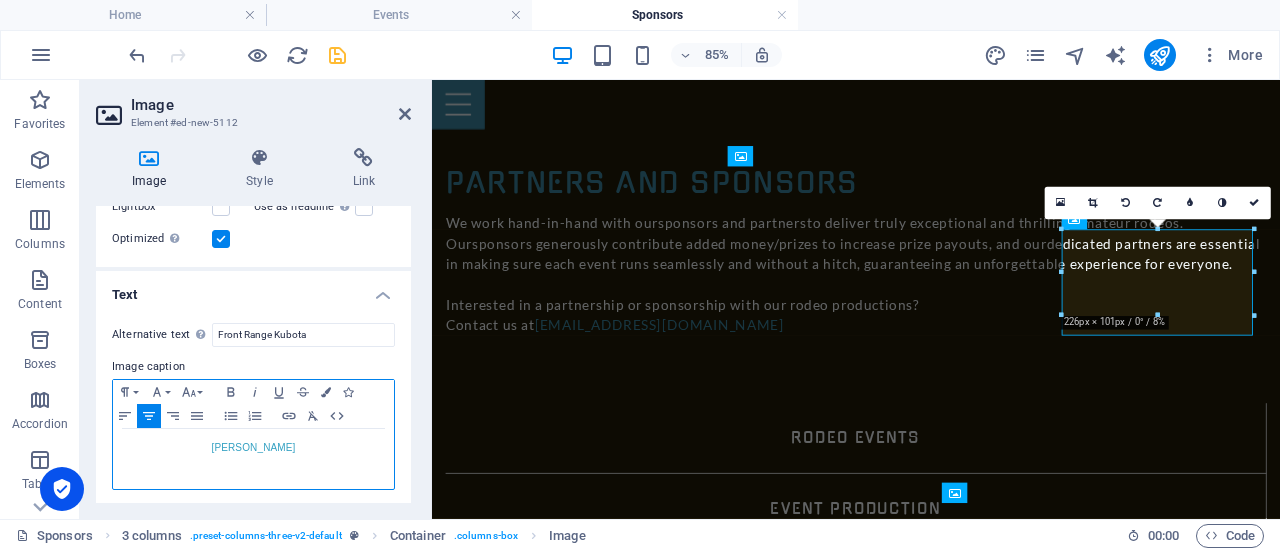 click on "[PERSON_NAME]" at bounding box center (253, 448) 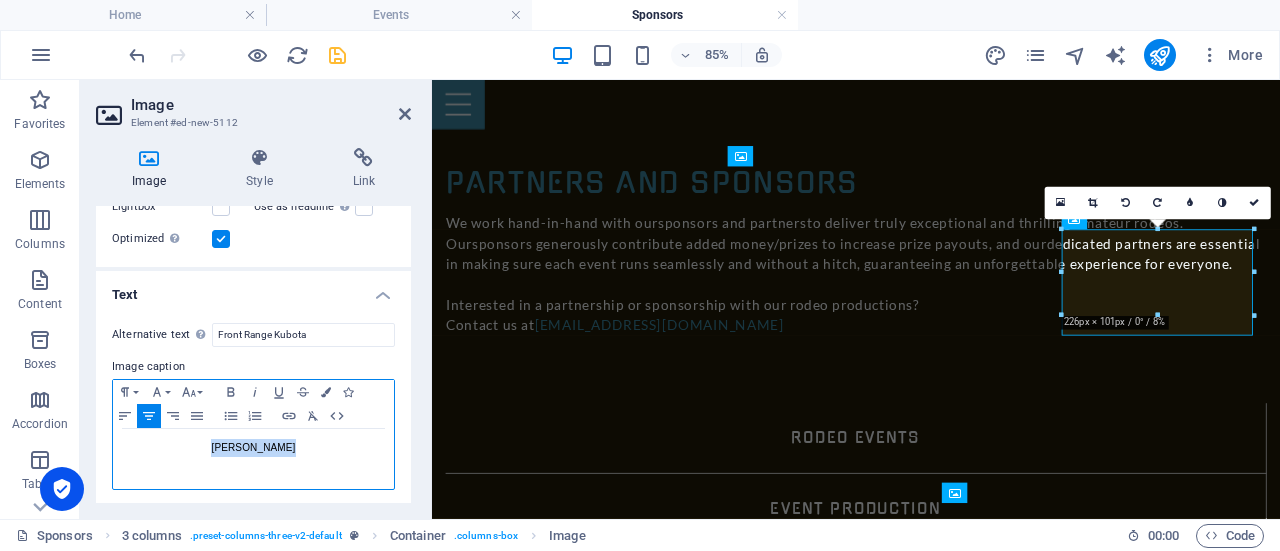 drag, startPoint x: 292, startPoint y: 450, endPoint x: 215, endPoint y: 449, distance: 77.00649 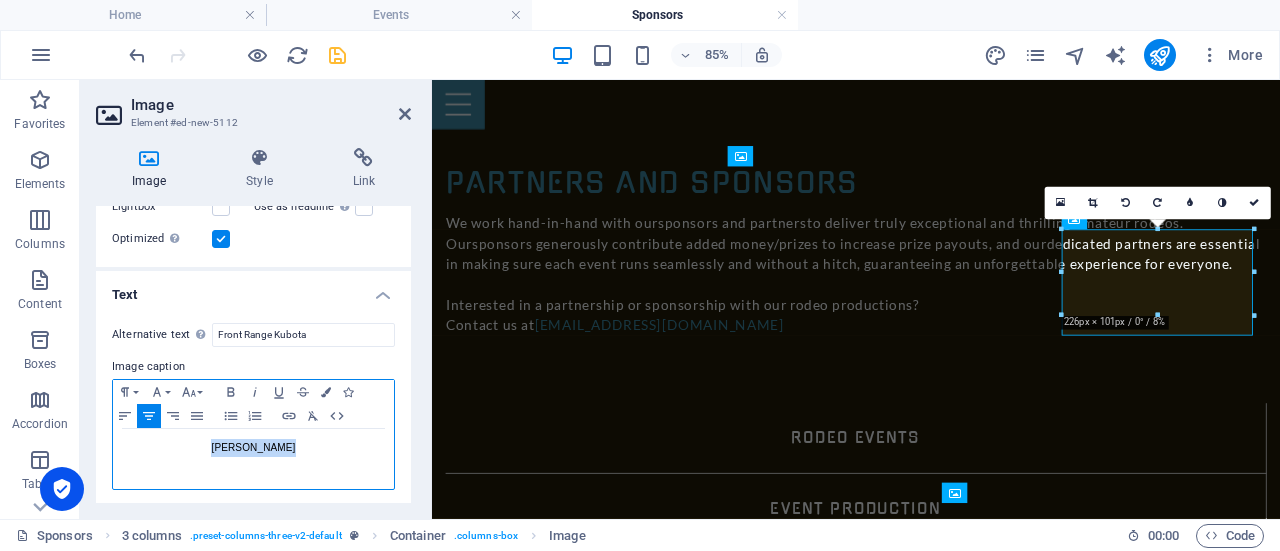 click on "[PERSON_NAME]" at bounding box center [253, 448] 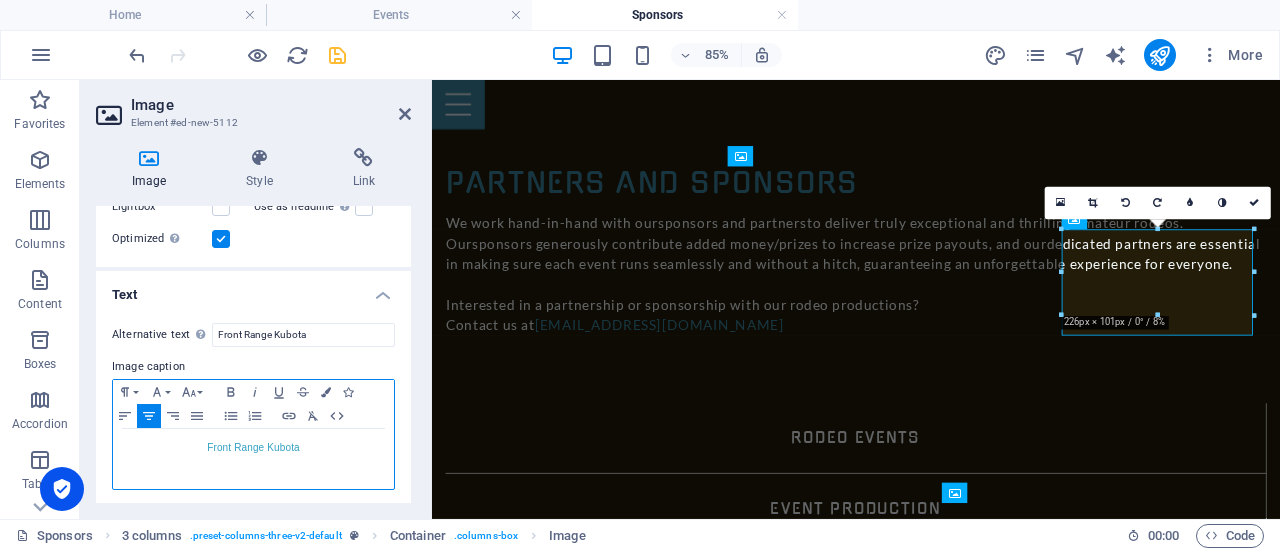 click on "Front Range Kubota" at bounding box center [253, 459] 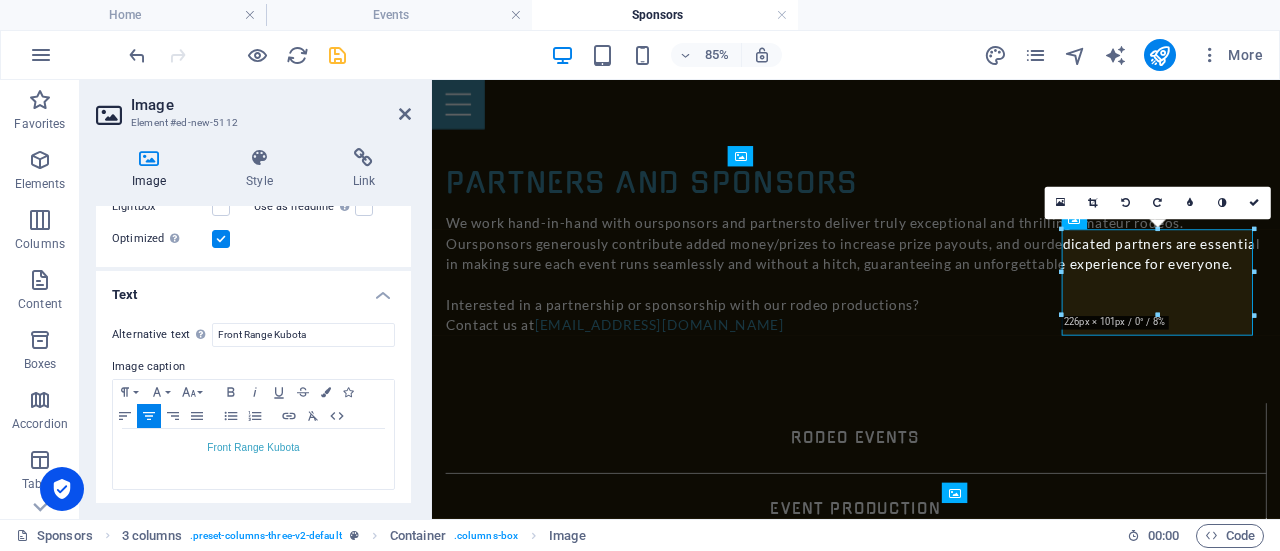 click on "Drag files here, click to choose files or select files from Files or our free stock photos & videos Select files from the file manager, stock photos, or upload file(s) Upload Width Default auto px rem % em vh vw Fit image Automatically fit image to a fixed width and height Height Default auto px Alignment Lazyload Loading images after the page loads improves page speed. Responsive Automatically load retina image and smartphone optimized sizes. Lightbox Use as headline The image will be wrapped in an H1 headline tag. Useful for giving alternative text the weight of an H1 headline, e.g. for the logo. Leave unchecked if uncertain. Optimized Images are compressed to improve page speed. Position Direction Custom X offset 50 px rem % vh vw Y offset 50 px rem % vh vw" at bounding box center (253, 87) 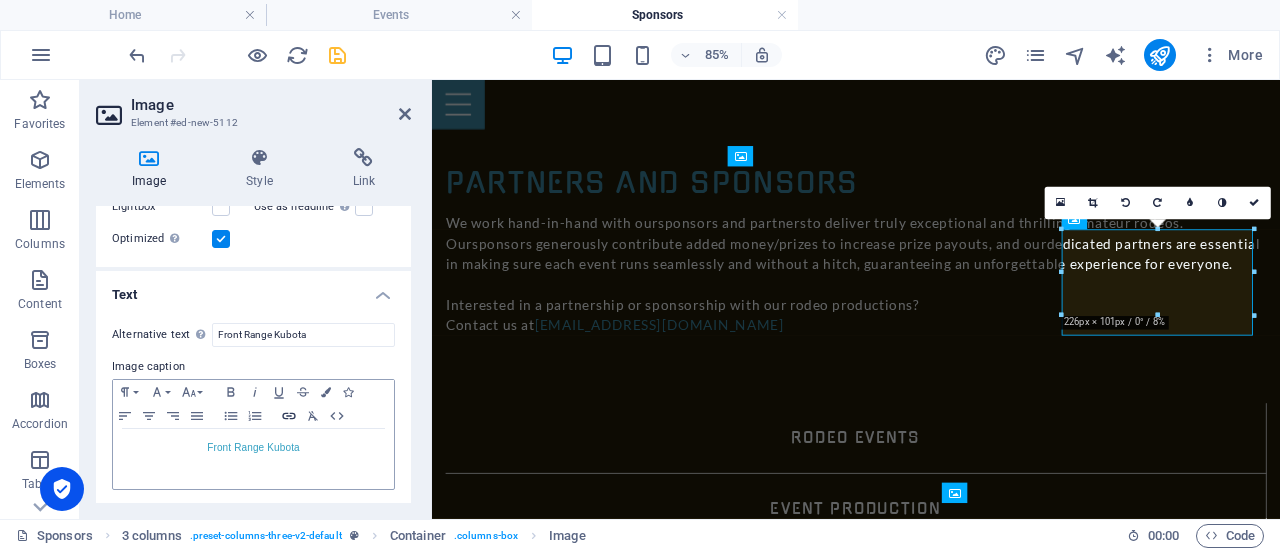 click 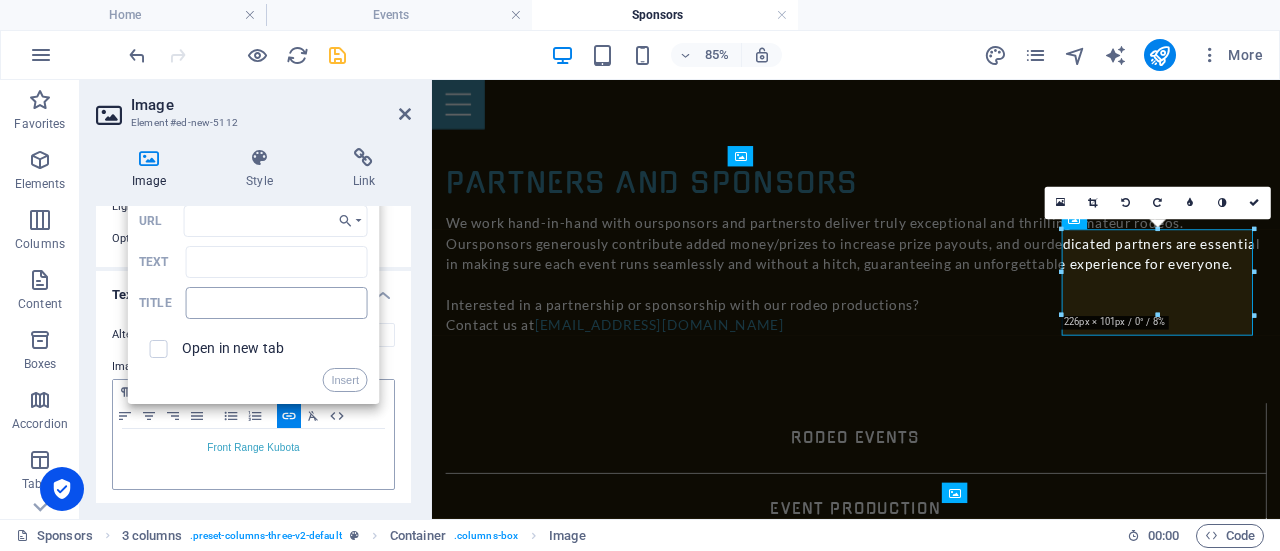 scroll, scrollTop: 234, scrollLeft: 0, axis: vertical 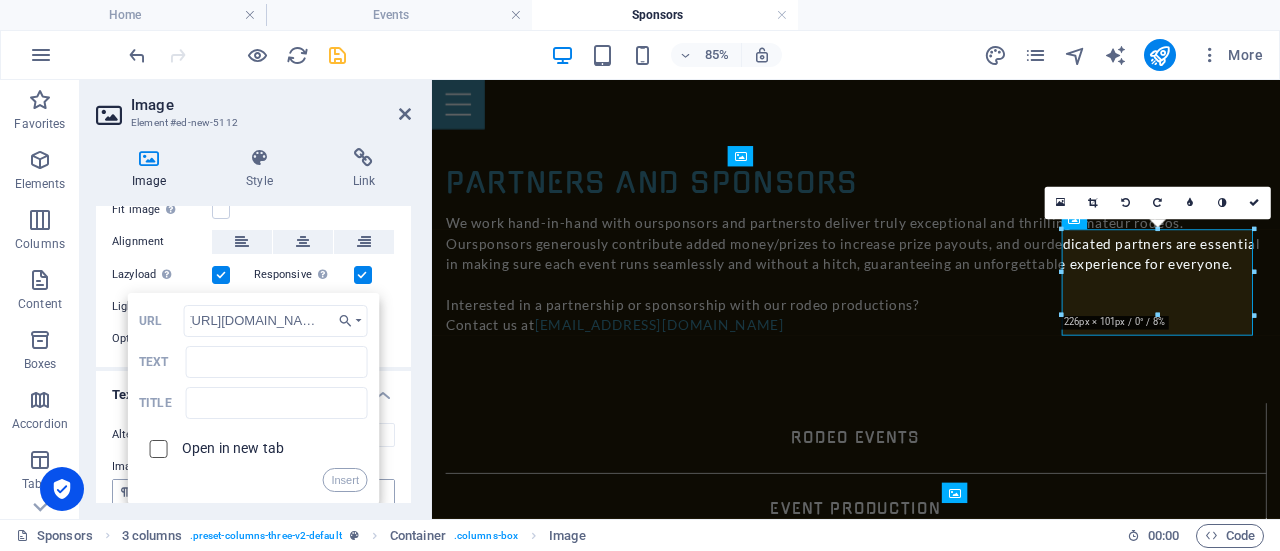 type on "[URL][DOMAIN_NAME]" 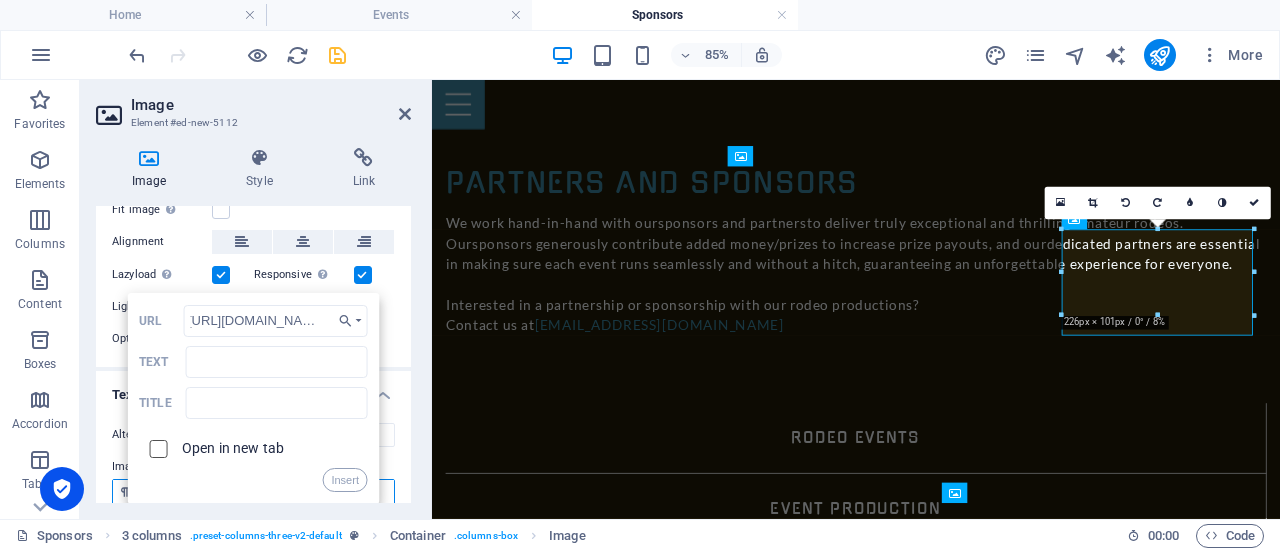 click at bounding box center [155, 446] 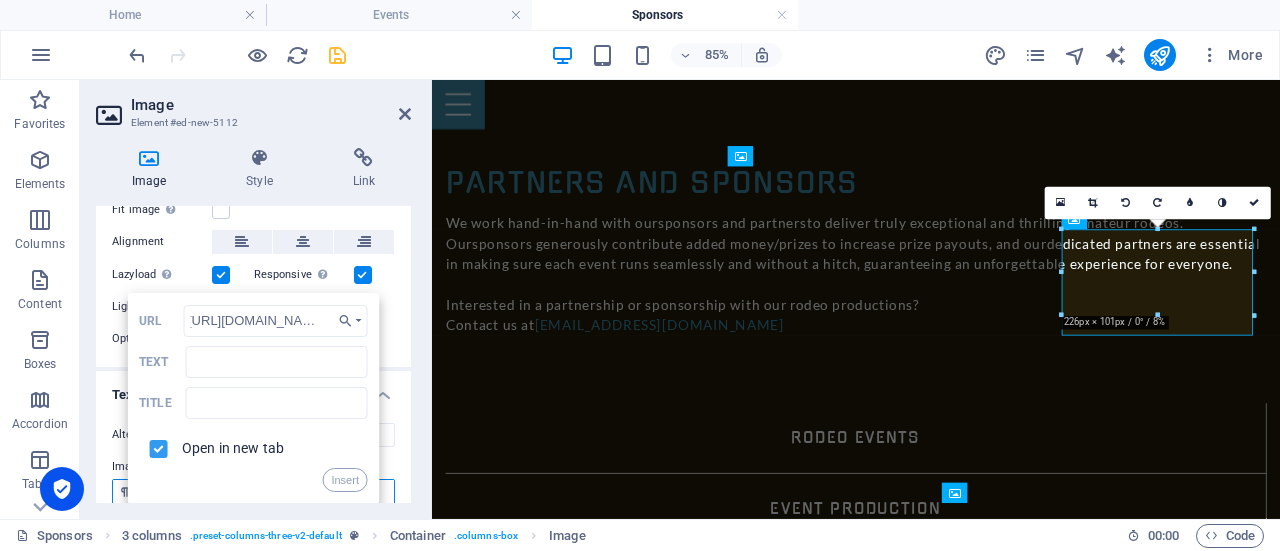 scroll, scrollTop: 0, scrollLeft: 0, axis: both 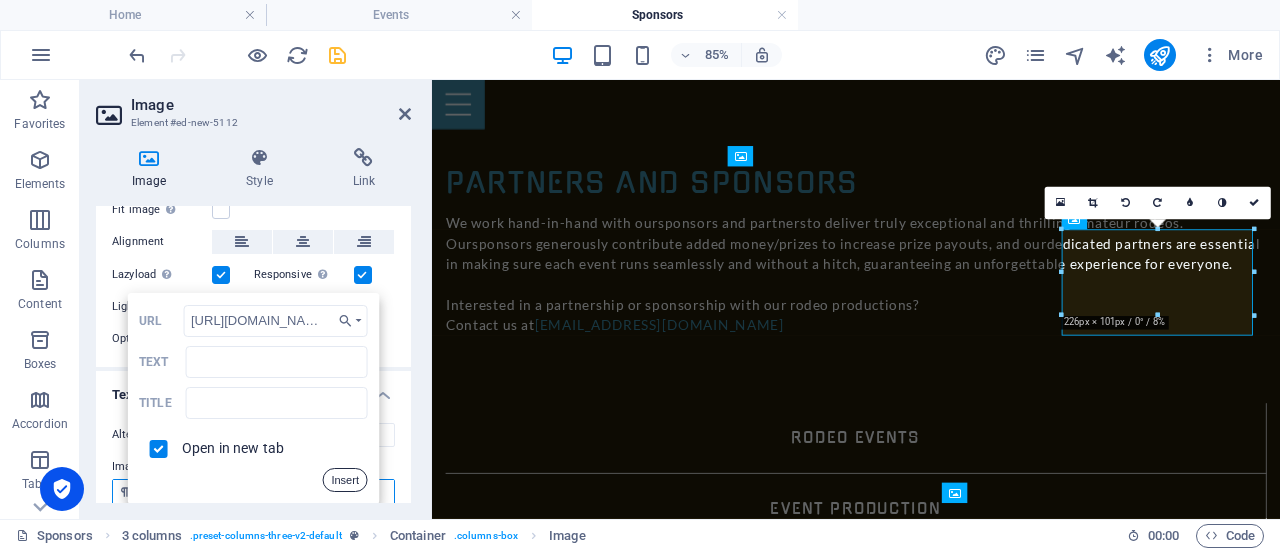 click on "Insert" at bounding box center (345, 480) 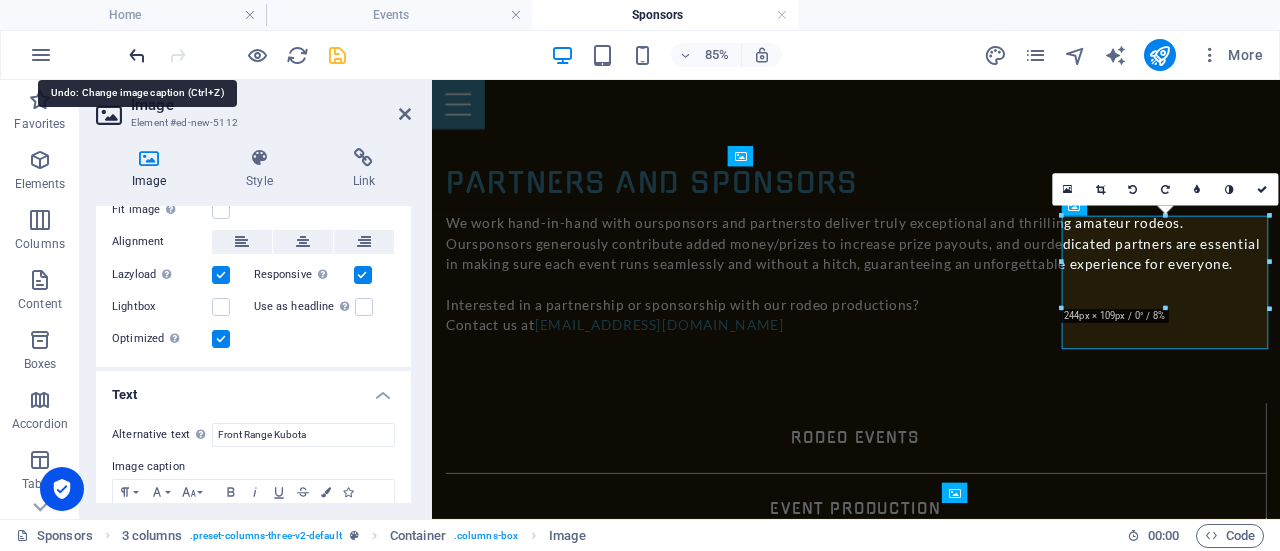 click at bounding box center [137, 55] 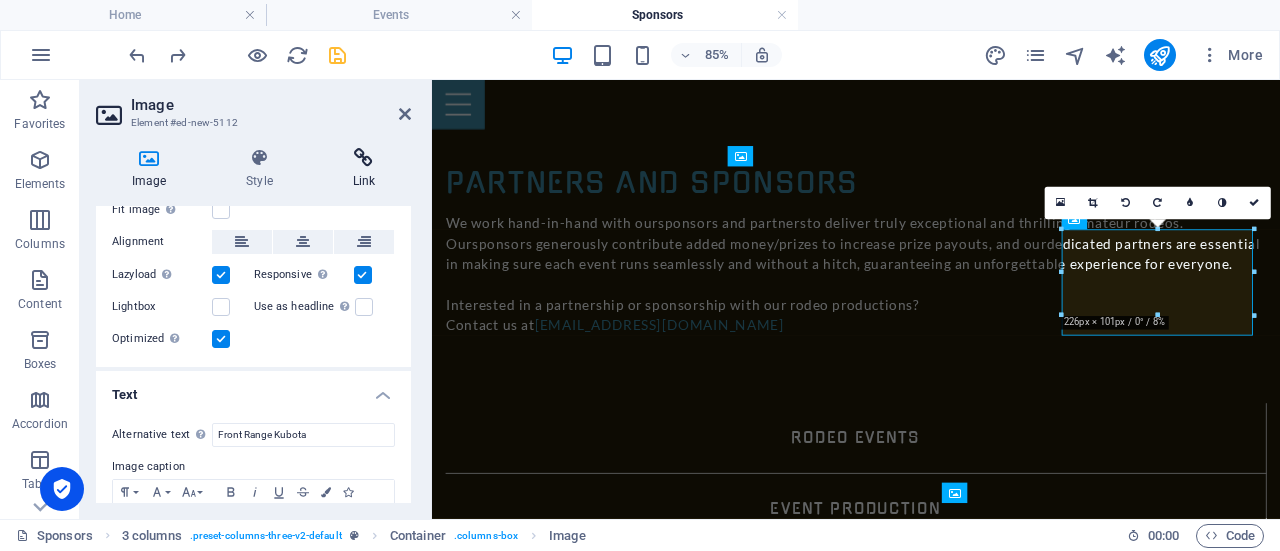 click at bounding box center [364, 158] 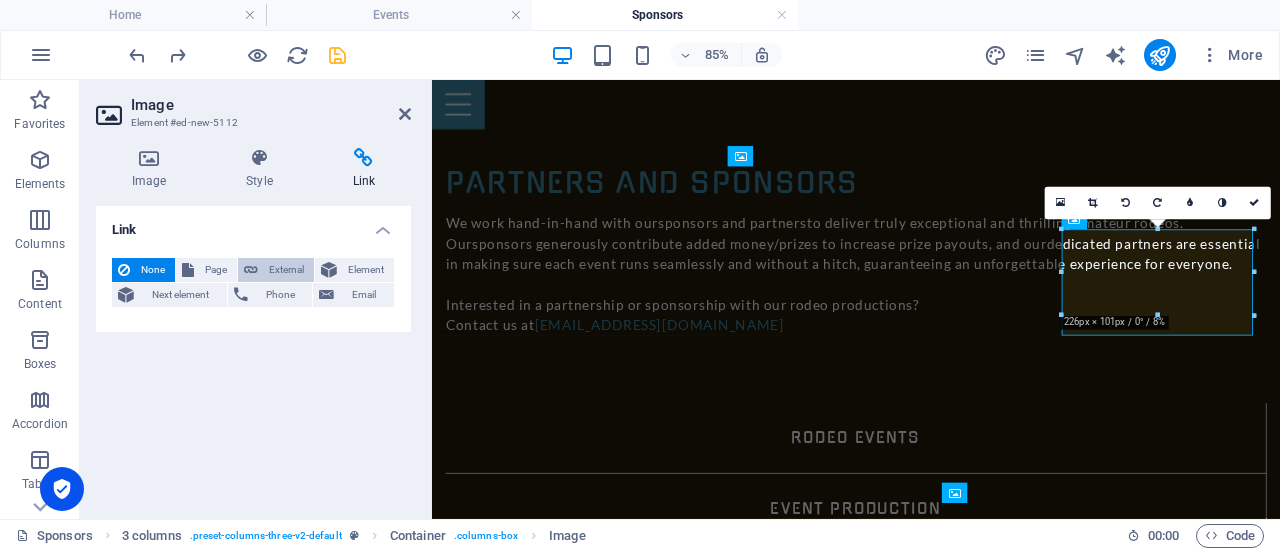 click on "External" at bounding box center (286, 270) 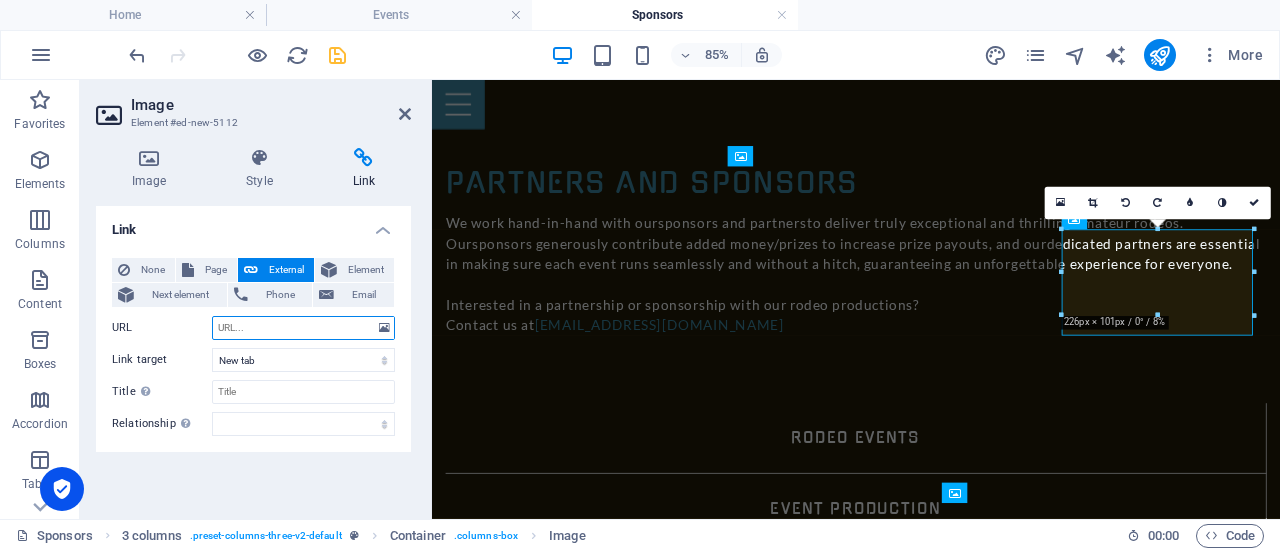 paste on "[URL][DOMAIN_NAME]" 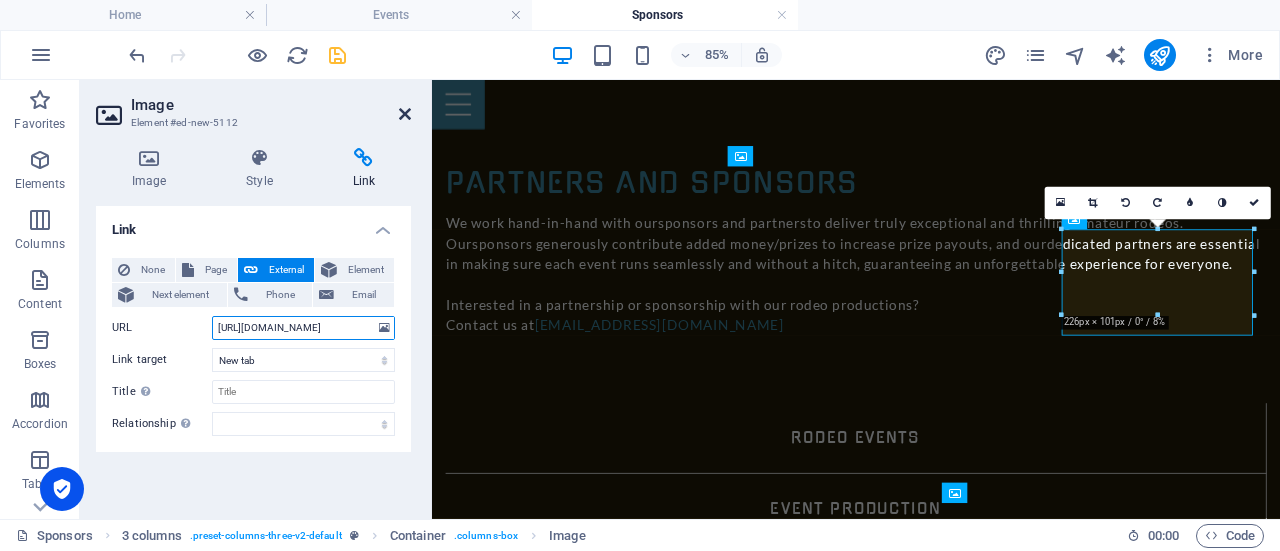 type on "[URL][DOMAIN_NAME]" 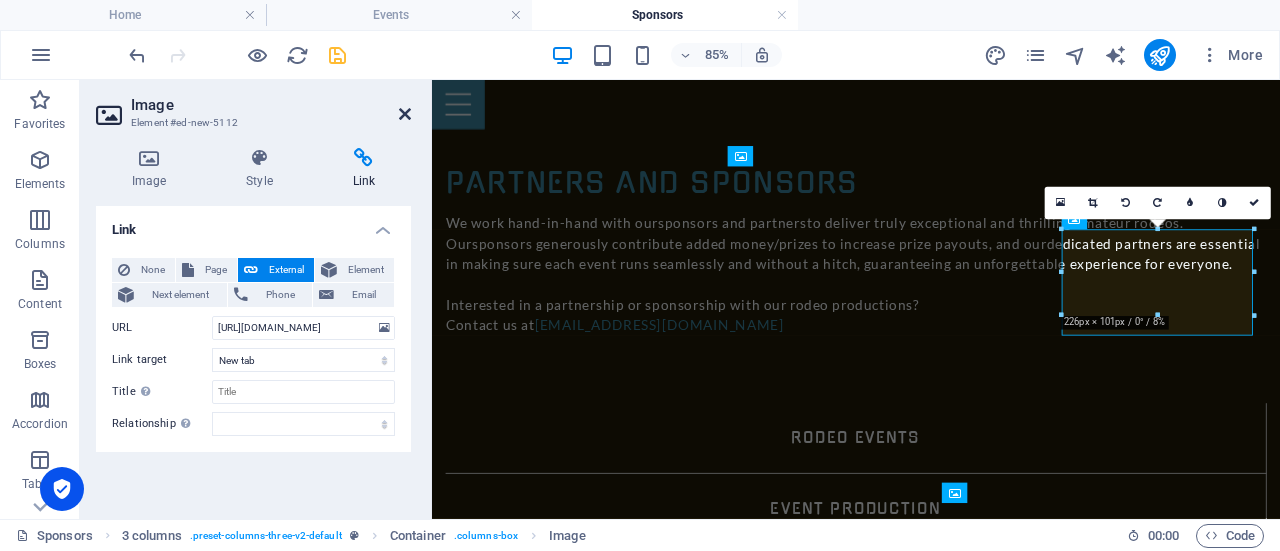 click at bounding box center (405, 114) 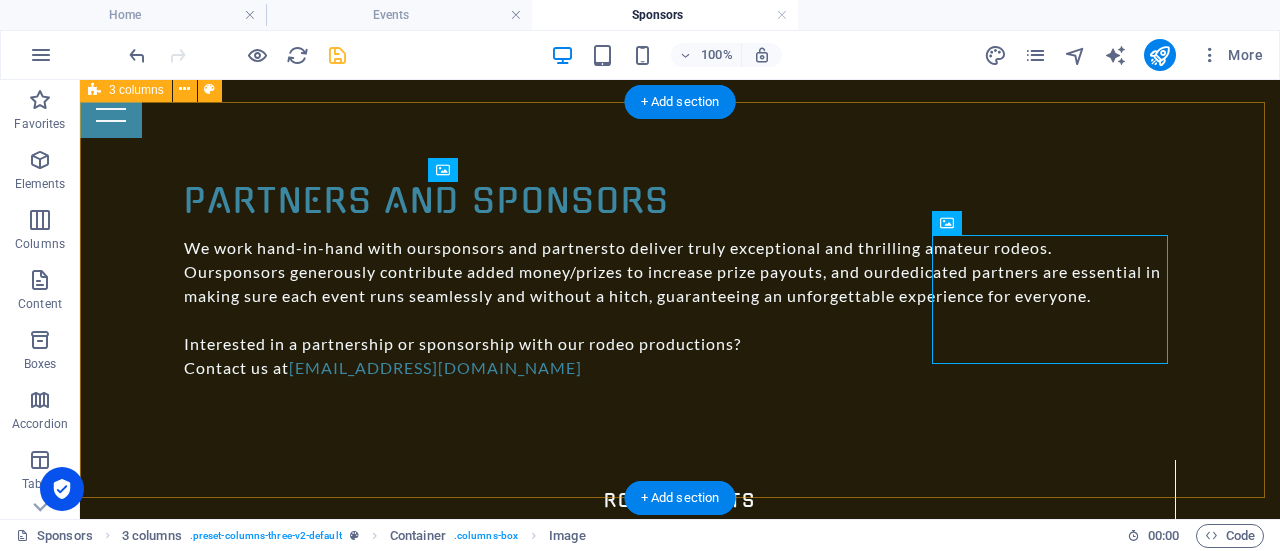 click on "[PERSON_NAME][GEOGRAPHIC_DATA] [PERSON_NAME] Front Range Kubota" at bounding box center (680, 2617) 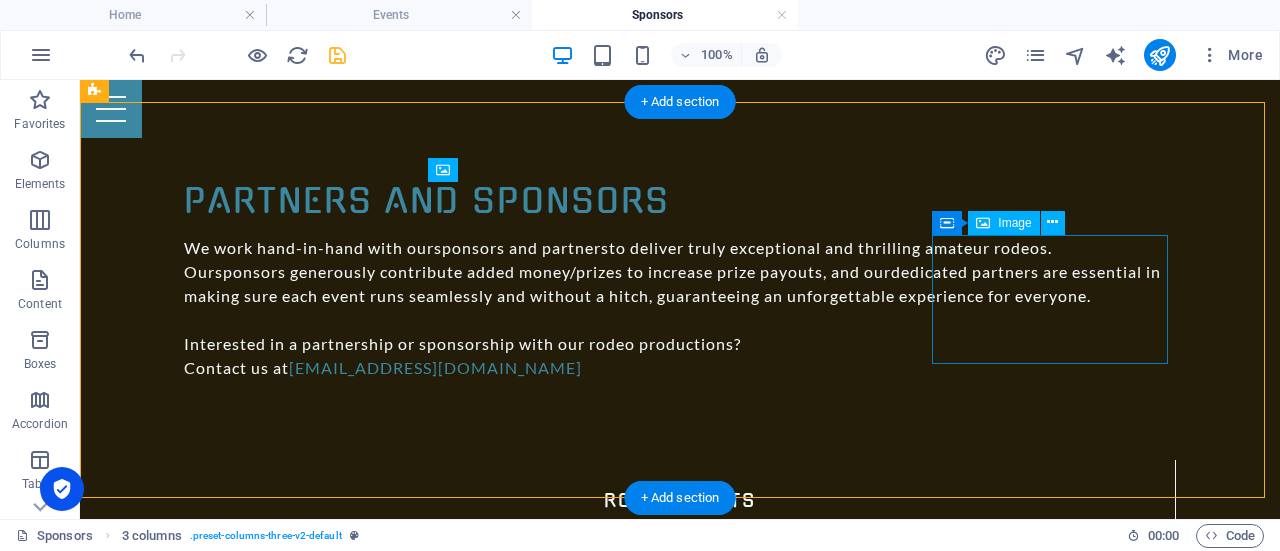 click on "Front Range Kubota" at bounding box center (214, 3715) 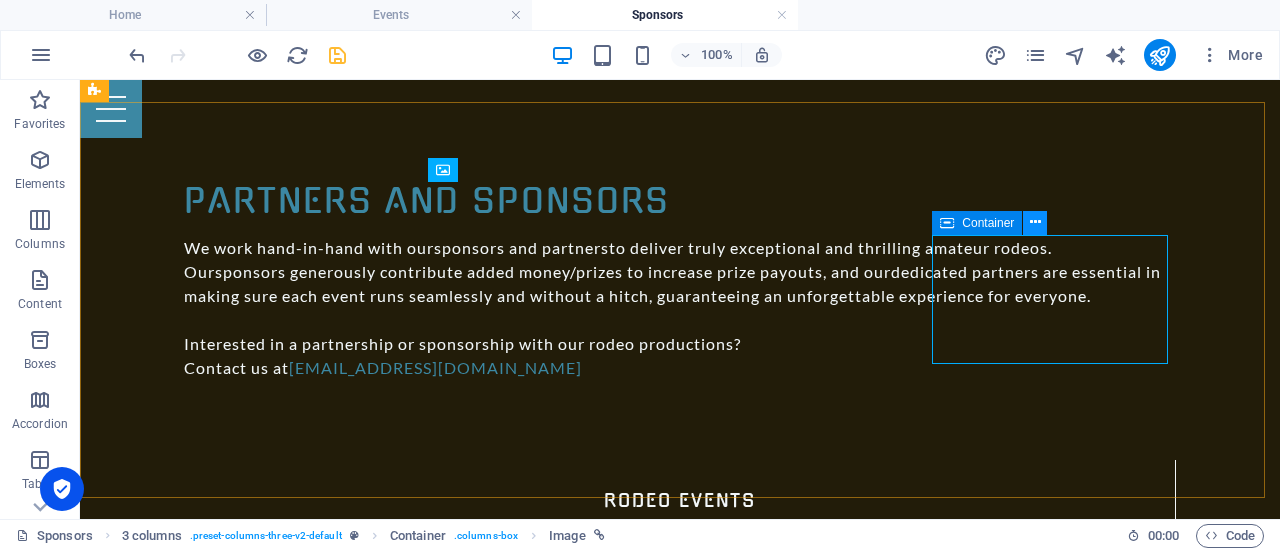 click at bounding box center [1035, 222] 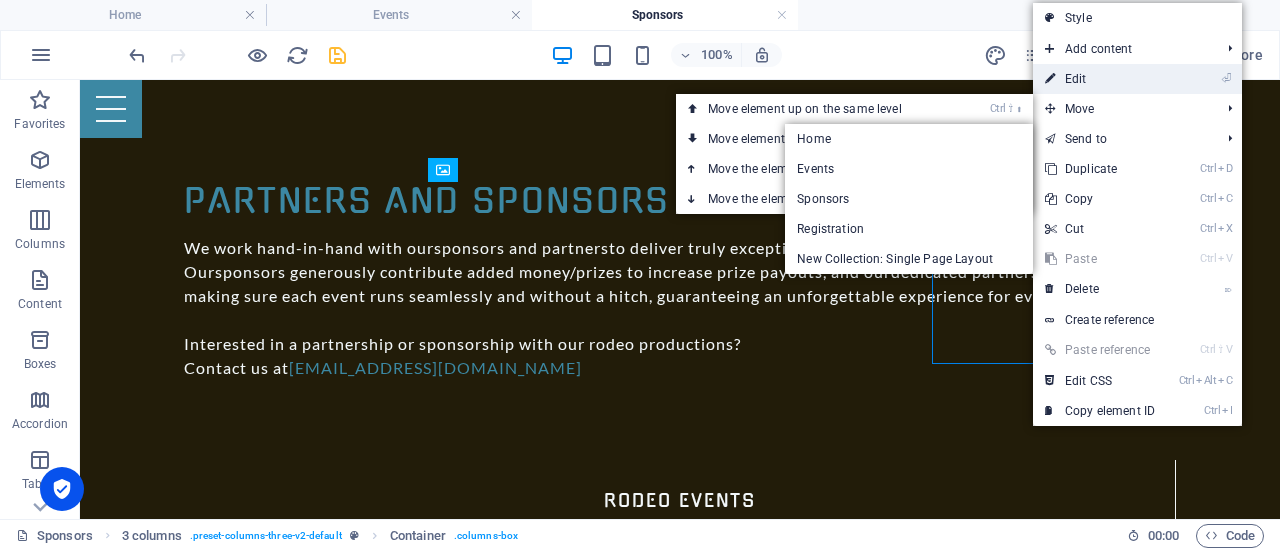 click on "⏎  Edit" at bounding box center [1100, 79] 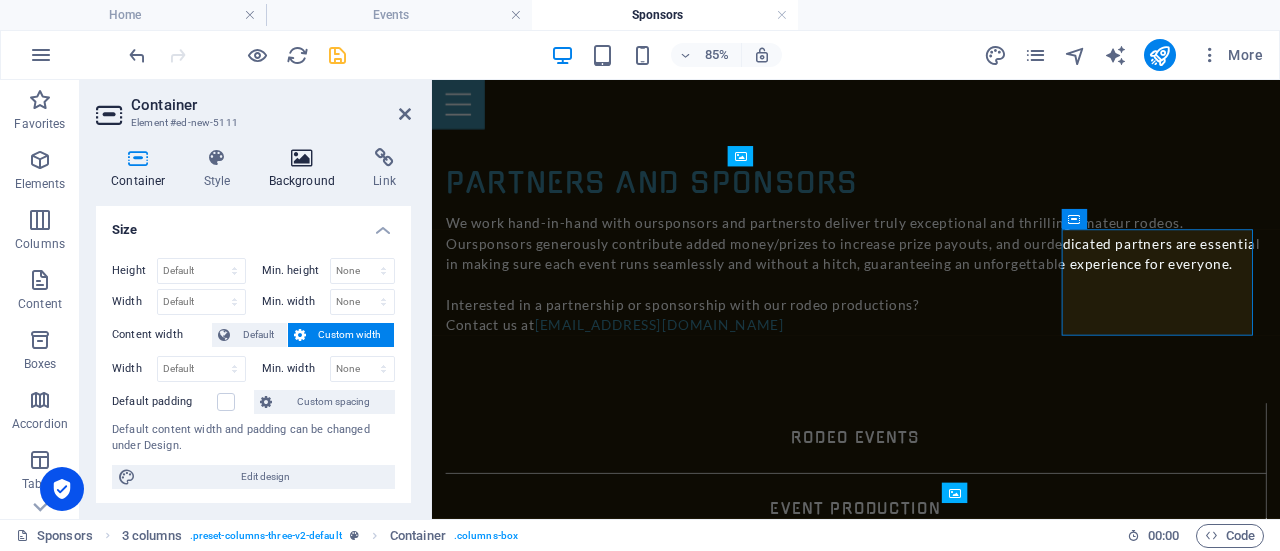 click at bounding box center (302, 158) 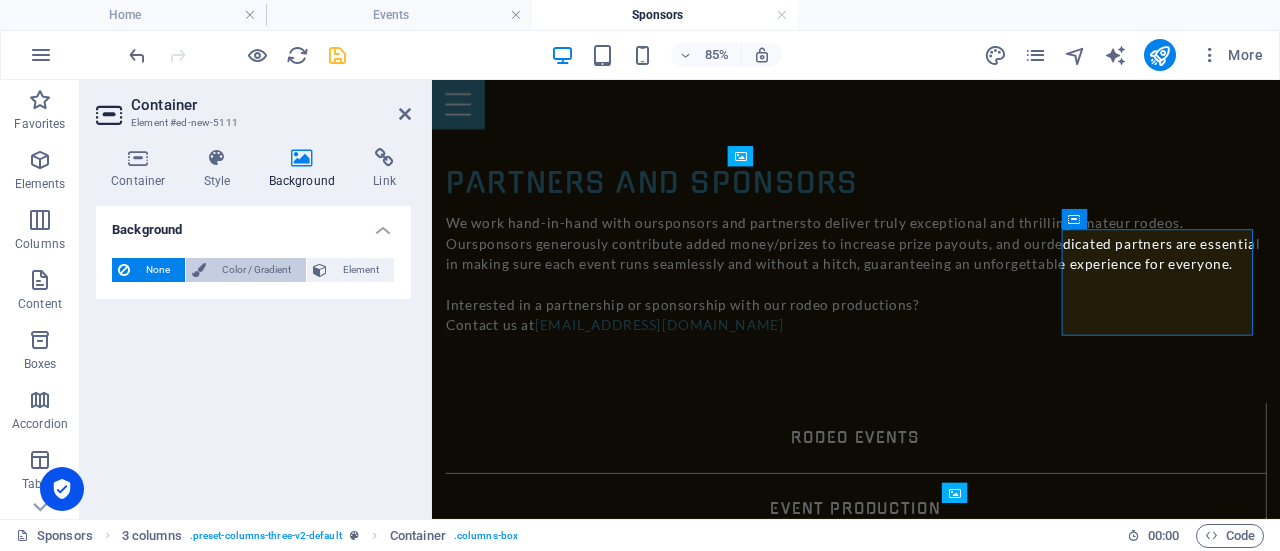 click on "Color / Gradient" at bounding box center (256, 270) 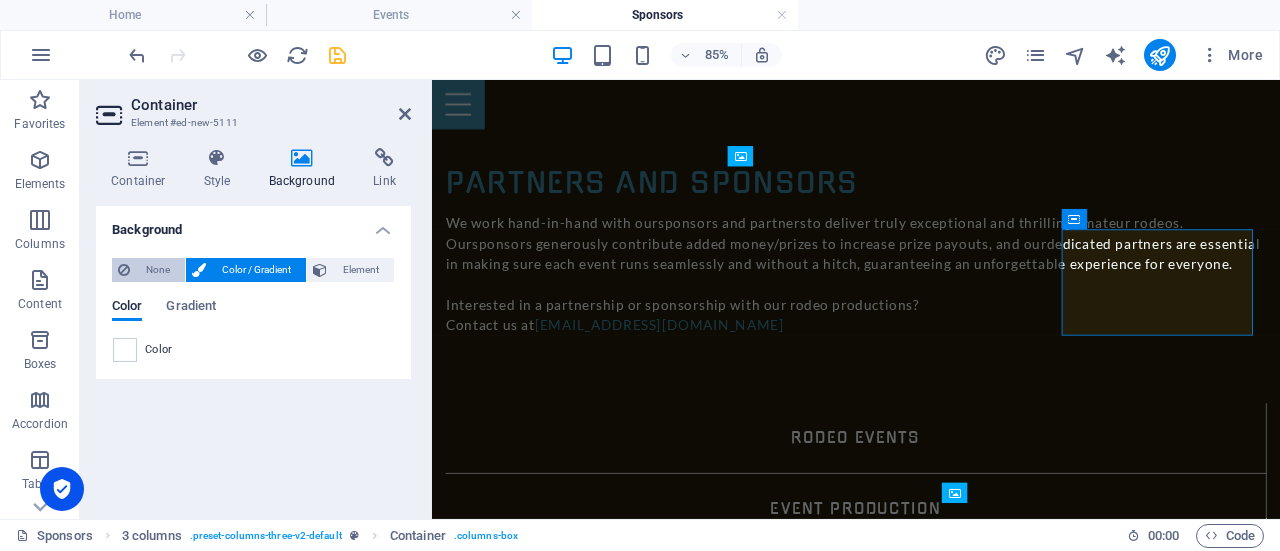 click on "None" at bounding box center (157, 270) 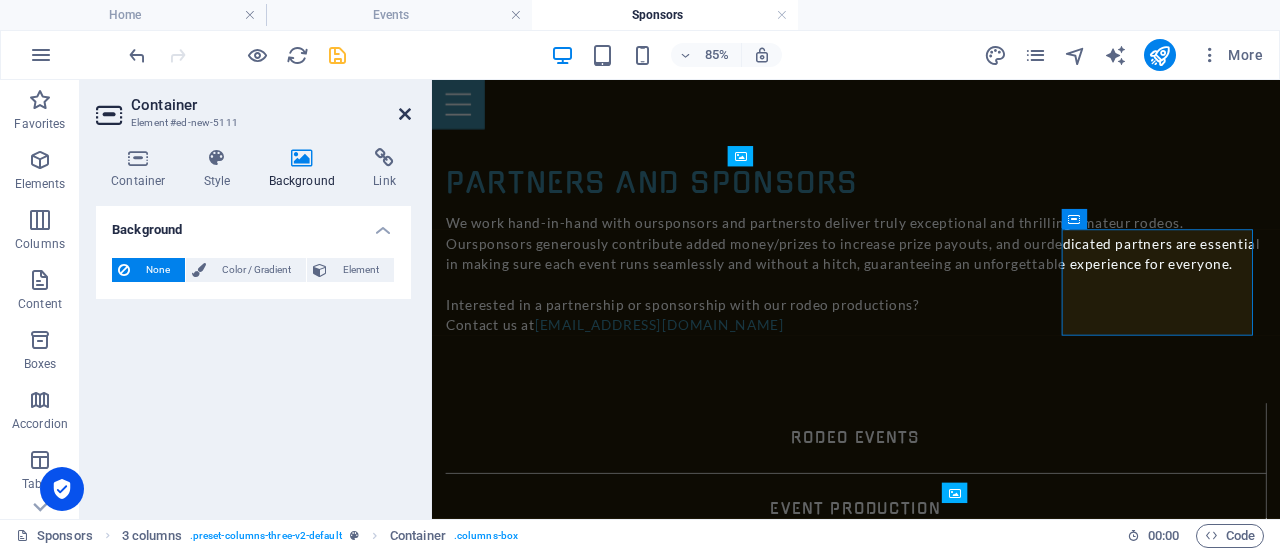 click at bounding box center (405, 114) 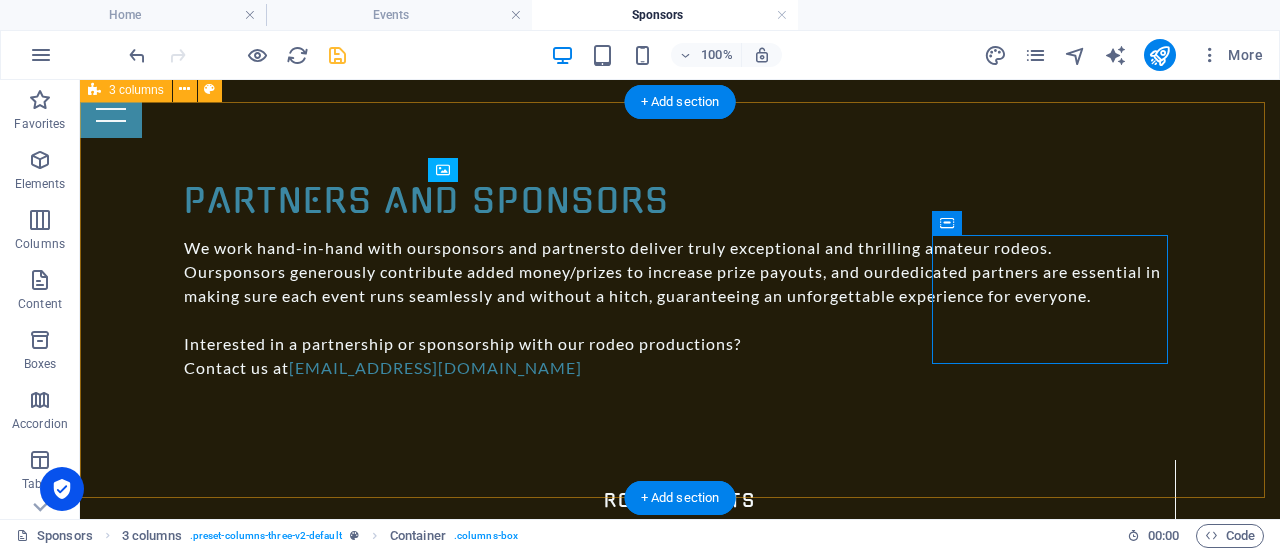 click on "[PERSON_NAME][GEOGRAPHIC_DATA] [PERSON_NAME] Front Range Kubota" at bounding box center (680, 2617) 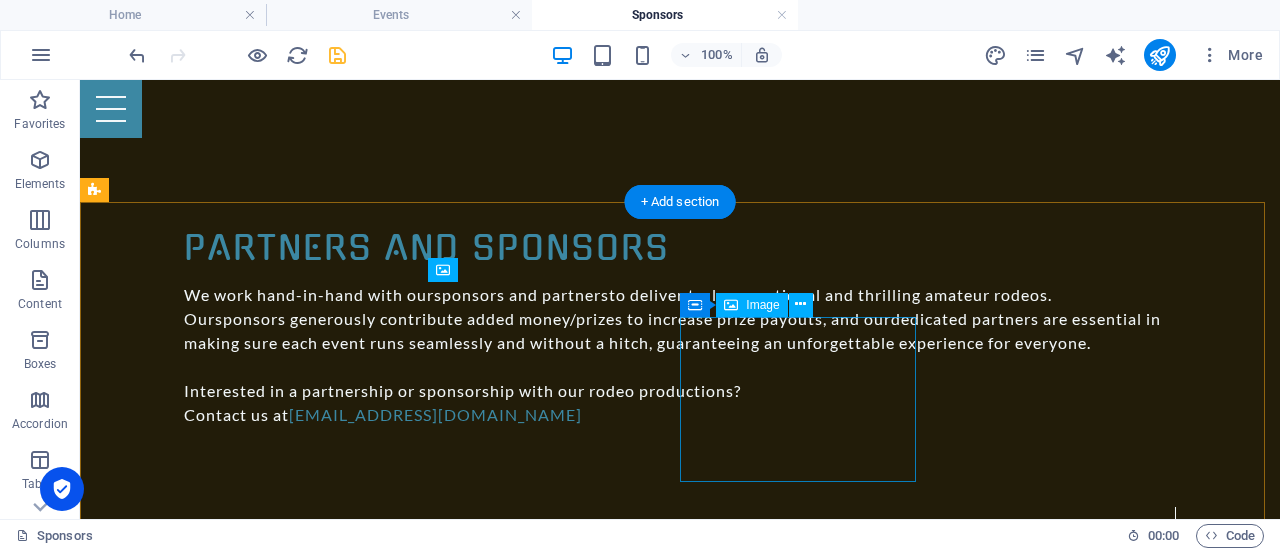 scroll, scrollTop: 1372, scrollLeft: 0, axis: vertical 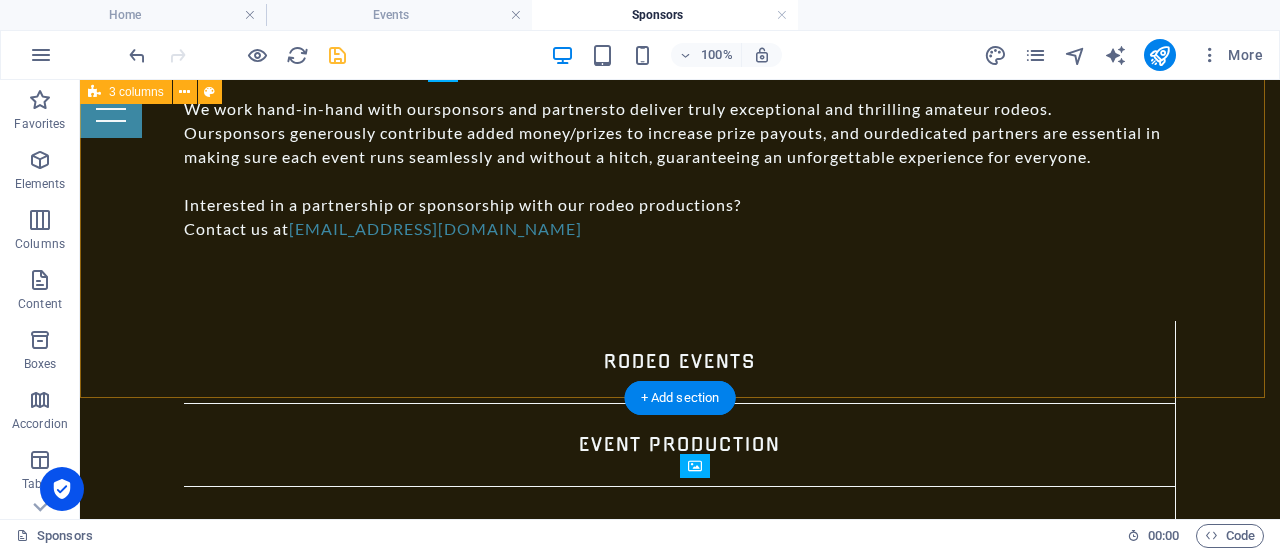 click on "[PERSON_NAME][GEOGRAPHIC_DATA] [PERSON_NAME] Front Range Kubota" at bounding box center (680, 2478) 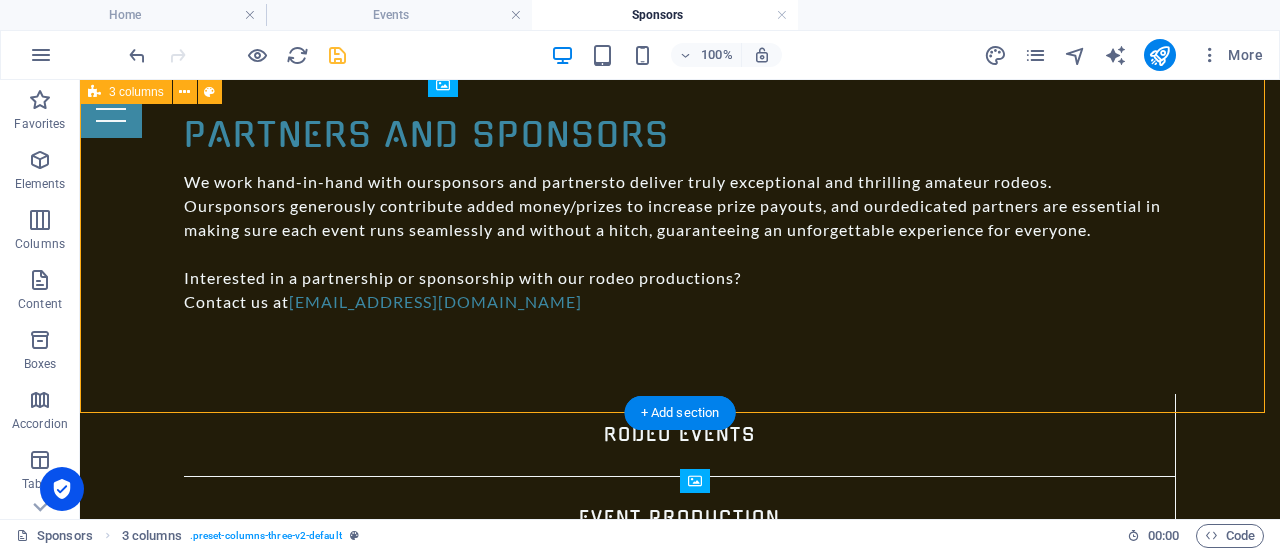 scroll, scrollTop: 1272, scrollLeft: 0, axis: vertical 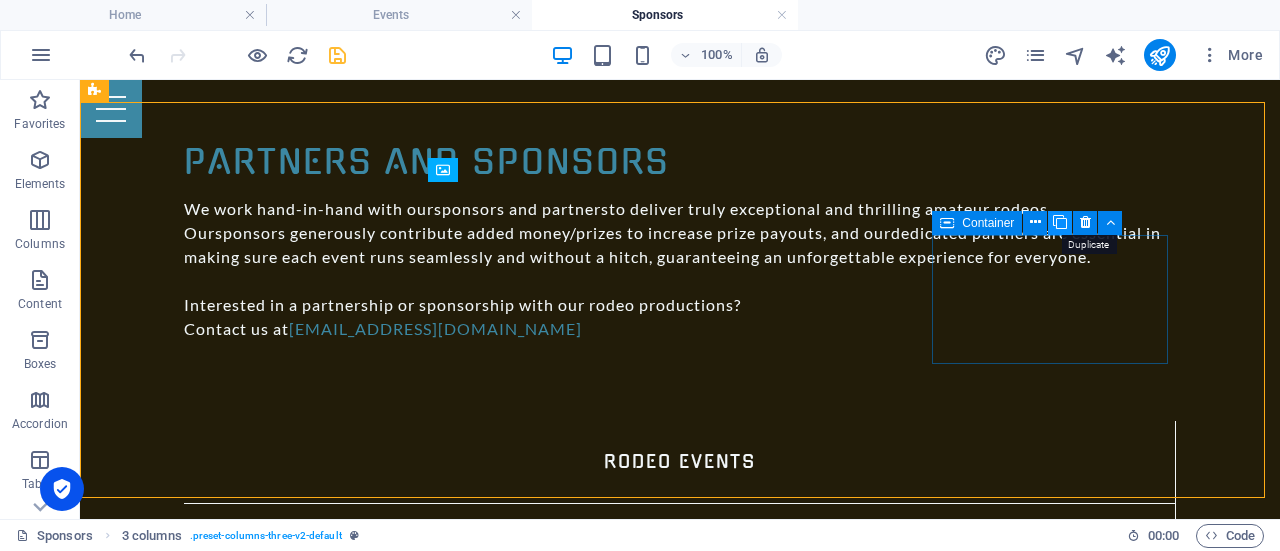 click at bounding box center (1060, 222) 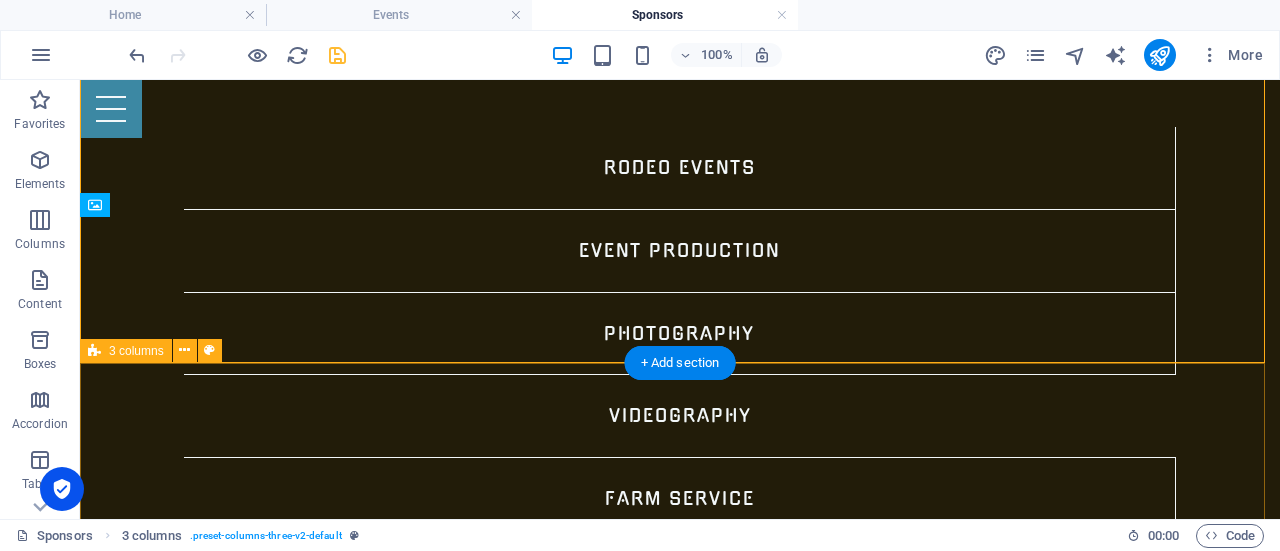 scroll, scrollTop: 1572, scrollLeft: 0, axis: vertical 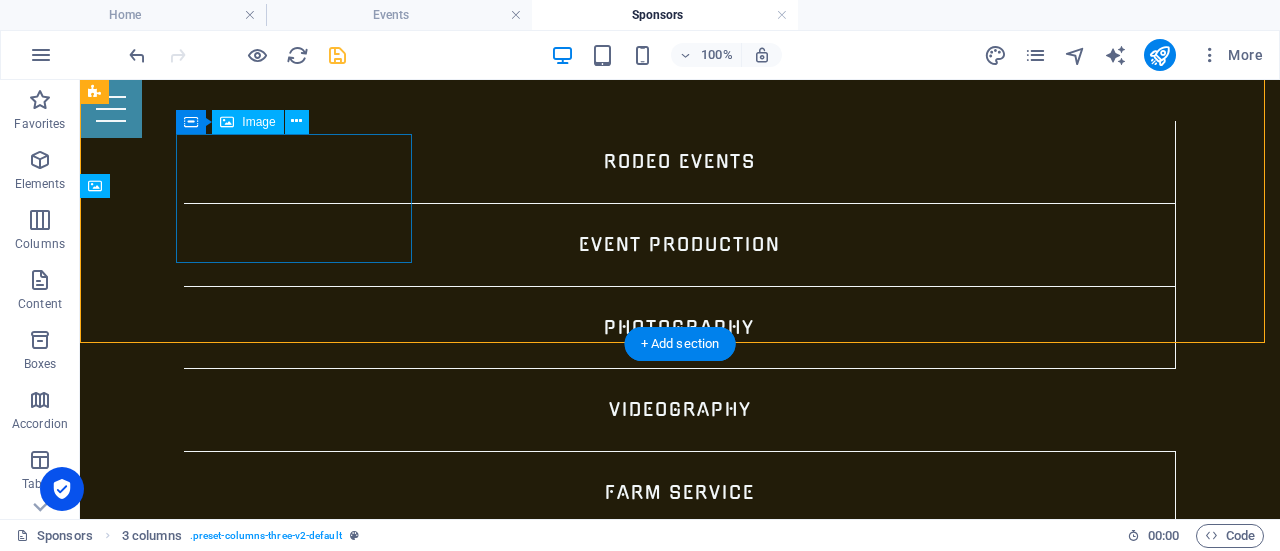 click on "Front Range Kubota" at bounding box center (214, 3867) 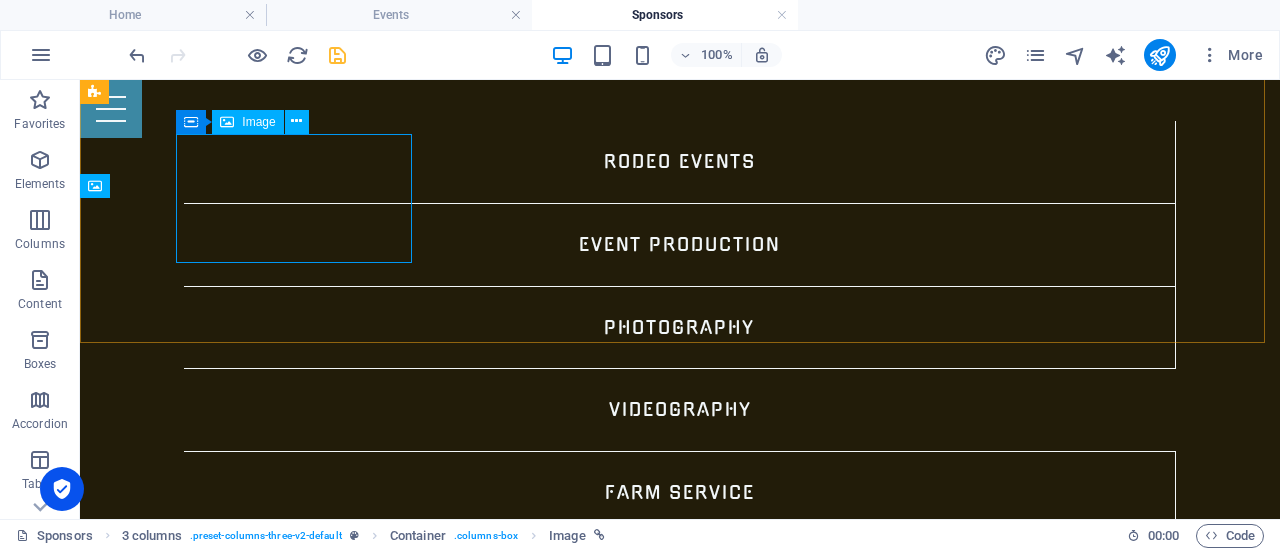 click on "Image" at bounding box center [258, 122] 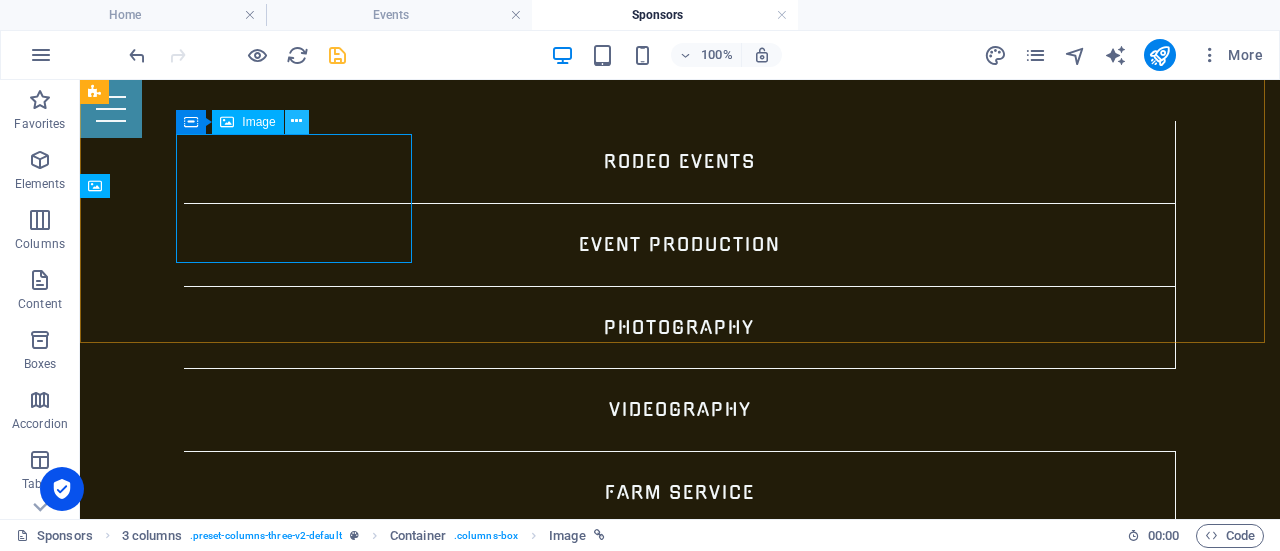 click at bounding box center [296, 121] 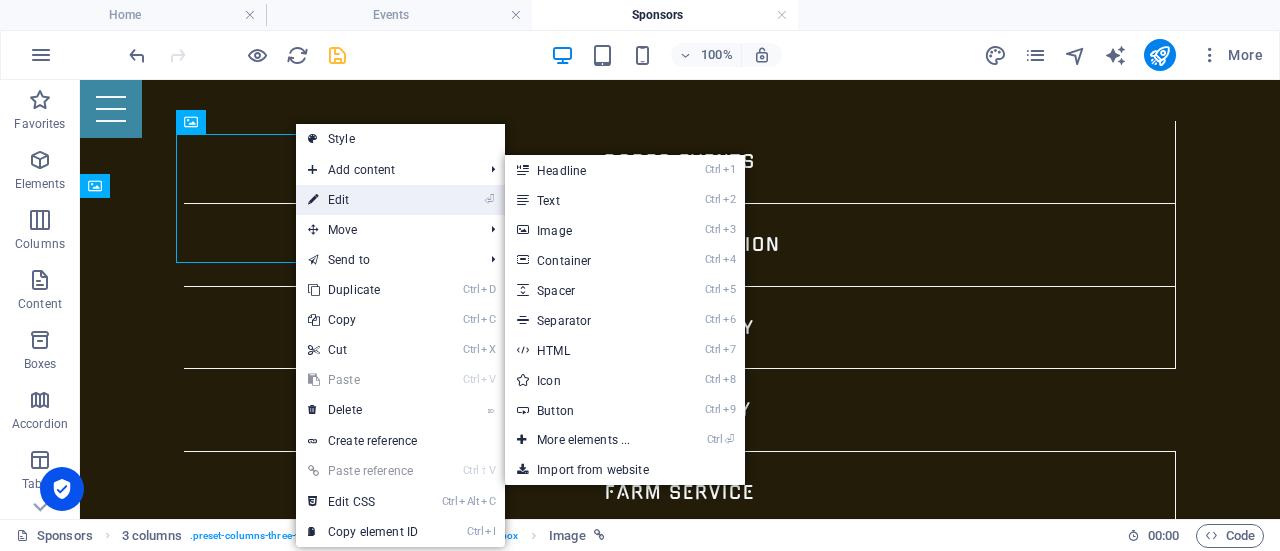 click on "⏎  Edit" at bounding box center (363, 200) 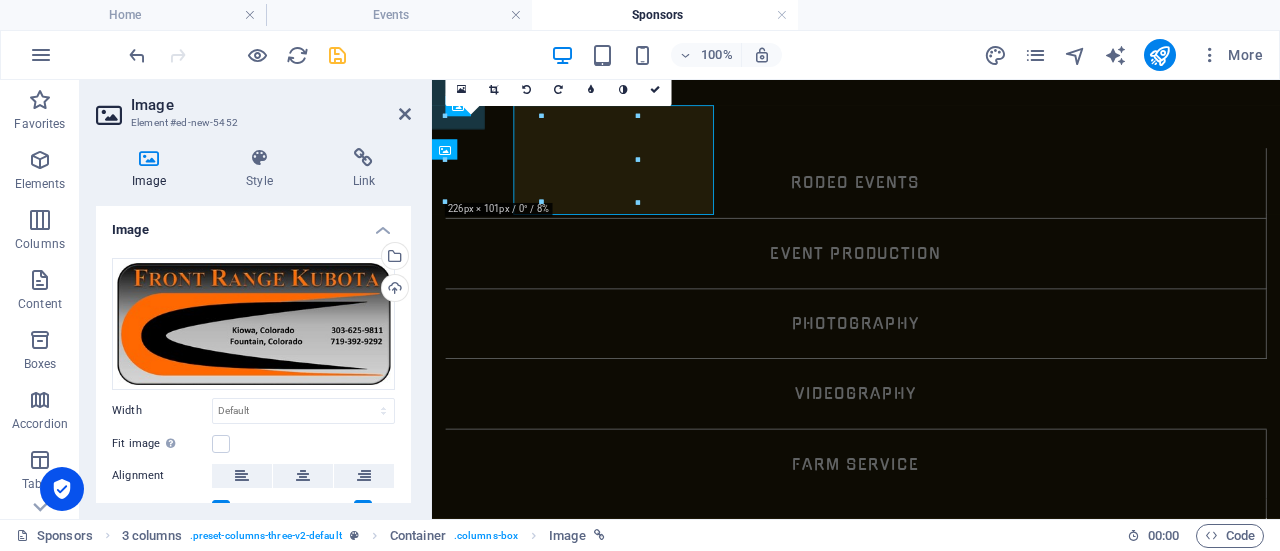 scroll, scrollTop: 1596, scrollLeft: 0, axis: vertical 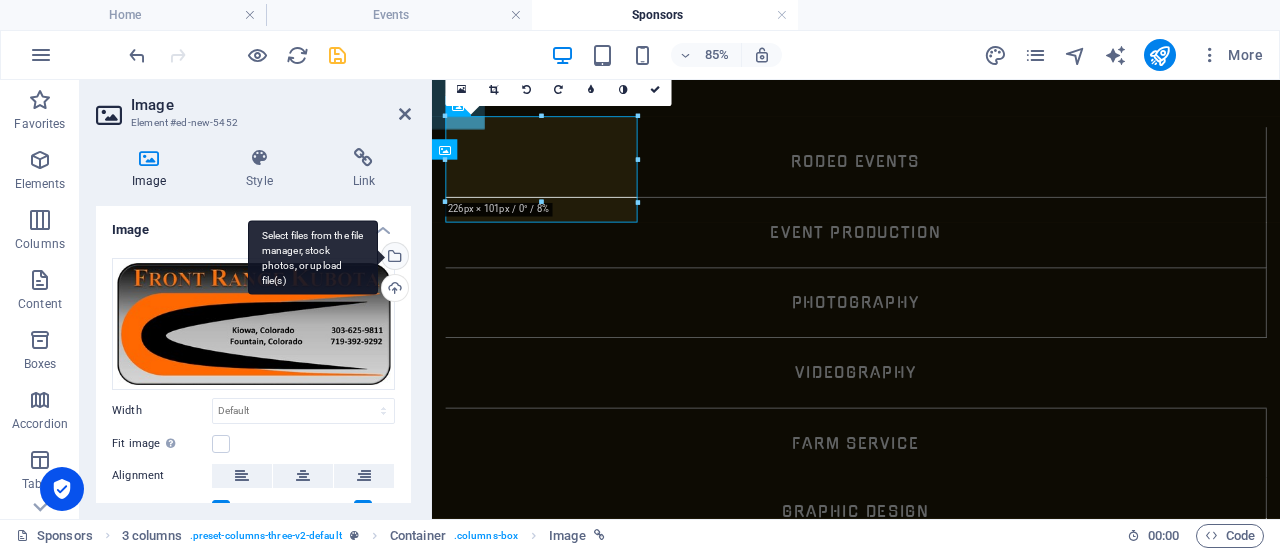 click on "Select files from the file manager, stock photos, or upload file(s)" at bounding box center [393, 258] 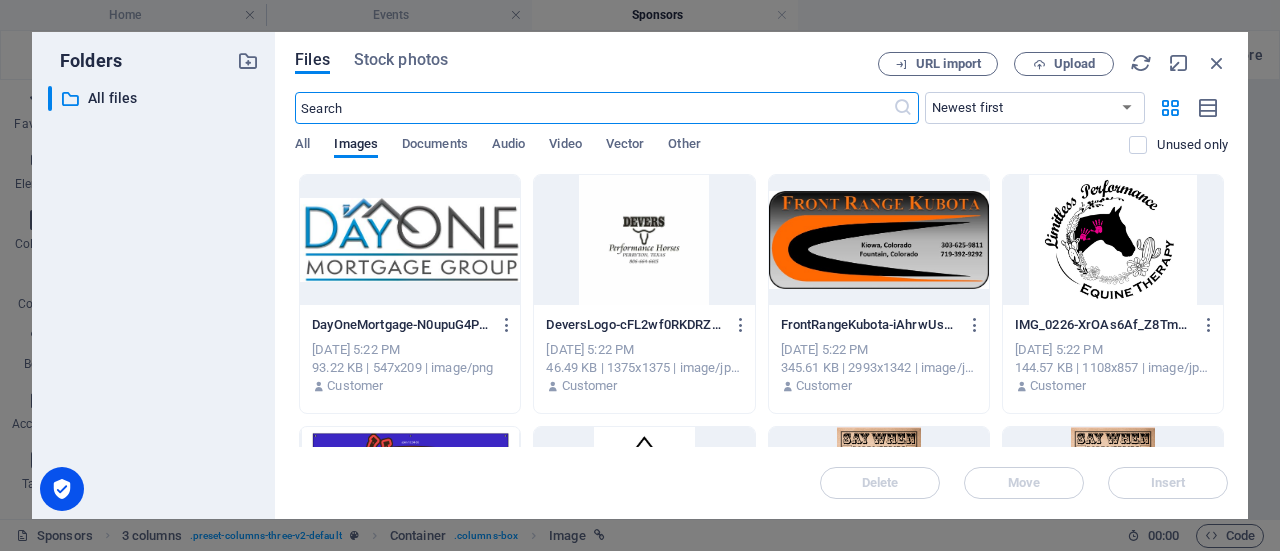 scroll, scrollTop: 1431, scrollLeft: 0, axis: vertical 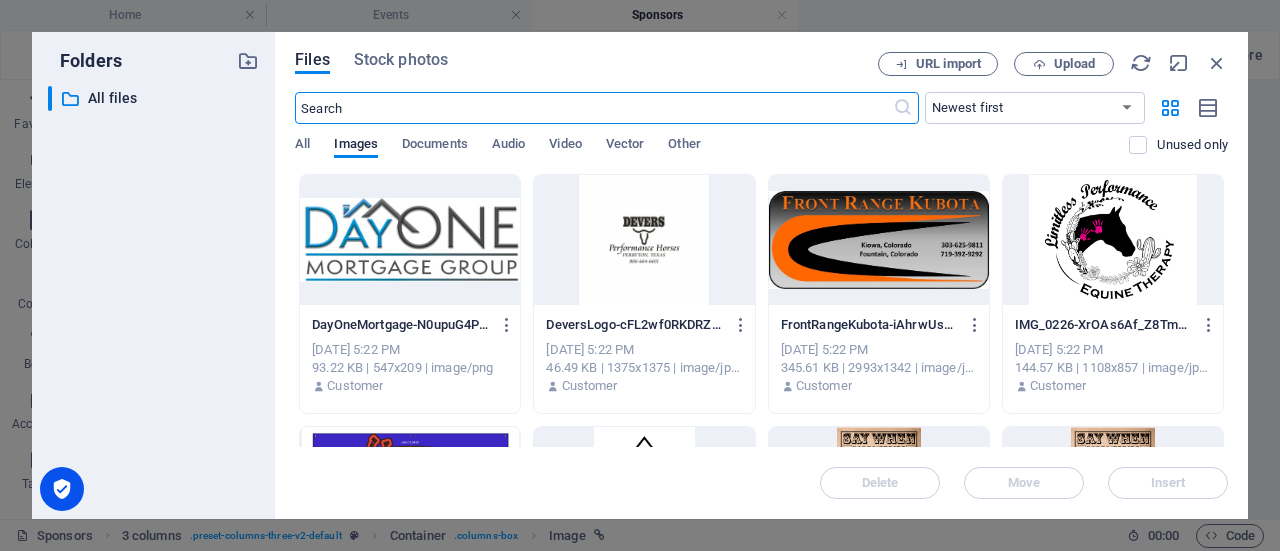 click at bounding box center (1113, 240) 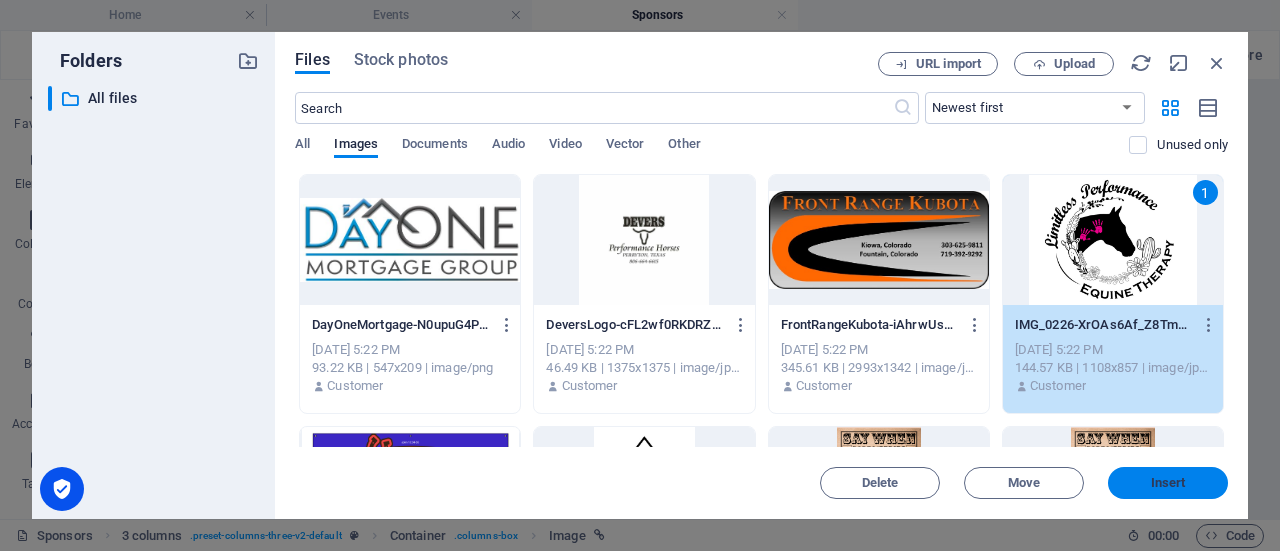 click on "Insert" at bounding box center [1168, 483] 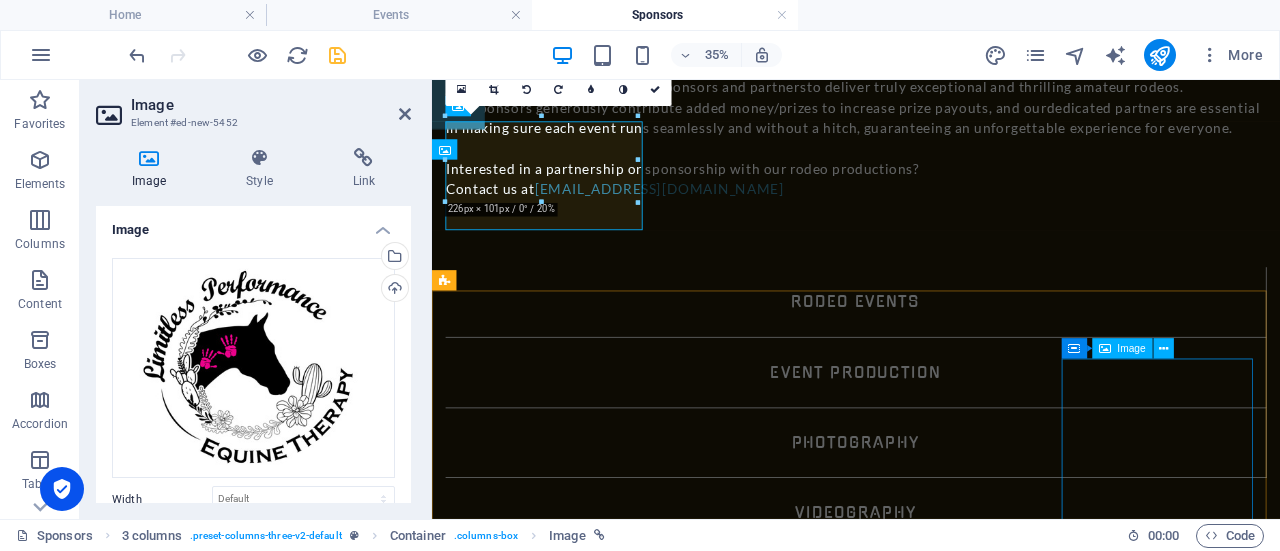 scroll, scrollTop: 1596, scrollLeft: 0, axis: vertical 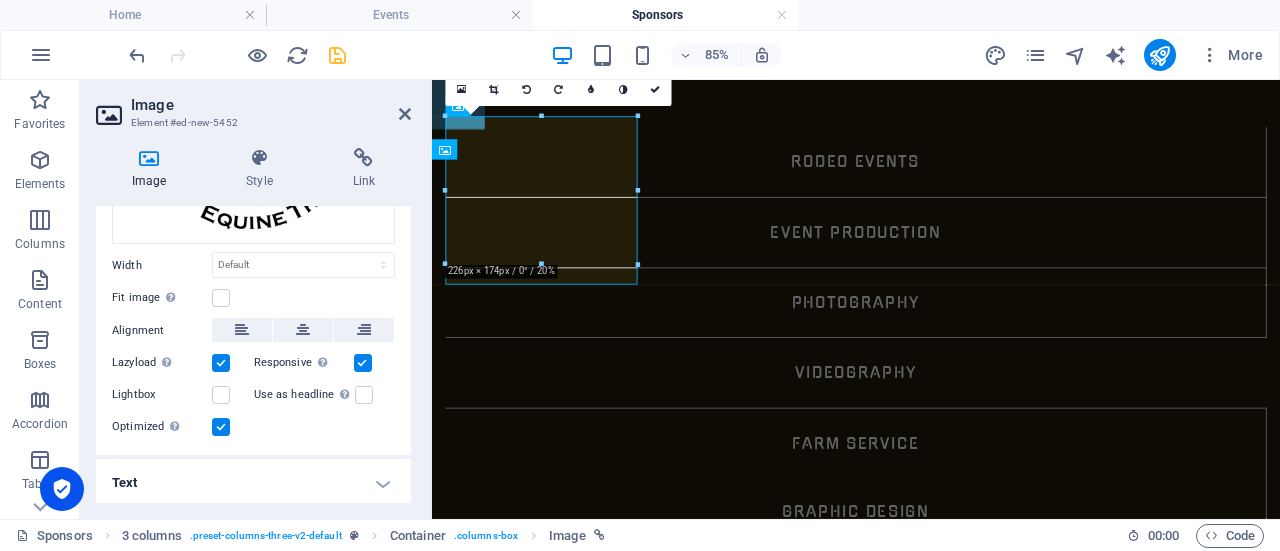 click on "Text" at bounding box center [253, 483] 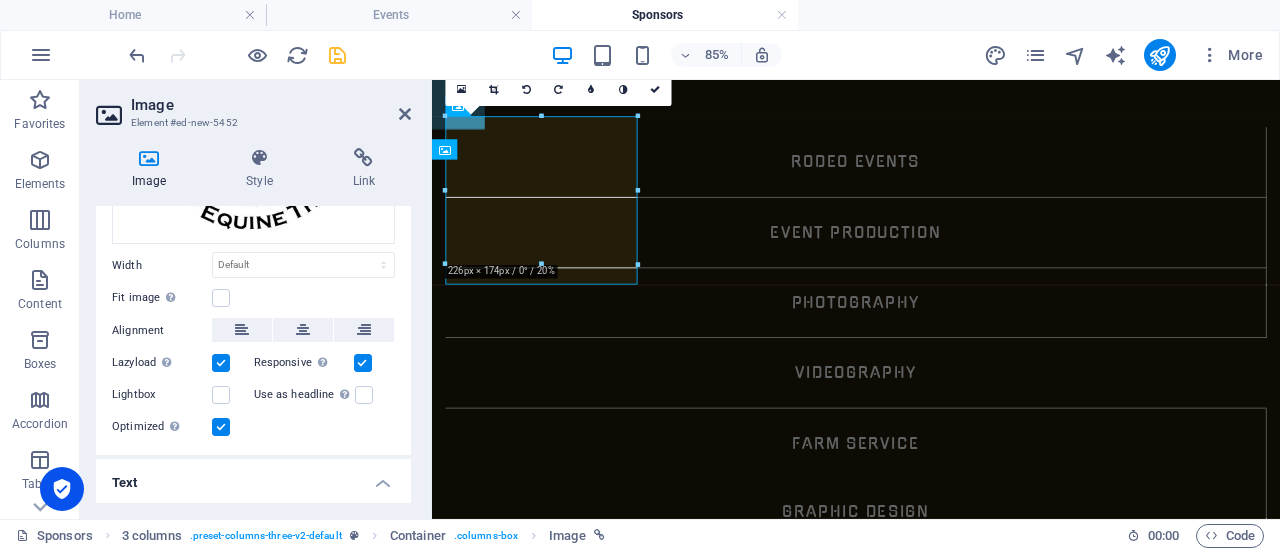 scroll, scrollTop: 422, scrollLeft: 0, axis: vertical 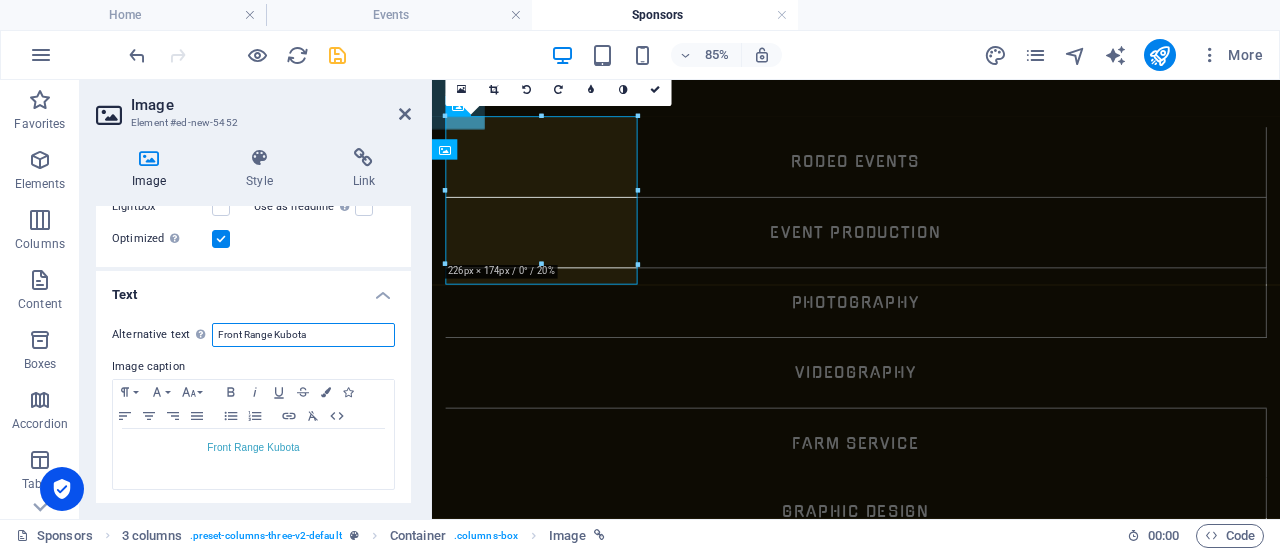 drag, startPoint x: 307, startPoint y: 326, endPoint x: 180, endPoint y: 323, distance: 127.03543 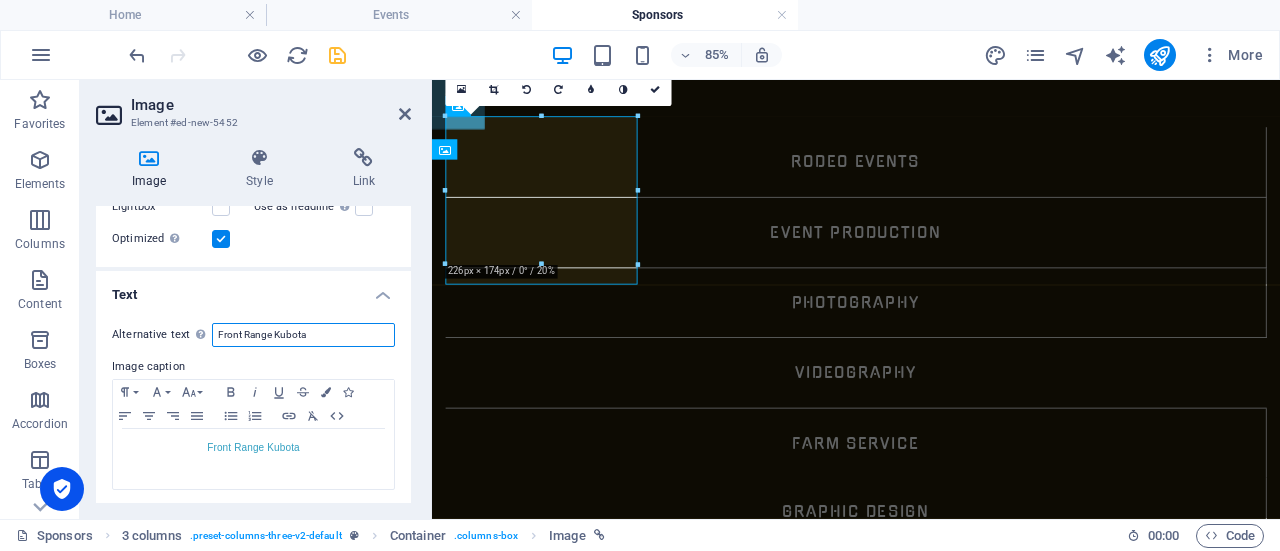click on "Alternative text The alternative text is used by devices that cannot display images (e.g. image search engines) and should be added to every image to improve website accessibility. Front Range Kubota" at bounding box center (253, 335) 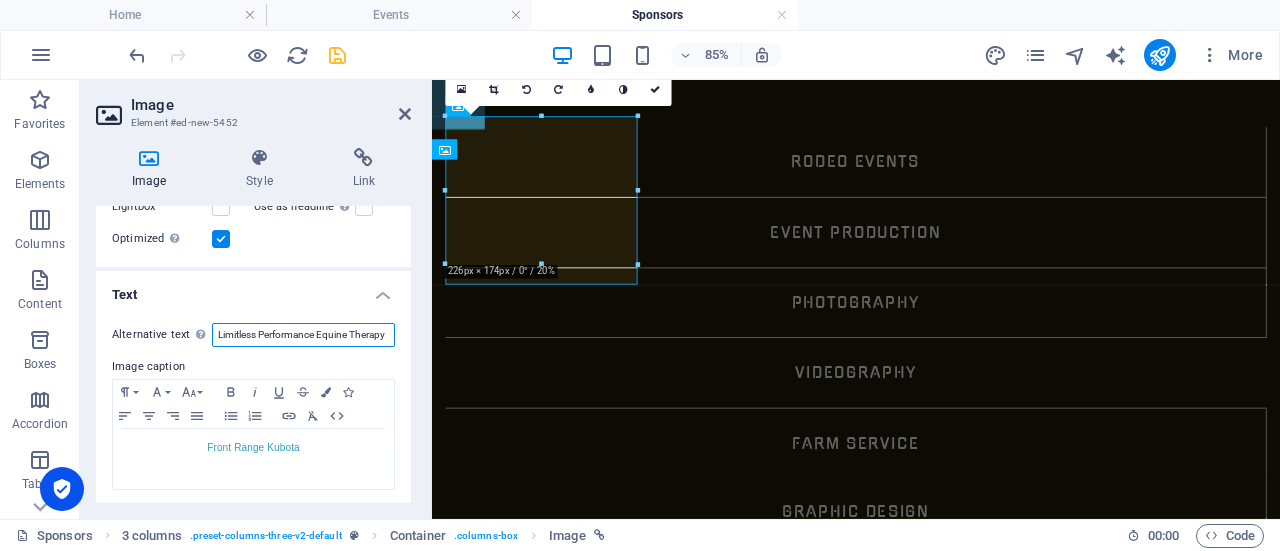 scroll, scrollTop: 0, scrollLeft: 3, axis: horizontal 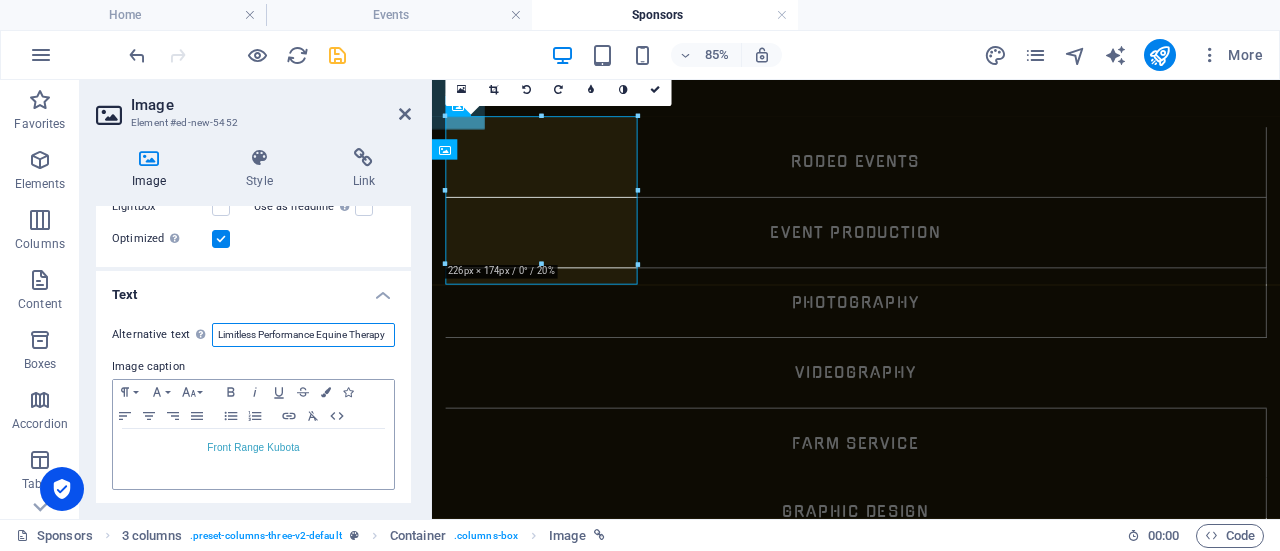type on "Limitless Performance Equine Therapy" 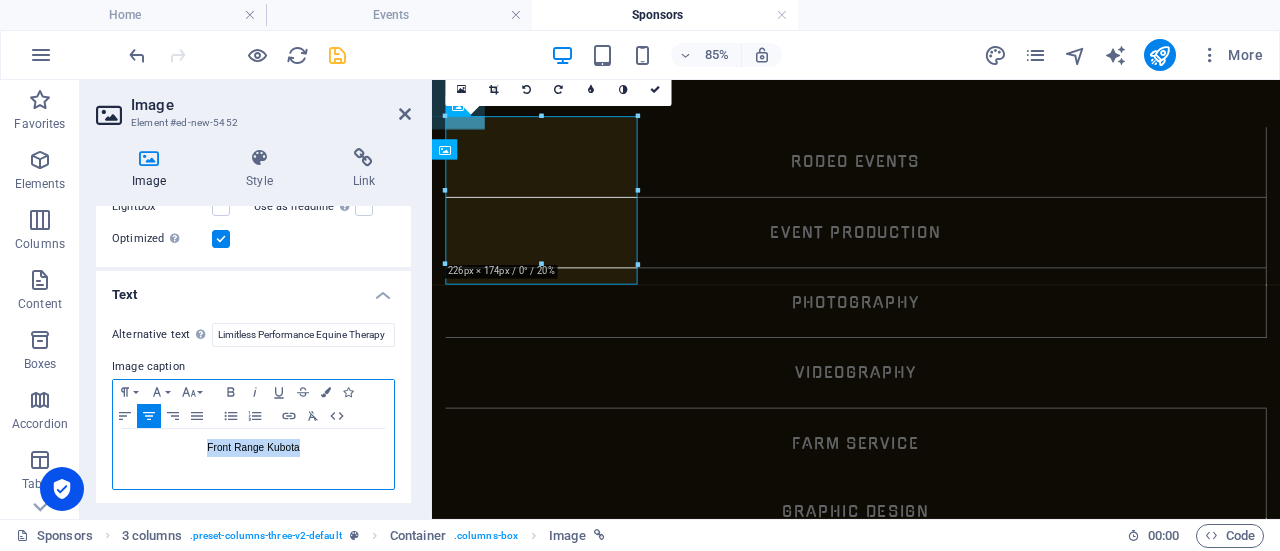 drag, startPoint x: 296, startPoint y: 443, endPoint x: 206, endPoint y: 445, distance: 90.02222 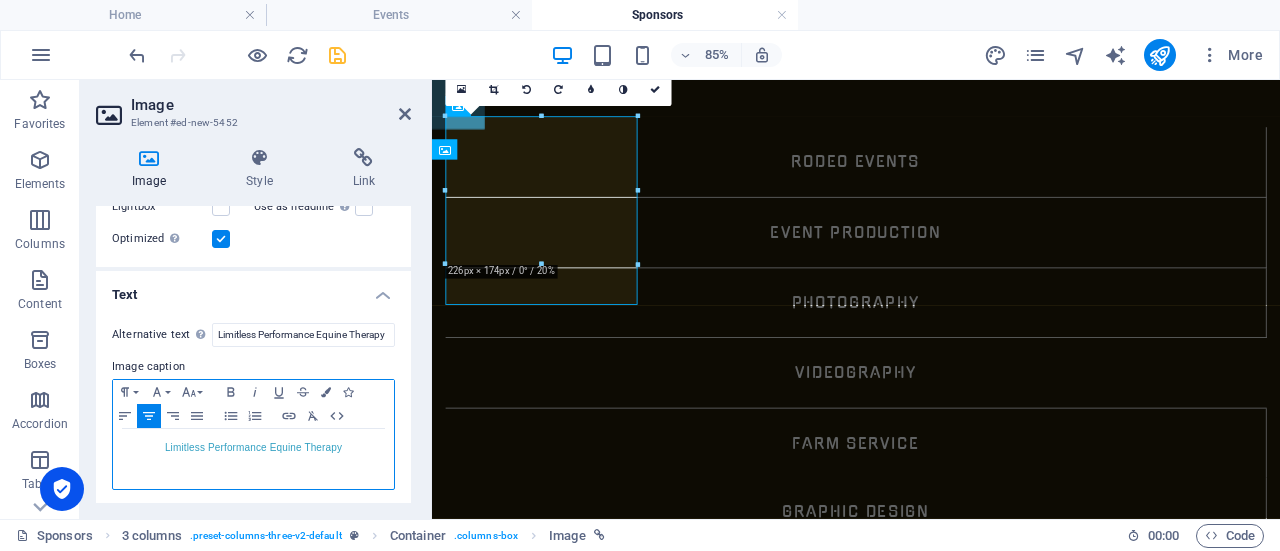 scroll, scrollTop: 0, scrollLeft: 3, axis: horizontal 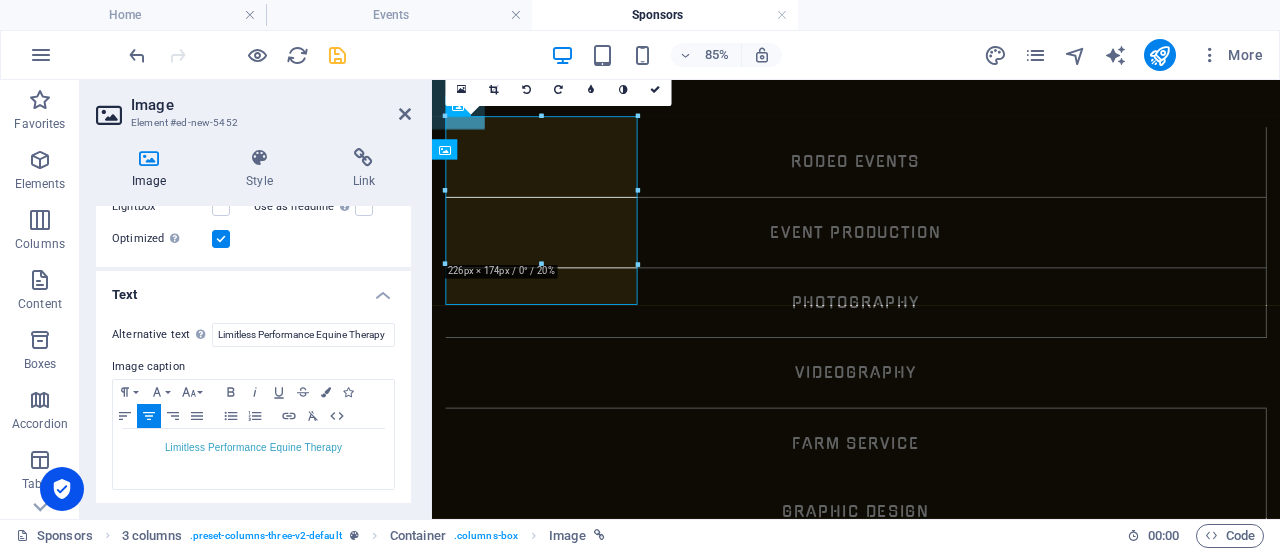 click on "Text" at bounding box center [253, 289] 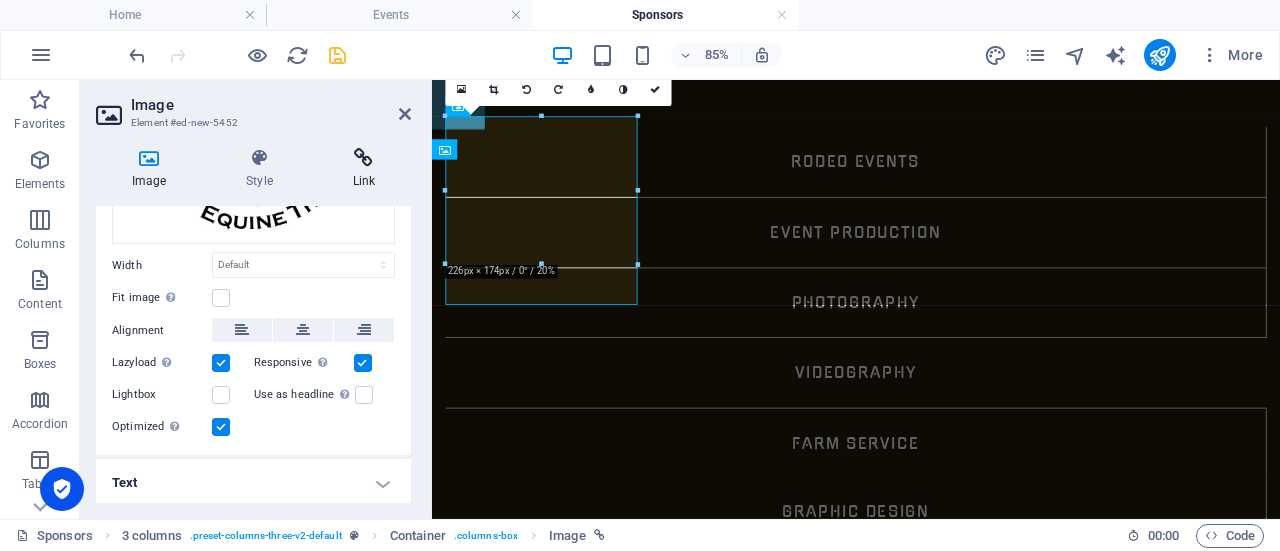 click at bounding box center (364, 158) 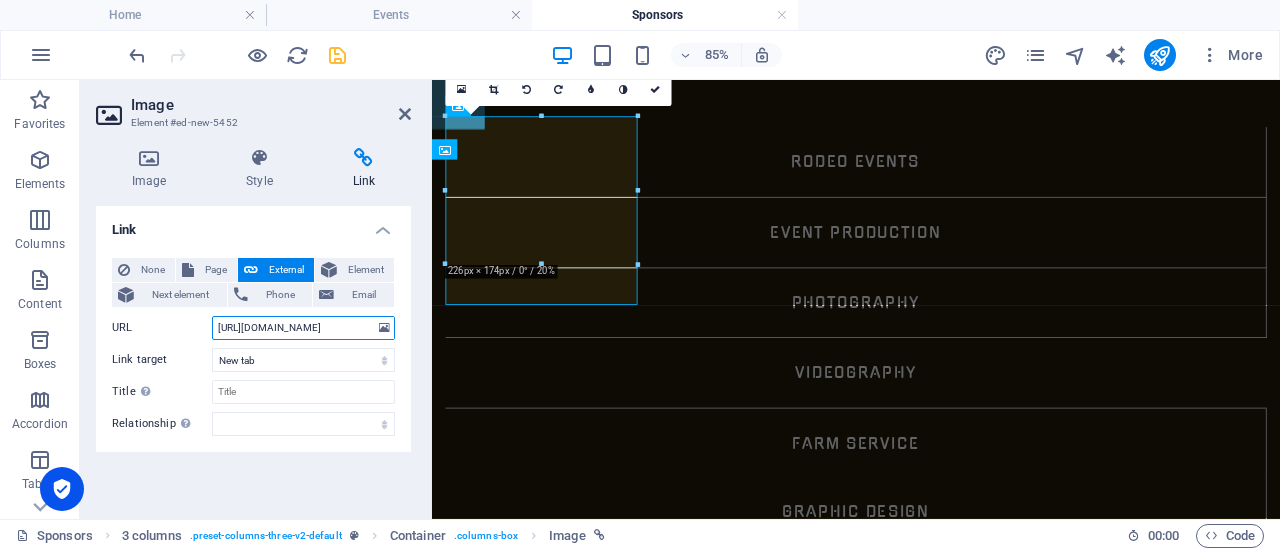 drag, startPoint x: 362, startPoint y: 324, endPoint x: 206, endPoint y: 327, distance: 156.02884 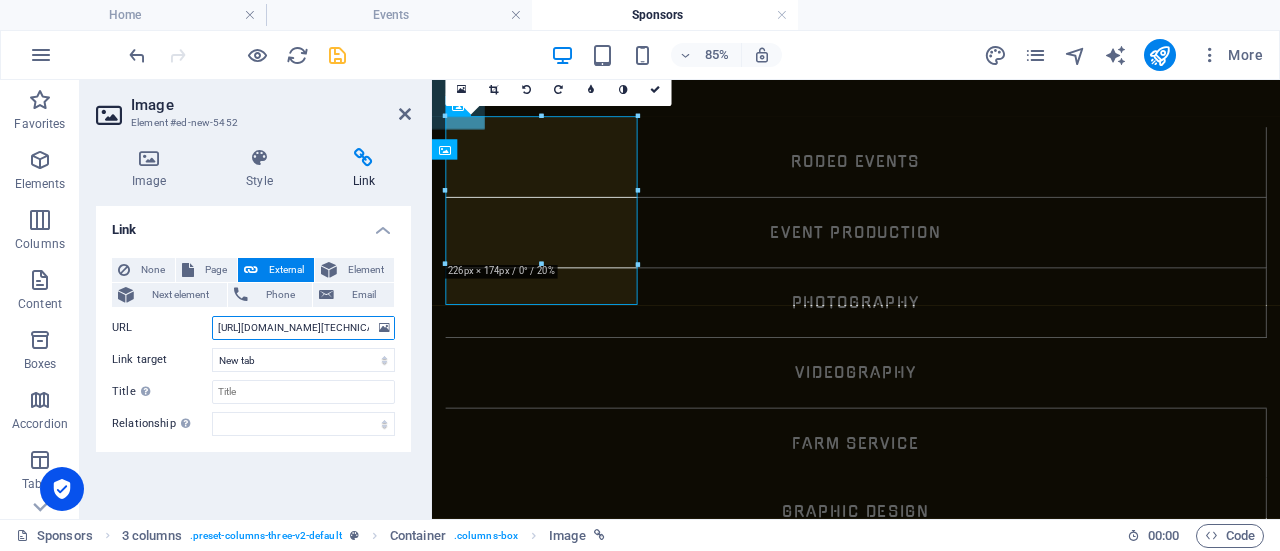 scroll, scrollTop: 0, scrollLeft: 250, axis: horizontal 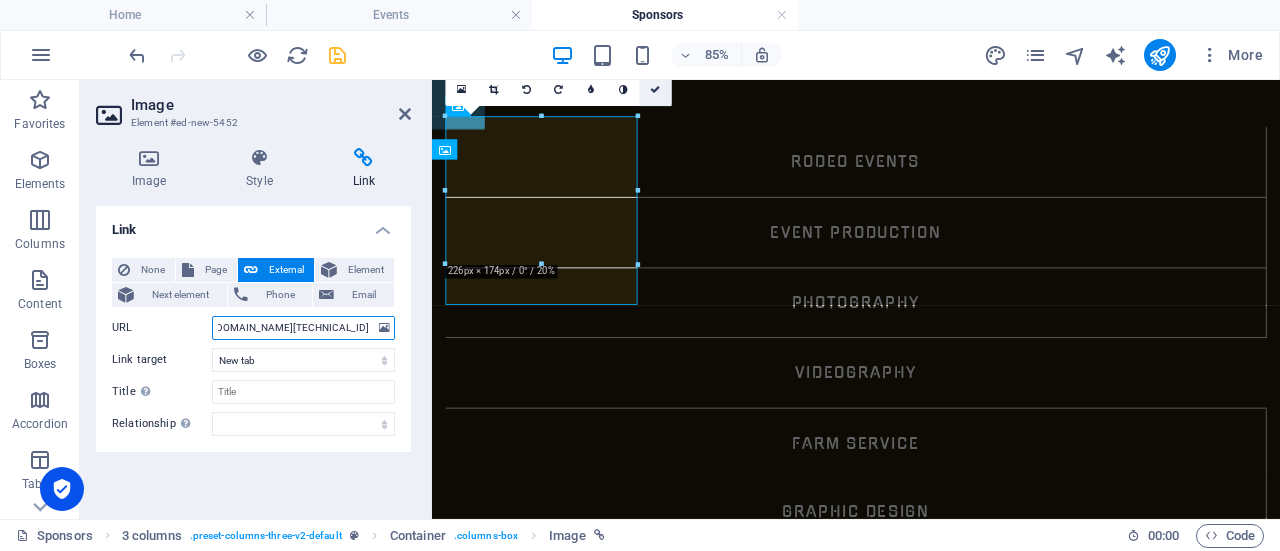 type on "[URL][DOMAIN_NAME][TECHNICAL_ID]" 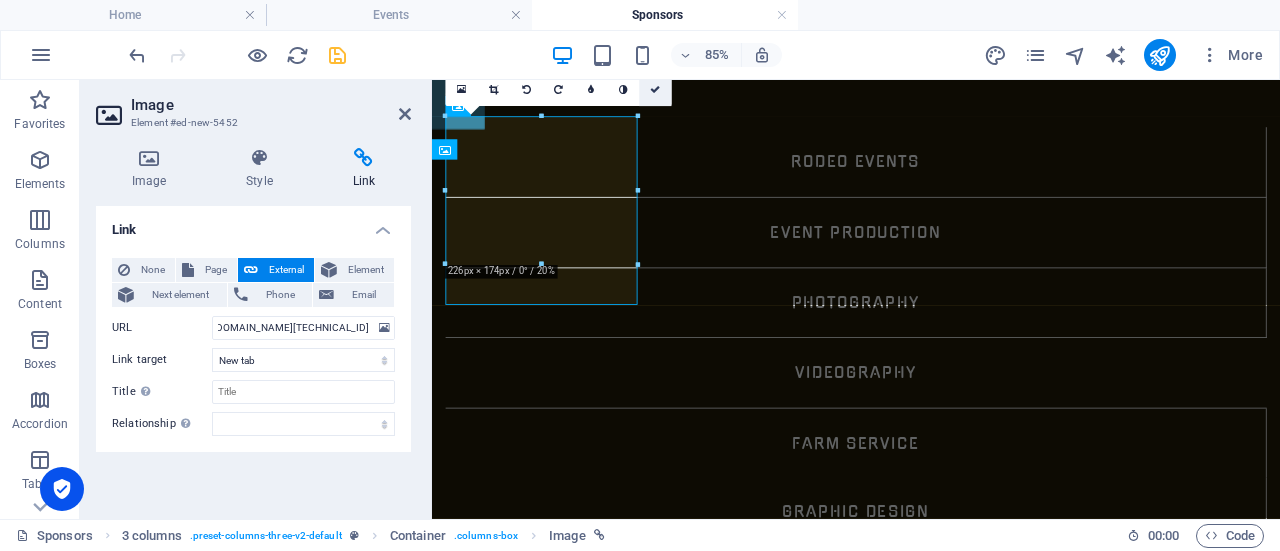 click at bounding box center [655, 90] 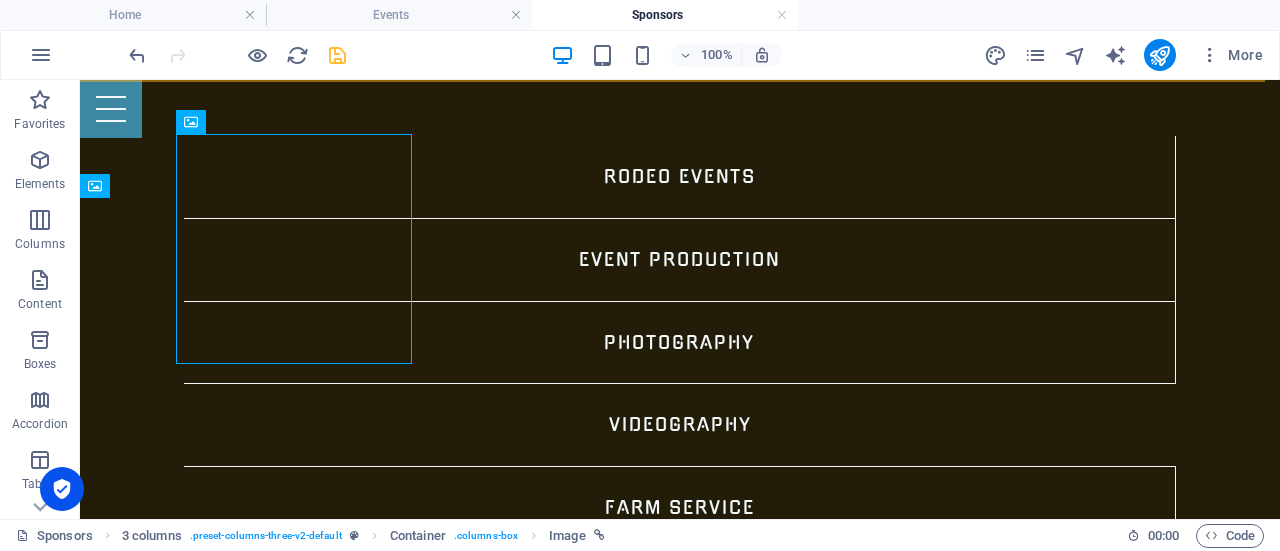 scroll, scrollTop: 1572, scrollLeft: 0, axis: vertical 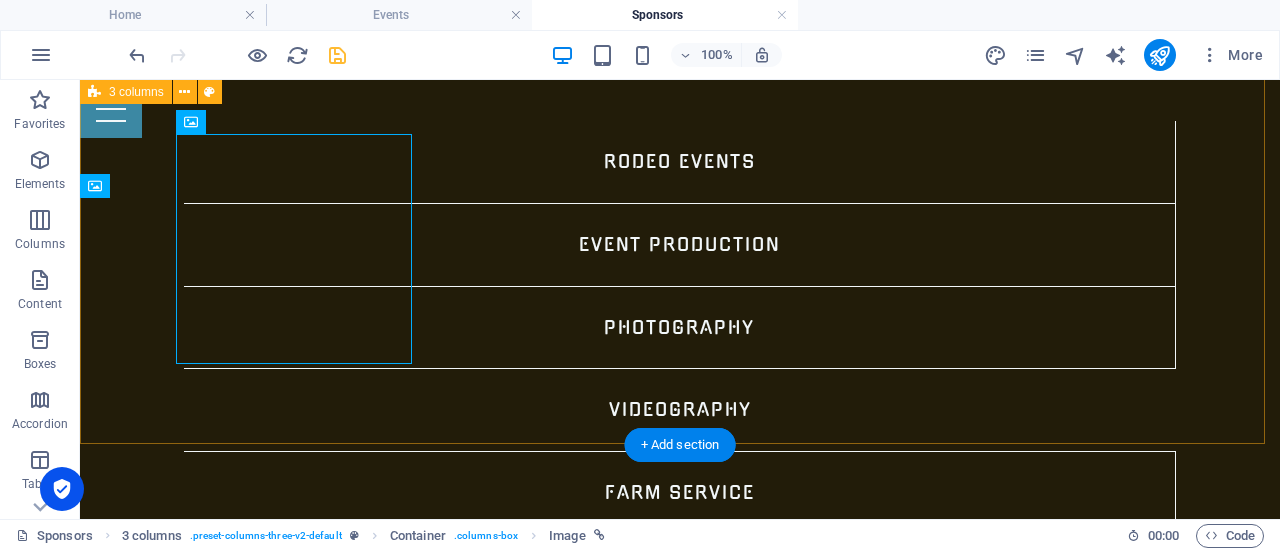 click on "[PERSON_NAME][GEOGRAPHIC_DATA] [PERSON_NAME] Front Range Kubota Limitless Performance Equine Therapy" at bounding box center (680, 2770) 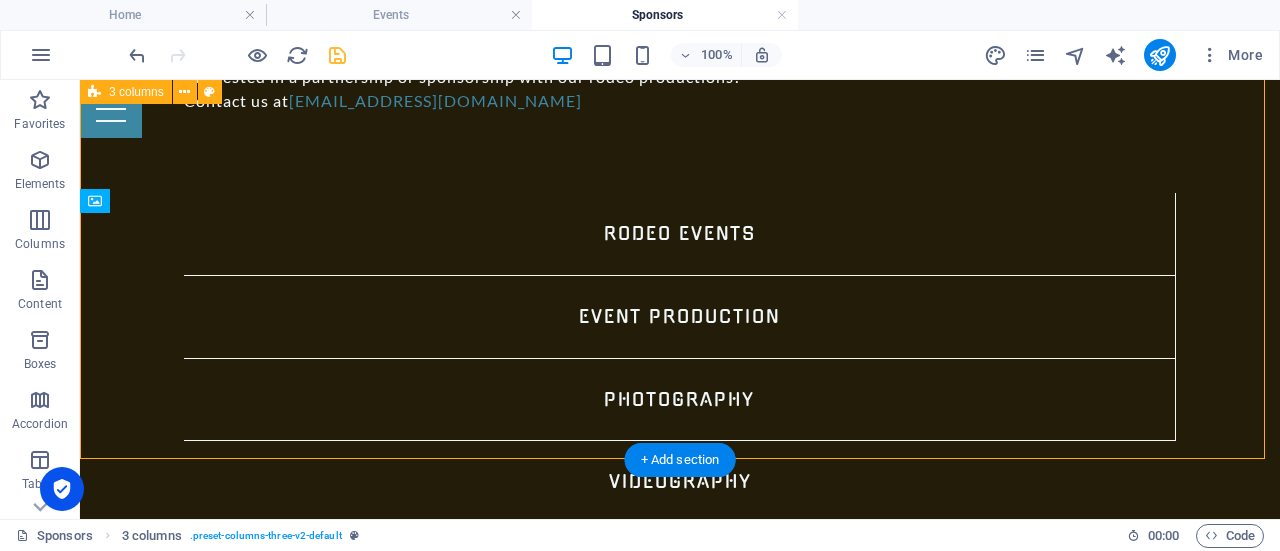 scroll, scrollTop: 1472, scrollLeft: 0, axis: vertical 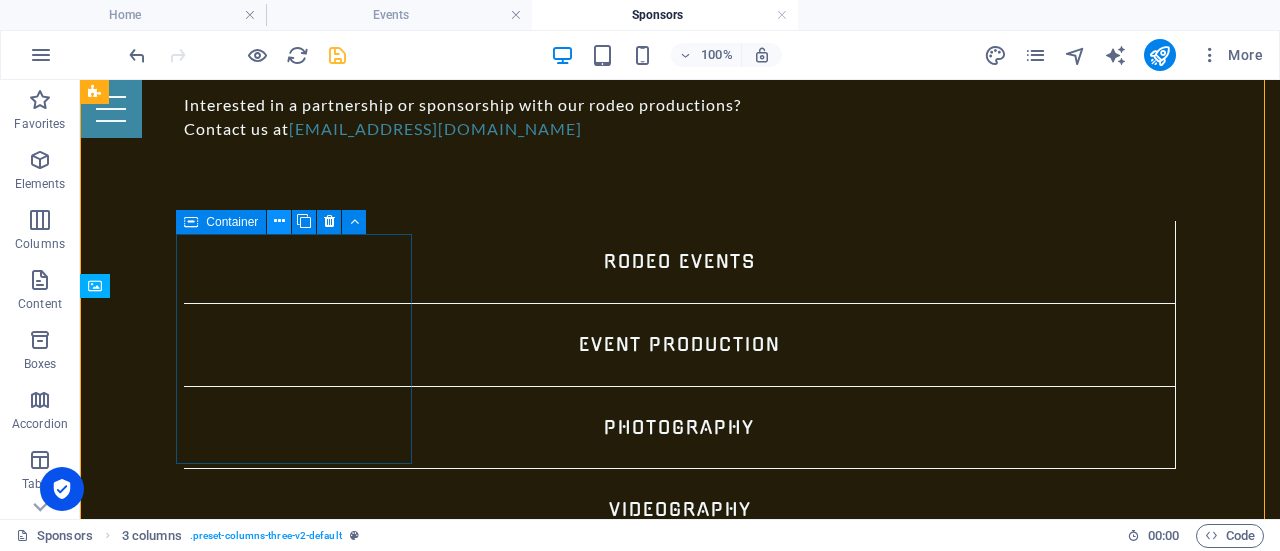 click at bounding box center (279, 222) 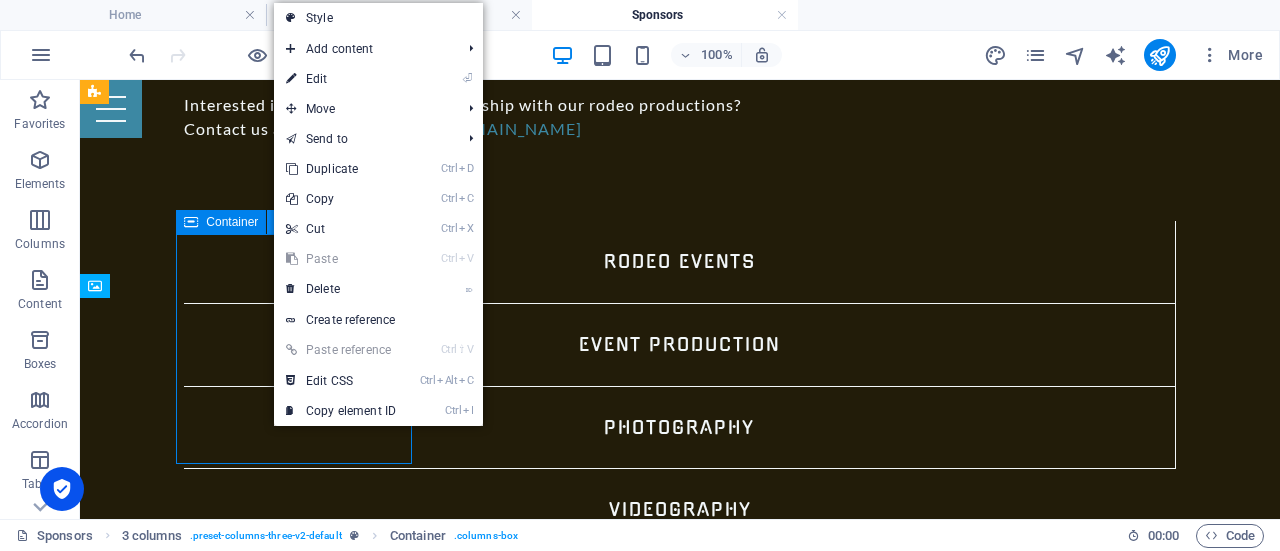 click at bounding box center [279, 222] 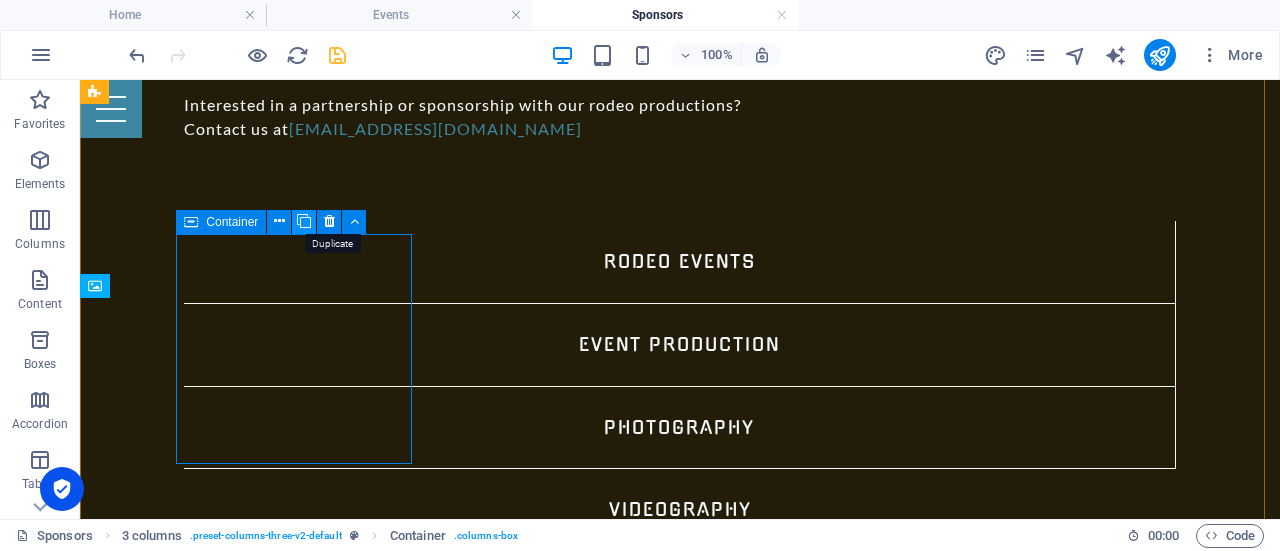 click at bounding box center [304, 221] 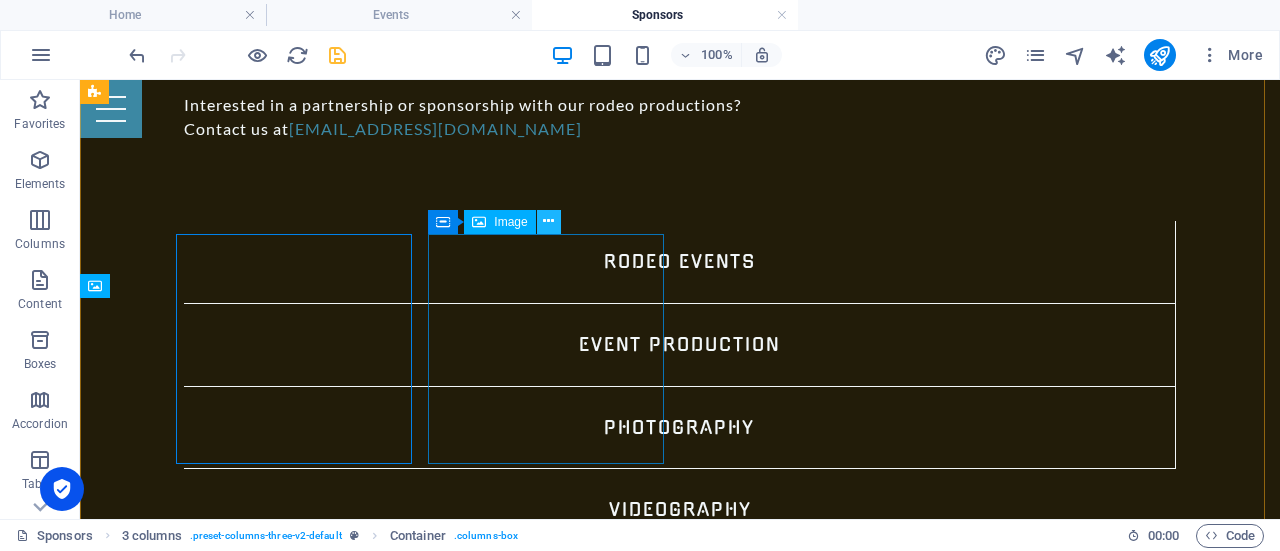 click at bounding box center [548, 221] 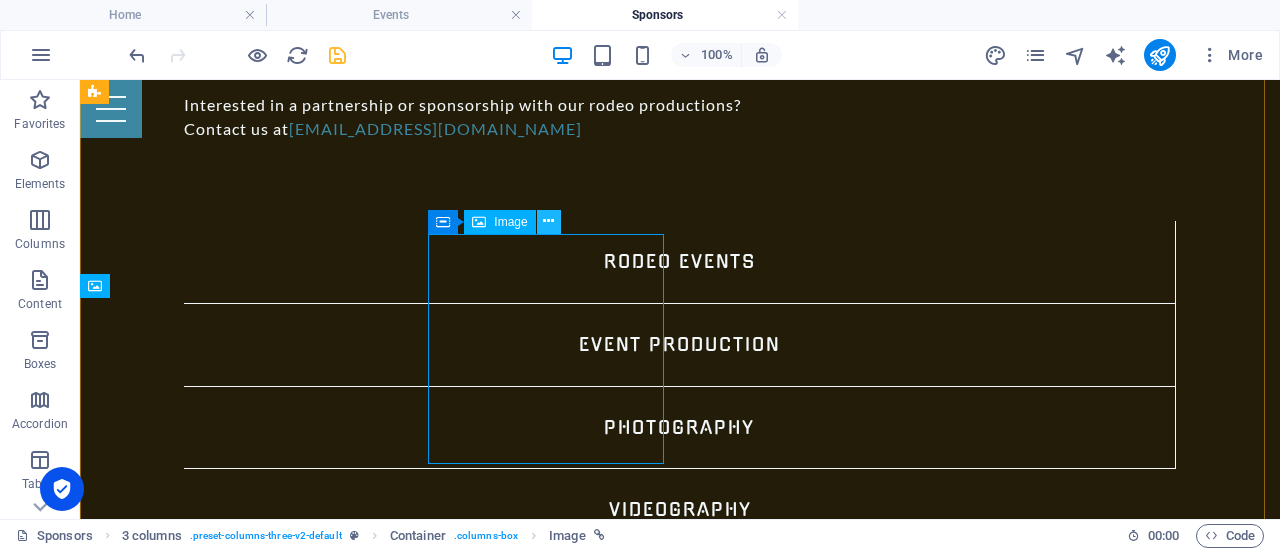 click at bounding box center [548, 221] 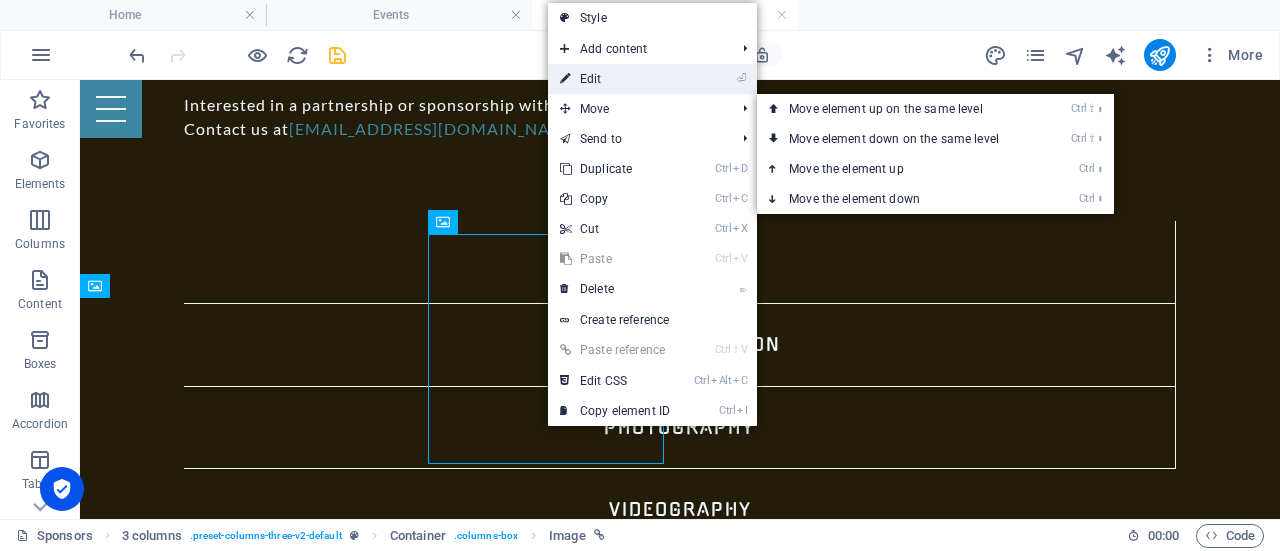 click on "⏎  Edit" at bounding box center (615, 79) 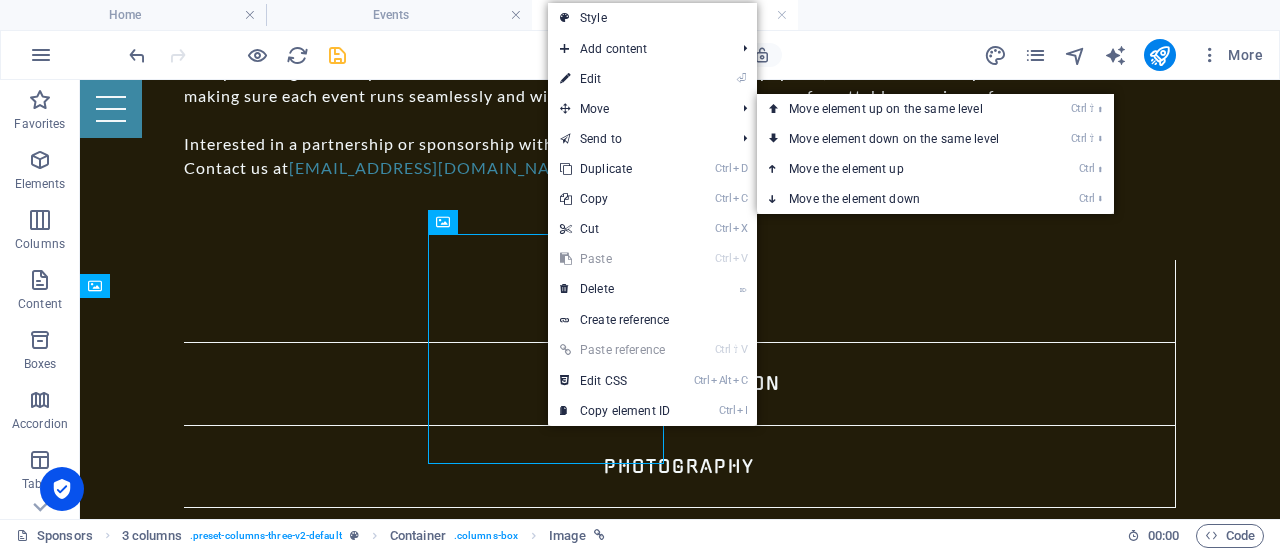 scroll, scrollTop: 1496, scrollLeft: 0, axis: vertical 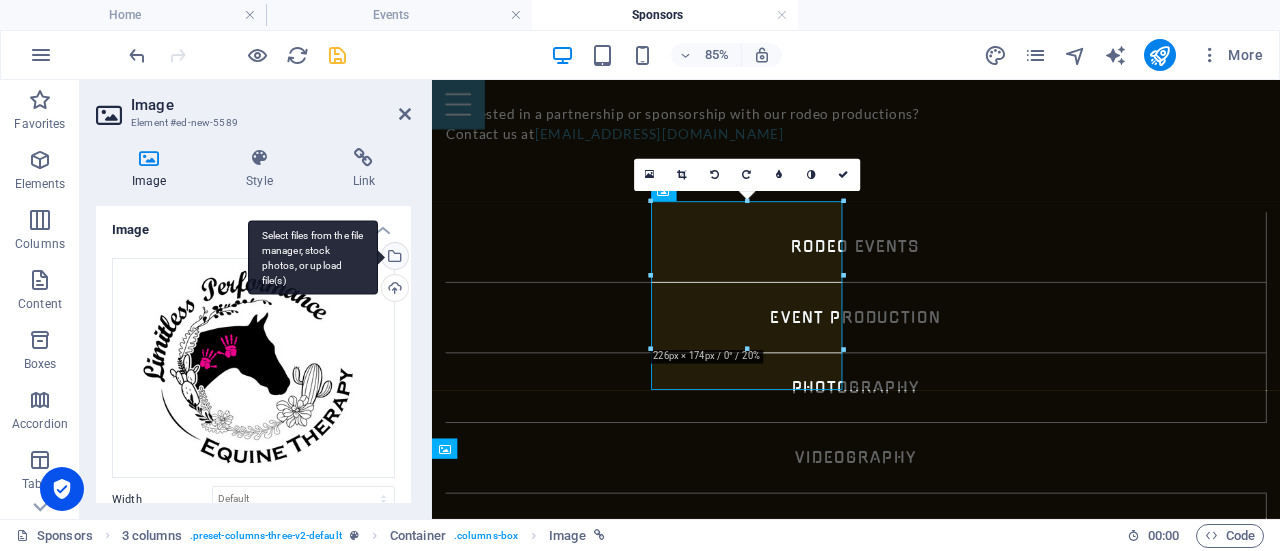 click on "Select files from the file manager, stock photos, or upload file(s)" at bounding box center [393, 258] 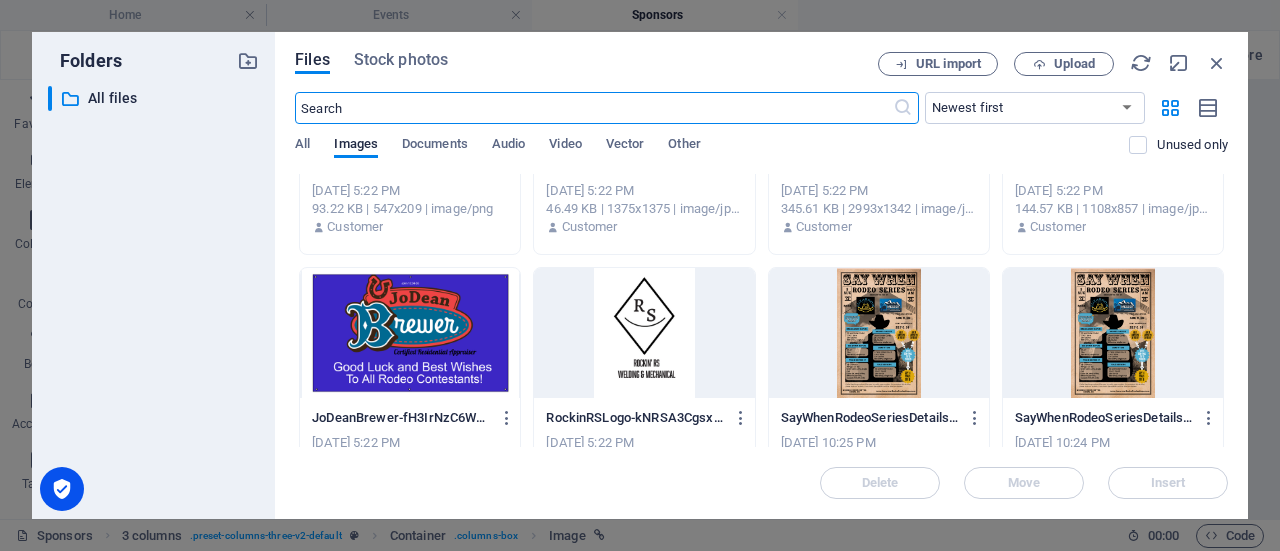 scroll, scrollTop: 200, scrollLeft: 0, axis: vertical 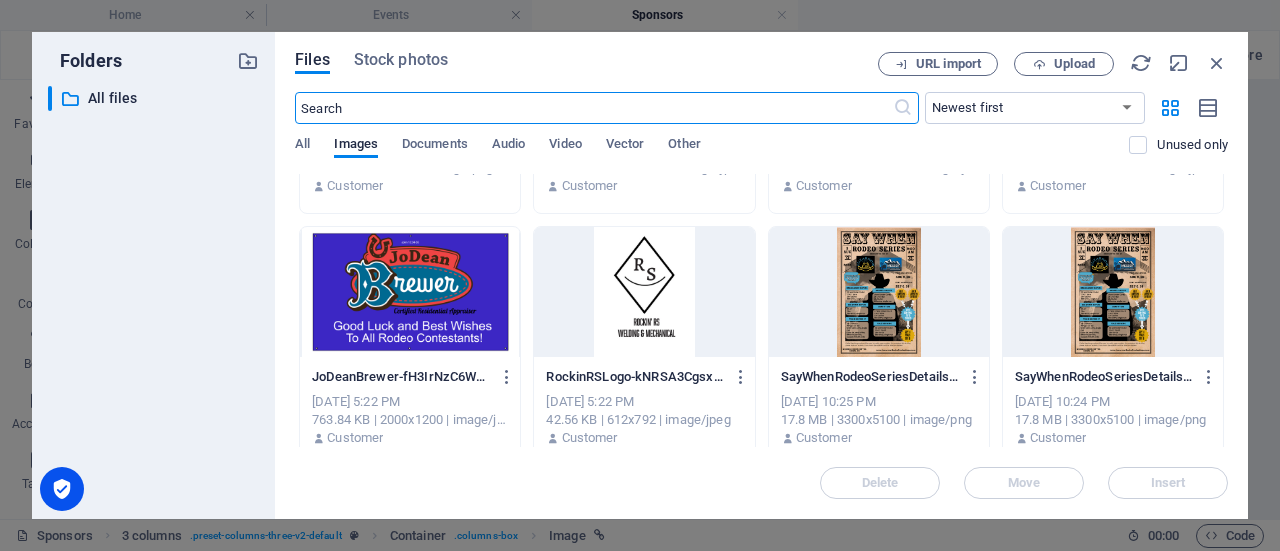 click at bounding box center (644, 292) 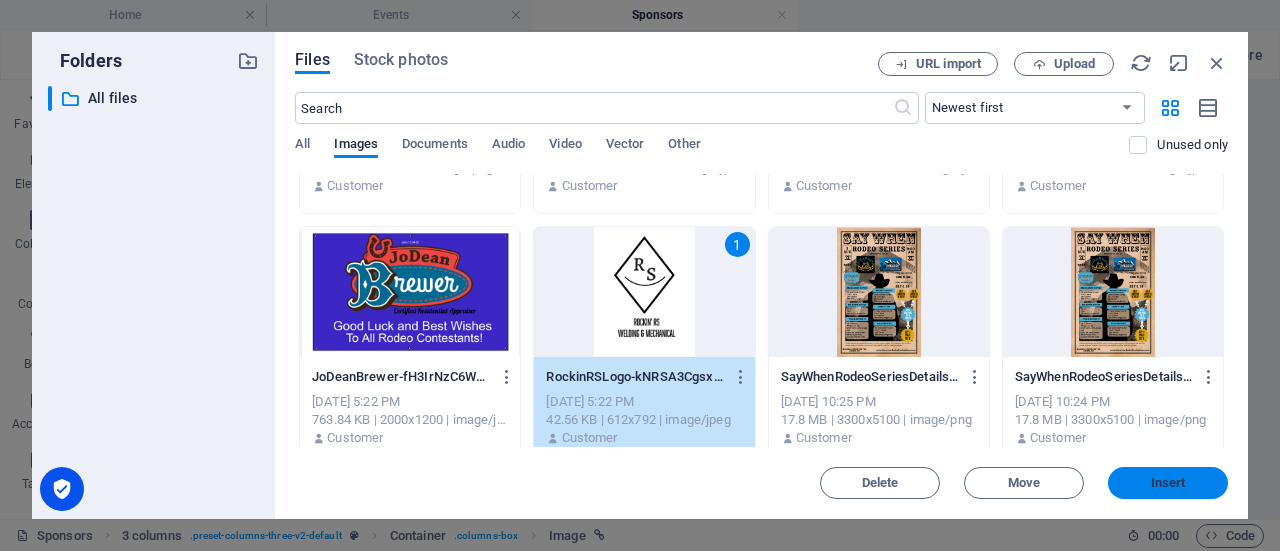 click on "Insert" at bounding box center [1168, 483] 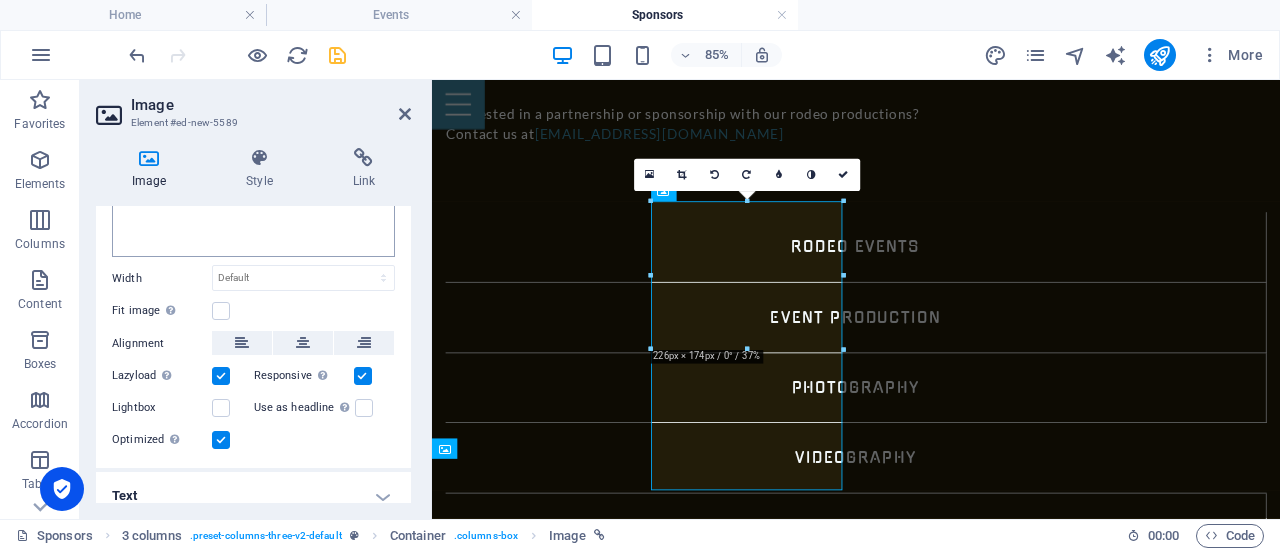 scroll, scrollTop: 375, scrollLeft: 0, axis: vertical 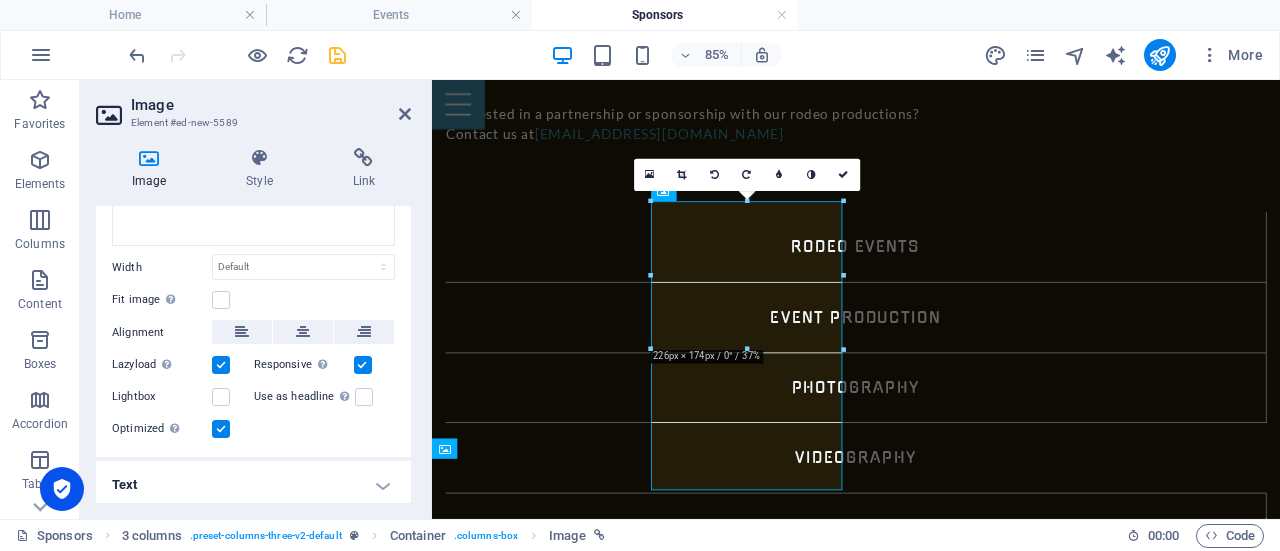 click on "Text" at bounding box center (253, 485) 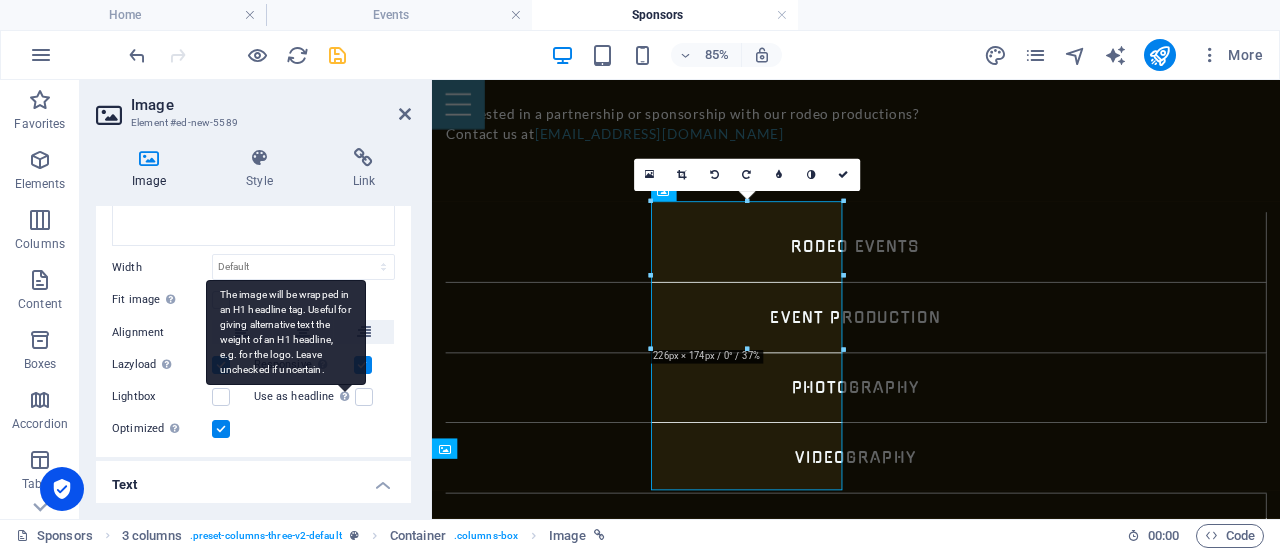 scroll, scrollTop: 562, scrollLeft: 0, axis: vertical 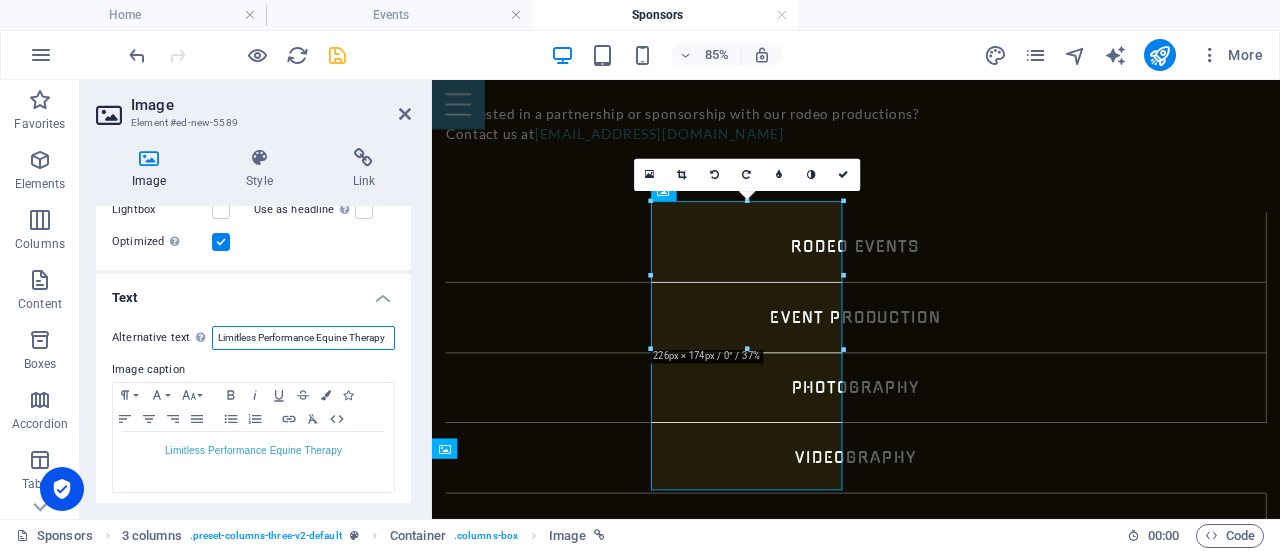 drag, startPoint x: 214, startPoint y: 329, endPoint x: 408, endPoint y: 333, distance: 194.04123 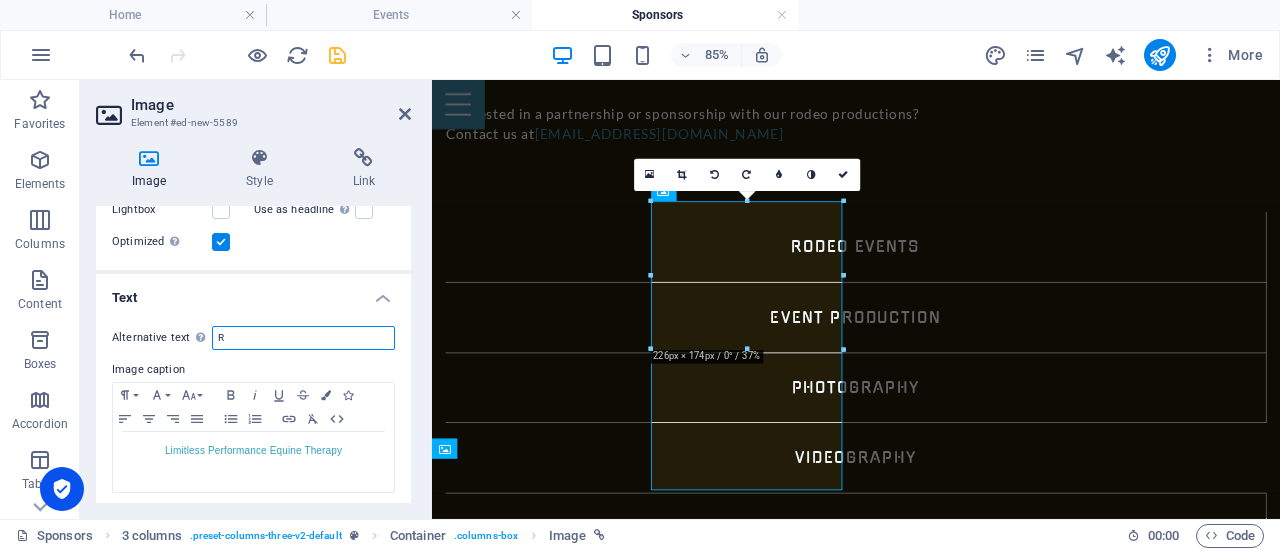 scroll, scrollTop: 0, scrollLeft: 0, axis: both 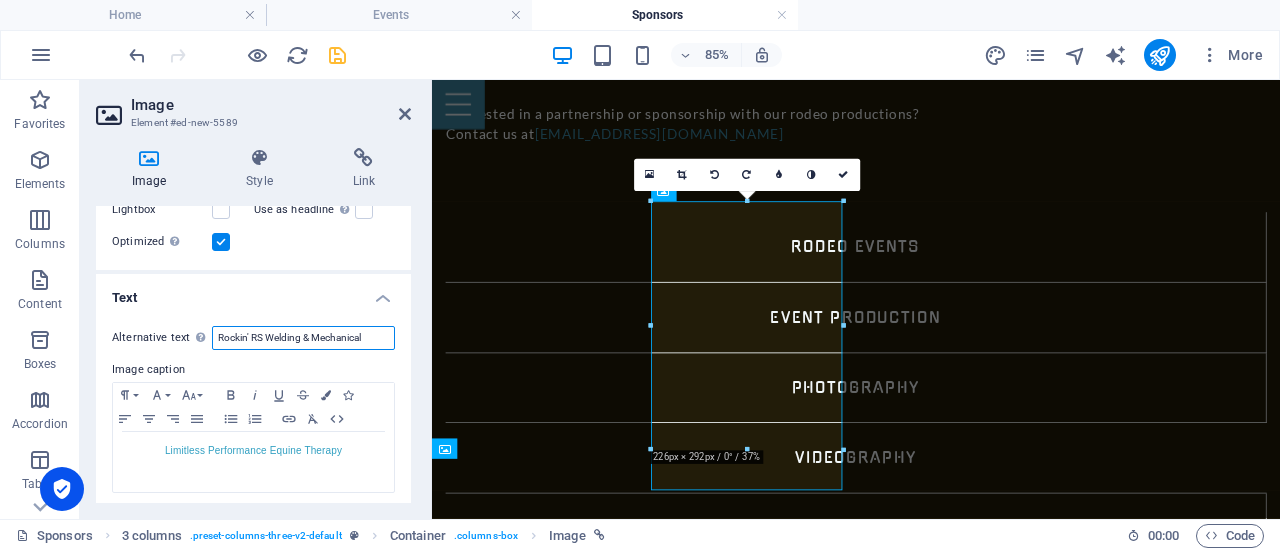 drag, startPoint x: 374, startPoint y: 333, endPoint x: 215, endPoint y: 329, distance: 159.05031 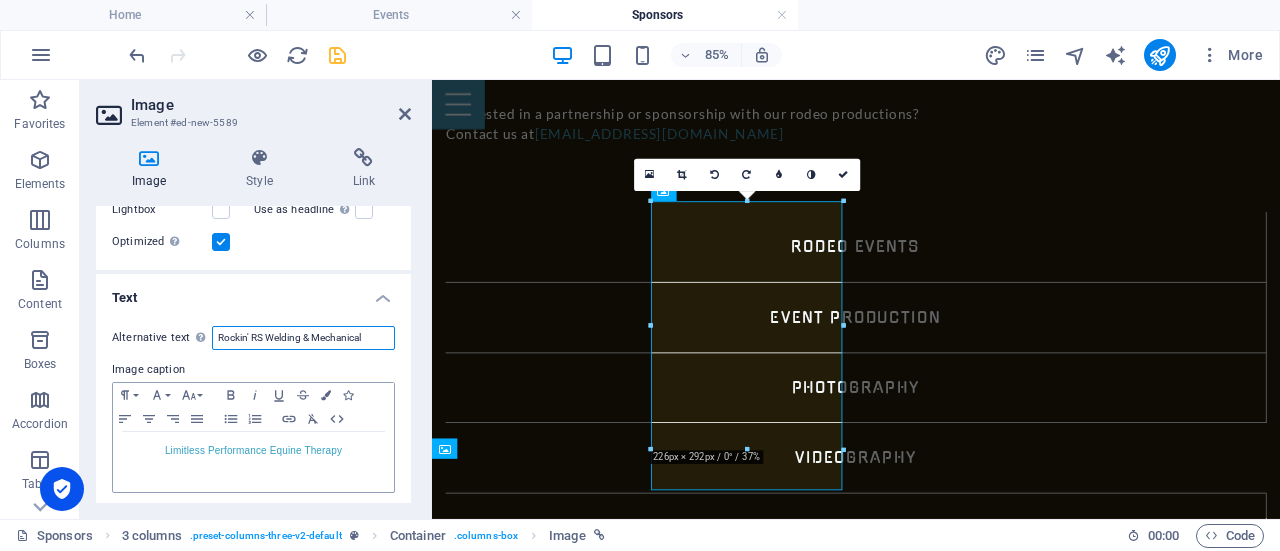 type on "Rockin' RS Welding & Mechanical" 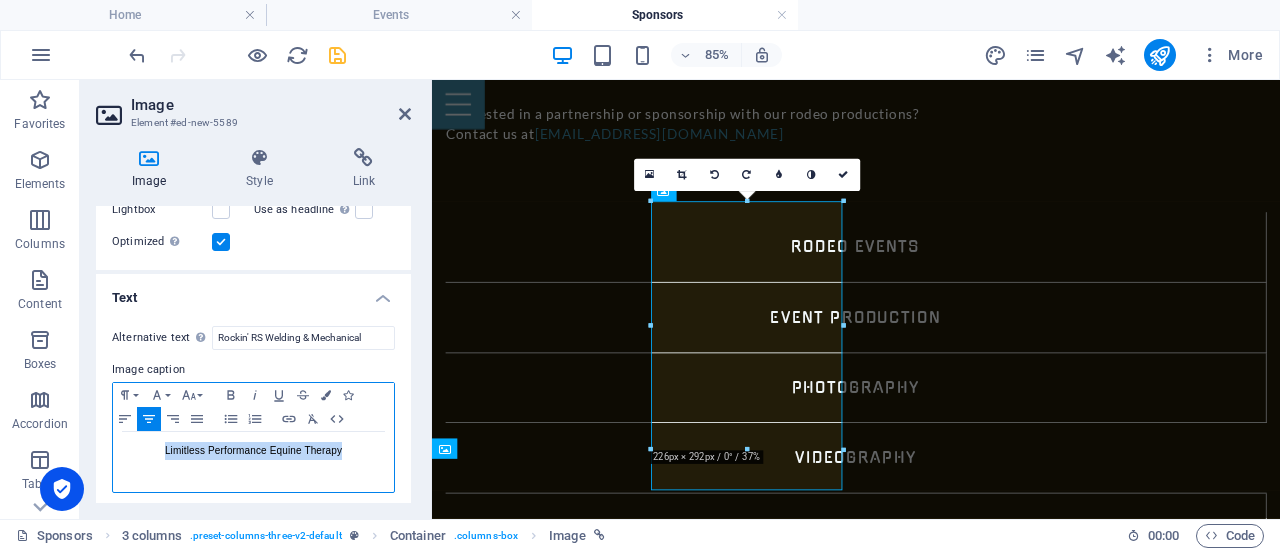 drag, startPoint x: 339, startPoint y: 445, endPoint x: 163, endPoint y: 445, distance: 176 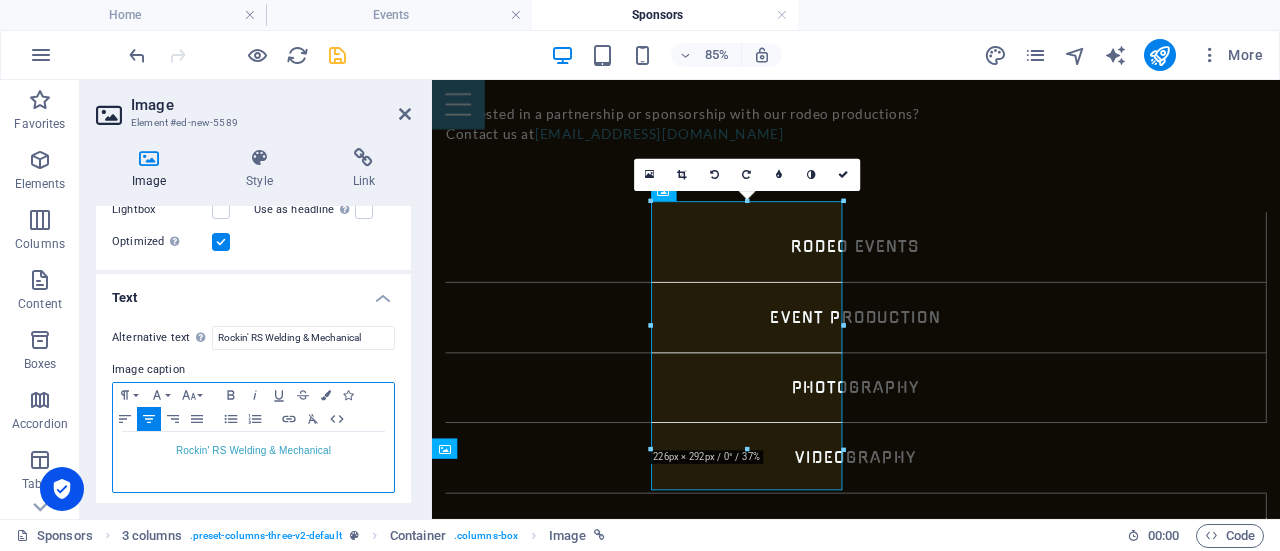 scroll, scrollTop: 0, scrollLeft: 1, axis: horizontal 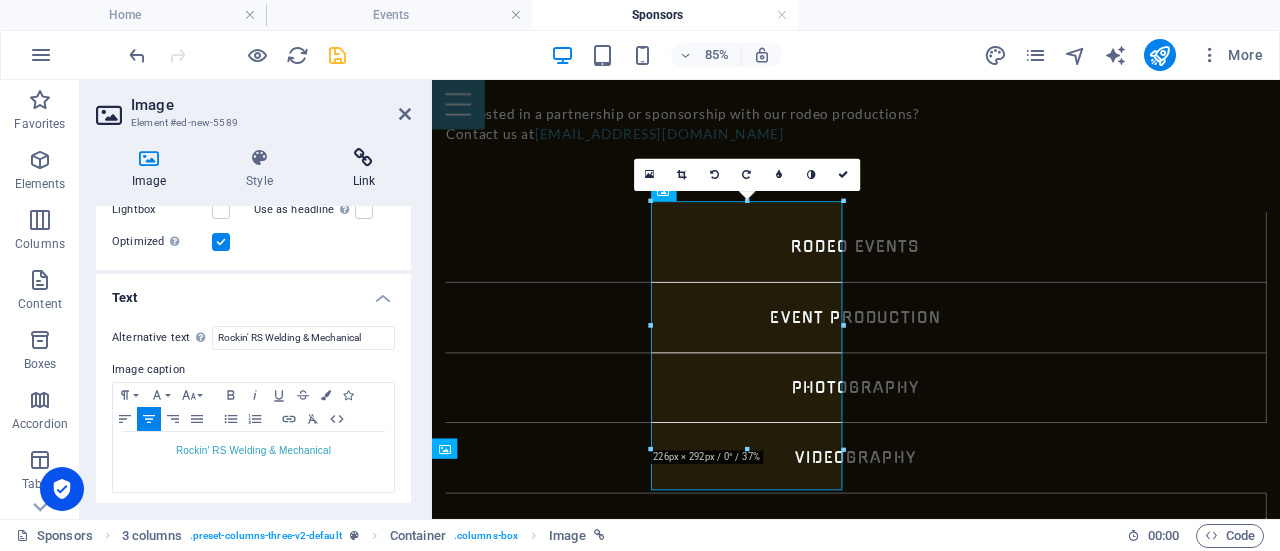 click at bounding box center [364, 158] 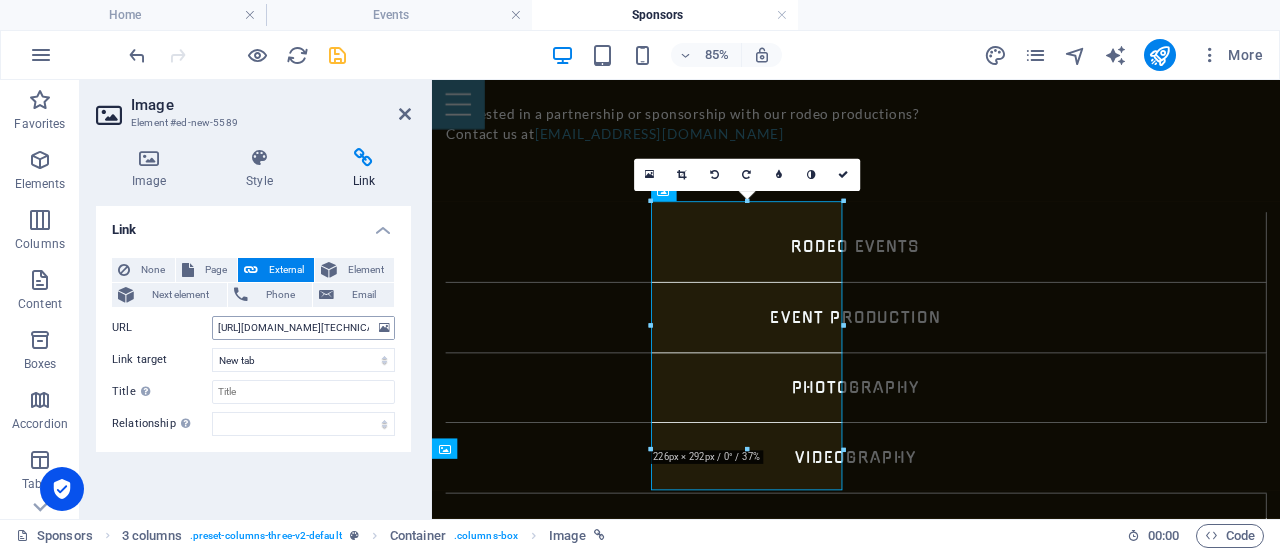 drag, startPoint x: 211, startPoint y: 326, endPoint x: 264, endPoint y: 331, distance: 53.235325 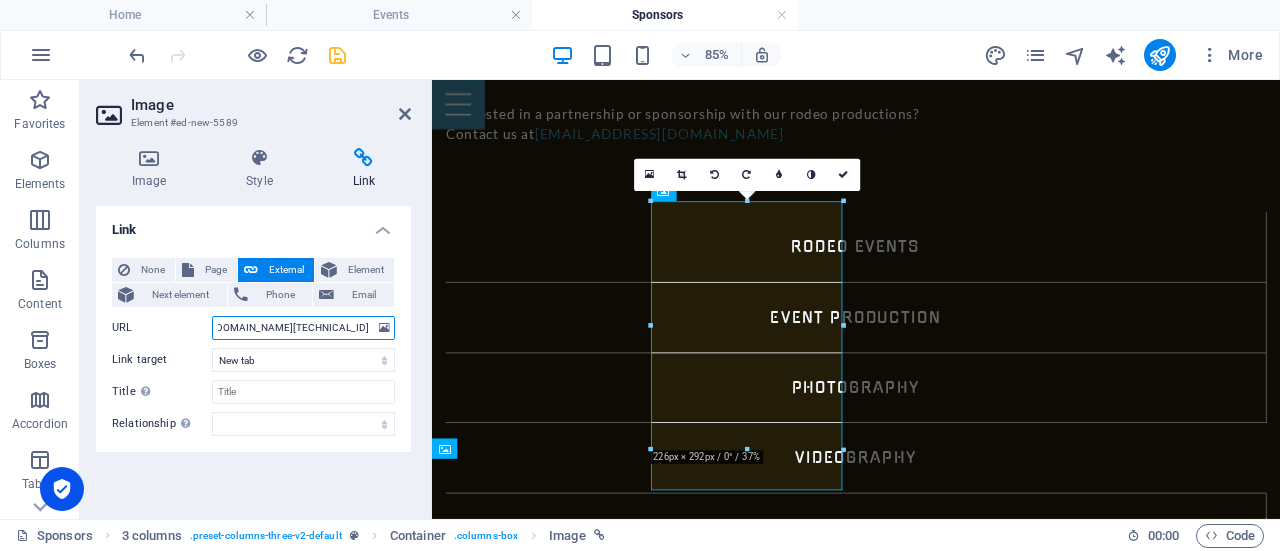 scroll, scrollTop: 0, scrollLeft: 250, axis: horizontal 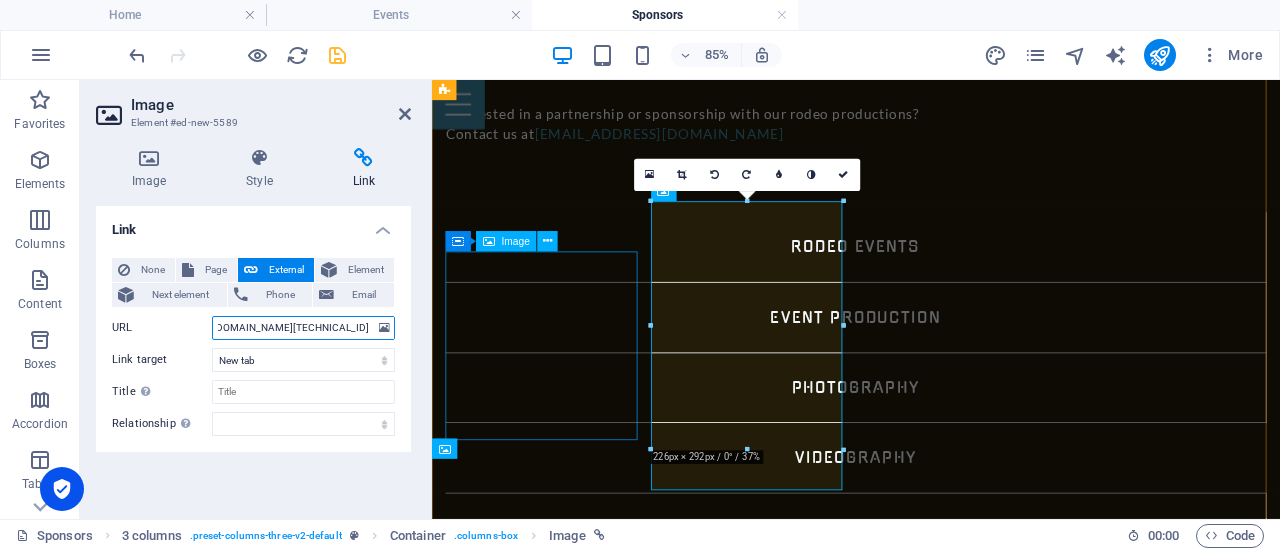 drag, startPoint x: 645, startPoint y: 407, endPoint x: 451, endPoint y: 388, distance: 194.92819 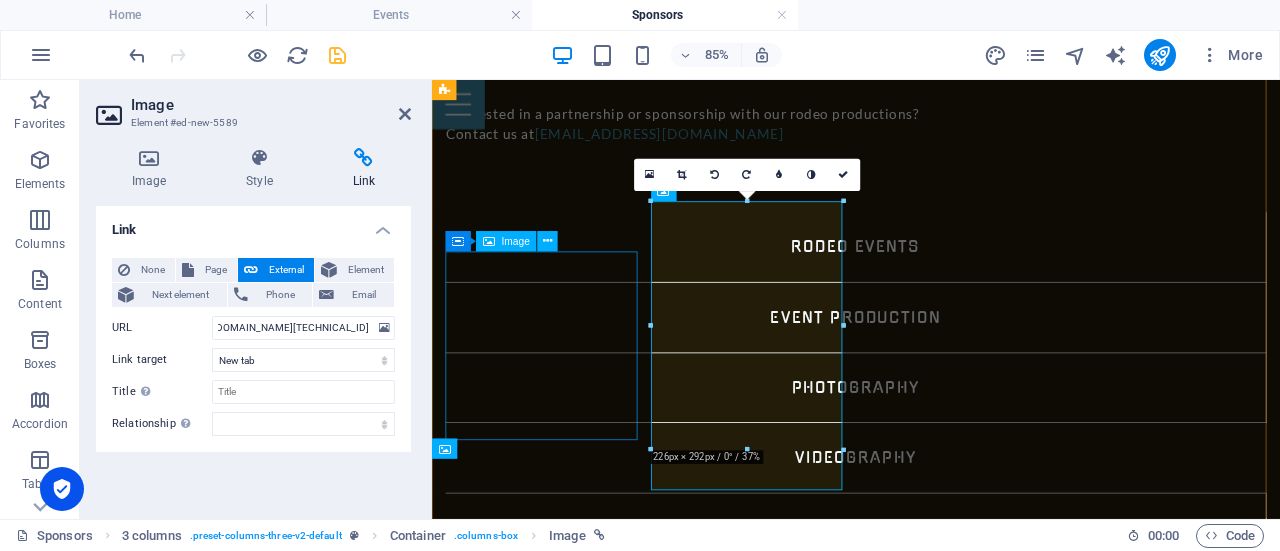 scroll, scrollTop: 0, scrollLeft: 0, axis: both 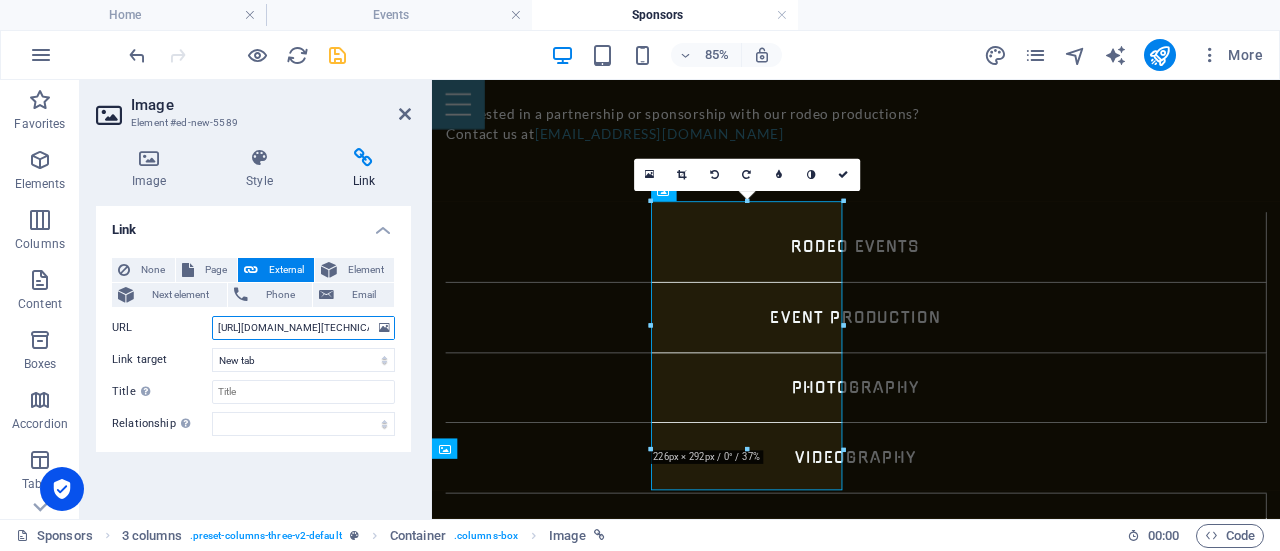 paste on "eople/Rockin-RS-Welding-and-Mechanical/61556092494969" 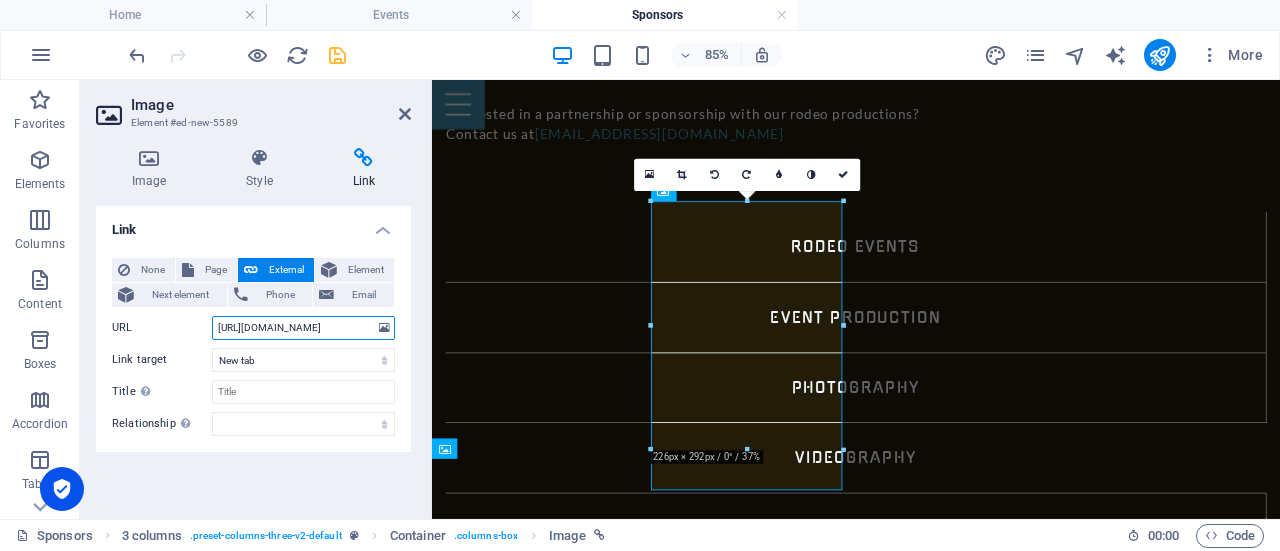 scroll, scrollTop: 0, scrollLeft: 254, axis: horizontal 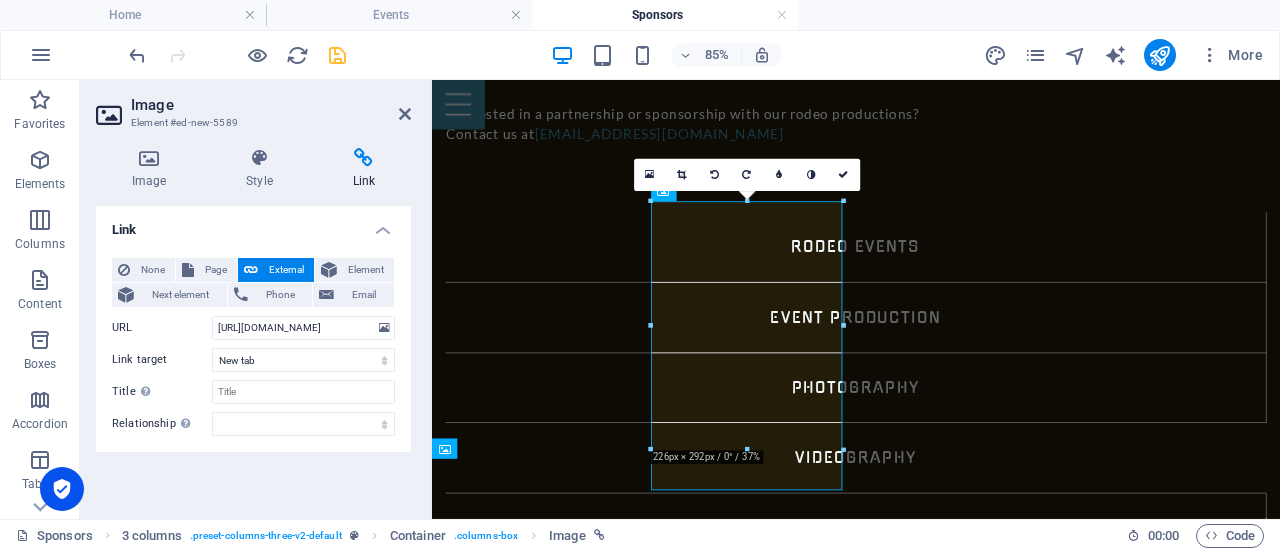 click on "None Page External Element Next element Phone Email Page Home Events Sponsors Registration Element
URL [URL][DOMAIN_NAME][PHONE_NUMBER] Phone Email Link target New tab Same tab Overlay Title Additional link description, should not be the same as the link text. The title is most often shown as a tooltip text when the mouse moves over the element. Leave empty if uncertain. Relationship Sets the  relationship of this link to the link target . For example, the value "nofollow" instructs search engines not to follow the link. Can be left empty. alternate author bookmark external help license next nofollow noreferrer noopener prev search tag" at bounding box center [253, 347] 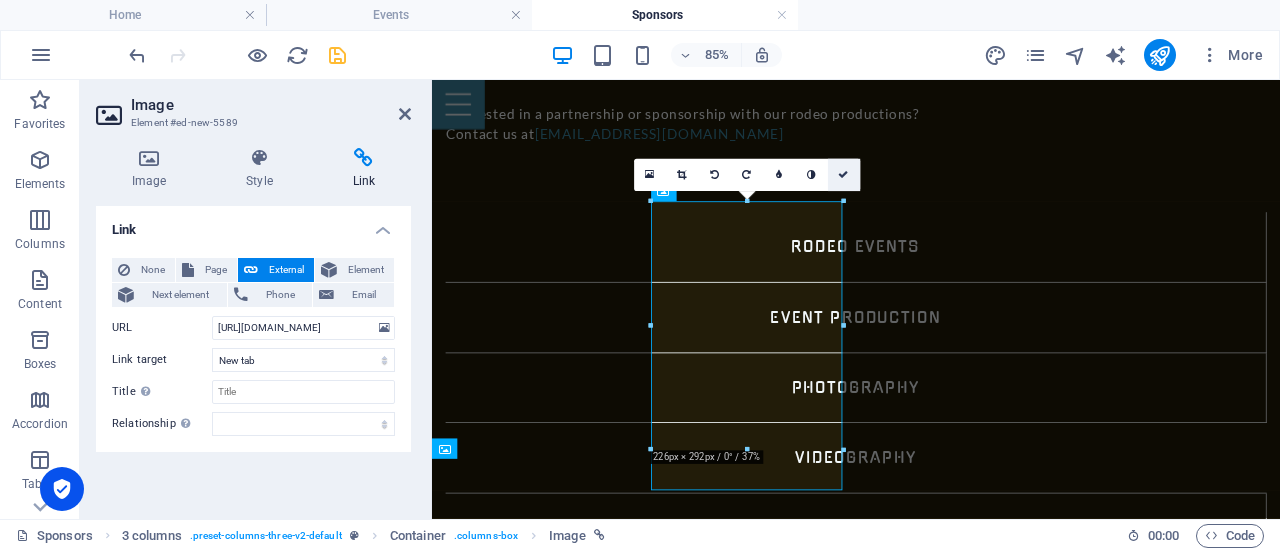 click at bounding box center (844, 175) 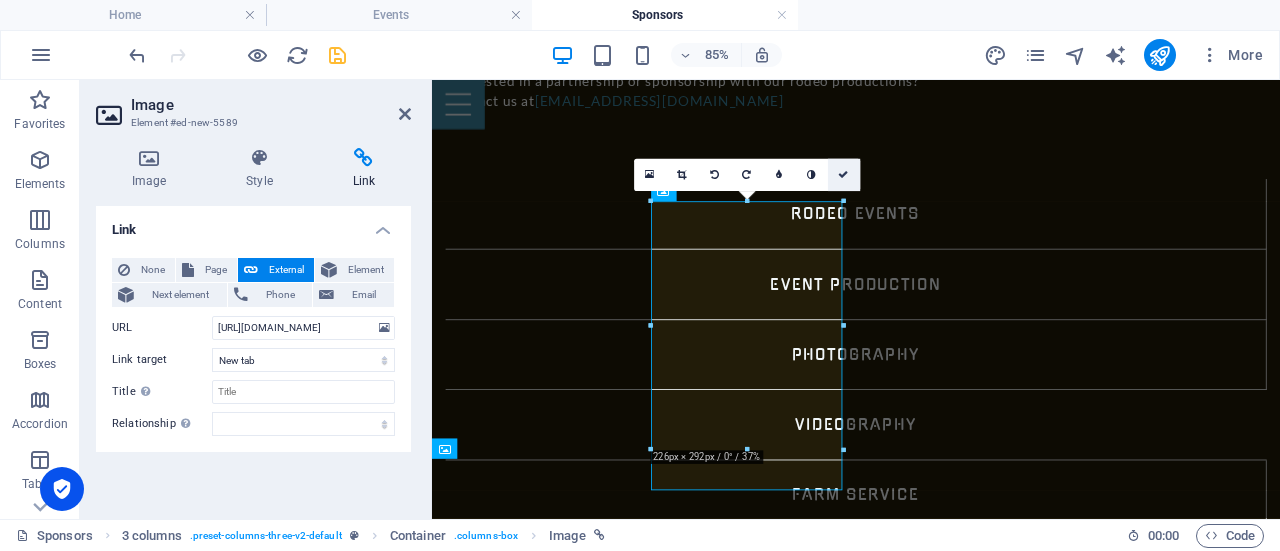 scroll, scrollTop: 1472, scrollLeft: 0, axis: vertical 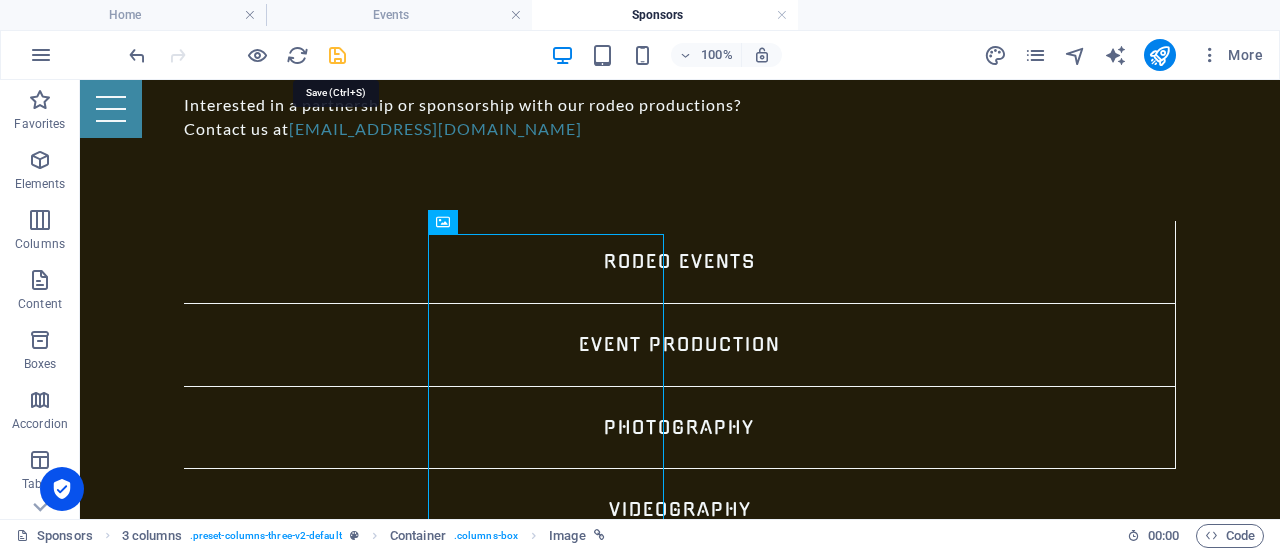click at bounding box center [337, 55] 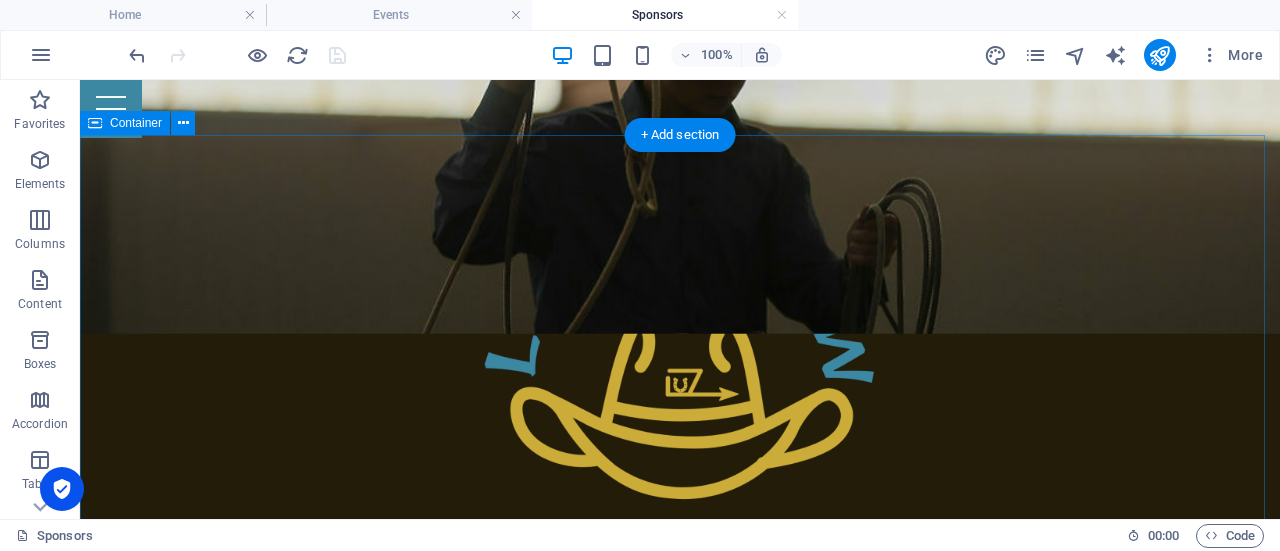 scroll, scrollTop: 672, scrollLeft: 0, axis: vertical 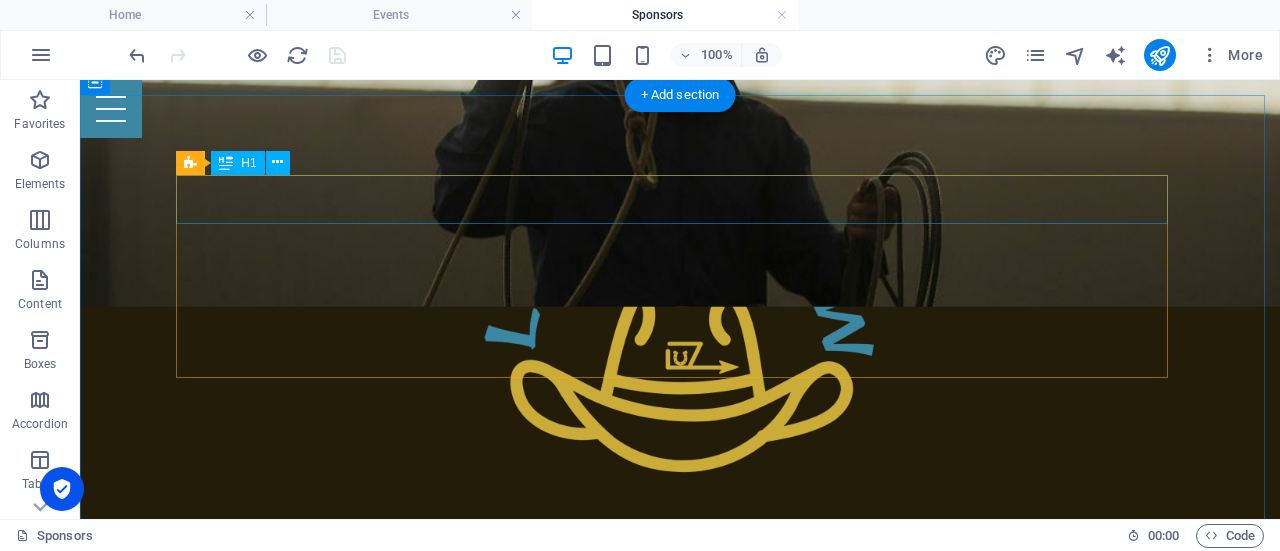 click on "partners and sponsors" at bounding box center [680, 762] 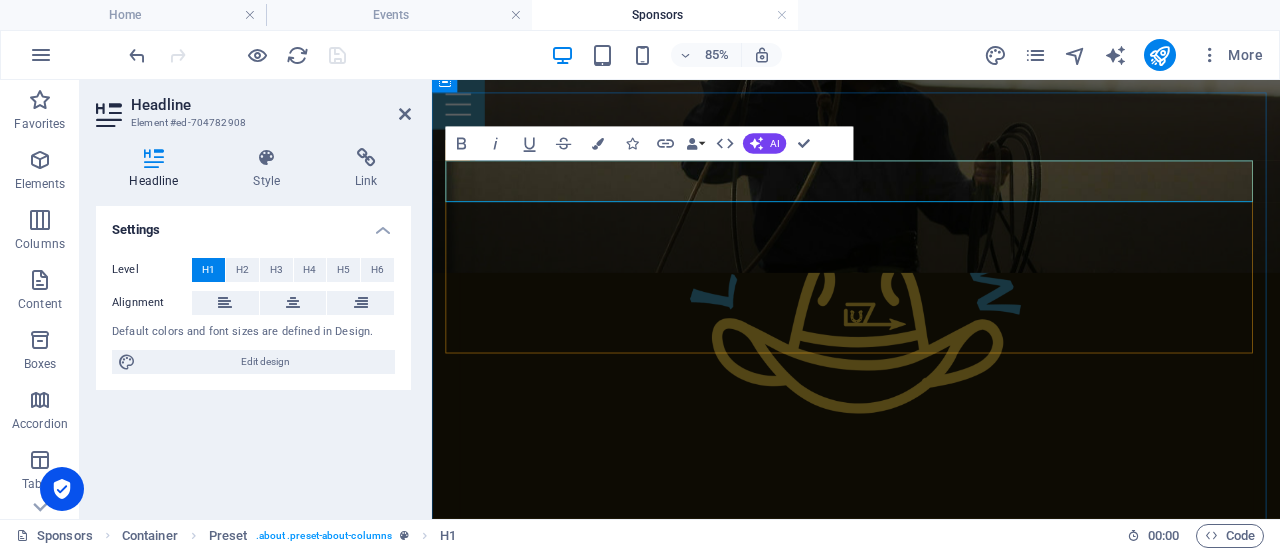 click on "partners and sponsors" at bounding box center [931, 762] 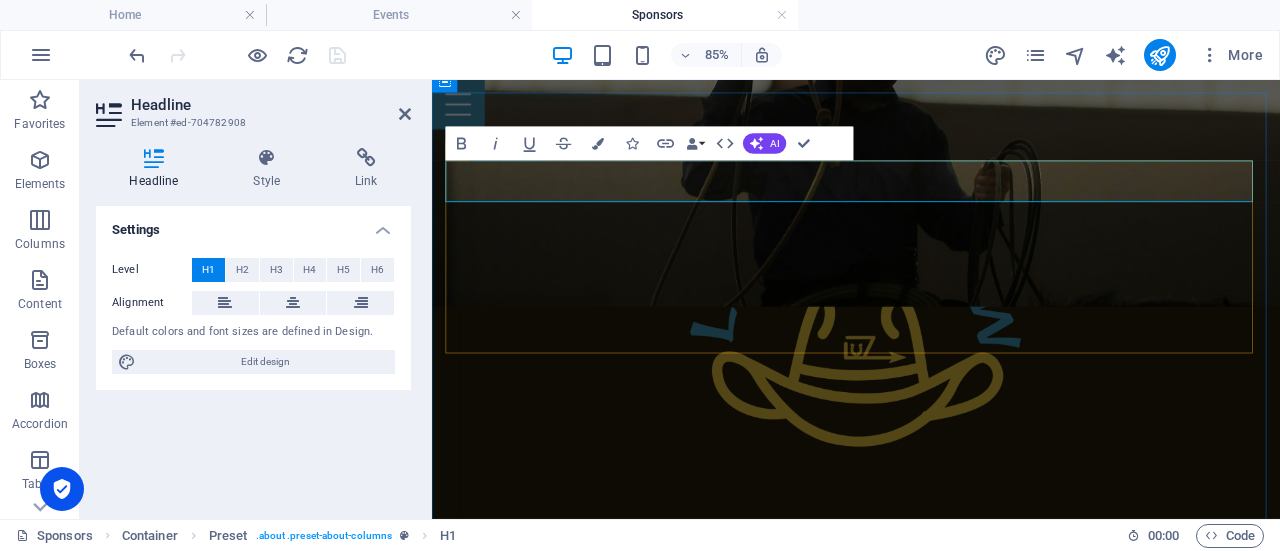 type 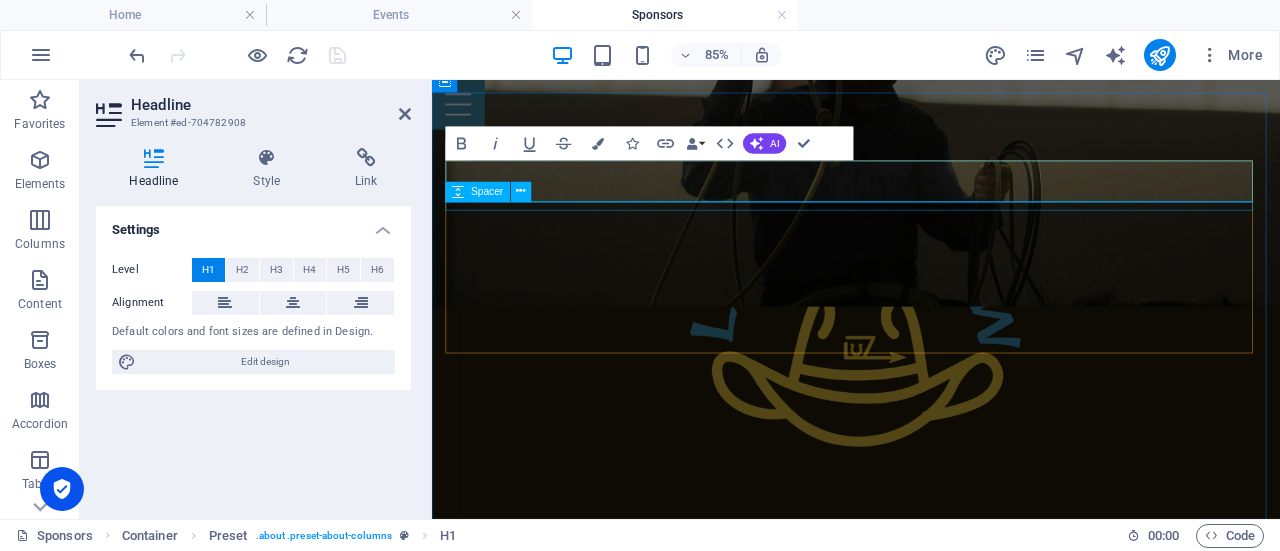 click on "sponsors and partners and" at bounding box center (931, 801) 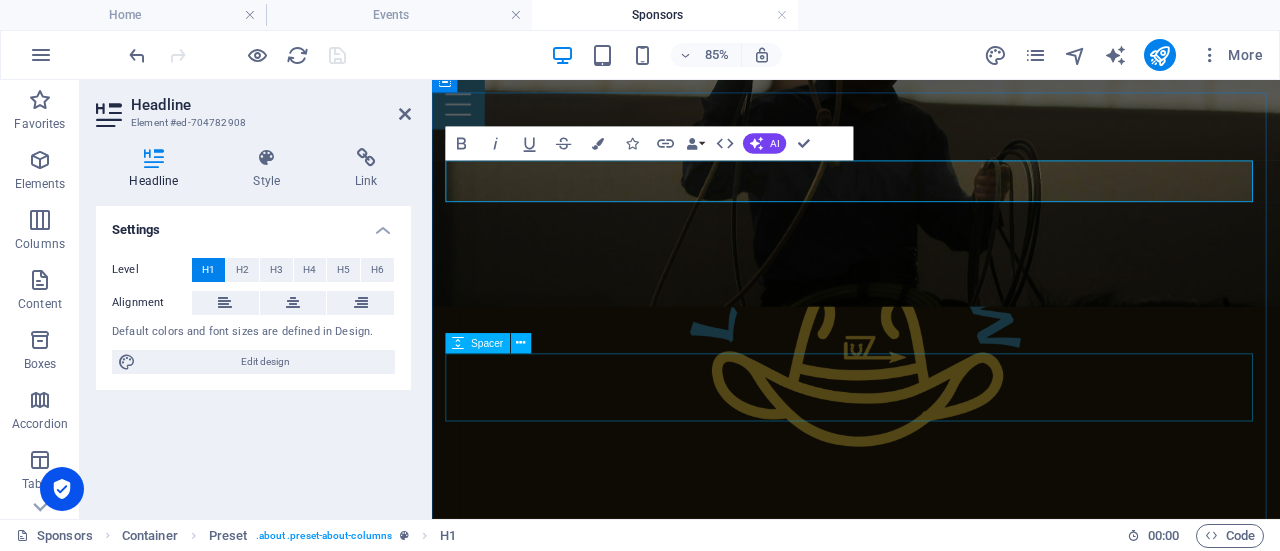 click at bounding box center (931, 1020) 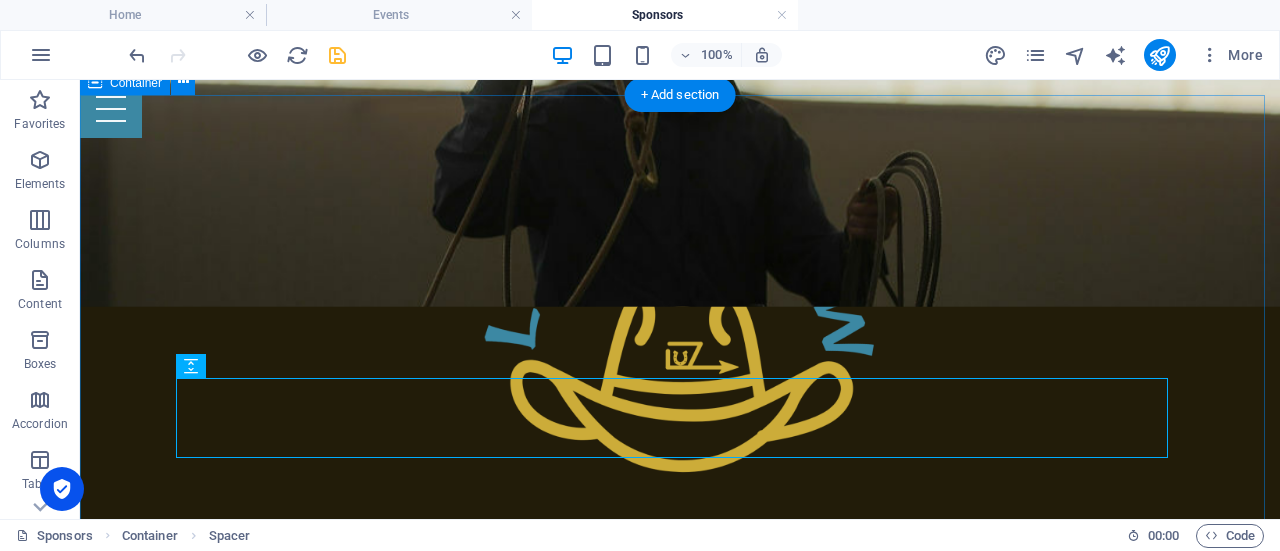 click on "sponsors and partners We work hand-in-hand with our  sponsors and partners  to deliver truly exceptional and thrilling amateur rodeos.  Our  sponsors generously contribute added money/prizes to increase prize payouts , and our  dedicated partners are essential in making sure each event runs seamlessly and without a hitch , guaranteeing an unforgettable experience for everyone. Interested in a partnership or sponsorship with our rodeo productions?  Contact us at  [EMAIL_ADDRESS][DOMAIN_NAME] rodeo events event production photography videography farm service graphic design Social media Auctioneering" at bounding box center [680, 1208] 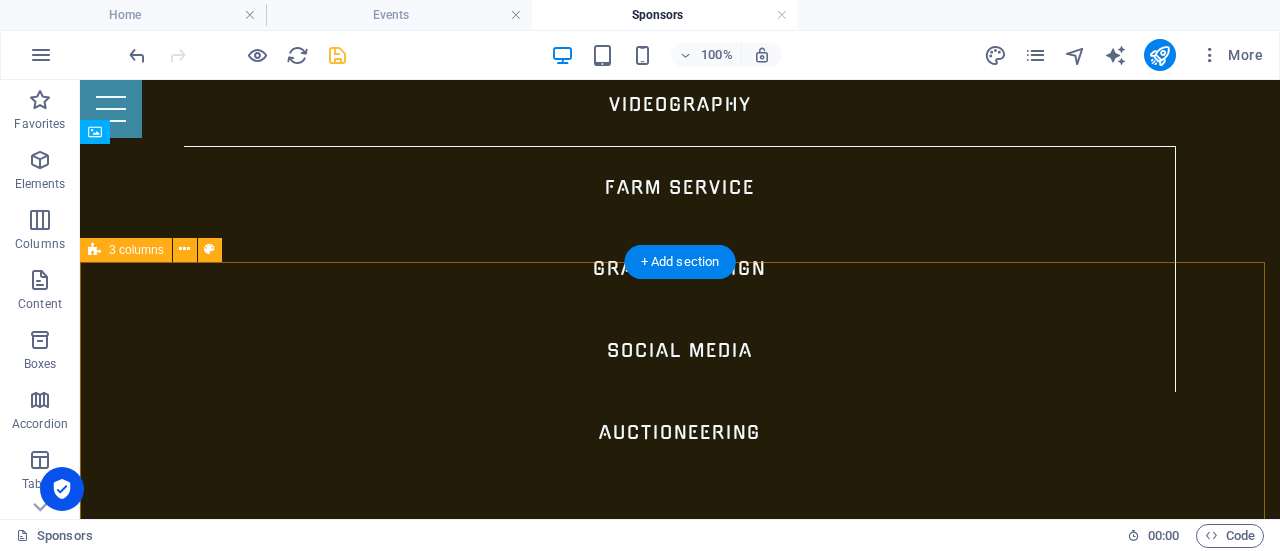 scroll, scrollTop: 1957, scrollLeft: 0, axis: vertical 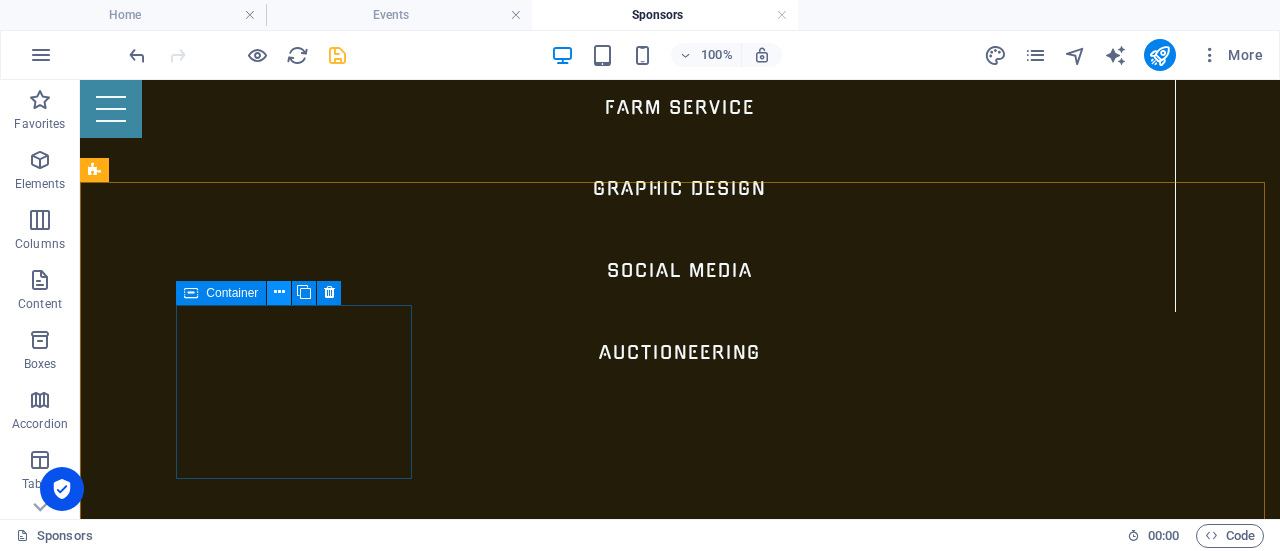 click at bounding box center (279, 292) 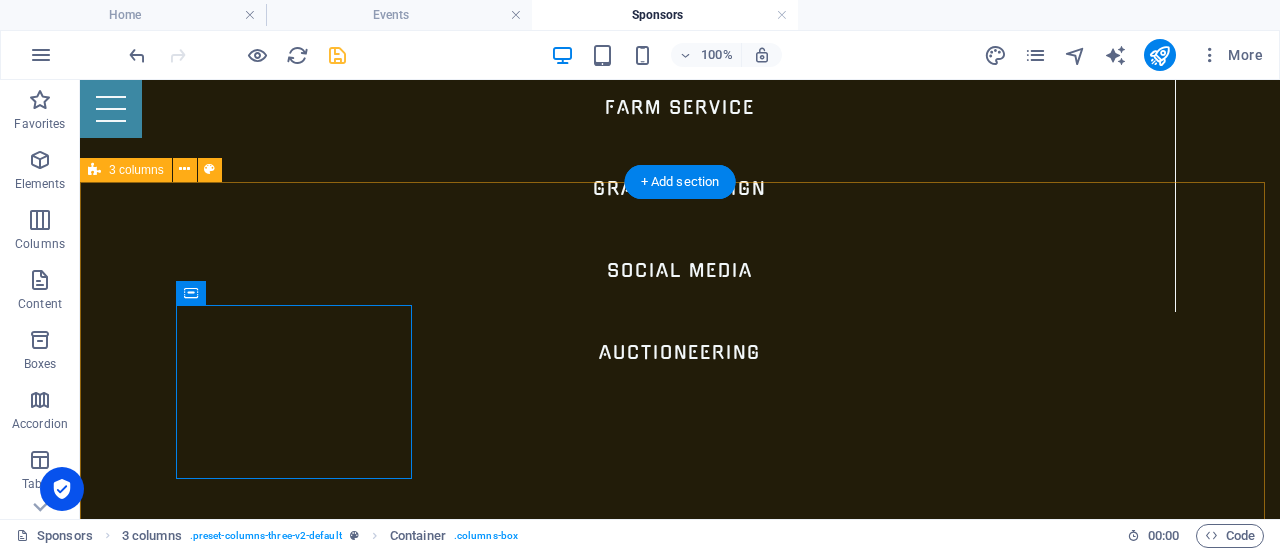 click on "Luzarrow Fence Company [PERSON_NAME] Photos Live Big Company Corenna's Creative" at bounding box center (680, 7428) 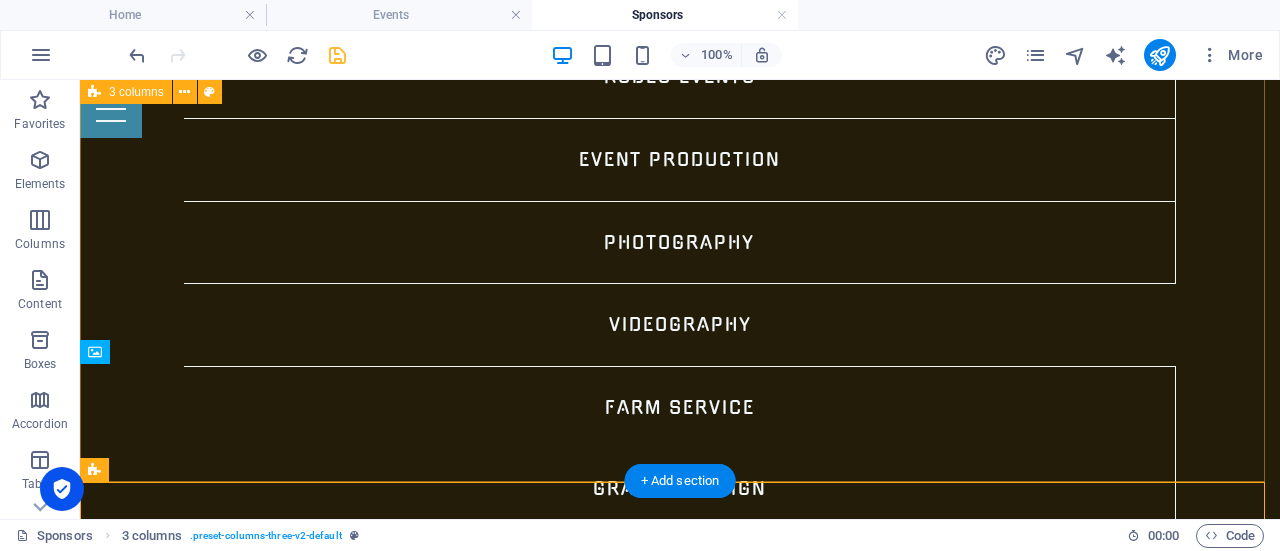 scroll, scrollTop: 1557, scrollLeft: 0, axis: vertical 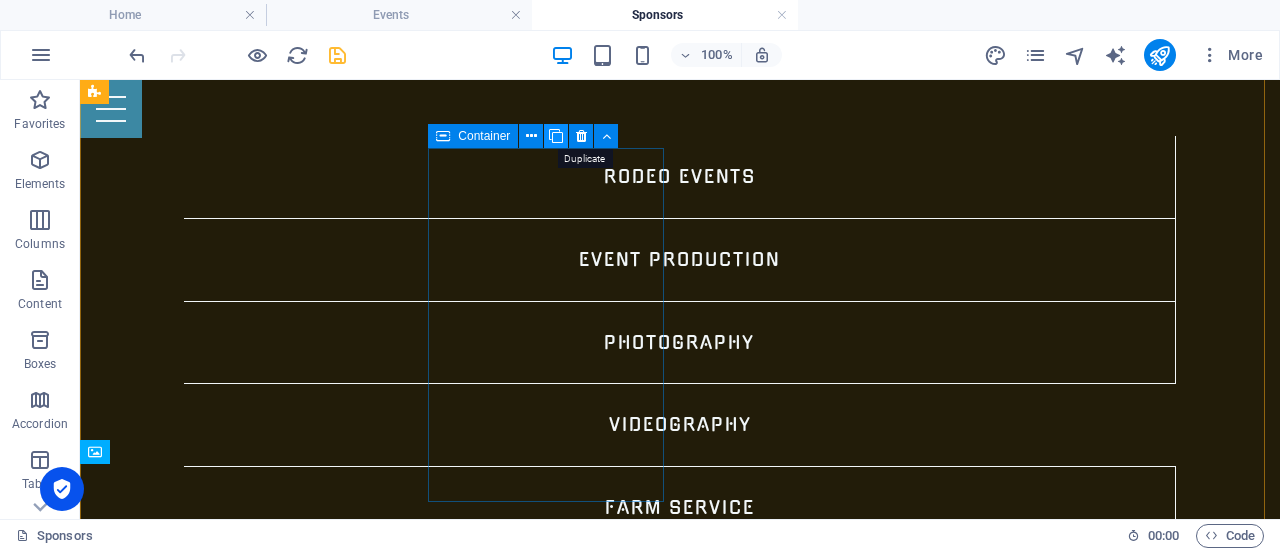 click at bounding box center (556, 136) 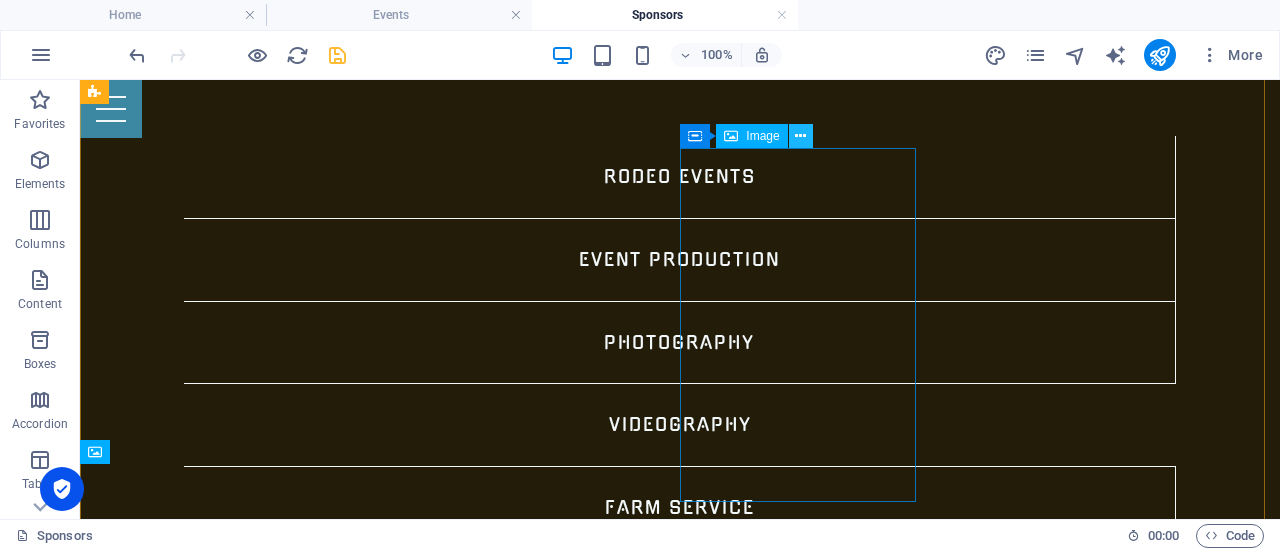 click at bounding box center [800, 136] 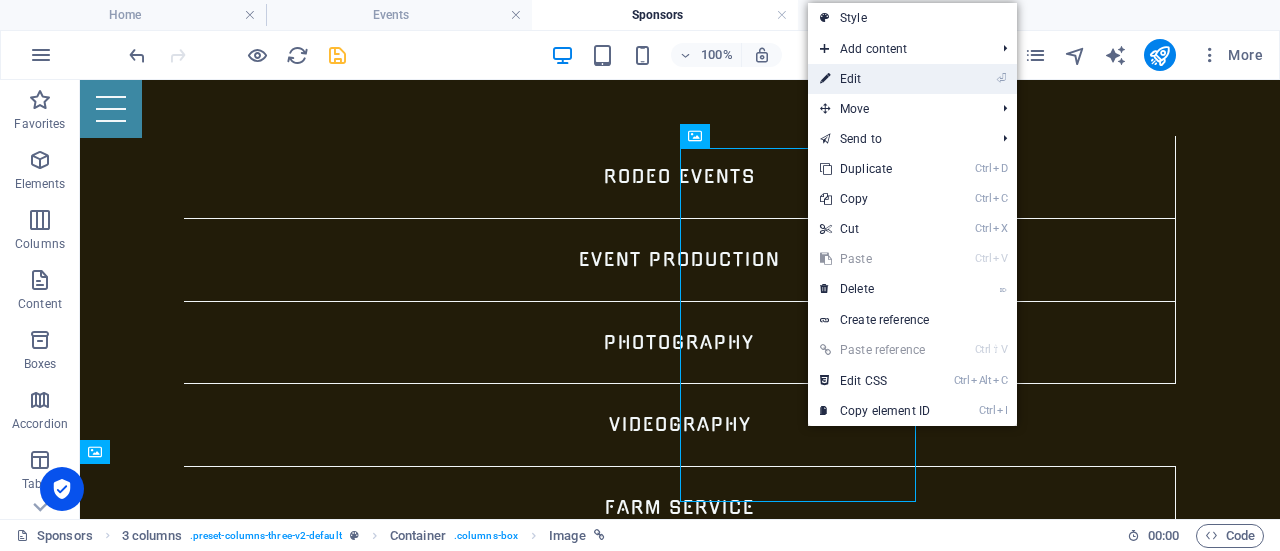 click on "⏎  Edit" at bounding box center (875, 79) 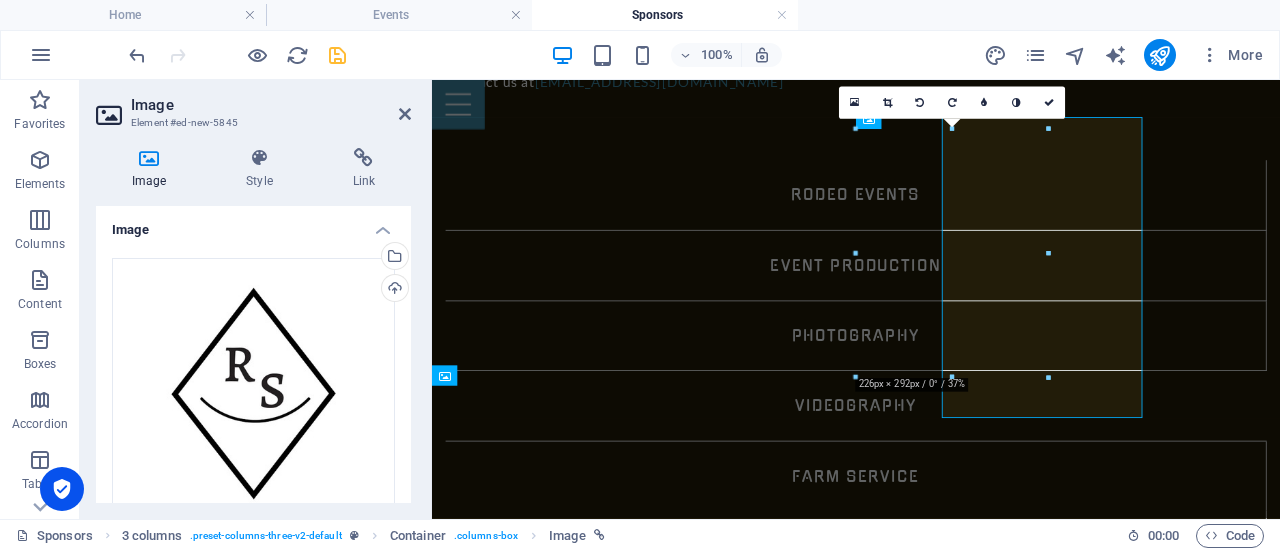 scroll, scrollTop: 1581, scrollLeft: 0, axis: vertical 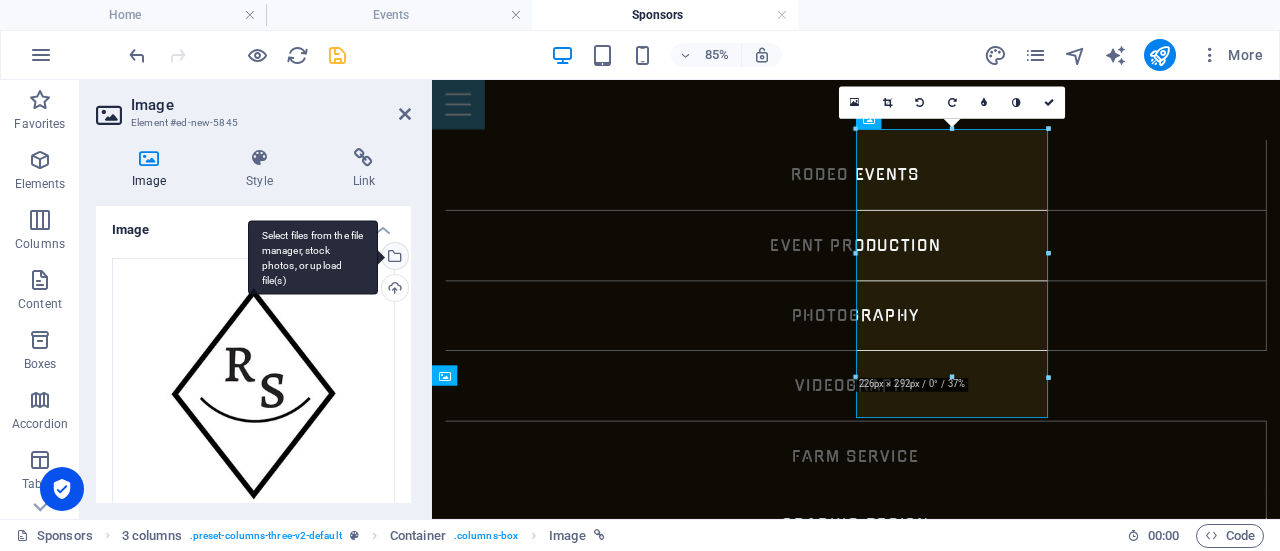 click on "Select files from the file manager, stock photos, or upload file(s)" at bounding box center (393, 258) 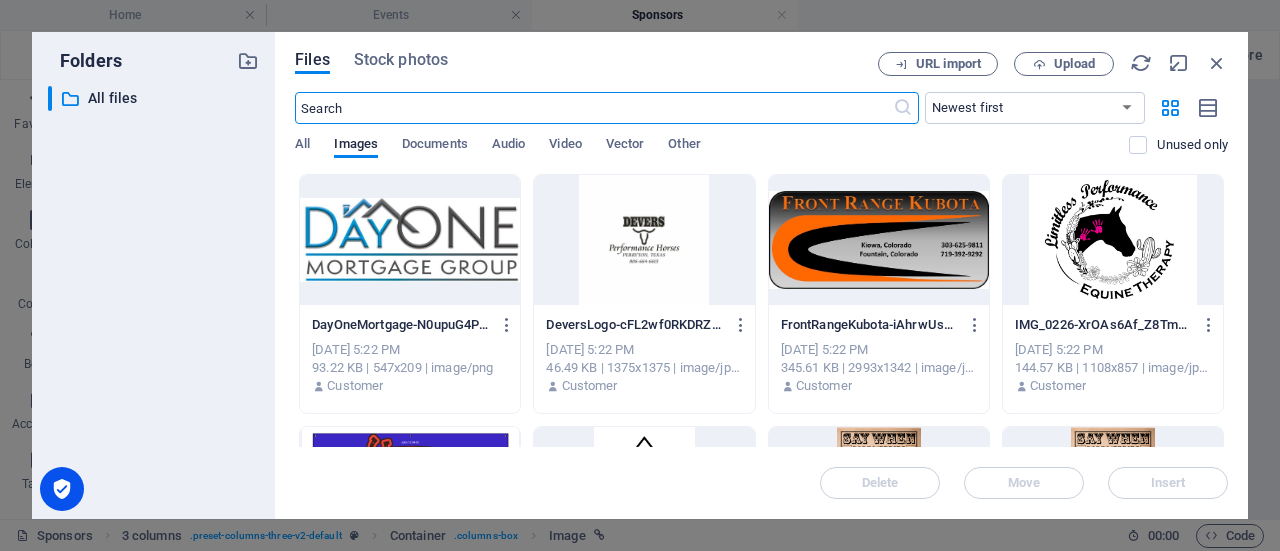 click on "93.22 KB | 547x209 | image/png" at bounding box center [410, 368] 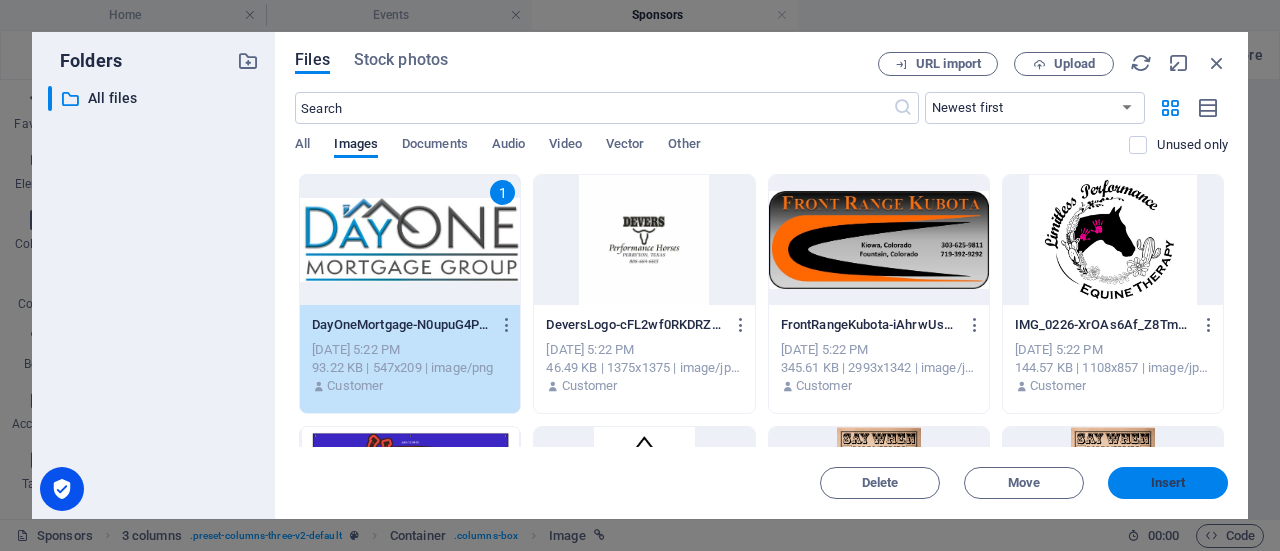 click on "Insert" at bounding box center [1168, 483] 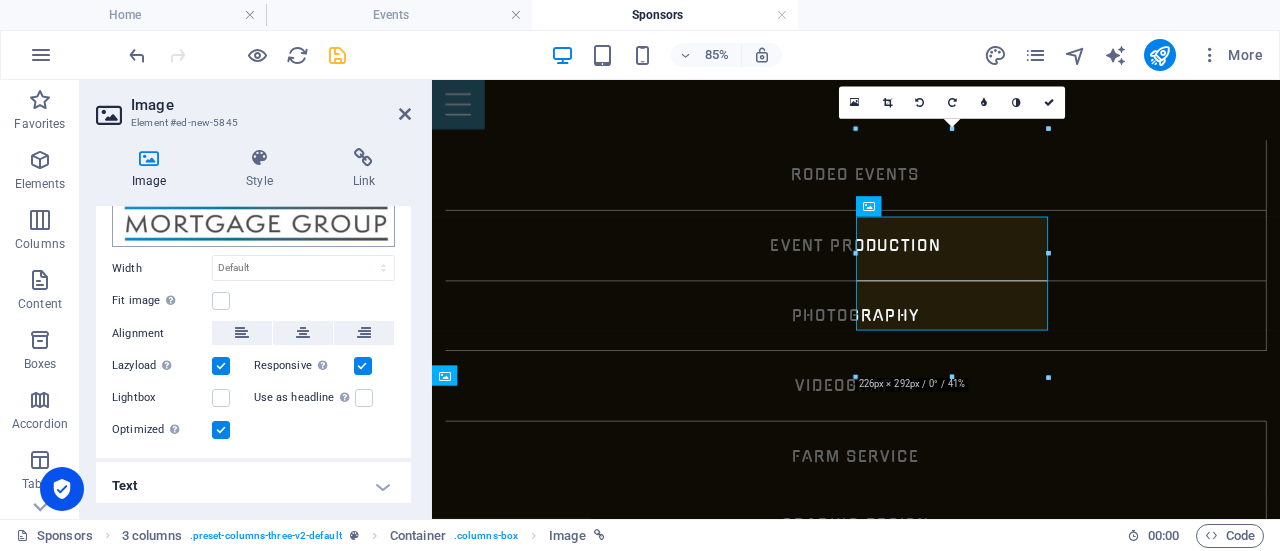 scroll, scrollTop: 129, scrollLeft: 0, axis: vertical 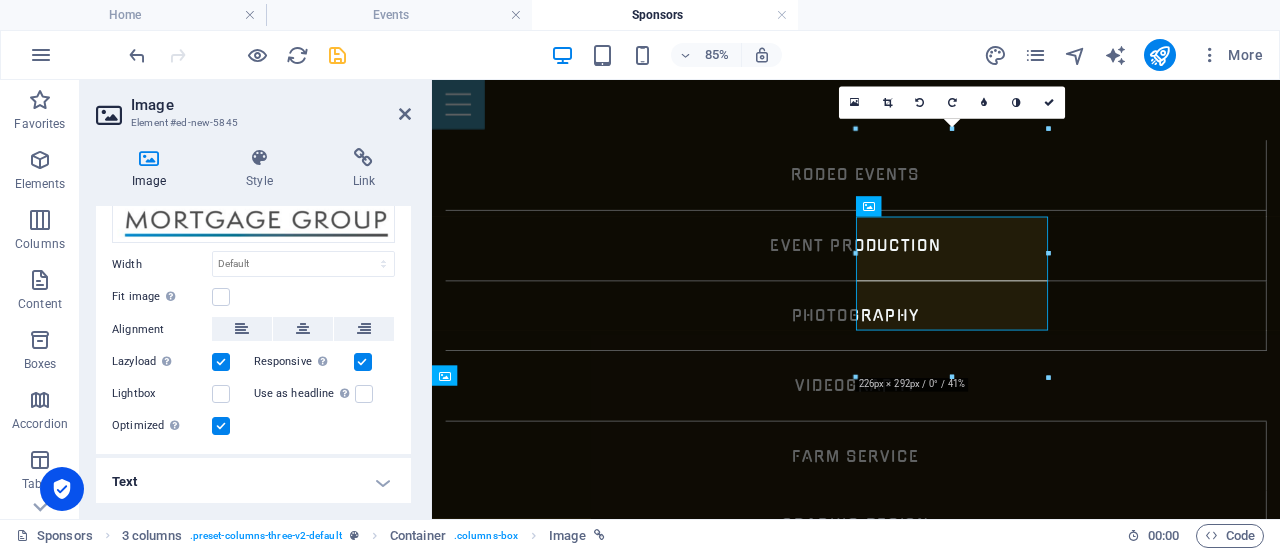 click on "Text" at bounding box center (253, 482) 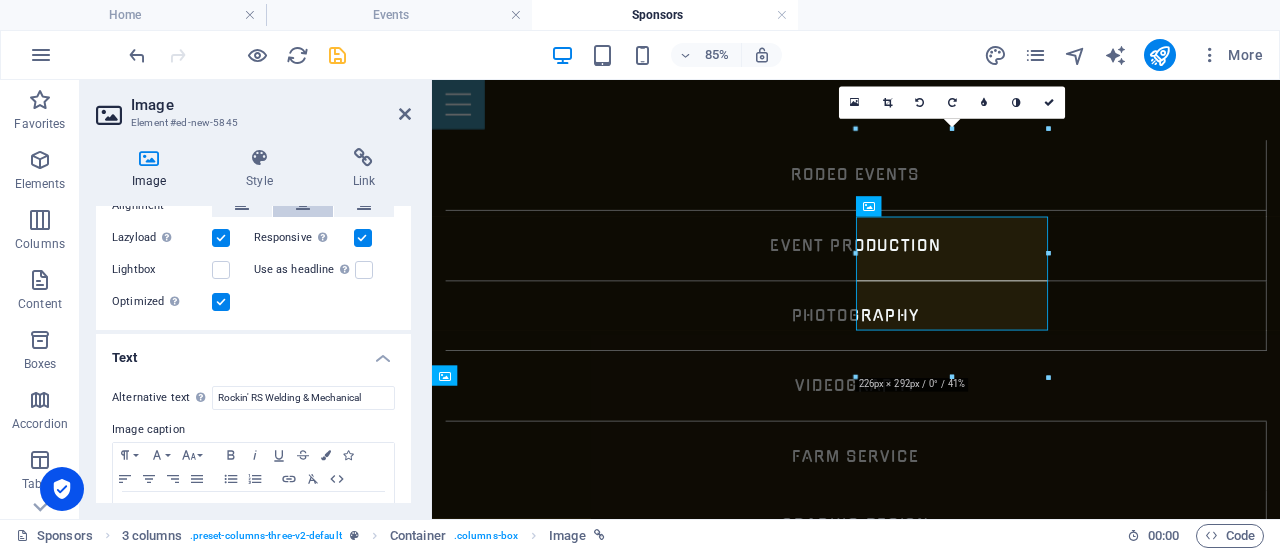 scroll, scrollTop: 316, scrollLeft: 0, axis: vertical 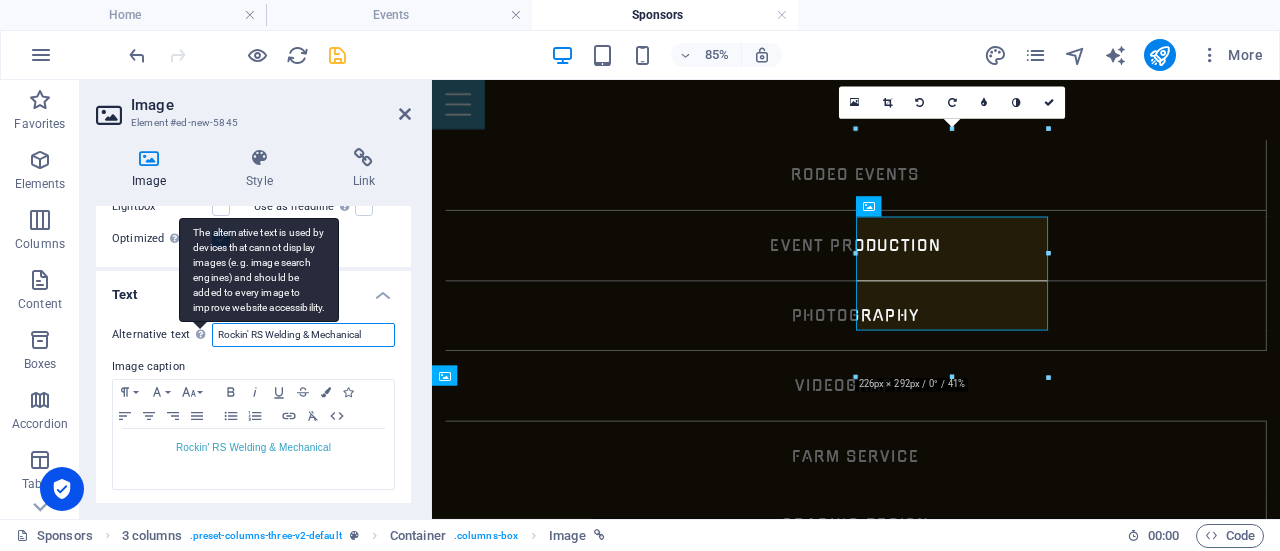 drag, startPoint x: 374, startPoint y: 334, endPoint x: 189, endPoint y: 317, distance: 185.77943 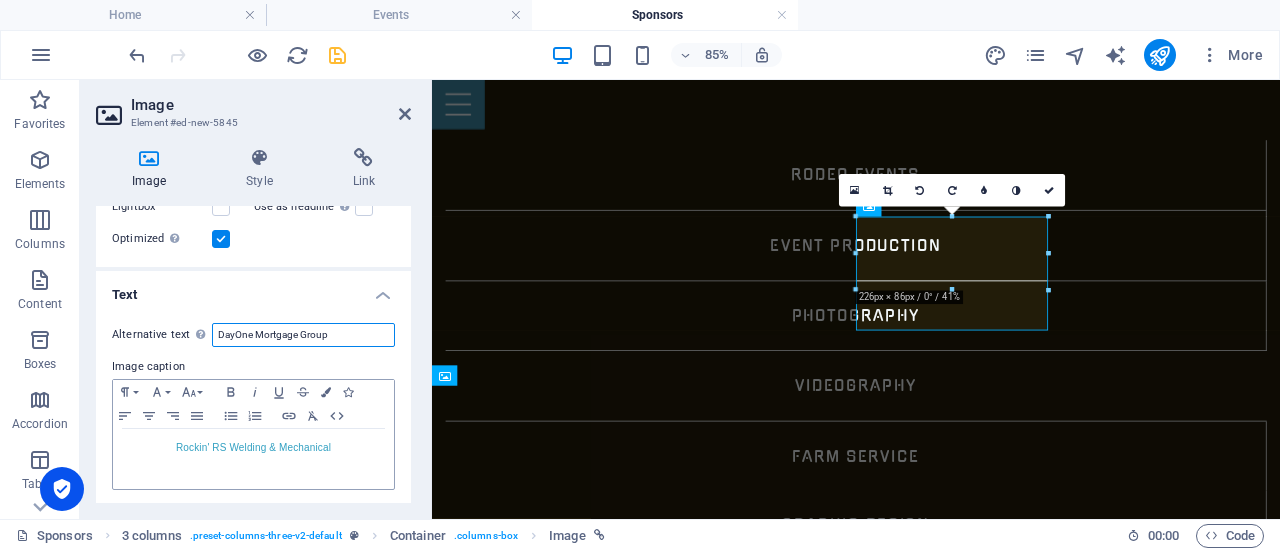 type on "DayOne Mortgage Group" 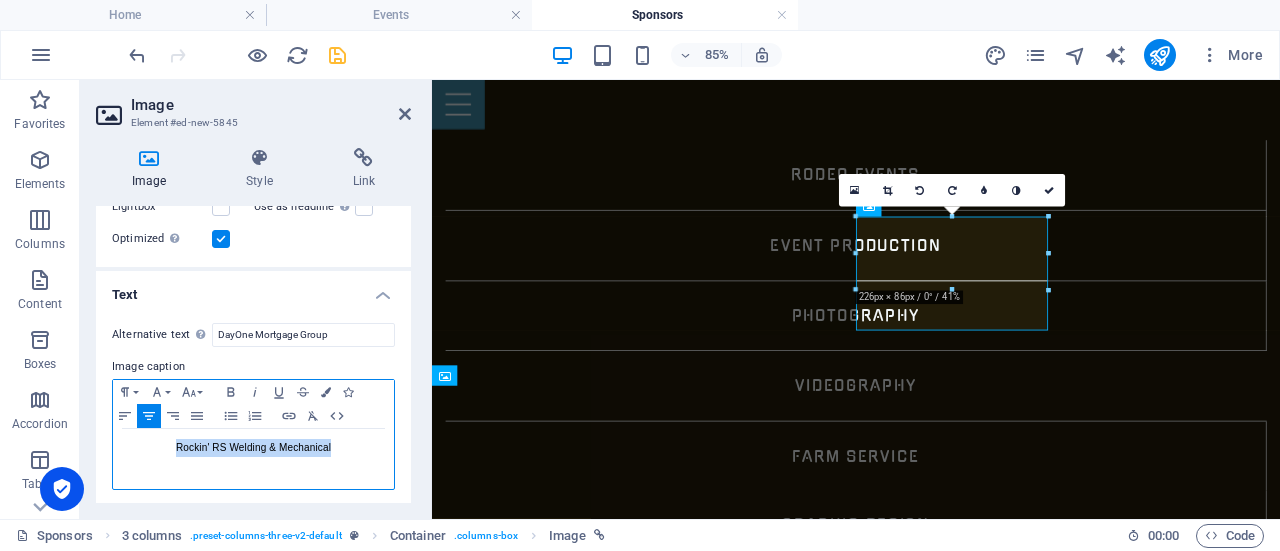drag, startPoint x: 334, startPoint y: 444, endPoint x: 175, endPoint y: 443, distance: 159.00314 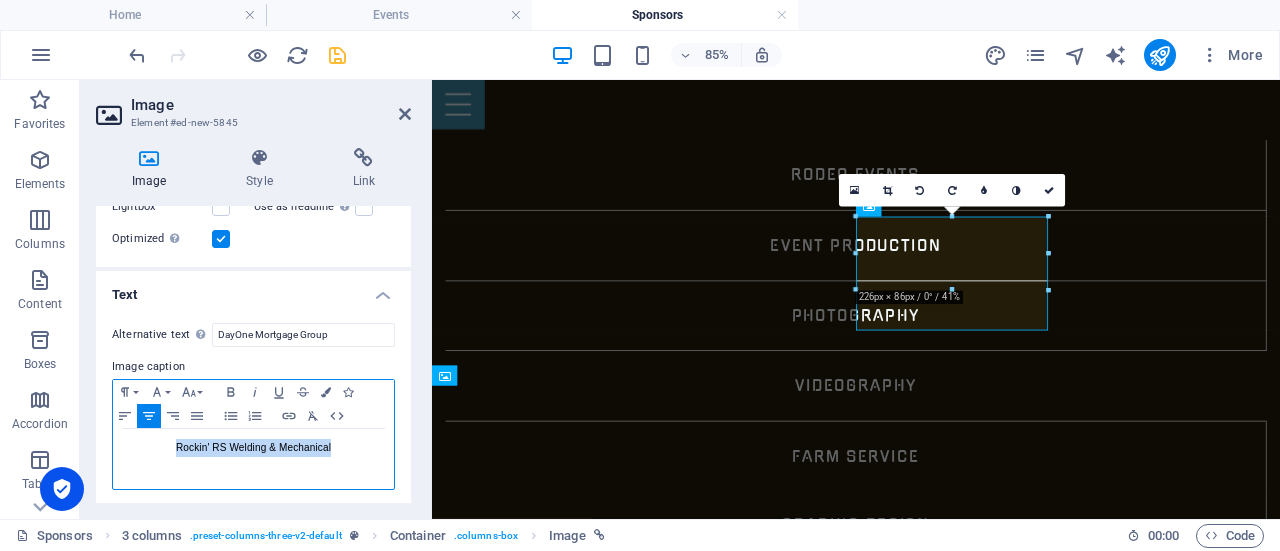 click on "Rockin' RS Welding & Mechanical" at bounding box center [253, 448] 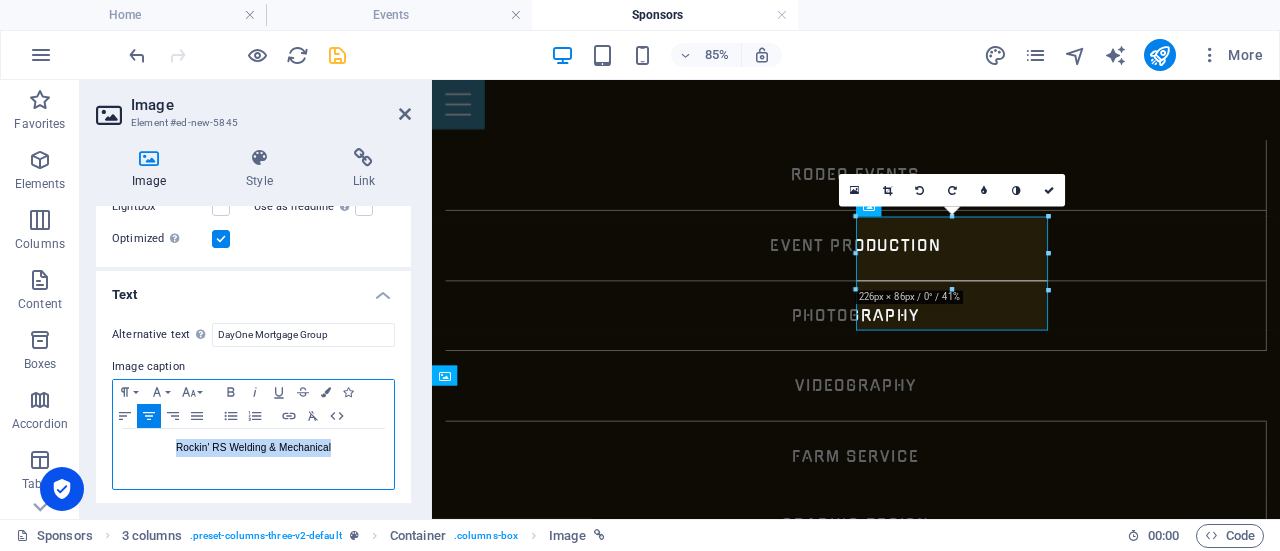 type 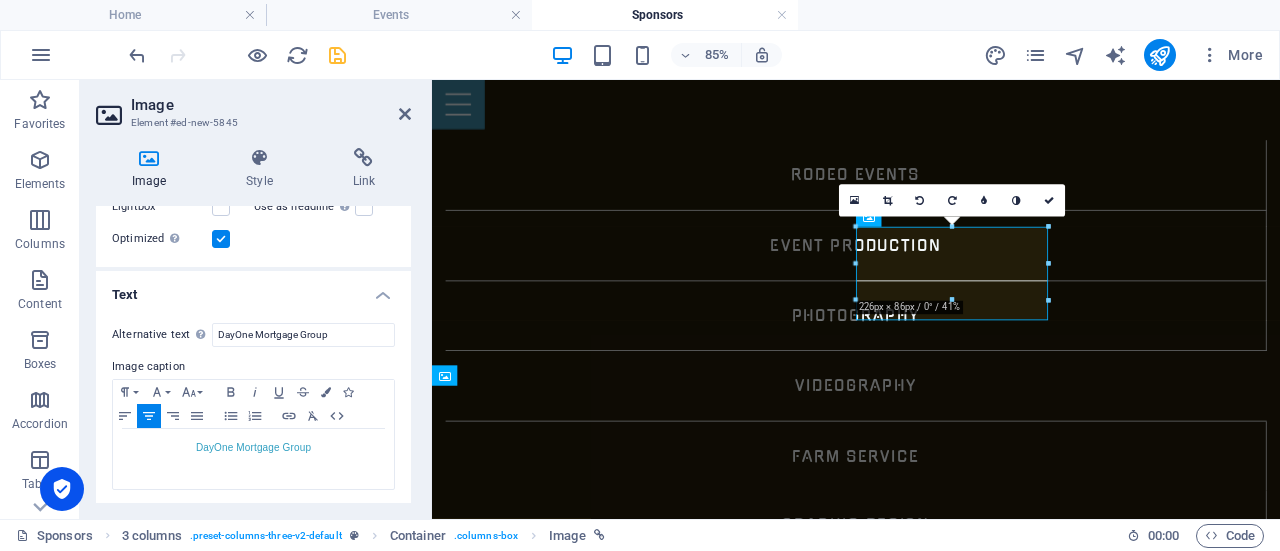 click on "Image caption" at bounding box center (253, 367) 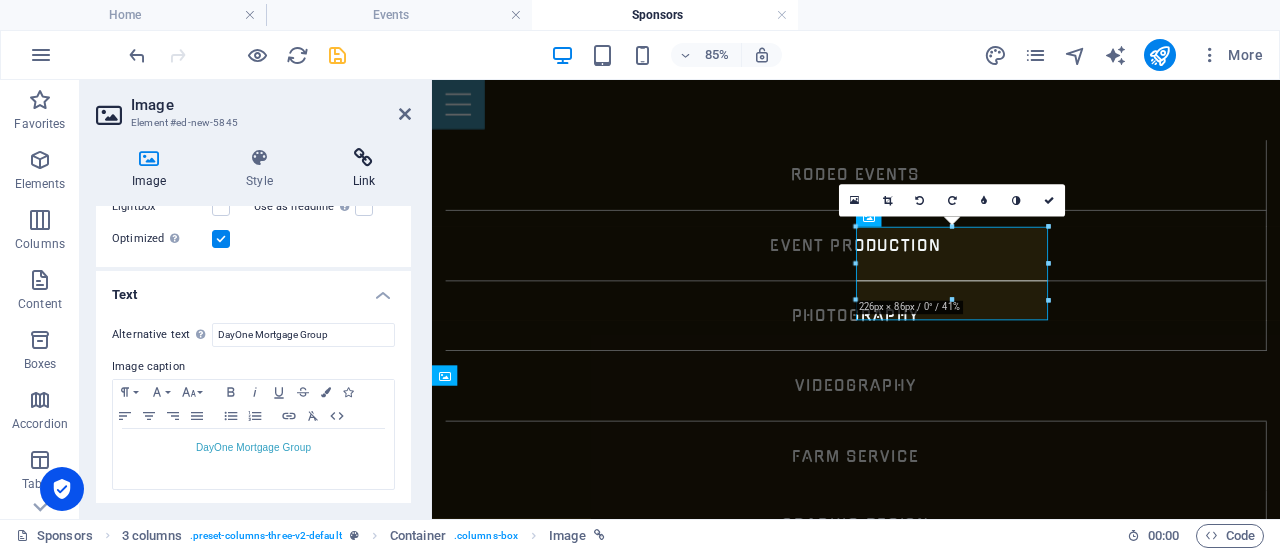 click at bounding box center (364, 158) 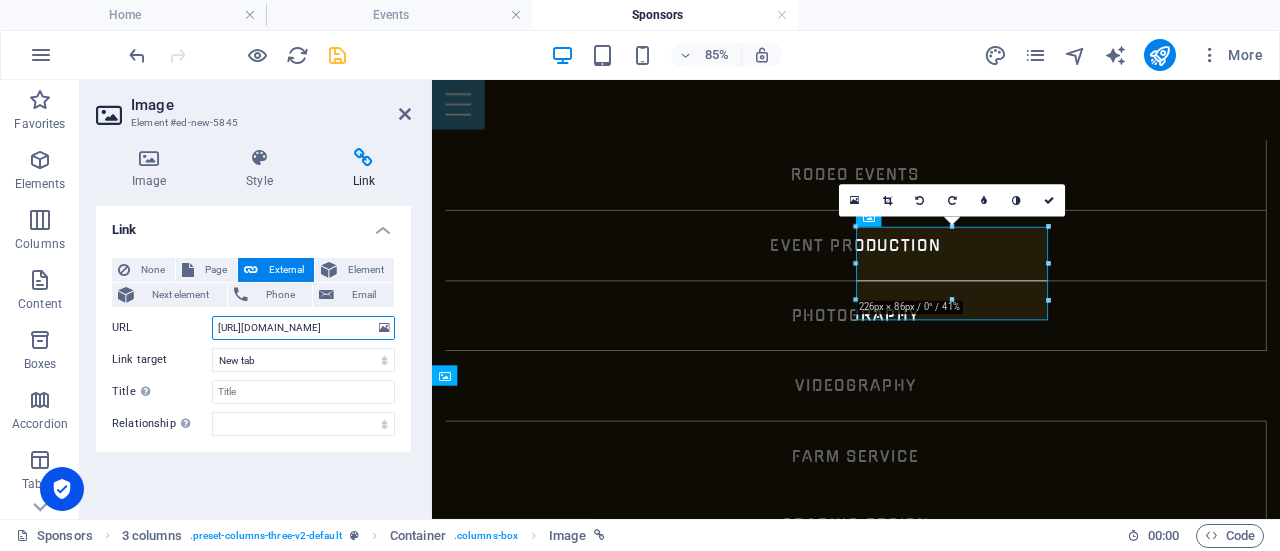 scroll, scrollTop: 0, scrollLeft: 254, axis: horizontal 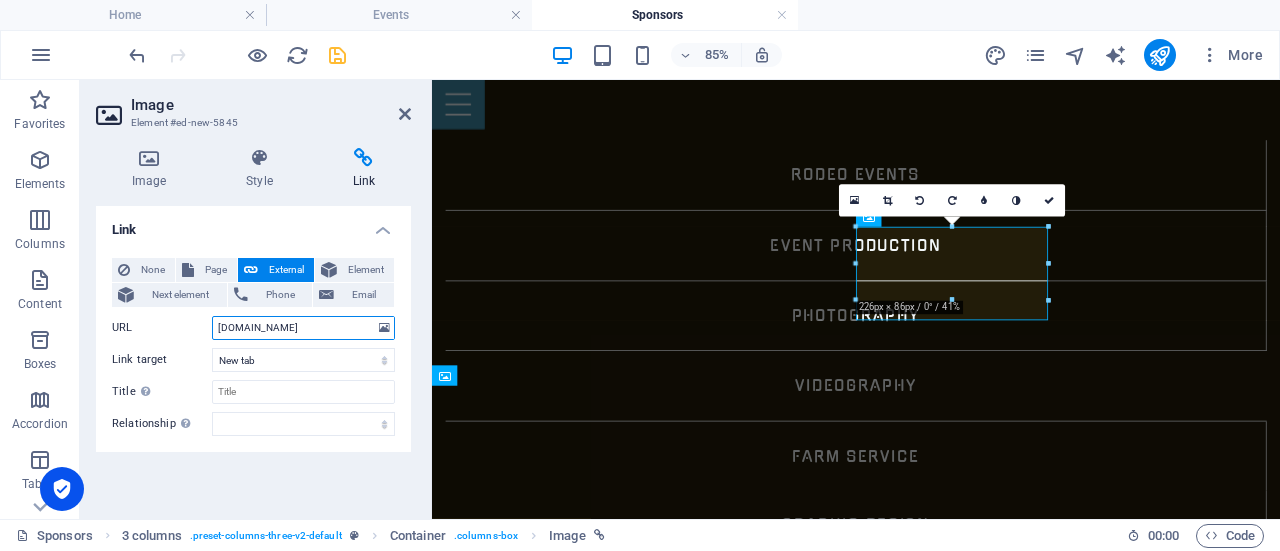 type on "[DOMAIN_NAME]" 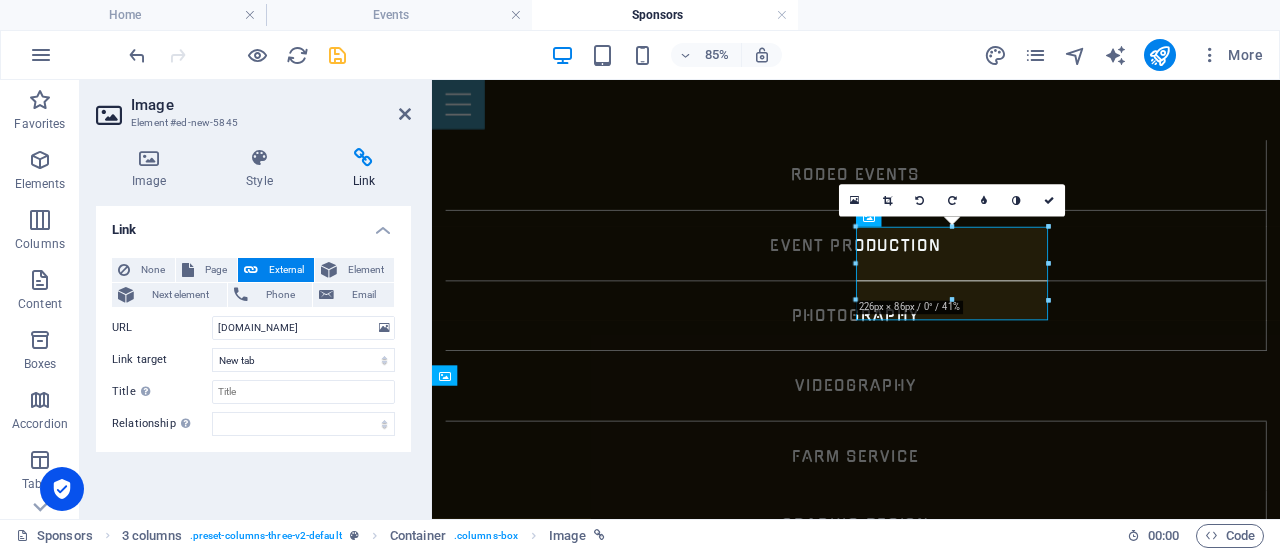 click on "None Page External Element Next element Phone Email Page Home Events Sponsors Registration Element
URL [DOMAIN_NAME] Phone Email Link target New tab Same tab Overlay Title Additional link description, should not be the same as the link text. The title is most often shown as a tooltip text when the mouse moves over the element. Leave empty if uncertain. Relationship Sets the  relationship of this link to the link target . For example, the value "nofollow" instructs search engines not to follow the link. Can be left empty. alternate author bookmark external help license next nofollow noreferrer noopener prev search tag" at bounding box center (253, 347) 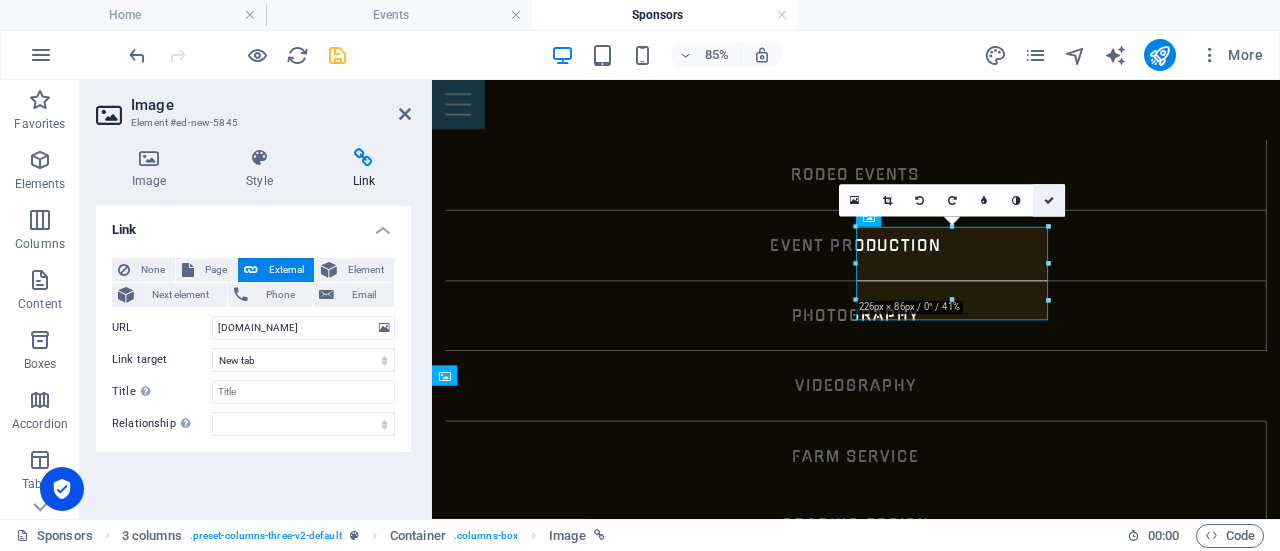 click at bounding box center [1049, 200] 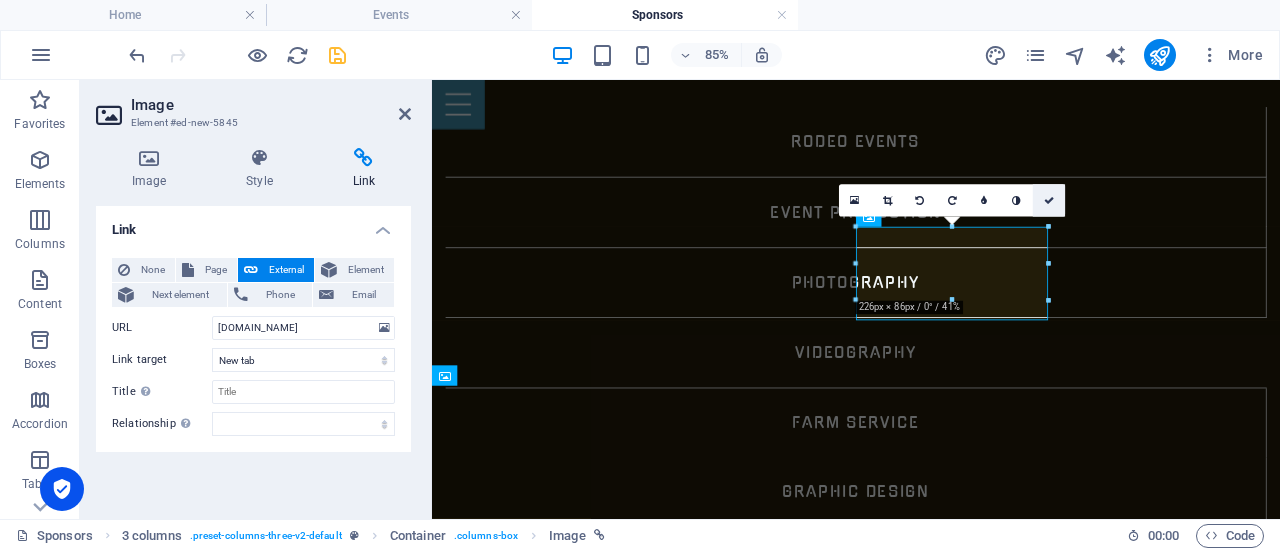 scroll, scrollTop: 1557, scrollLeft: 0, axis: vertical 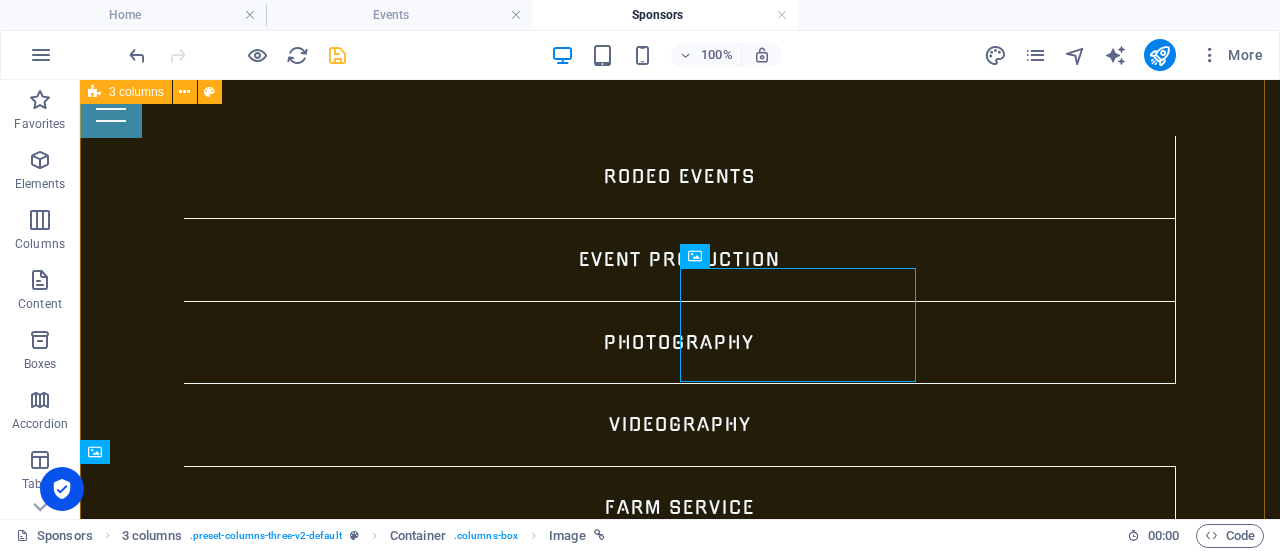 click on "[PERSON_NAME][GEOGRAPHIC_DATA] [PERSON_NAME] Front Range Kubota Limitless Performance Equine Therapy Rockin' RS Welding & Mechanical DayOne Mortgage Group" at bounding box center [680, 3780] 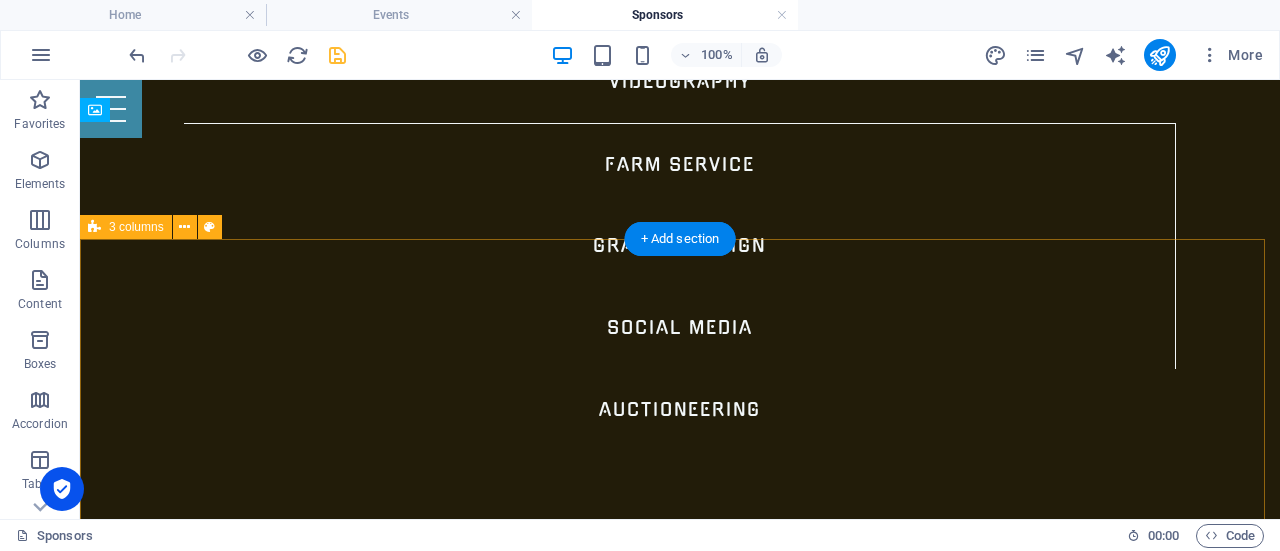 scroll, scrollTop: 1600, scrollLeft: 0, axis: vertical 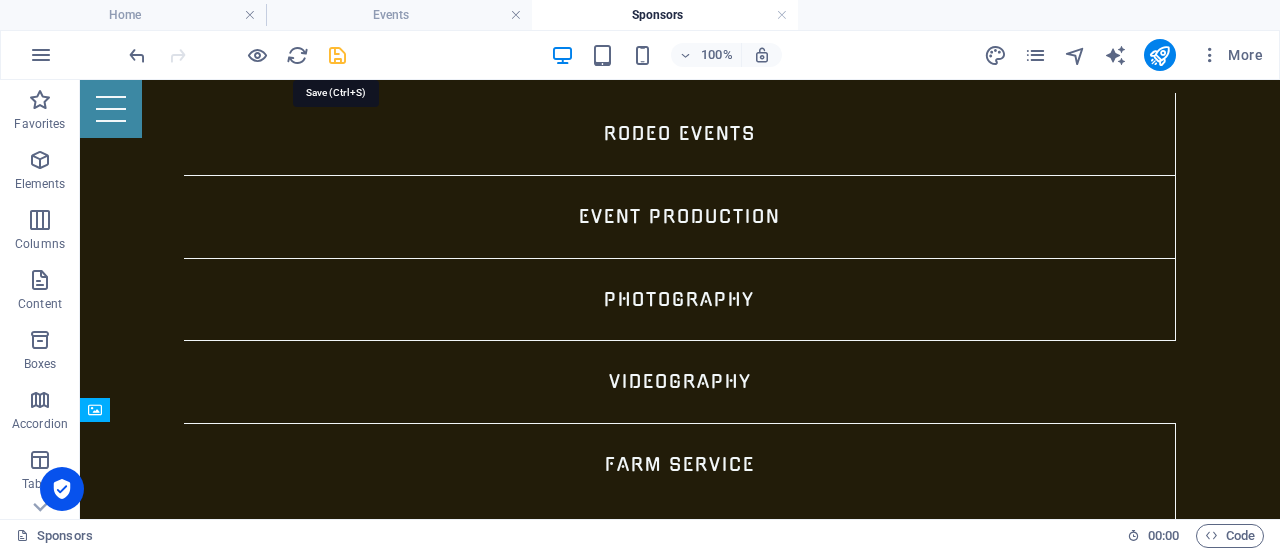 click at bounding box center (337, 55) 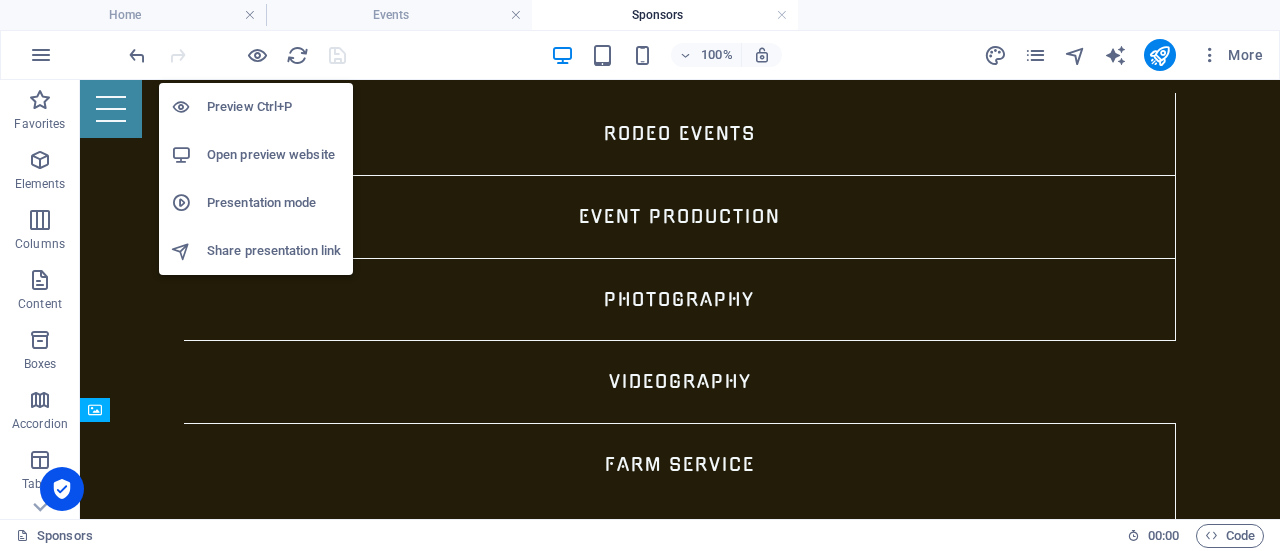 click on "Preview Ctrl+P" at bounding box center [256, 107] 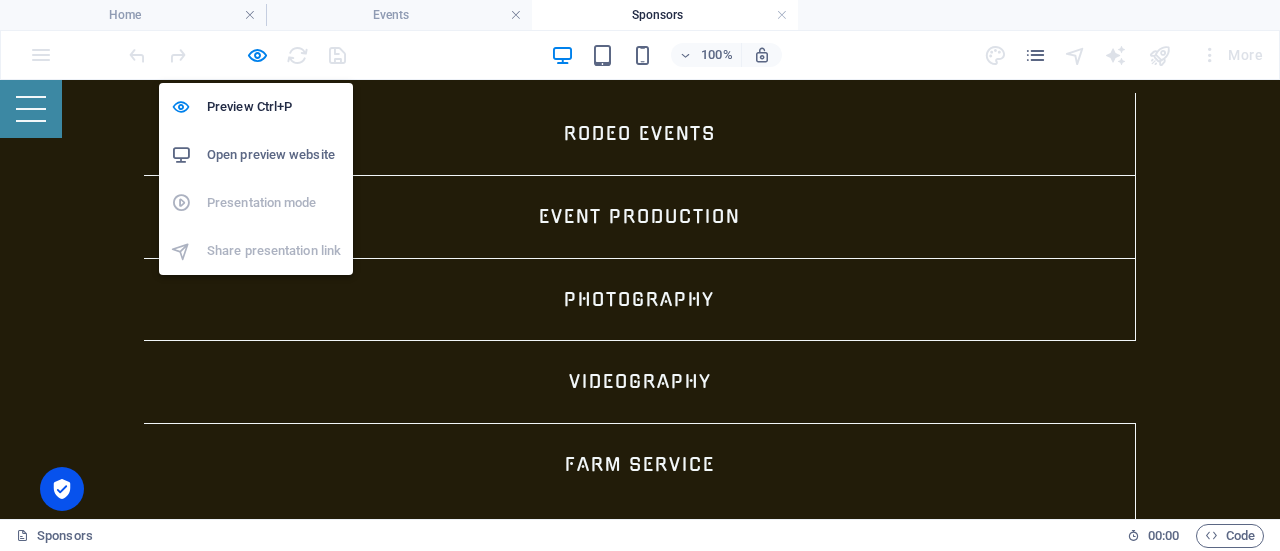 click on "Open preview website" at bounding box center (274, 155) 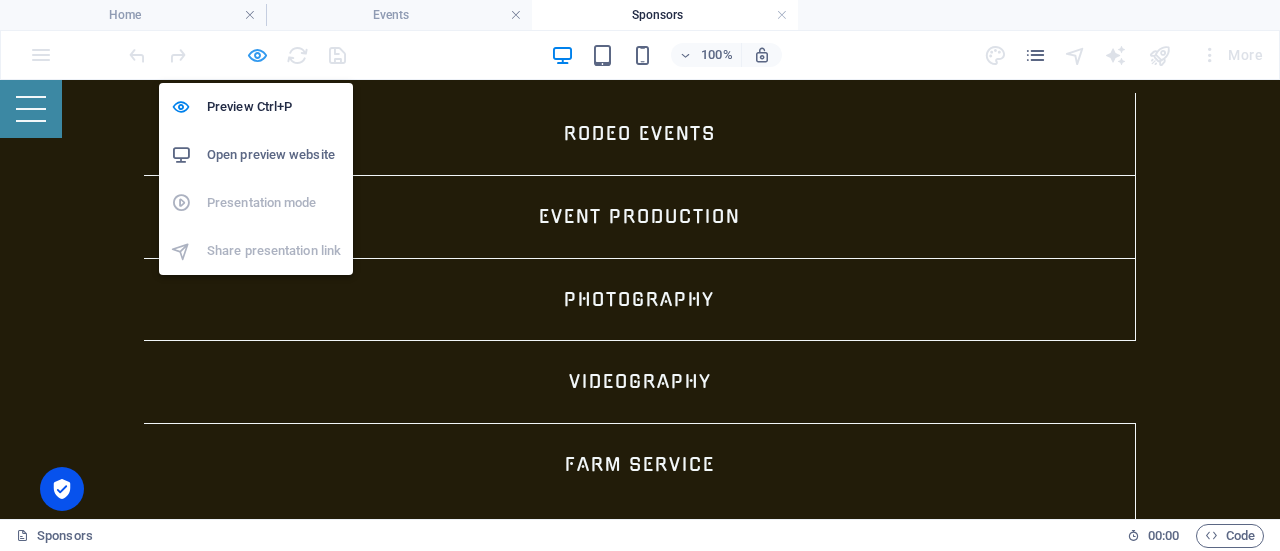 click at bounding box center (257, 55) 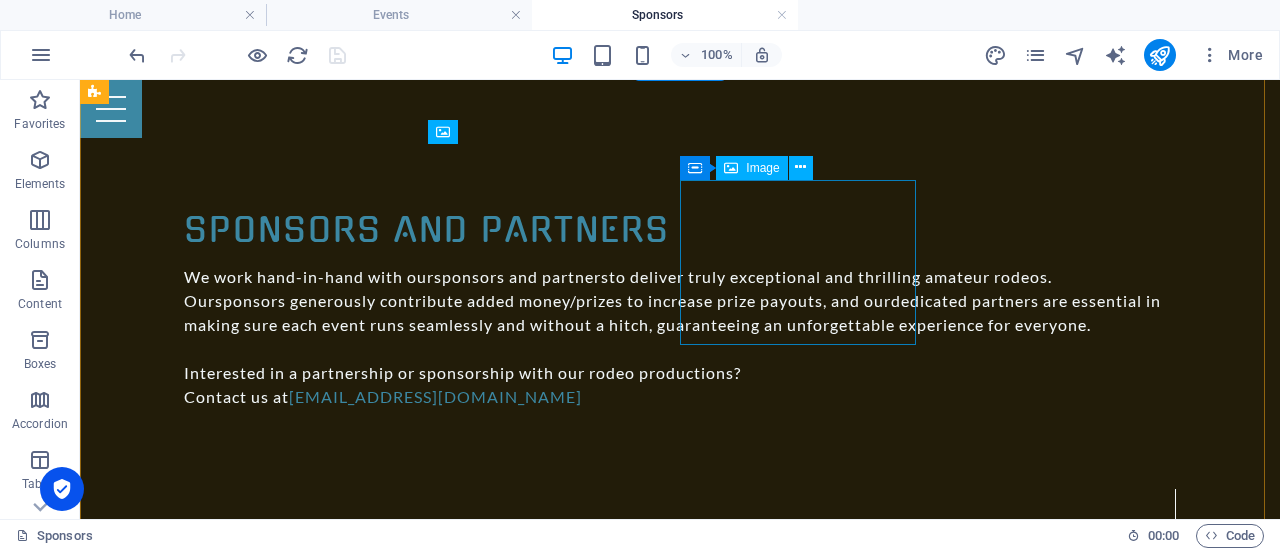 scroll, scrollTop: 1200, scrollLeft: 0, axis: vertical 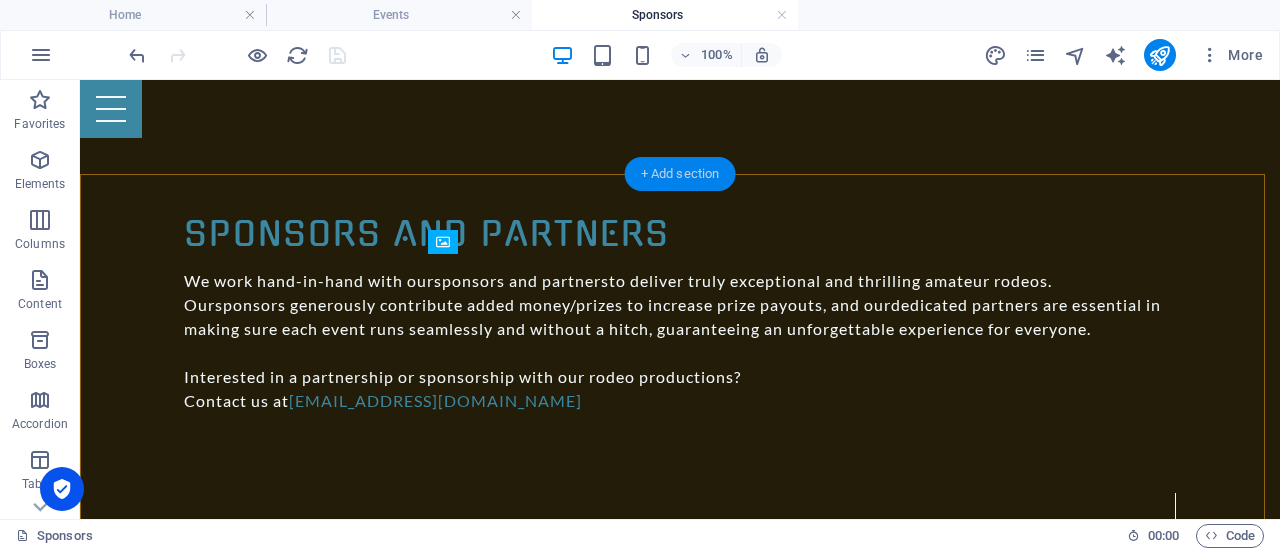 click on "+ Add section" at bounding box center [680, 174] 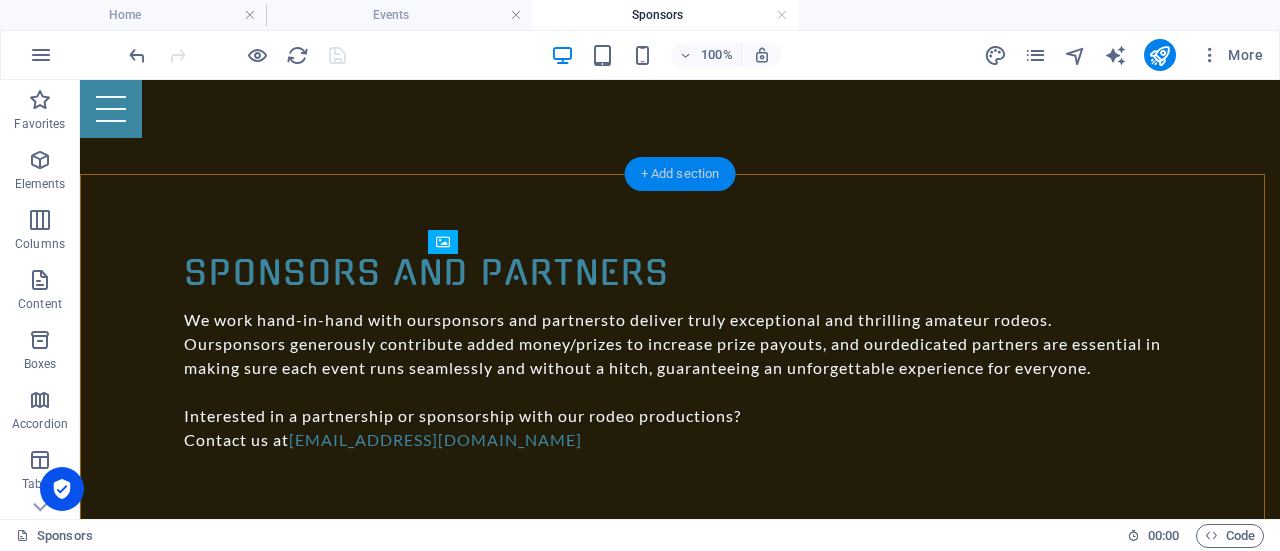 scroll, scrollTop: 743, scrollLeft: 0, axis: vertical 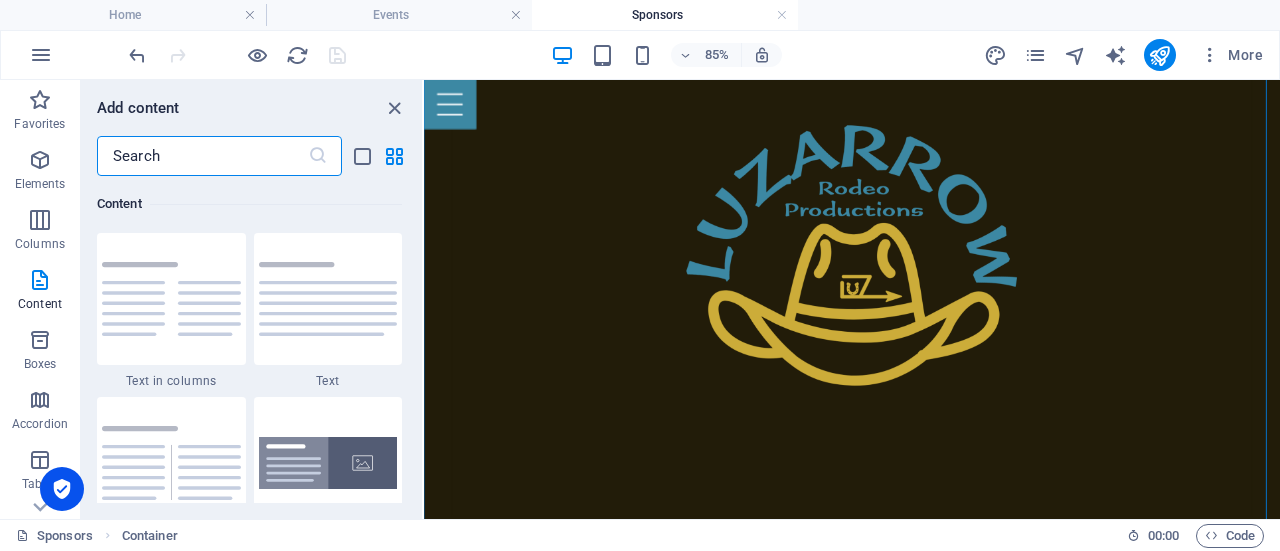click at bounding box center (202, 156) 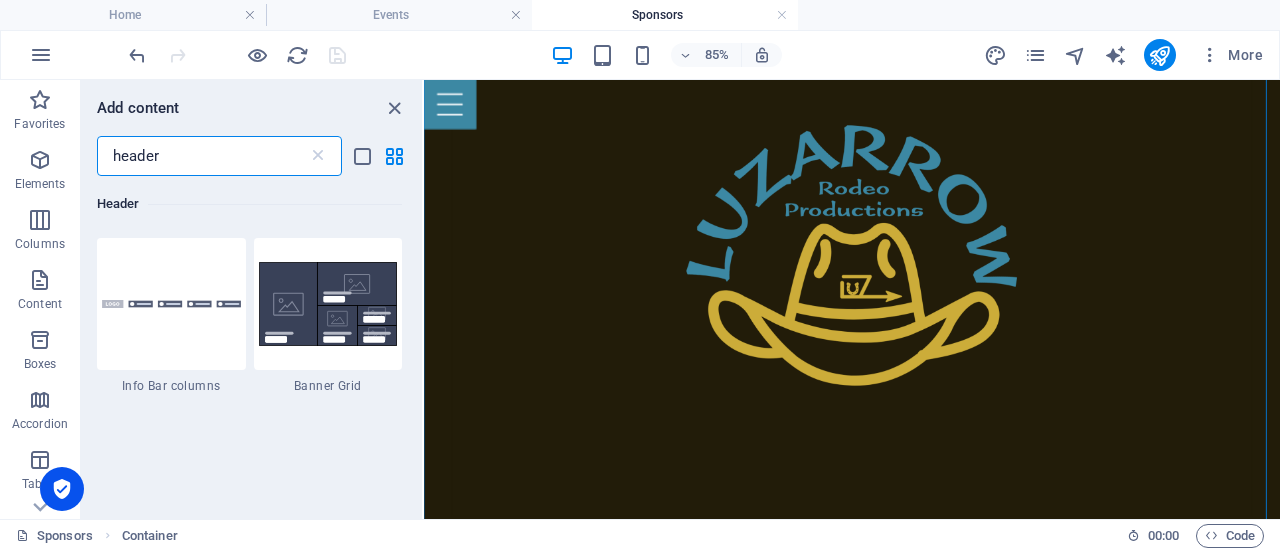 scroll, scrollTop: 1200, scrollLeft: 0, axis: vertical 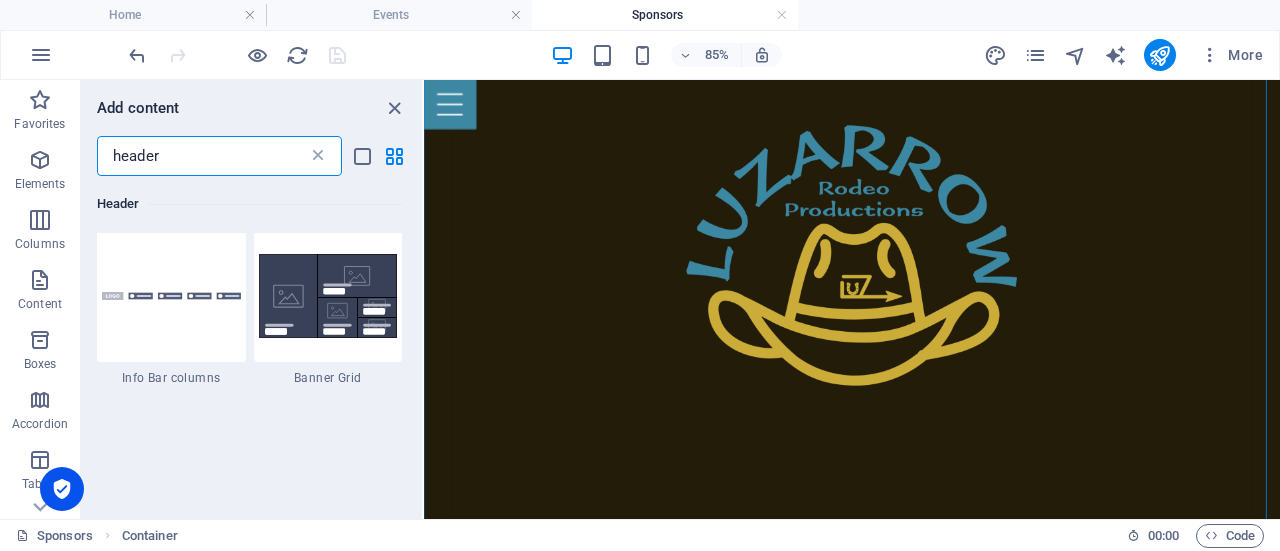 type on "header" 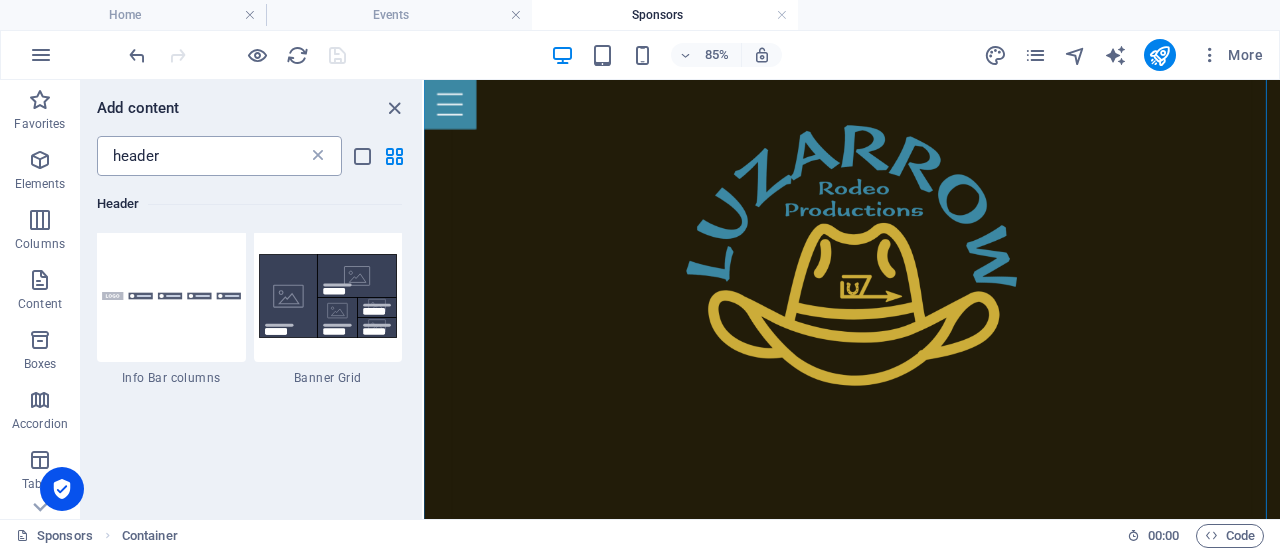 click at bounding box center [318, 156] 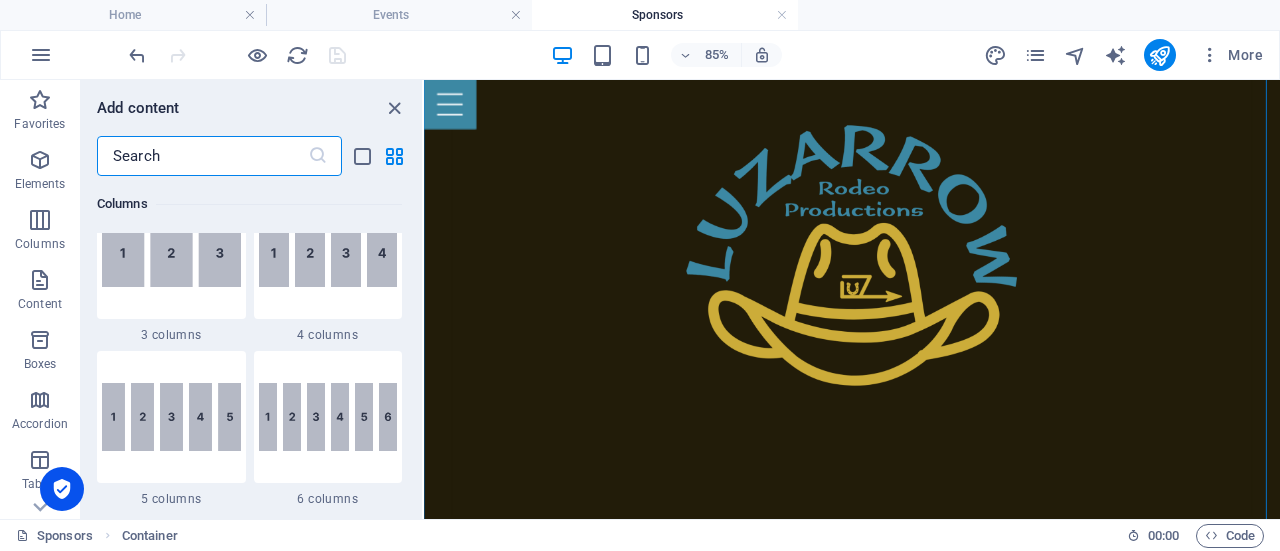 scroll, scrollTop: 12865, scrollLeft: 0, axis: vertical 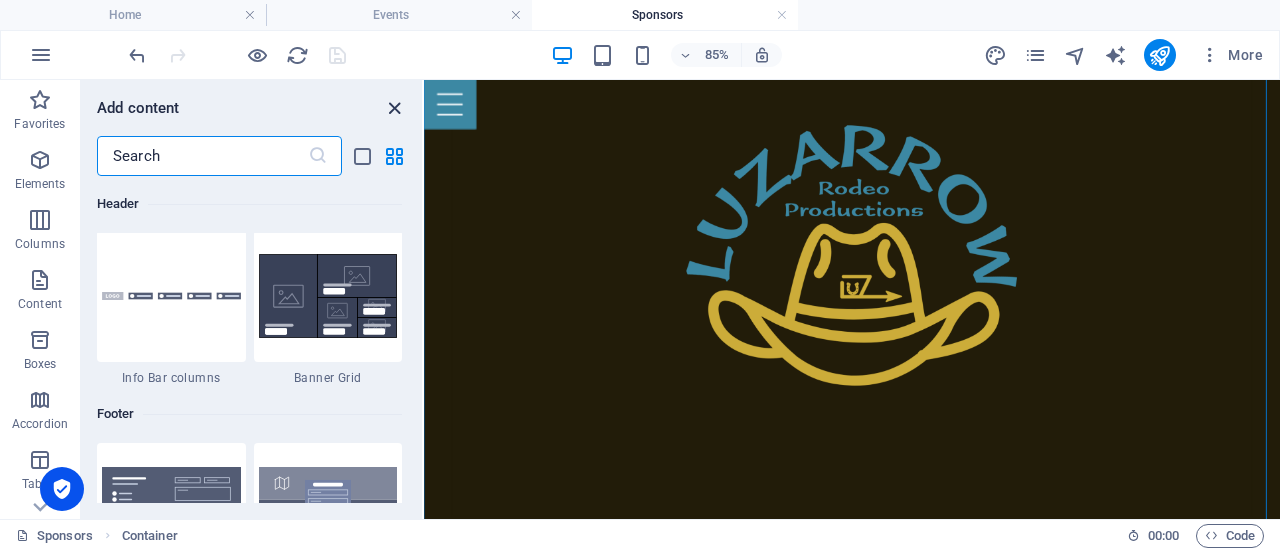 click at bounding box center (394, 108) 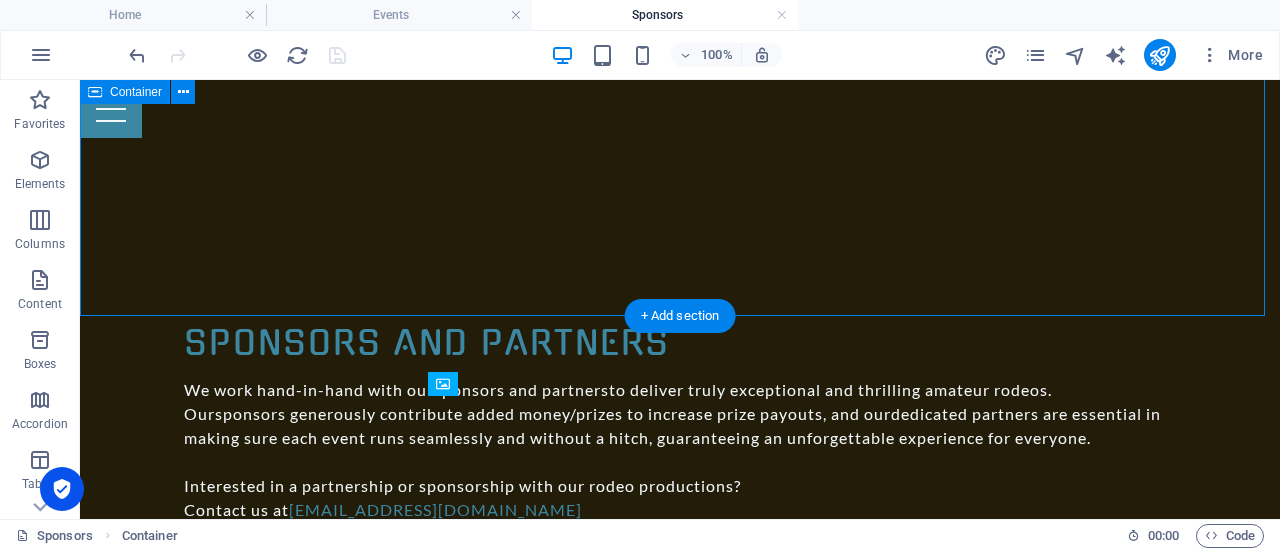 scroll, scrollTop: 1243, scrollLeft: 0, axis: vertical 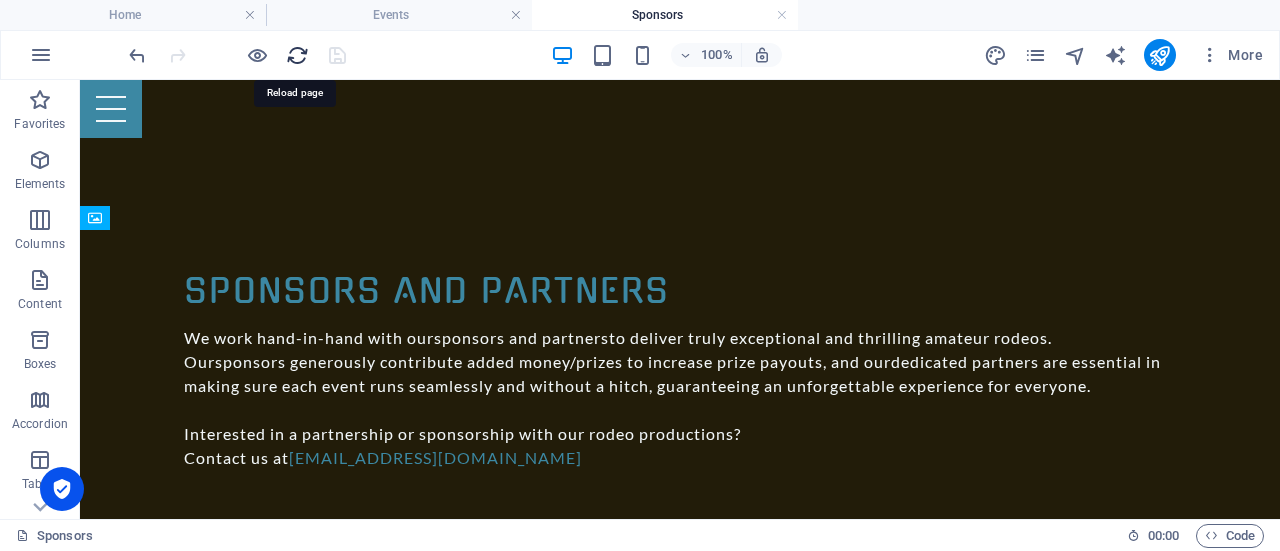 click at bounding box center [297, 55] 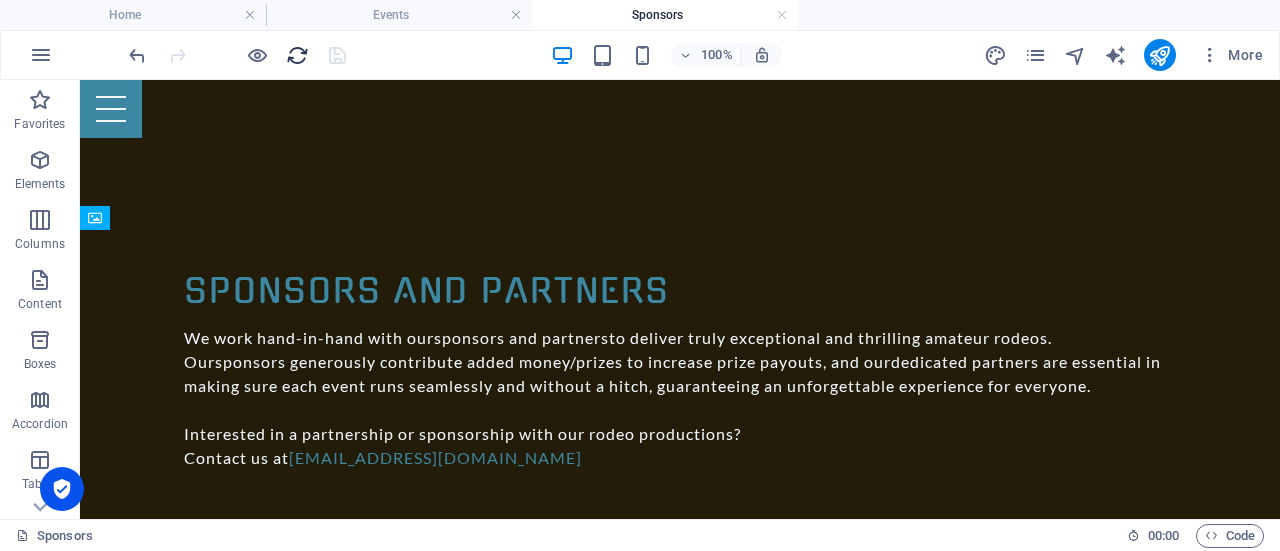 click at bounding box center [297, 55] 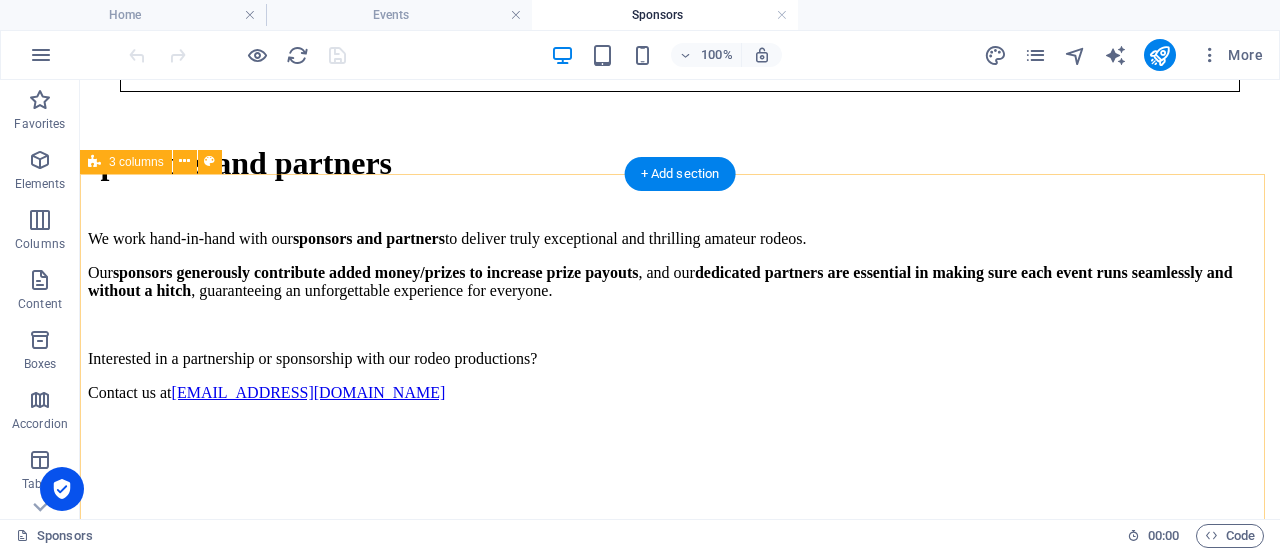 scroll, scrollTop: 1100, scrollLeft: 0, axis: vertical 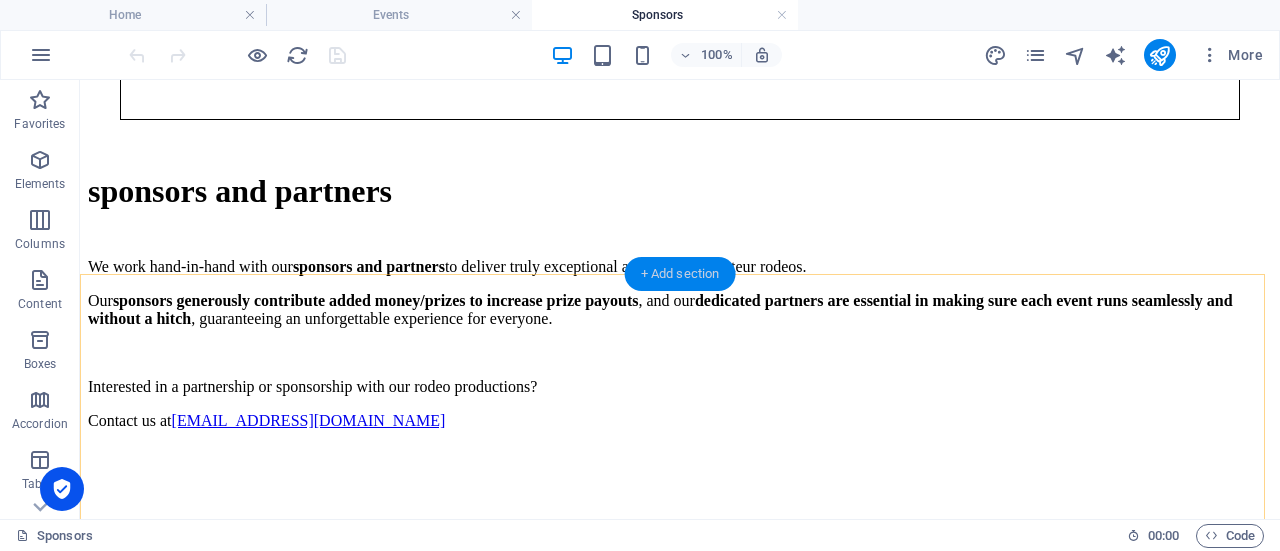 click on "+ Add section" at bounding box center [680, 274] 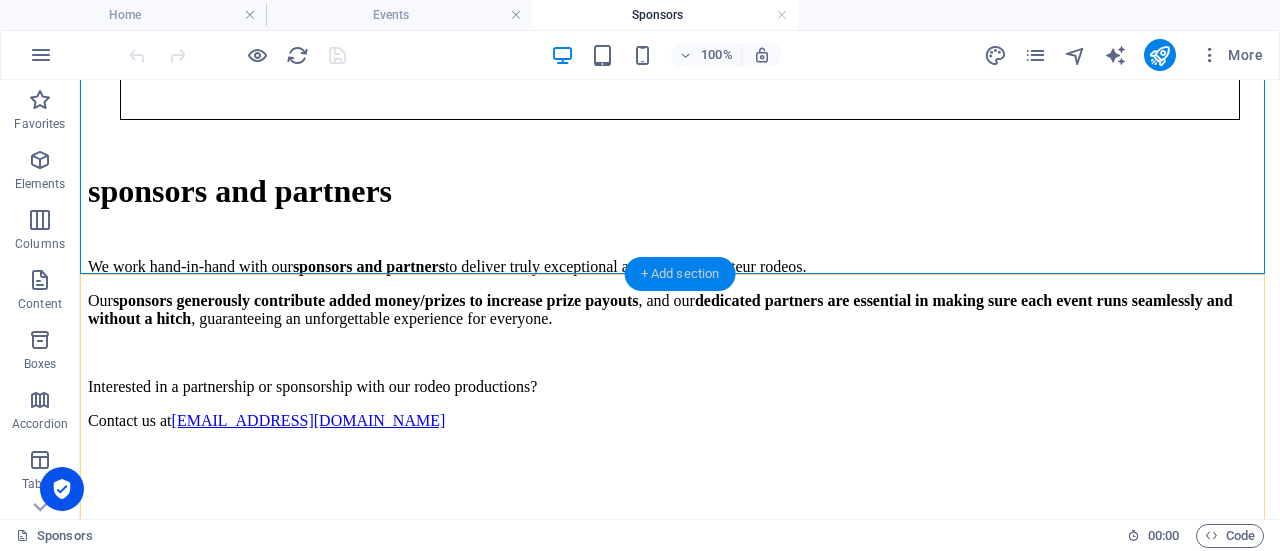 click on "+ Add section" at bounding box center (680, 274) 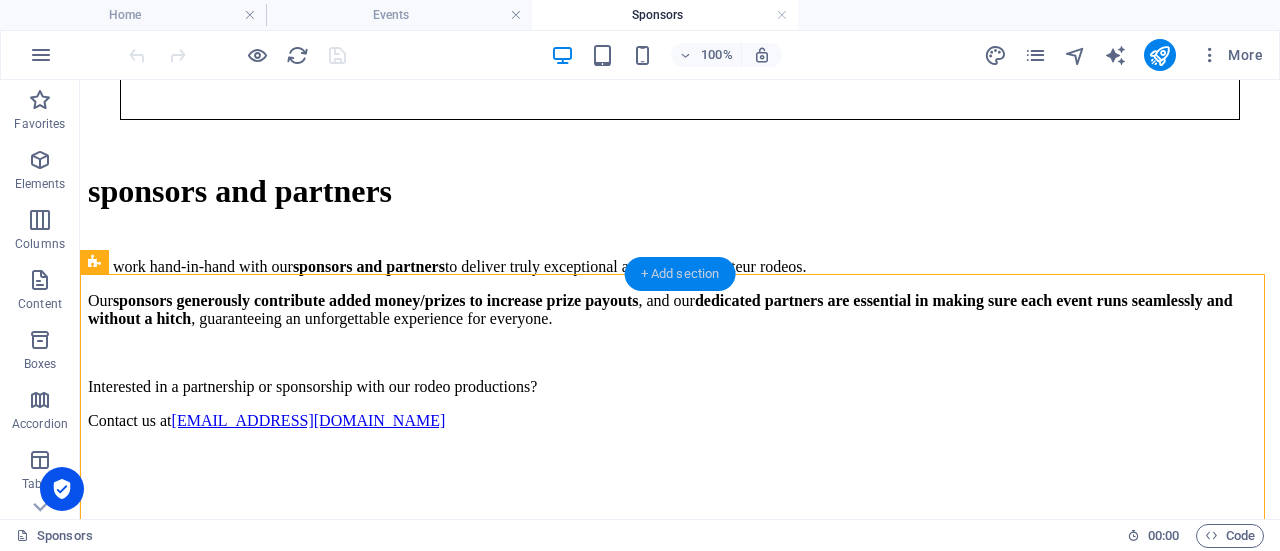 click on "+ Add section" at bounding box center (680, 274) 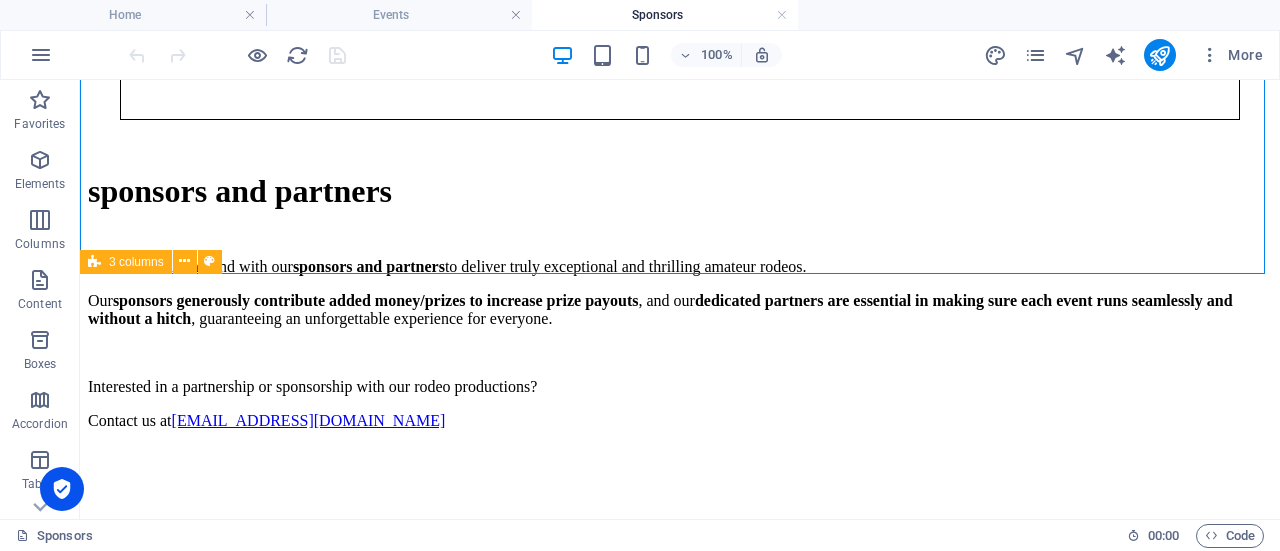 drag, startPoint x: 730, startPoint y: 357, endPoint x: 614, endPoint y: 276, distance: 141.48145 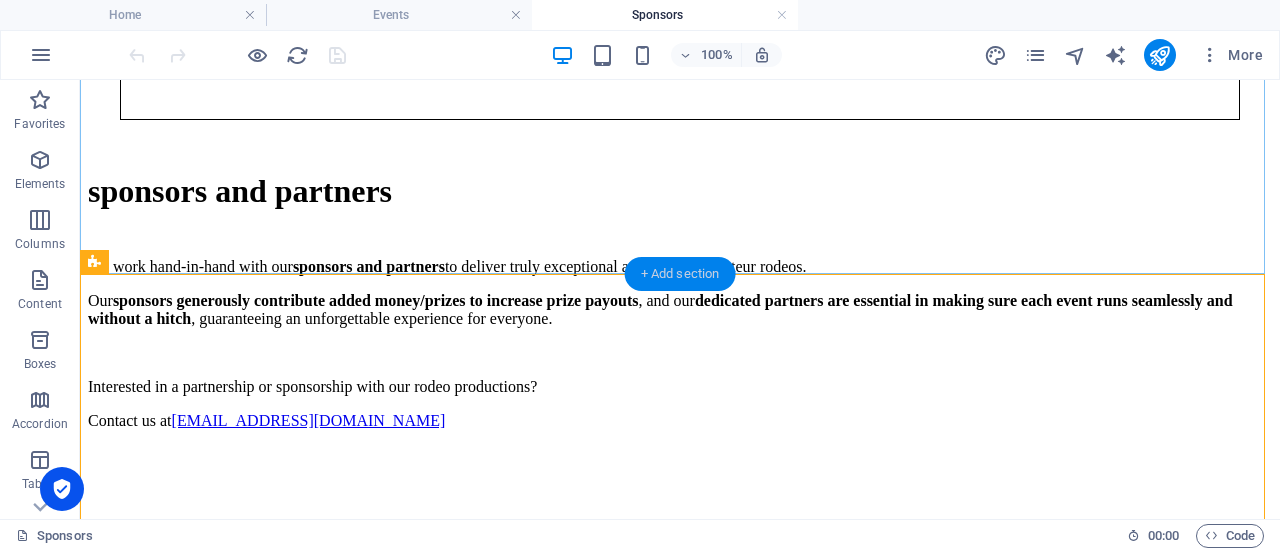 click on "+ Add section" at bounding box center (680, 274) 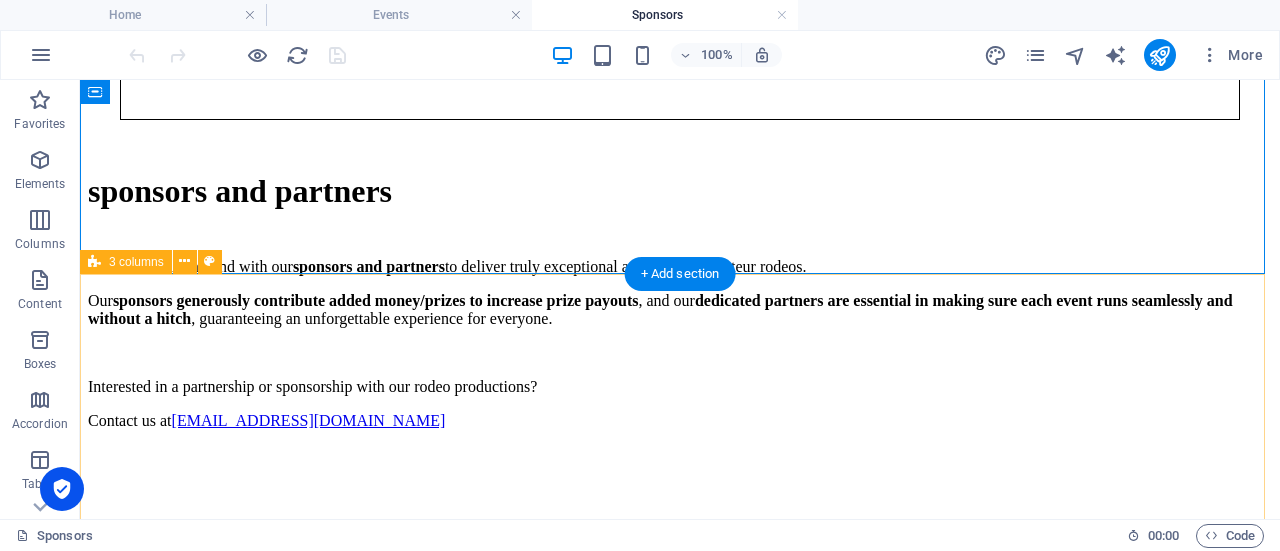 click on "[PERSON_NAME][GEOGRAPHIC_DATA] [PERSON_NAME] Front Range Kubota Limitless Performance Equine Therapy Rockin' RS Welding & Mechanical DayOne Mortgage Group" at bounding box center [680, 3722] 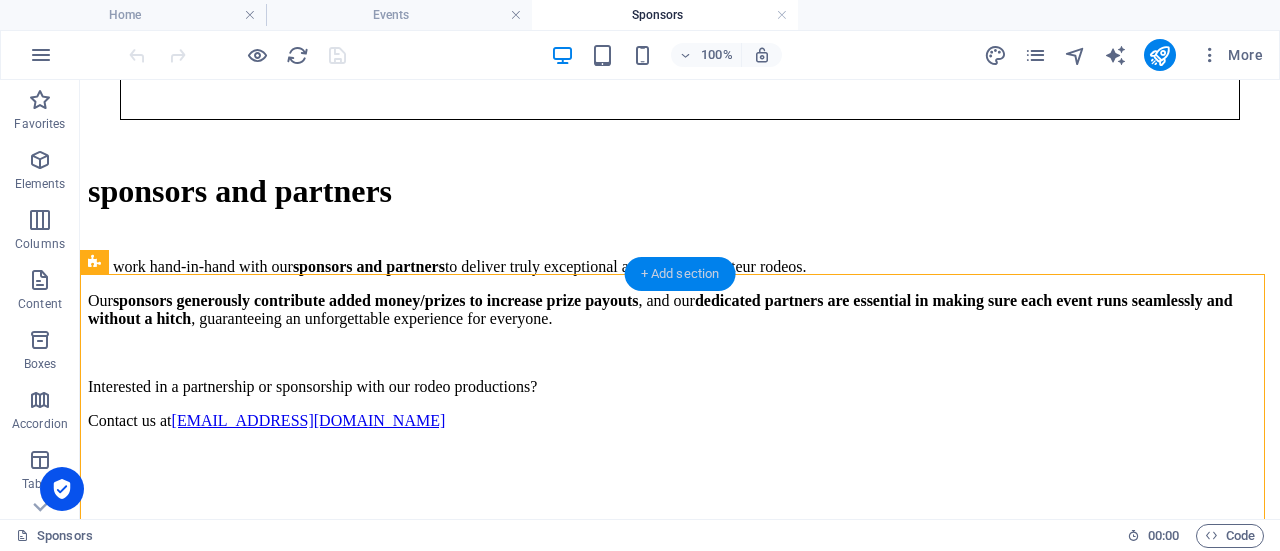 click on "+ Add section" at bounding box center [680, 274] 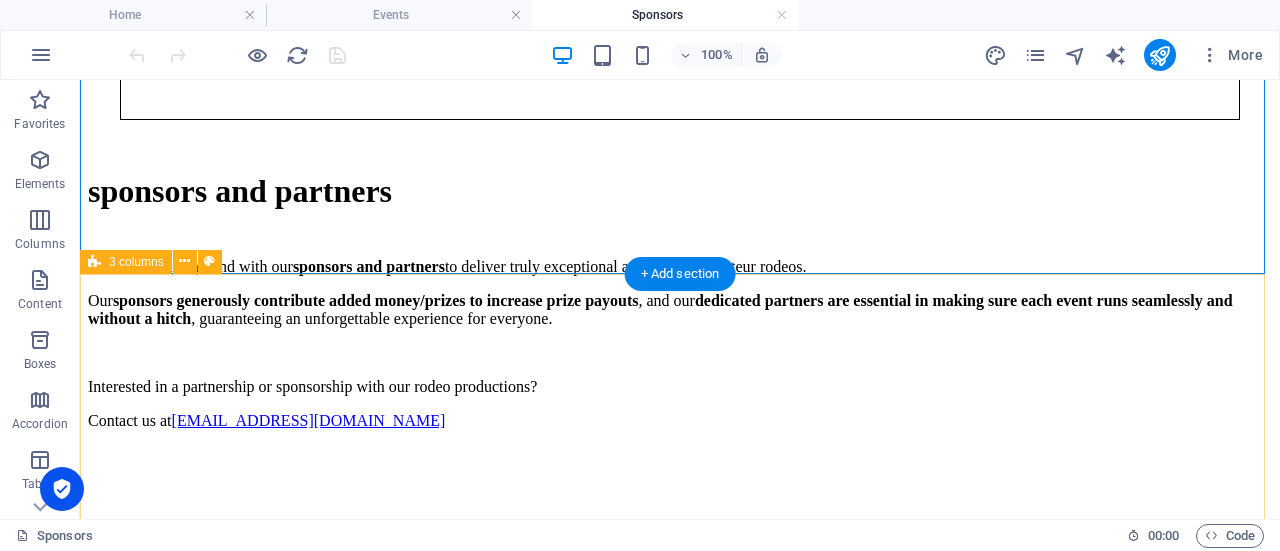 click on "[PERSON_NAME][GEOGRAPHIC_DATA] [PERSON_NAME] Front Range Kubota Limitless Performance Equine Therapy Rockin' RS Welding & Mechanical DayOne Mortgage Group" at bounding box center (680, 3722) 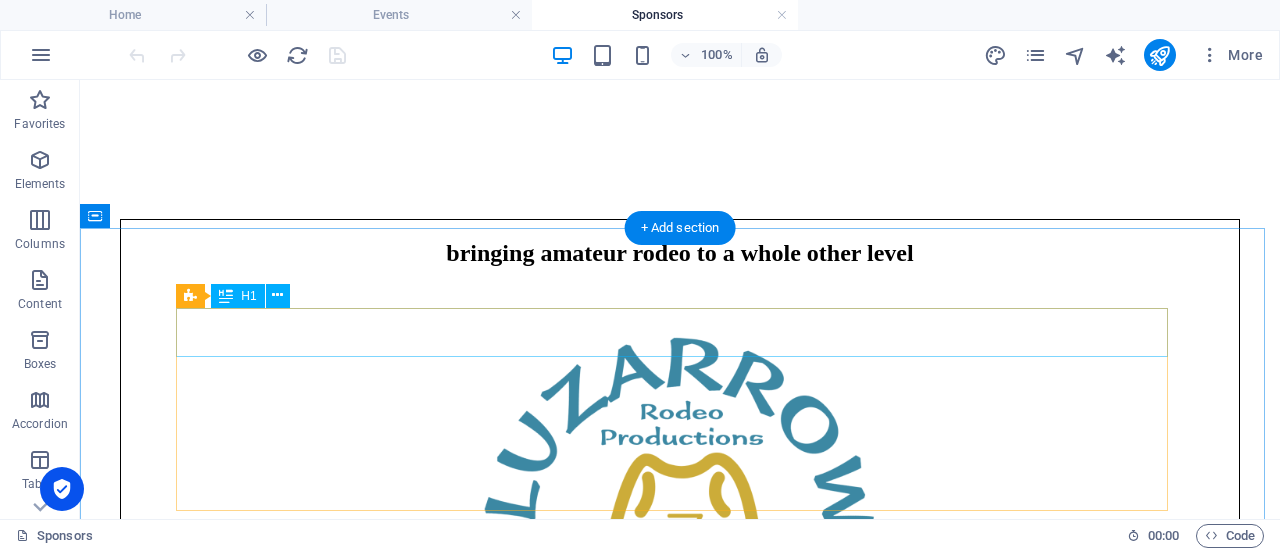 scroll, scrollTop: 0, scrollLeft: 0, axis: both 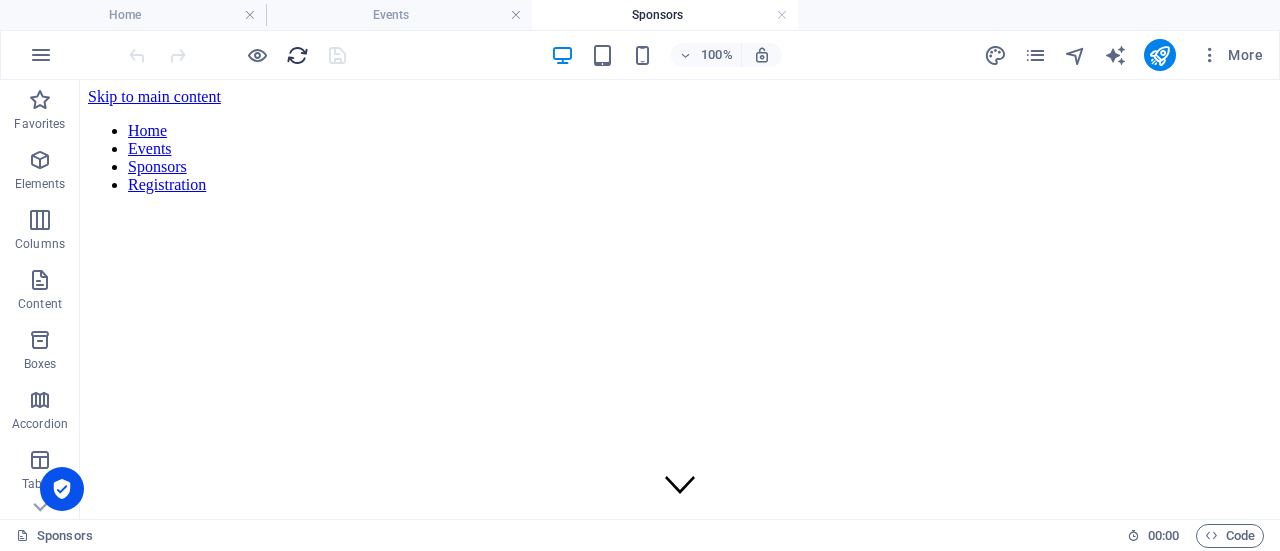click at bounding box center [297, 55] 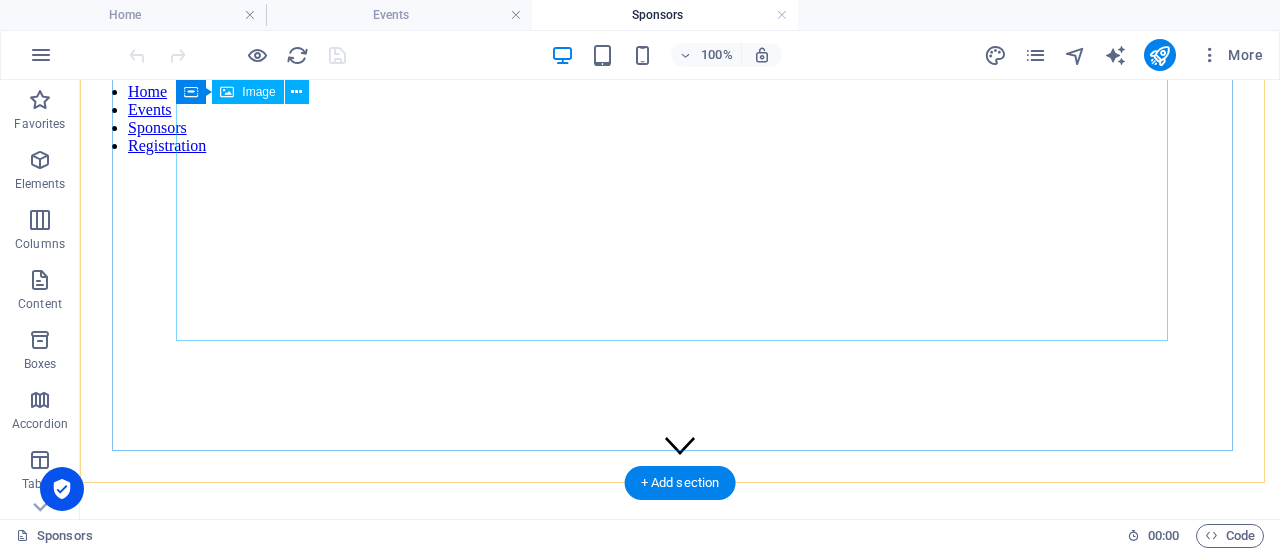 scroll, scrollTop: 0, scrollLeft: 0, axis: both 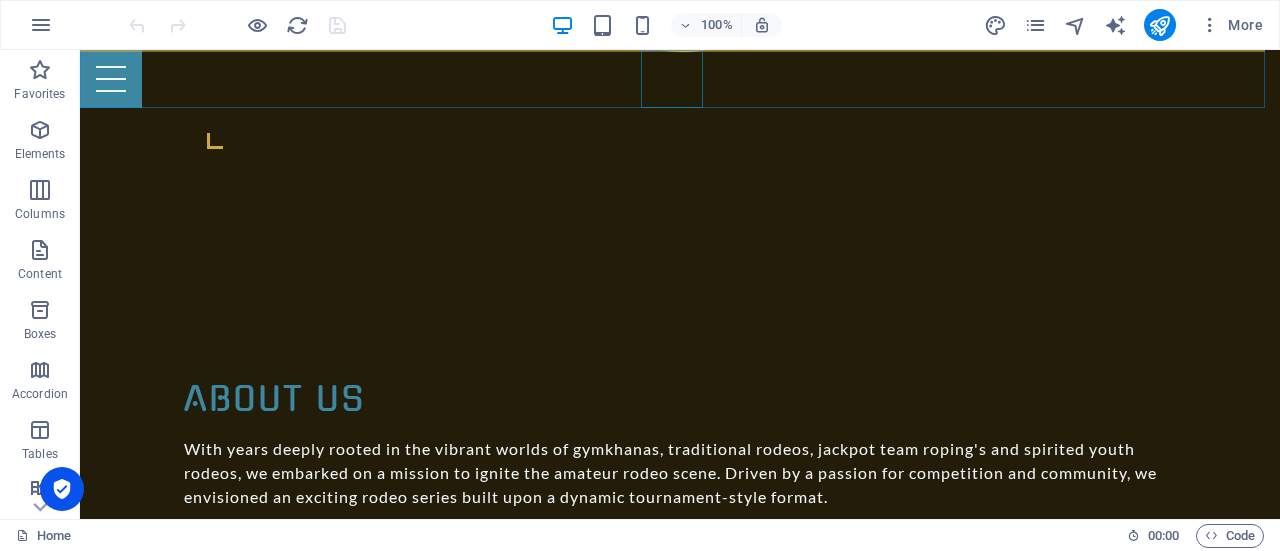 click at bounding box center (680, 79) 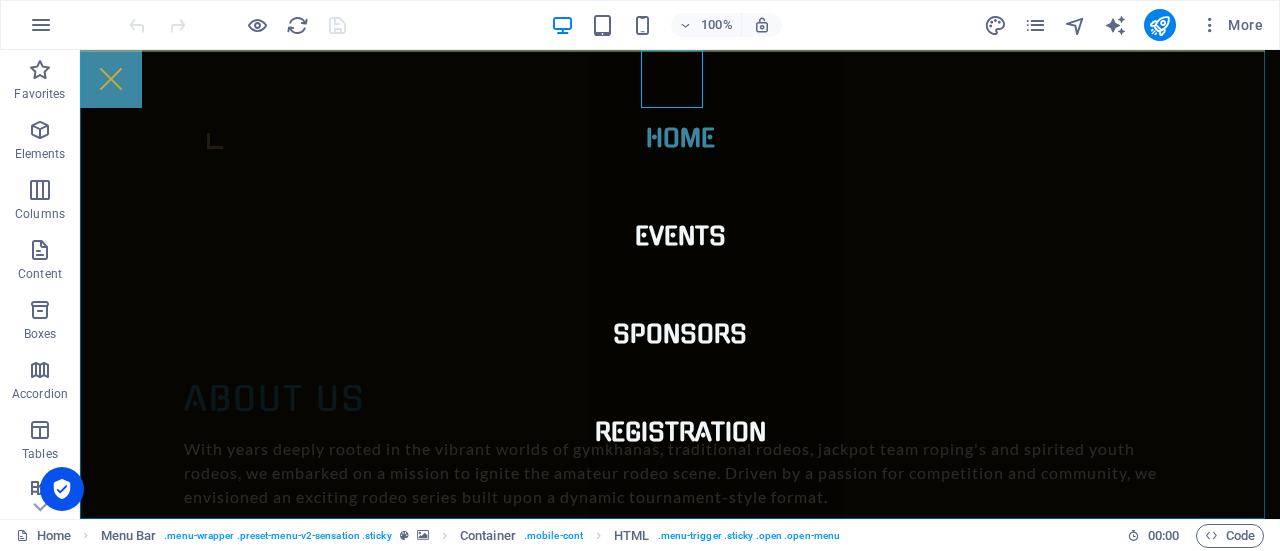 click on "Home Events Sponsors Registration" at bounding box center (680, 284) 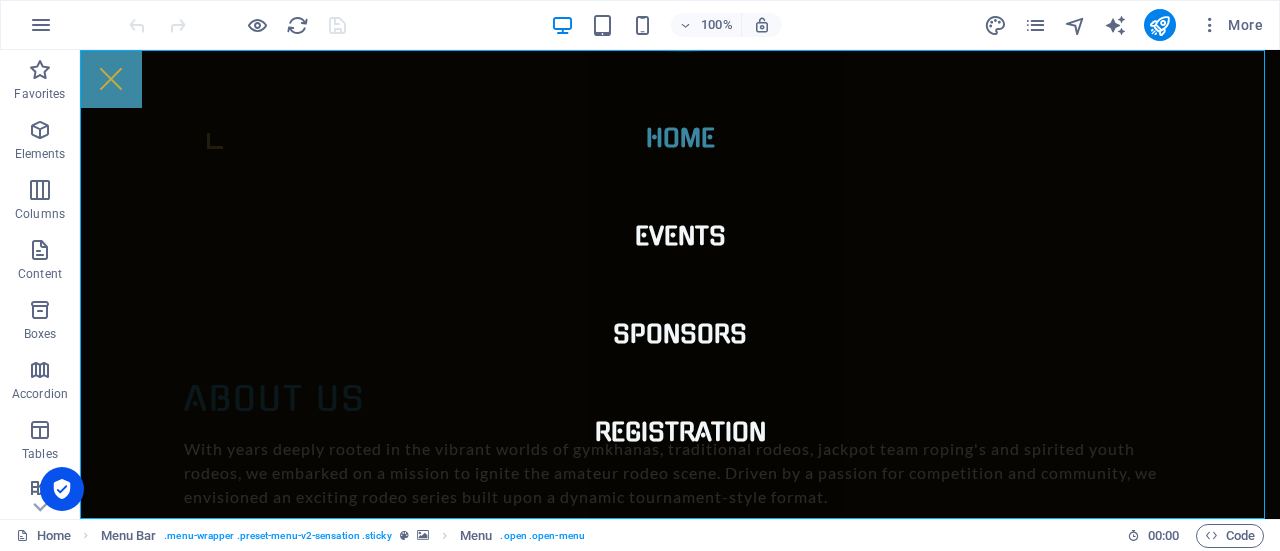 click on "Home Events Sponsors Registration" at bounding box center (680, 284) 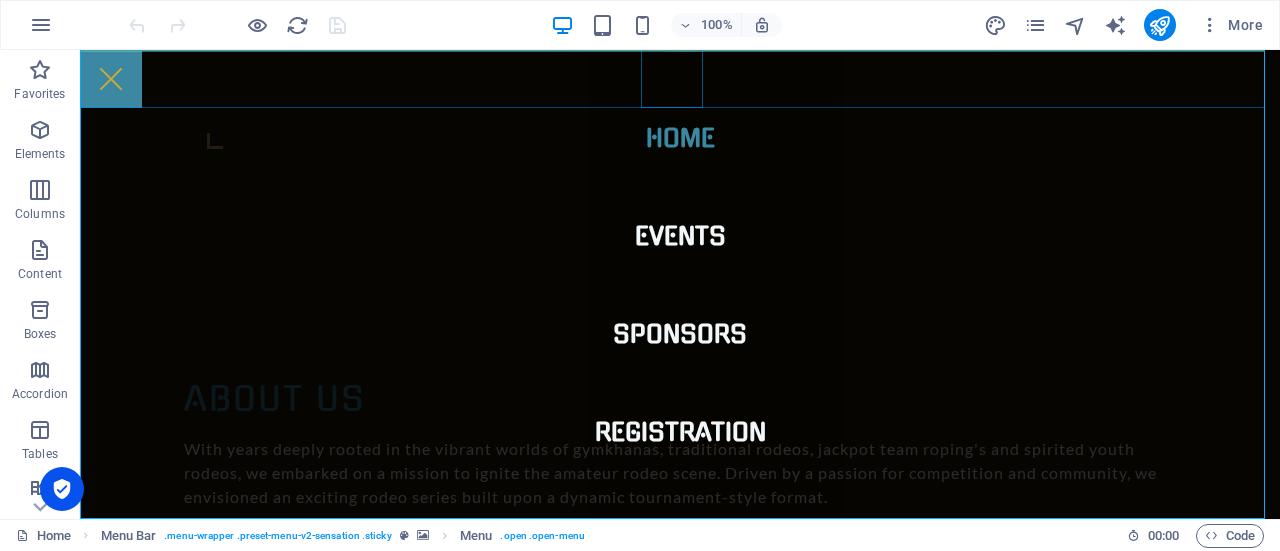 click at bounding box center [680, 79] 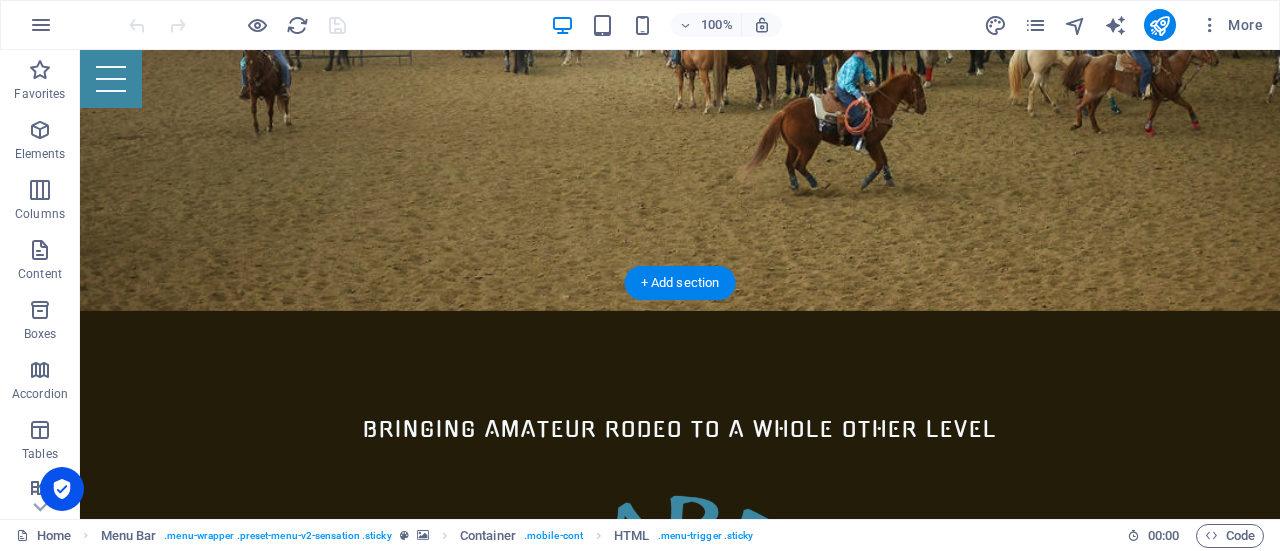 scroll, scrollTop: 0, scrollLeft: 0, axis: both 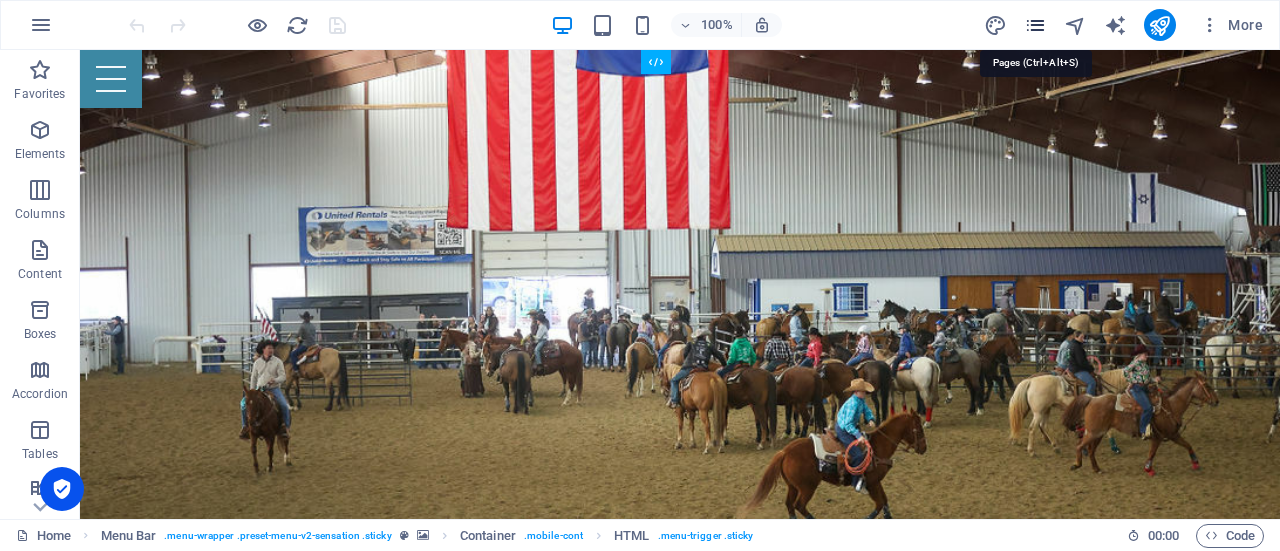 click at bounding box center (1035, 25) 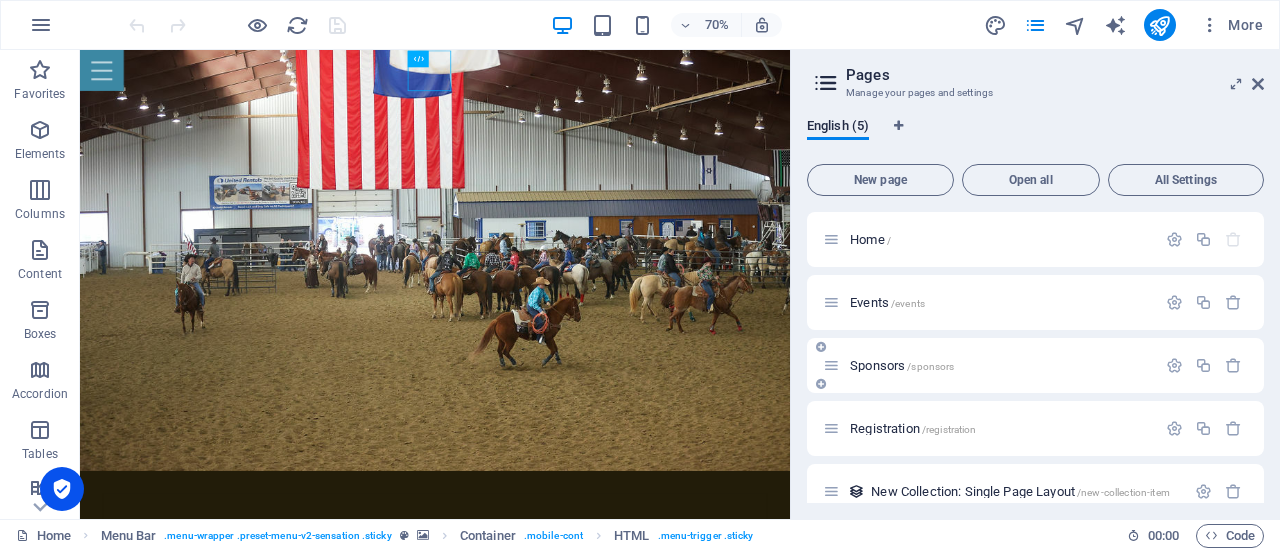 click on "/sponsors" at bounding box center [930, 366] 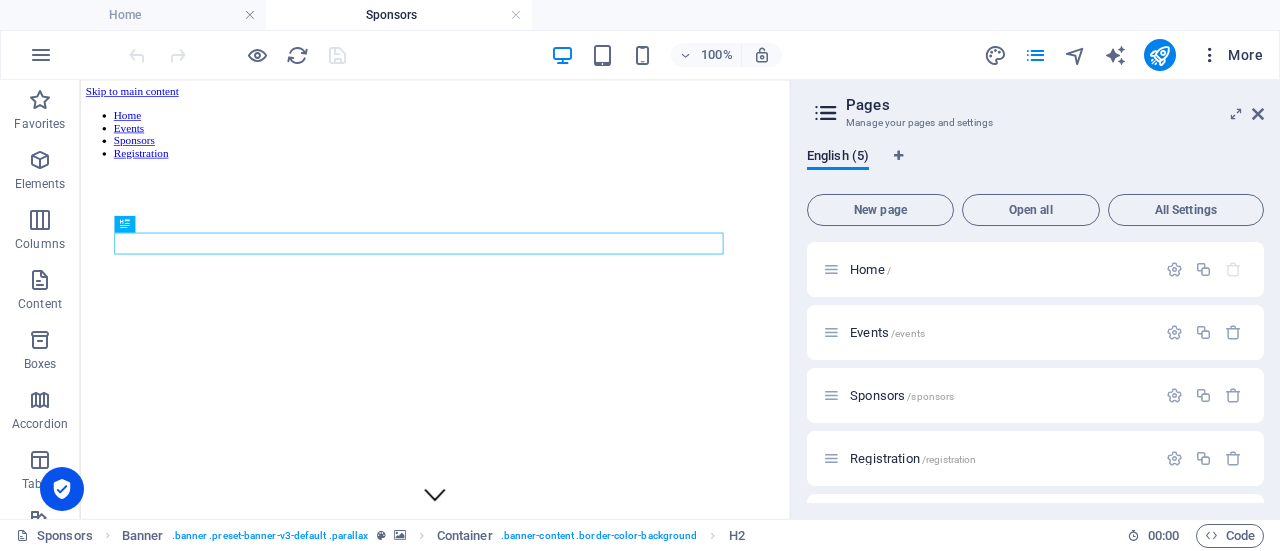 scroll, scrollTop: 0, scrollLeft: 0, axis: both 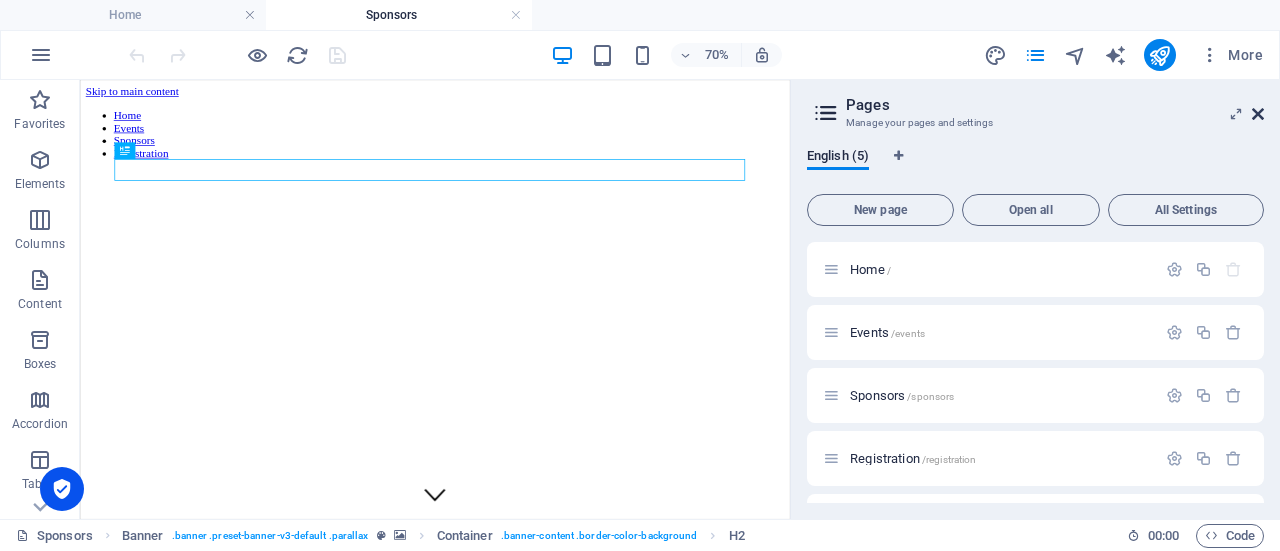 click at bounding box center [1258, 114] 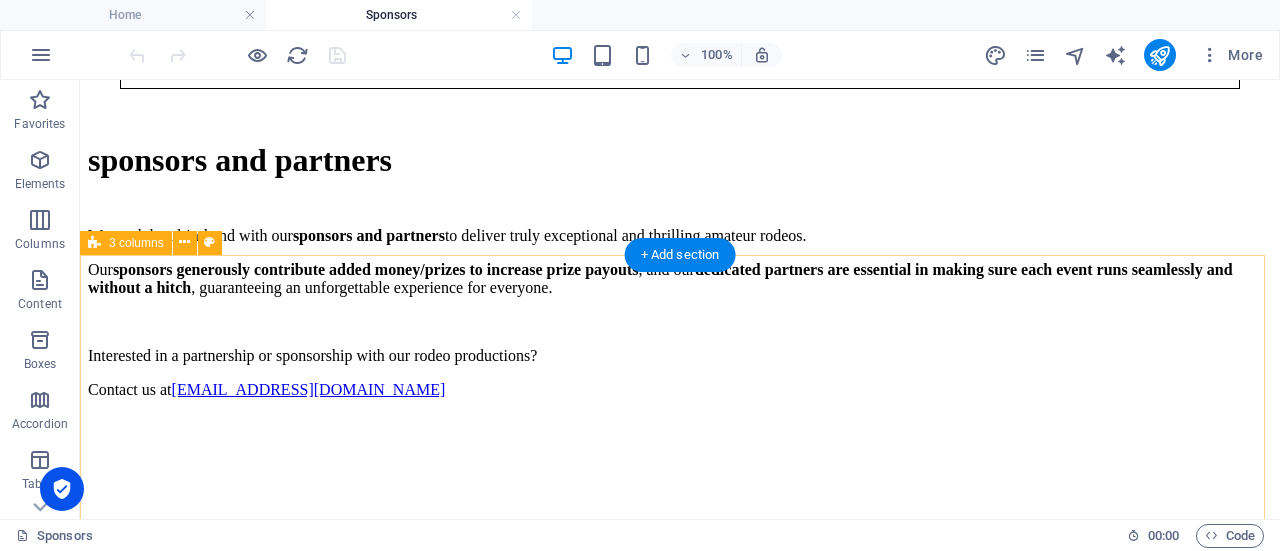 scroll, scrollTop: 1100, scrollLeft: 0, axis: vertical 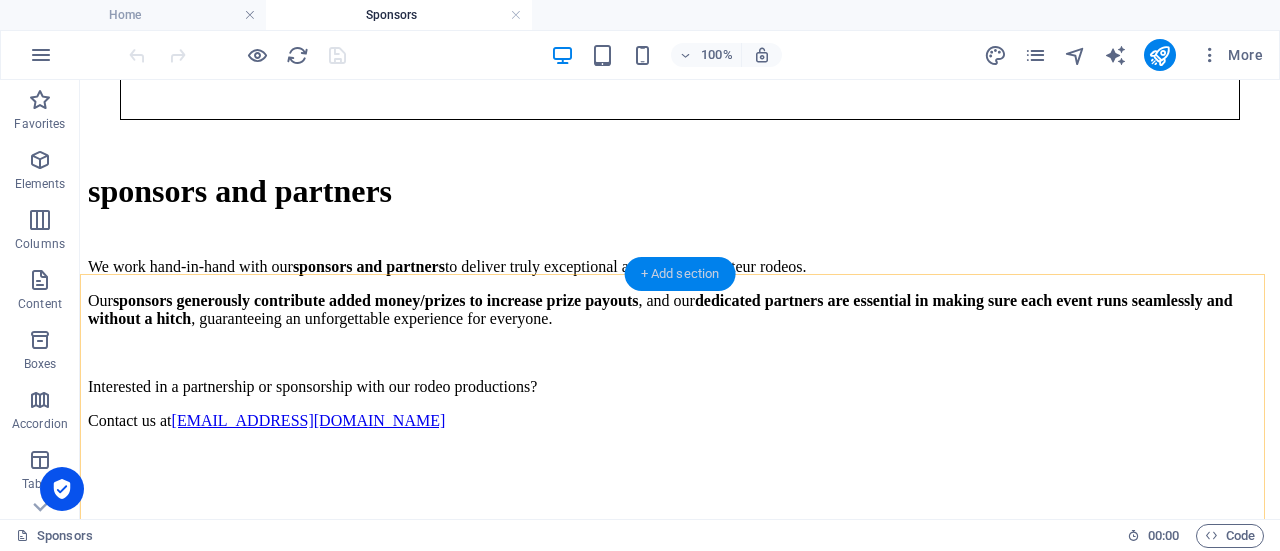 click on "+ Add section" at bounding box center [680, 274] 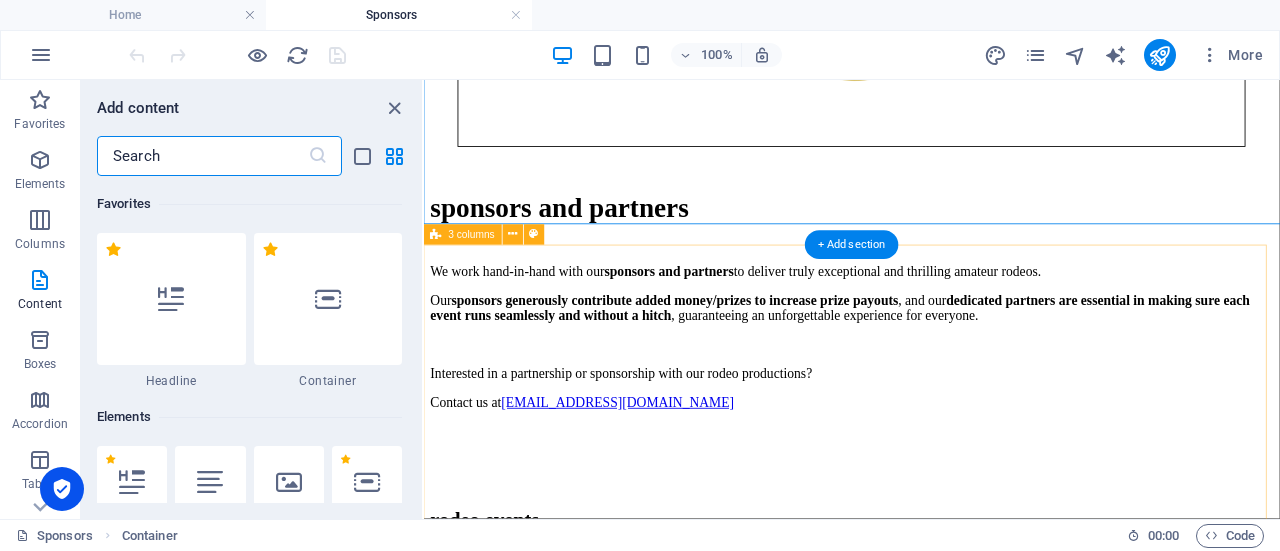 scroll, scrollTop: 1124, scrollLeft: 0, axis: vertical 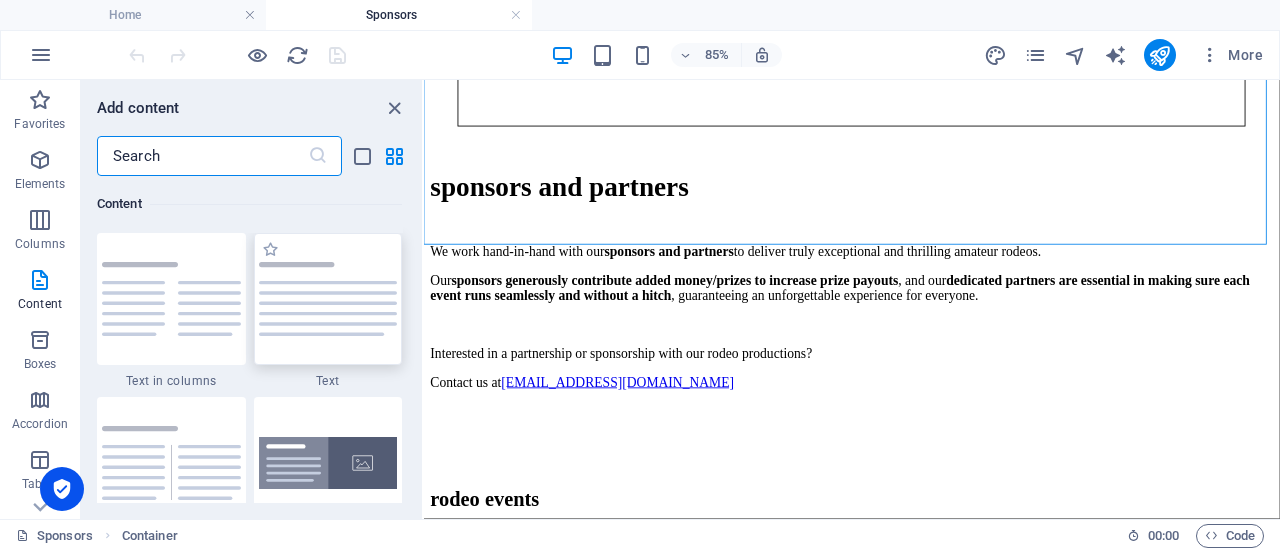 click at bounding box center (328, 299) 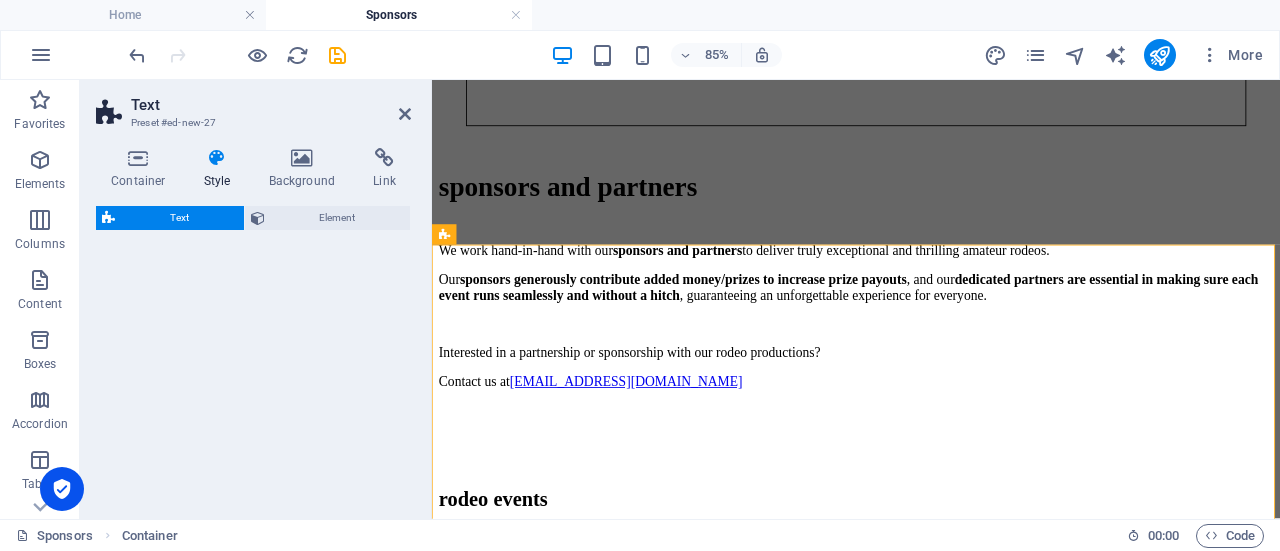 select on "preset-text-v2-default" 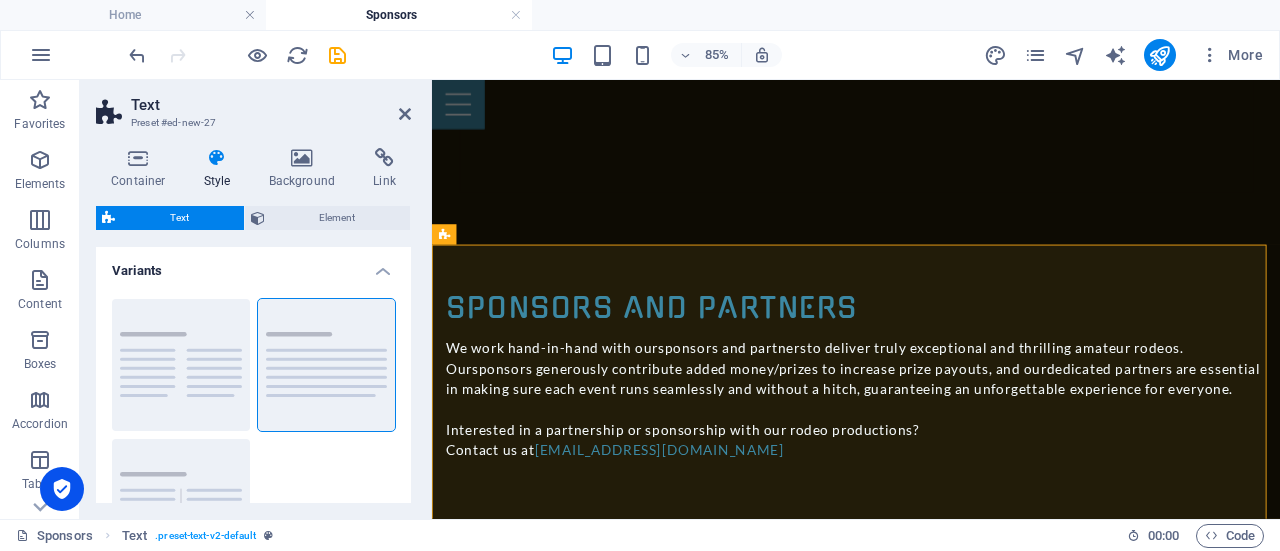 scroll, scrollTop: 0, scrollLeft: 0, axis: both 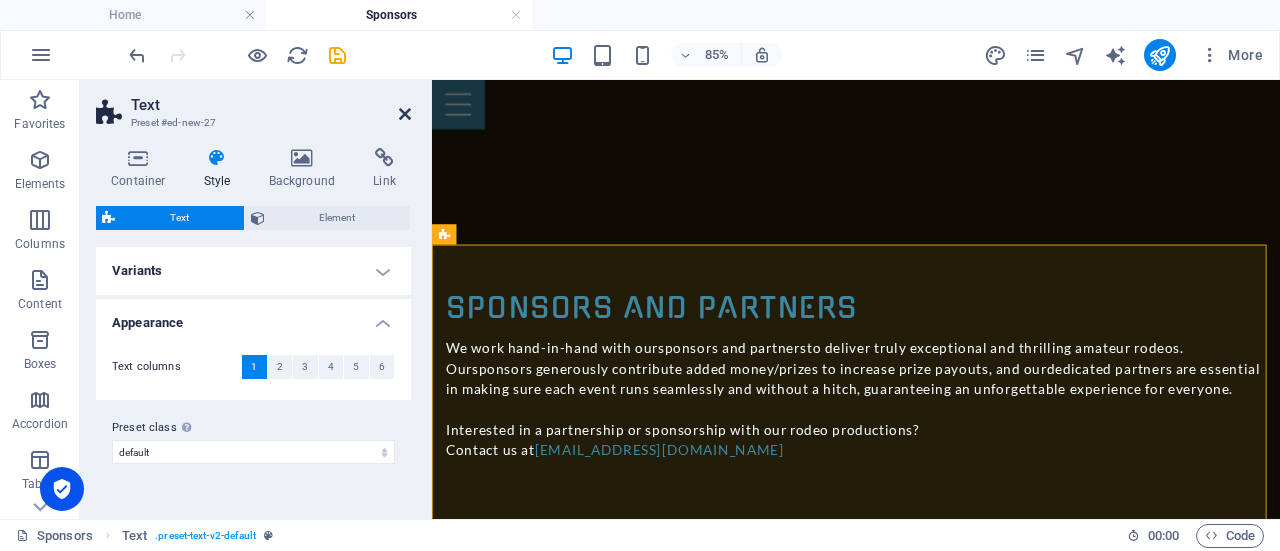 click at bounding box center (405, 114) 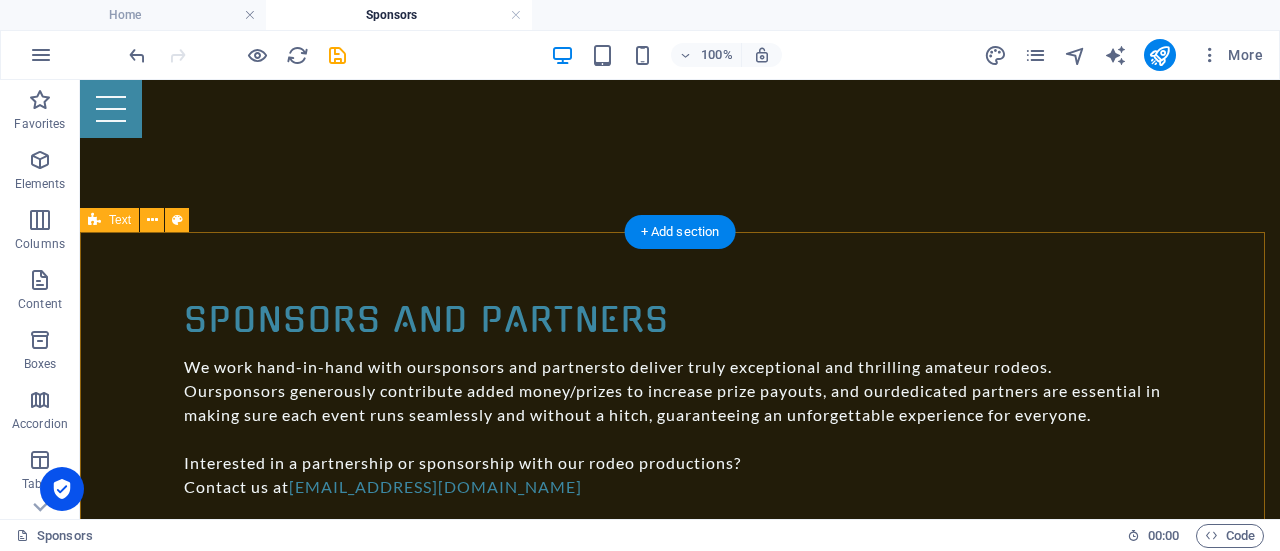 scroll, scrollTop: 1100, scrollLeft: 0, axis: vertical 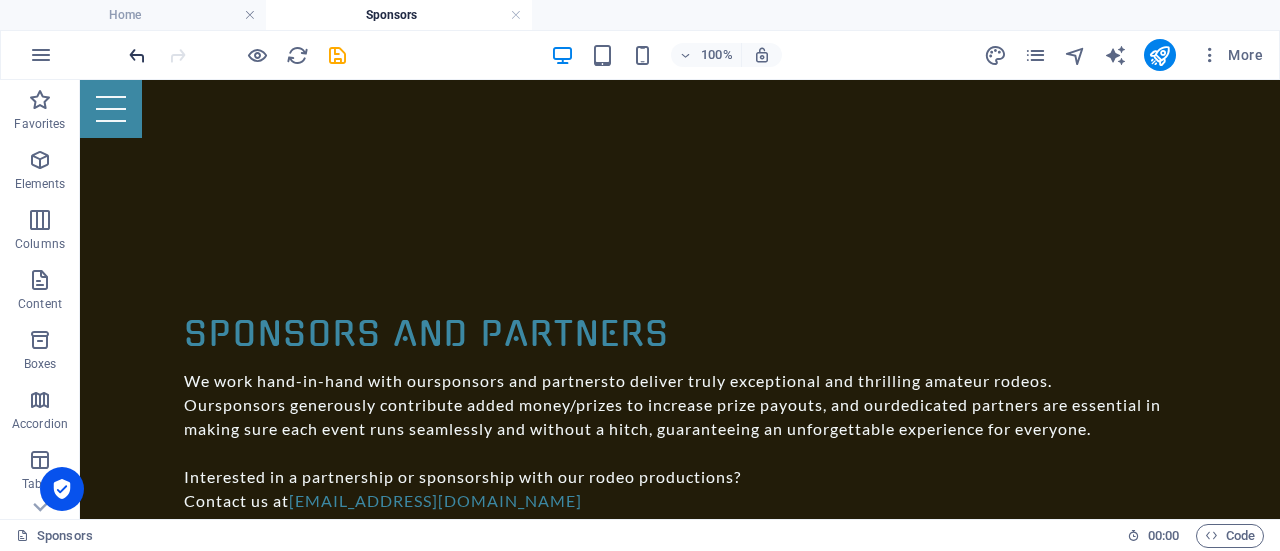 click at bounding box center [137, 55] 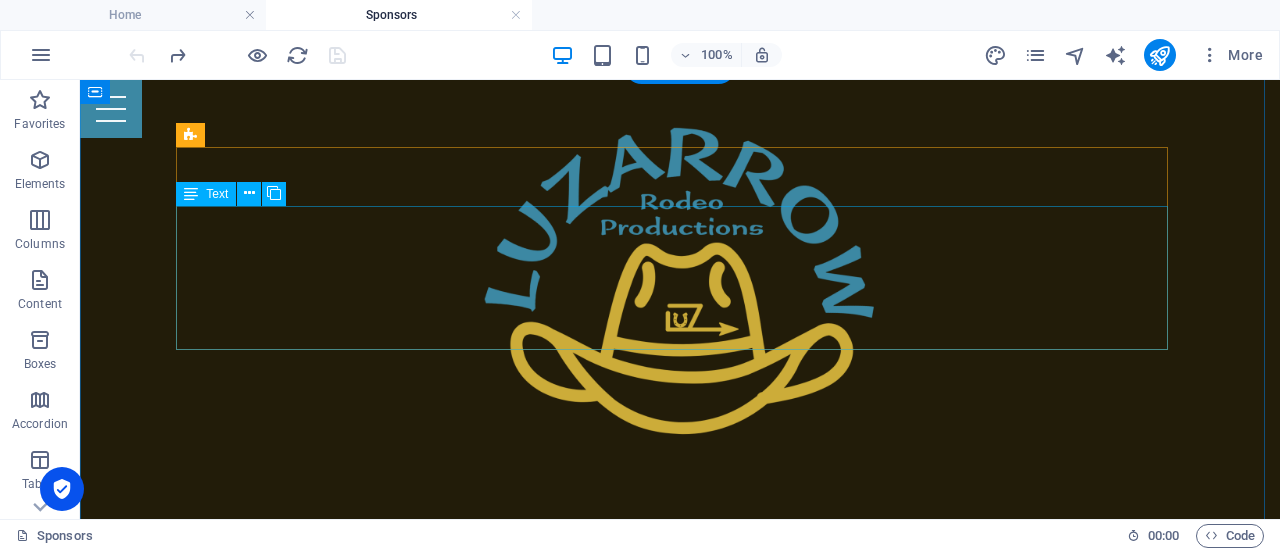 scroll, scrollTop: 700, scrollLeft: 0, axis: vertical 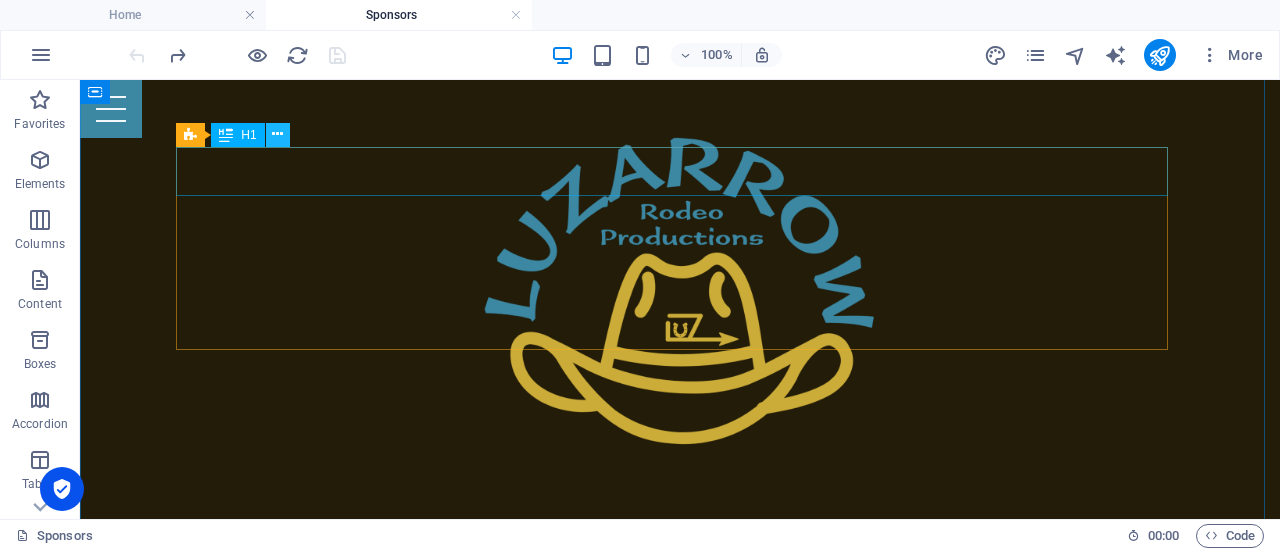 click at bounding box center (277, 134) 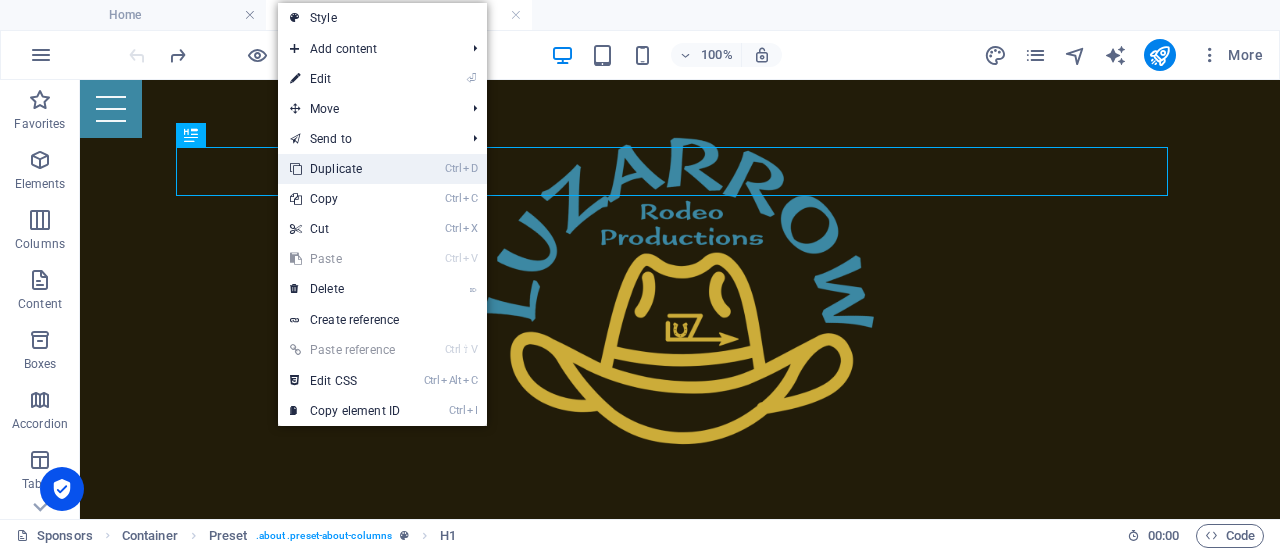 click on "Ctrl D  Duplicate" at bounding box center (345, 169) 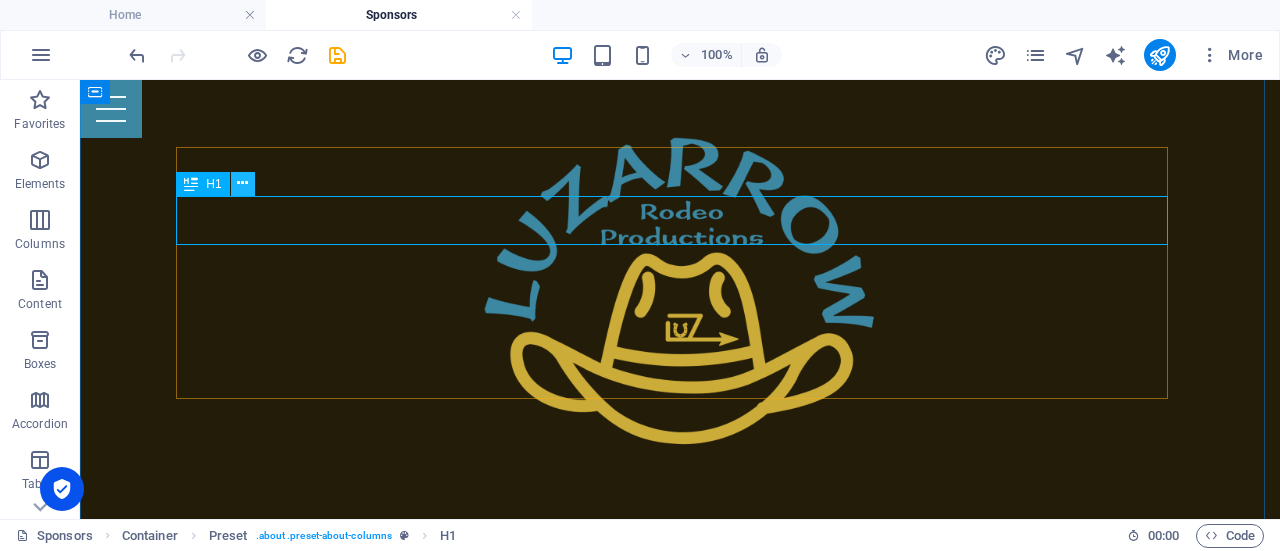 click at bounding box center (242, 183) 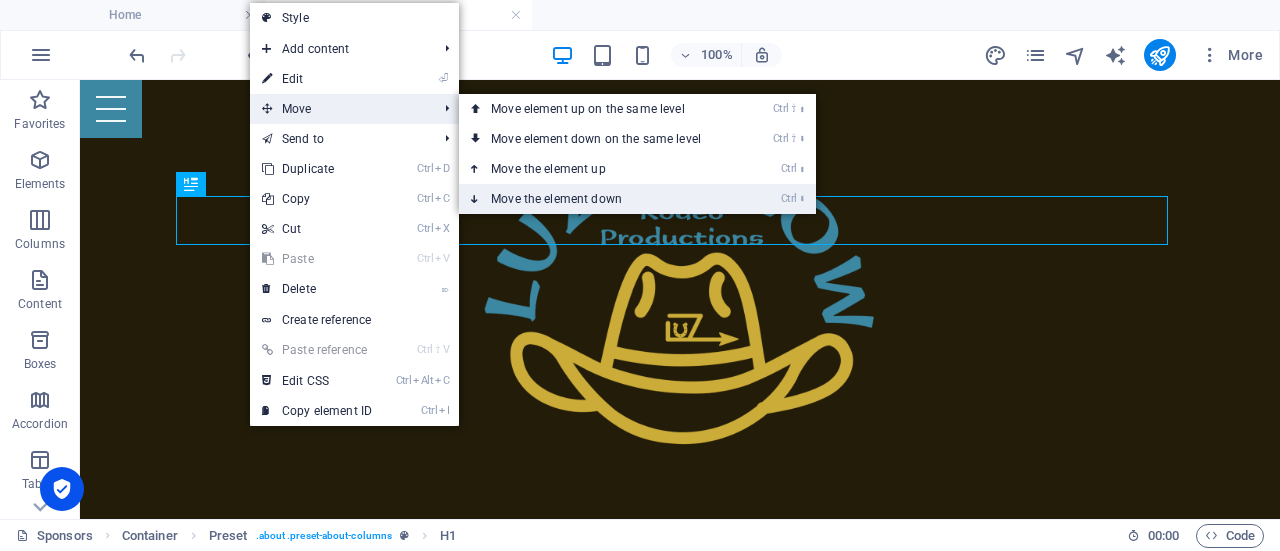 click on "Ctrl ⬇  Move the element down" at bounding box center [600, 199] 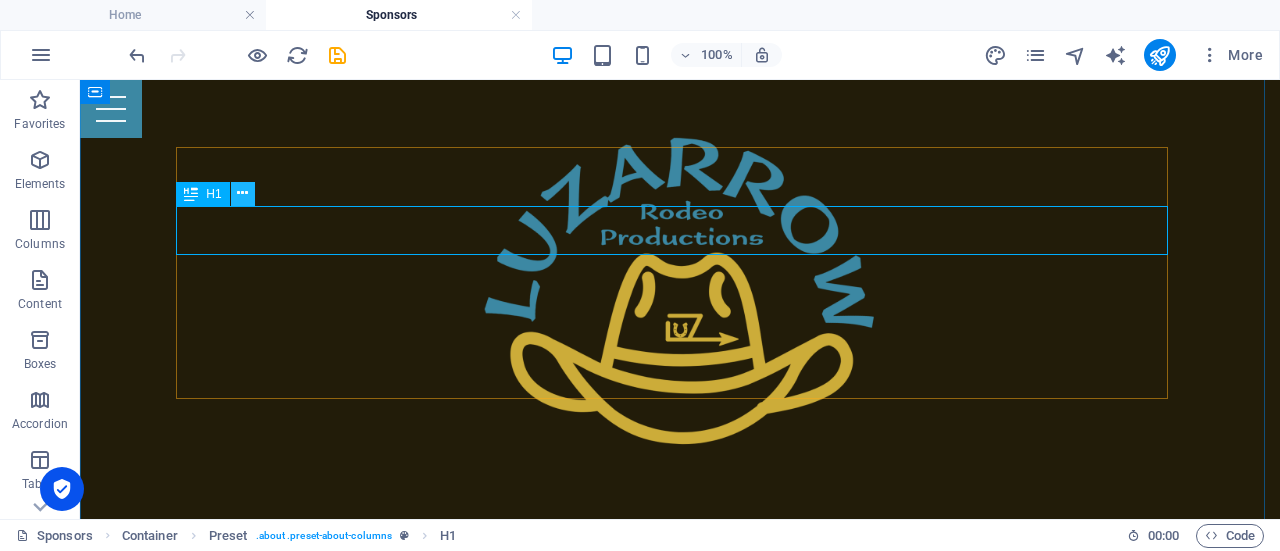 click at bounding box center [242, 193] 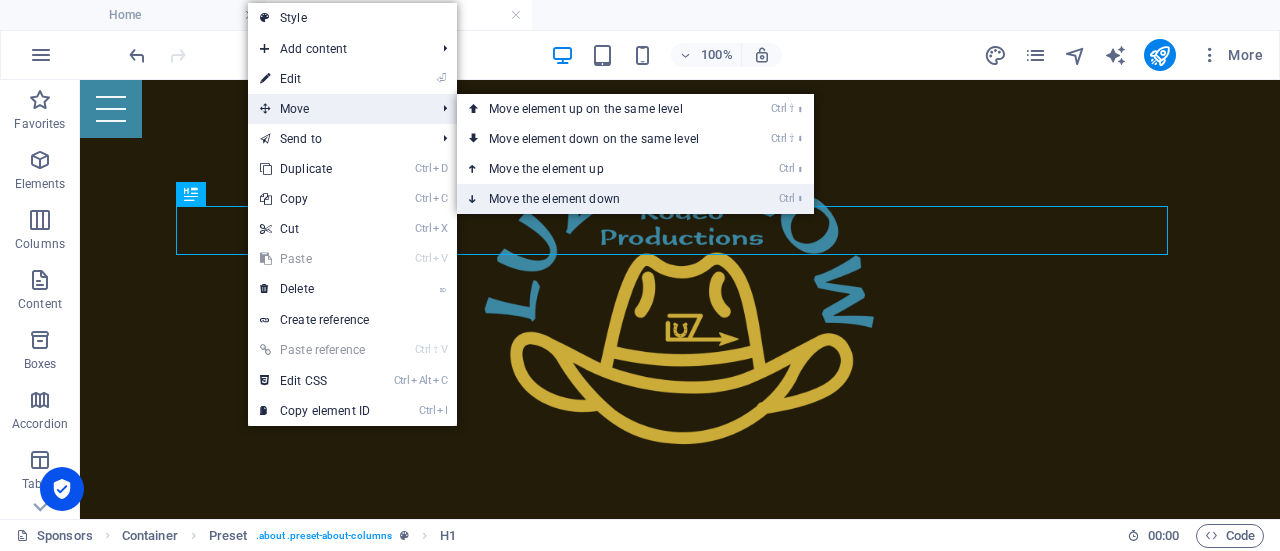 click on "Ctrl ⬇  Move the element down" at bounding box center (598, 199) 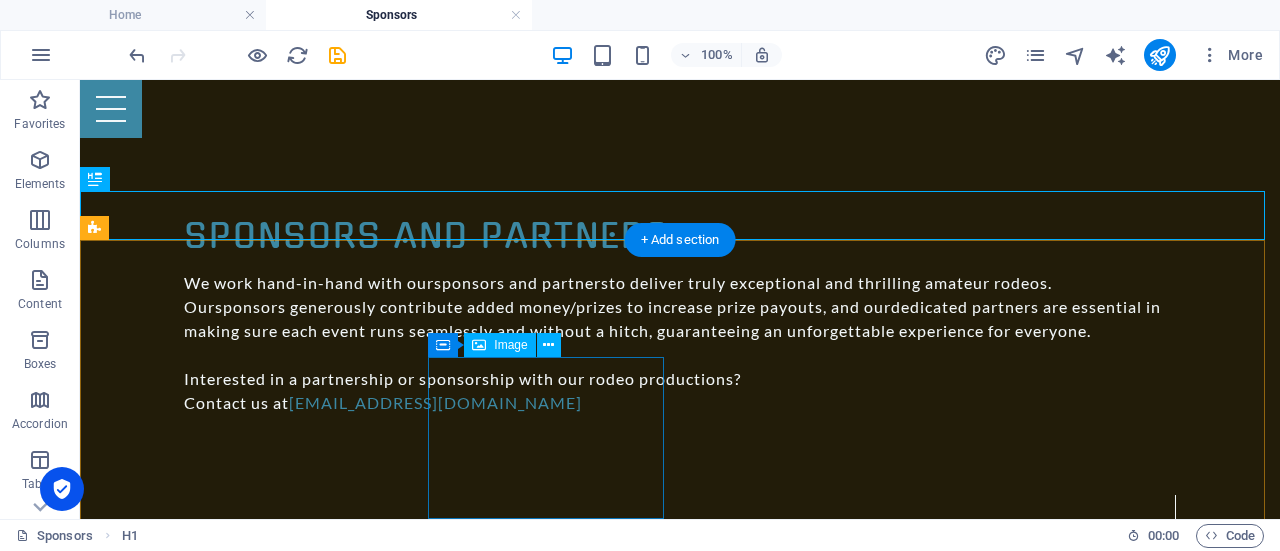 scroll, scrollTop: 1200, scrollLeft: 0, axis: vertical 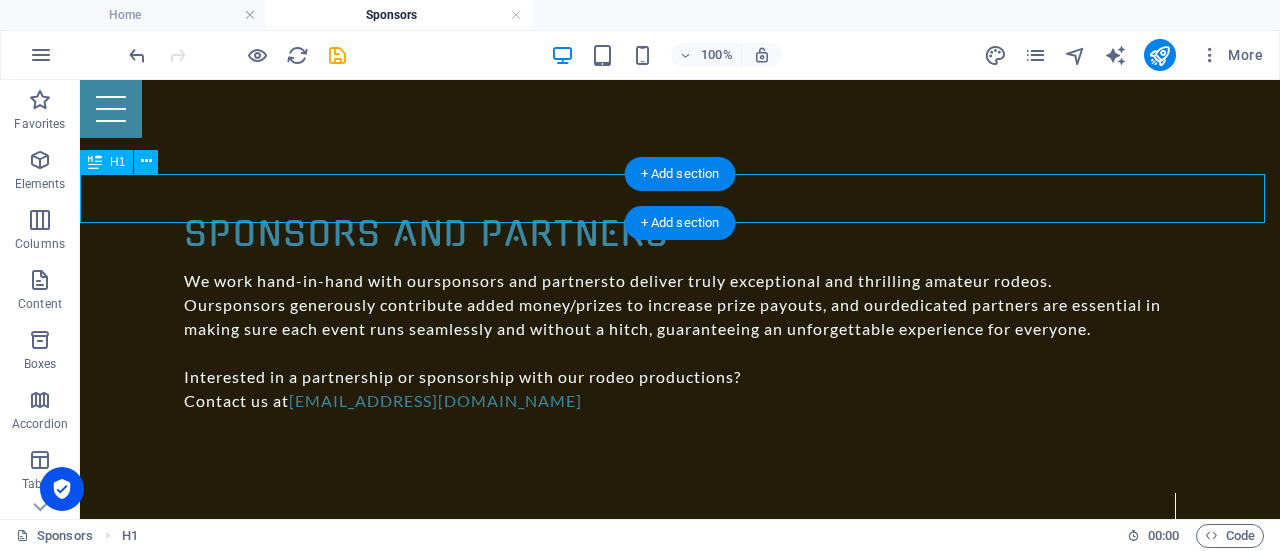 click on "sponsors and partners" at bounding box center (680, 1254) 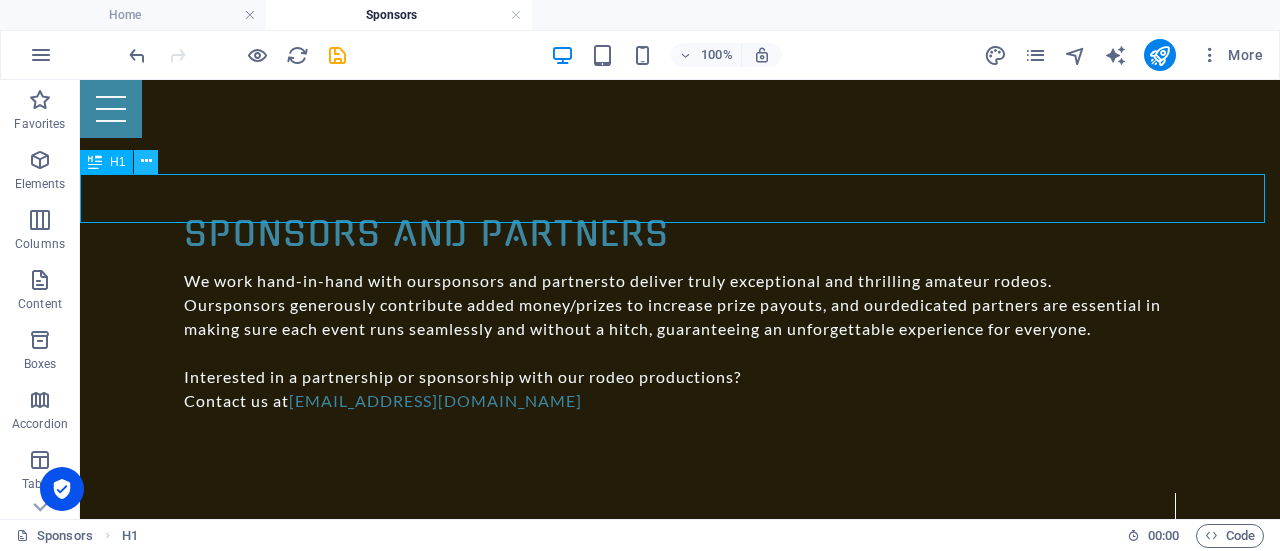 click at bounding box center (146, 161) 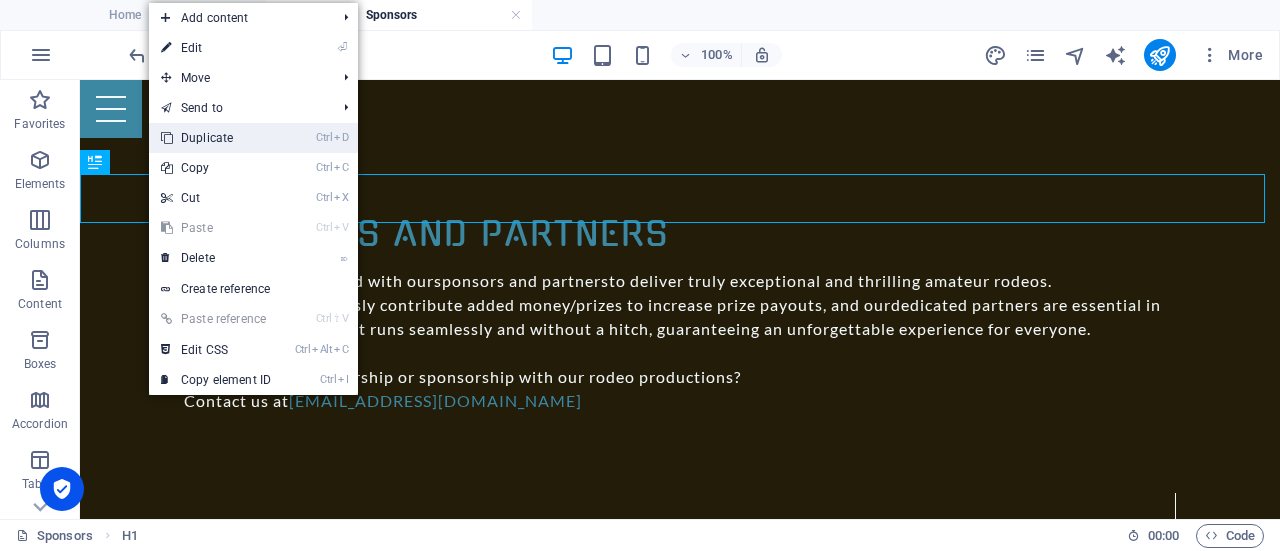 click on "Ctrl D  Duplicate" at bounding box center (216, 138) 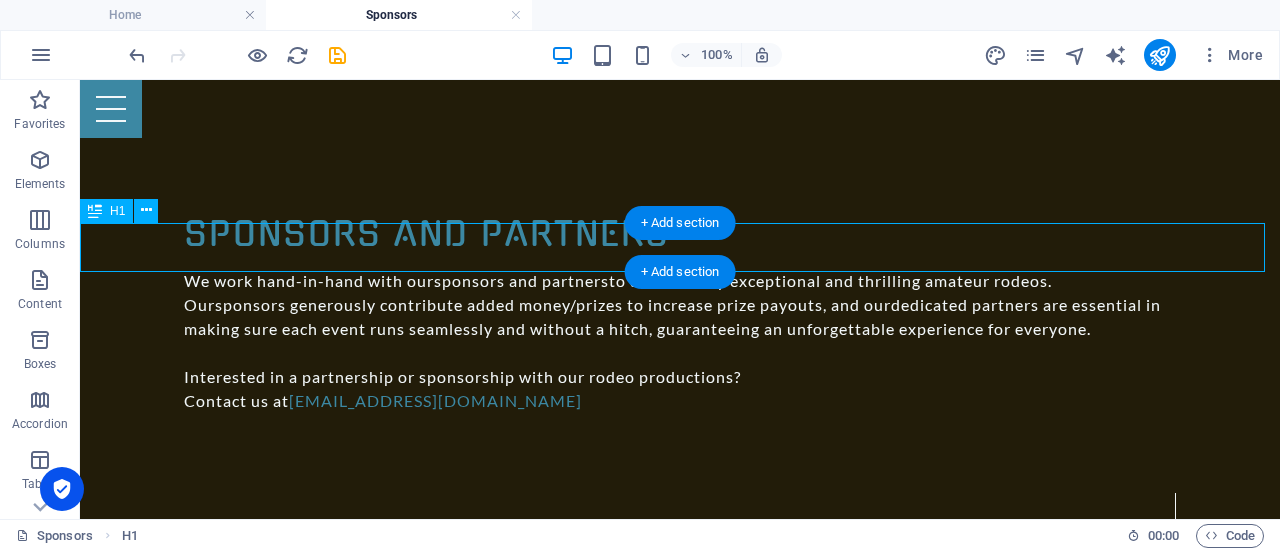 click on "sponsors and partners" at bounding box center [680, 1303] 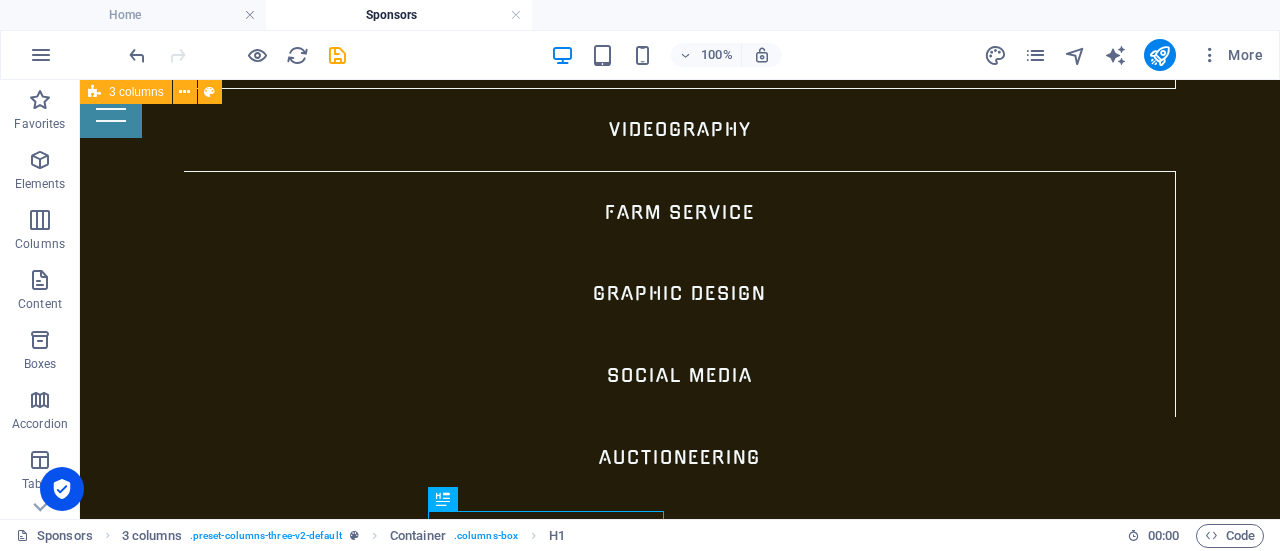 scroll, scrollTop: 1841, scrollLeft: 0, axis: vertical 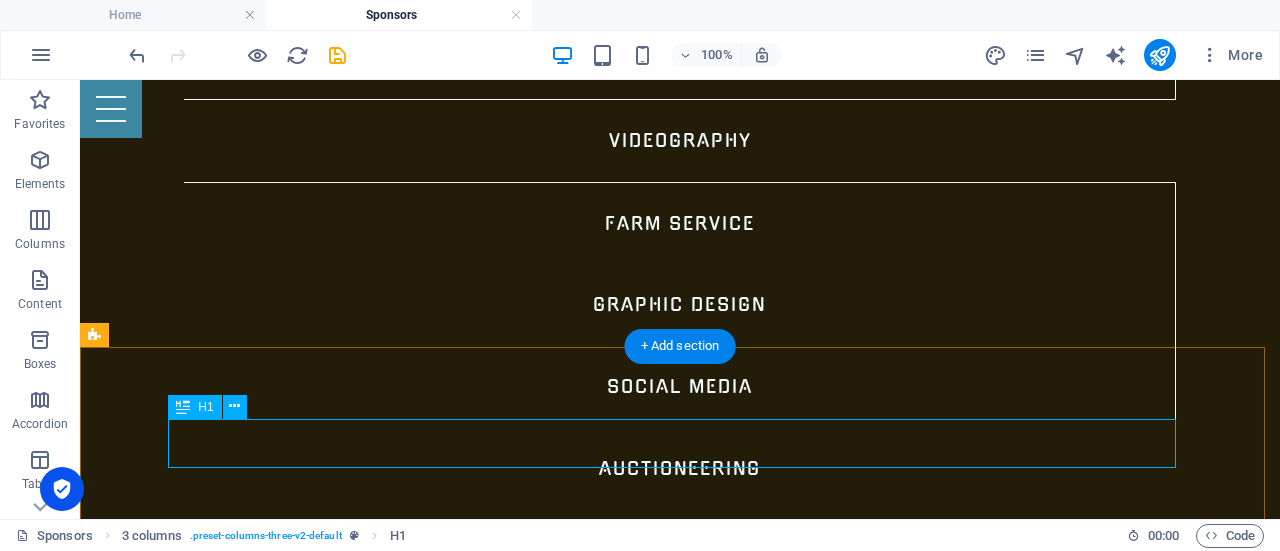 click on "sponsors and partners" at bounding box center [592, 6408] 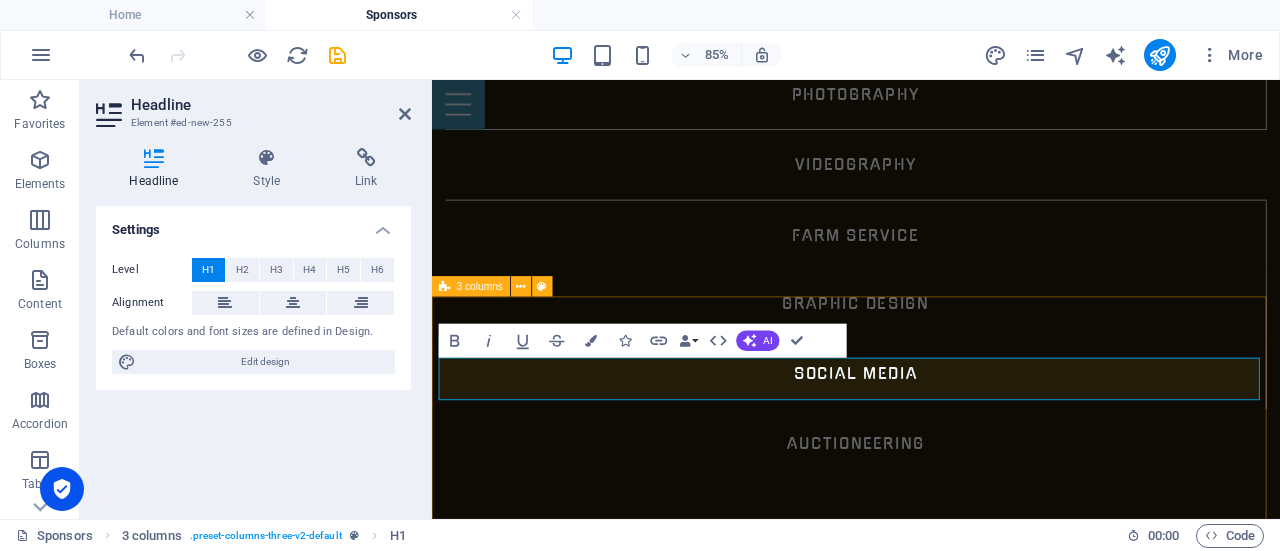 scroll, scrollTop: 1852, scrollLeft: 0, axis: vertical 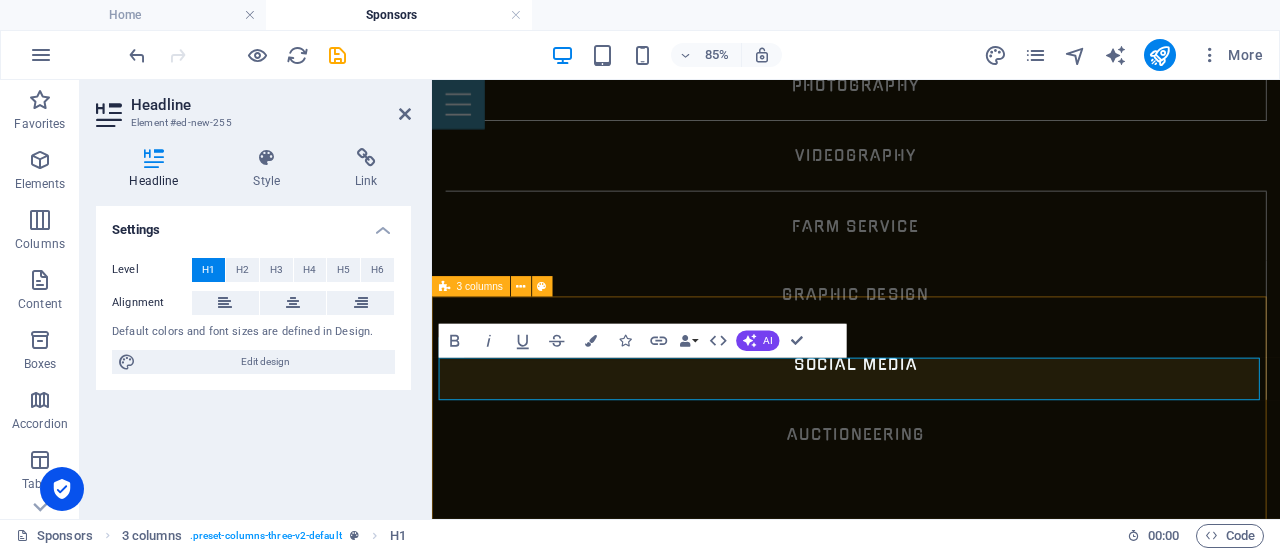 click on "sponsors and partners" at bounding box center [931, 5695] 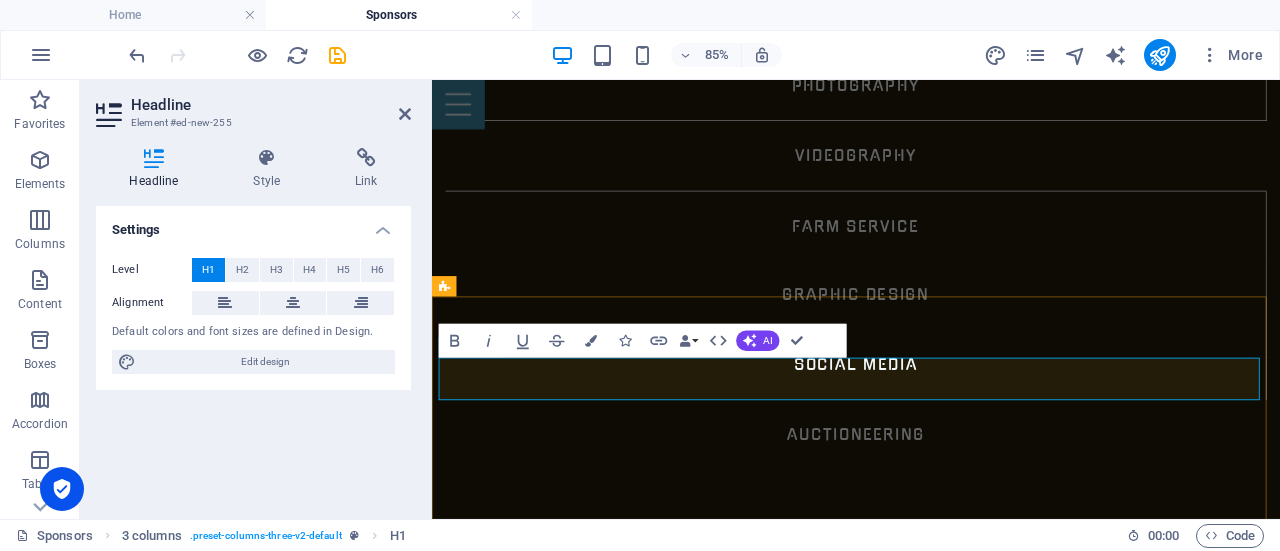 click on "sponsors and partners" at bounding box center [931, 5695] 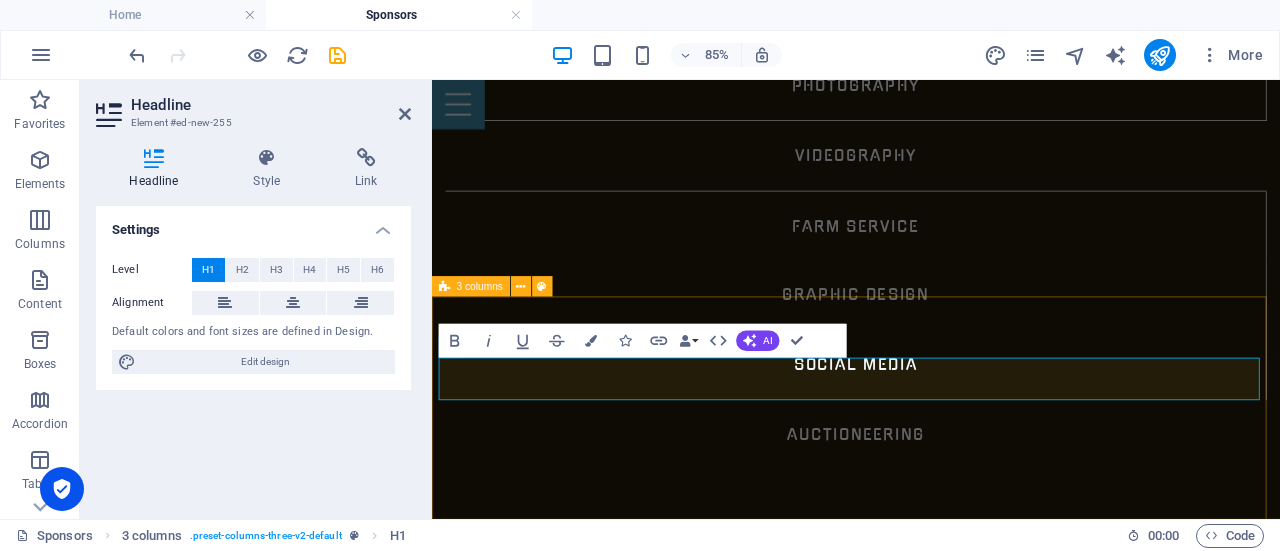click on "partners Luzarrow Fence Company Zach Hewitt Photos Live Big Company Corenna's Creative" at bounding box center (931, 6980) 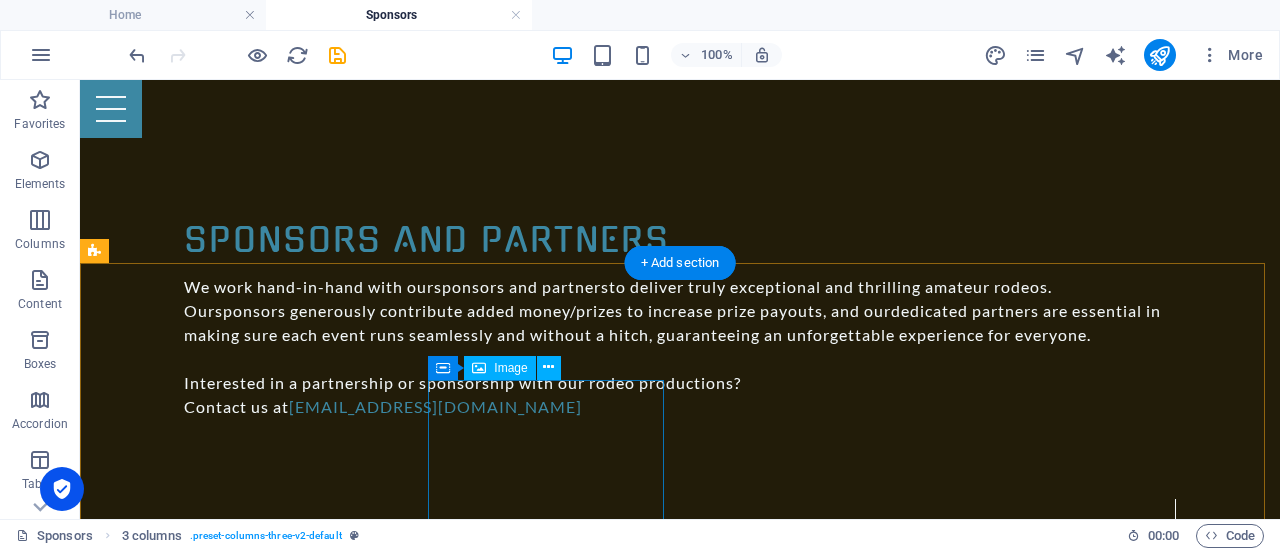 scroll, scrollTop: 1152, scrollLeft: 0, axis: vertical 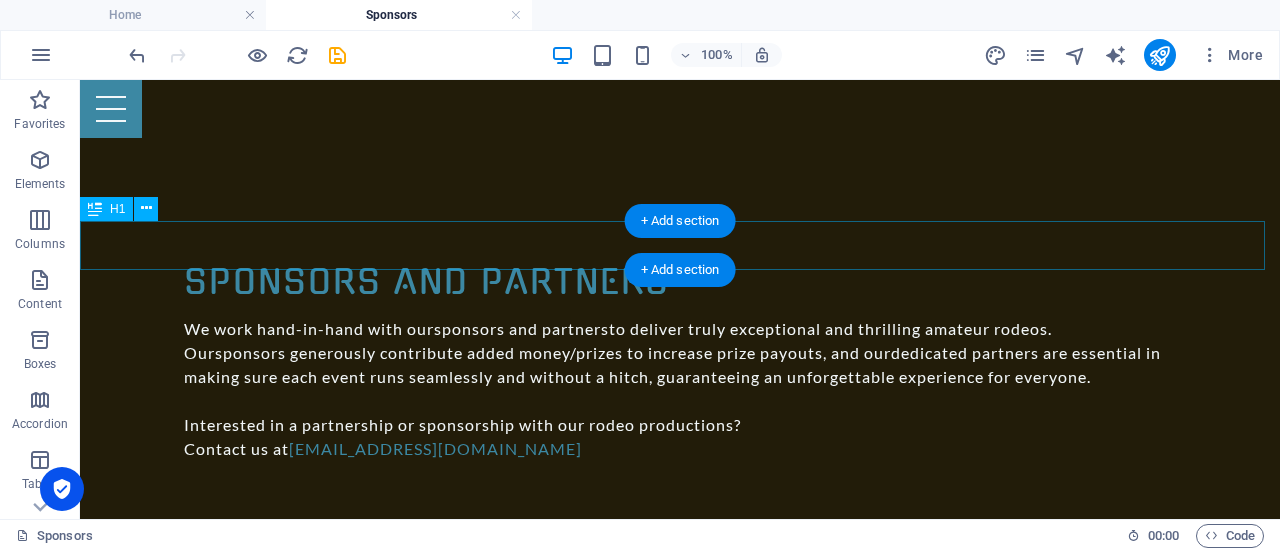 click on "sponsors and partners" at bounding box center (680, 1302) 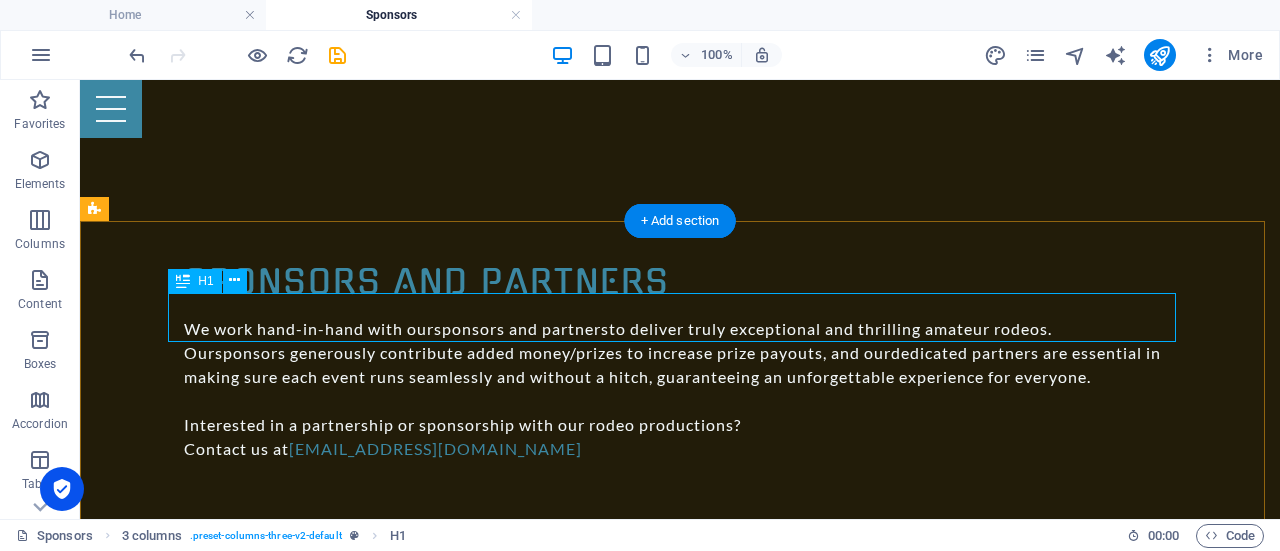 click on "sponsors and partners" at bounding box center [592, 1374] 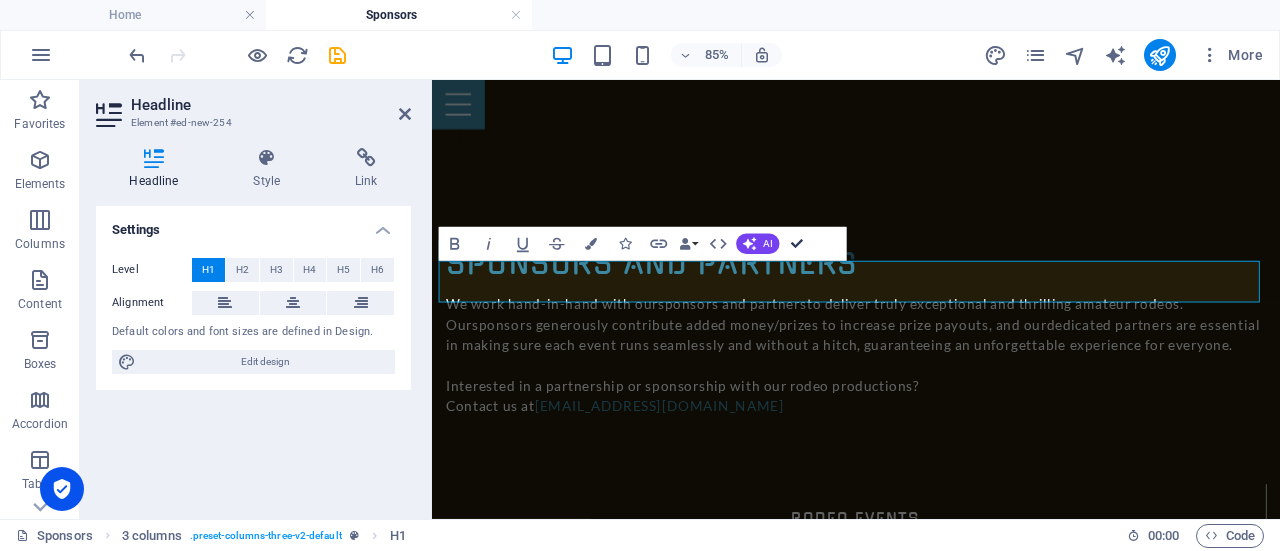 scroll, scrollTop: 1152, scrollLeft: 0, axis: vertical 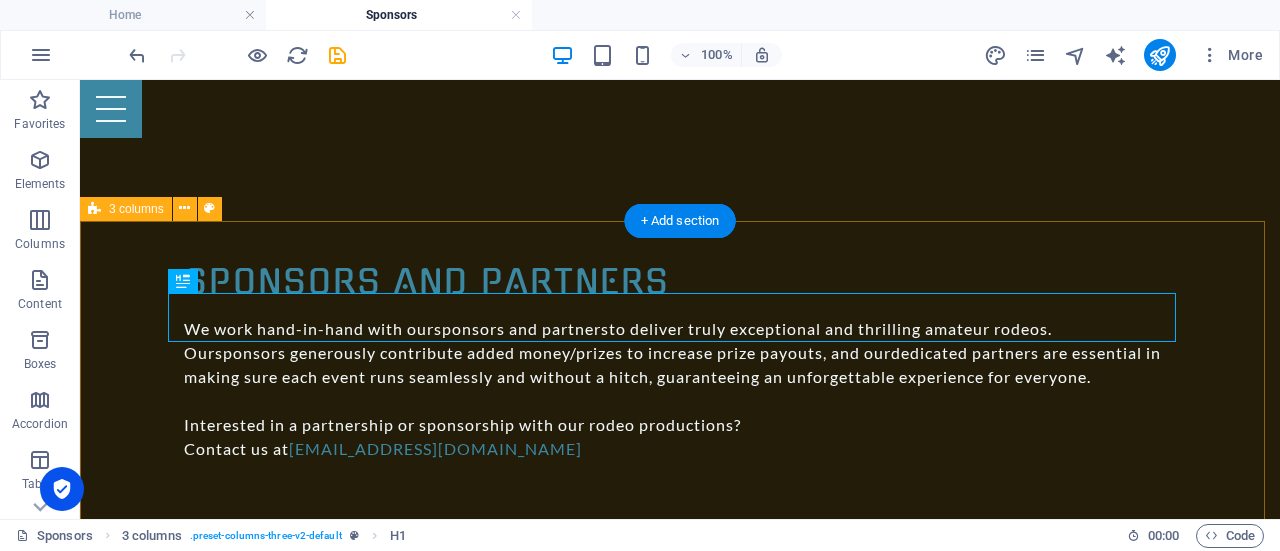 click on "sponsors Messer Arena JoDean Brewer Front Range Kubota Limitless Performance Equine Therapy Rockin' RS Welding & Mechanical DayOne Mortgage Group" at bounding box center (680, 4139) 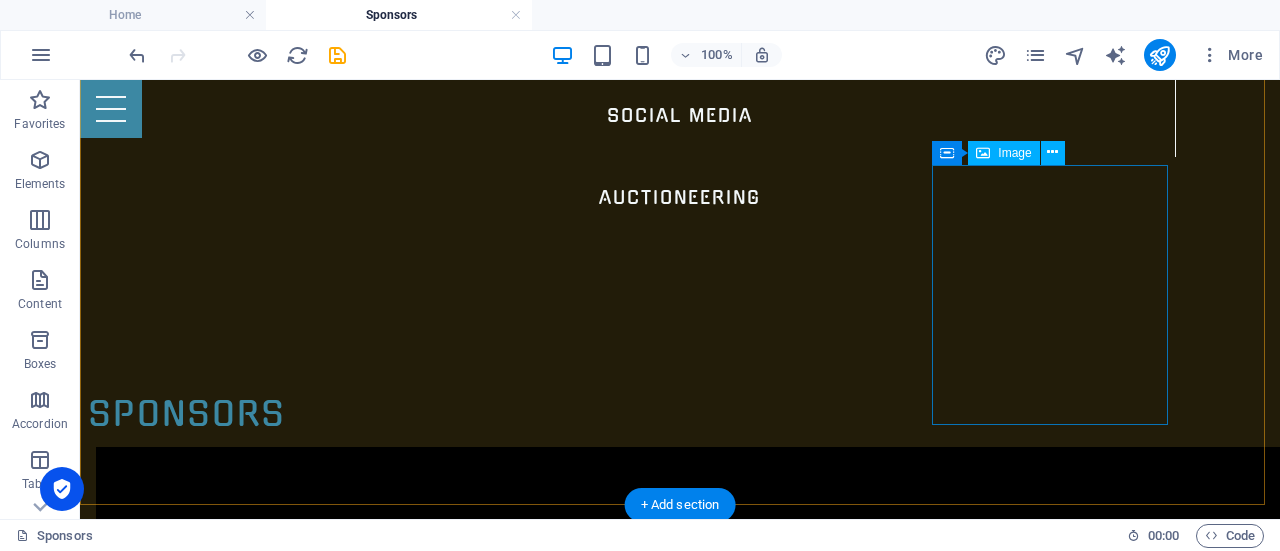scroll, scrollTop: 2152, scrollLeft: 0, axis: vertical 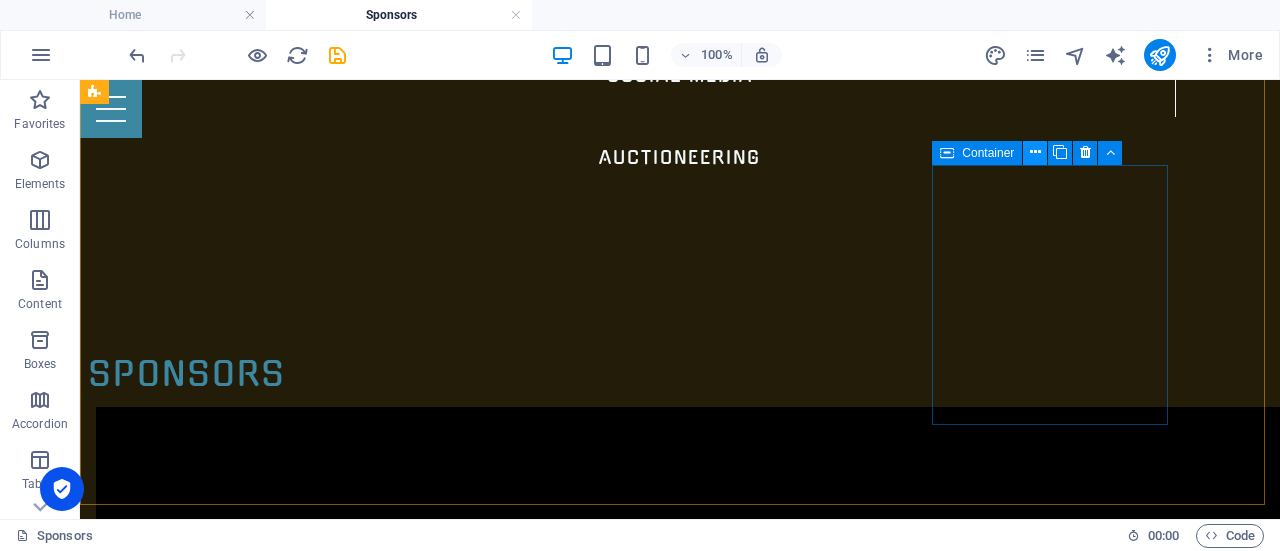 click at bounding box center [1035, 152] 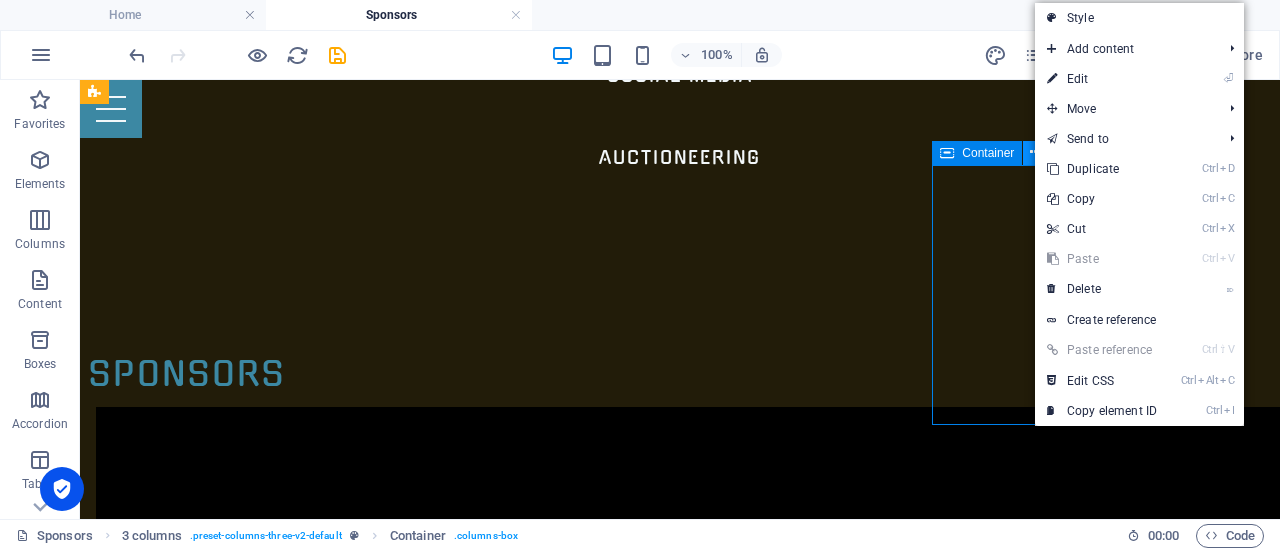 click at bounding box center [1035, 152] 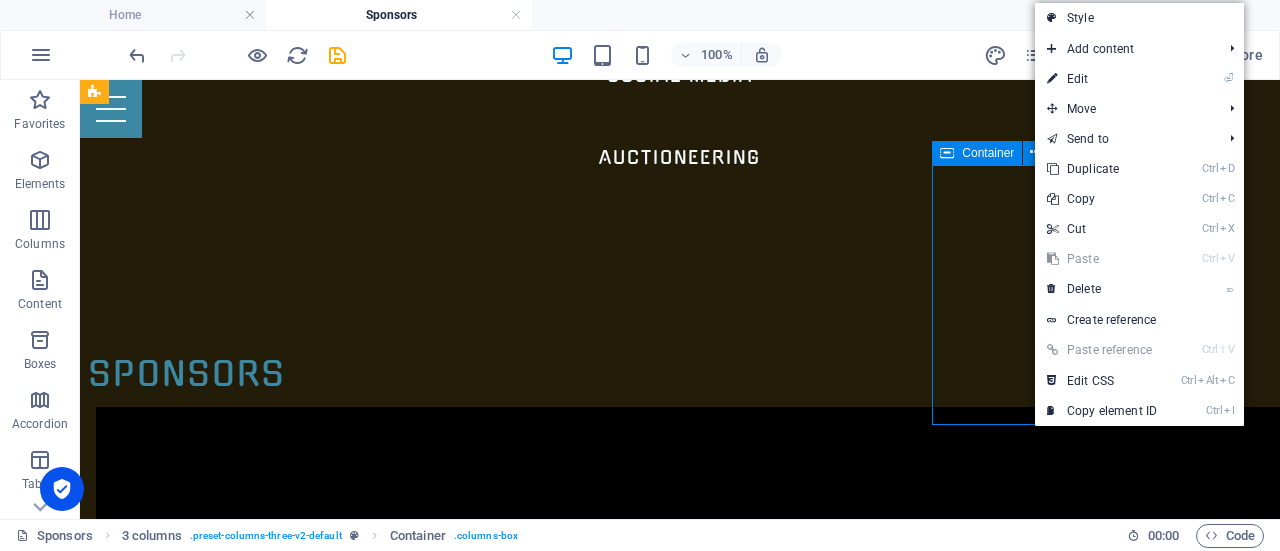 click on "Container" at bounding box center [988, 153] 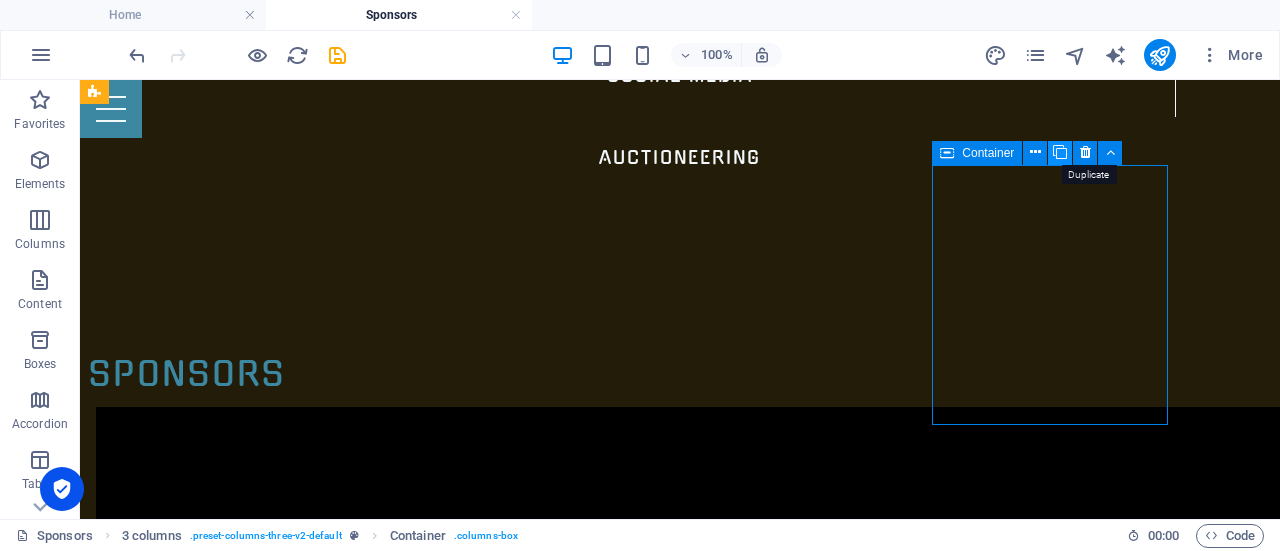 click at bounding box center [1060, 152] 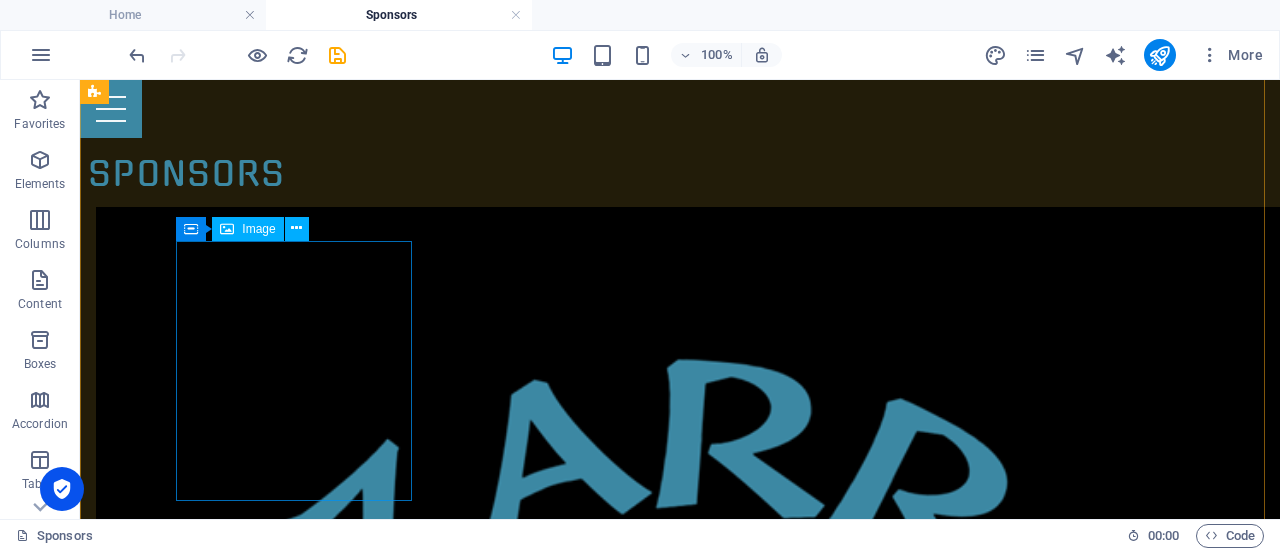 scroll, scrollTop: 2452, scrollLeft: 0, axis: vertical 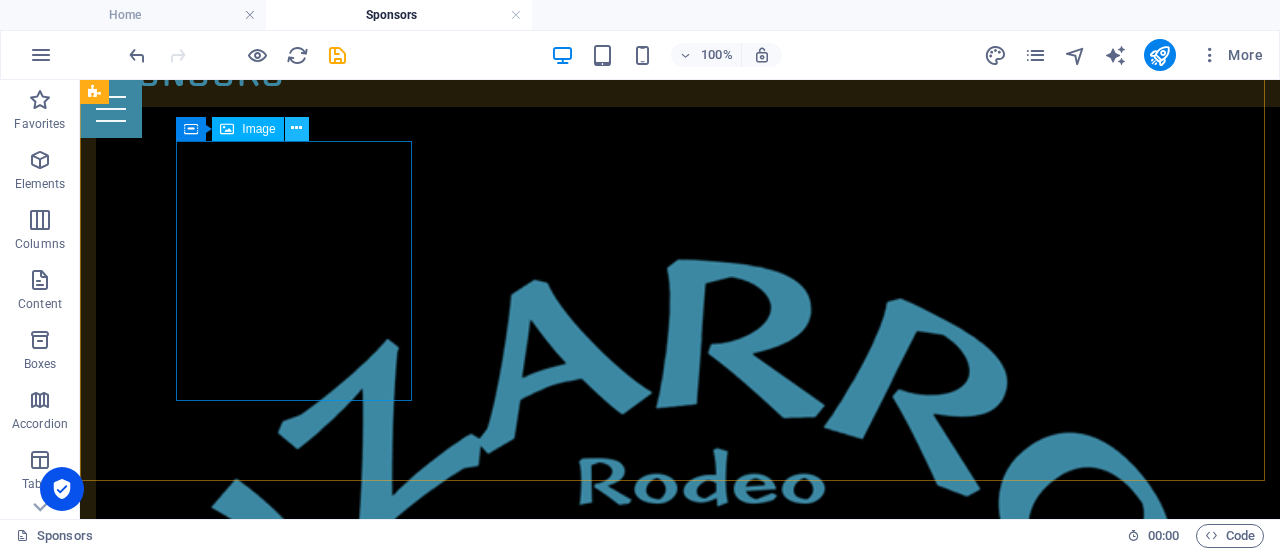 click at bounding box center (296, 128) 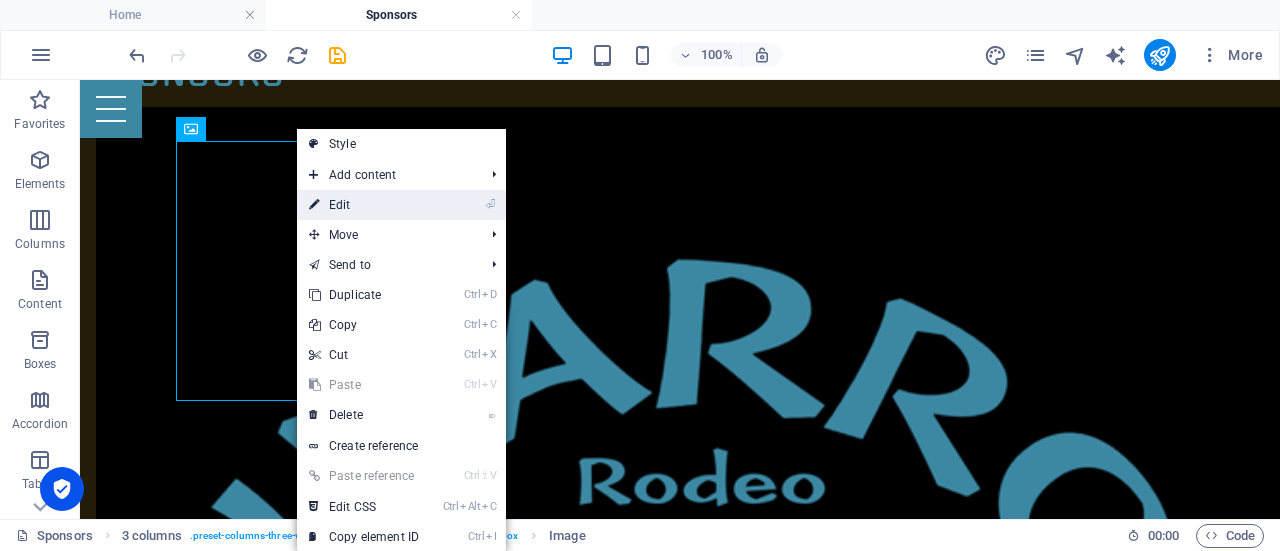 click on "⏎  Edit" at bounding box center [364, 205] 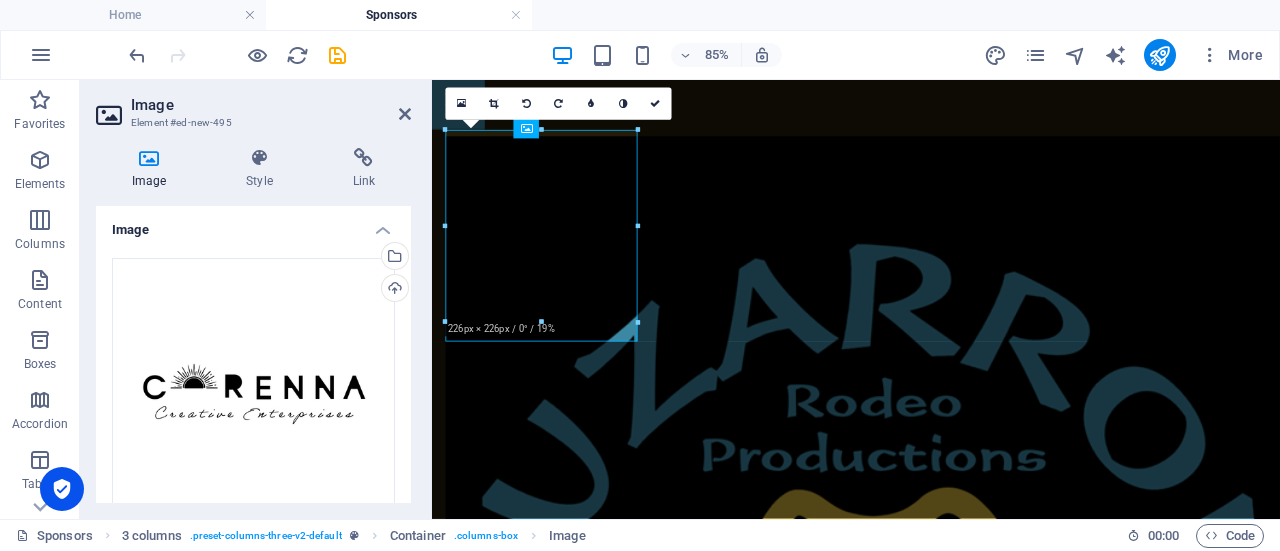 scroll, scrollTop: 2444, scrollLeft: 0, axis: vertical 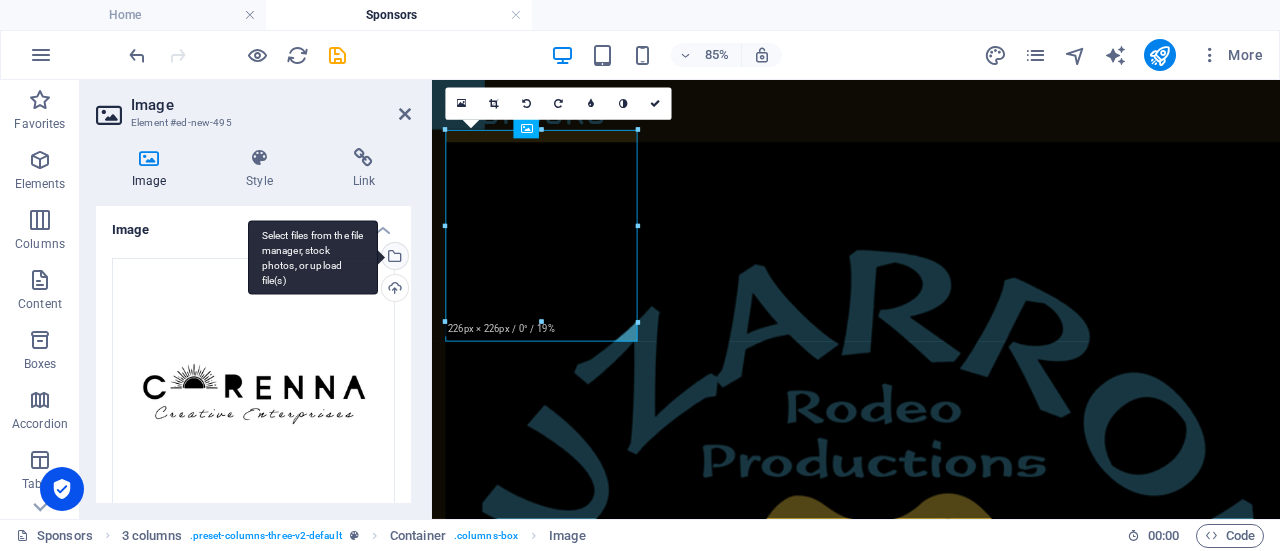 click on "Select files from the file manager, stock photos, or upload file(s)" at bounding box center [393, 258] 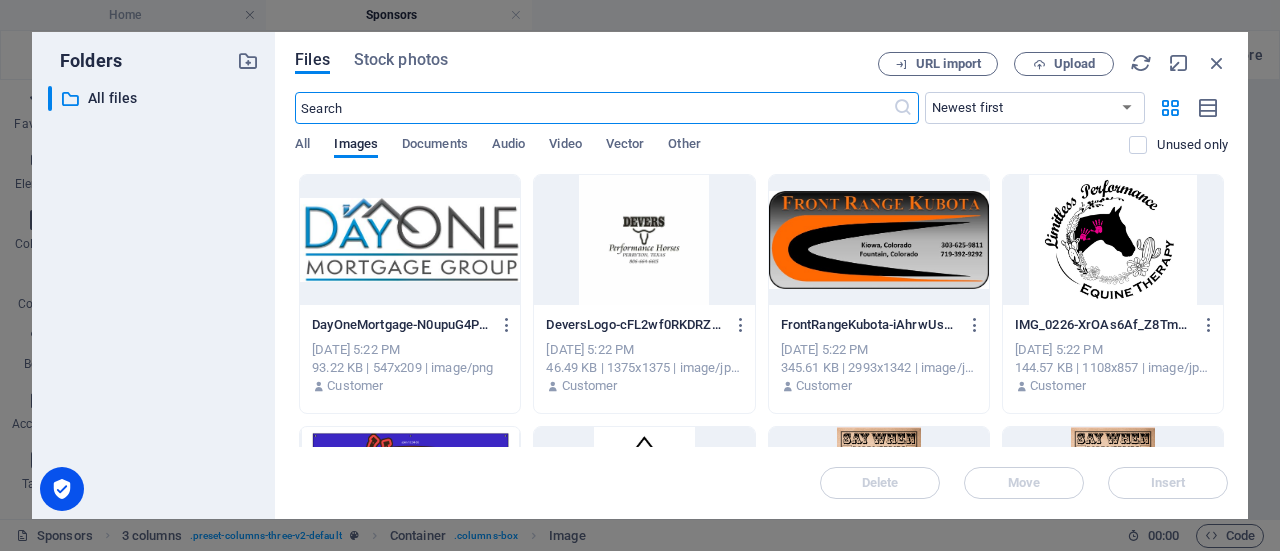 scroll, scrollTop: 2022, scrollLeft: 0, axis: vertical 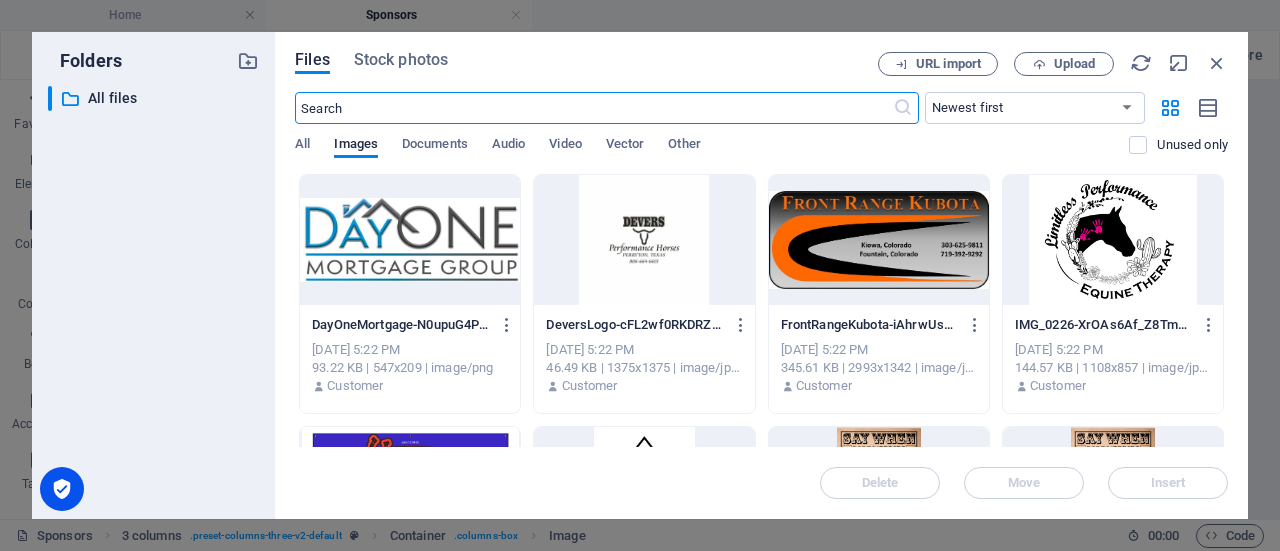 click at bounding box center [644, 240] 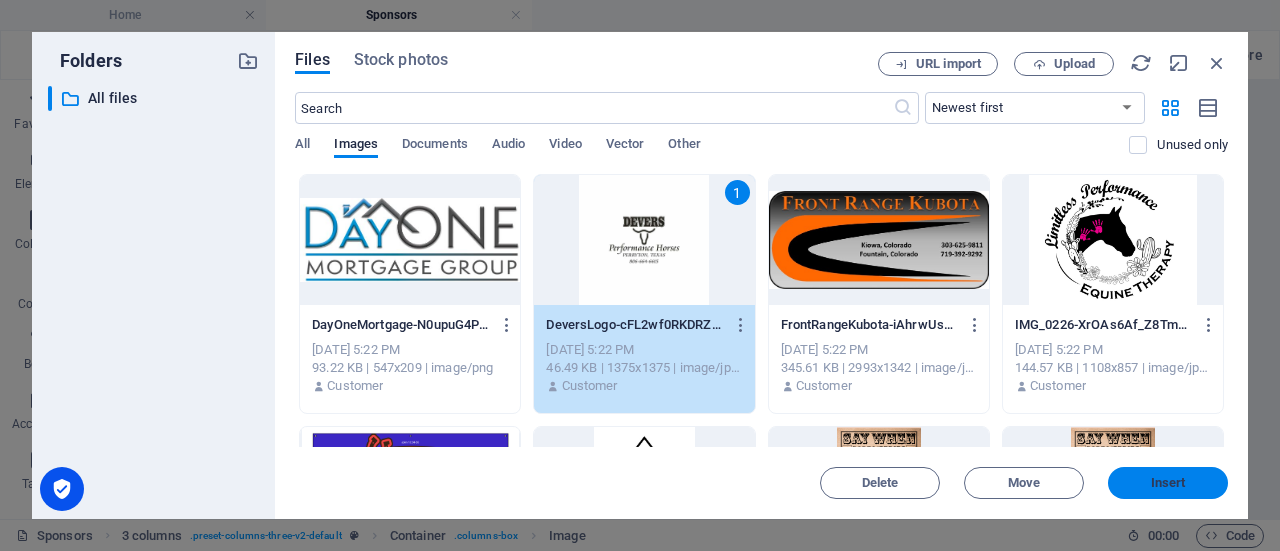click on "Insert" at bounding box center (1168, 483) 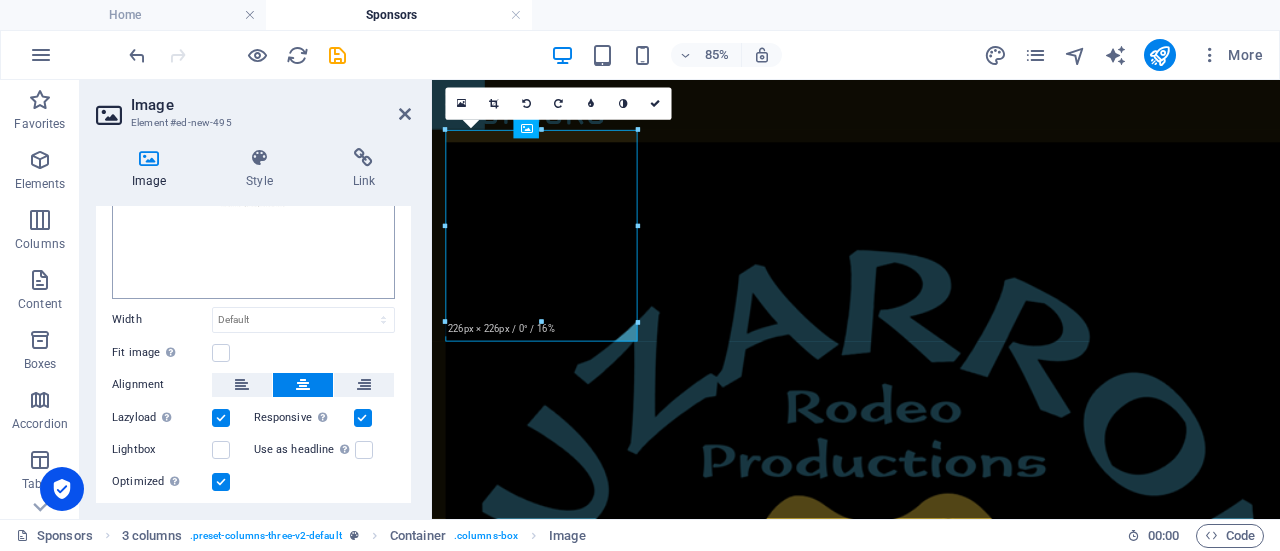 scroll, scrollTop: 296, scrollLeft: 0, axis: vertical 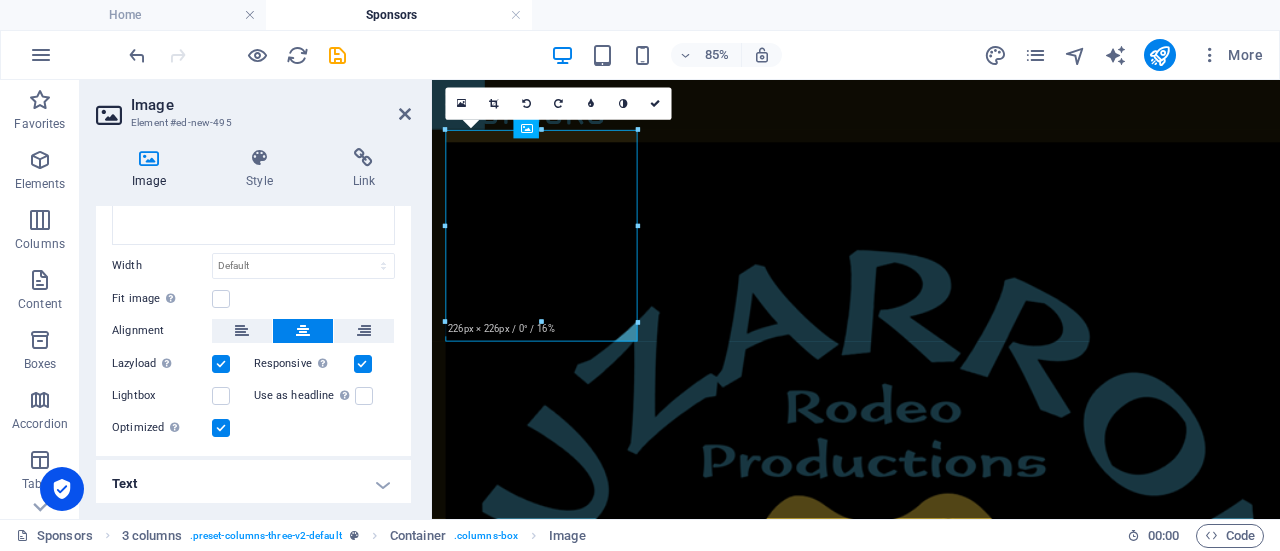 click on "Text" at bounding box center [253, 484] 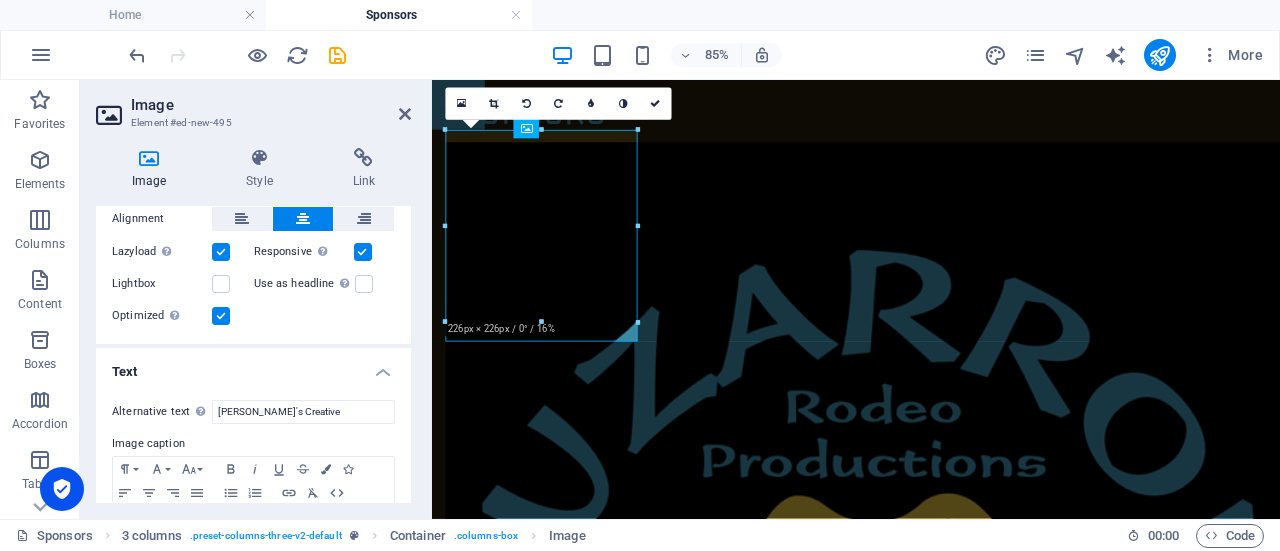 scroll, scrollTop: 483, scrollLeft: 0, axis: vertical 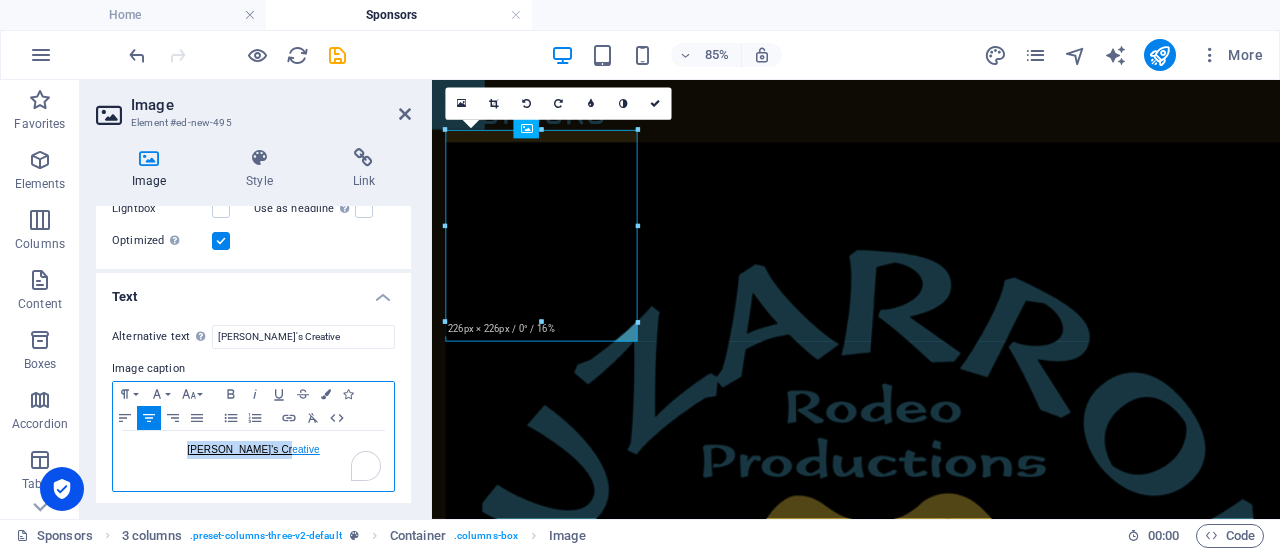 drag, startPoint x: 297, startPoint y: 445, endPoint x: 208, endPoint y: 445, distance: 89 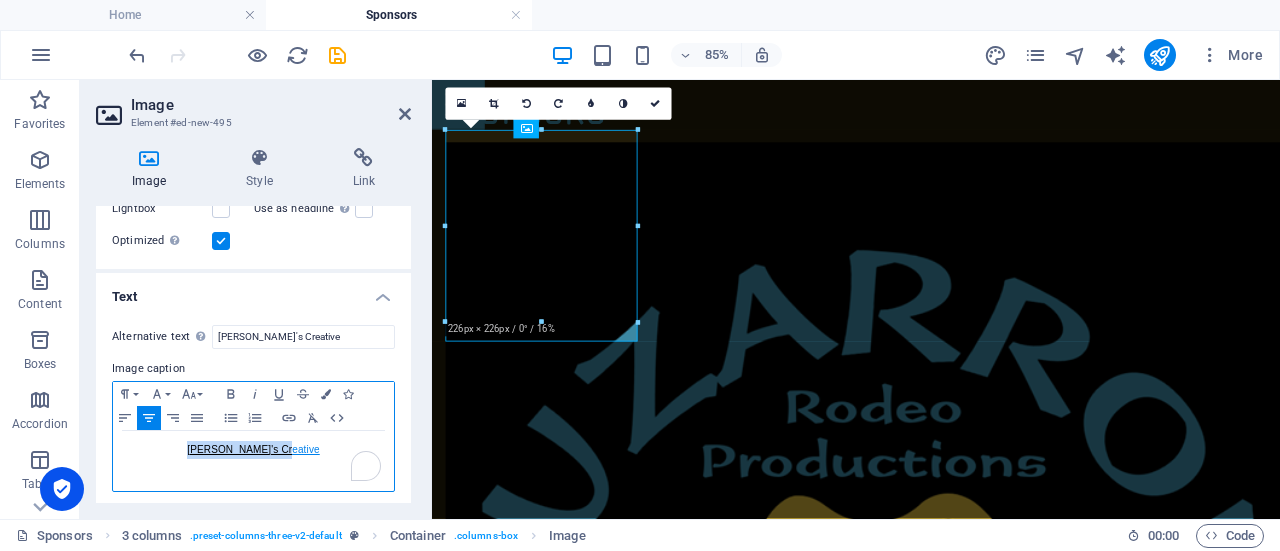 click on "[PERSON_NAME]'s Creative" at bounding box center [253, 450] 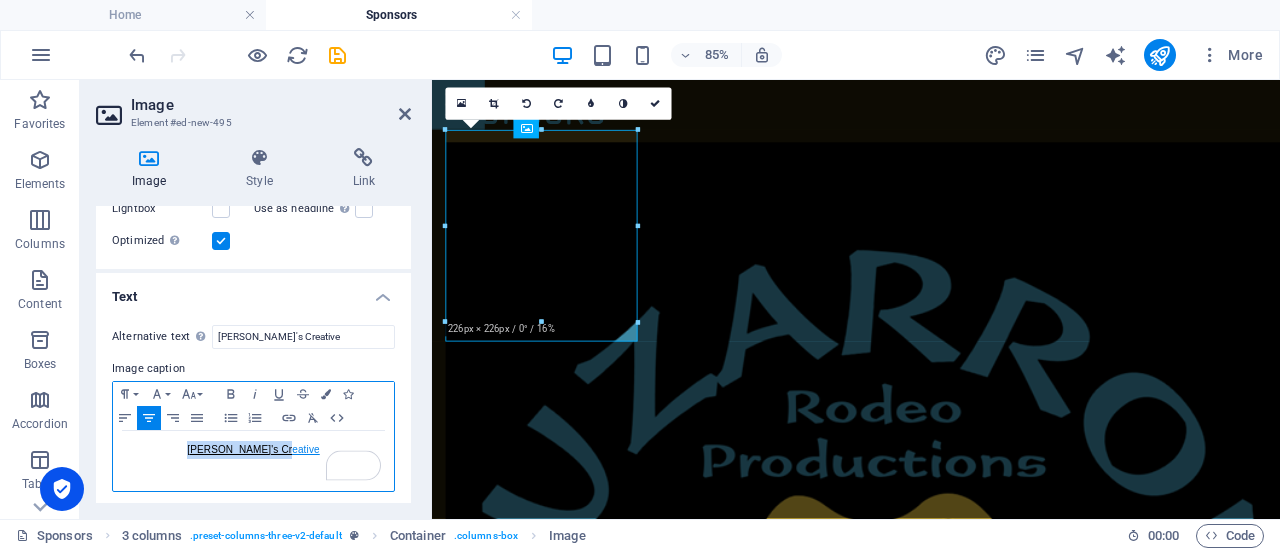 type 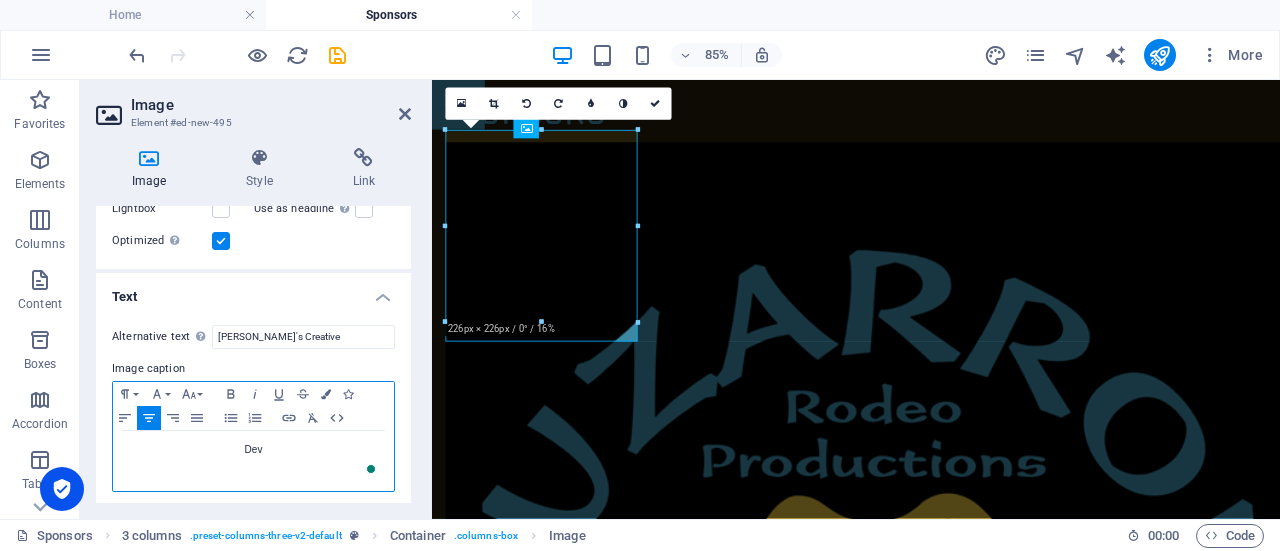 scroll, scrollTop: 483, scrollLeft: 0, axis: vertical 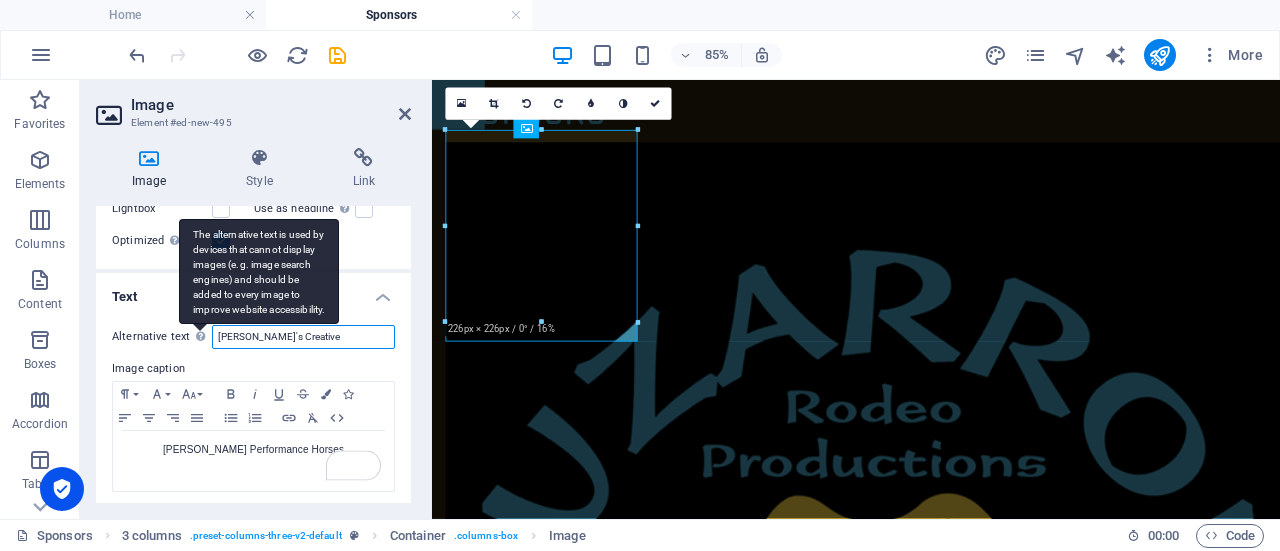 drag, startPoint x: 308, startPoint y: 333, endPoint x: 207, endPoint y: 335, distance: 101.0198 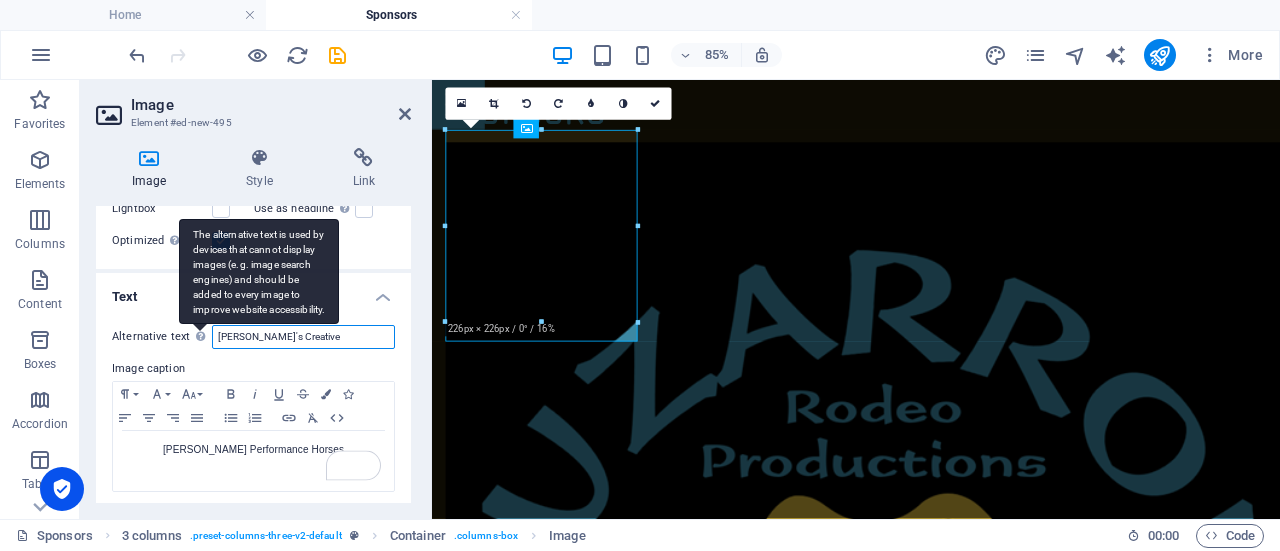 click on "Alternative text The alternative text is used by devices that cannot display images (e.g. image search engines) and should be added to every image to improve website accessibility. Corenna's Creative" at bounding box center (253, 337) 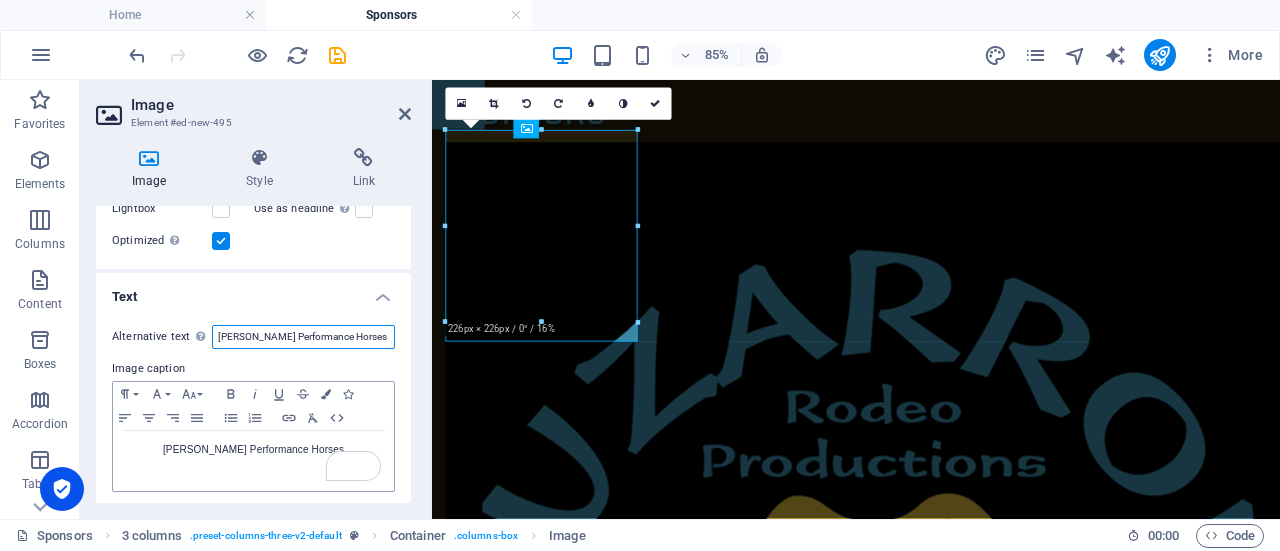type on "Devers Performance Horses" 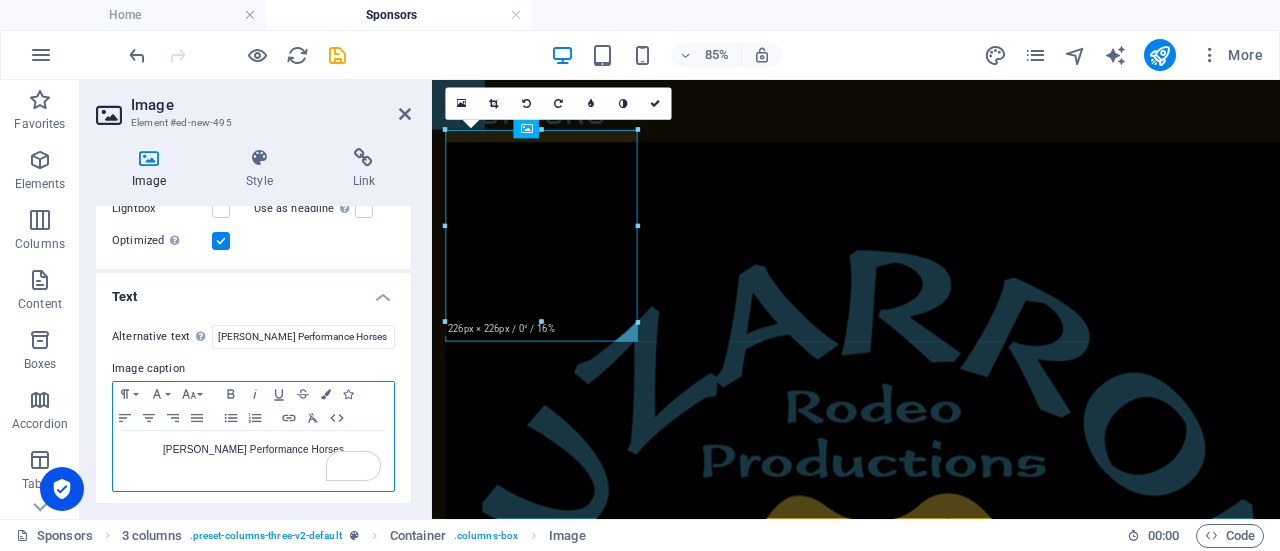 click on "Devers Performance Horses" at bounding box center (253, 450) 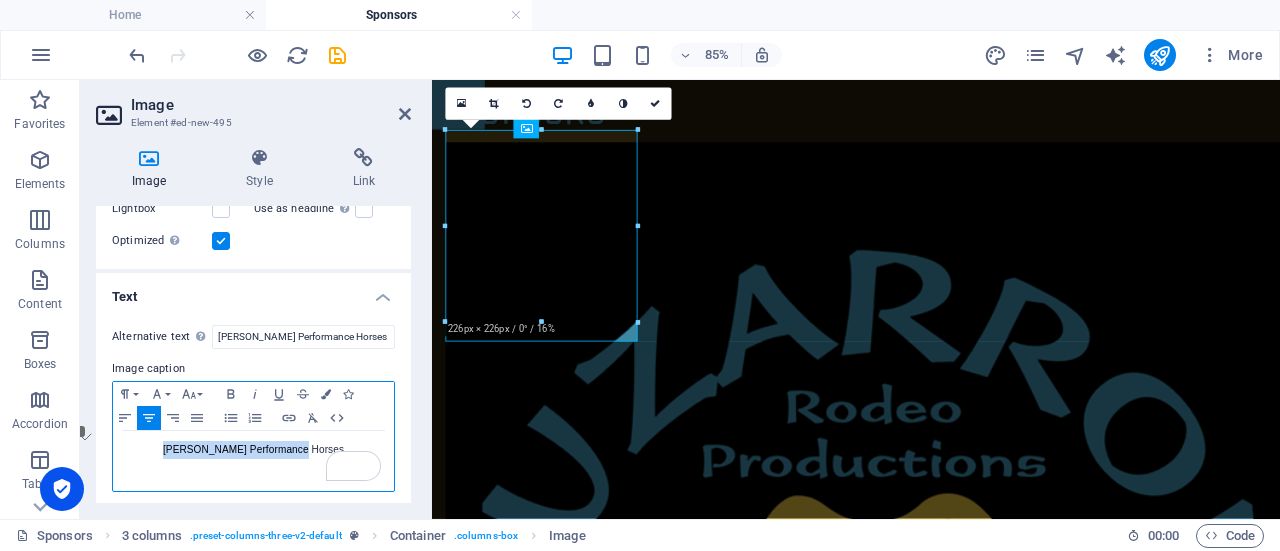 drag, startPoint x: 317, startPoint y: 443, endPoint x: 188, endPoint y: 443, distance: 129 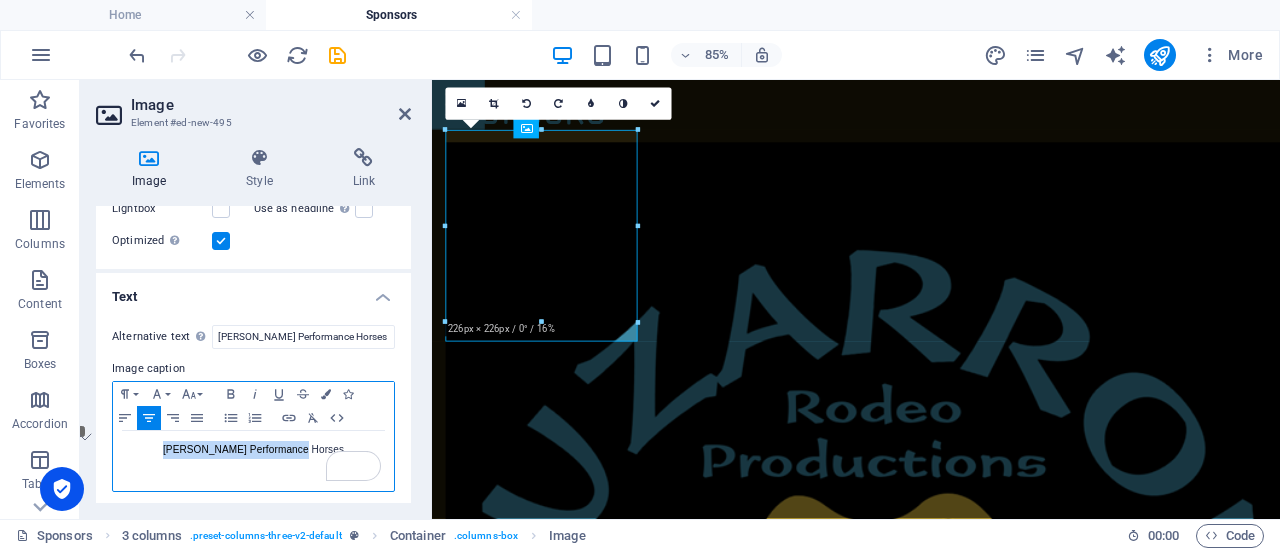 click on "Devers Performance Horses" at bounding box center [253, 450] 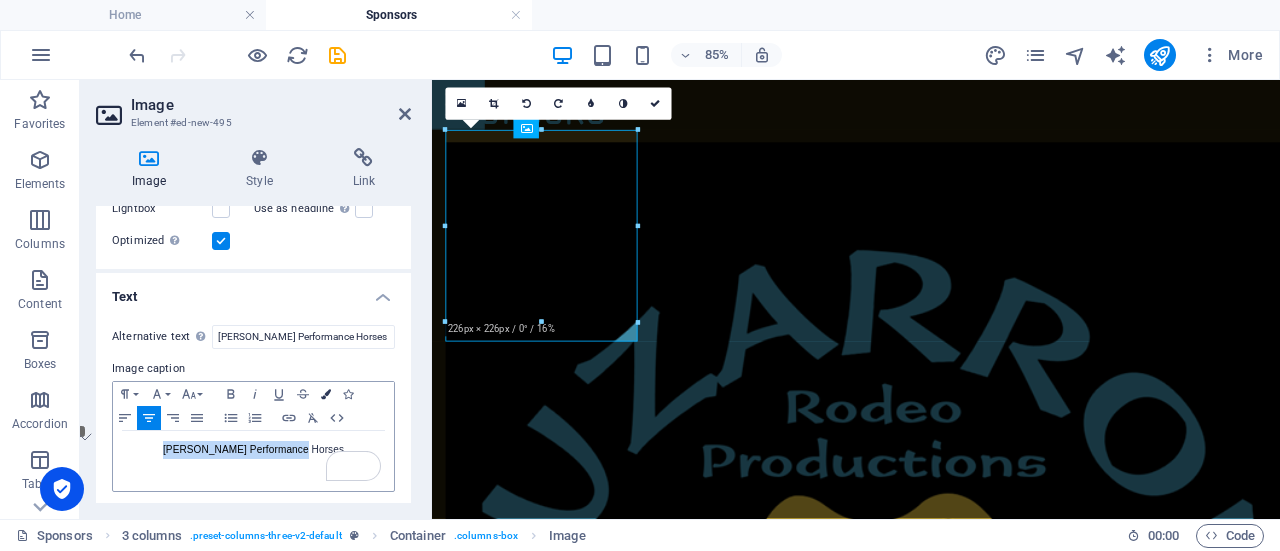 click at bounding box center (326, 394) 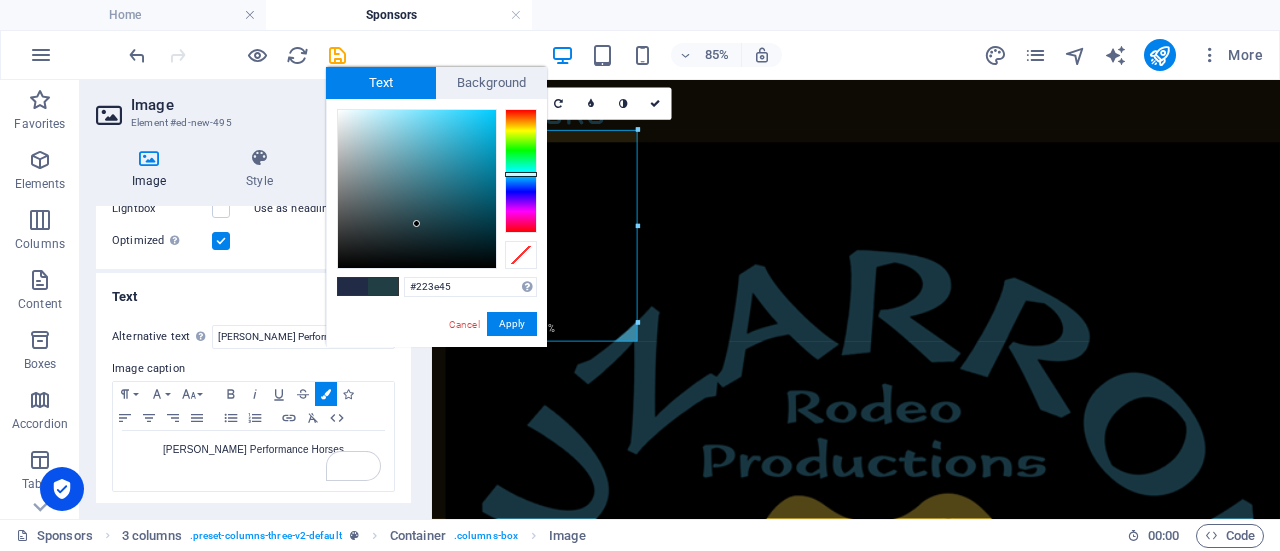 click at bounding box center (521, 174) 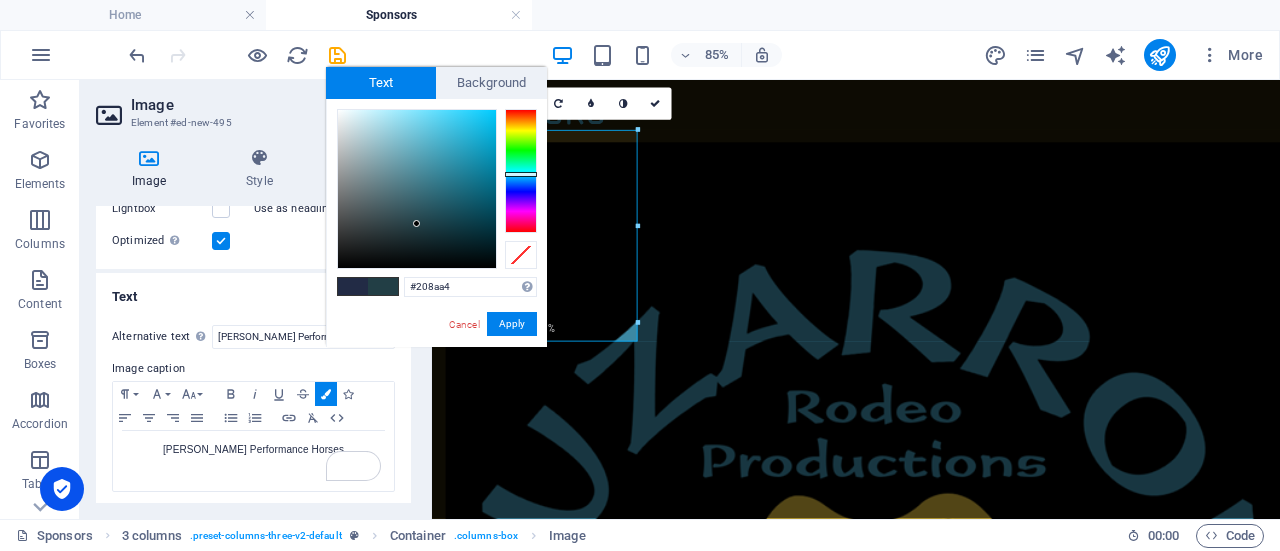 click at bounding box center (417, 189) 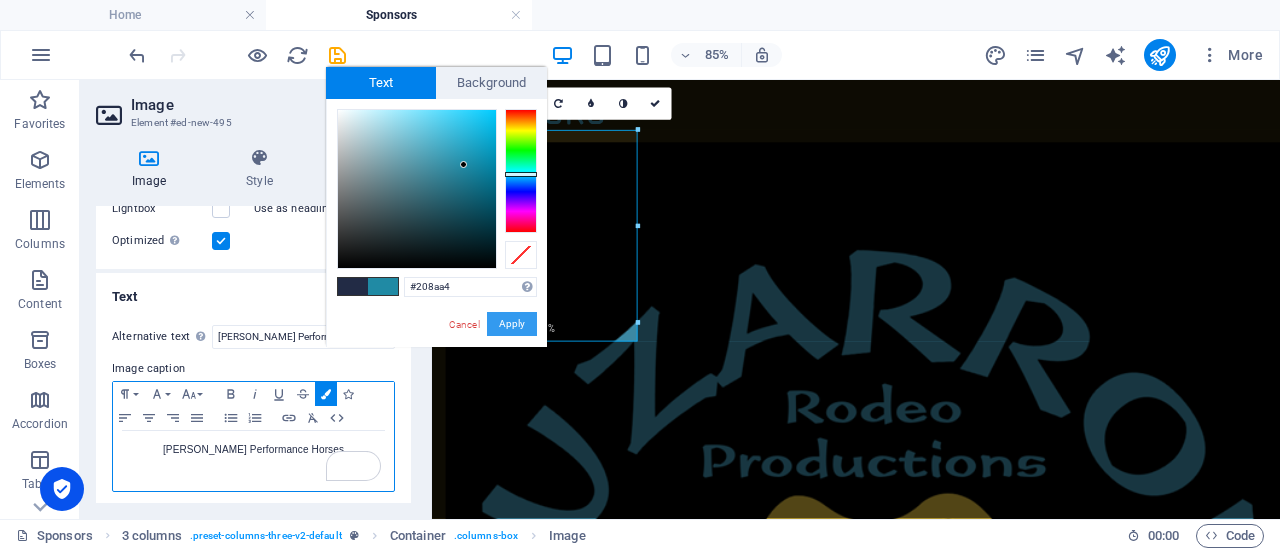 click on "Apply" at bounding box center [512, 324] 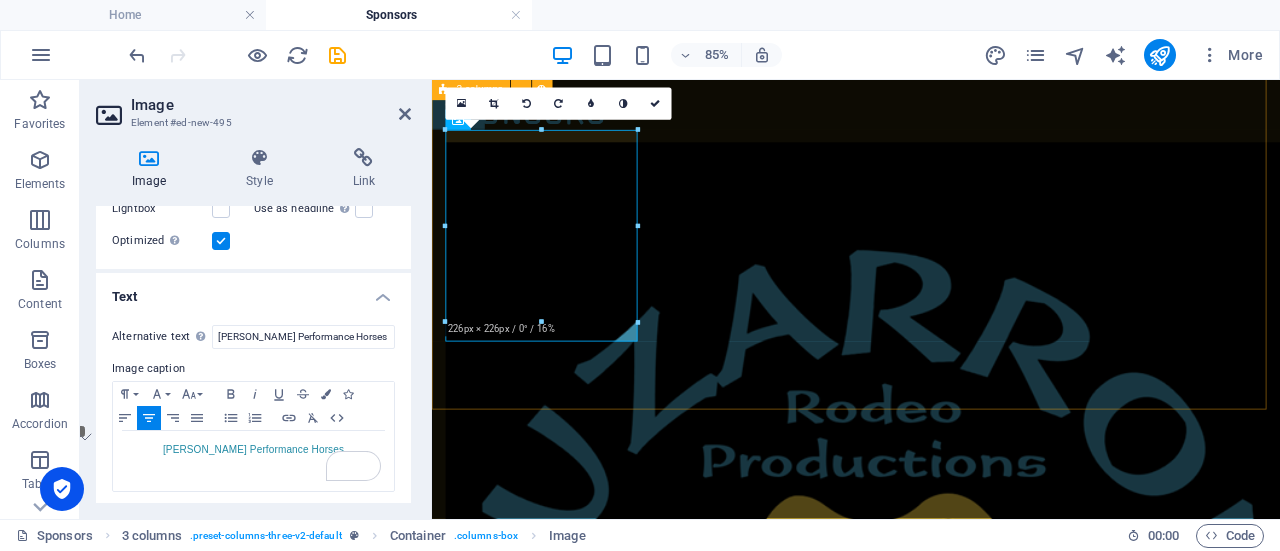 click on "partners Luzarrow Fence Company Zach Hewitt Photos Live Big Company Corenna's Creative Devers Performance Horses" at bounding box center (931, 6915) 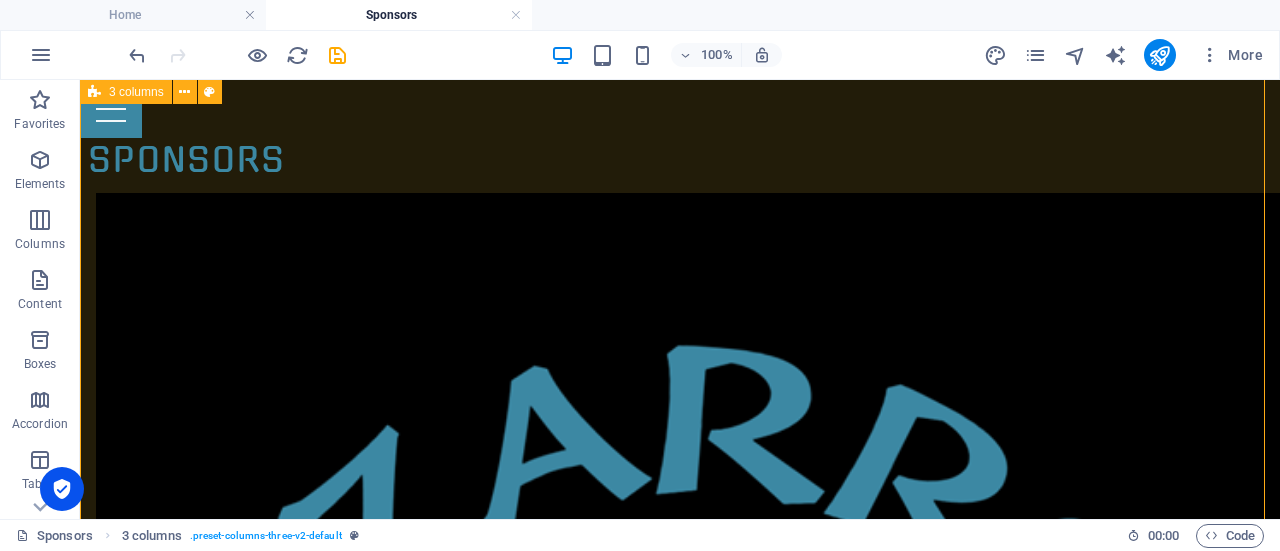 scroll, scrollTop: 2452, scrollLeft: 0, axis: vertical 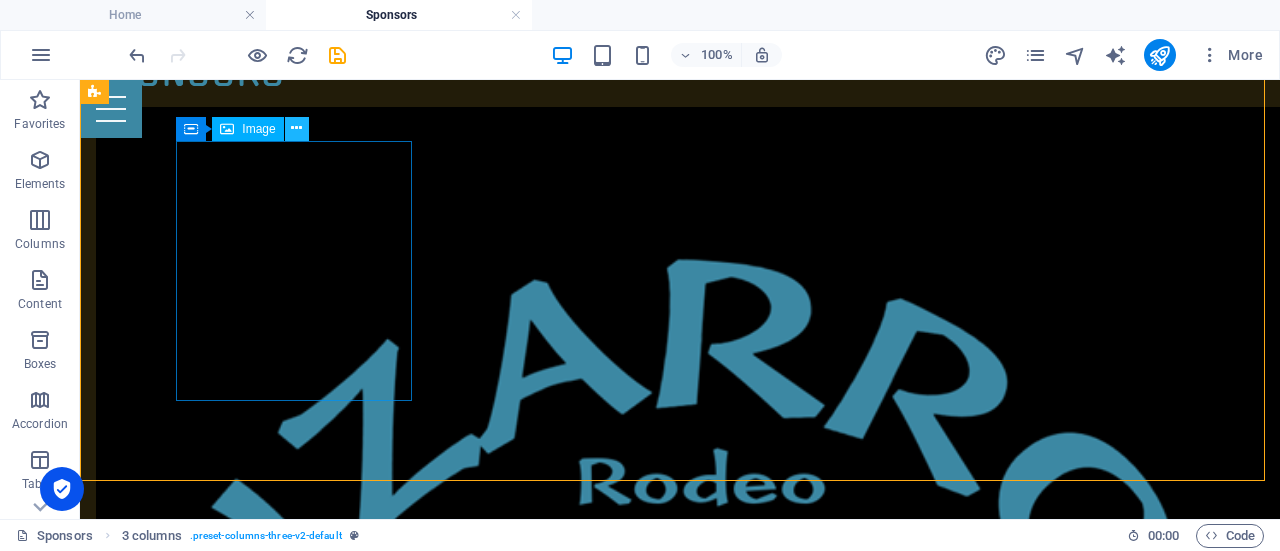 click at bounding box center (296, 128) 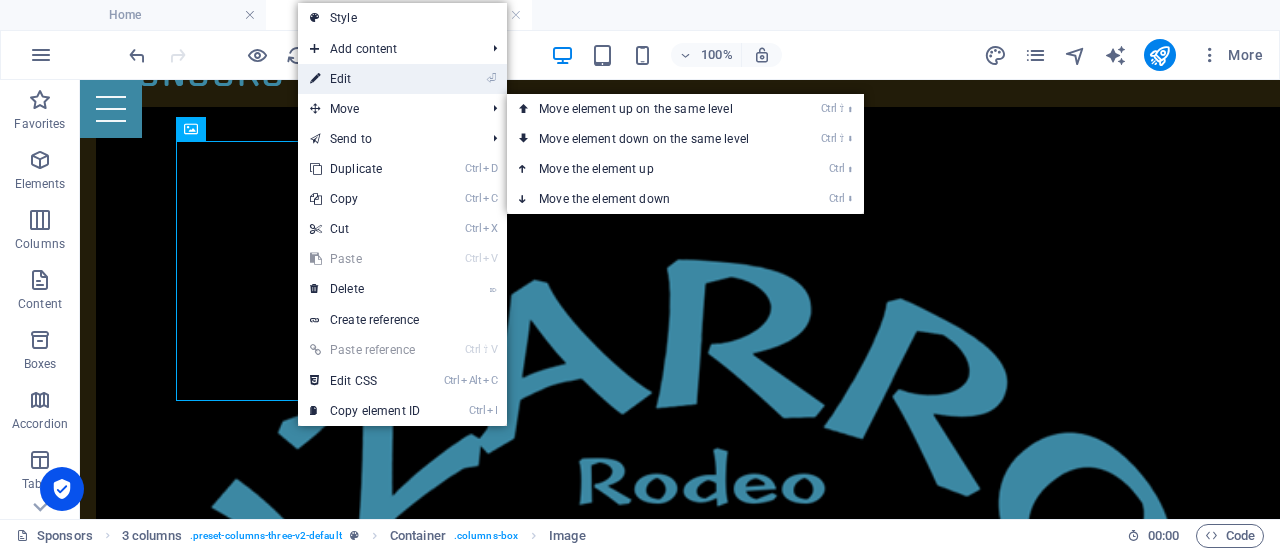 click on "⏎  Edit" at bounding box center (365, 79) 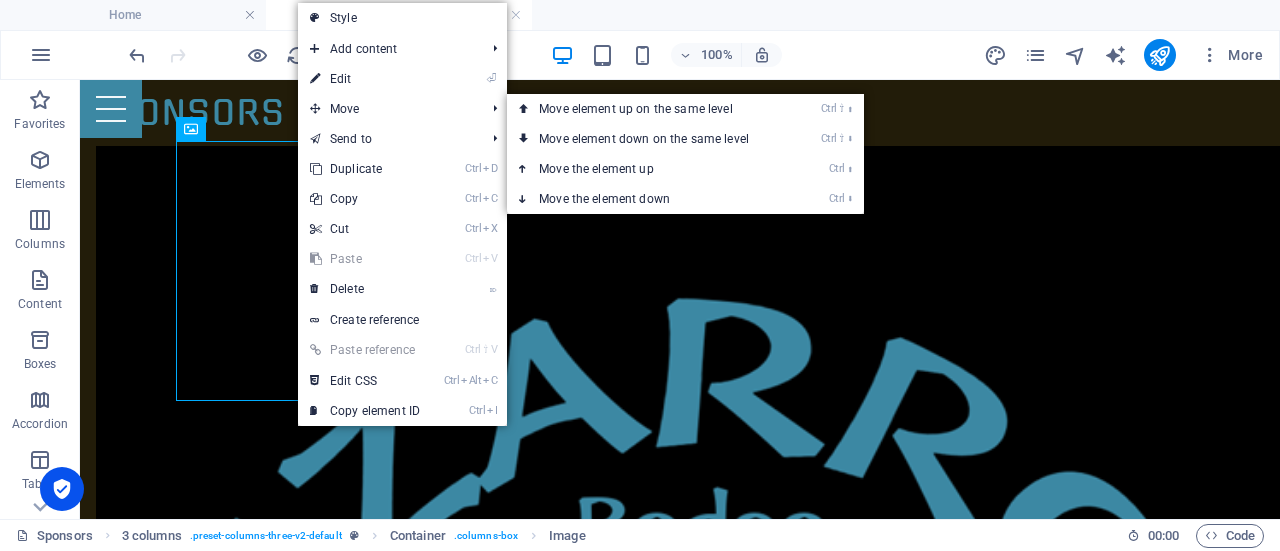 scroll, scrollTop: 2444, scrollLeft: 0, axis: vertical 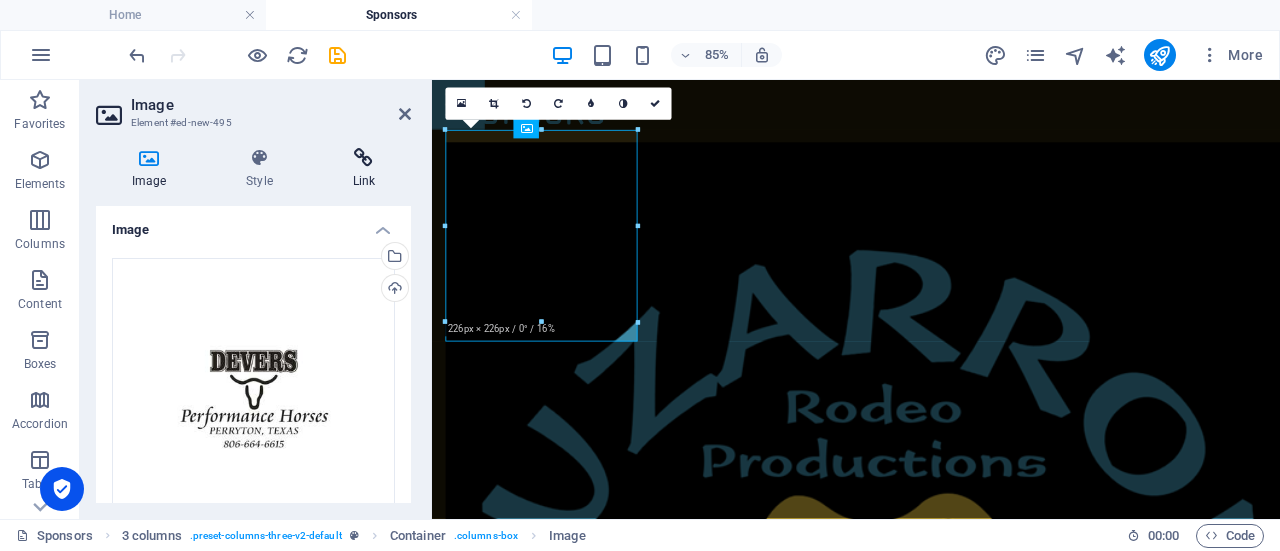 click at bounding box center [364, 158] 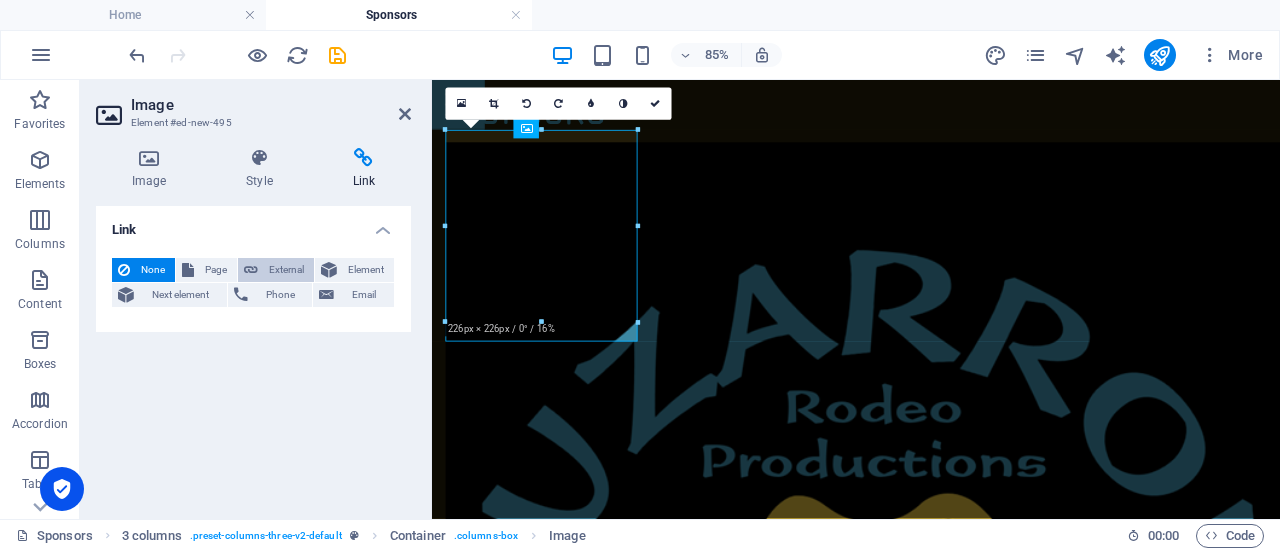 click on "External" at bounding box center (286, 270) 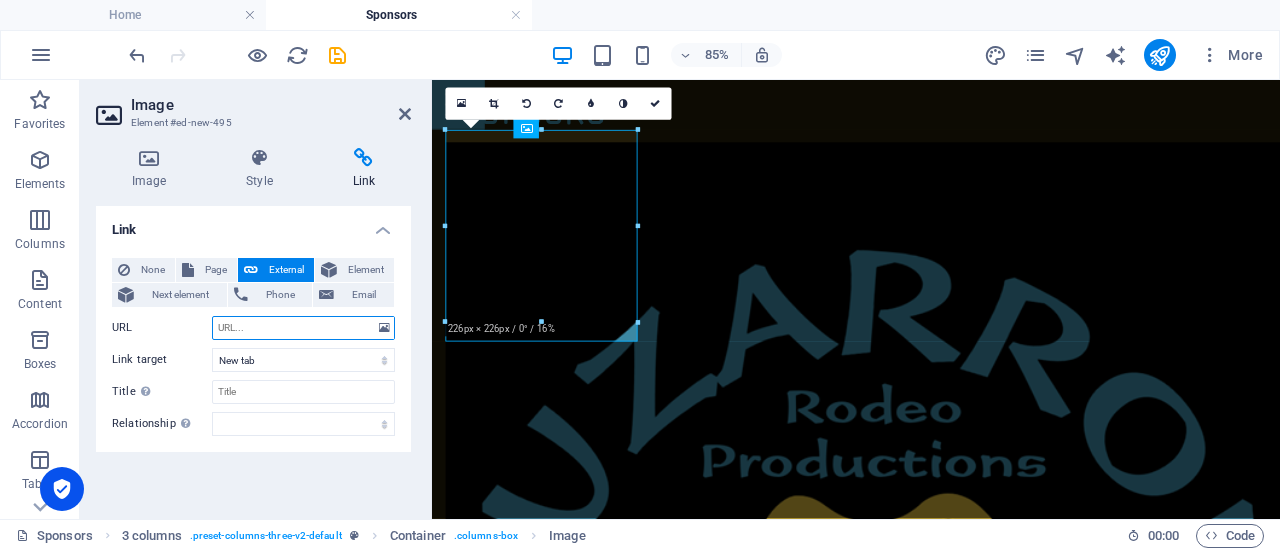 paste on "https://www.barrelhorse.com/" 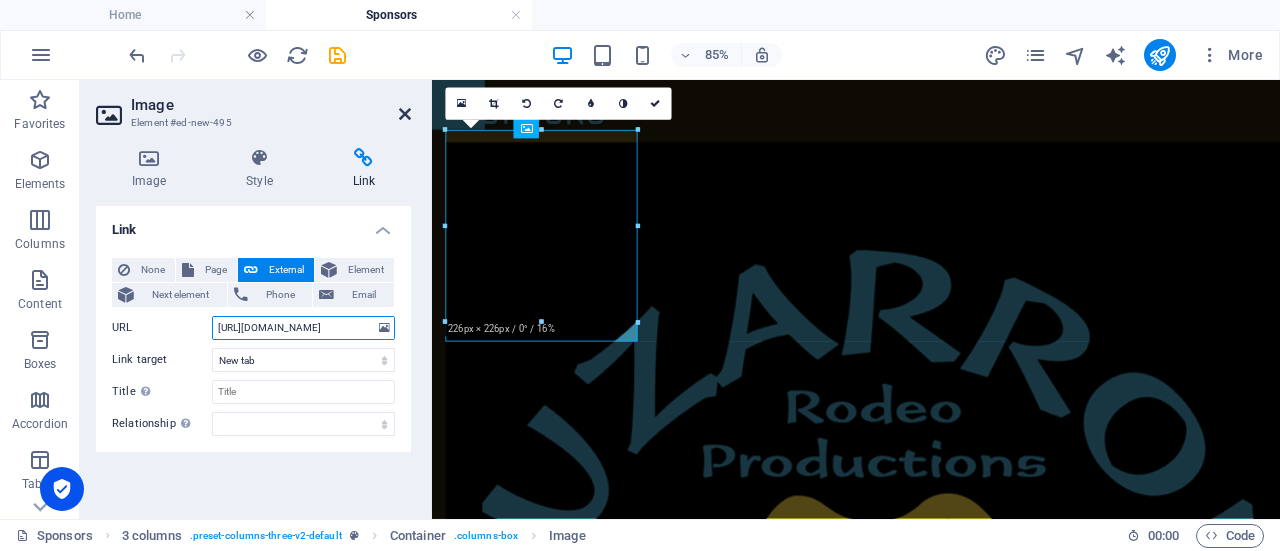 type on "https://www.barrelhorse.com/" 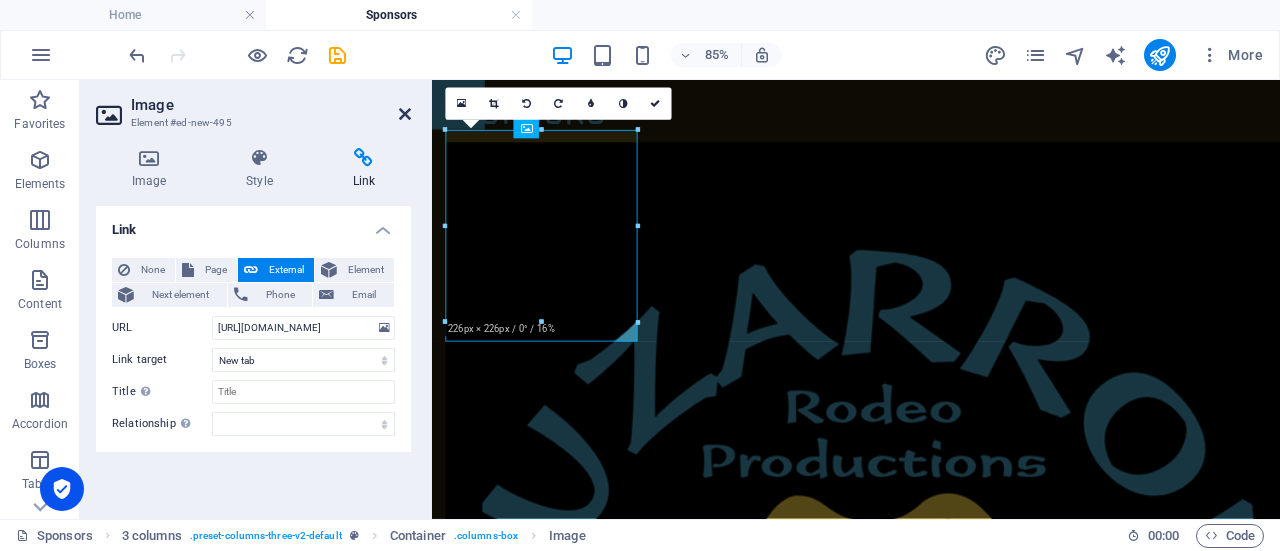 click at bounding box center (405, 114) 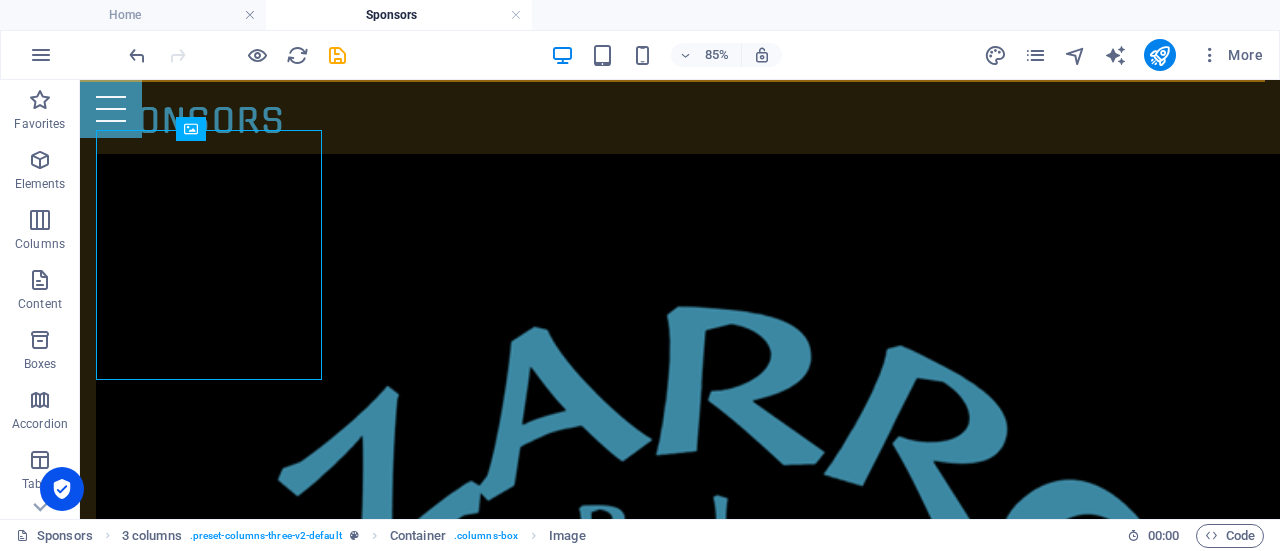 scroll, scrollTop: 2452, scrollLeft: 0, axis: vertical 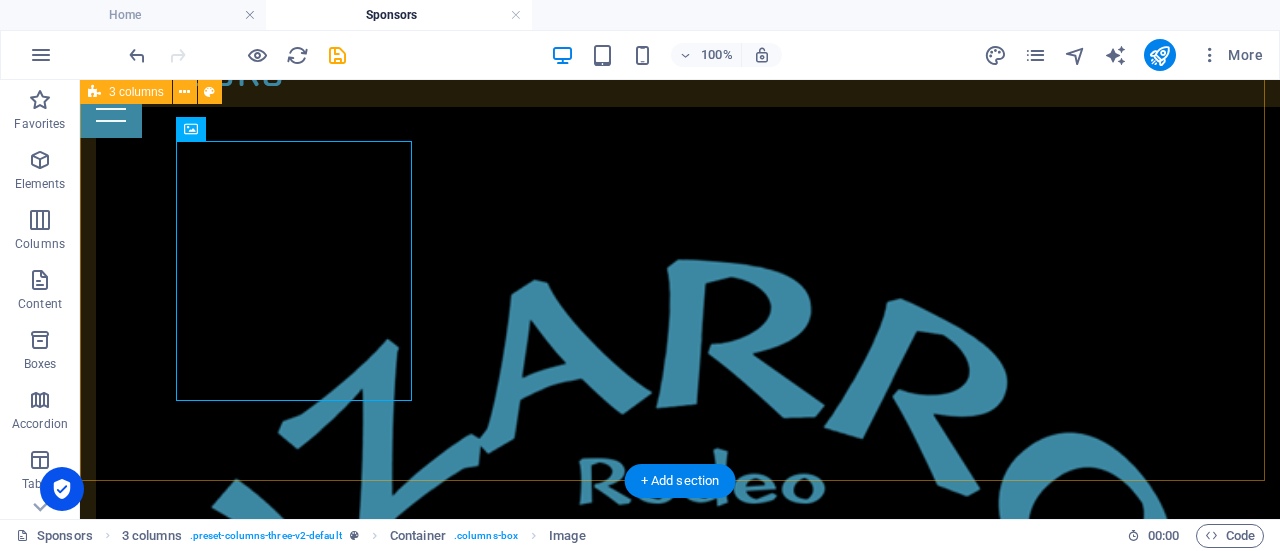 click on "partners Luzarrow Fence Company Zach Hewitt Photos Live Big Company Corenna's Creative Devers Performance Horses" at bounding box center [680, 7876] 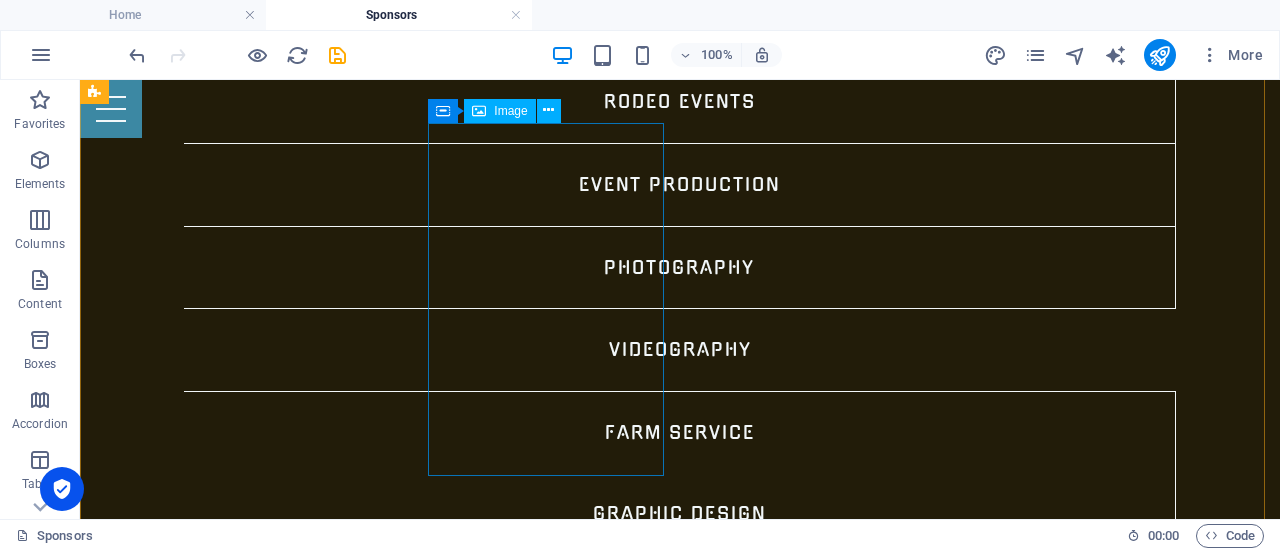 scroll, scrollTop: 1132, scrollLeft: 0, axis: vertical 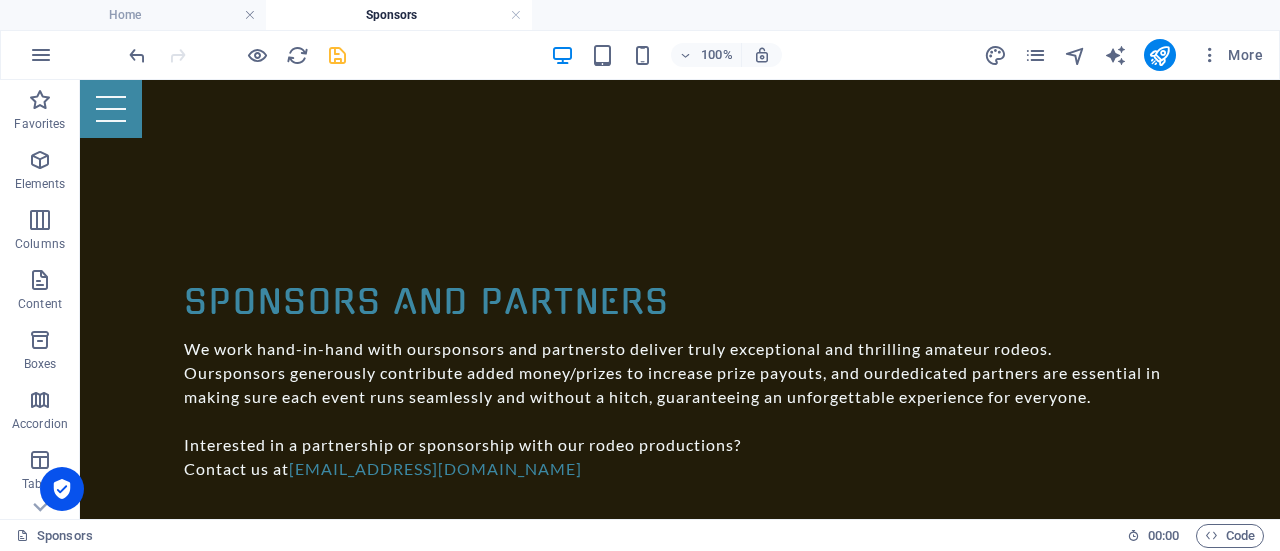 click at bounding box center (337, 55) 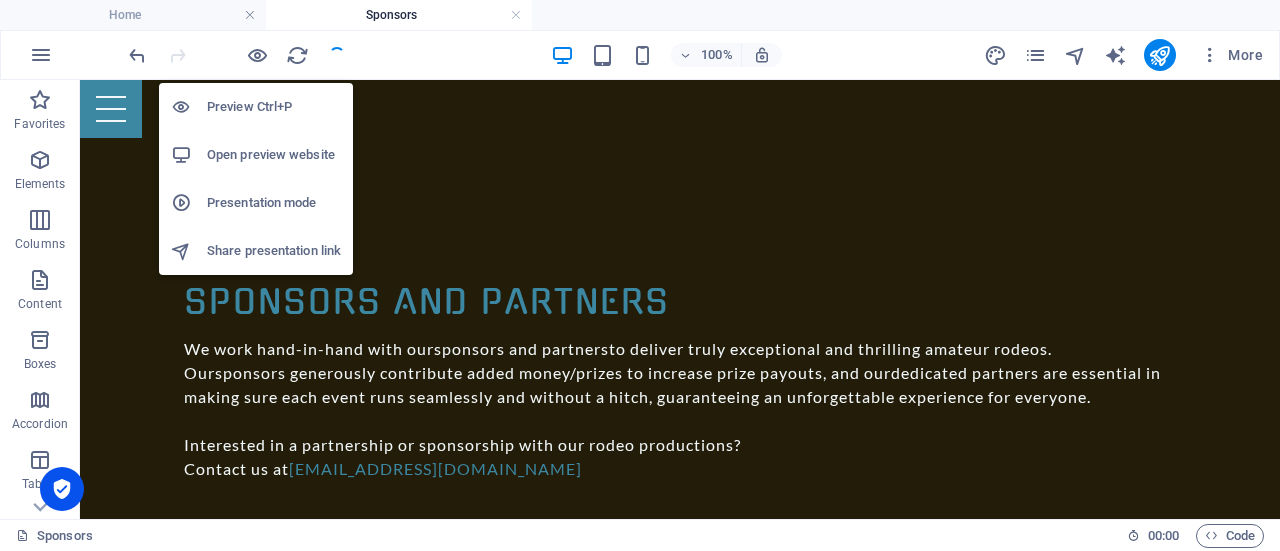click on "Open preview website" at bounding box center [274, 155] 